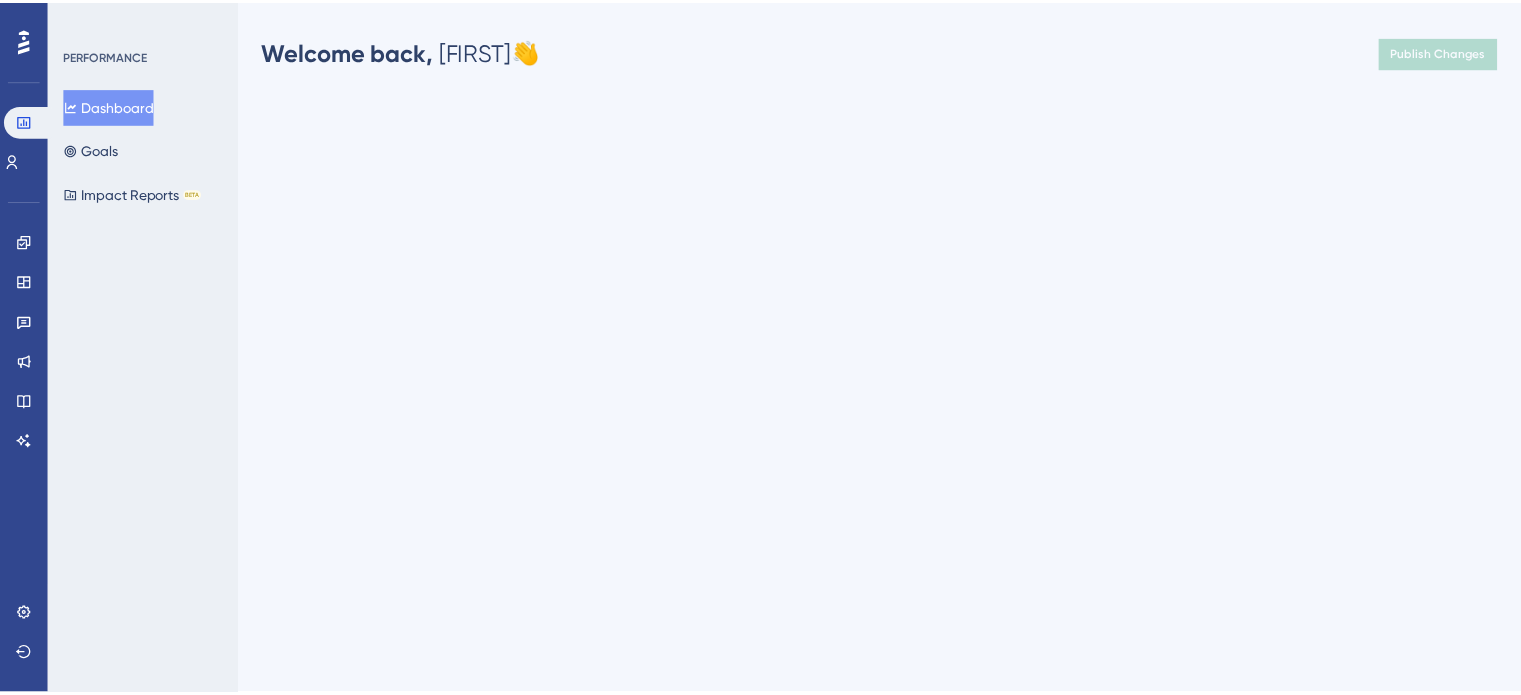 scroll, scrollTop: 0, scrollLeft: 0, axis: both 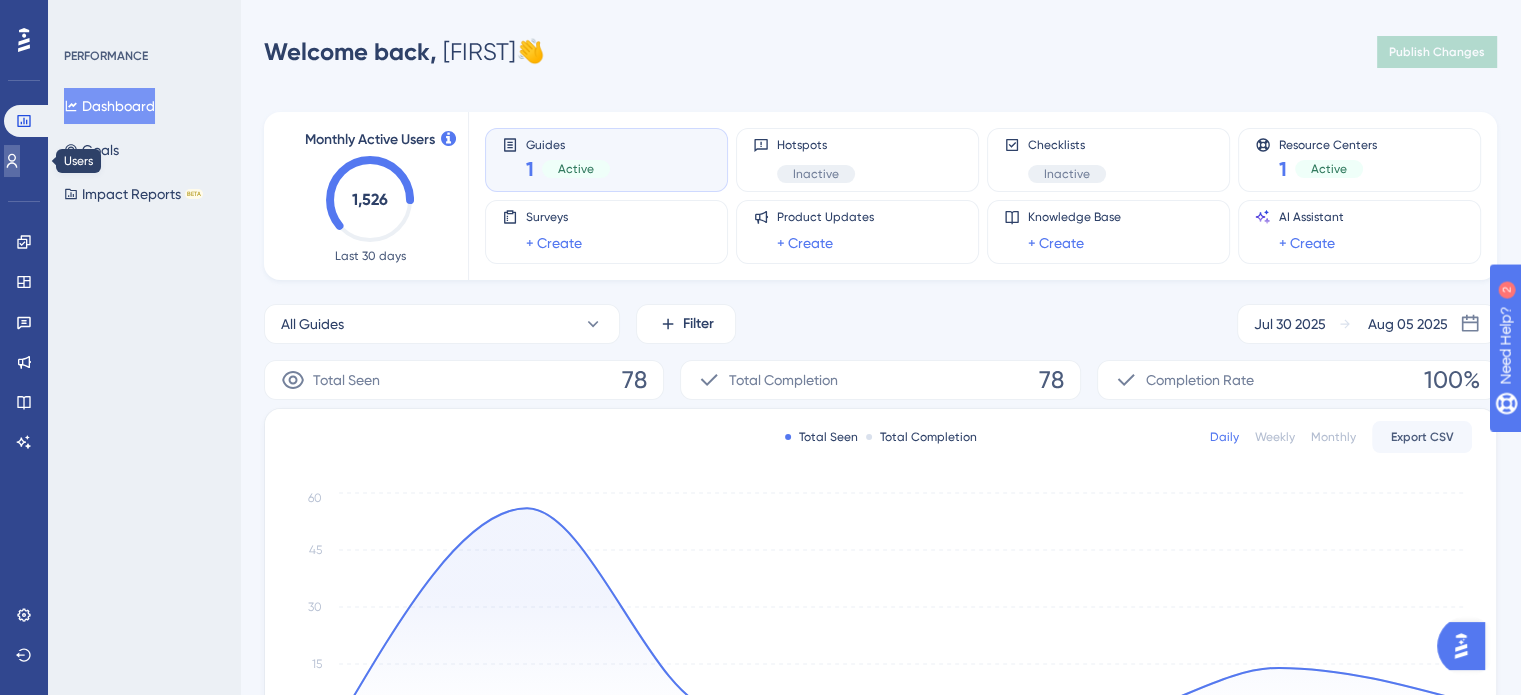 click 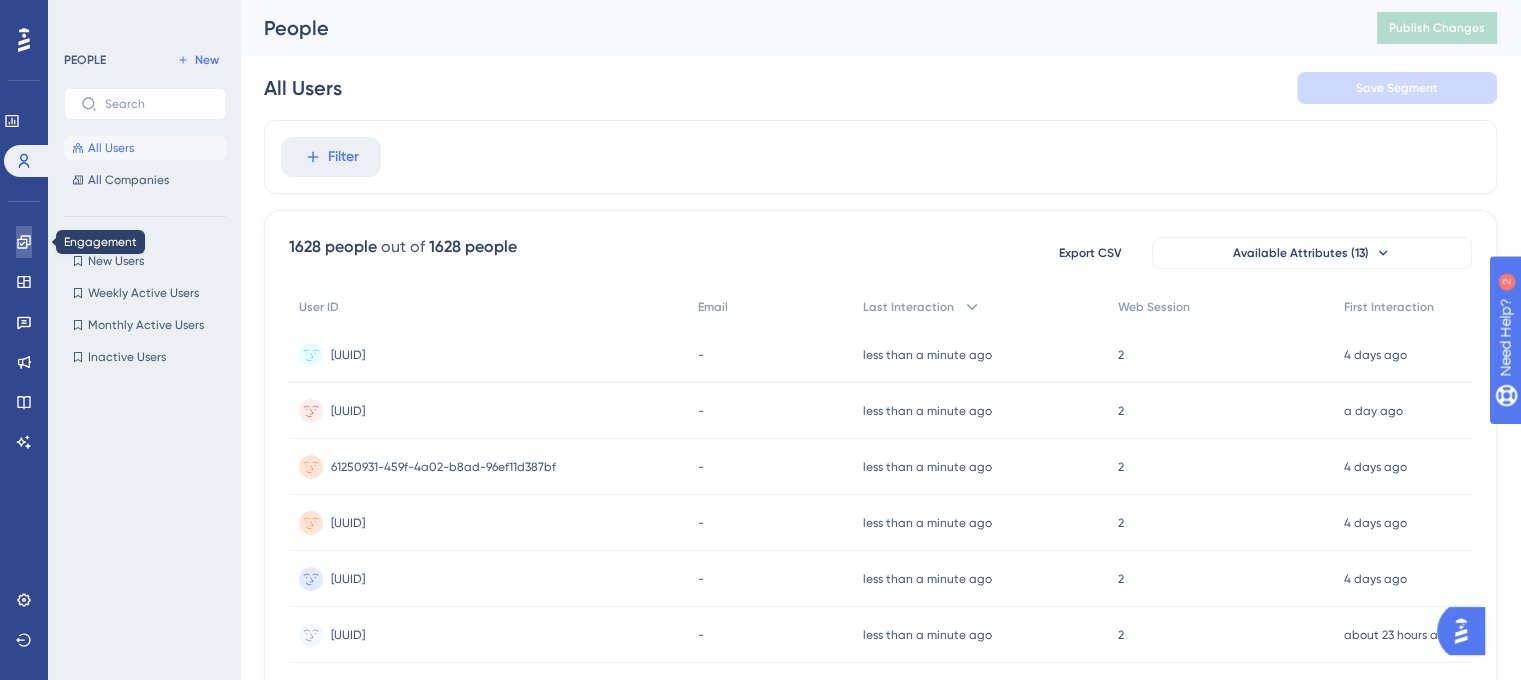 click 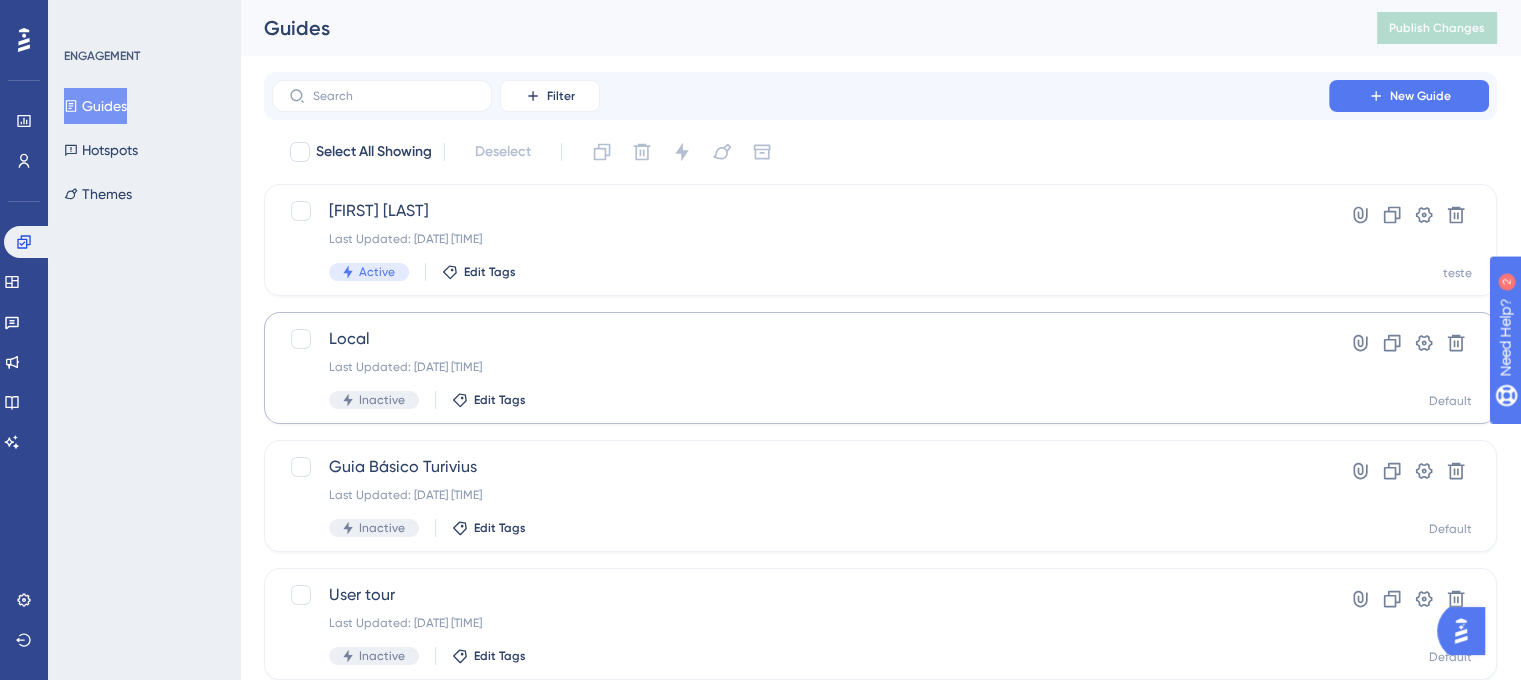 scroll, scrollTop: 64, scrollLeft: 0, axis: vertical 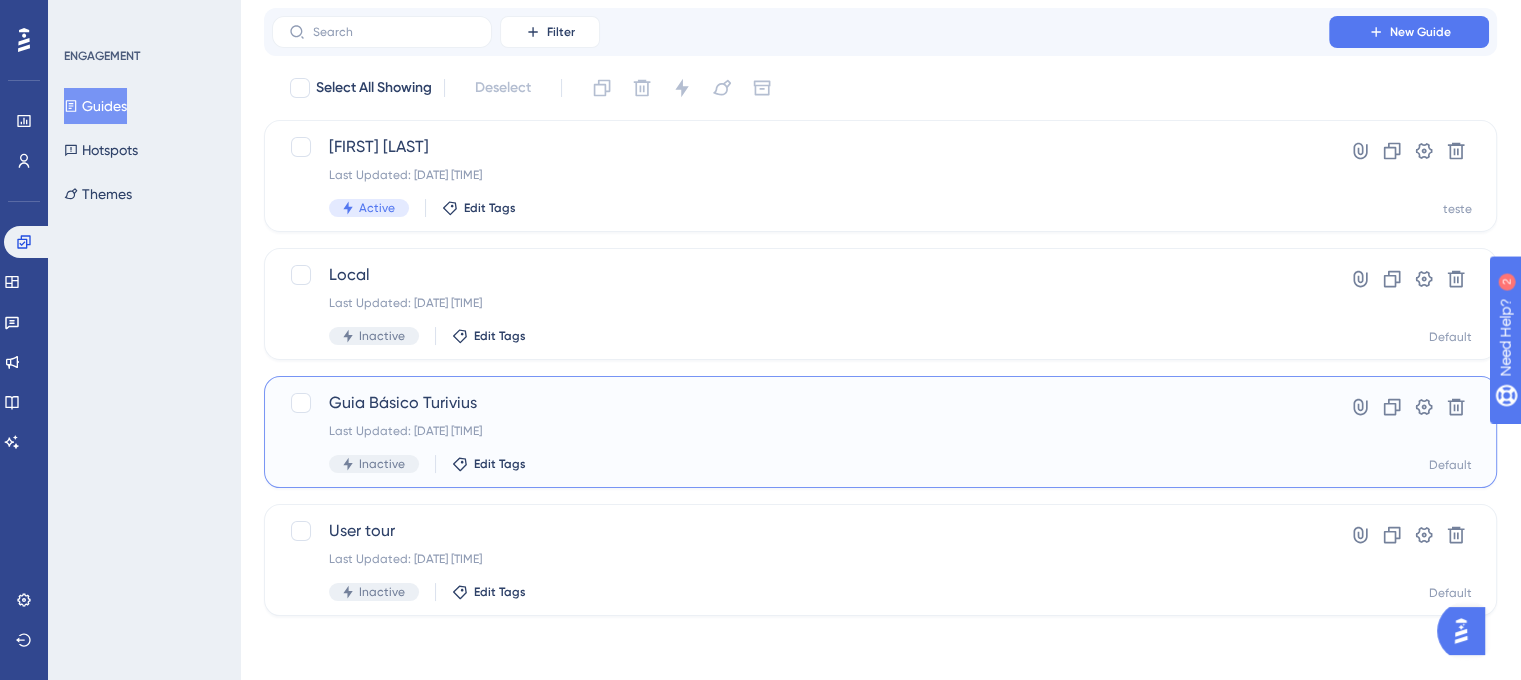 click on "Guia Básico Turivius" at bounding box center [800, 403] 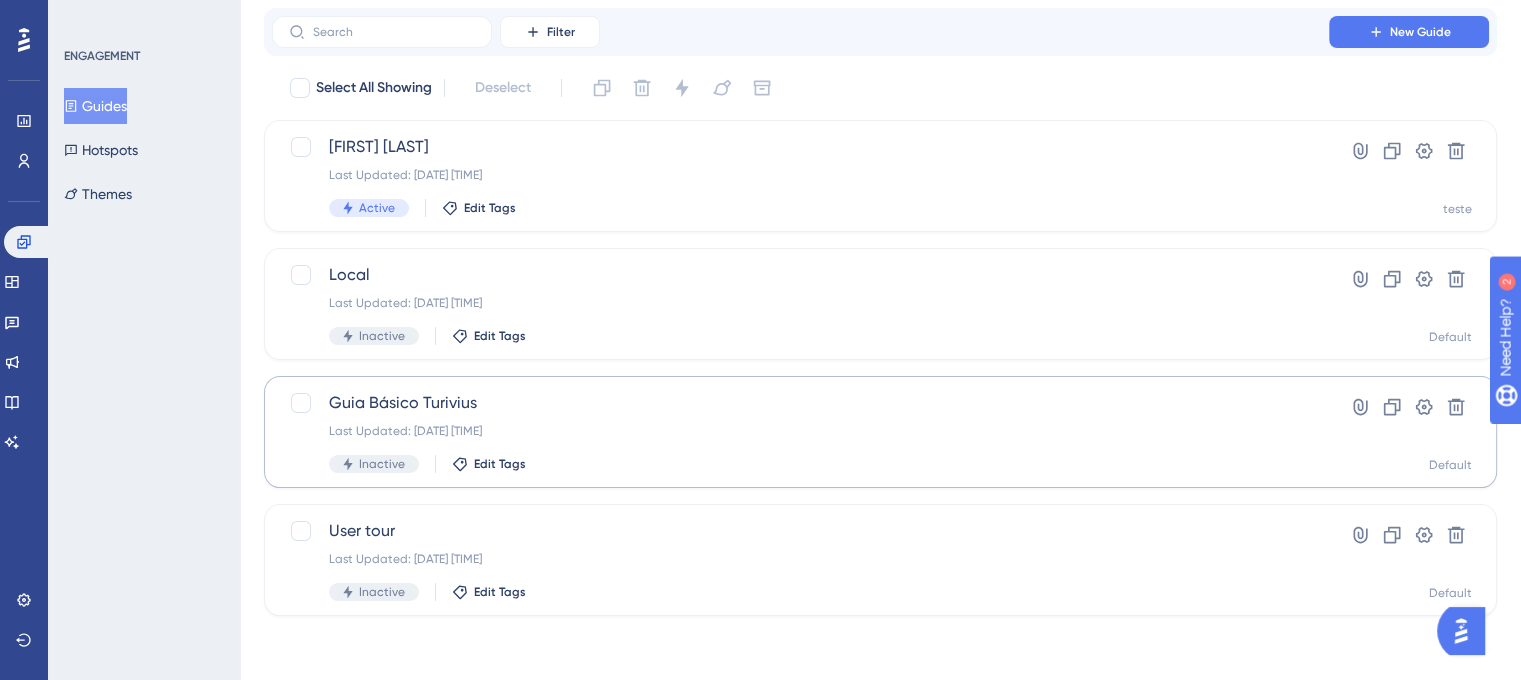 scroll, scrollTop: 0, scrollLeft: 0, axis: both 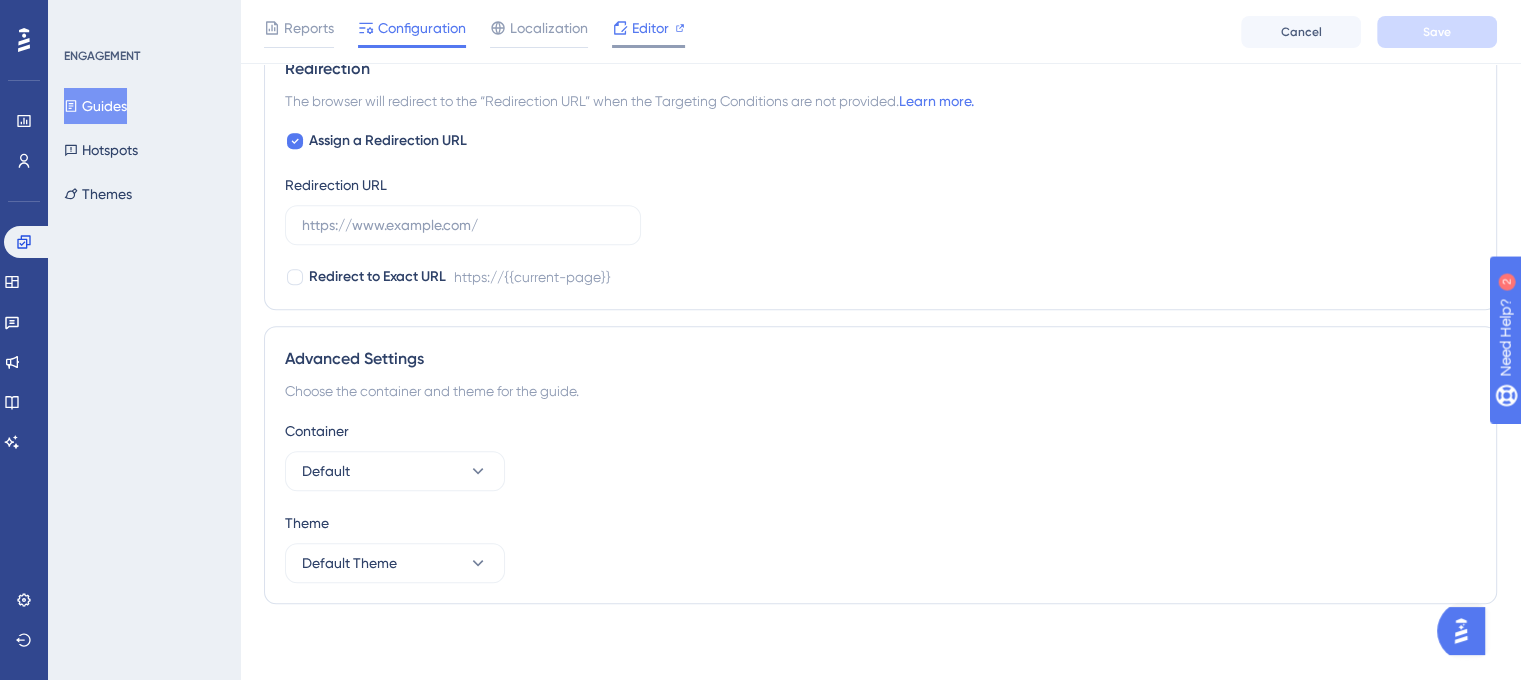 click on "Editor" at bounding box center [650, 28] 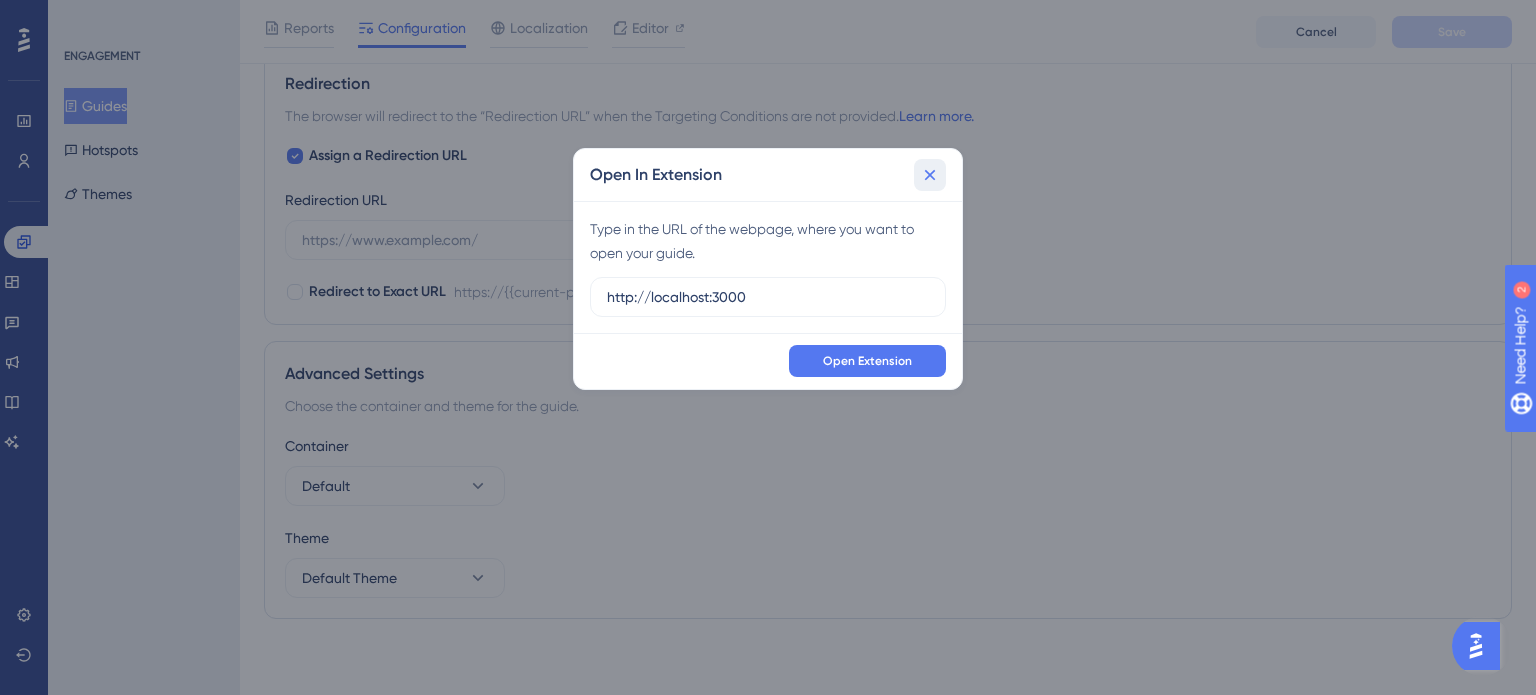 click 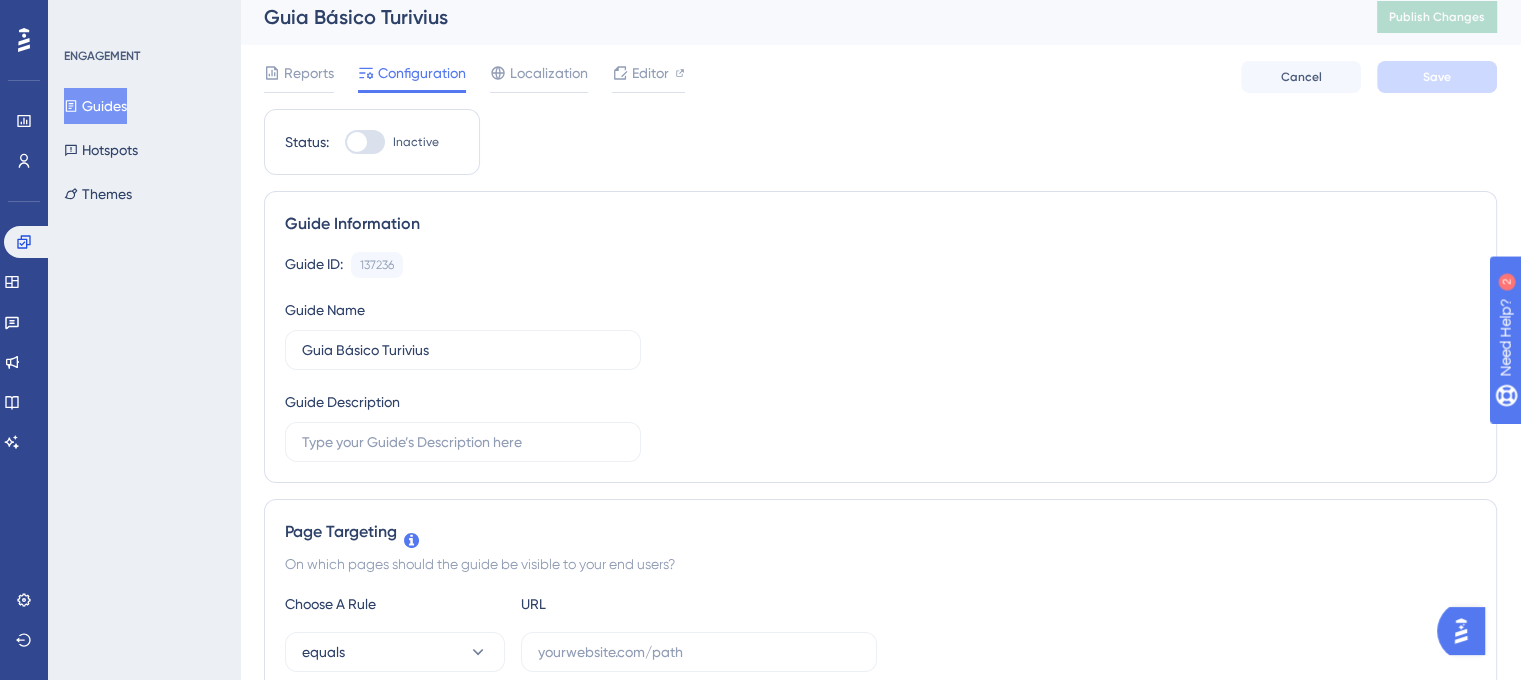 scroll, scrollTop: 0, scrollLeft: 0, axis: both 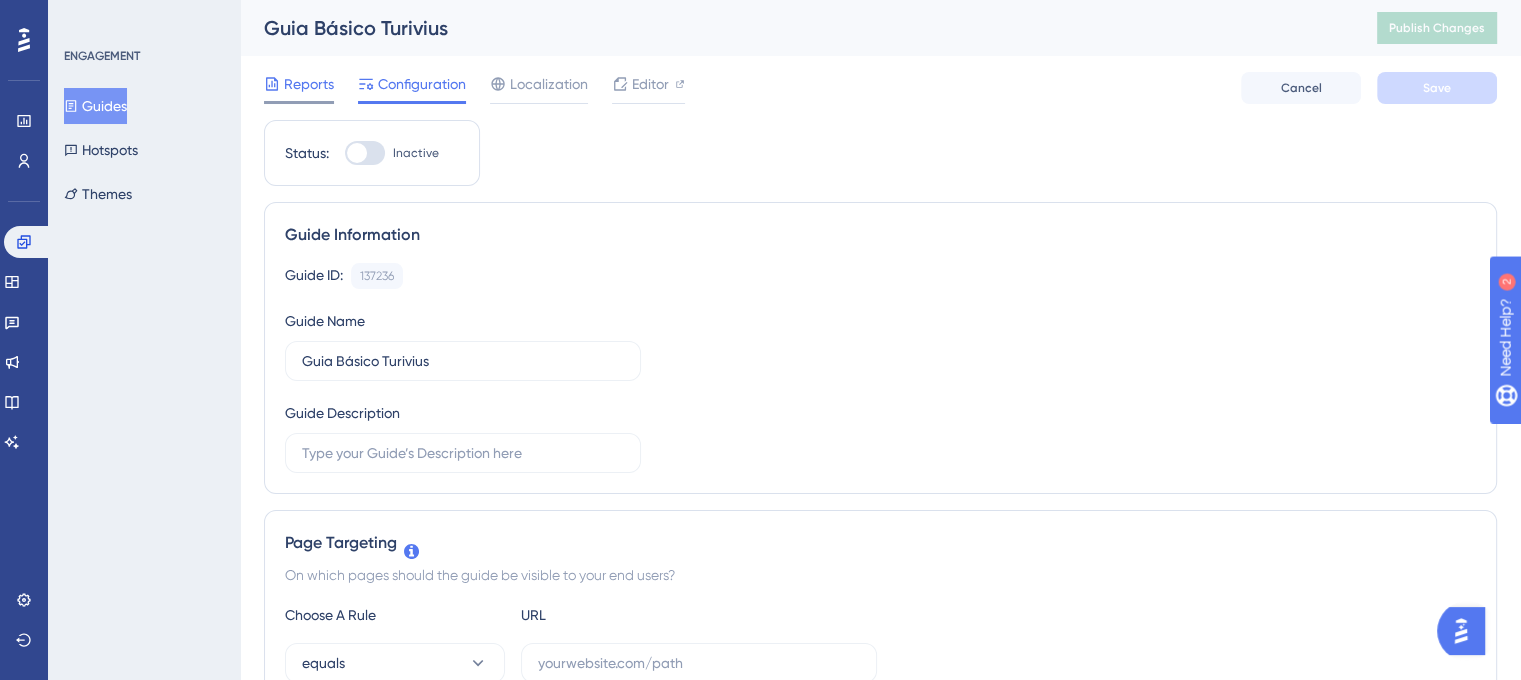 click on "Reports" at bounding box center (309, 84) 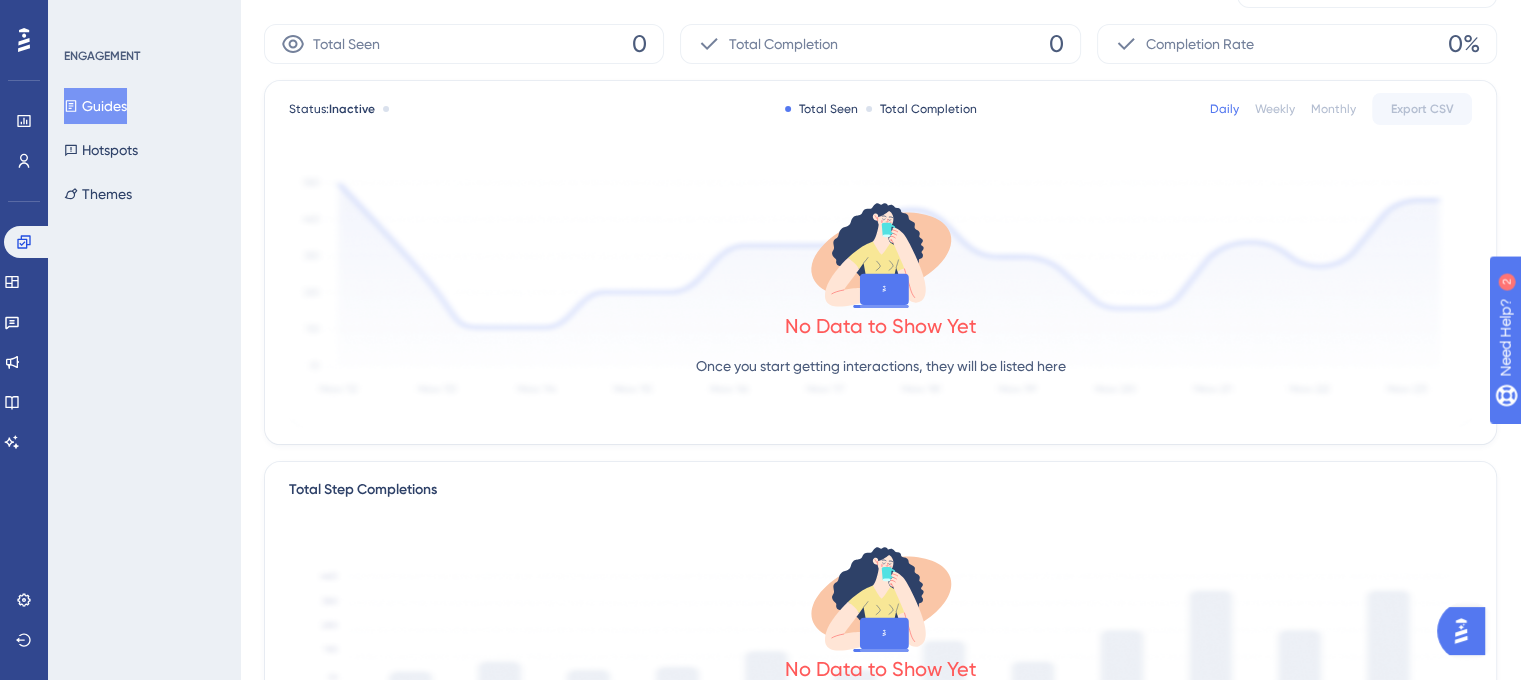 scroll, scrollTop: 400, scrollLeft: 0, axis: vertical 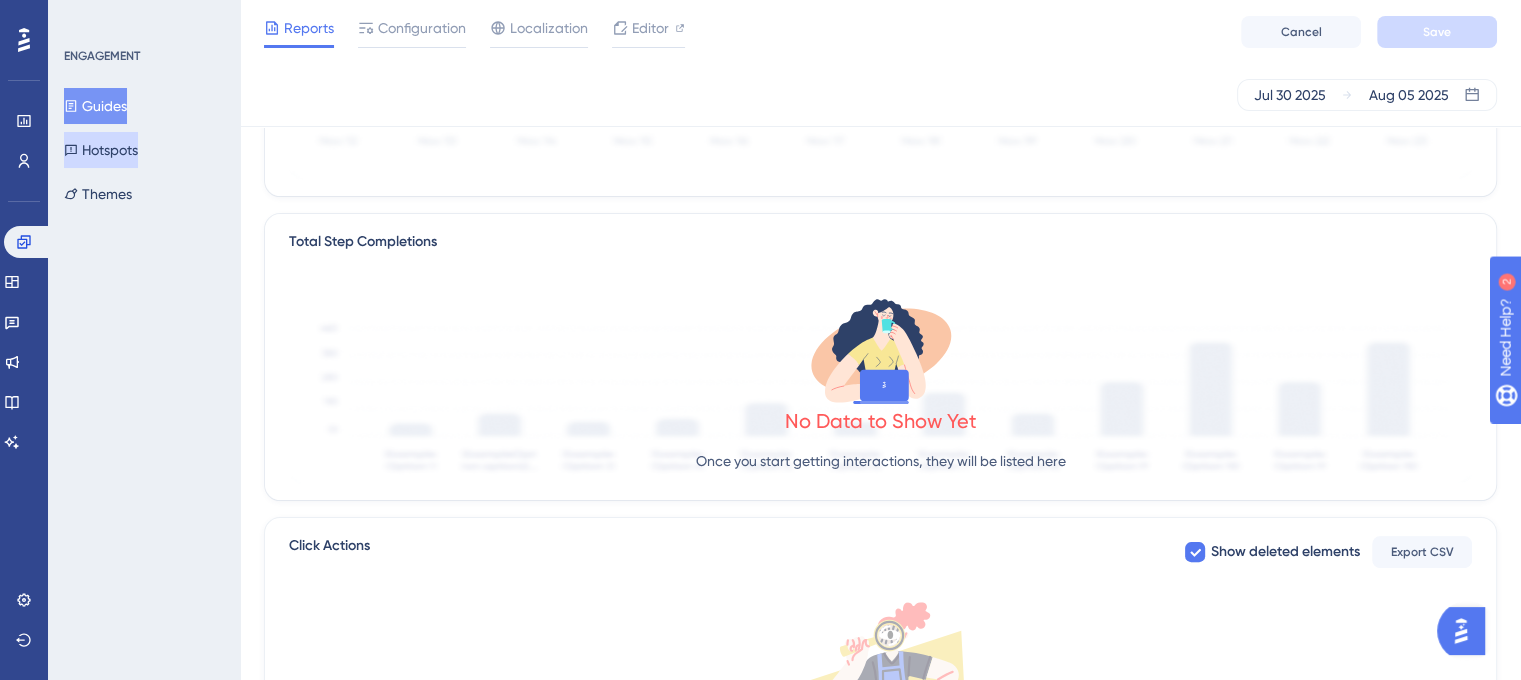 click on "Hotspots" at bounding box center (101, 150) 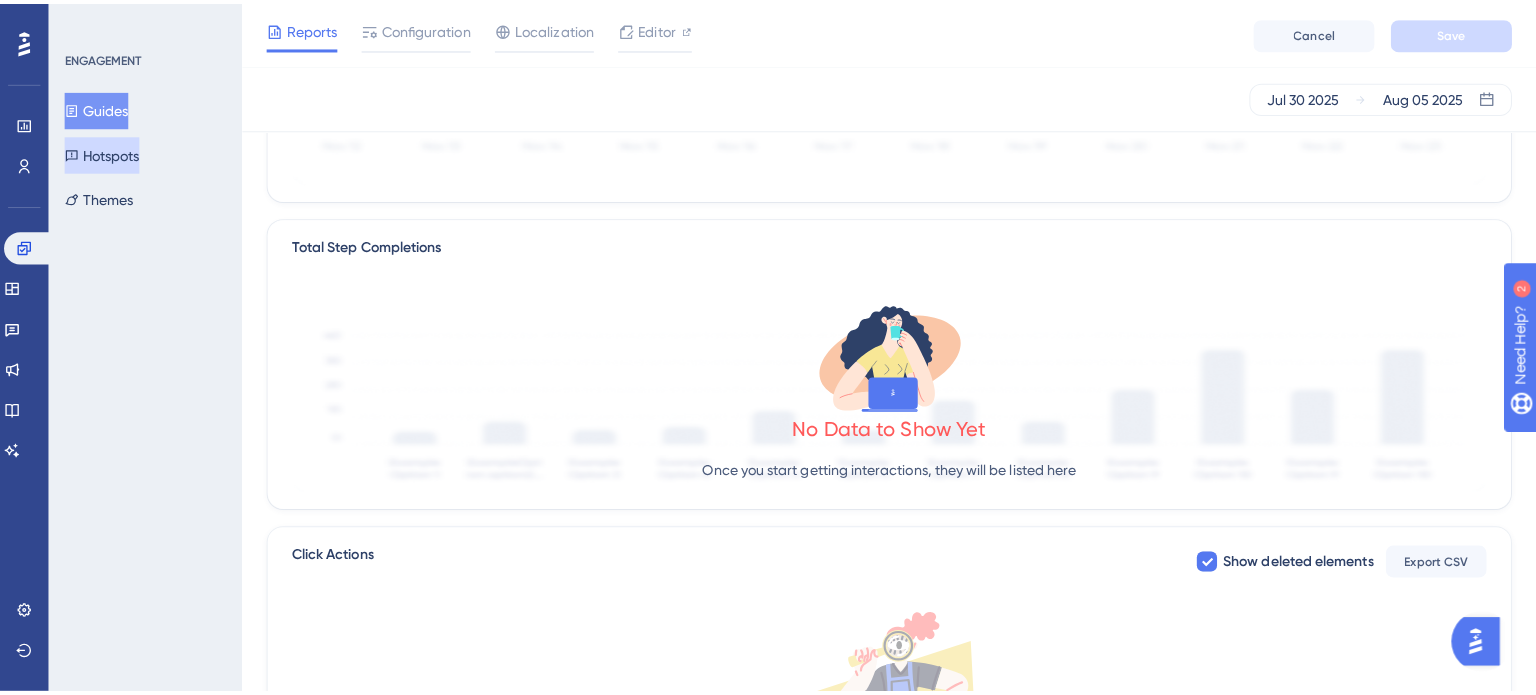 scroll, scrollTop: 0, scrollLeft: 0, axis: both 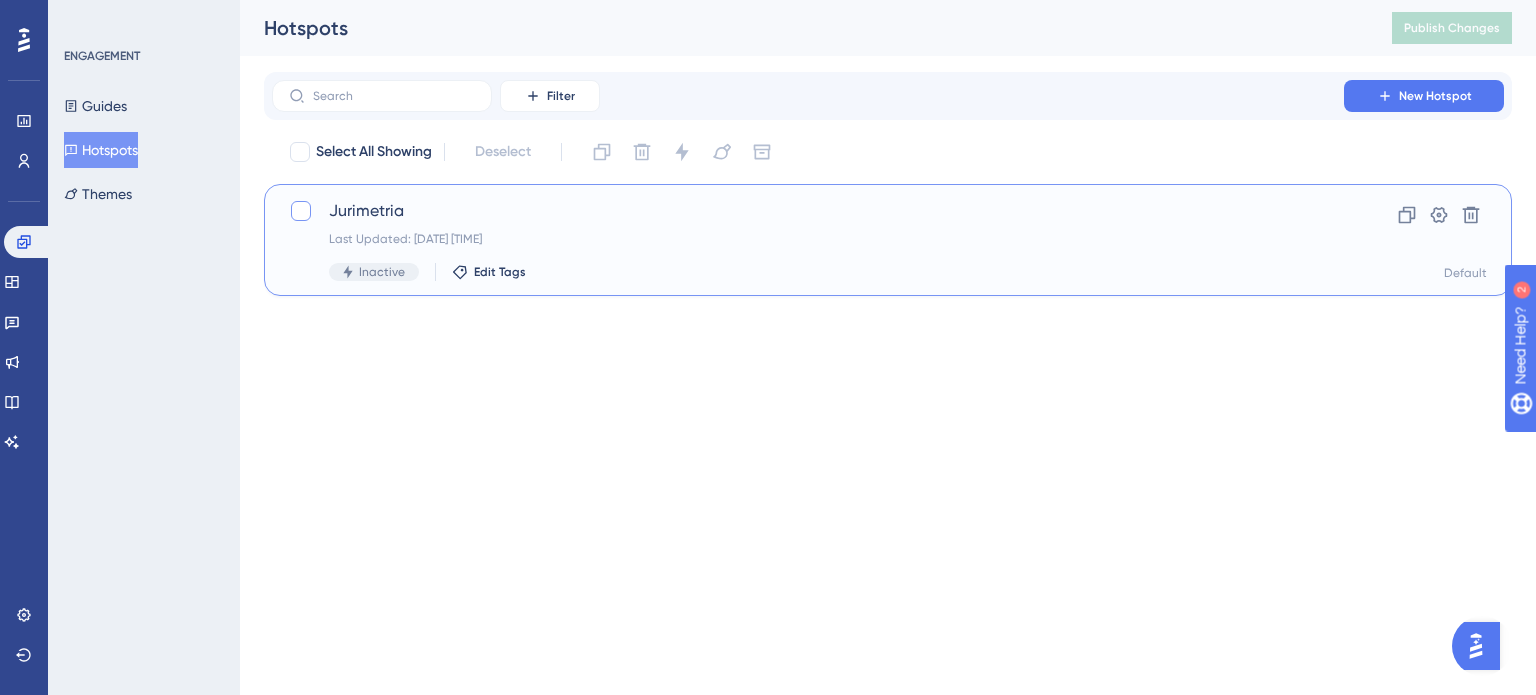 click at bounding box center [301, 211] 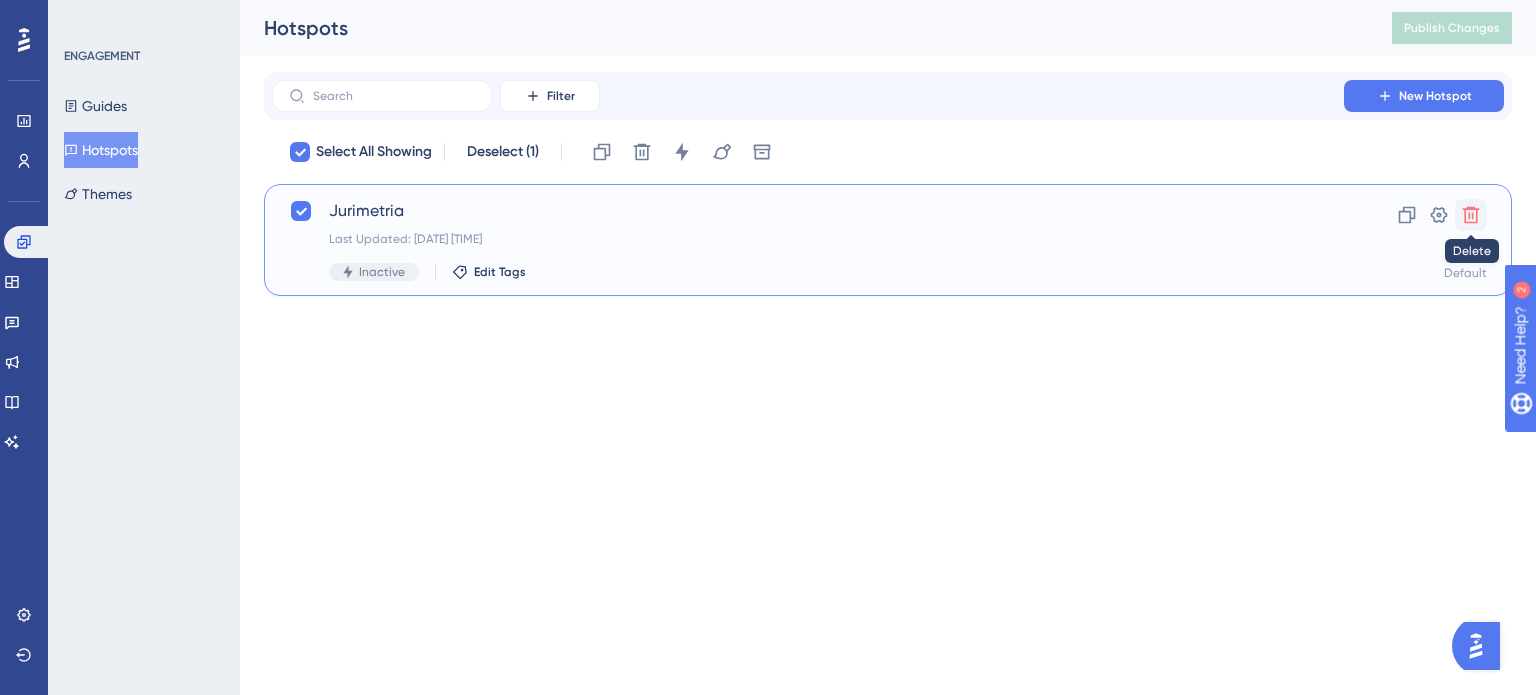 click 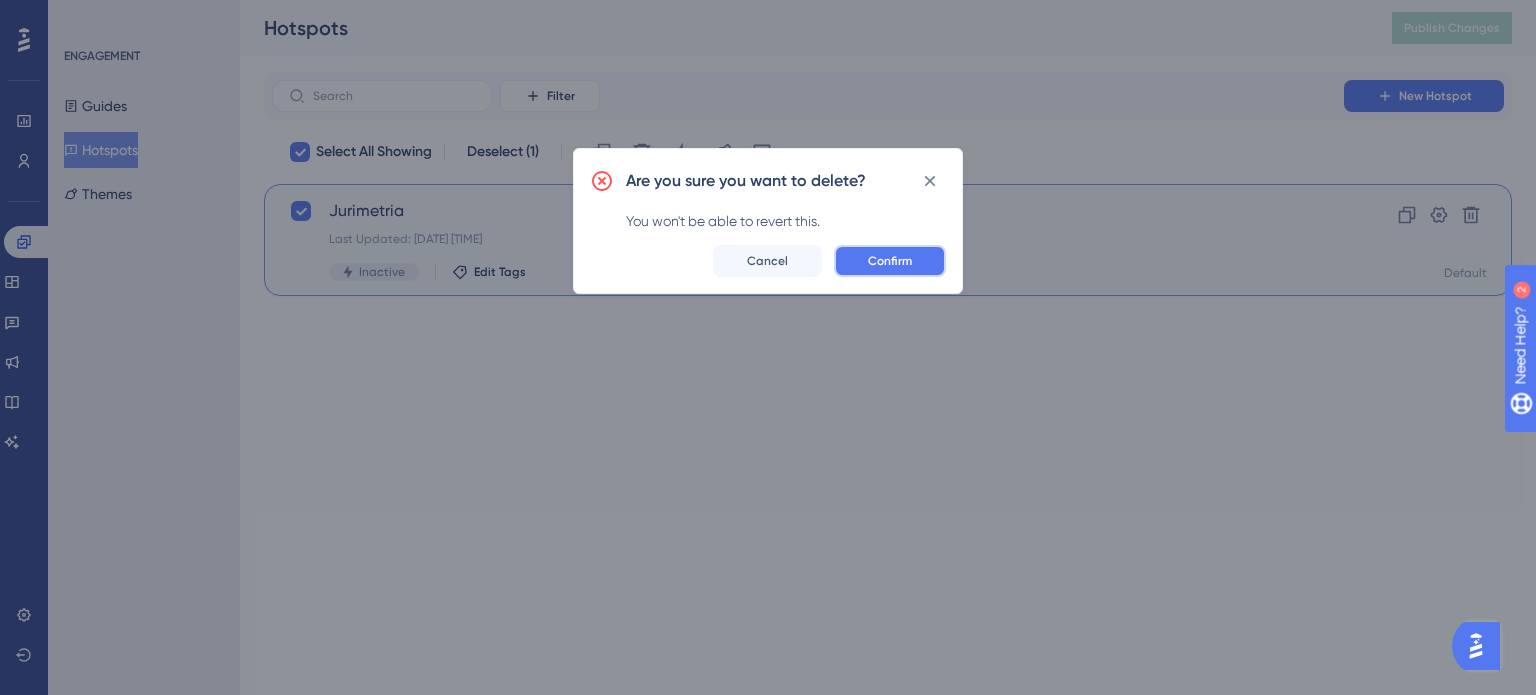 click on "Confirm" at bounding box center (890, 261) 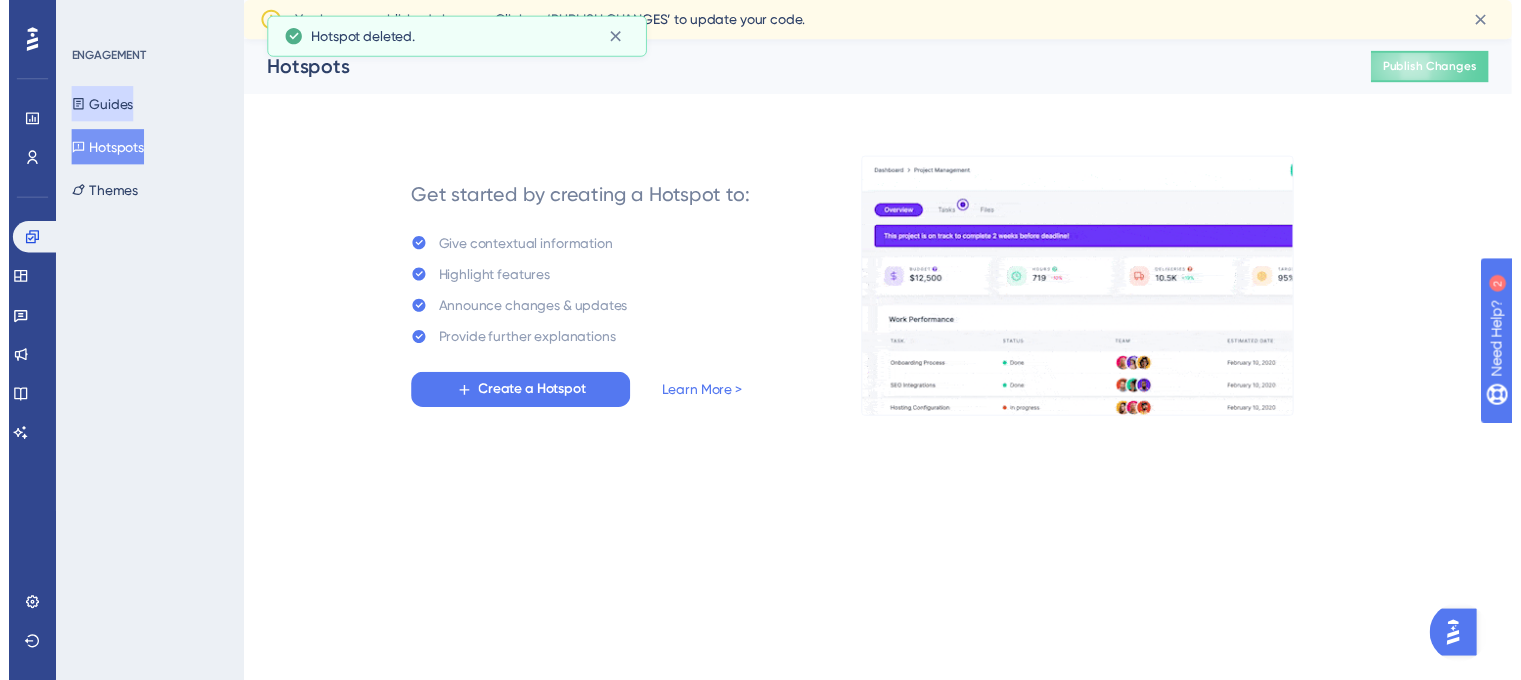 scroll, scrollTop: 0, scrollLeft: 0, axis: both 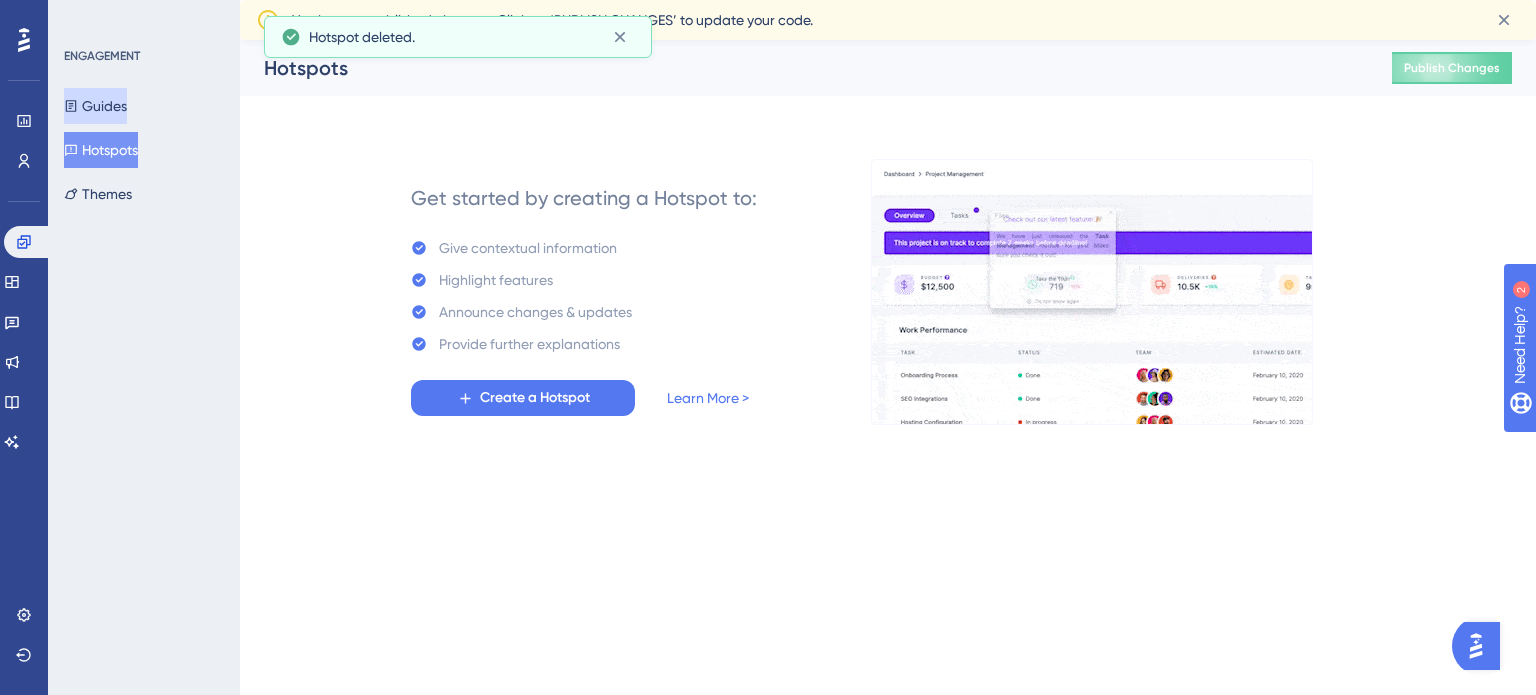 click on "Guides" at bounding box center (95, 106) 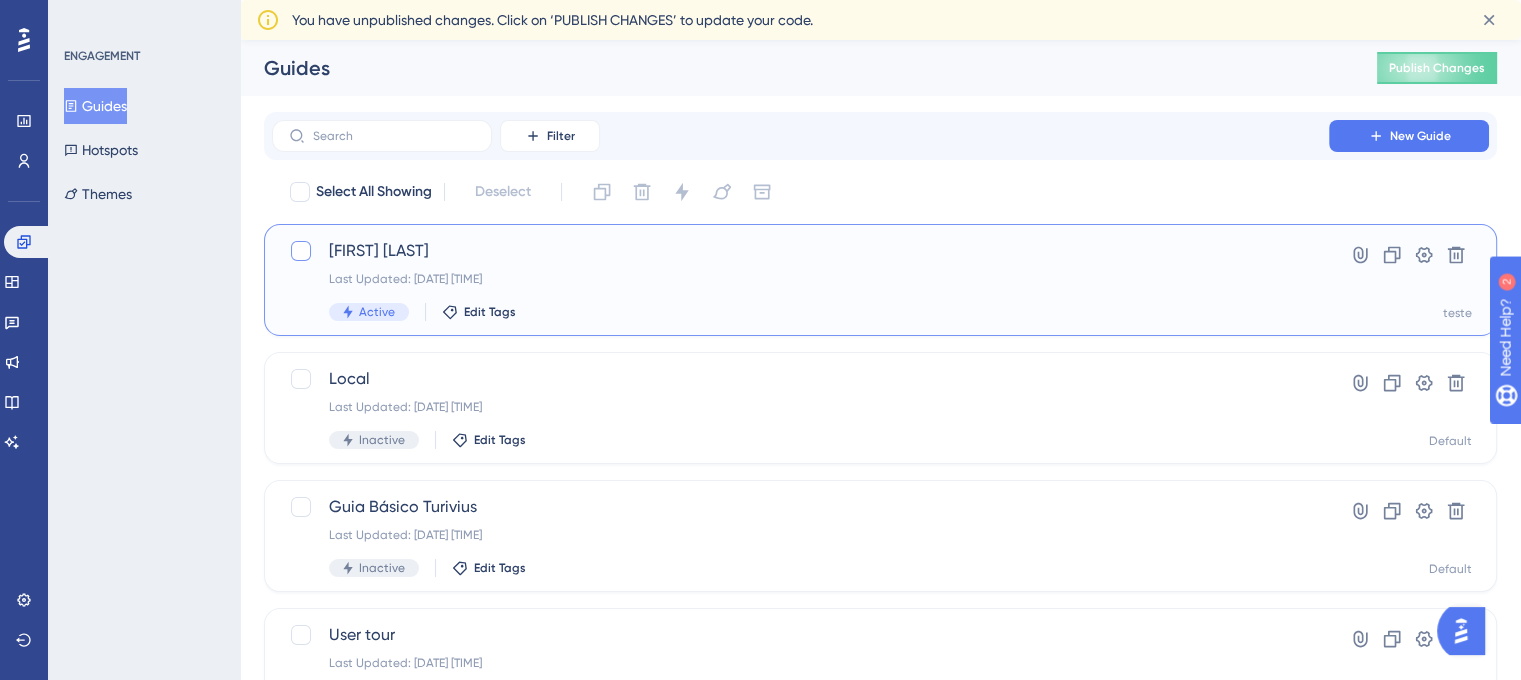 click at bounding box center (301, 251) 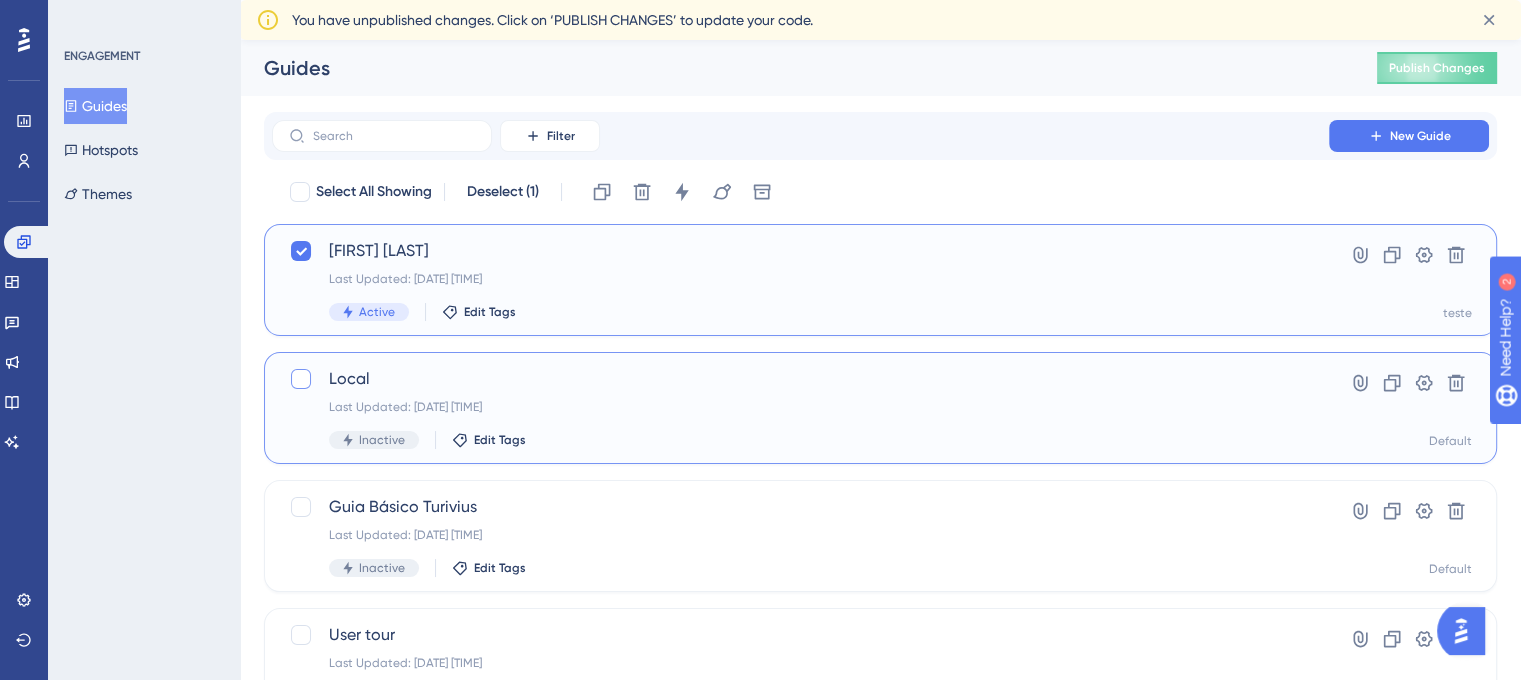 click at bounding box center [301, 379] 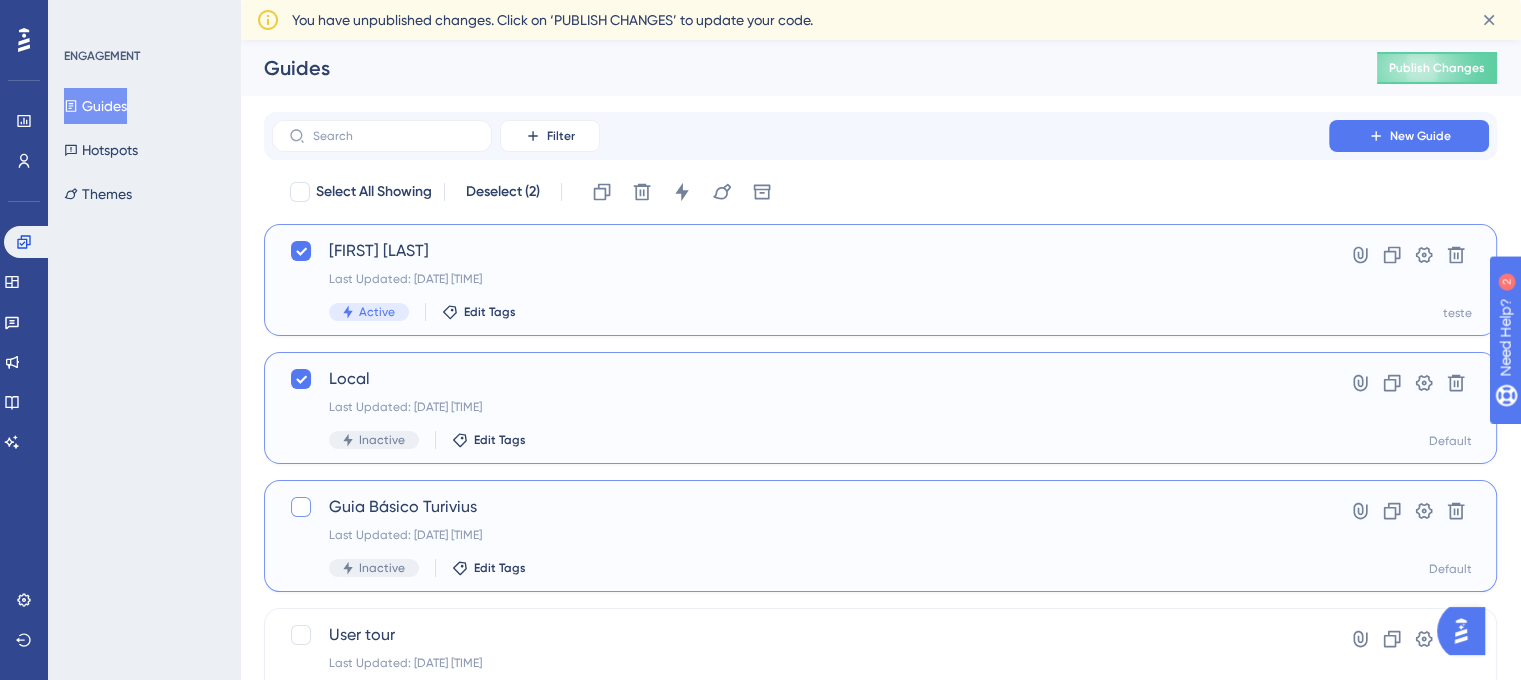 click at bounding box center [301, 507] 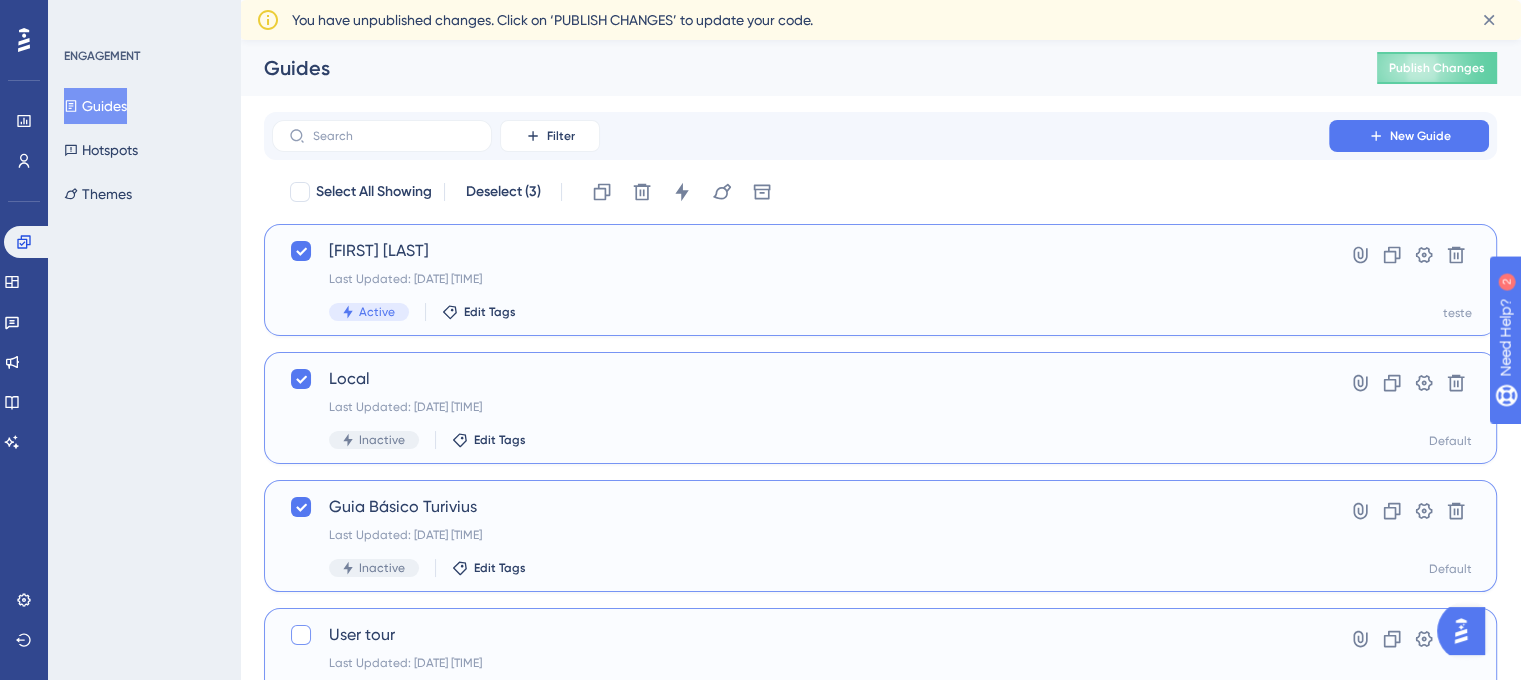 click at bounding box center [301, 635] 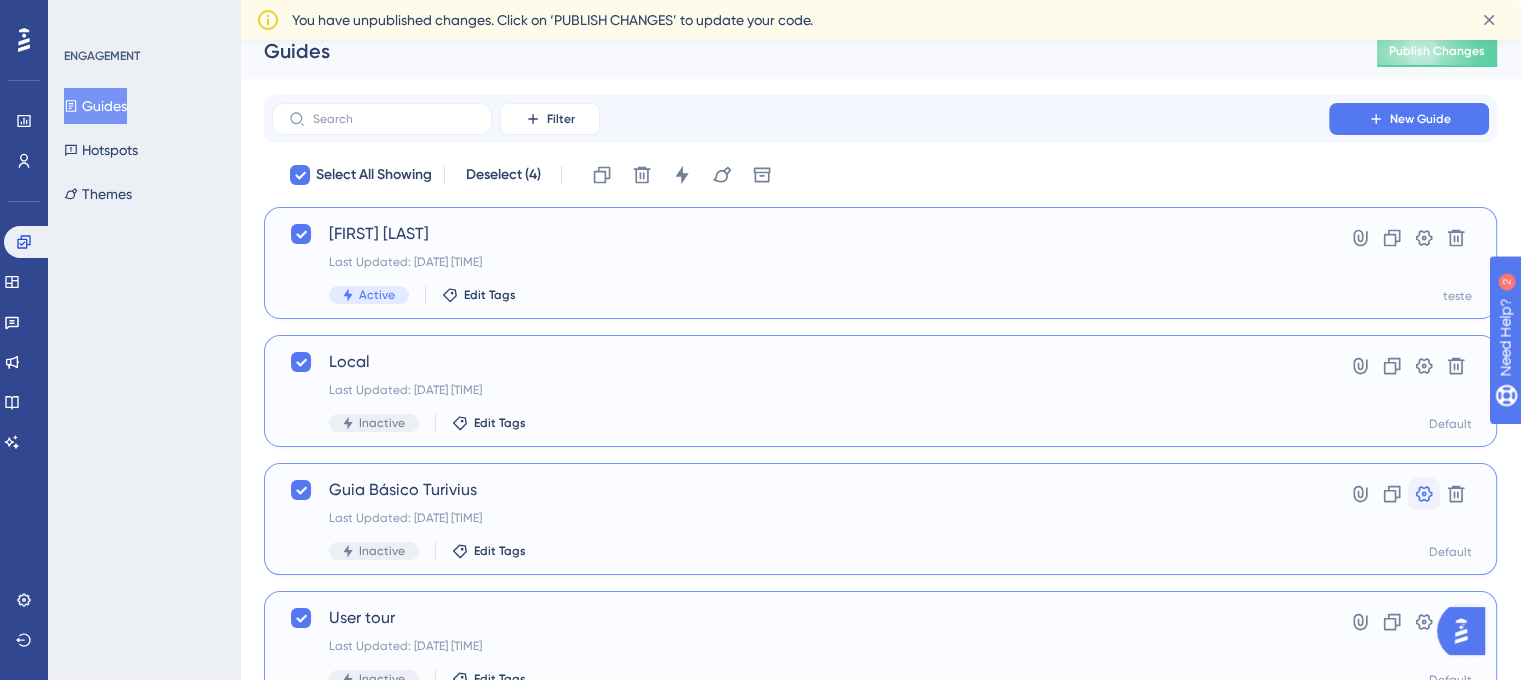 scroll, scrollTop: 0, scrollLeft: 0, axis: both 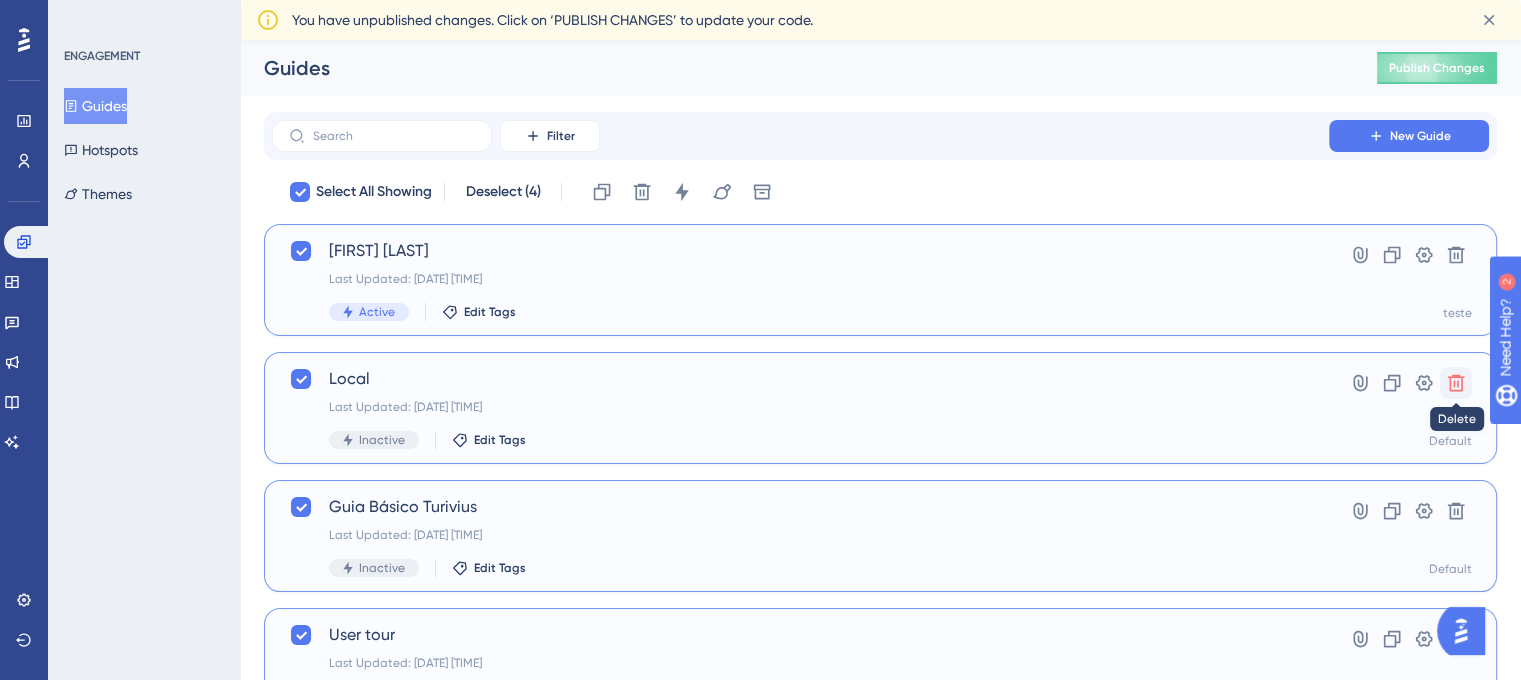 click 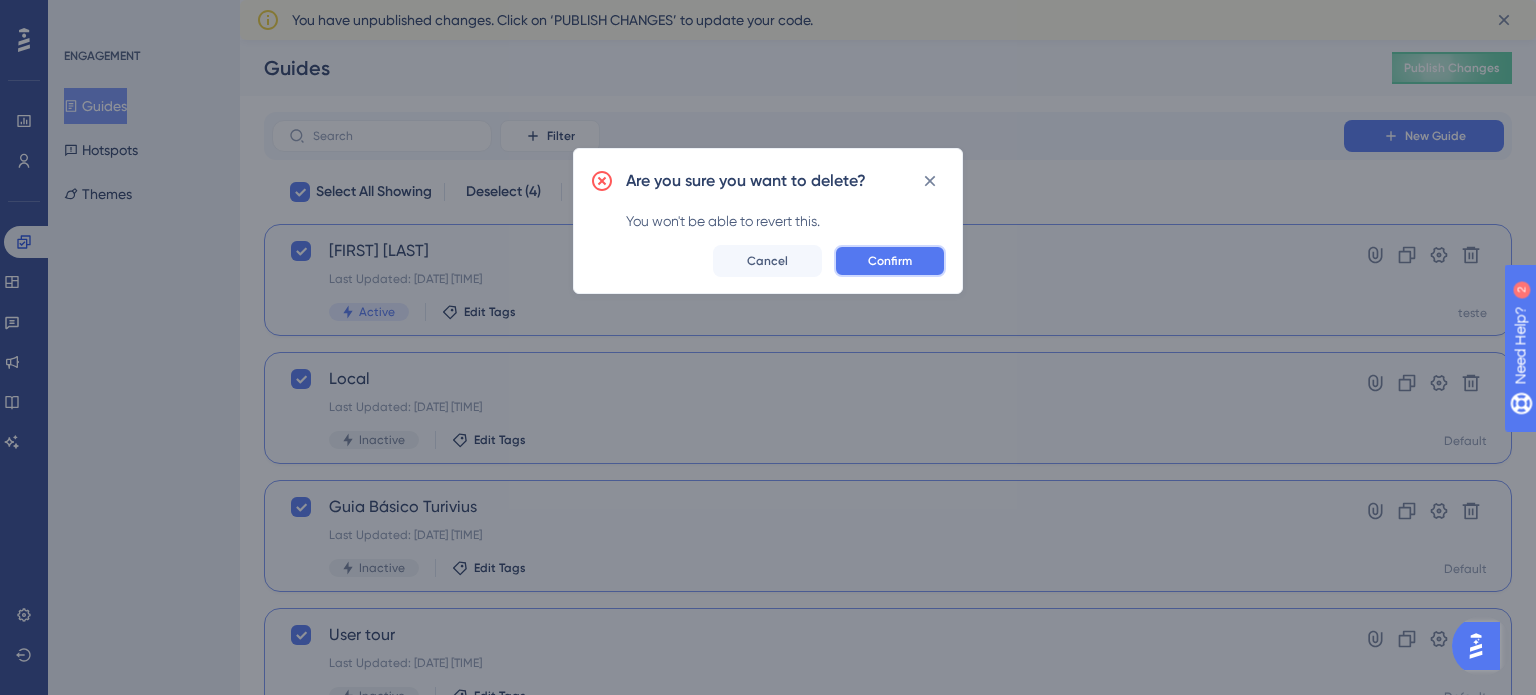 click on "Confirm" at bounding box center (890, 261) 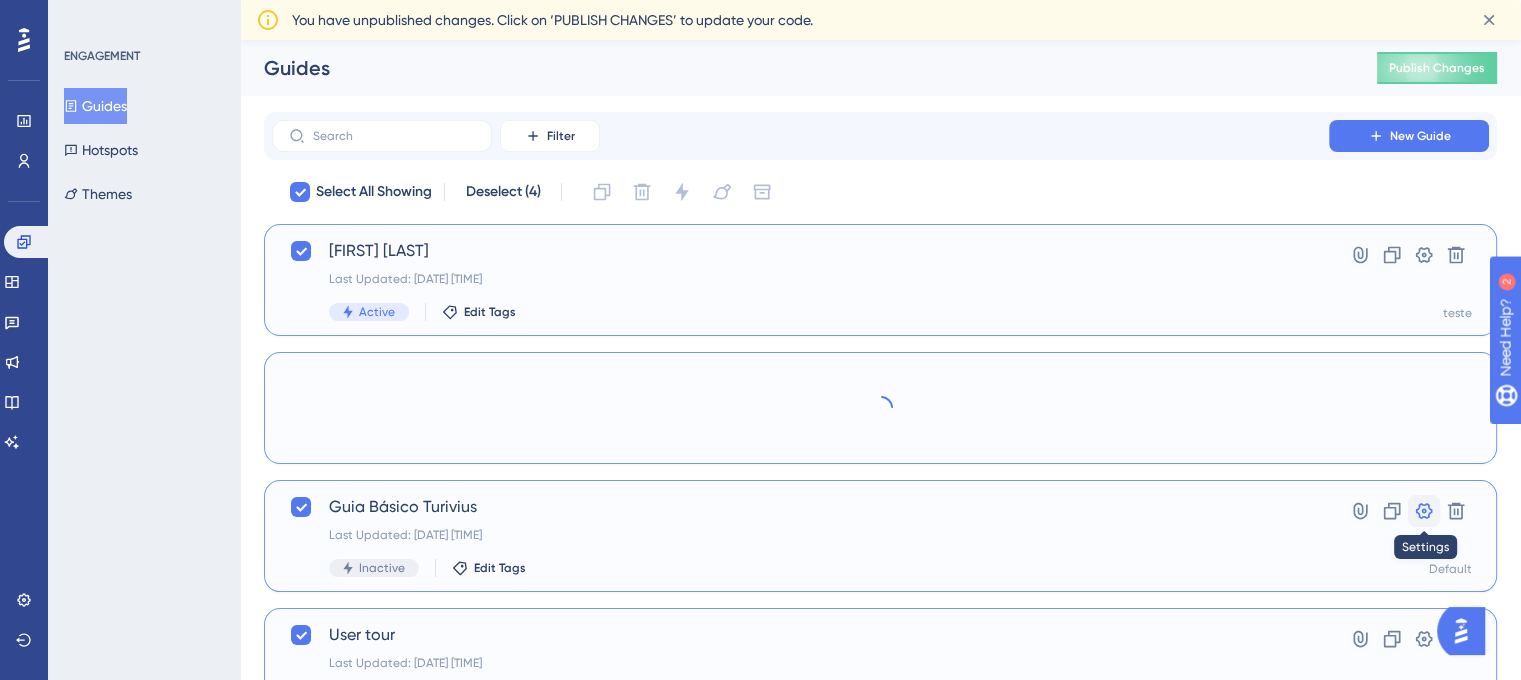 checkbox on "false" 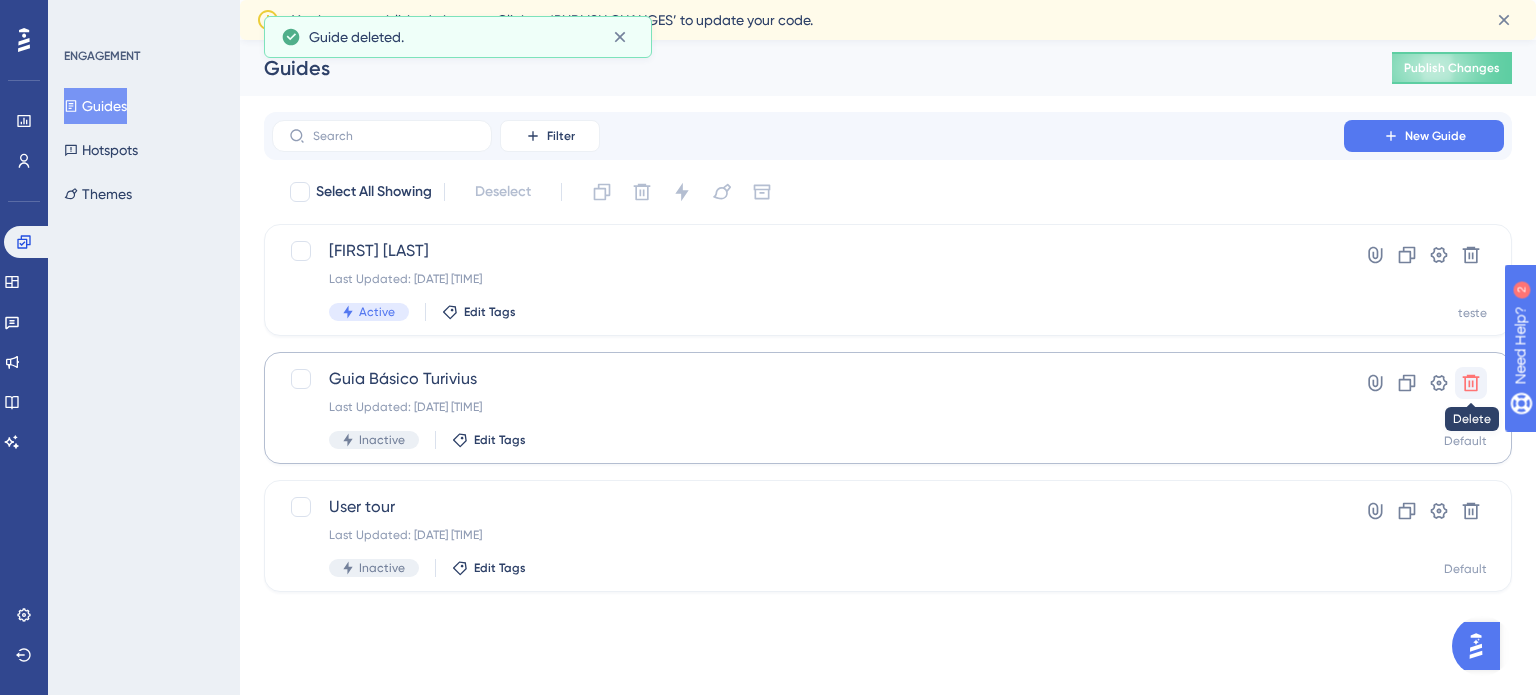 click 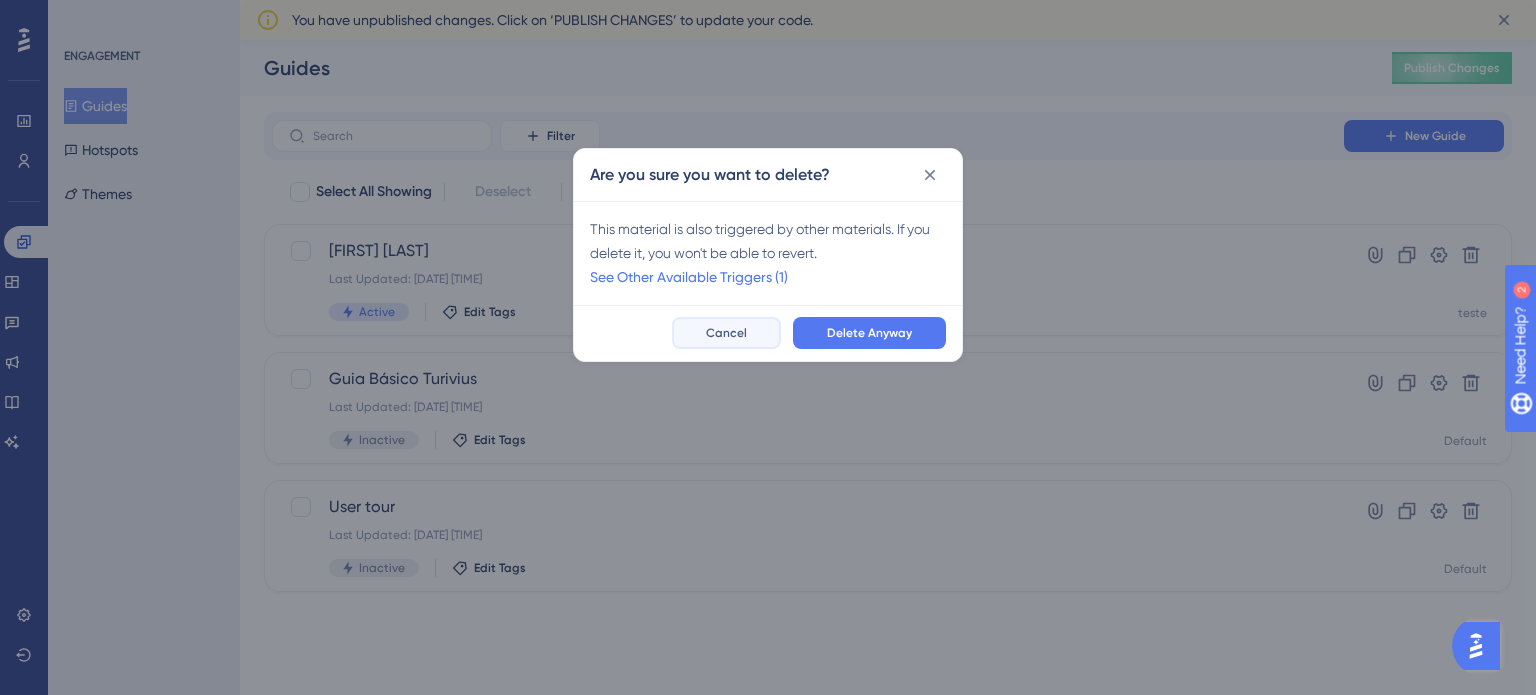 click on "Cancel" at bounding box center (726, 333) 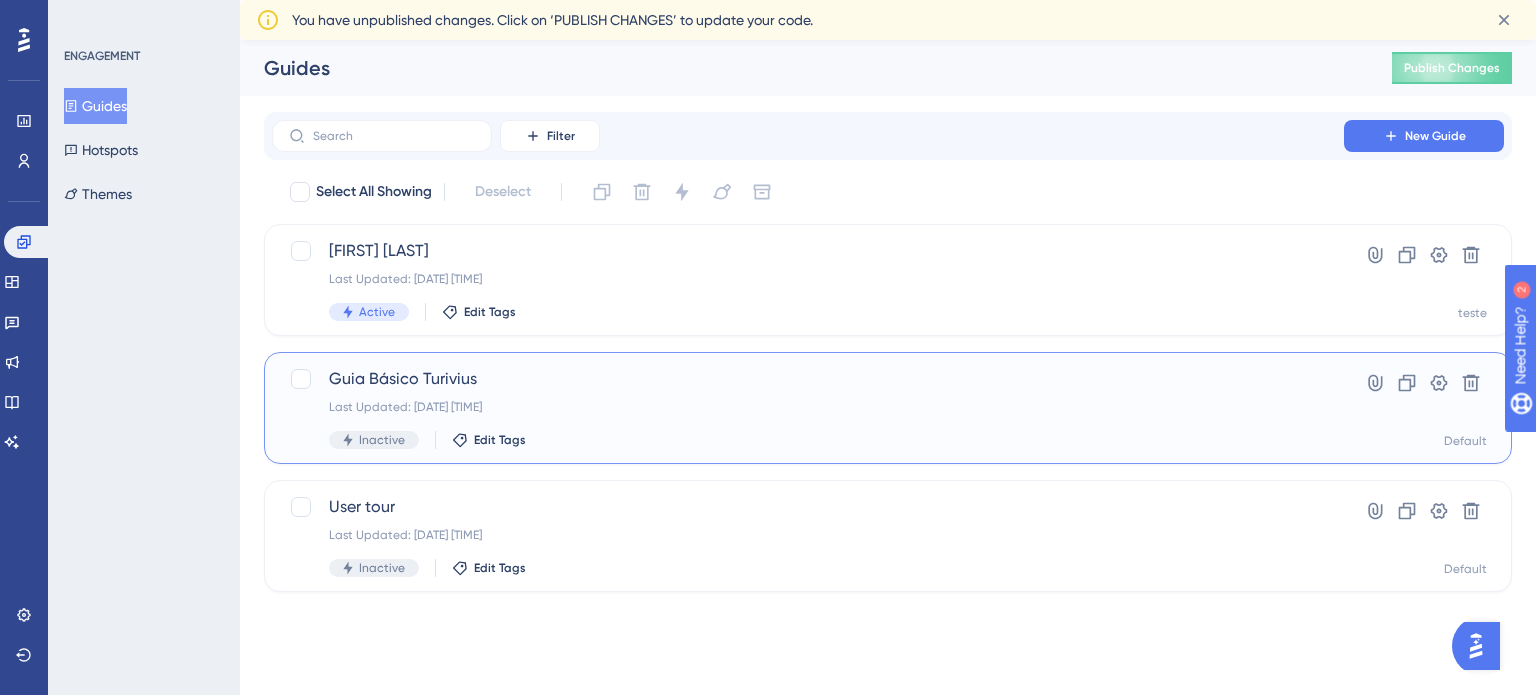 click on "Guia Básico Turivius" at bounding box center (808, 379) 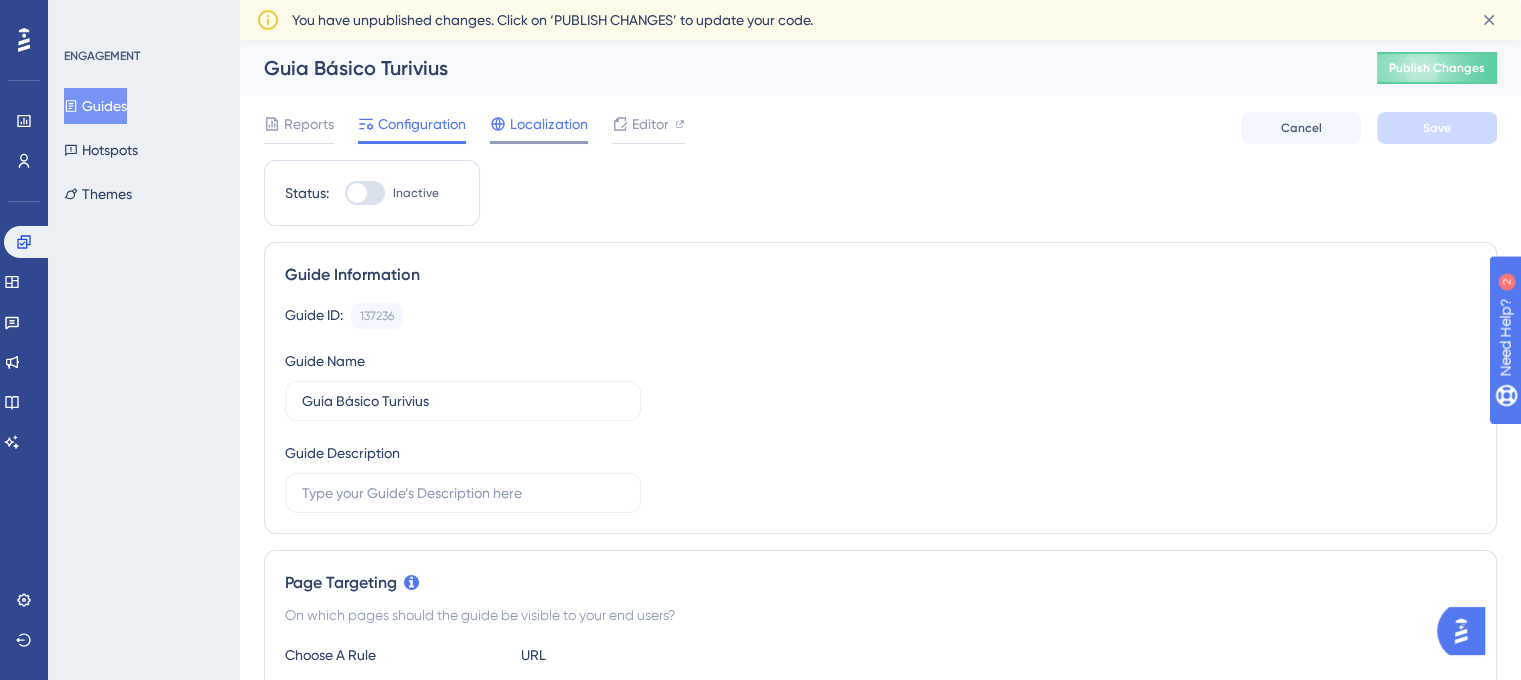 click on "Localization" at bounding box center (539, 128) 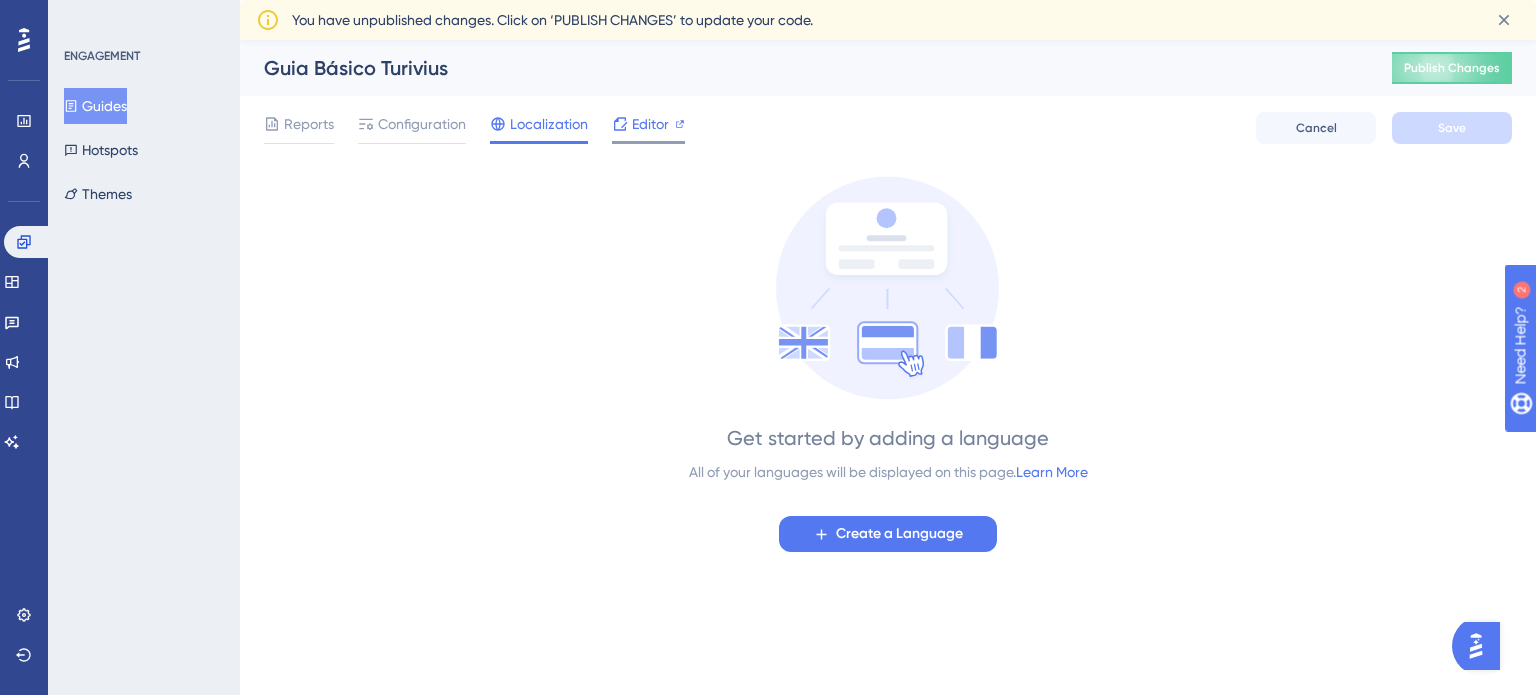 click on "Editor" at bounding box center [650, 124] 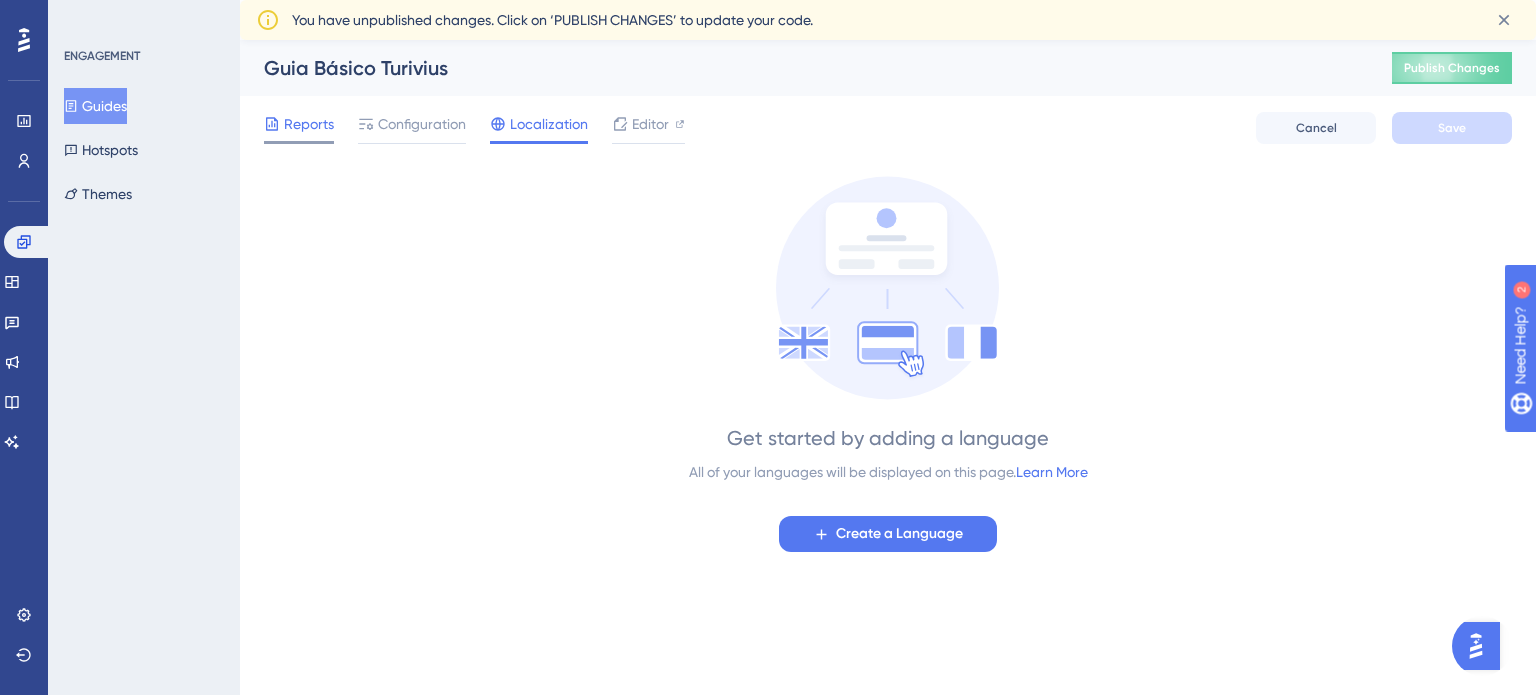 click on "Reports" at bounding box center [299, 128] 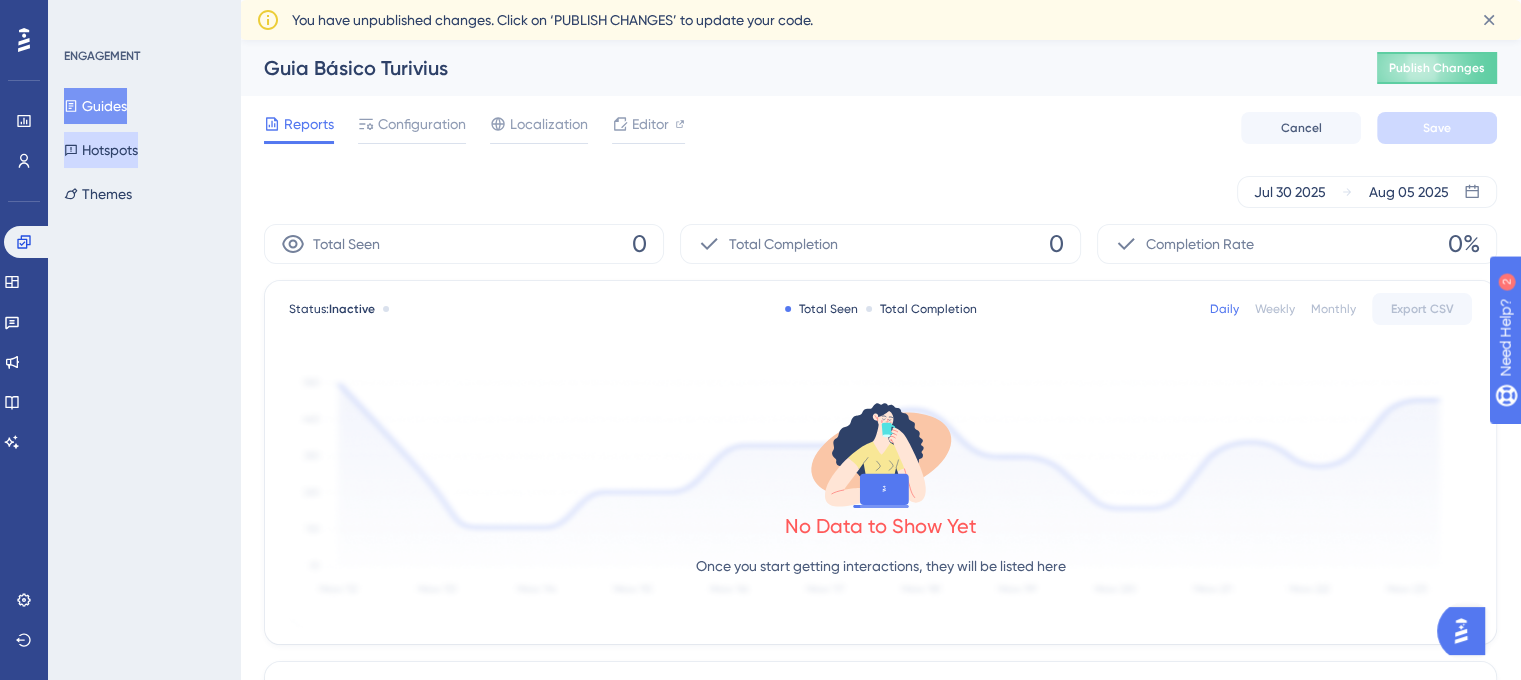 click on "Hotspots" at bounding box center (101, 150) 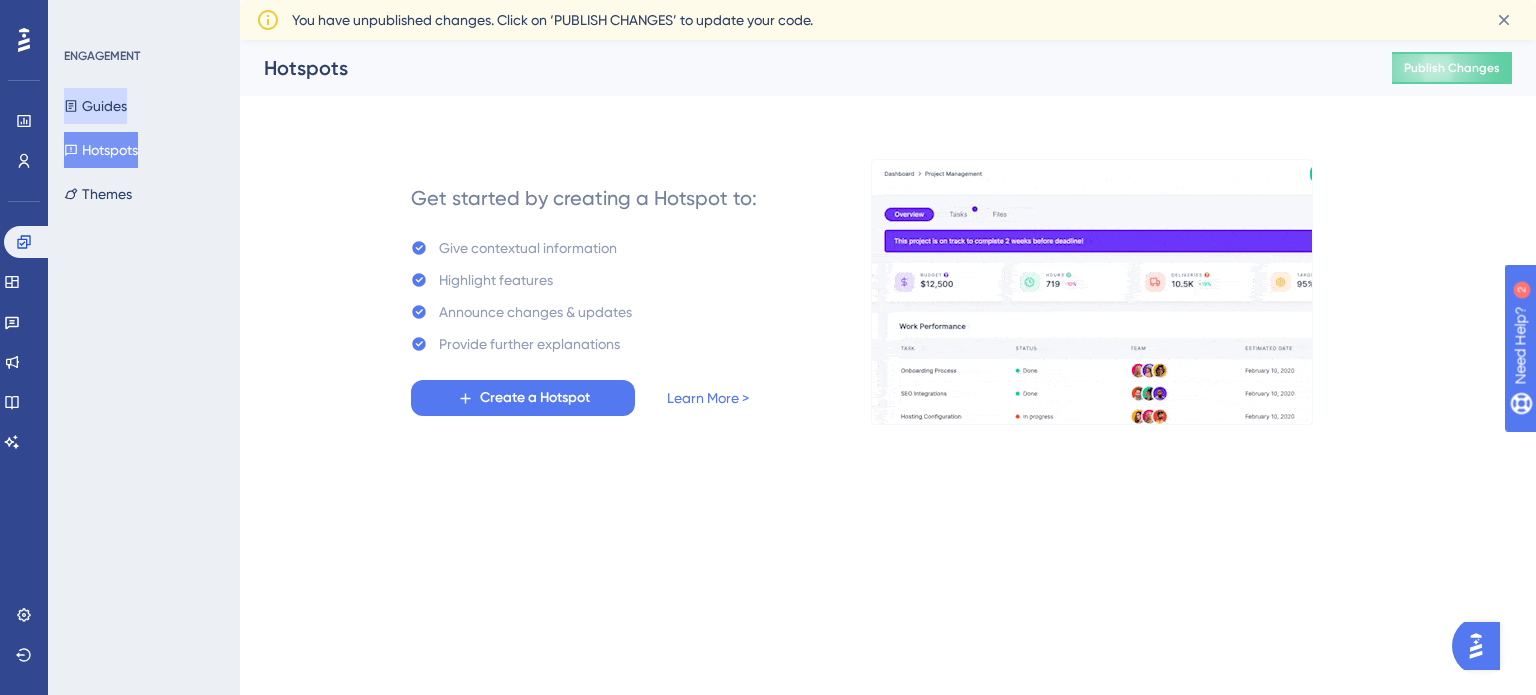 click on "Guides" at bounding box center [95, 106] 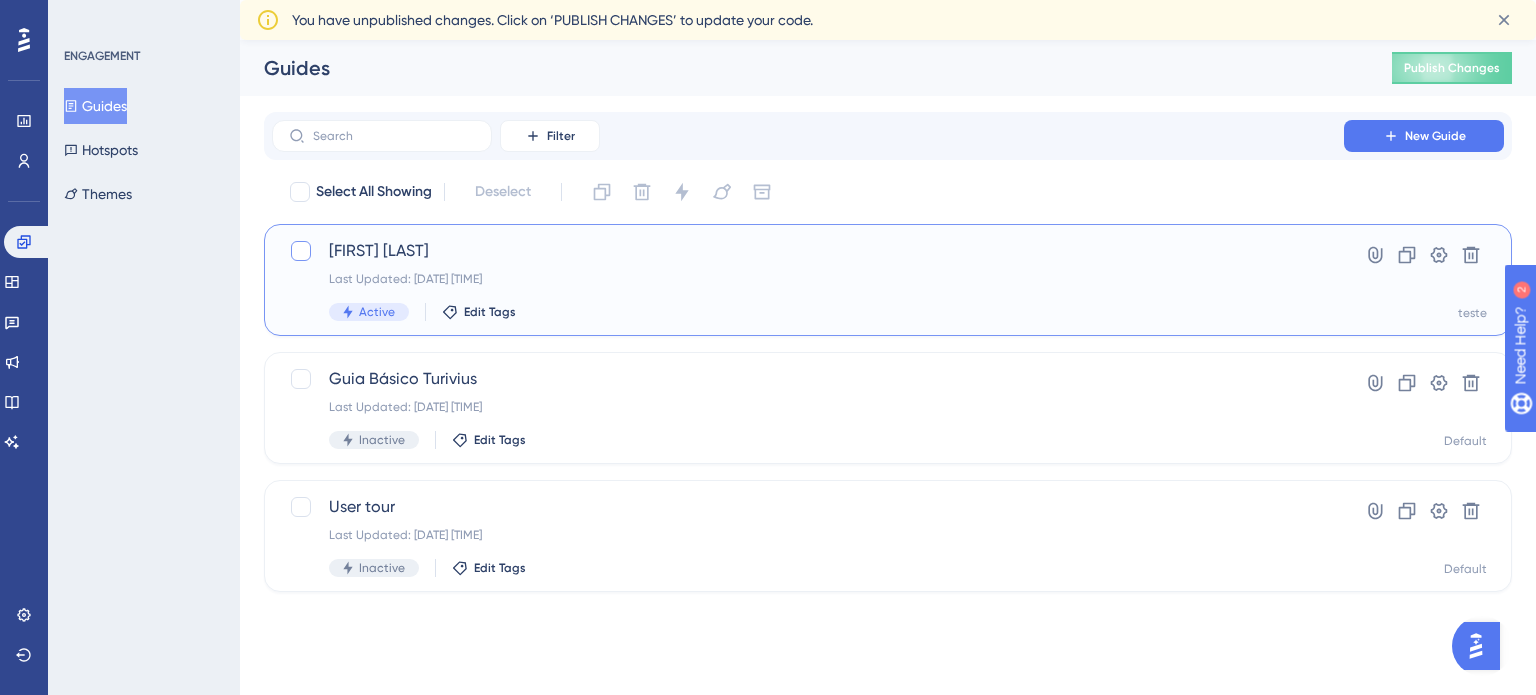 click at bounding box center (301, 251) 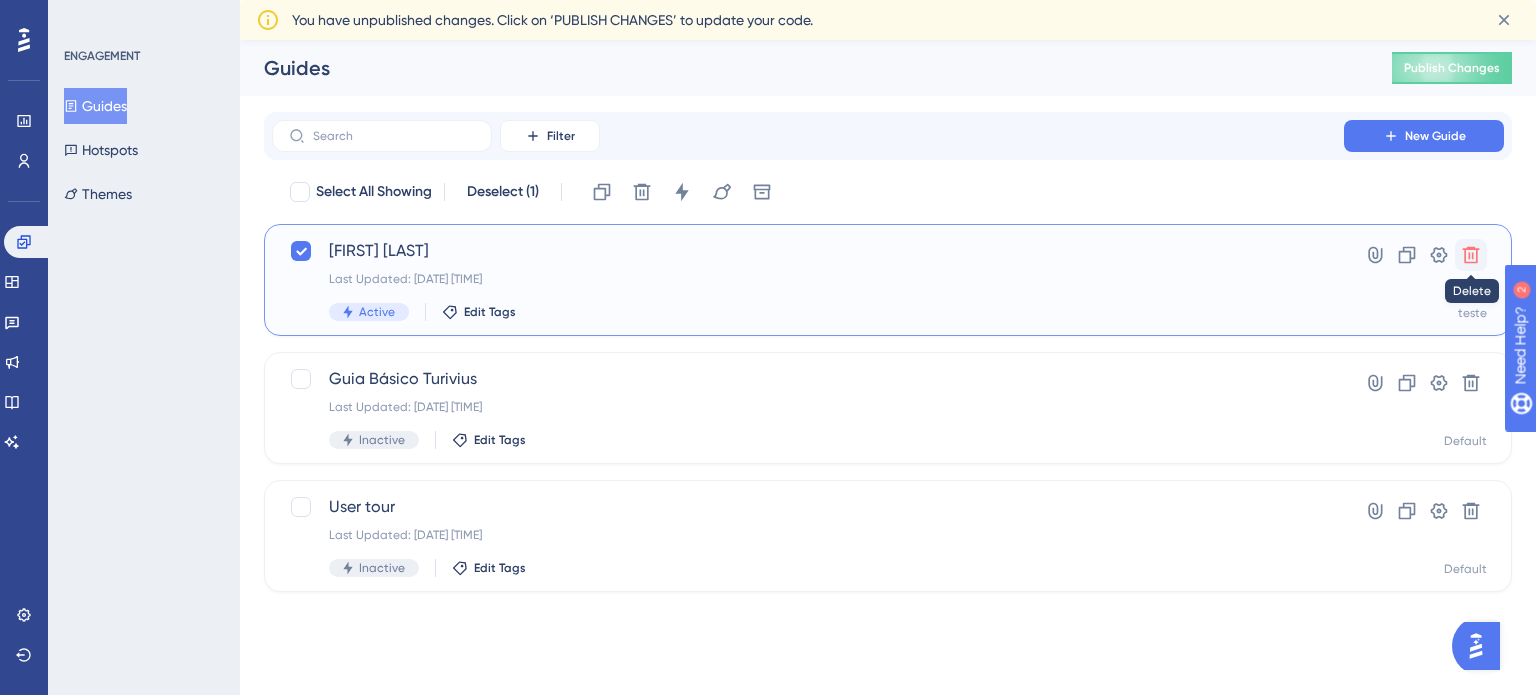 click 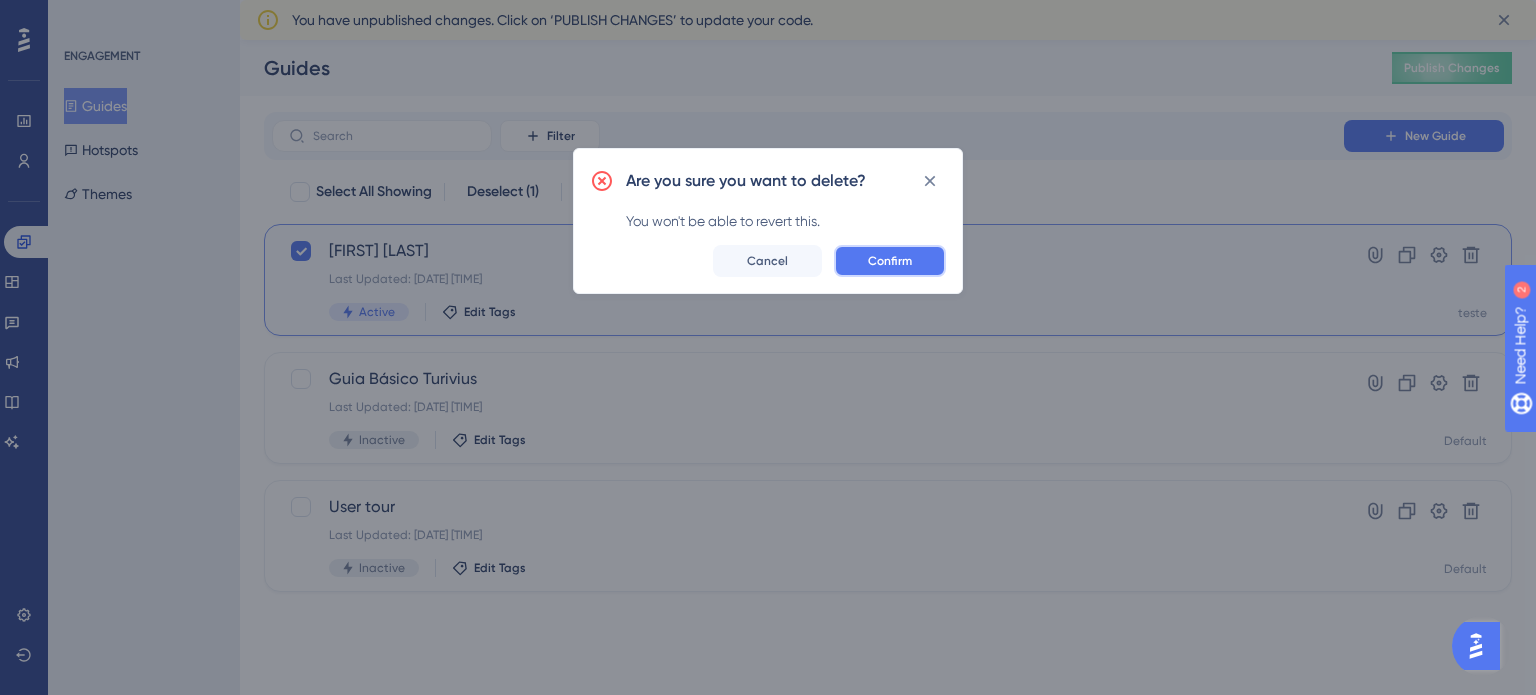 click on "Confirm" at bounding box center (890, 261) 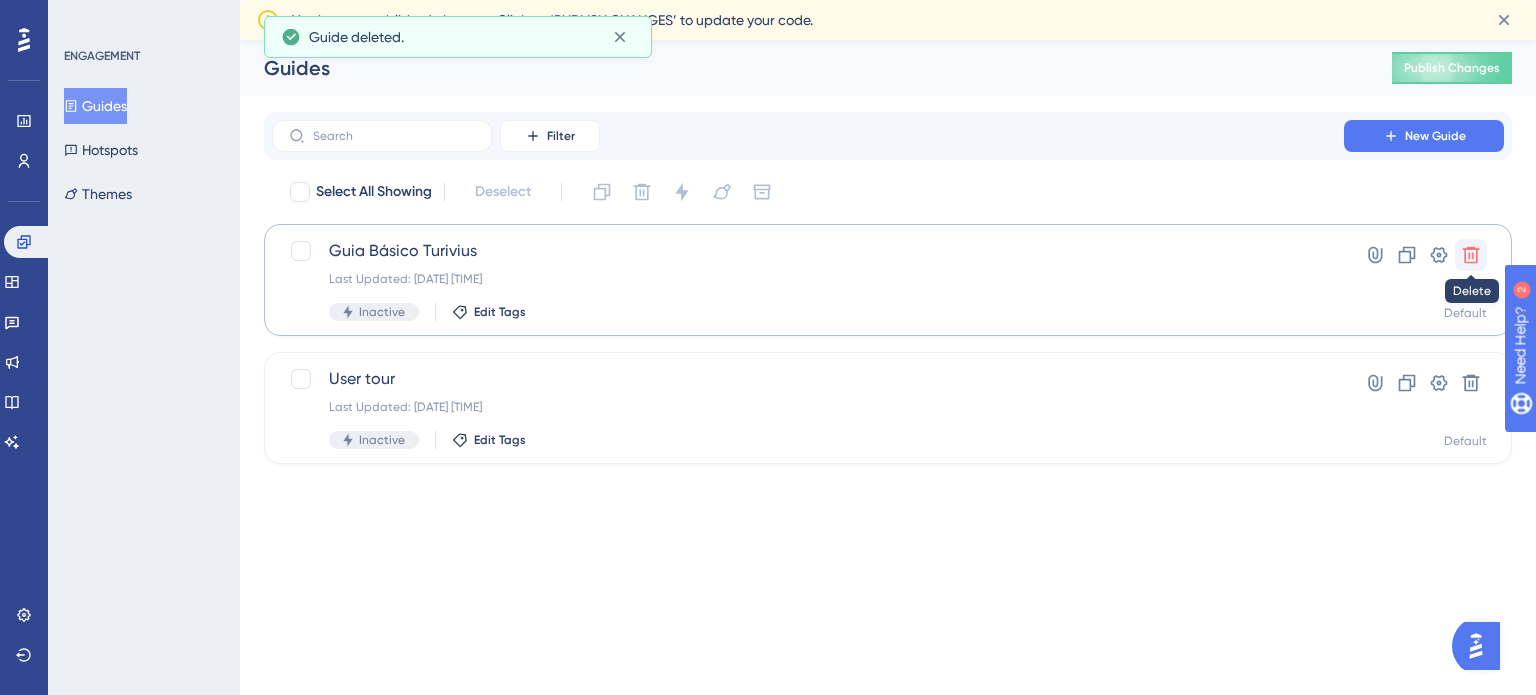click 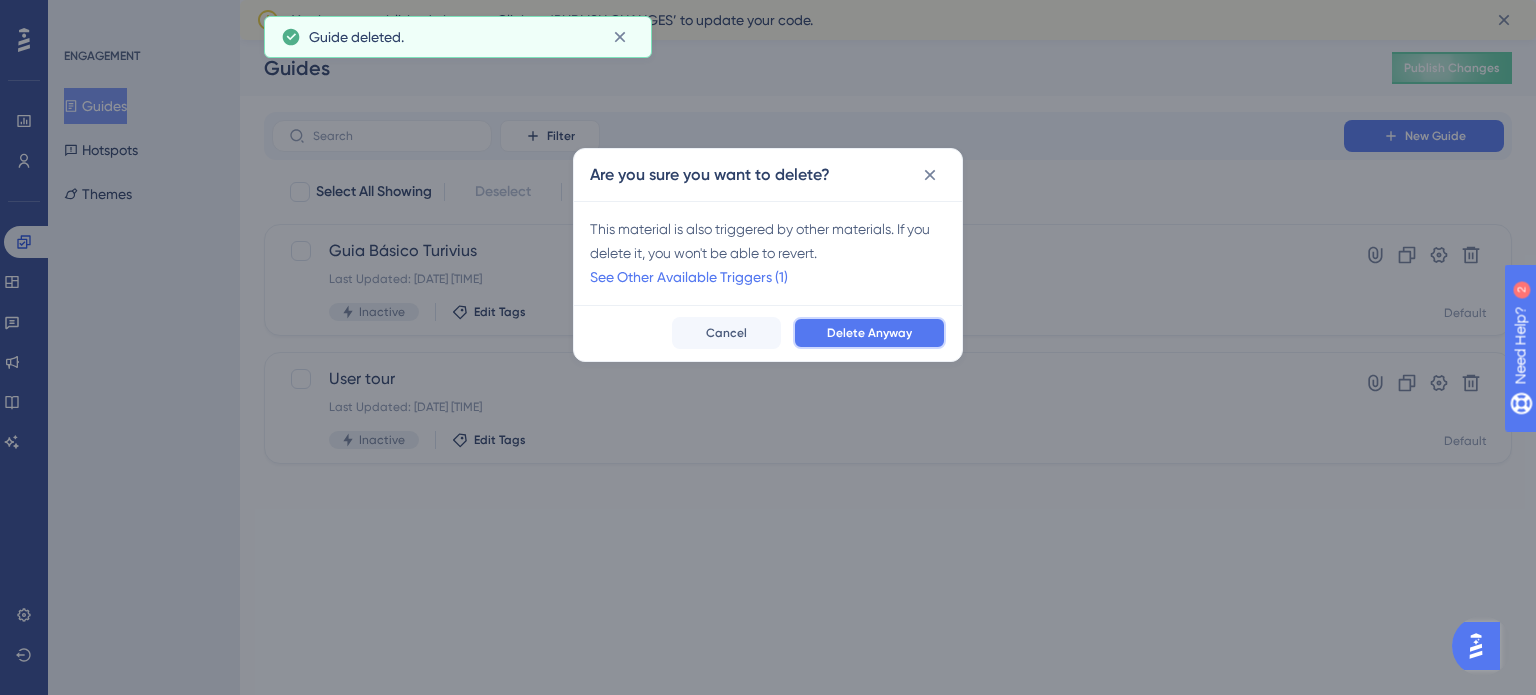 click on "Delete Anyway" at bounding box center [869, 333] 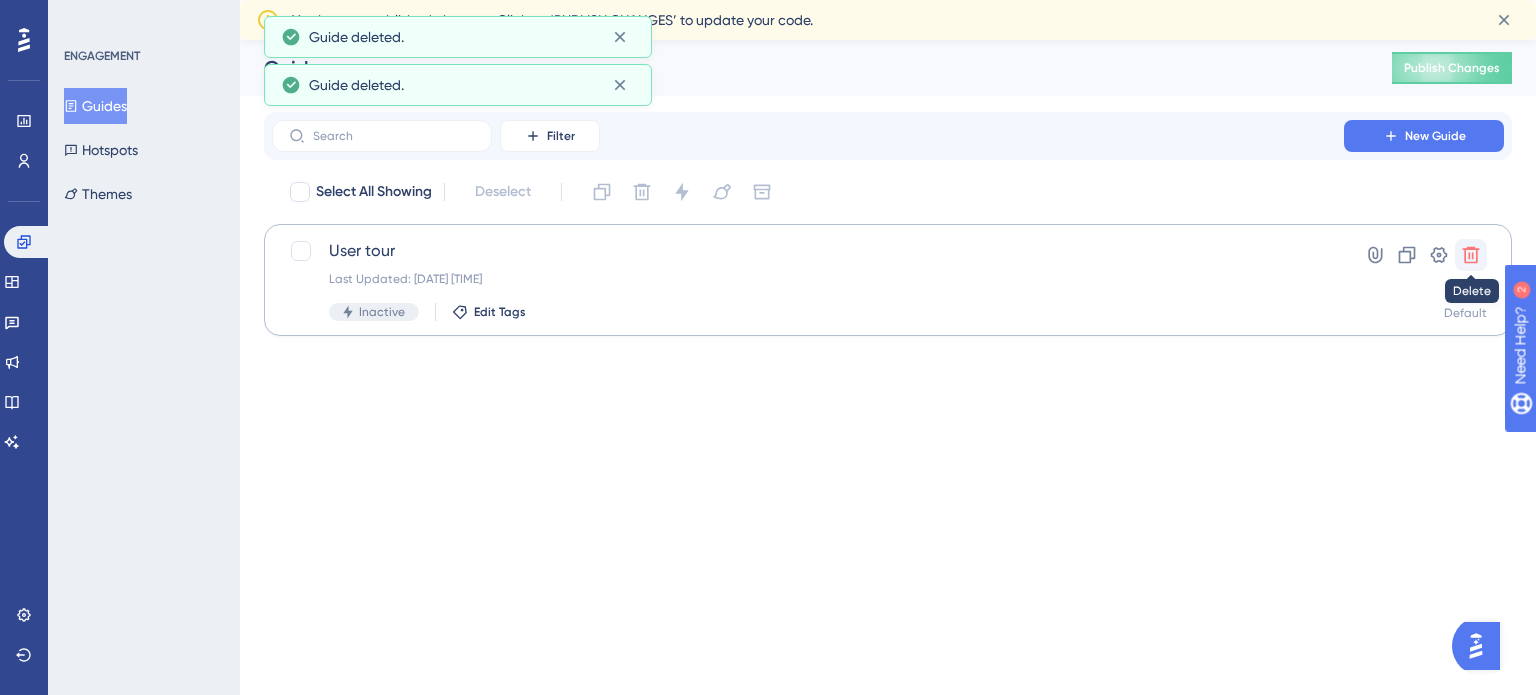 click 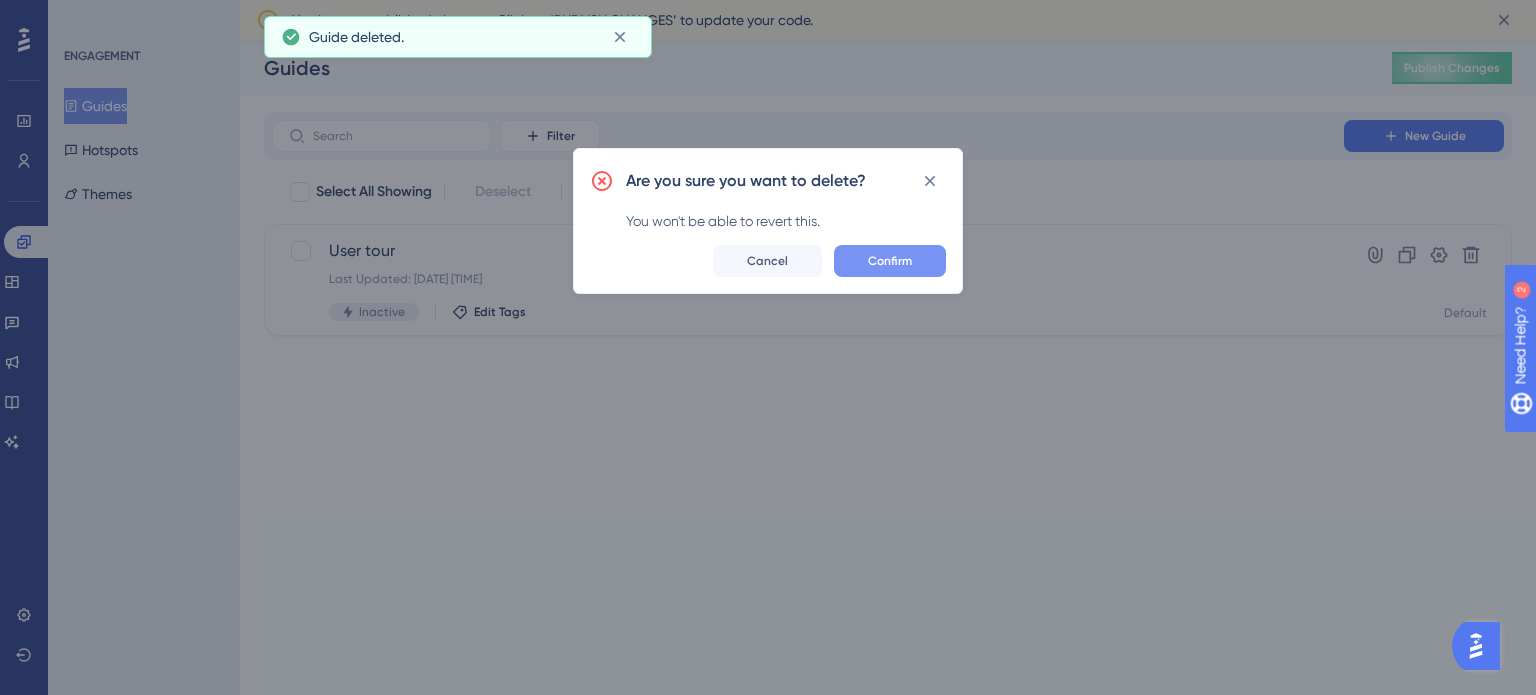 click on "Confirm" at bounding box center (890, 261) 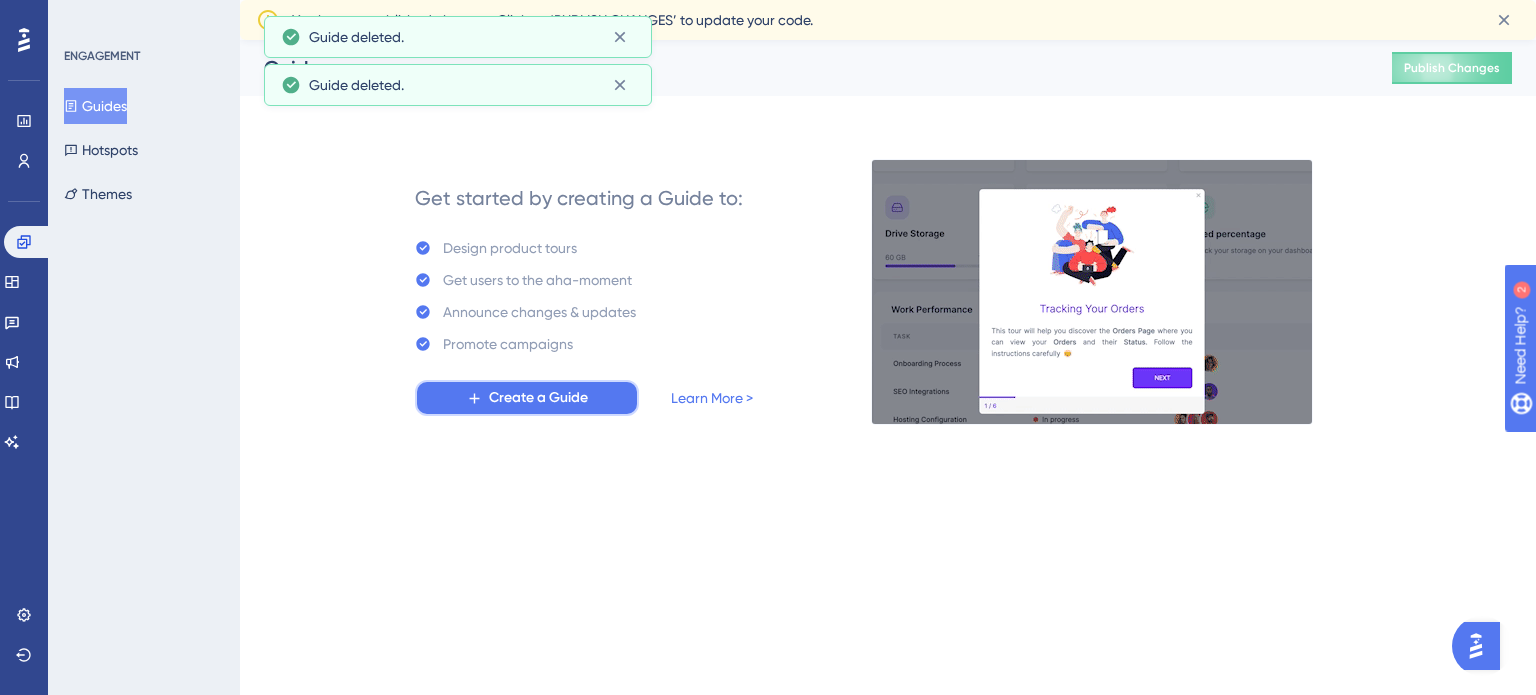click on "Create a Guide" at bounding box center [538, 398] 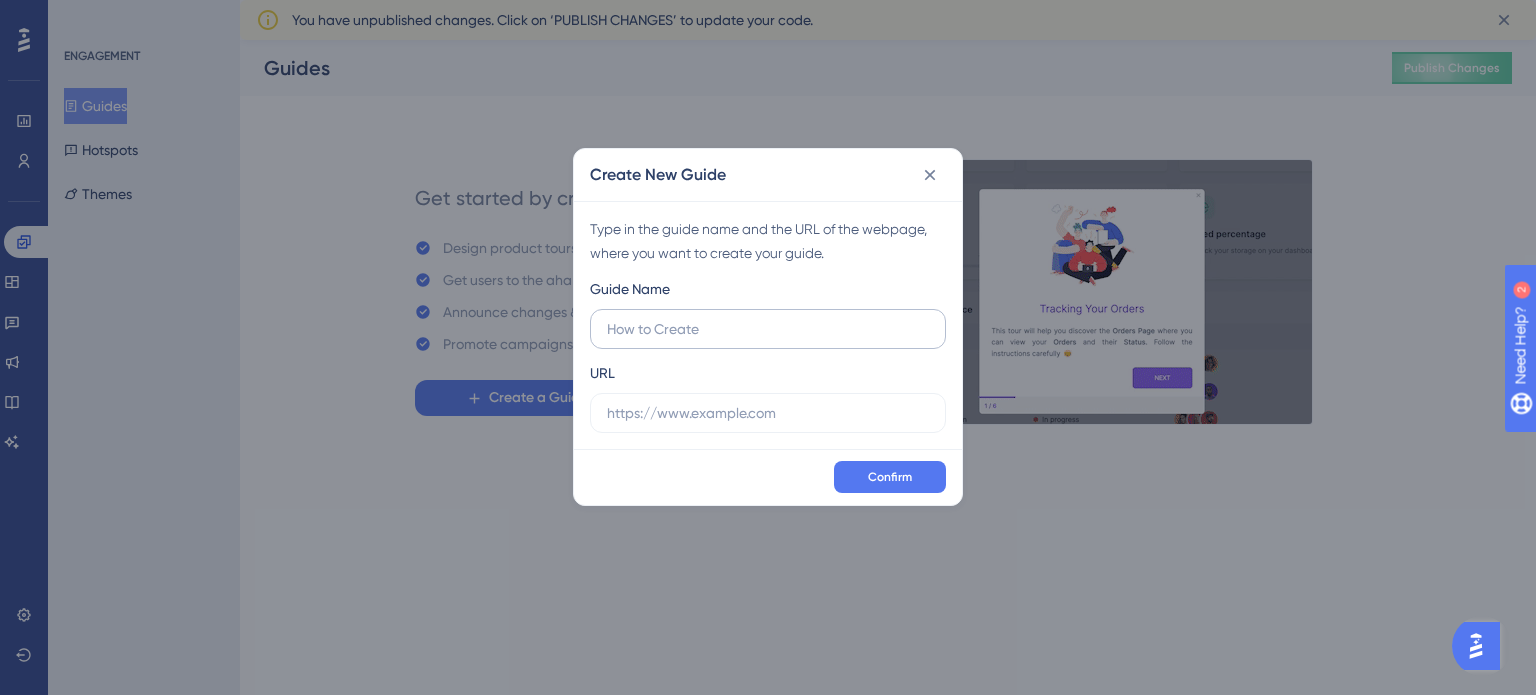 type on "L" 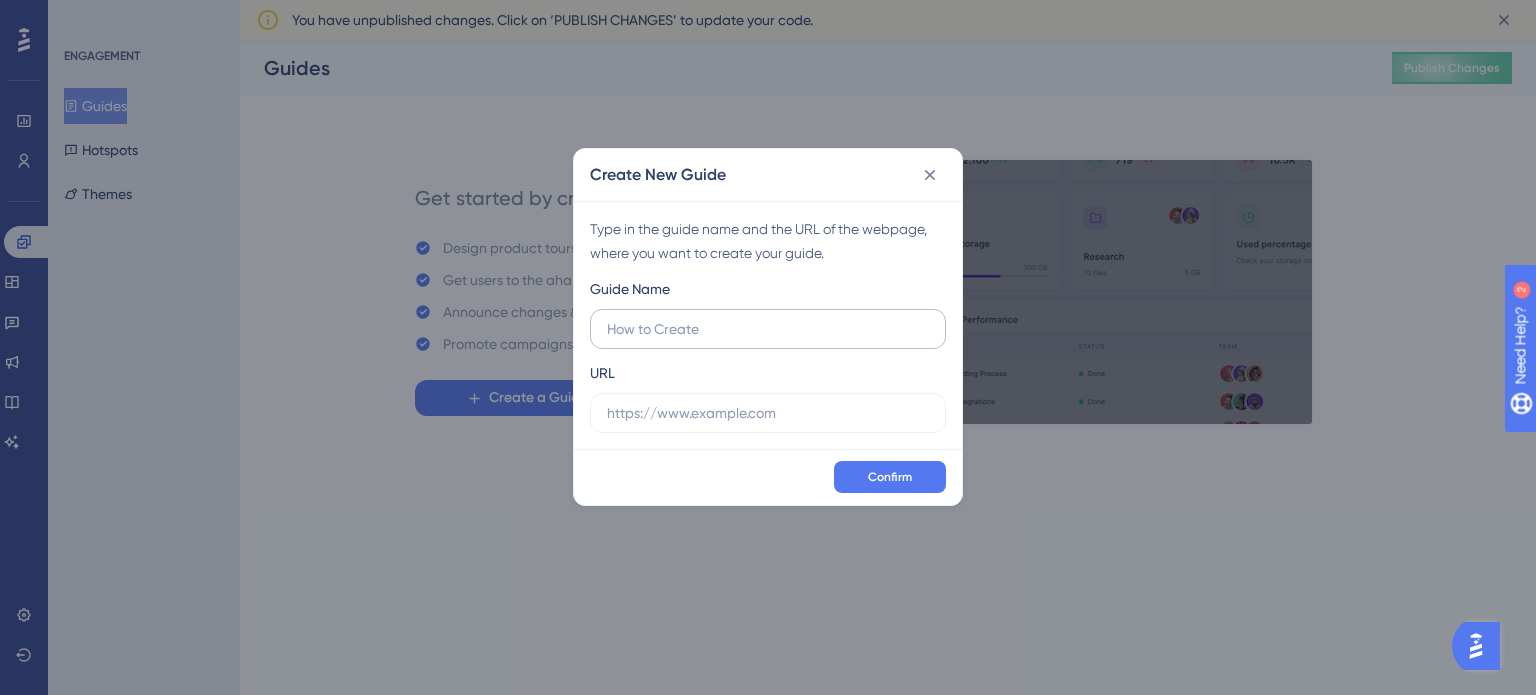 type on "s" 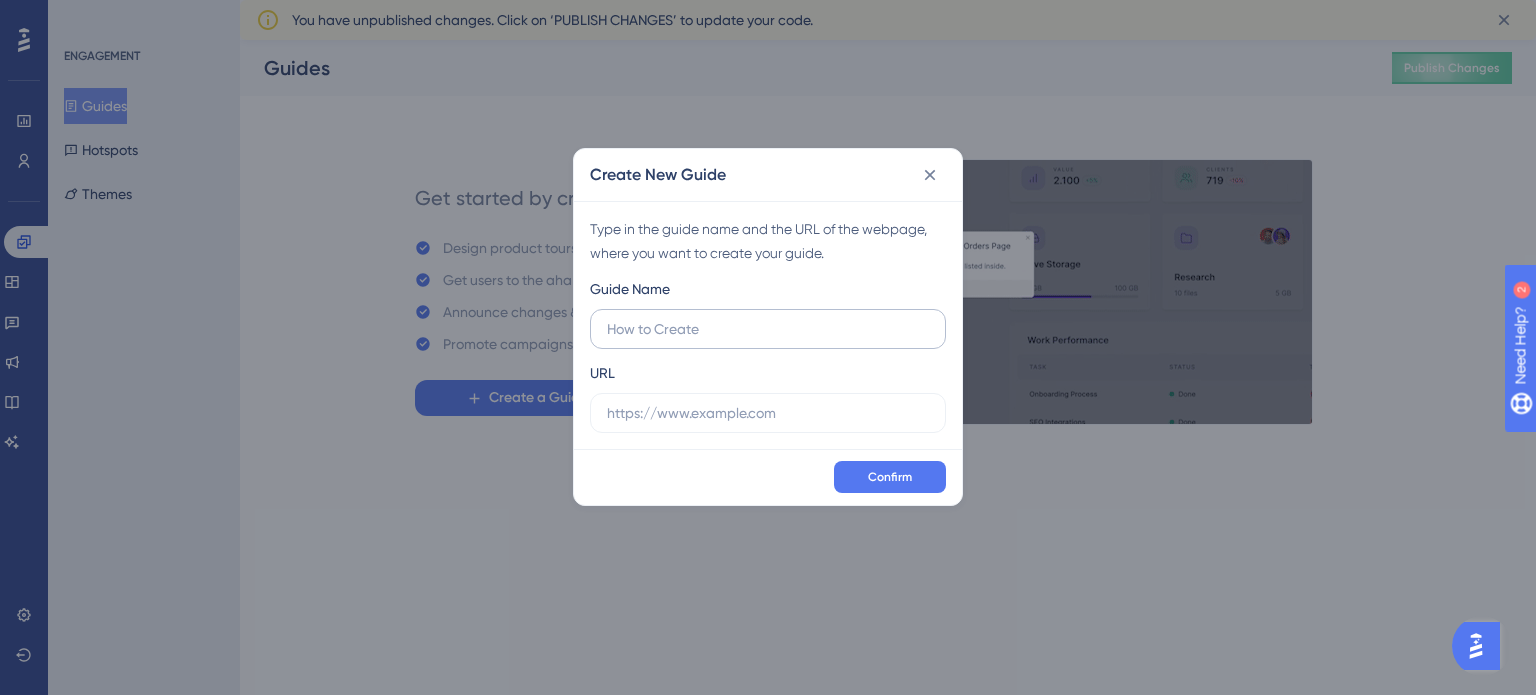 type on "S" 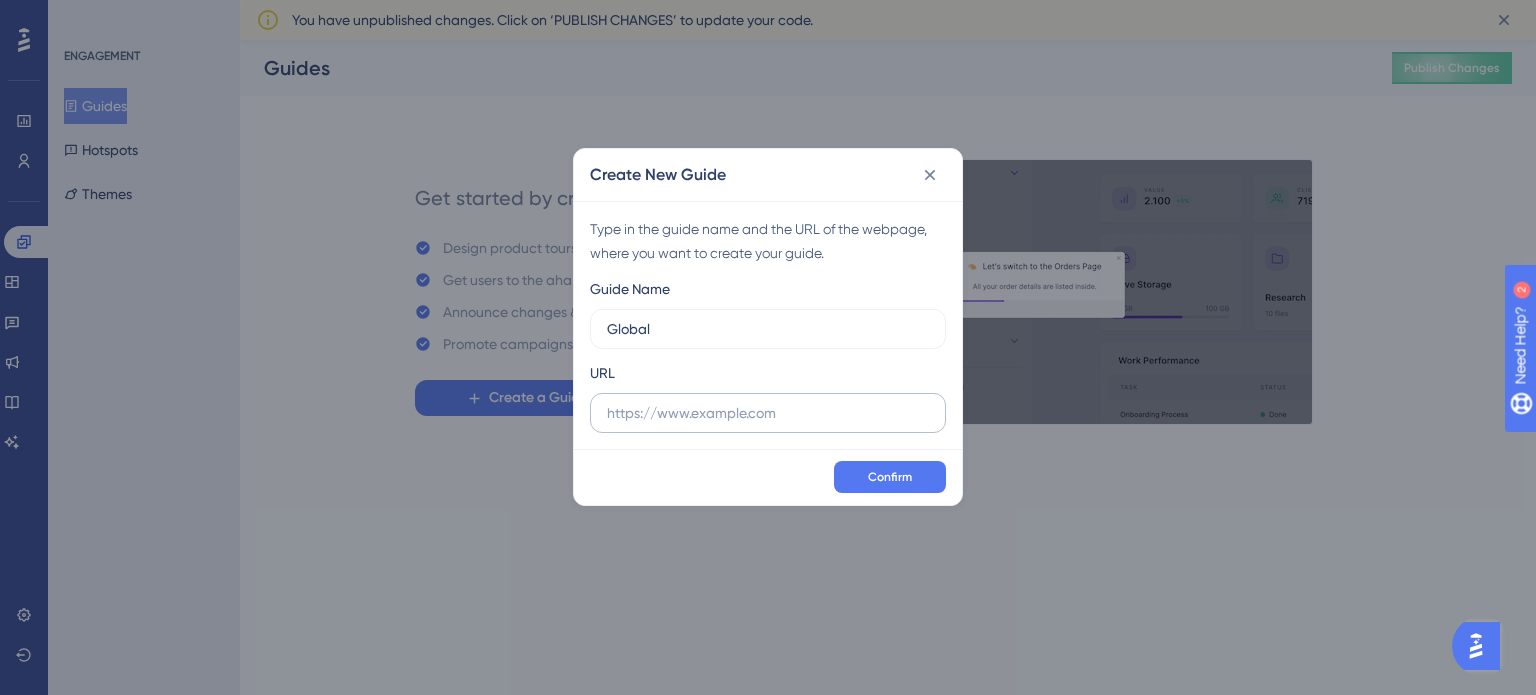 type on "Global" 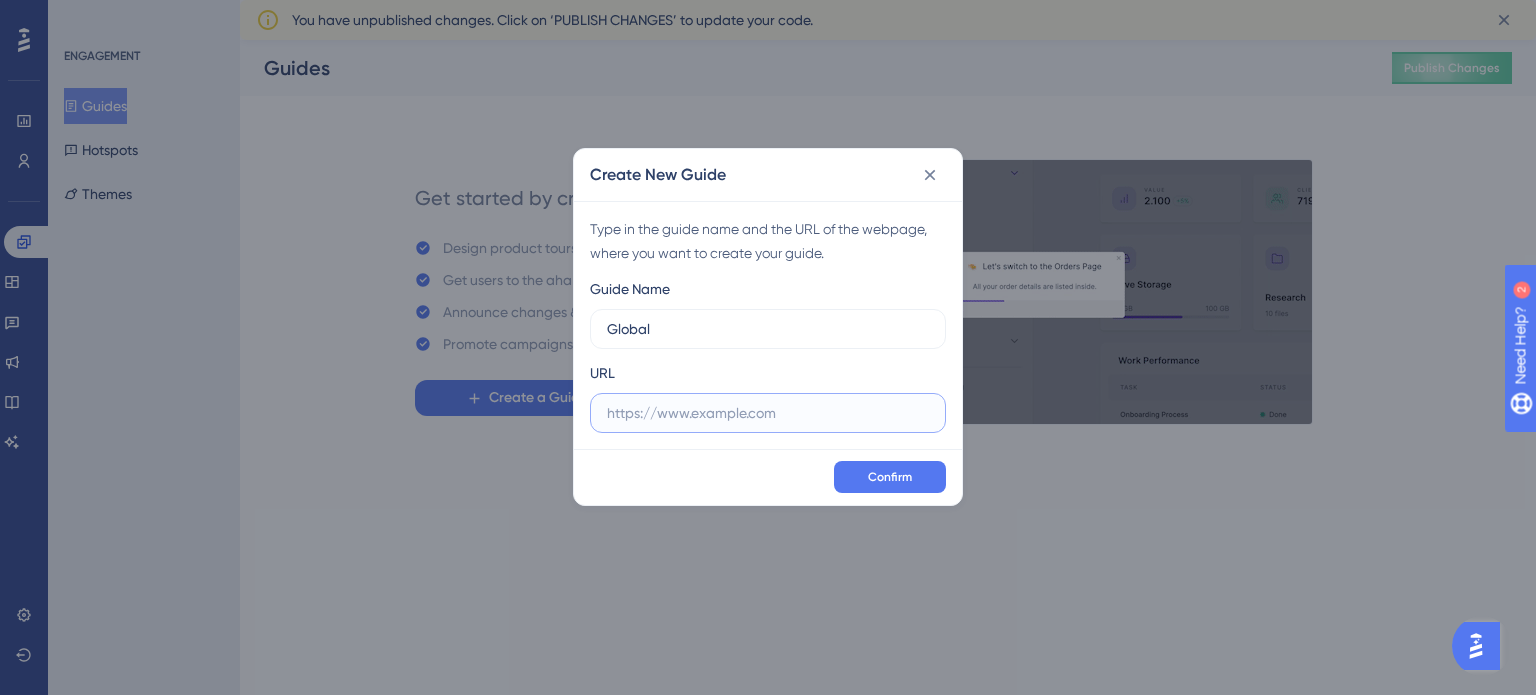 click at bounding box center (768, 413) 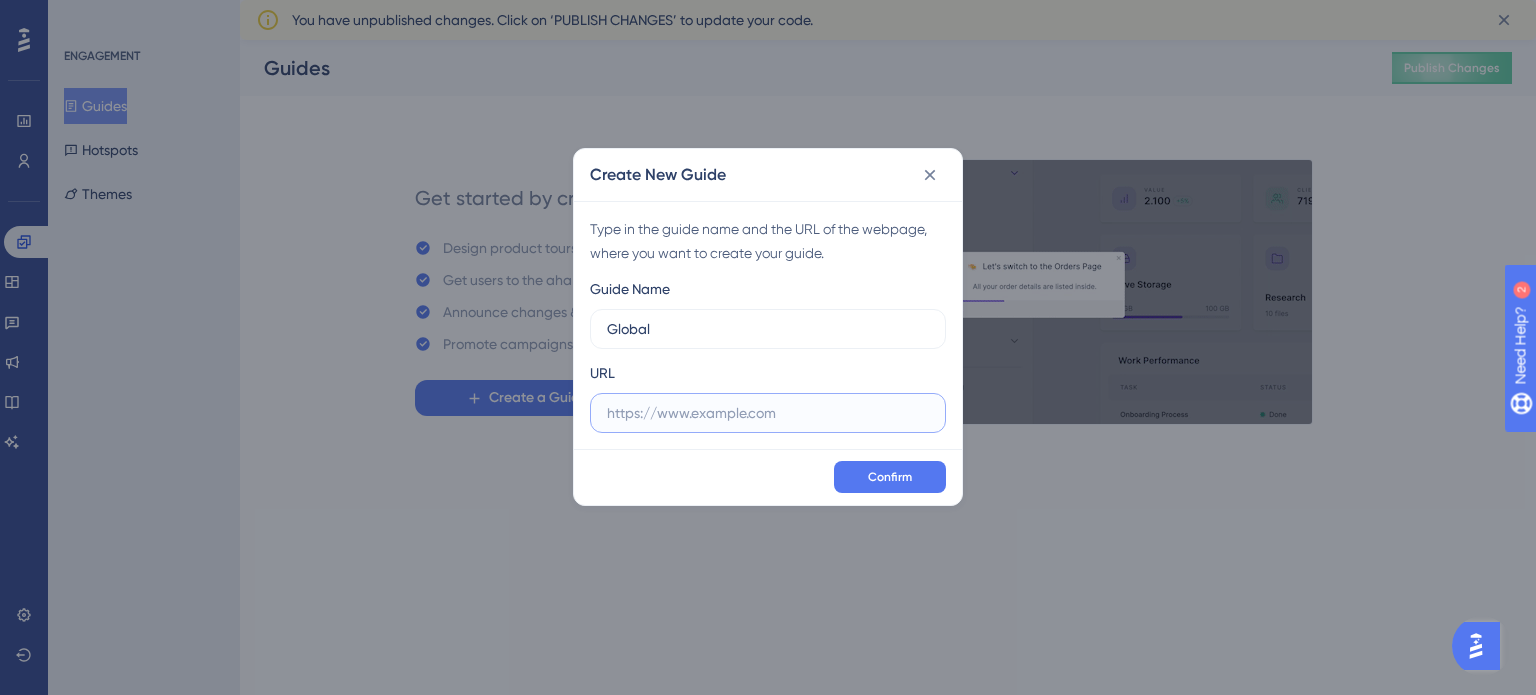 click at bounding box center [768, 413] 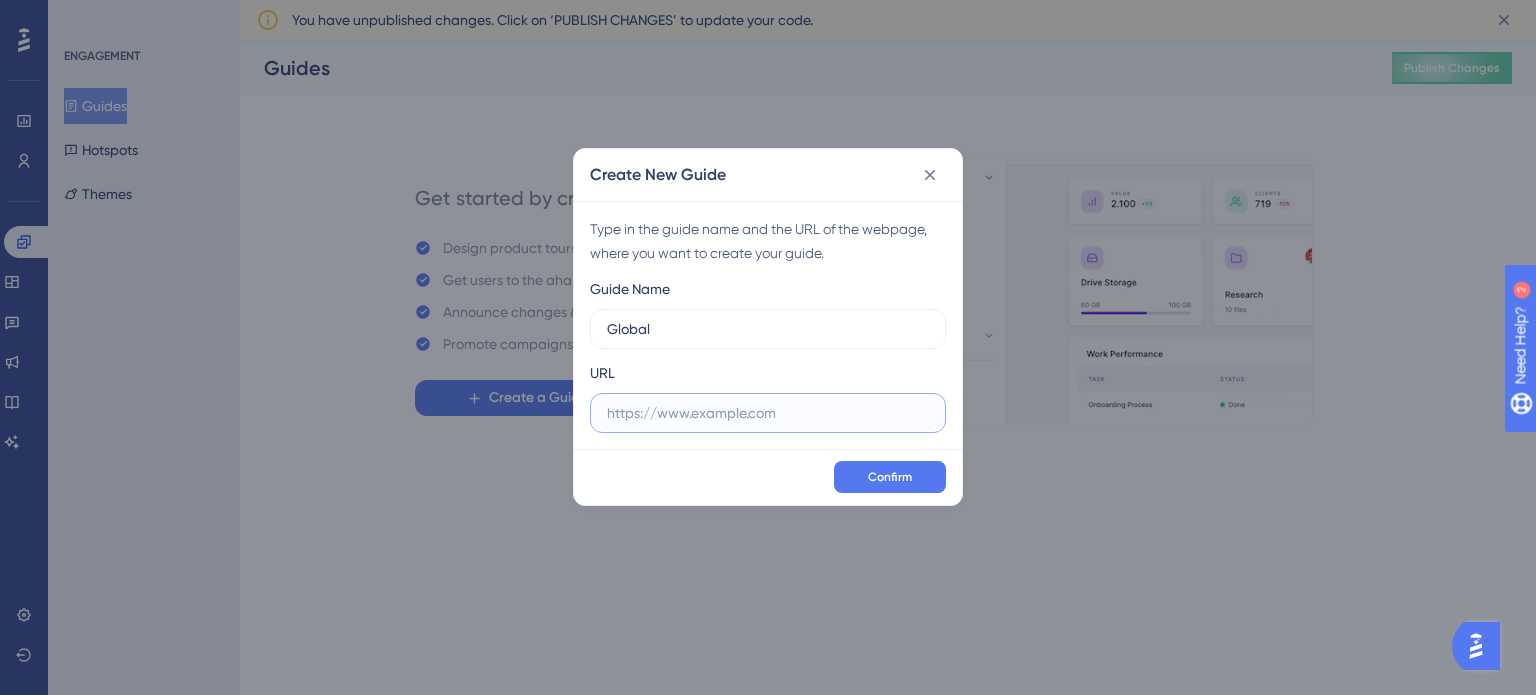 paste on "https://app.turivius-showroom.com/pesquisa" 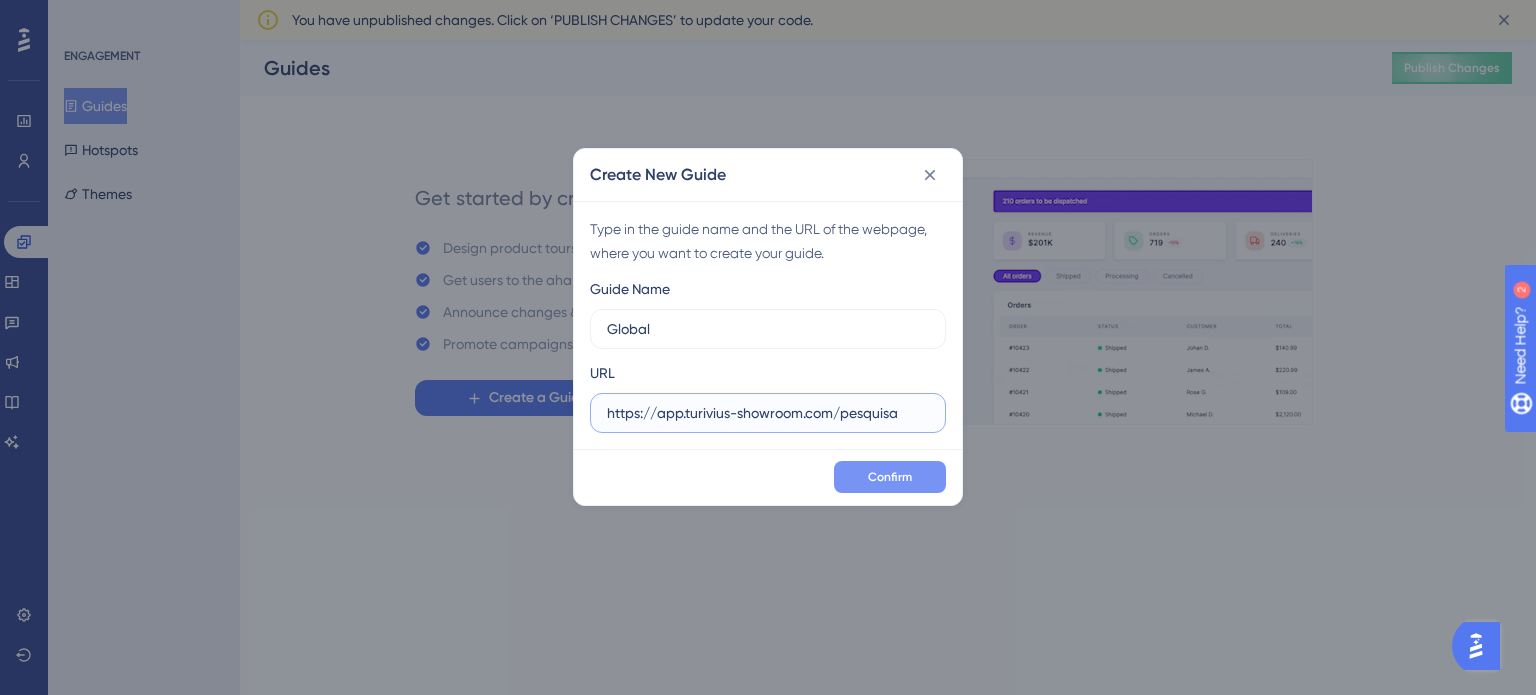 type on "https://app.turivius-showroom.com/pesquisa" 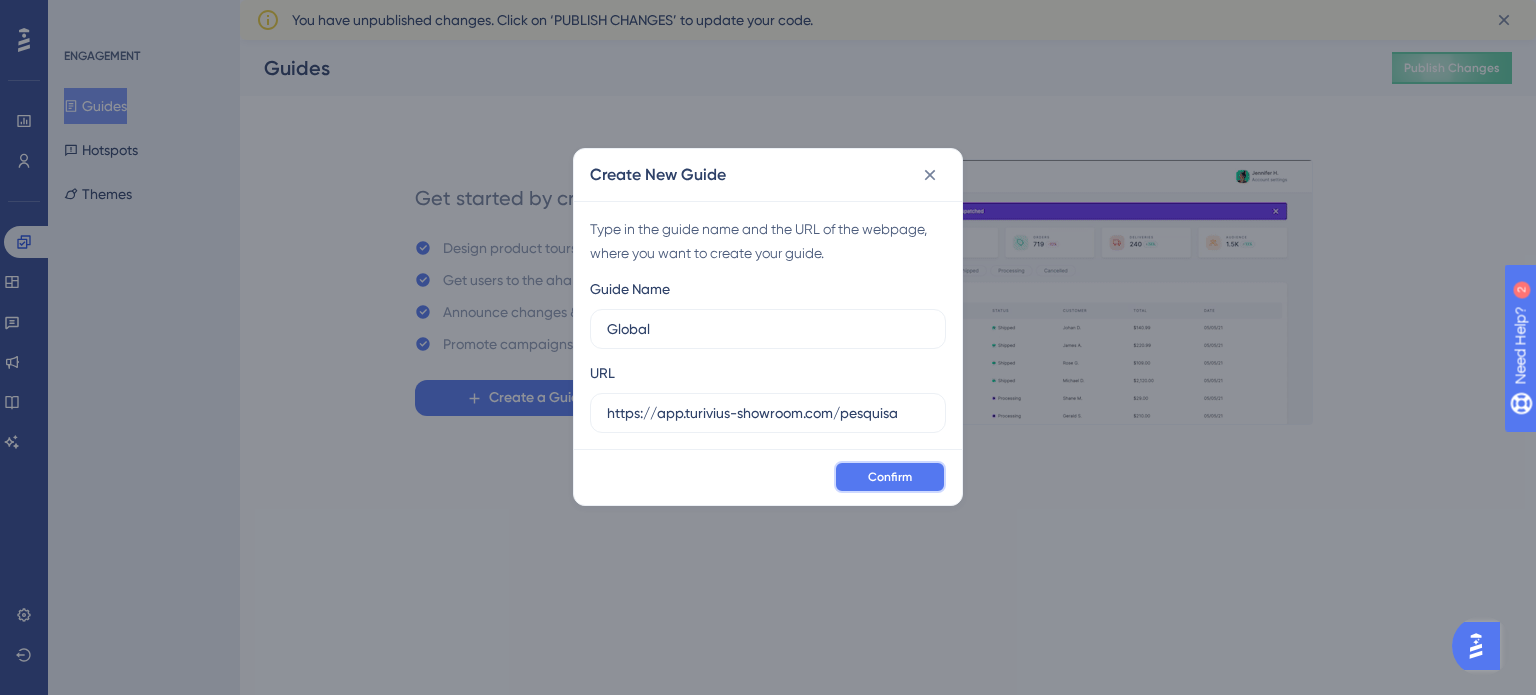 click on "Confirm" at bounding box center (890, 477) 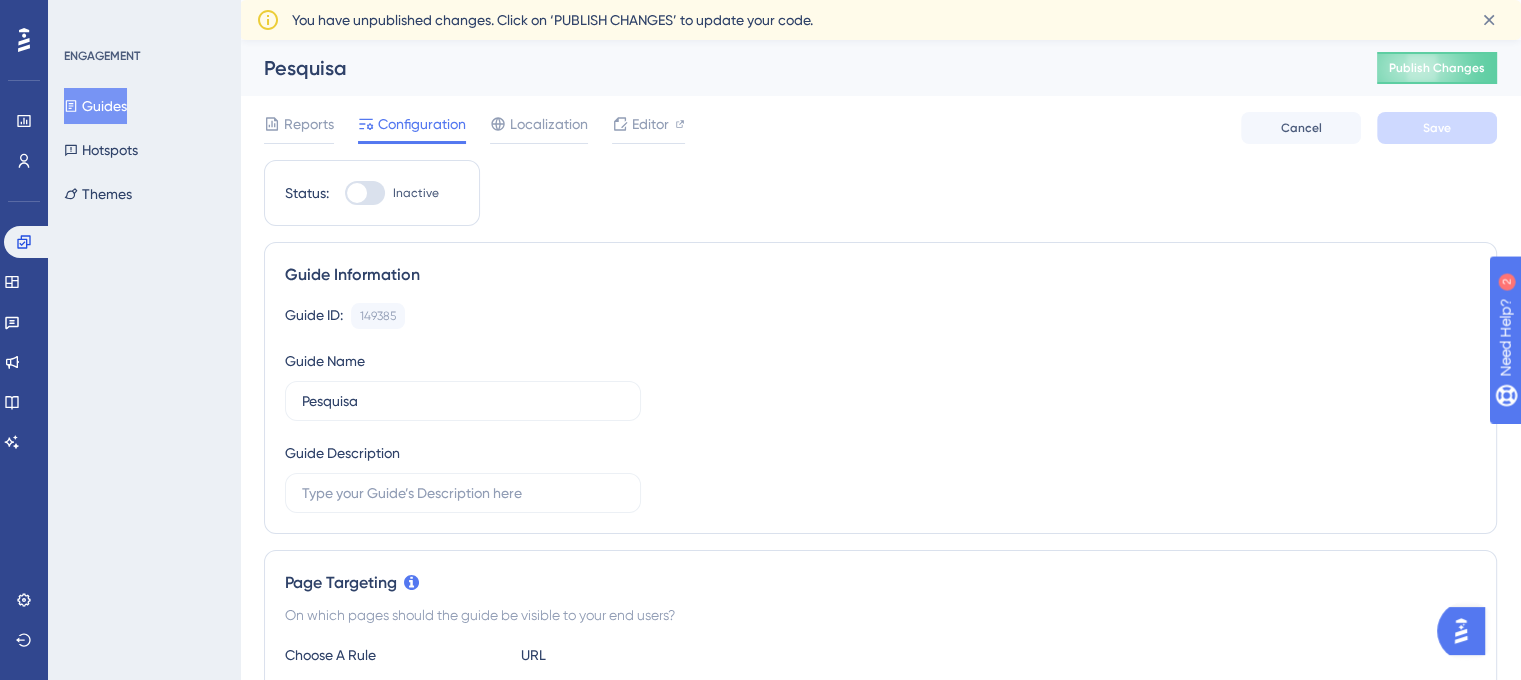 click at bounding box center [357, 193] 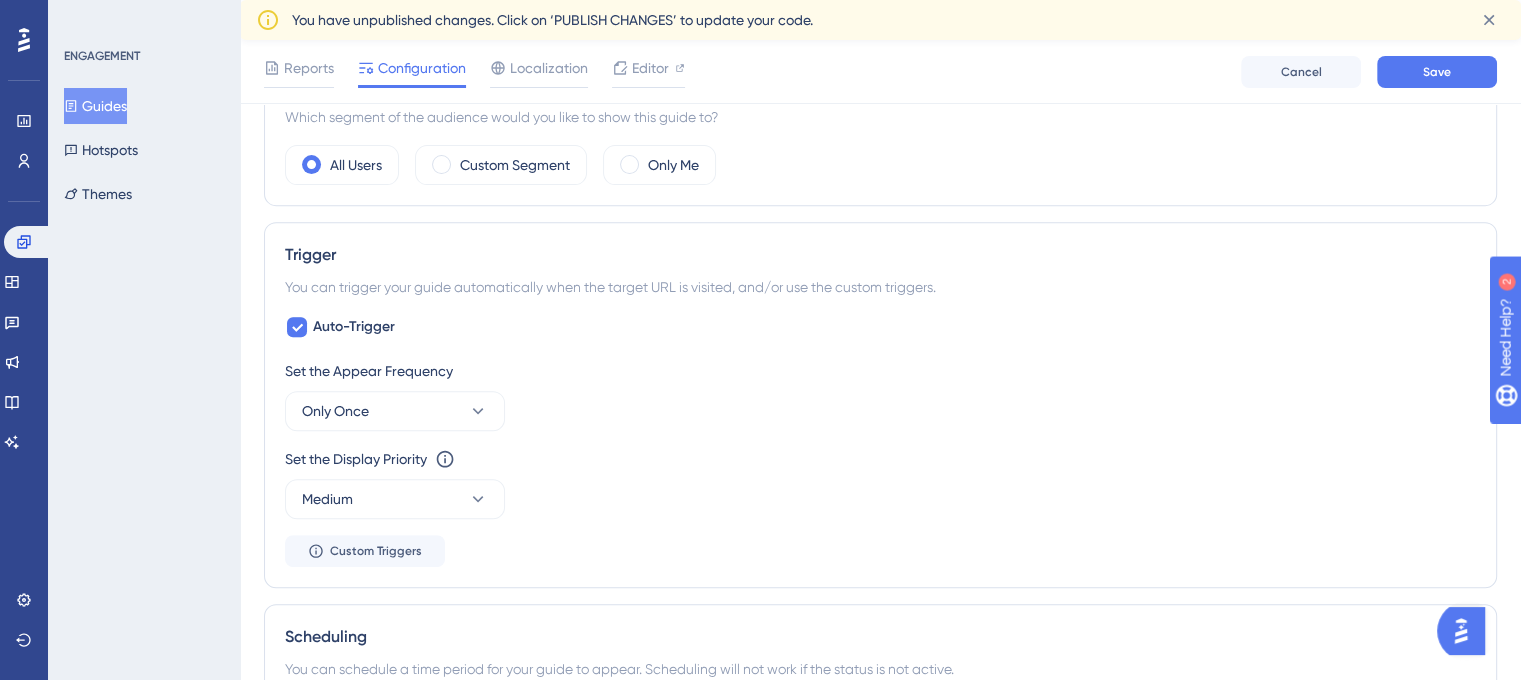 scroll, scrollTop: 800, scrollLeft: 0, axis: vertical 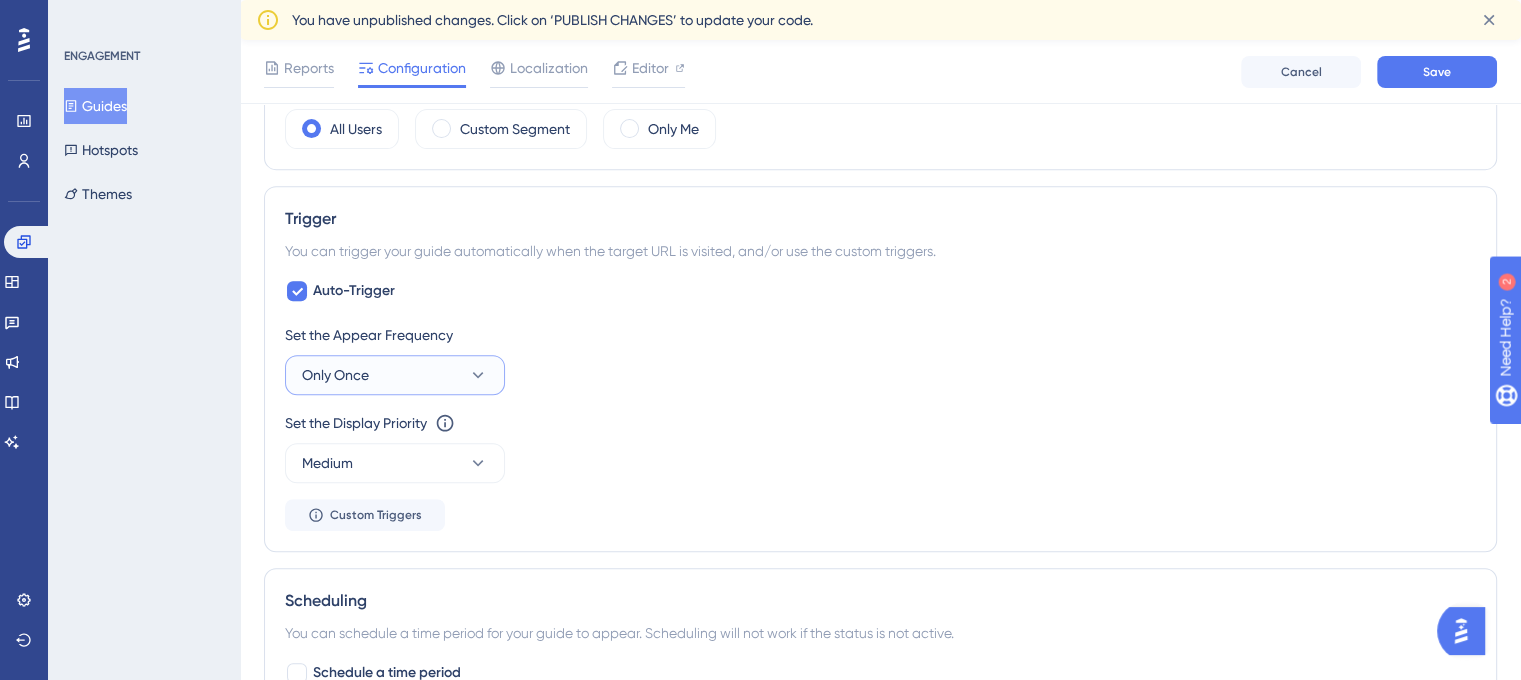 click on "Only Once" at bounding box center (395, 375) 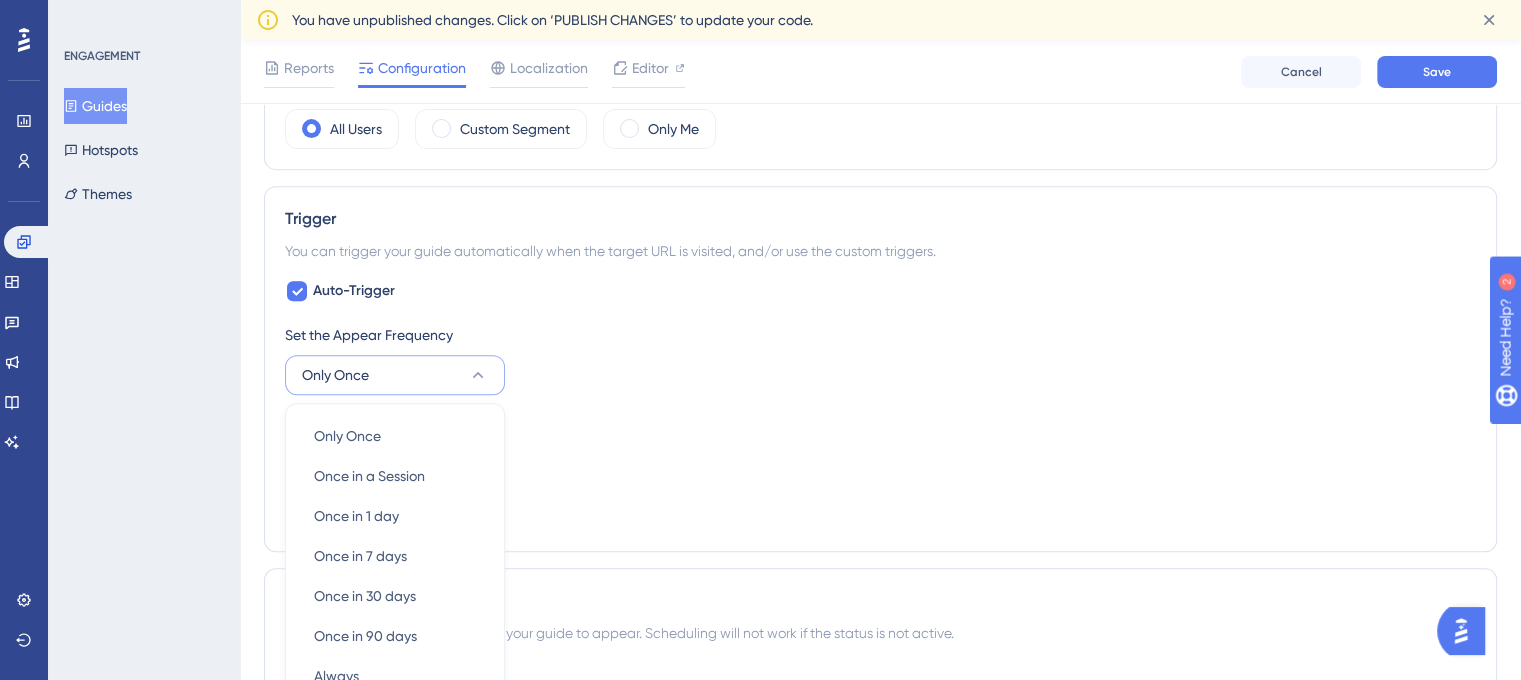 scroll, scrollTop: 1010, scrollLeft: 0, axis: vertical 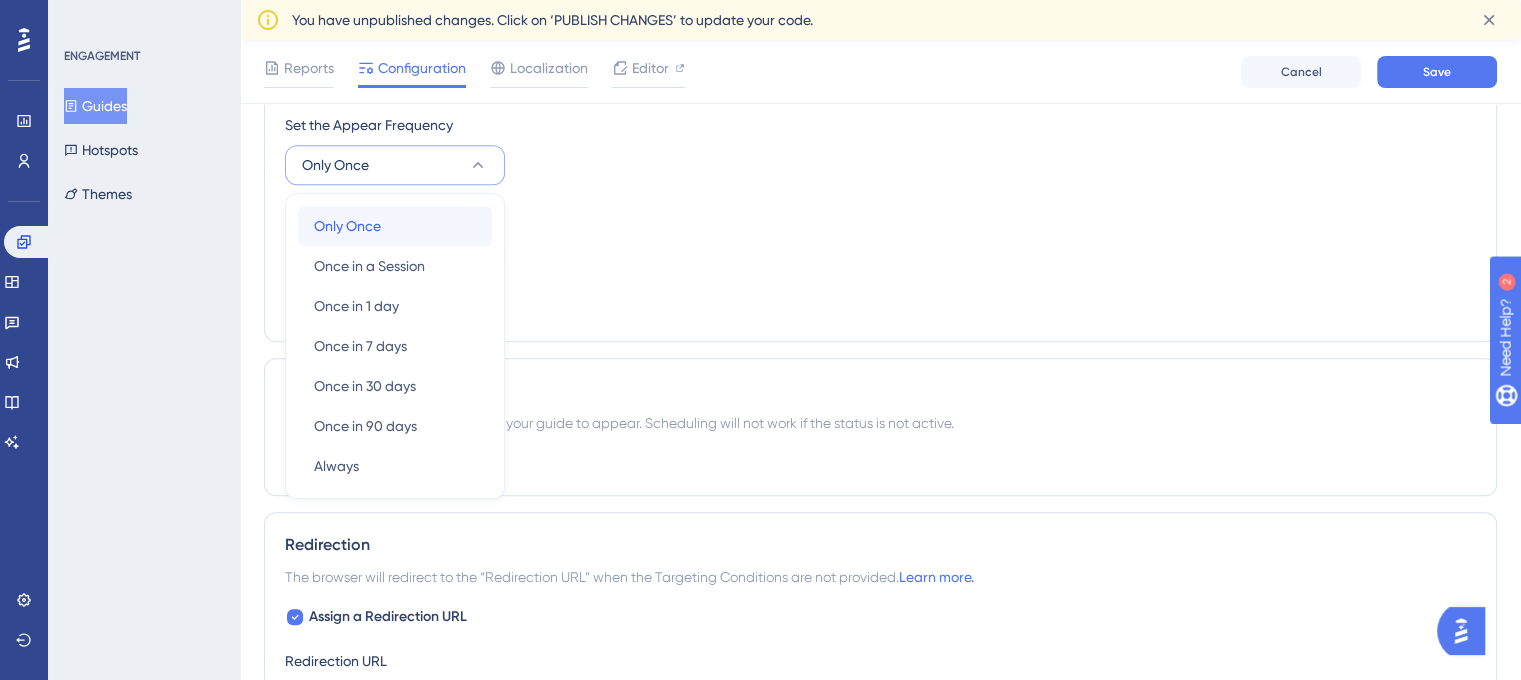 click on "Only Once Only Once" at bounding box center [395, 226] 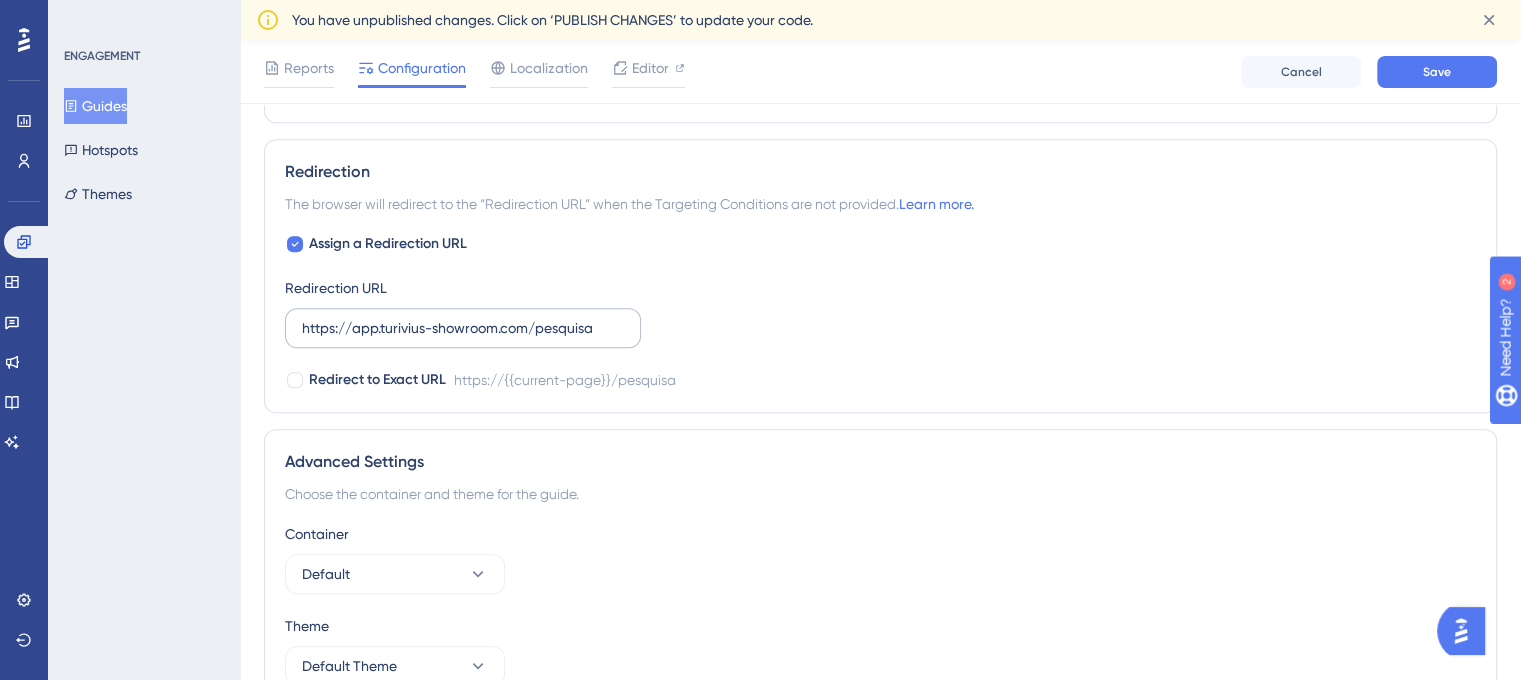 scroll, scrollTop: 1486, scrollLeft: 0, axis: vertical 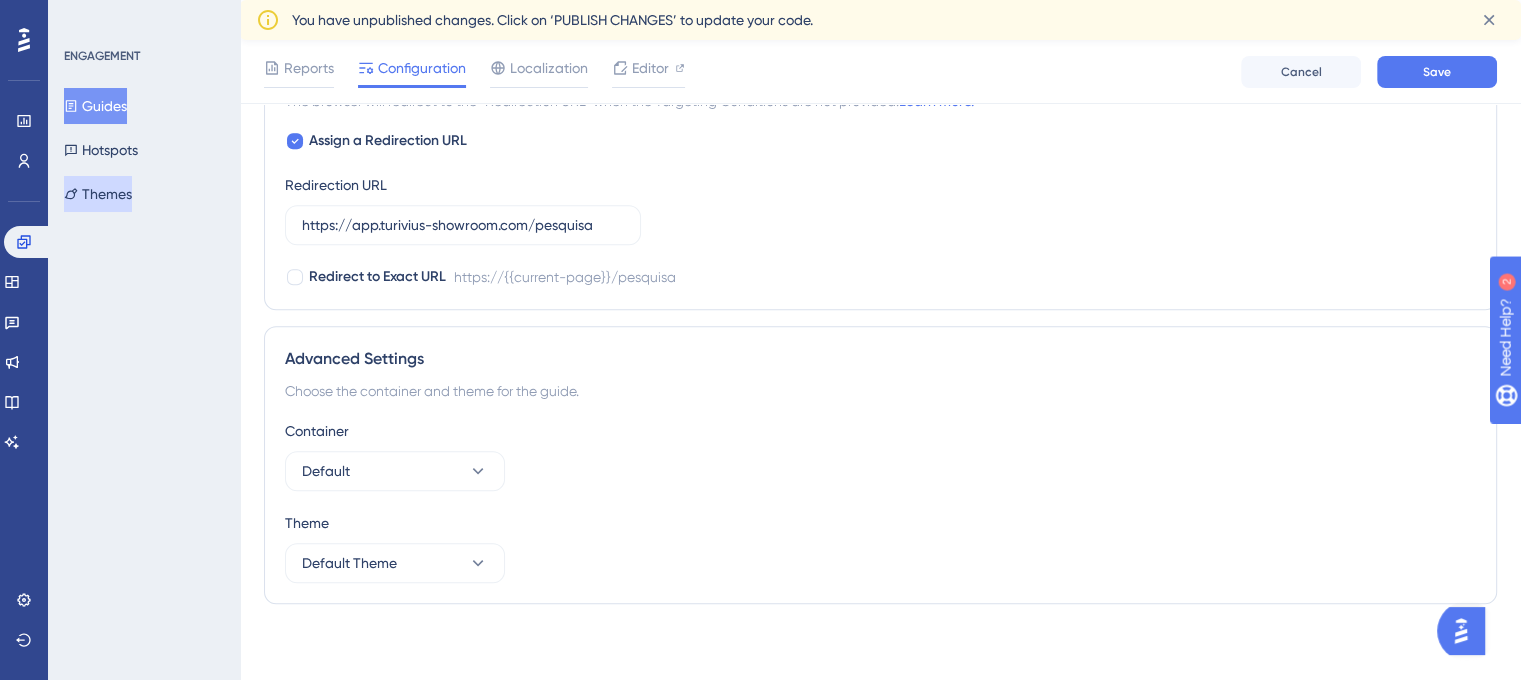 click on "Themes" at bounding box center (98, 194) 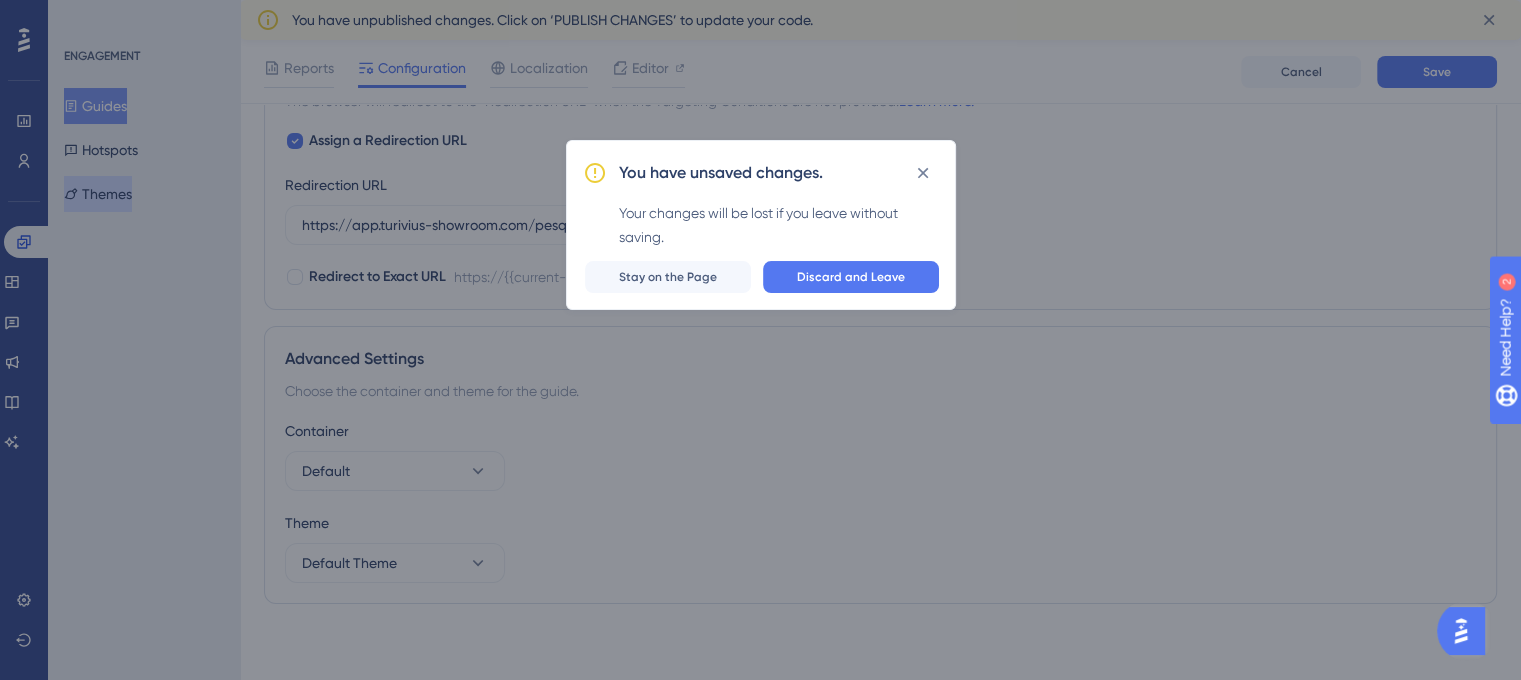 scroll, scrollTop: 1471, scrollLeft: 0, axis: vertical 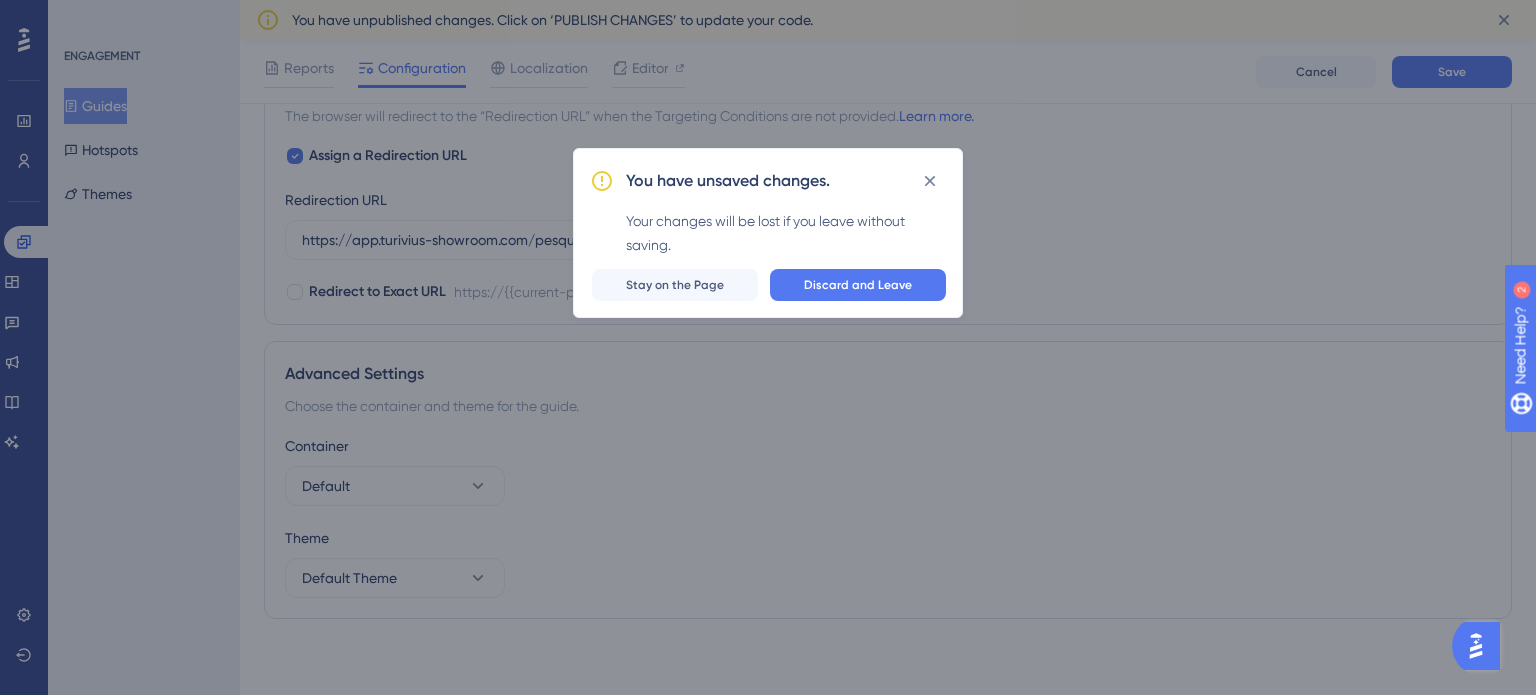 click on "You have unsaved changes. Your changes will be lost if you leave without saving. Discard and Leave Stay on the Page" at bounding box center (768, 347) 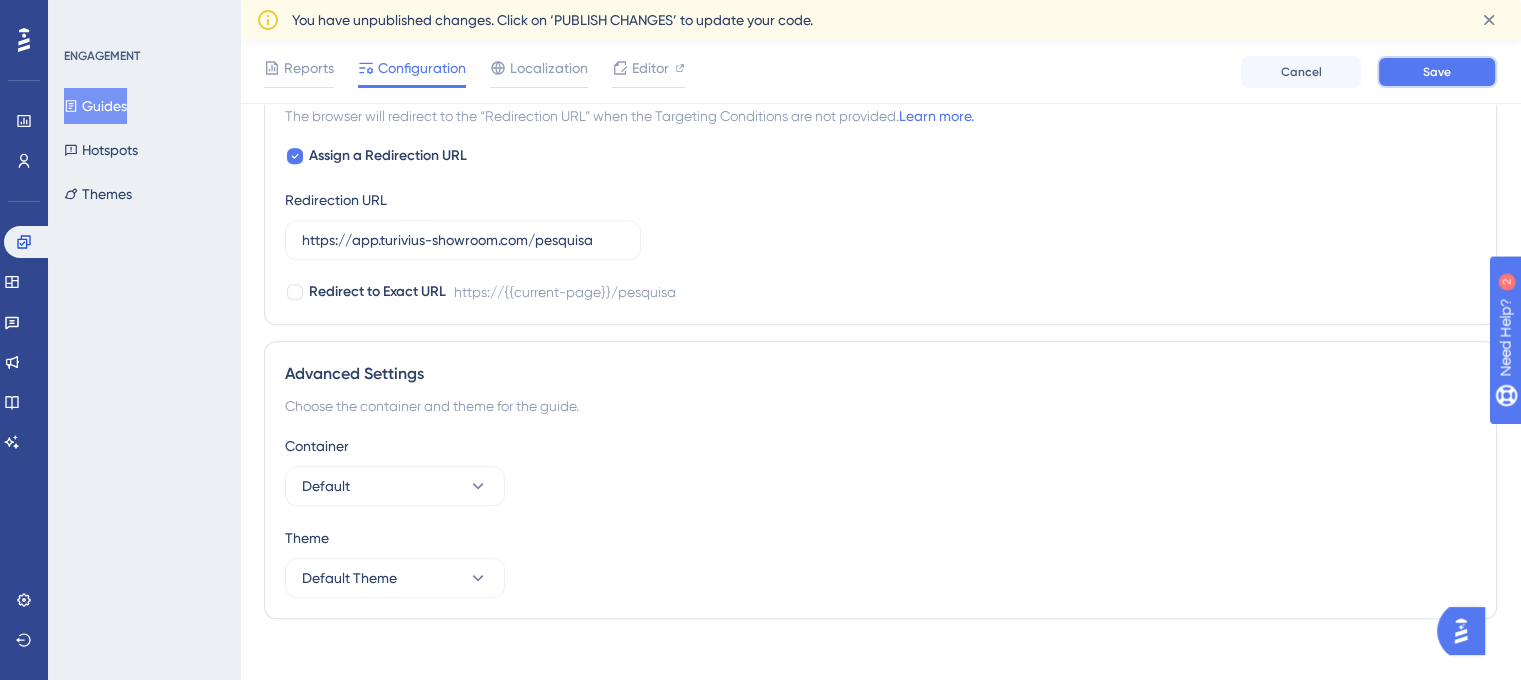 click on "Save" at bounding box center [1437, 72] 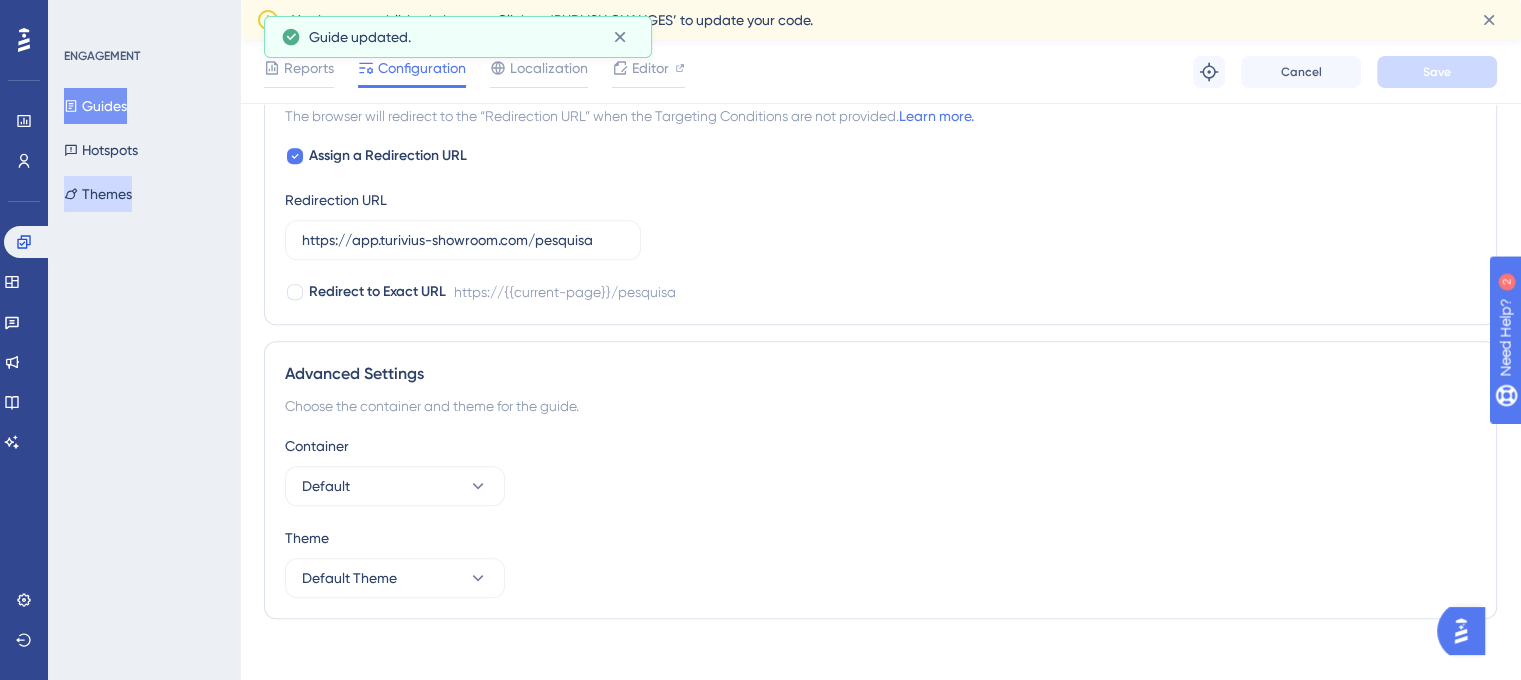 click on "Themes" at bounding box center (98, 194) 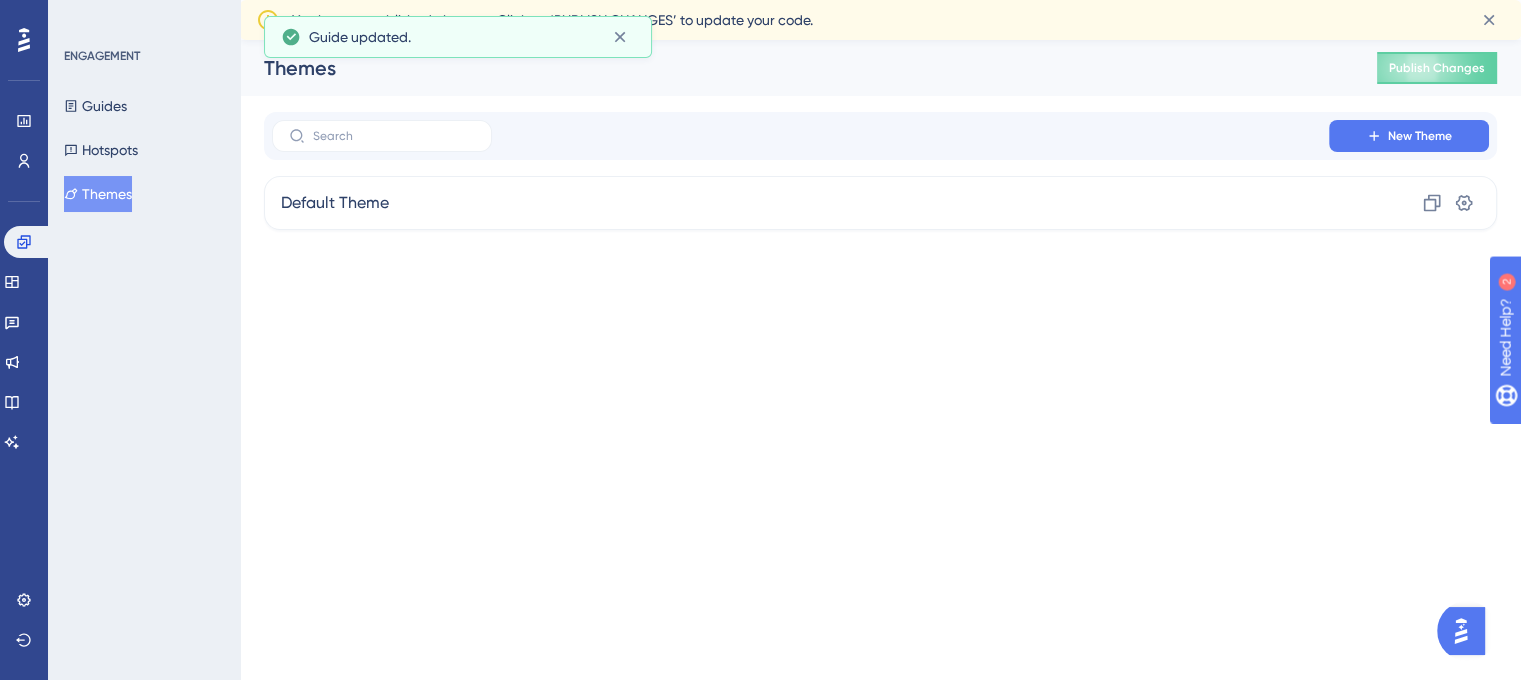 scroll, scrollTop: 0, scrollLeft: 0, axis: both 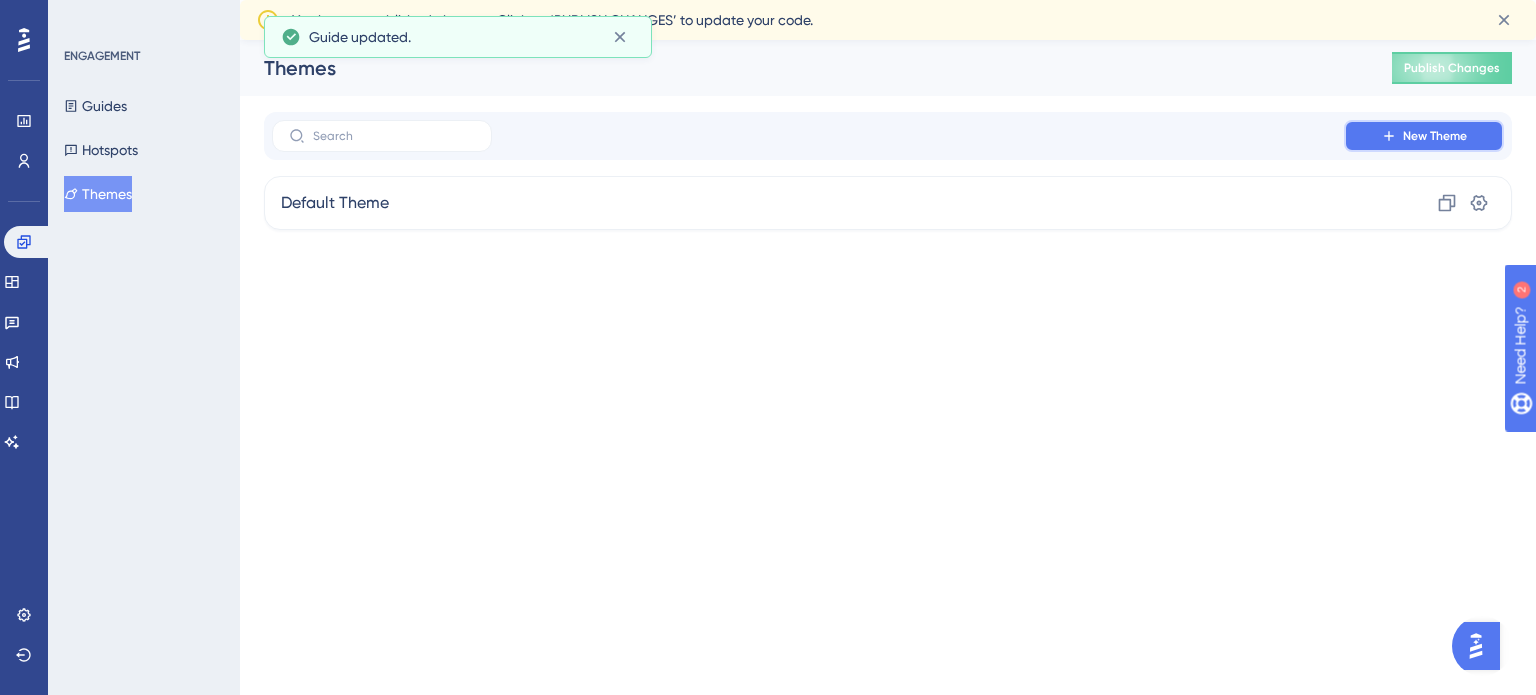 click on "New Theme" at bounding box center (1435, 136) 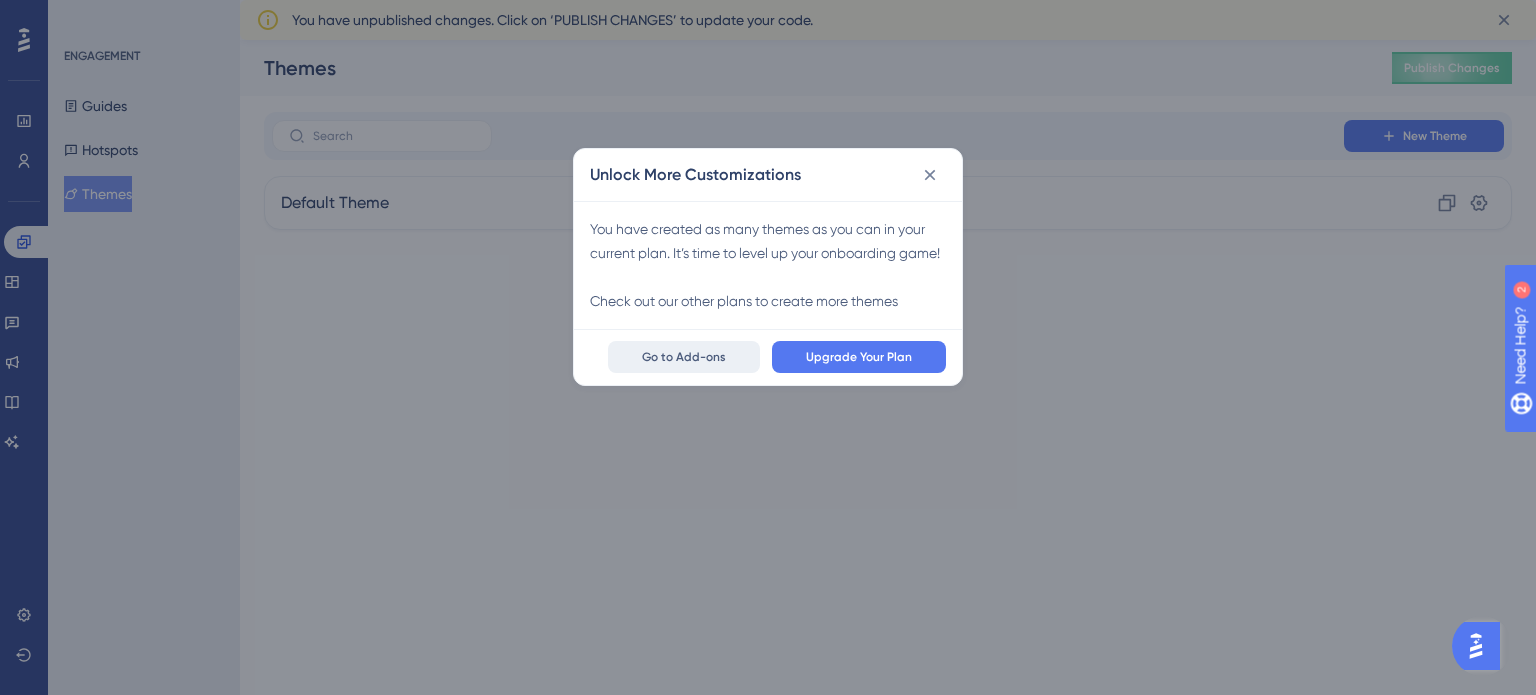 click on "Go to Add-ons" at bounding box center (684, 357) 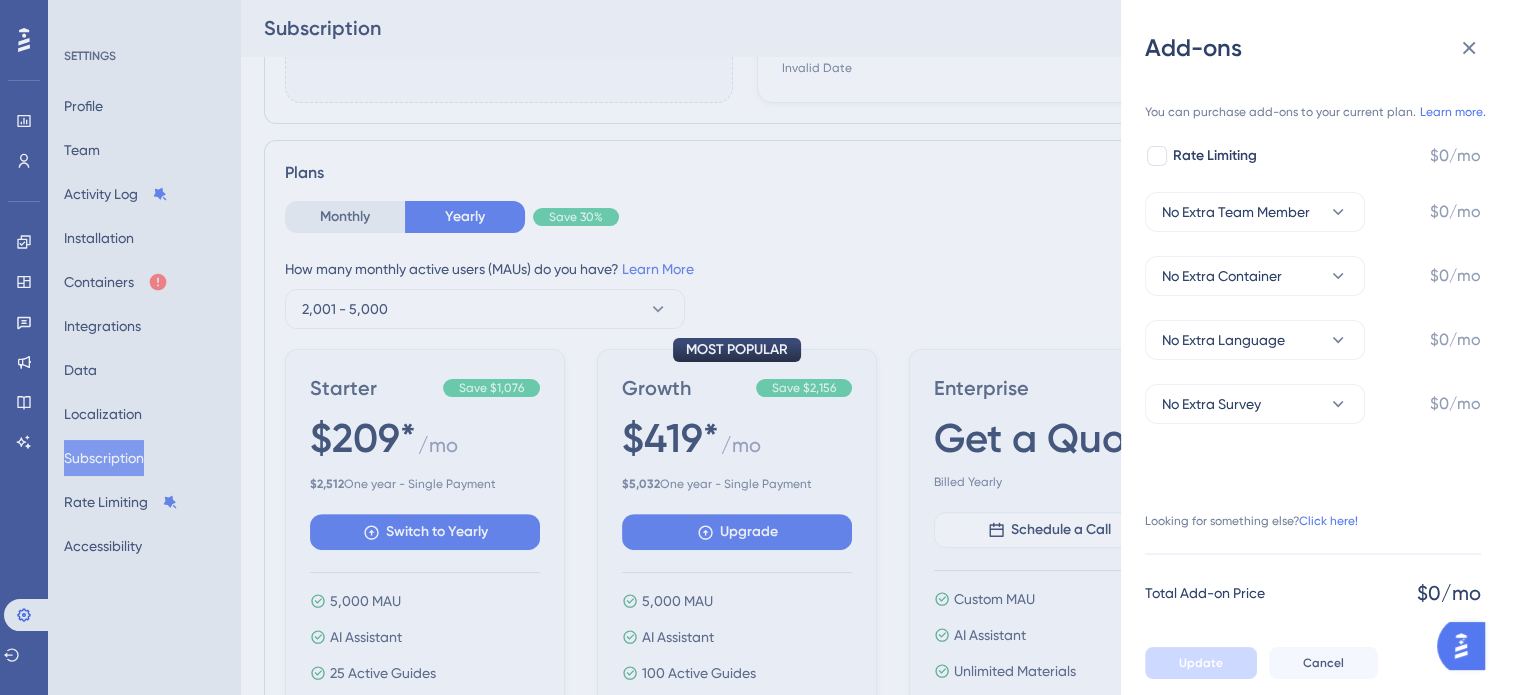 scroll, scrollTop: 102, scrollLeft: 0, axis: vertical 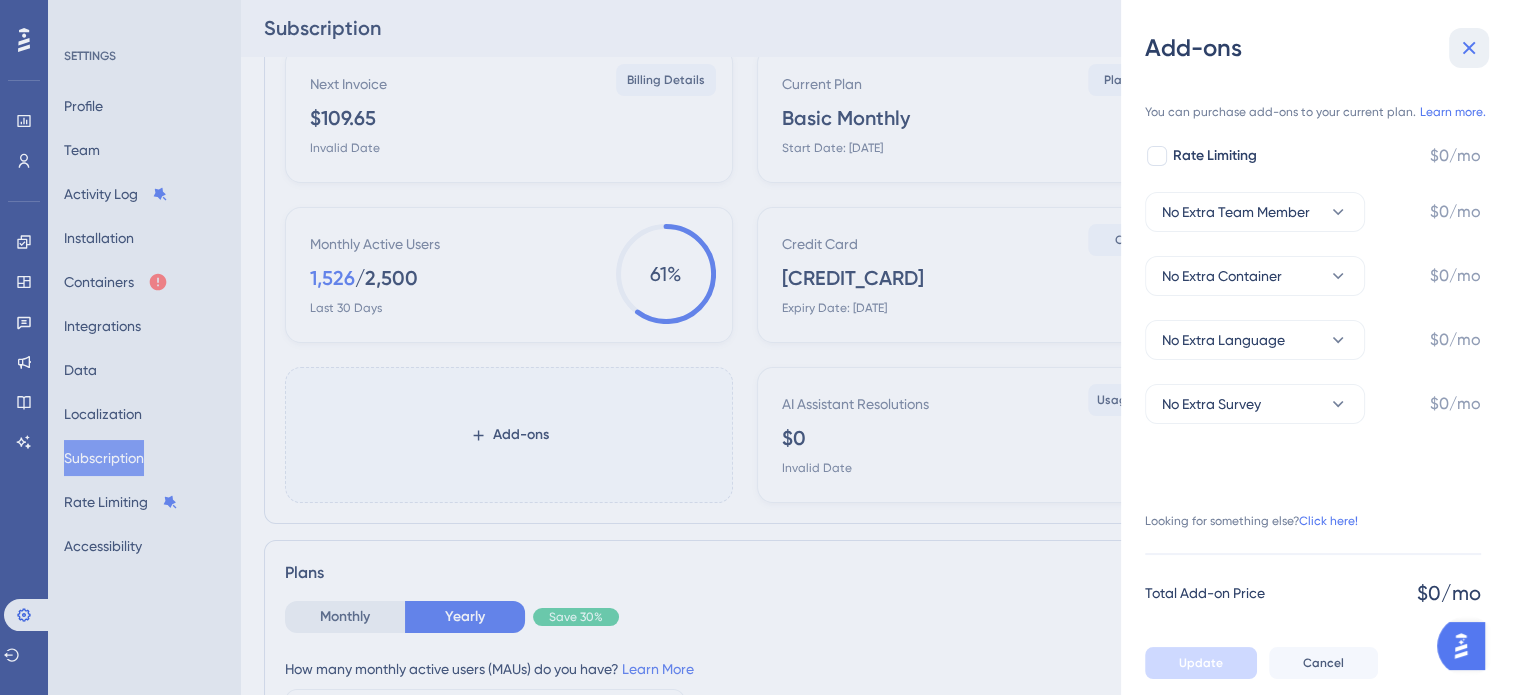 click 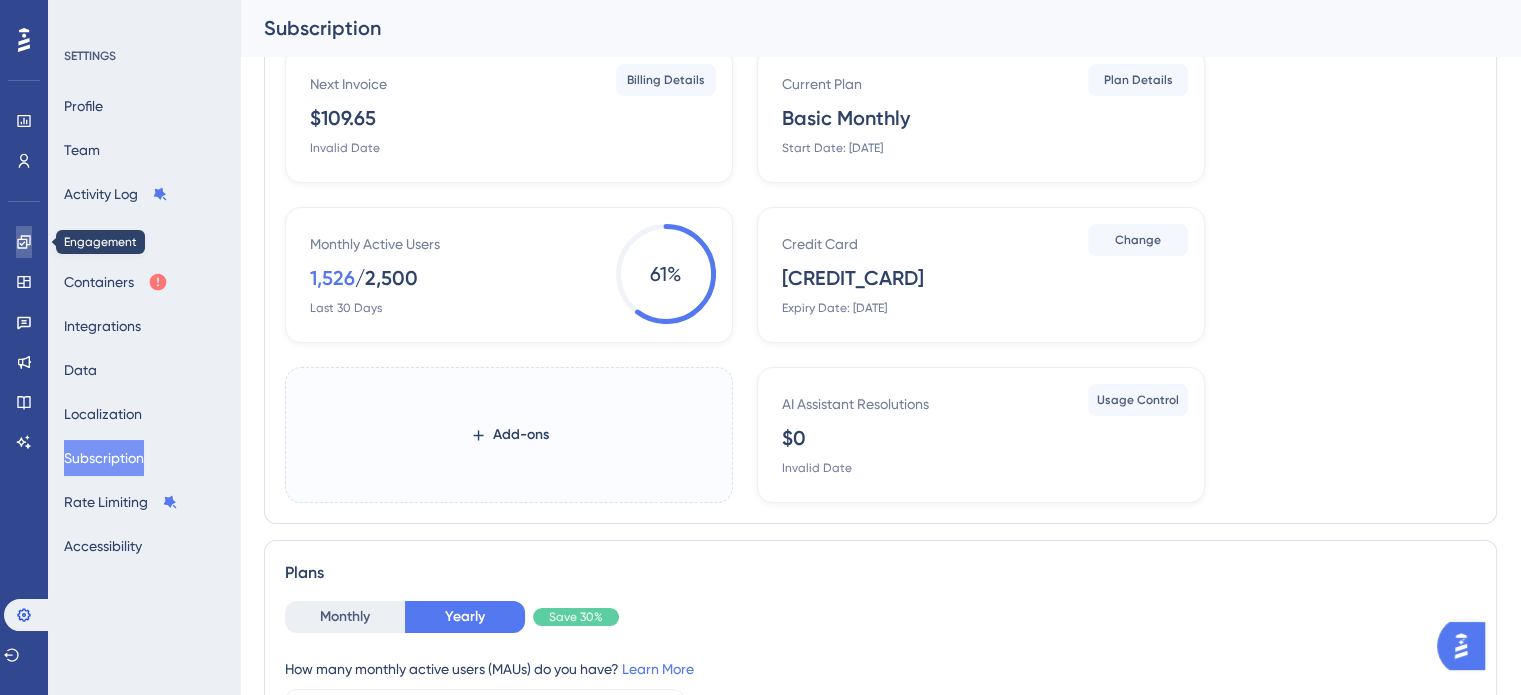click 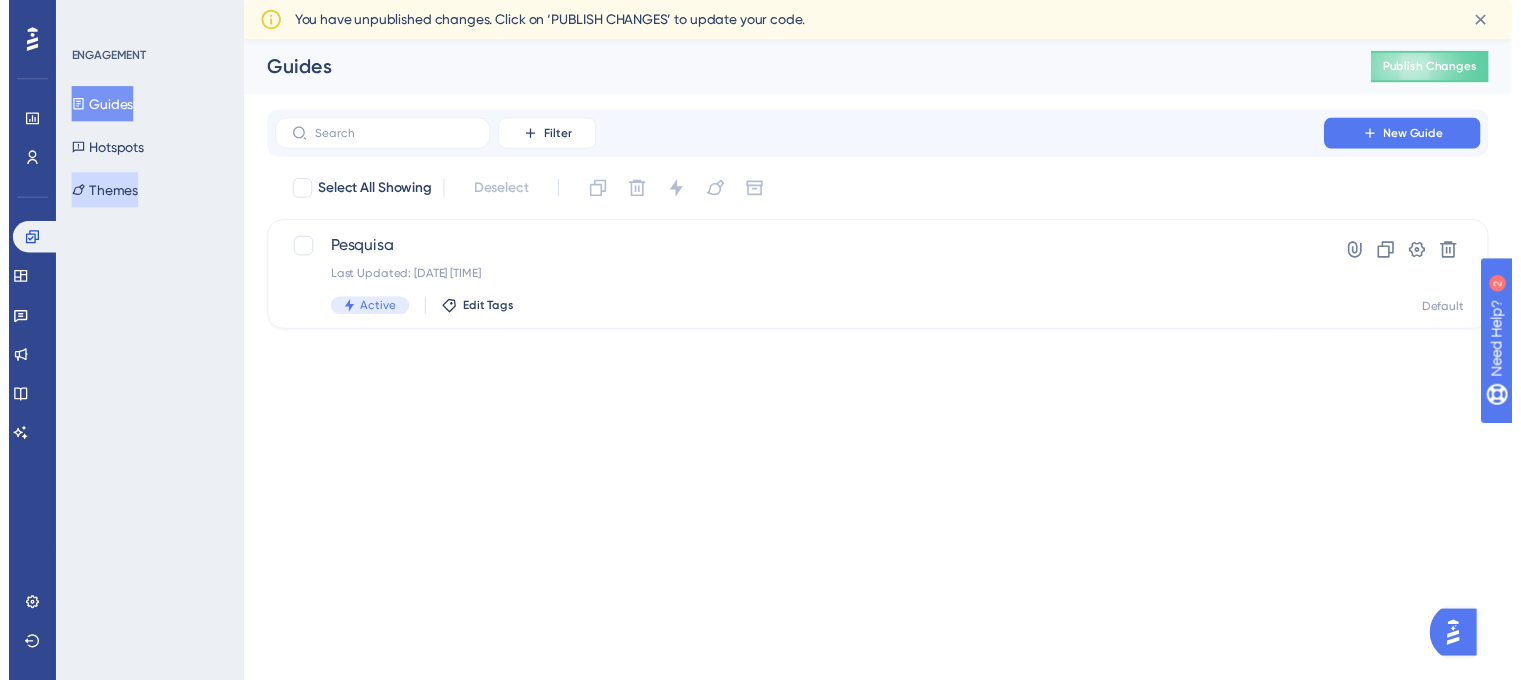 scroll, scrollTop: 0, scrollLeft: 0, axis: both 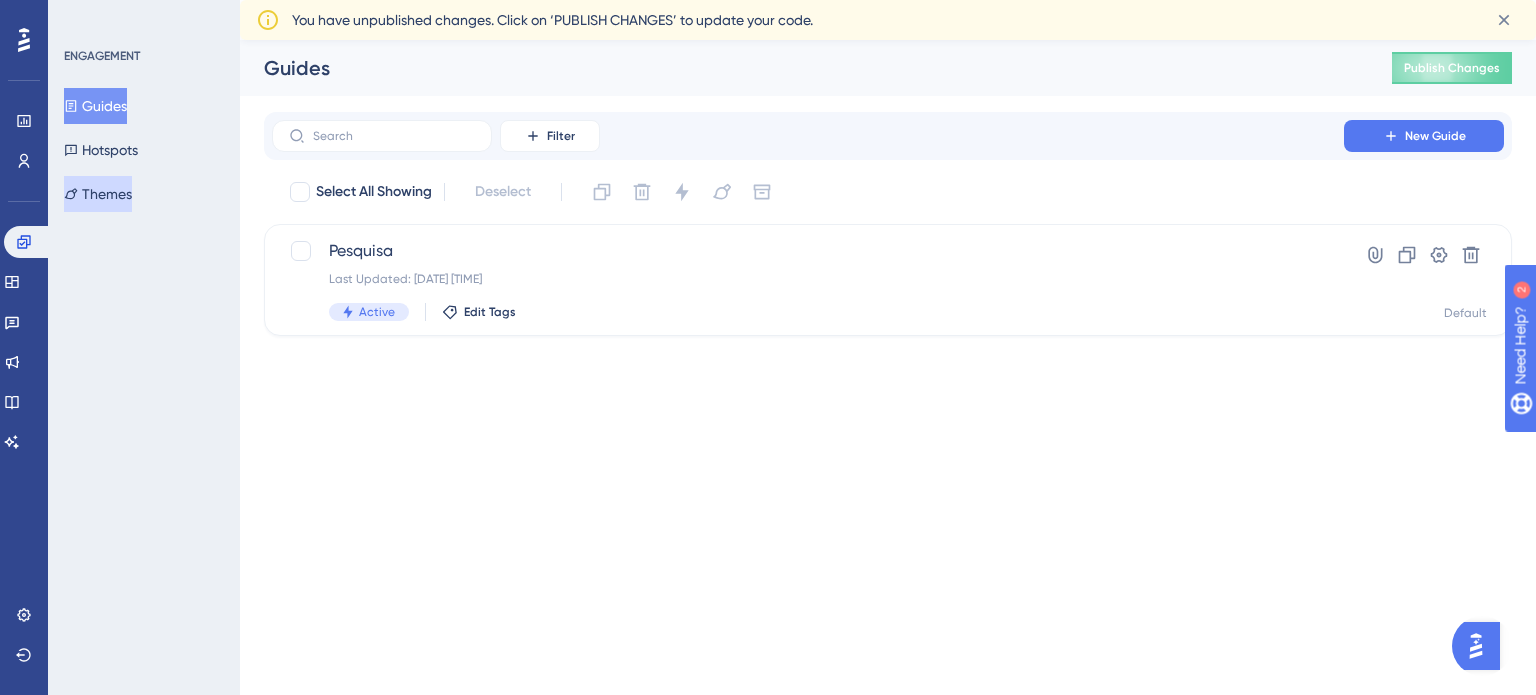 click on "Themes" at bounding box center [98, 194] 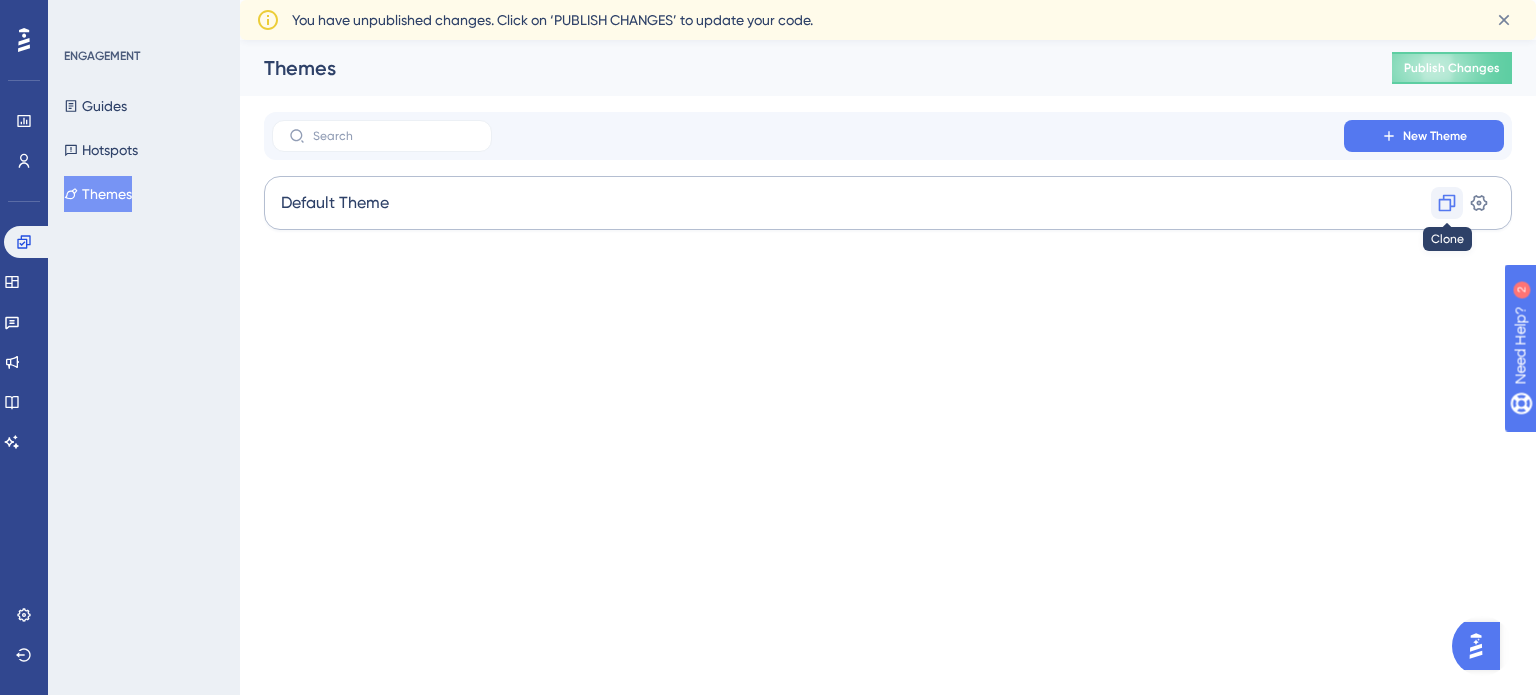 click 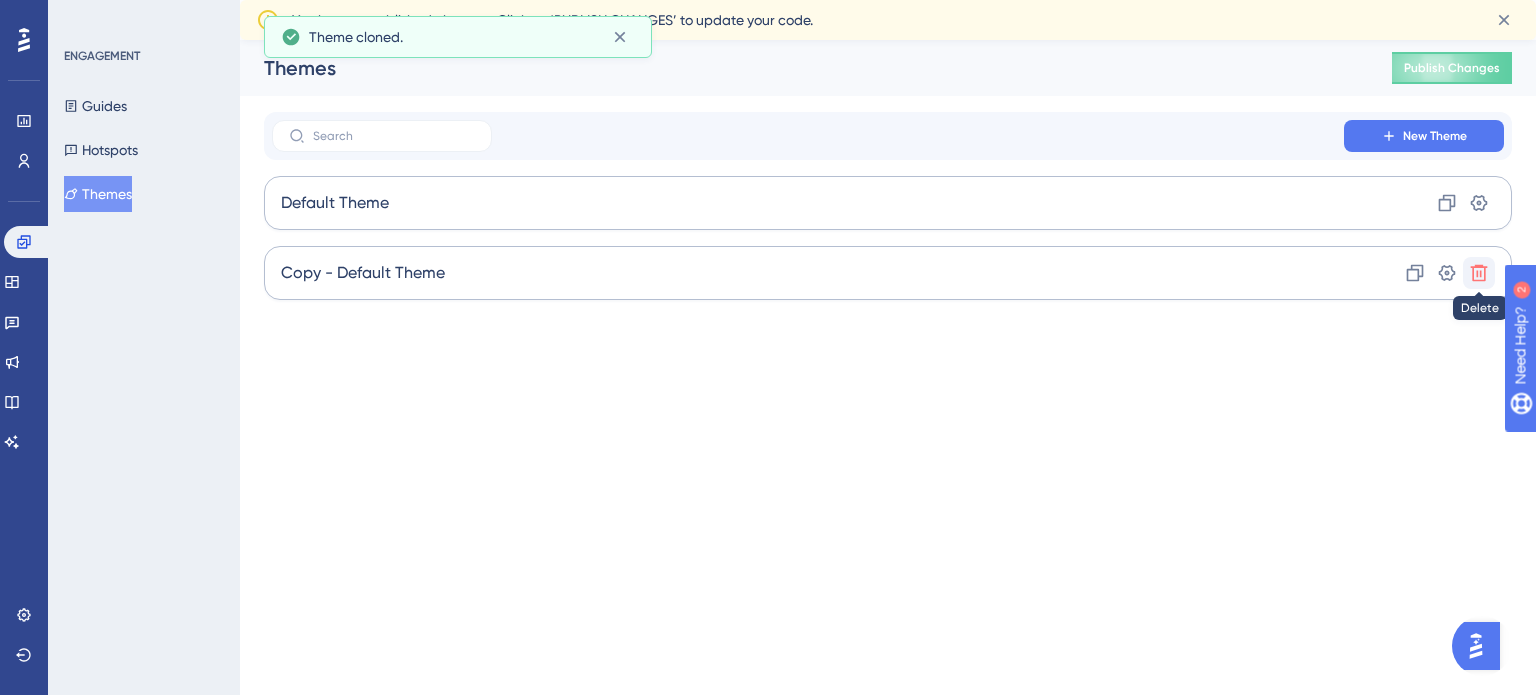 click 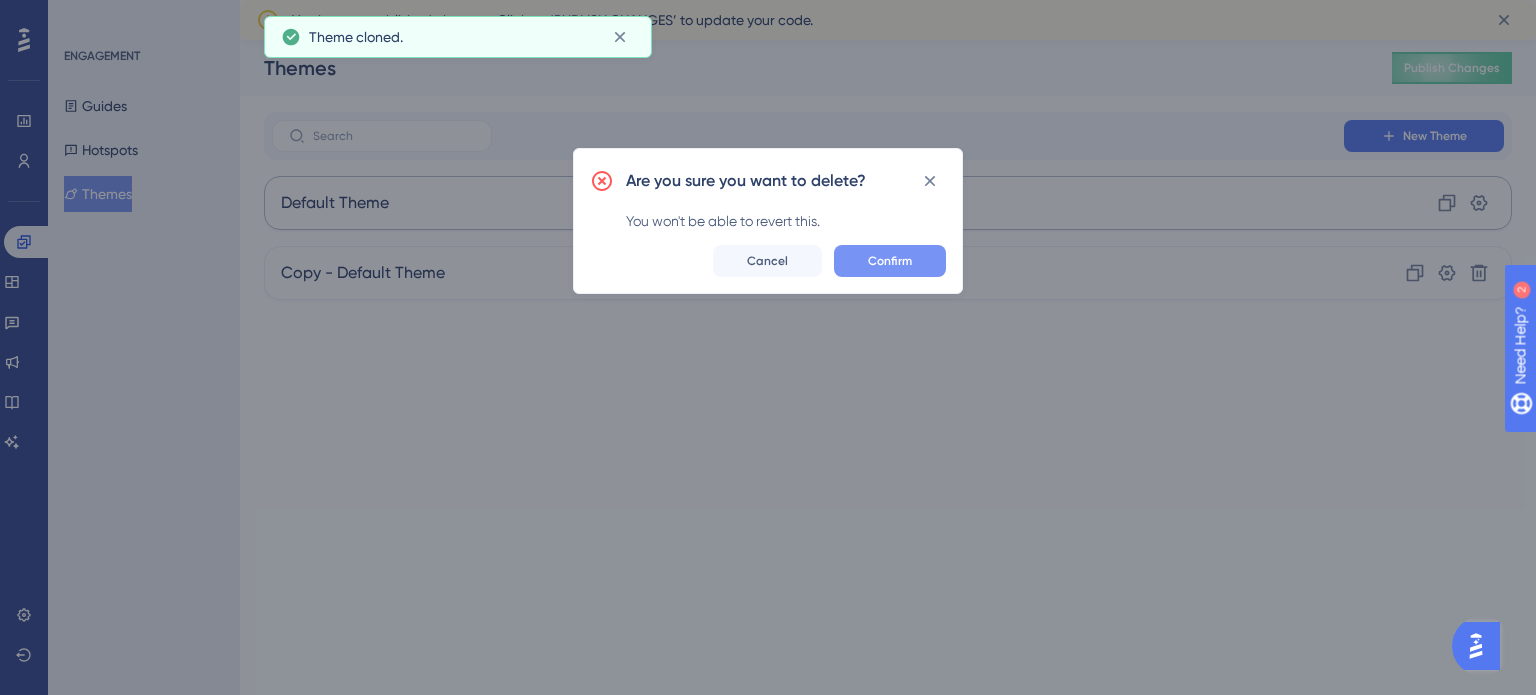 click on "Confirm" at bounding box center [890, 261] 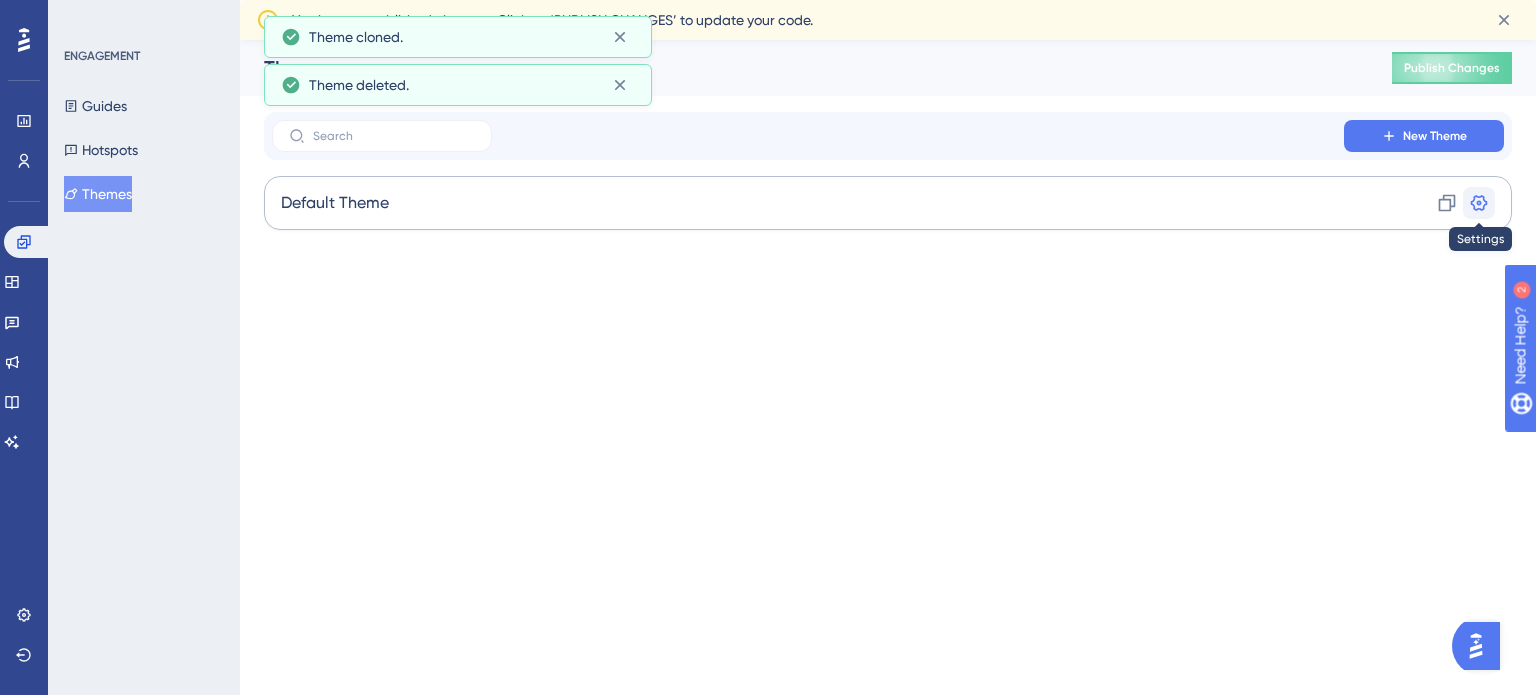 click 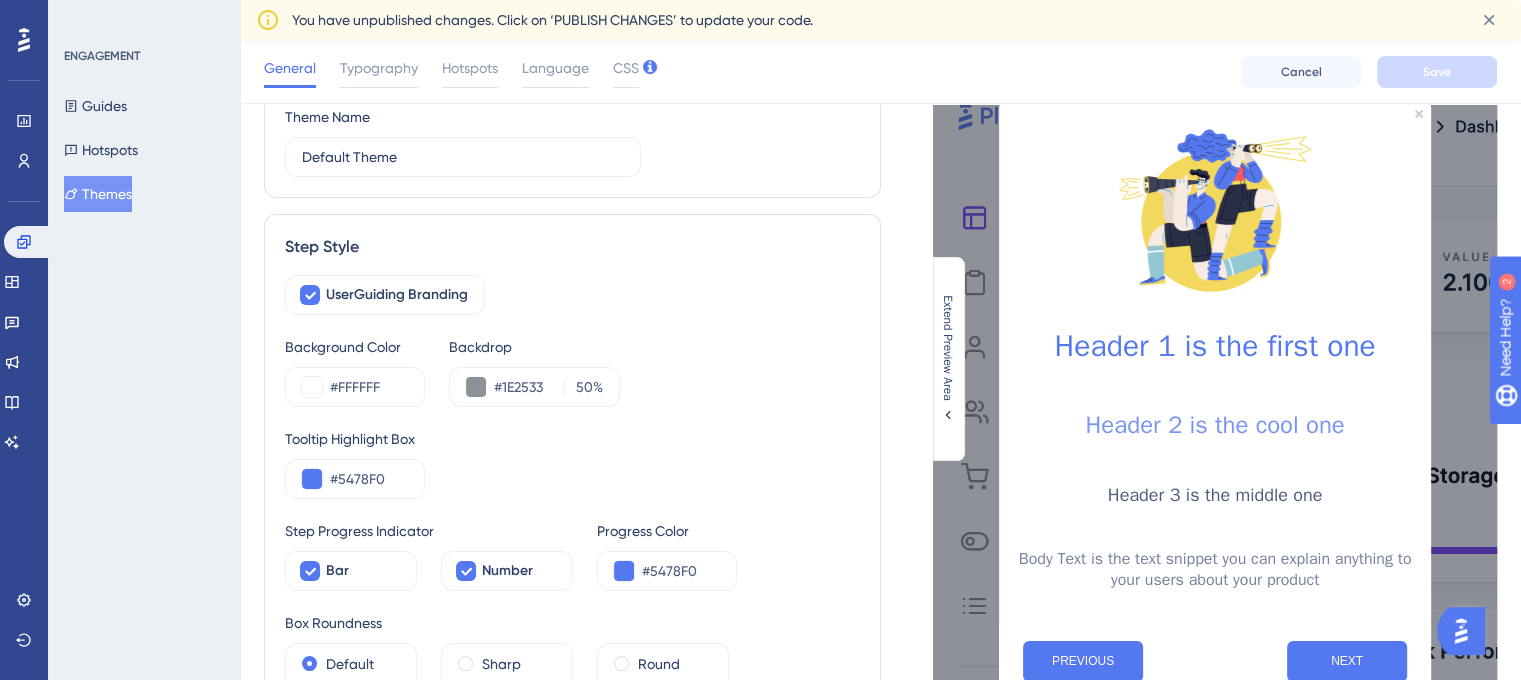 scroll, scrollTop: 100, scrollLeft: 0, axis: vertical 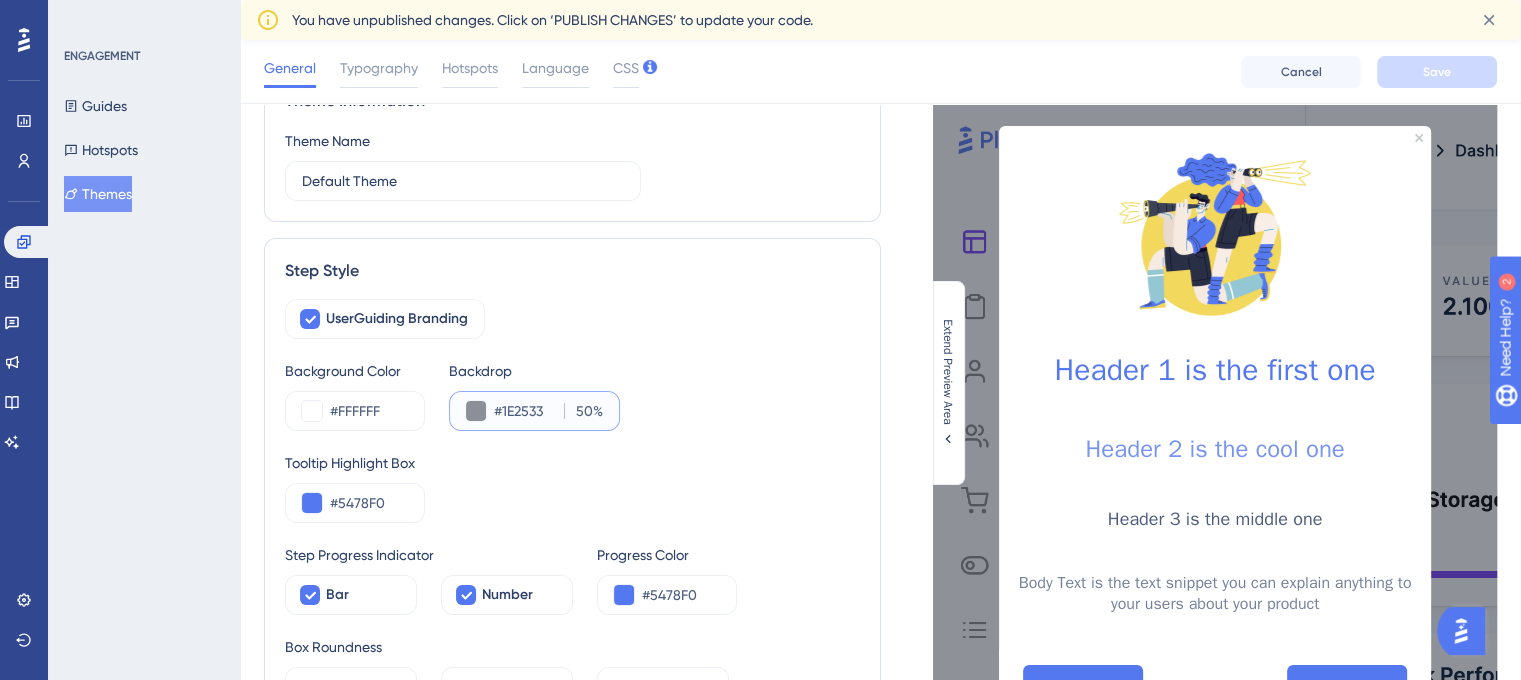 click on "#1E2533" at bounding box center [525, 411] 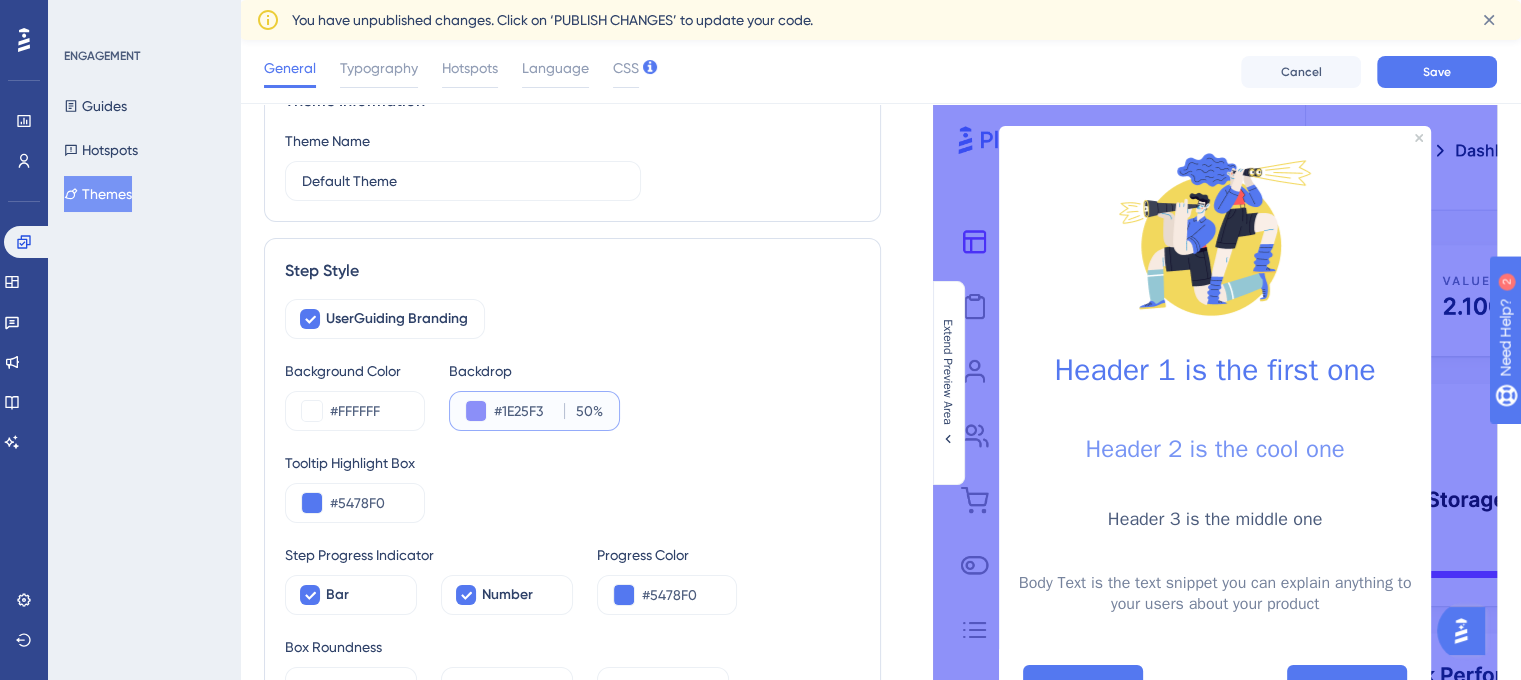 click on "#1E25F3" at bounding box center [525, 411] 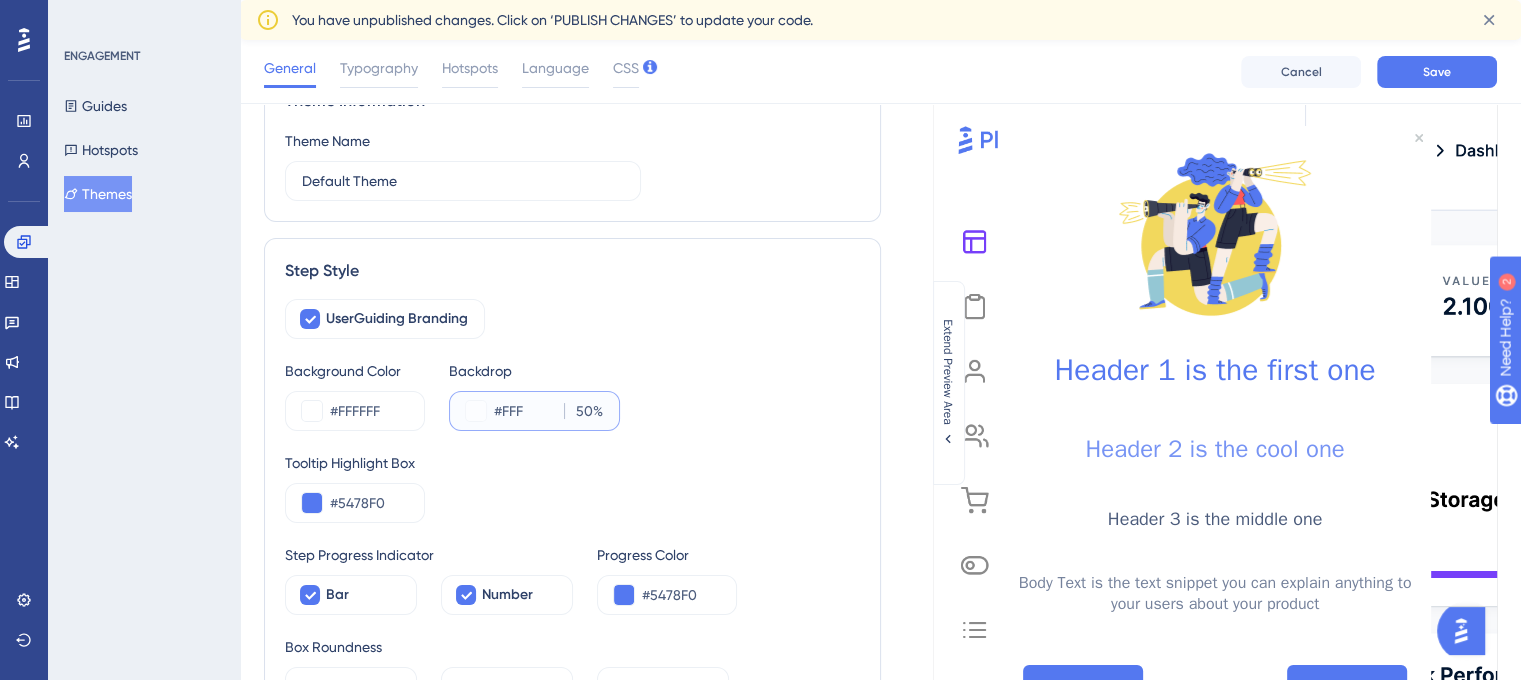 click on "#FFF" at bounding box center (525, 411) 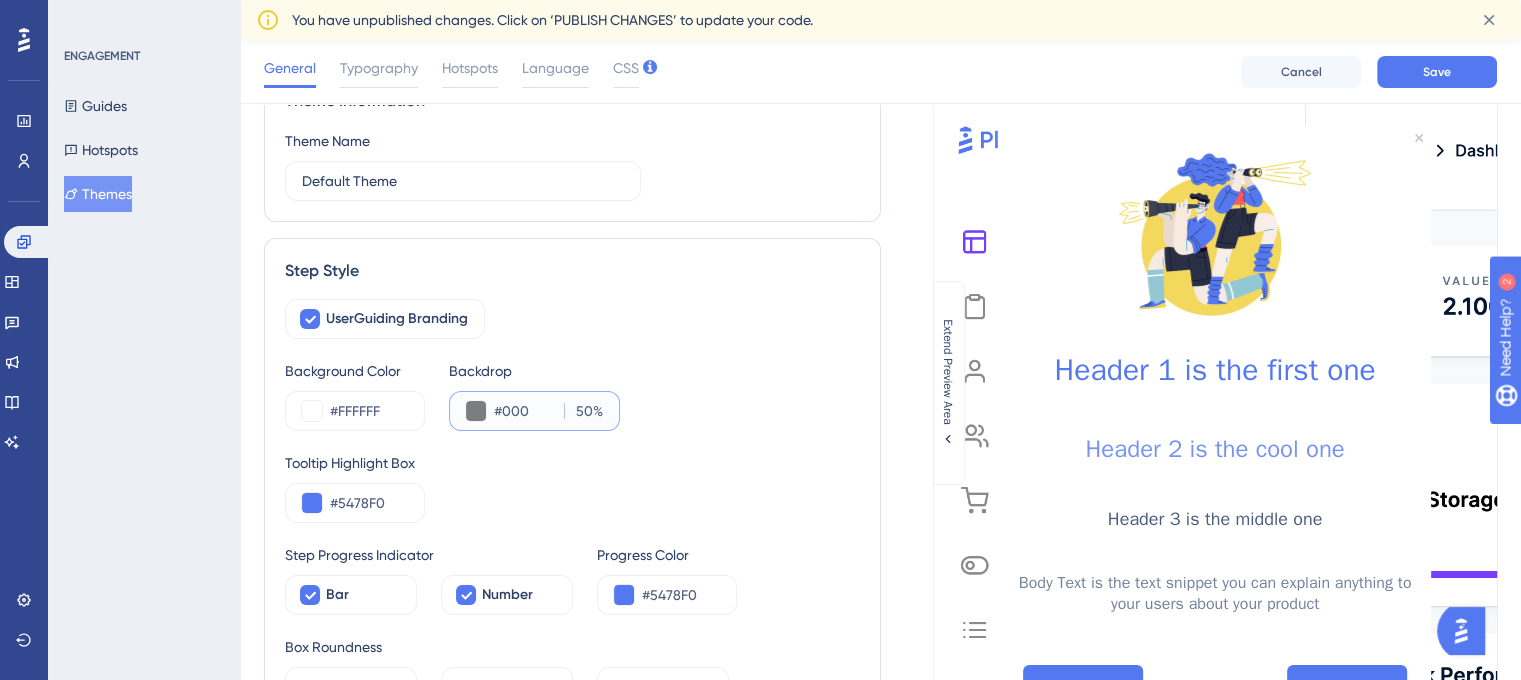 click on "#000" at bounding box center (525, 411) 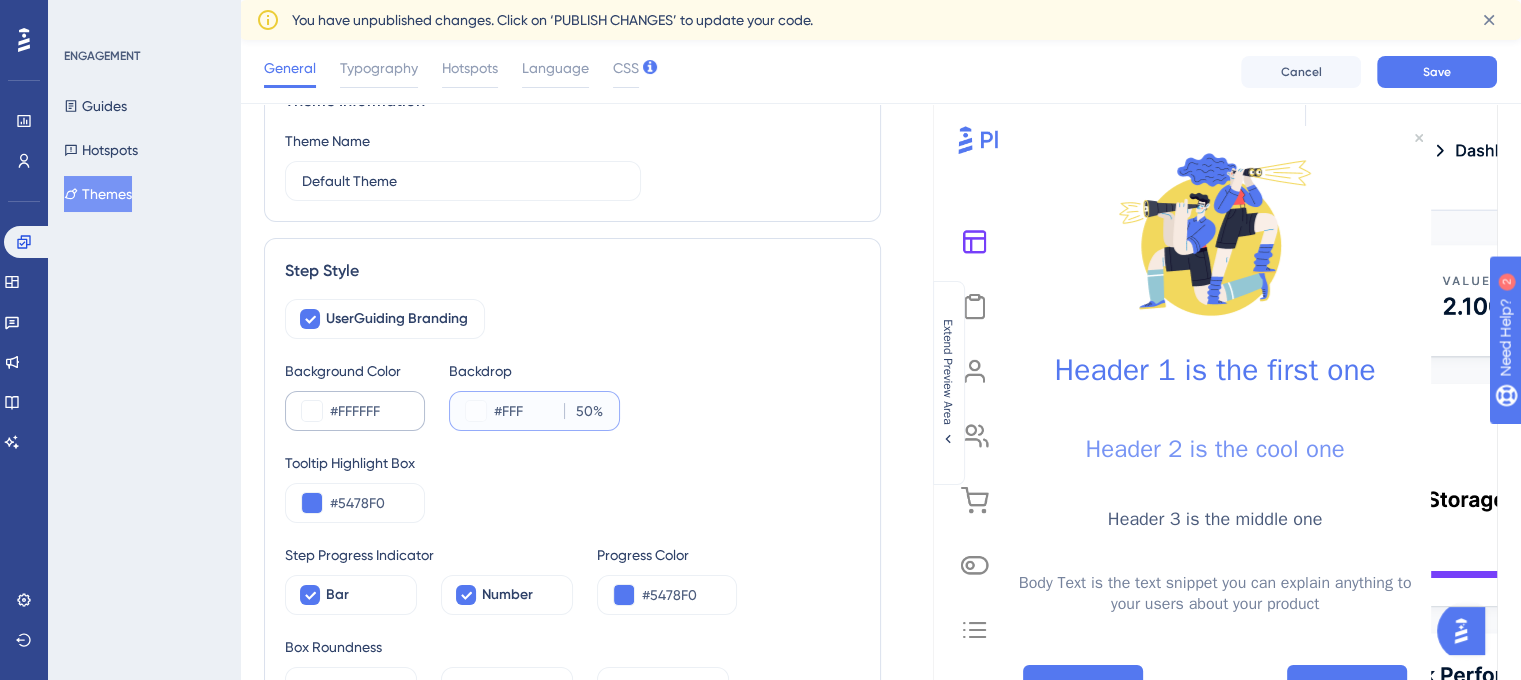 type on "#FFF" 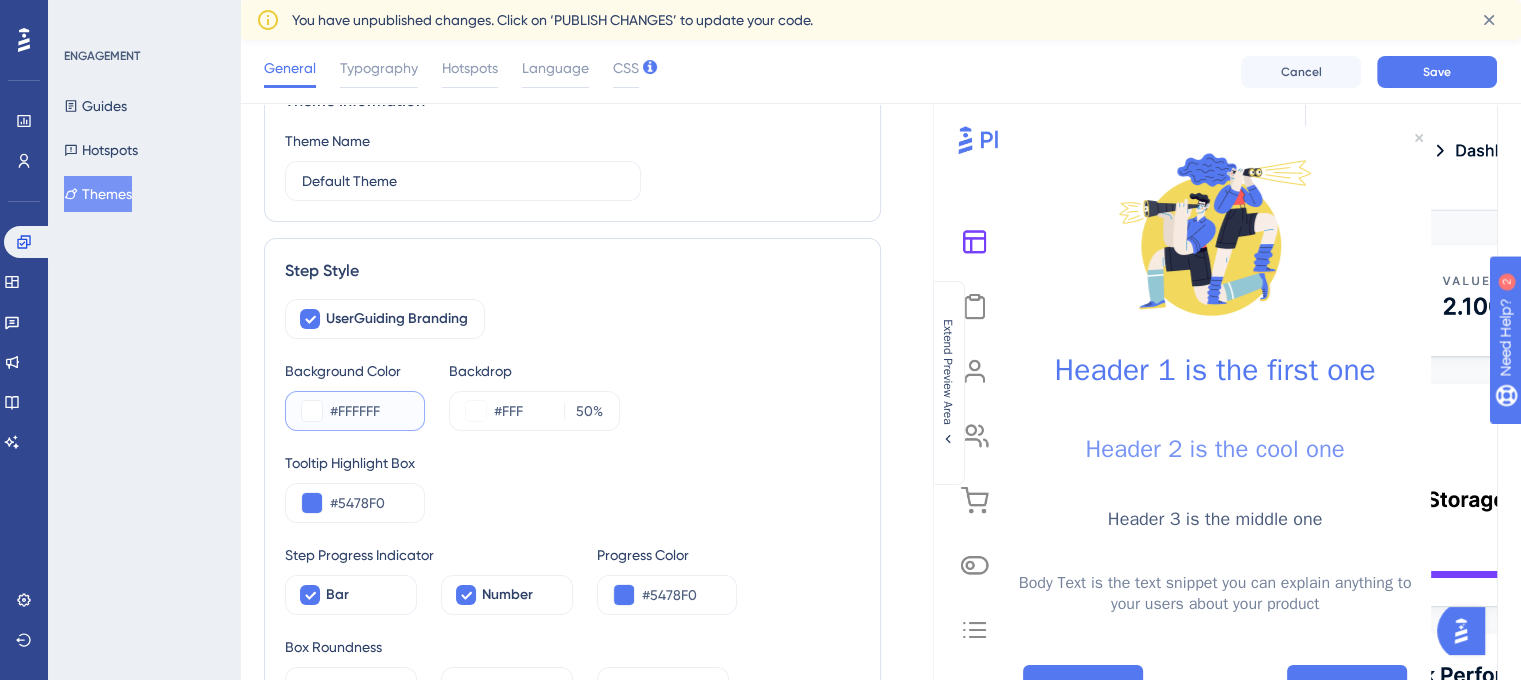 click at bounding box center (312, 411) 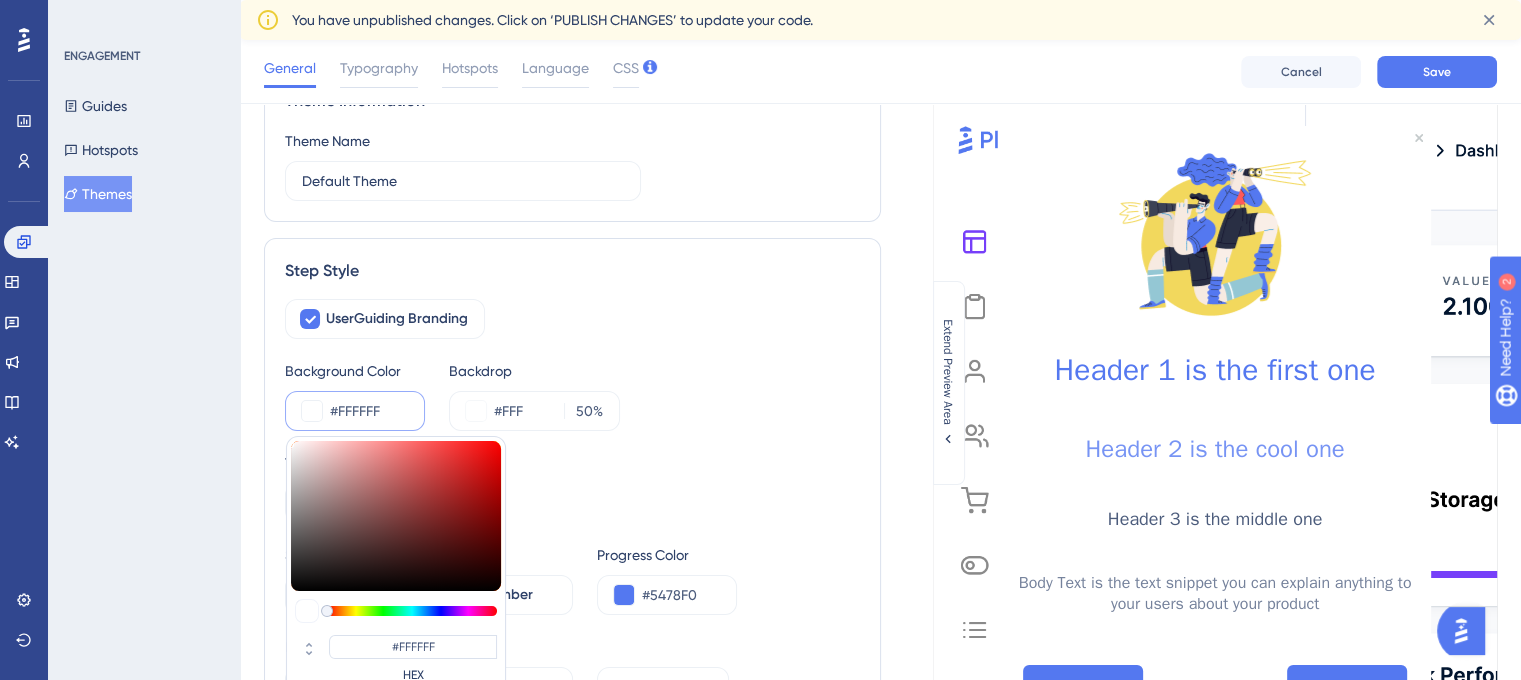 type on "#af6c6c" 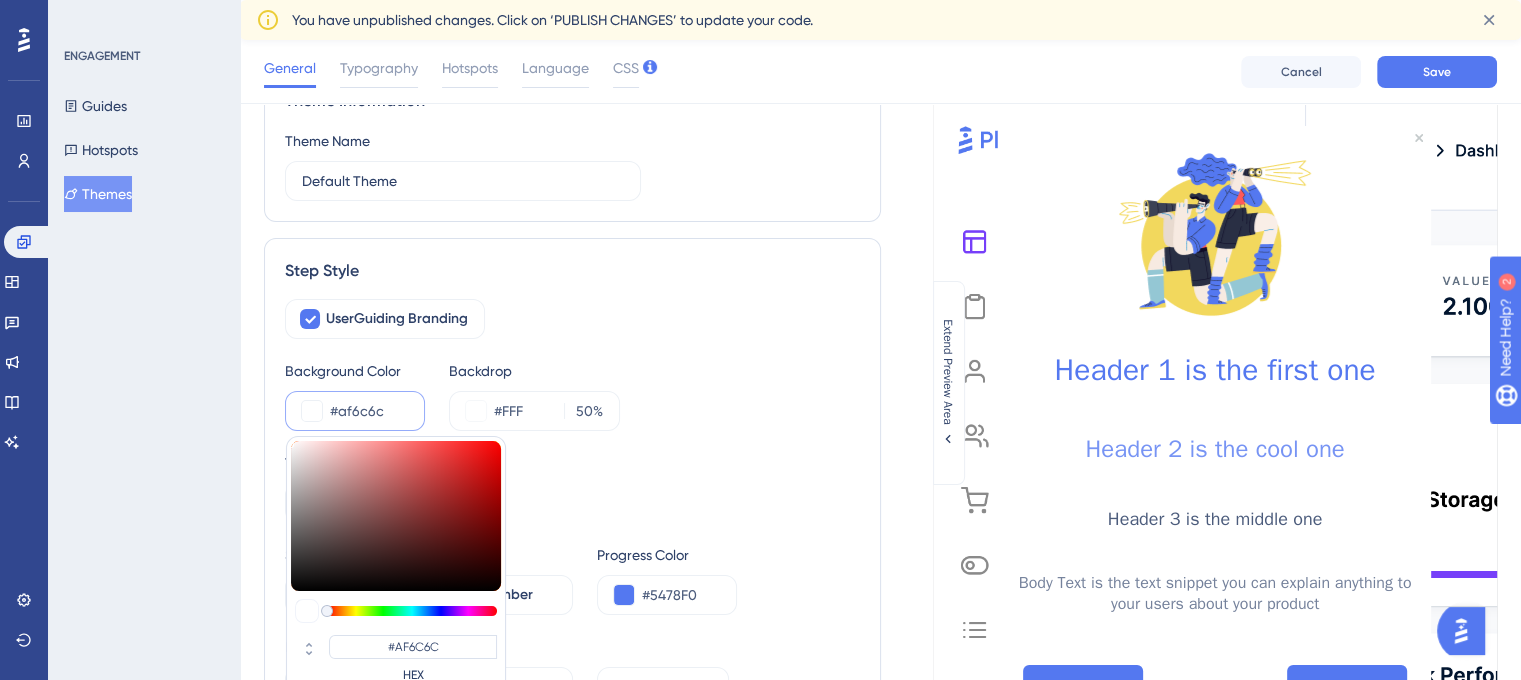 type on "#af6b6b" 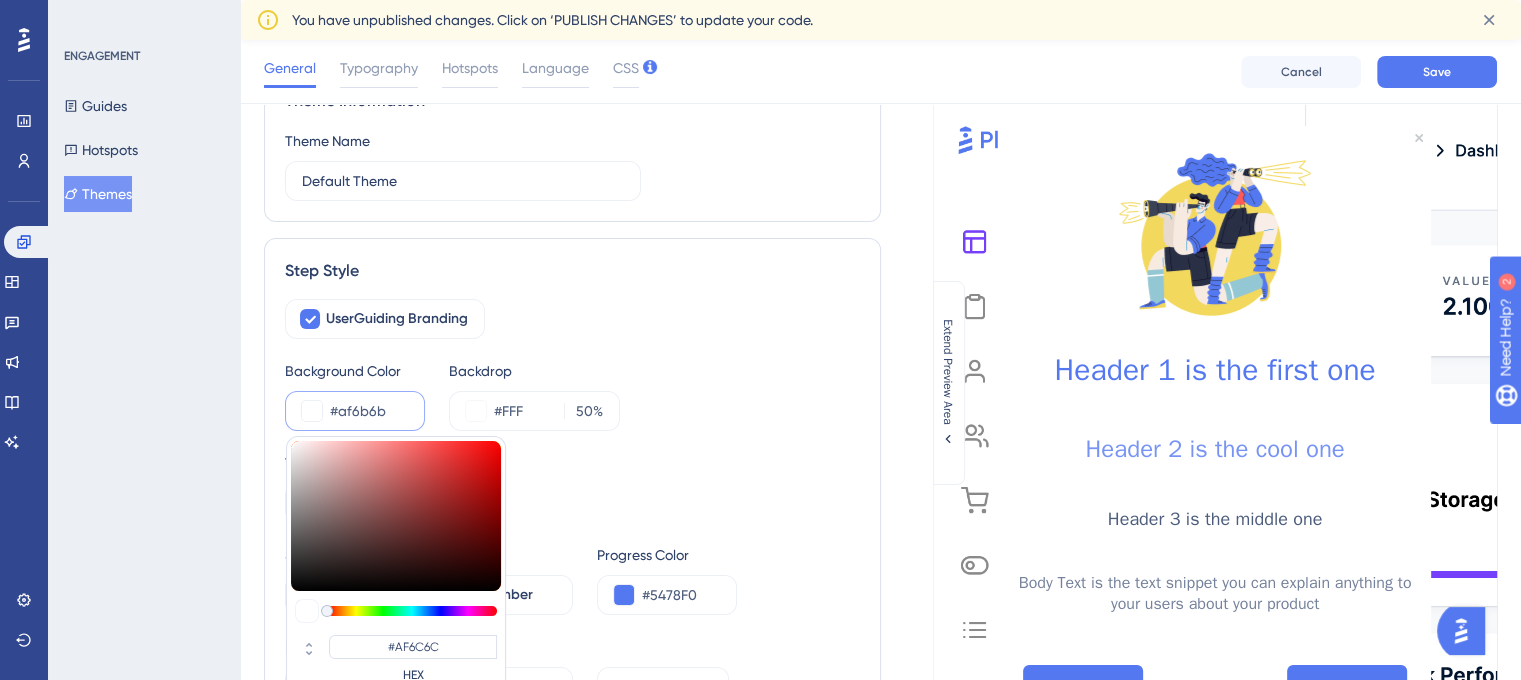 type on "#AF6B6B" 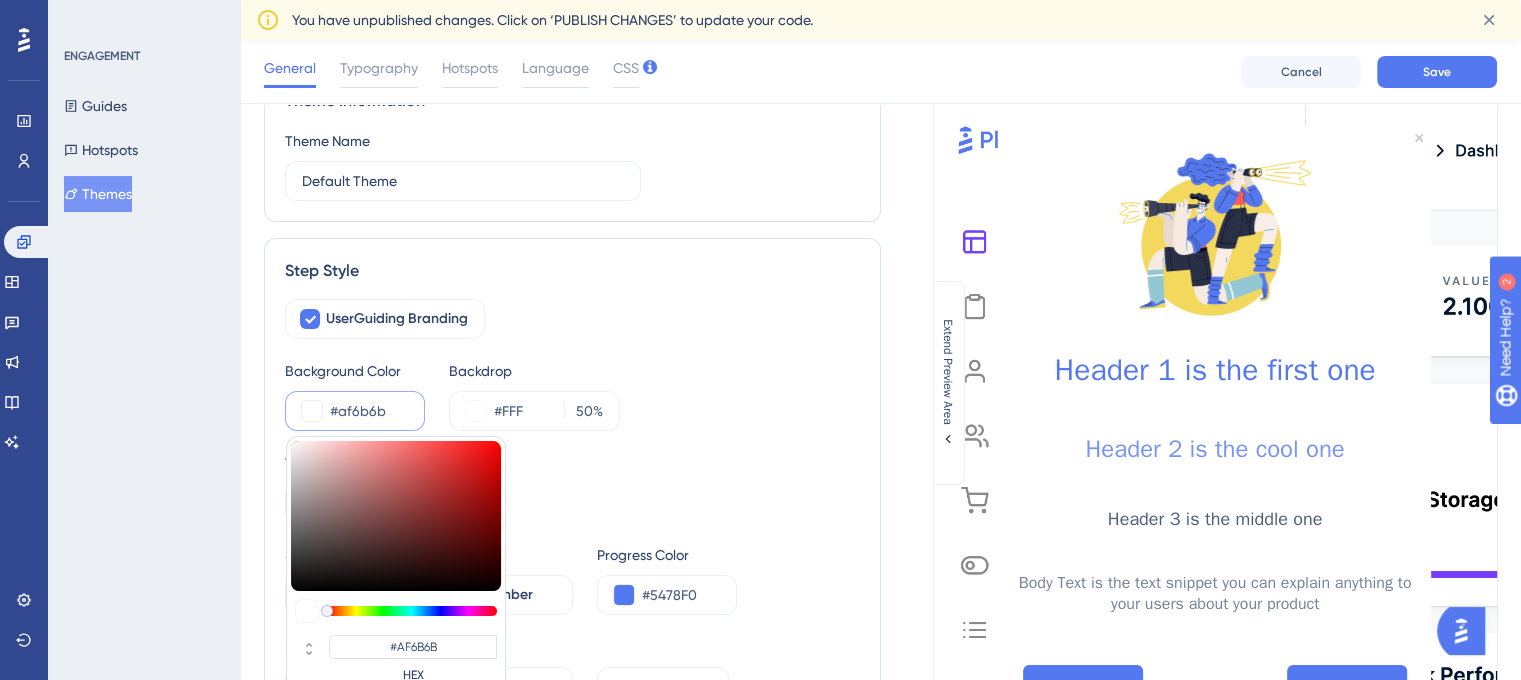 type on "#ac6767" 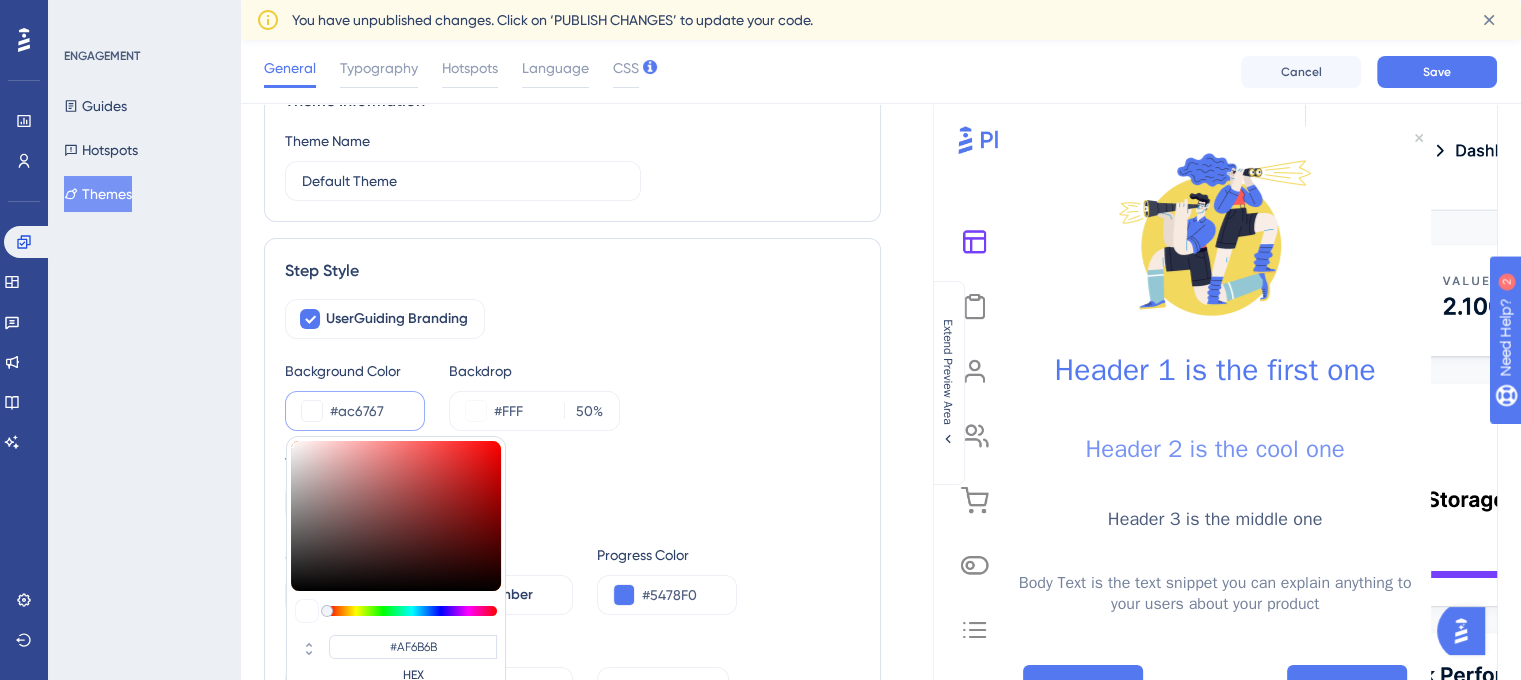 type on "#AC6767" 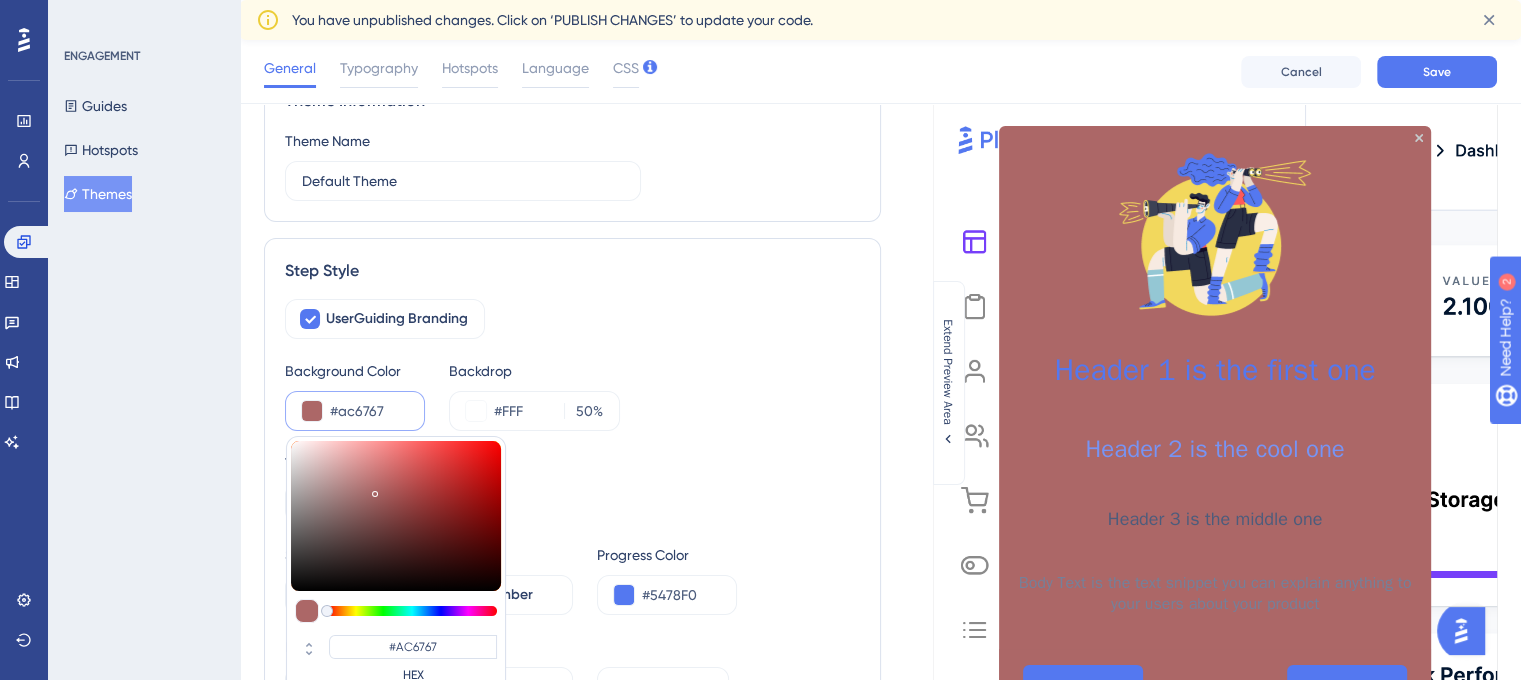 type on "#a76262" 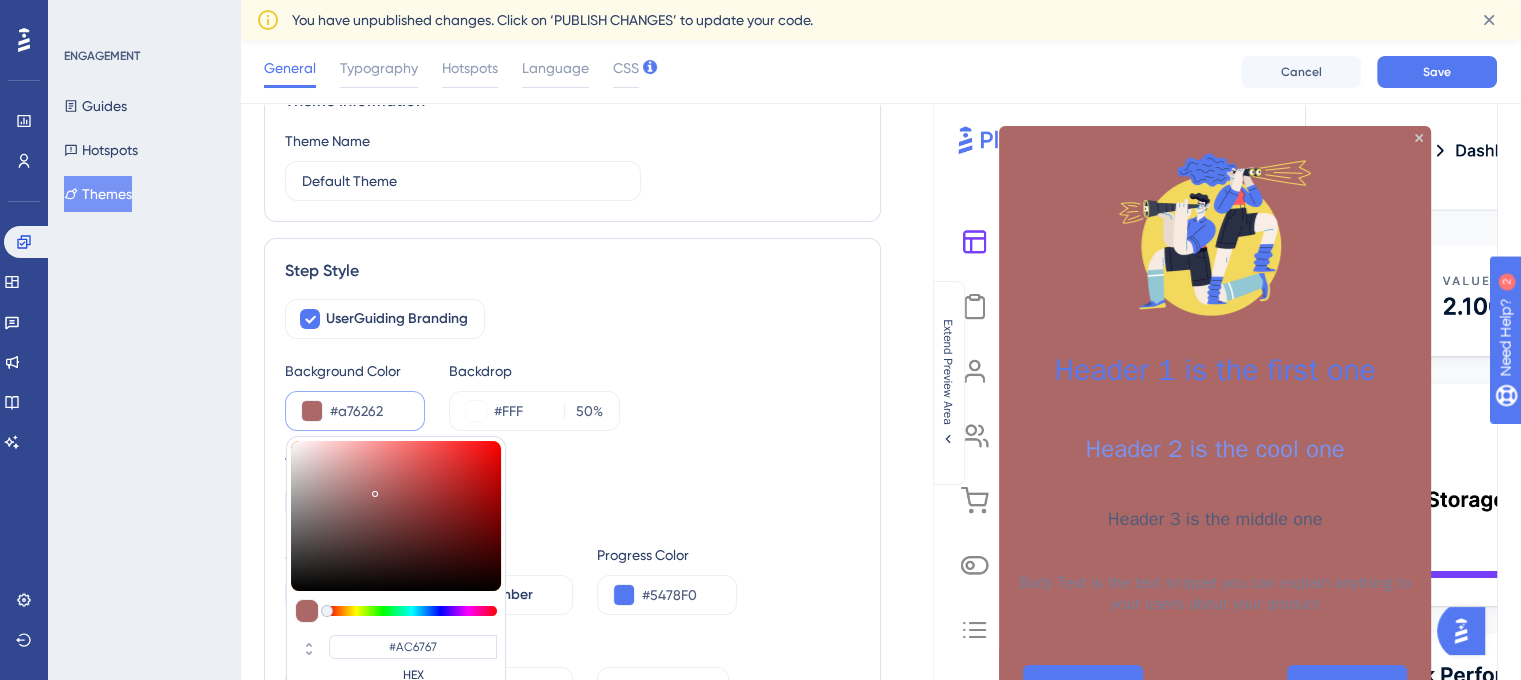 type on "#A76262" 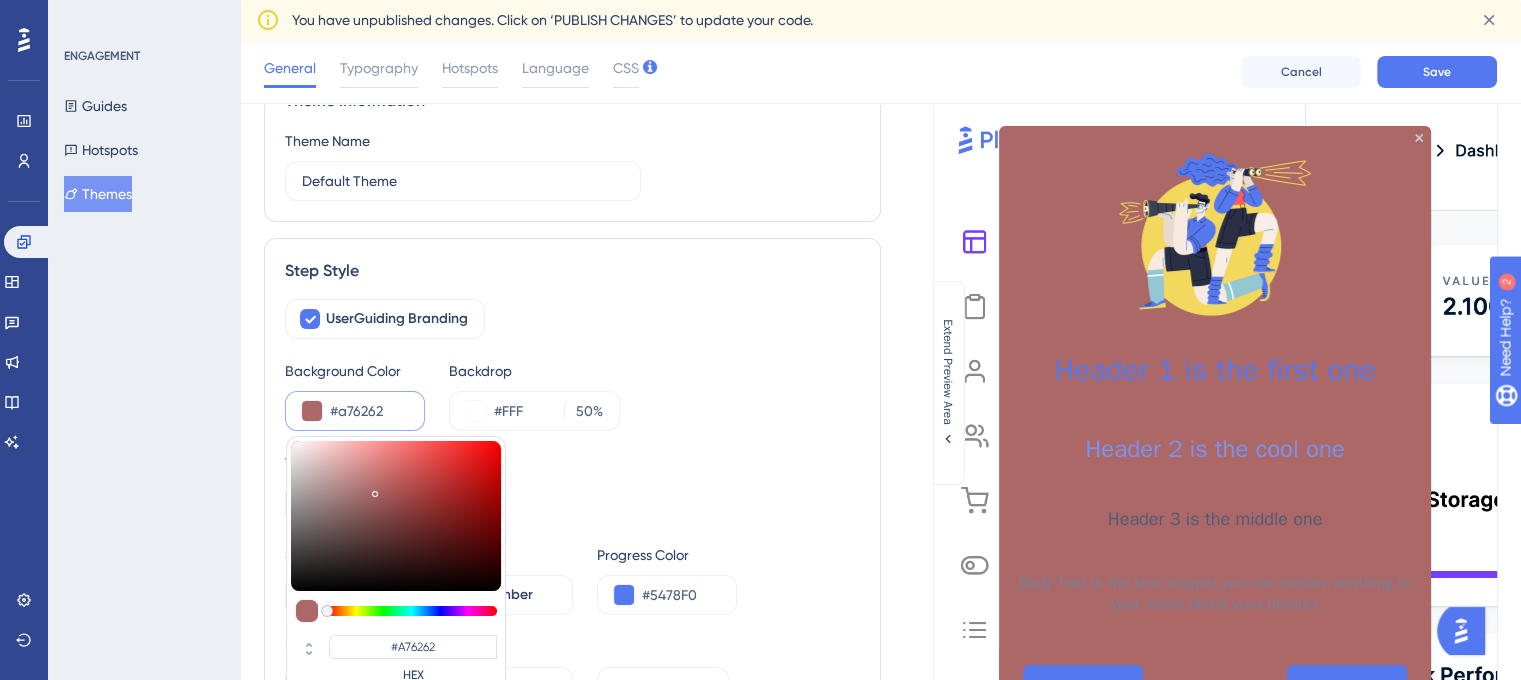 click at bounding box center (396, 516) 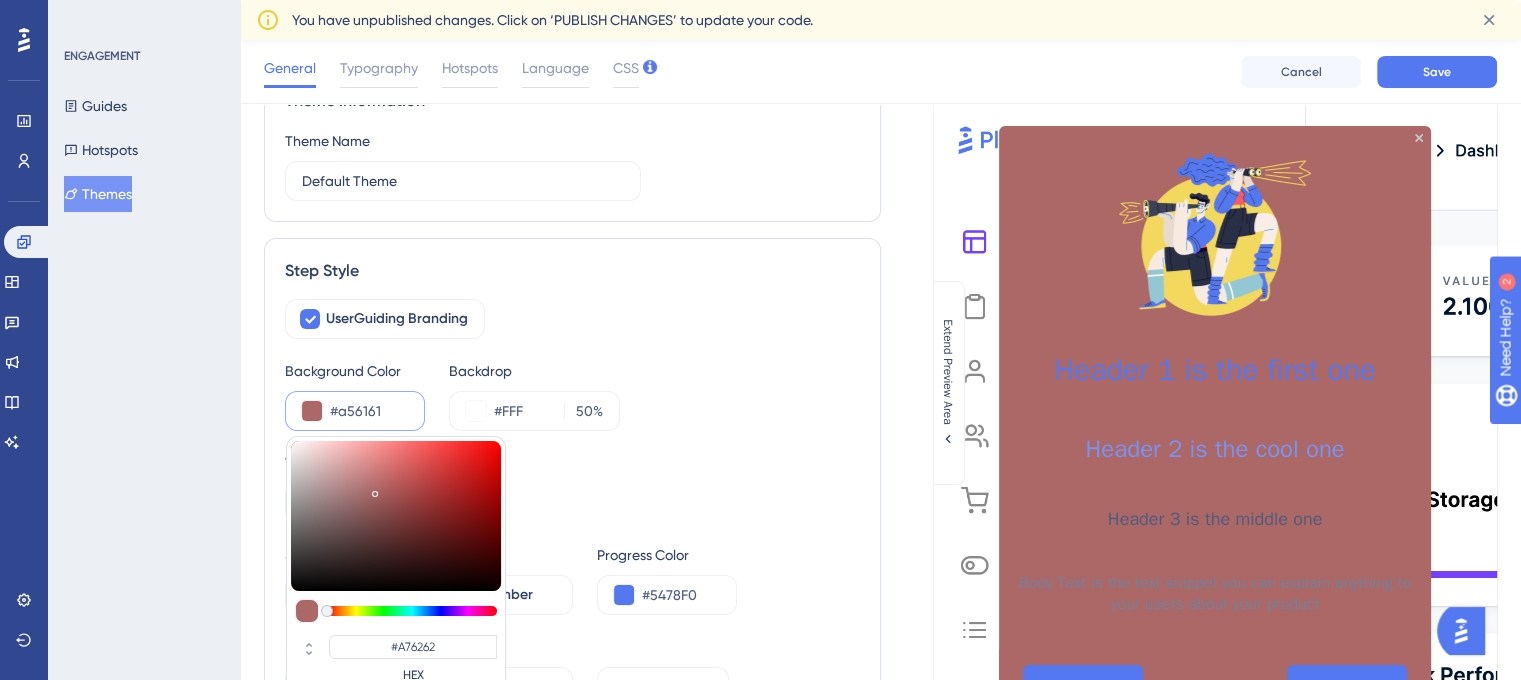 type on "#A56161" 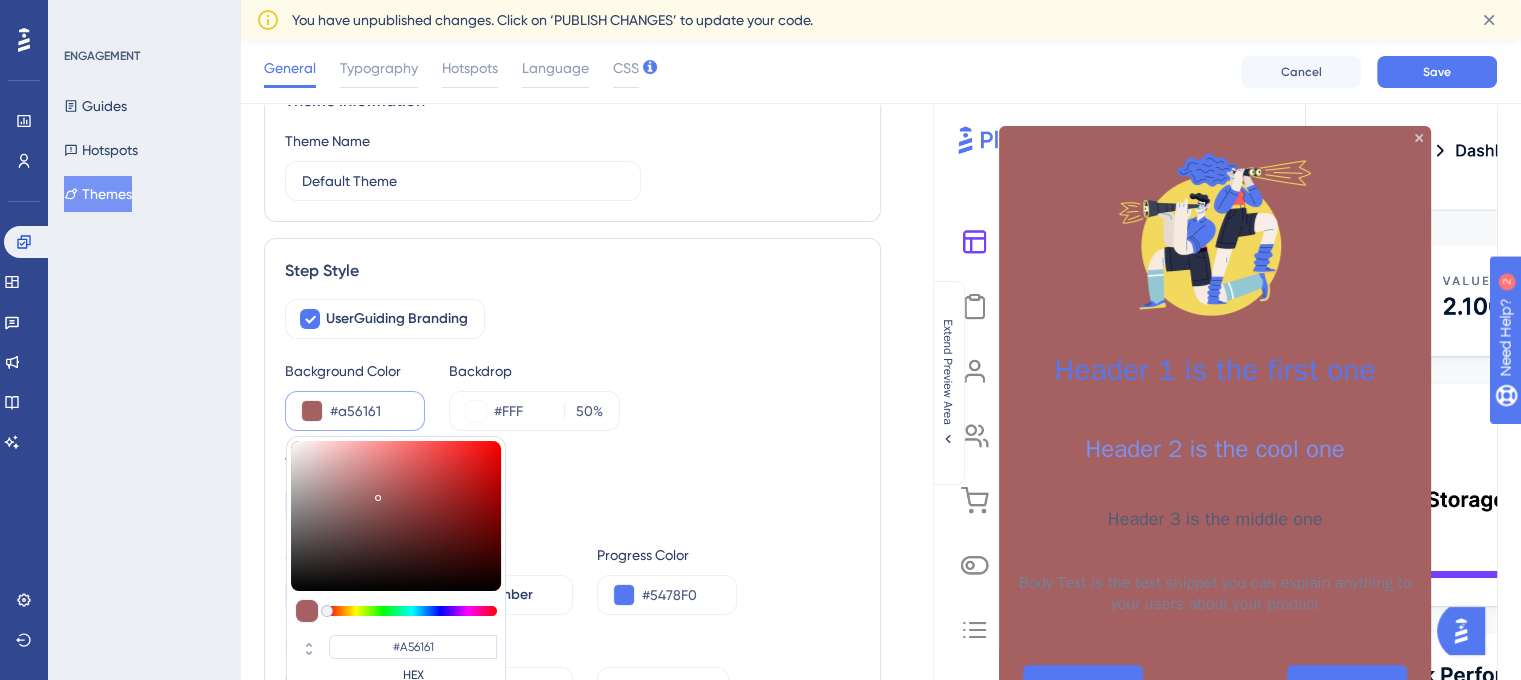 type on "#8f4949" 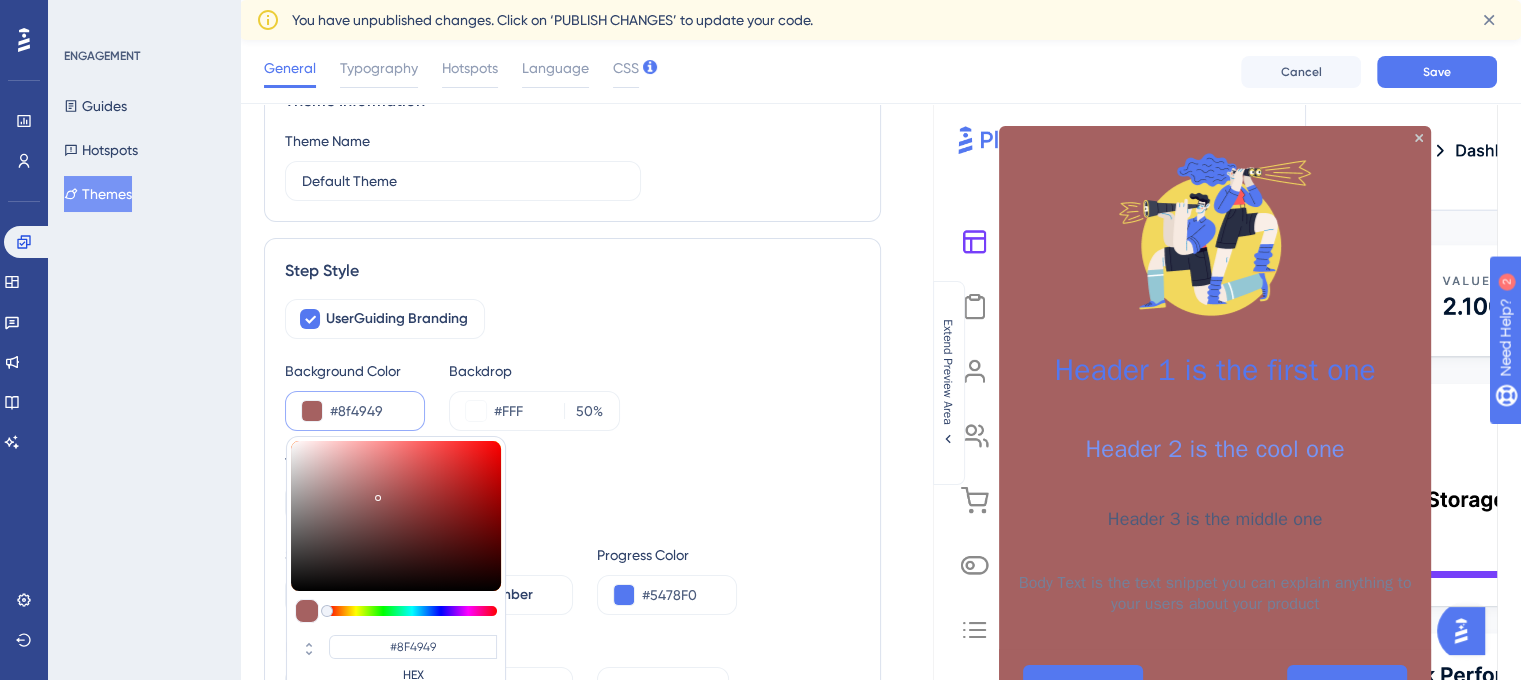 type on "#7e3737" 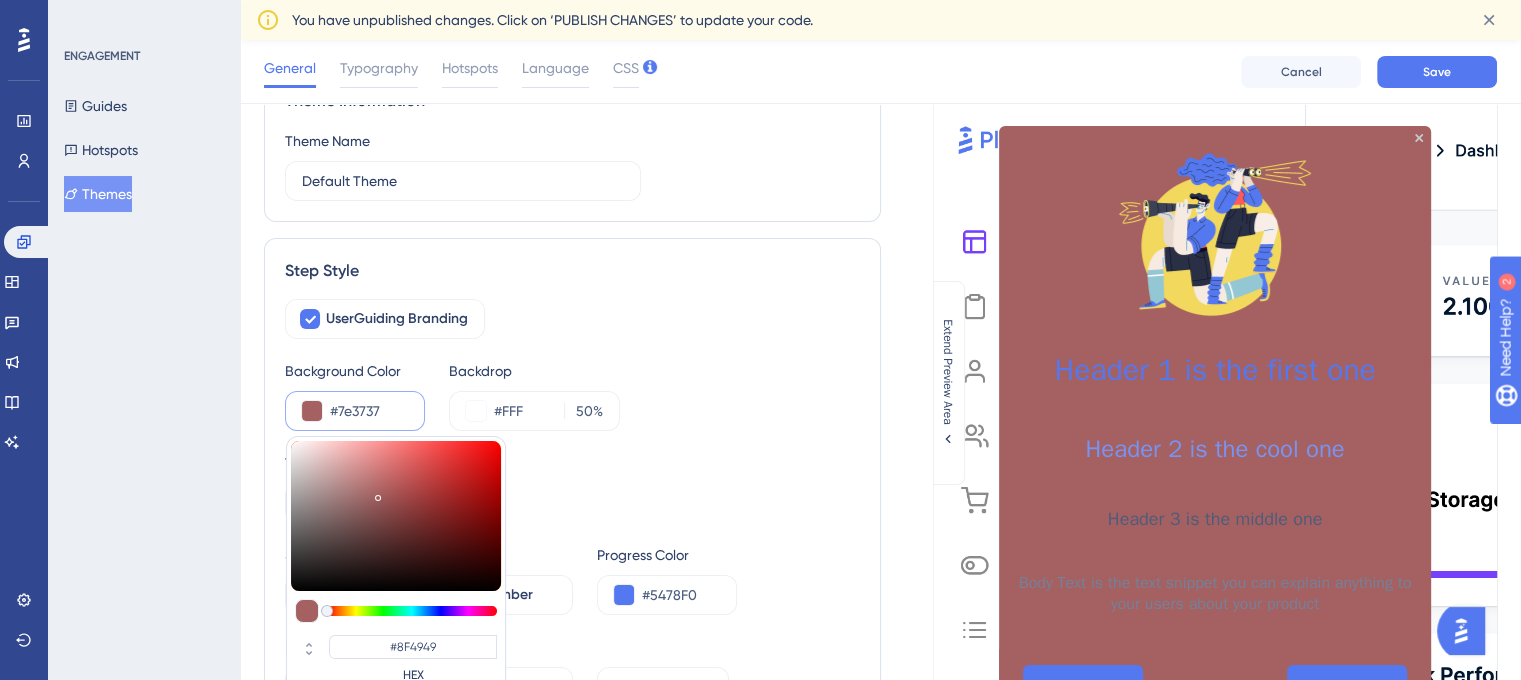 type on "#7E3737" 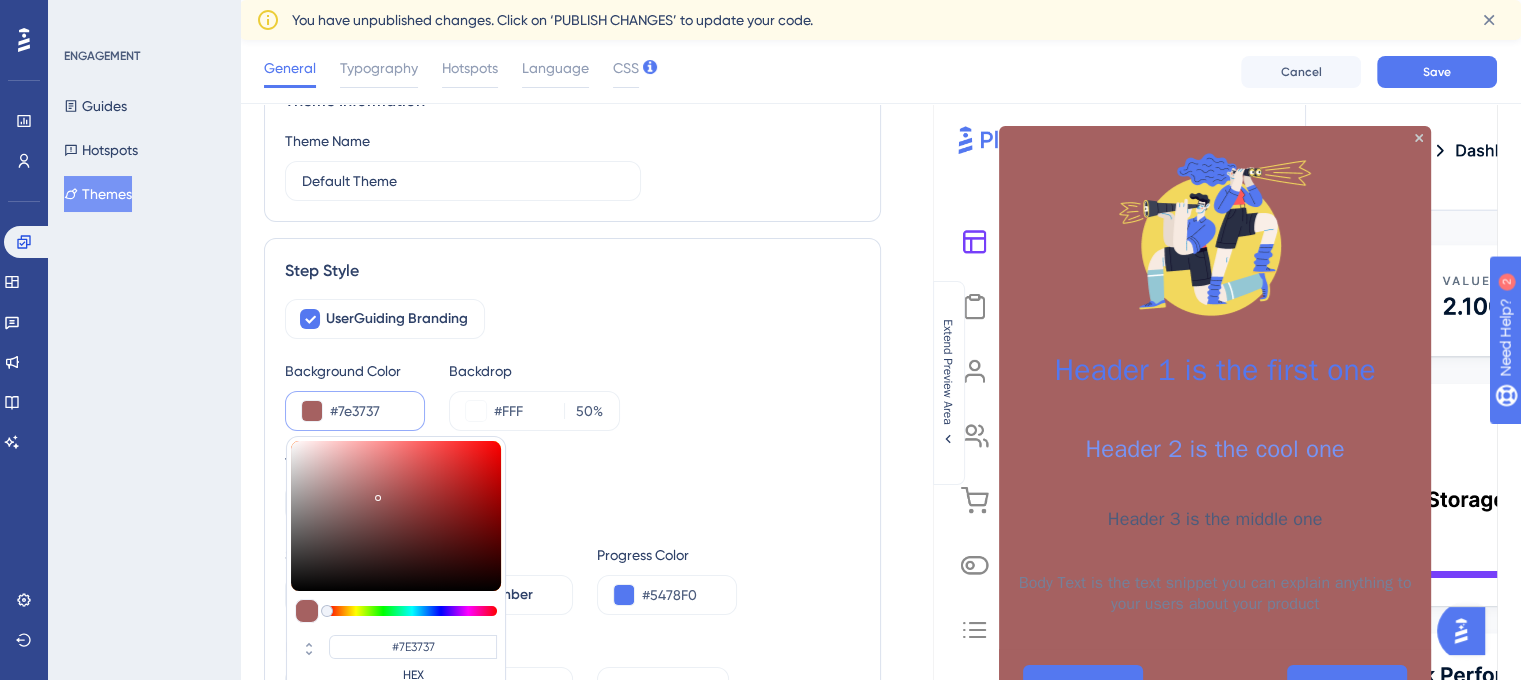 type on "#632424" 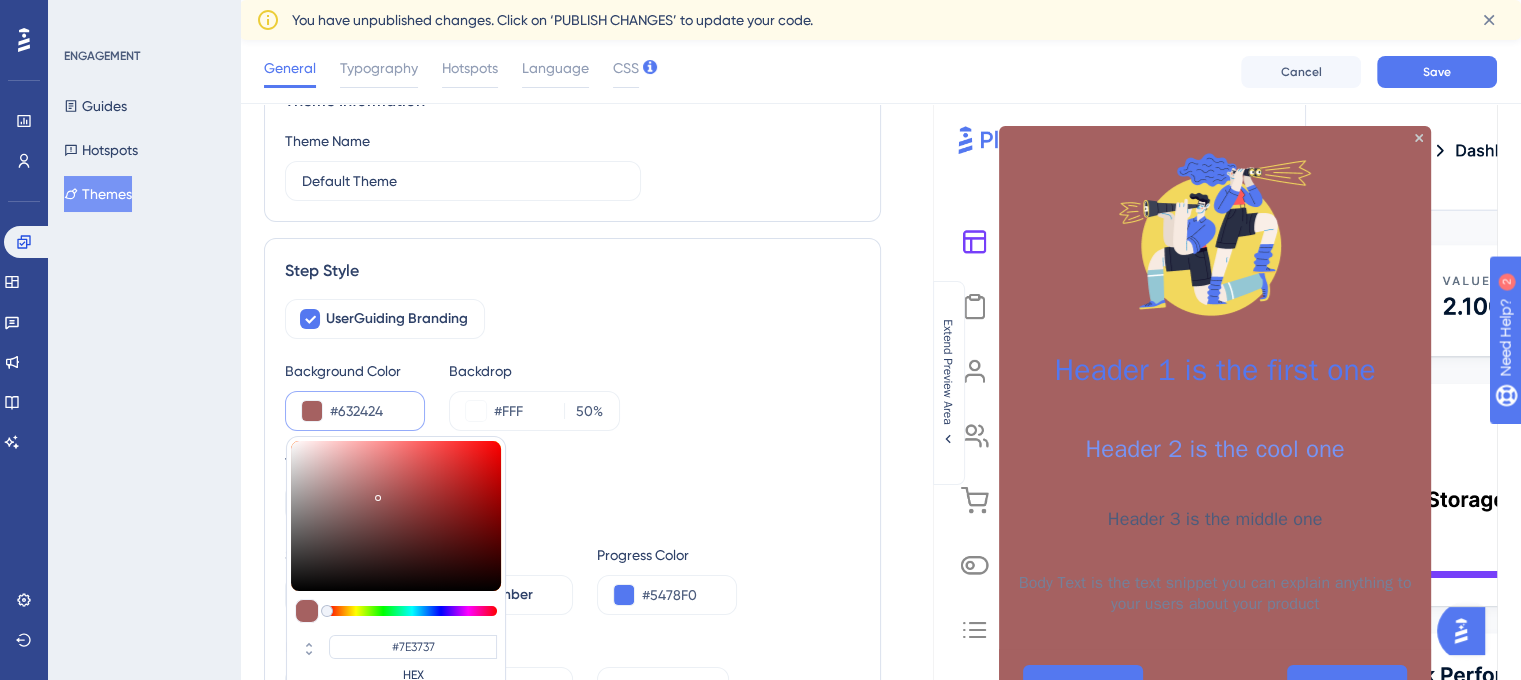 type on "#632424" 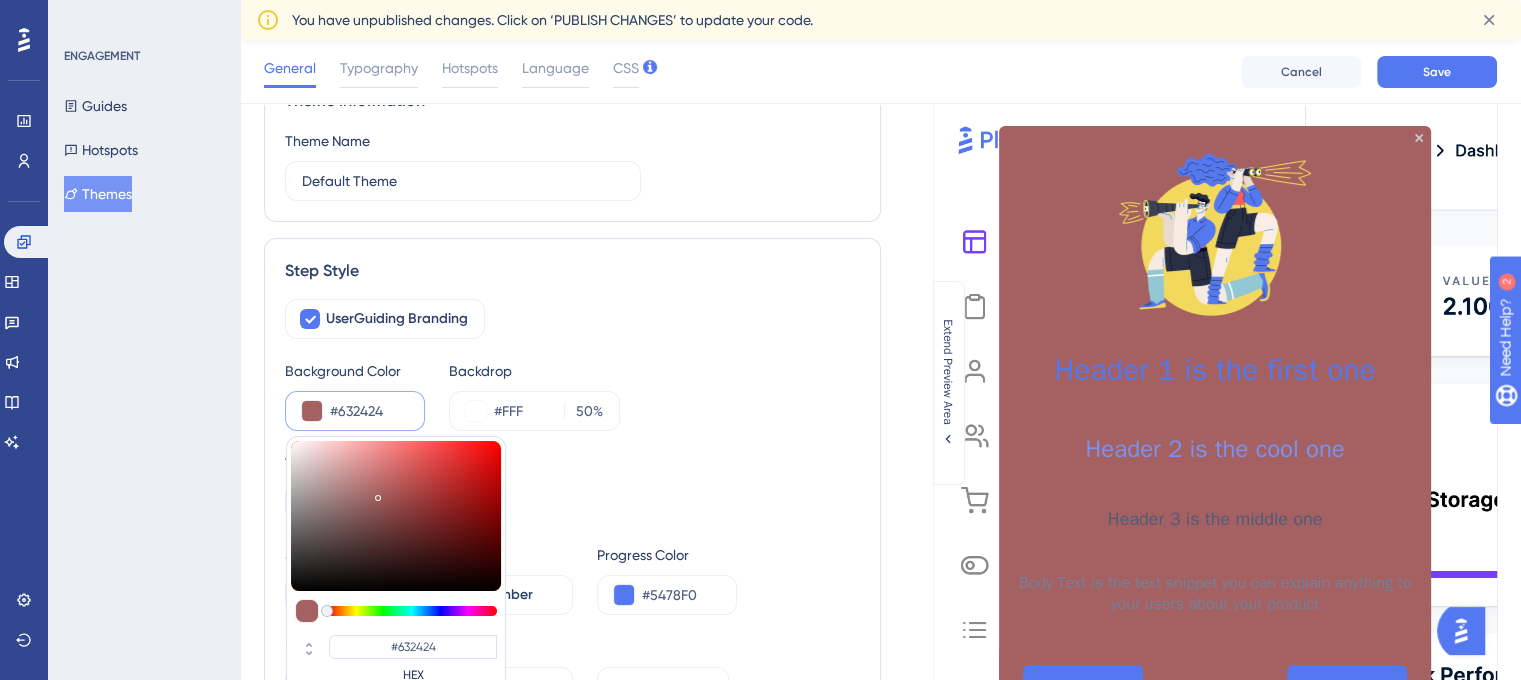 type on "#571d1d" 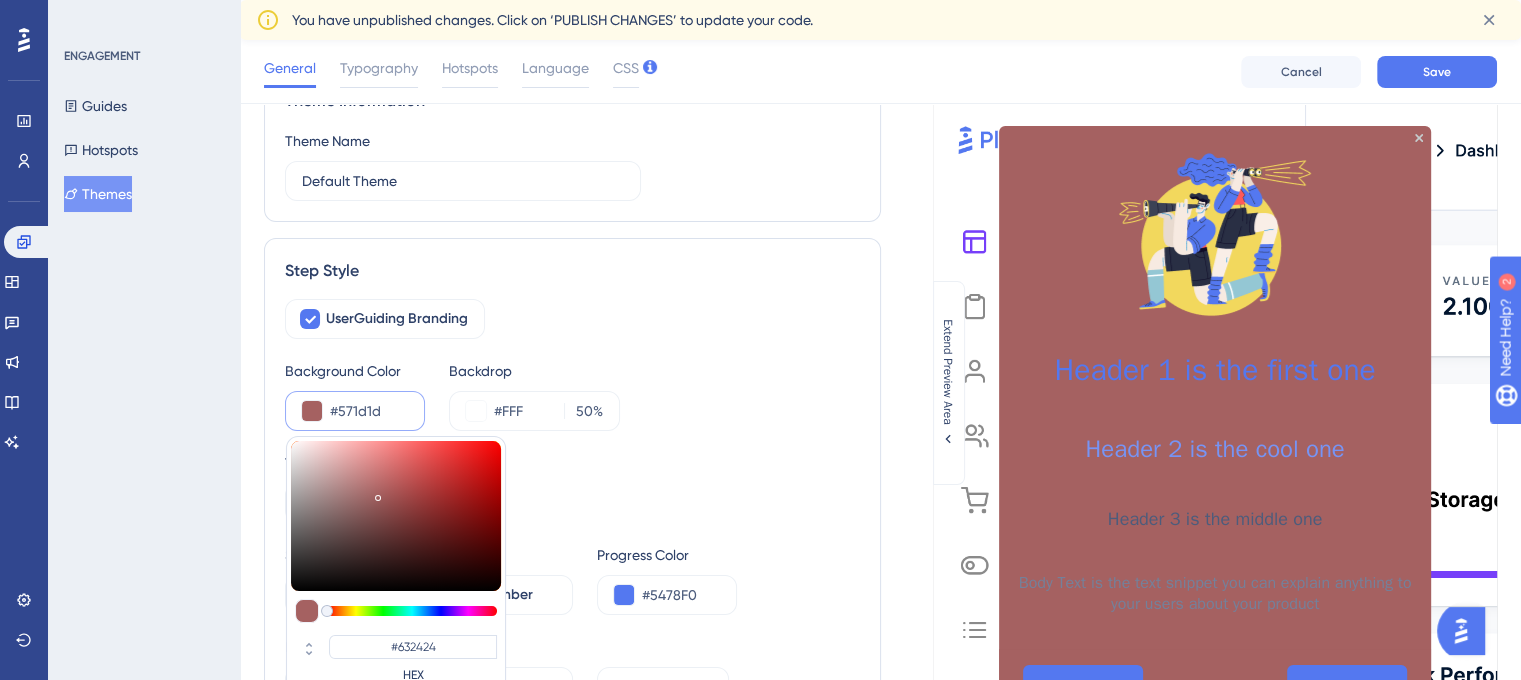 type on "#571D1D" 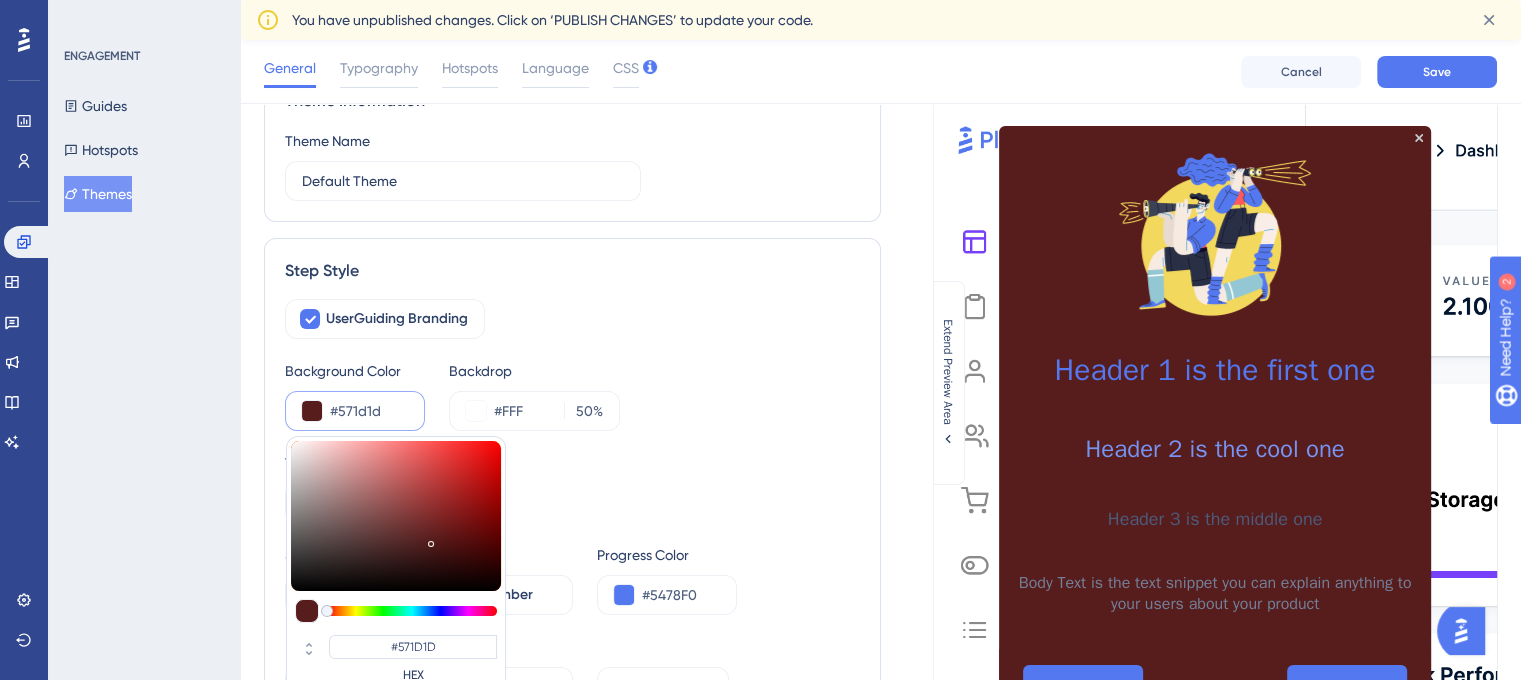 type on "#4e1919" 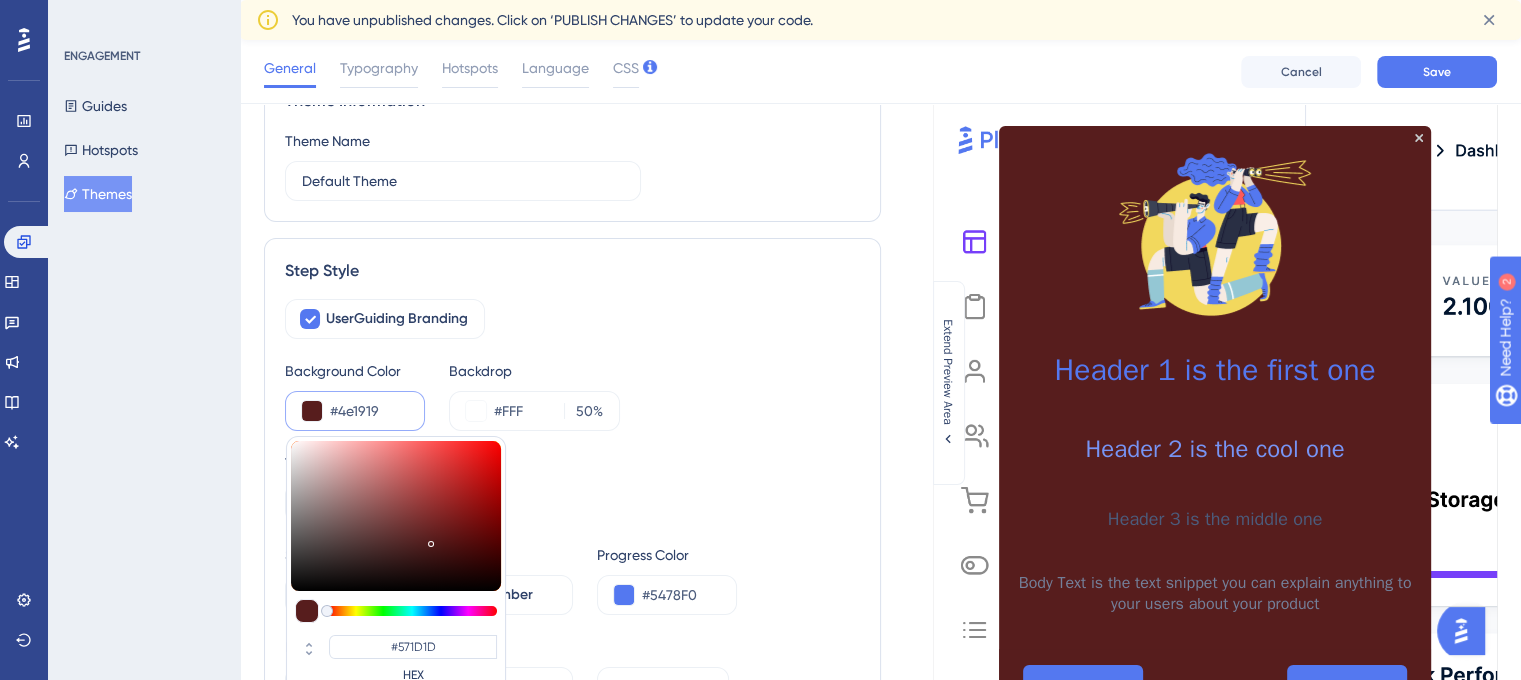 type on "#4E1919" 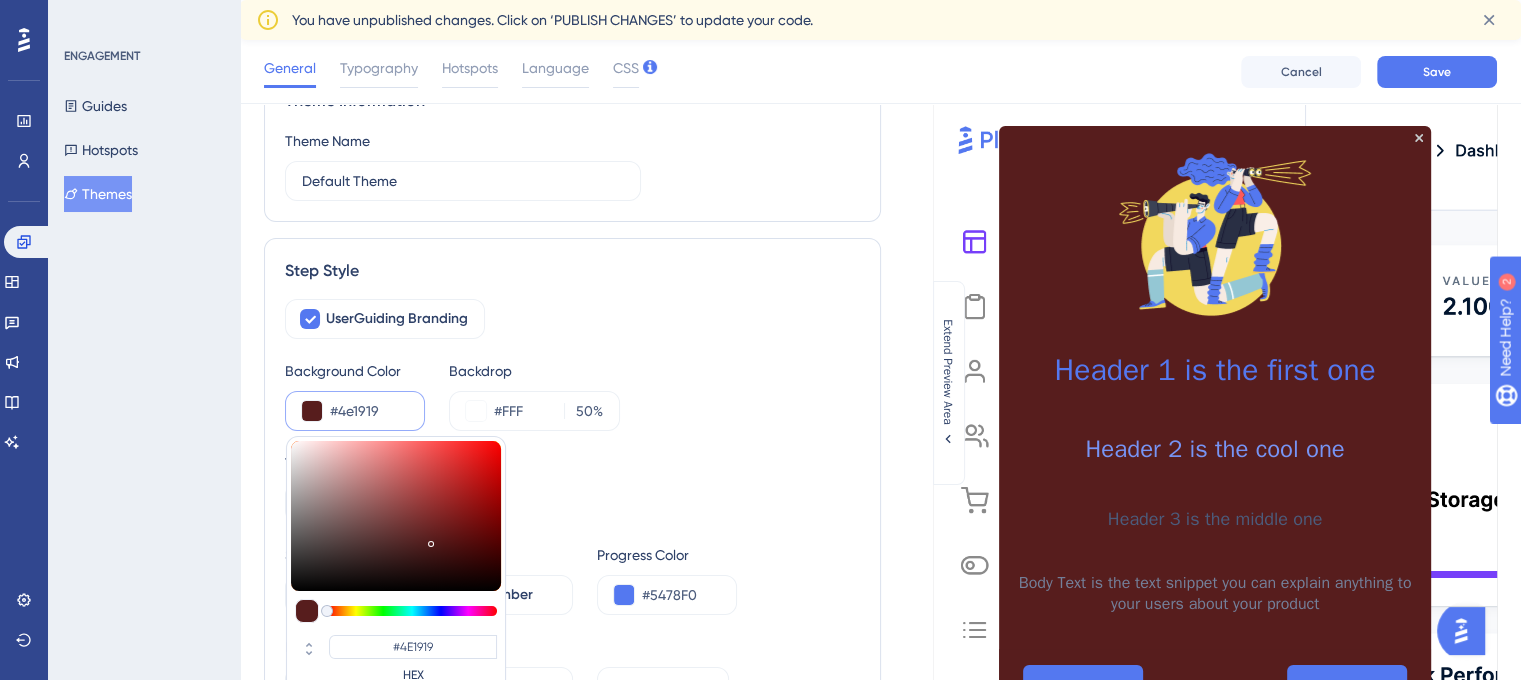 type on "#421515" 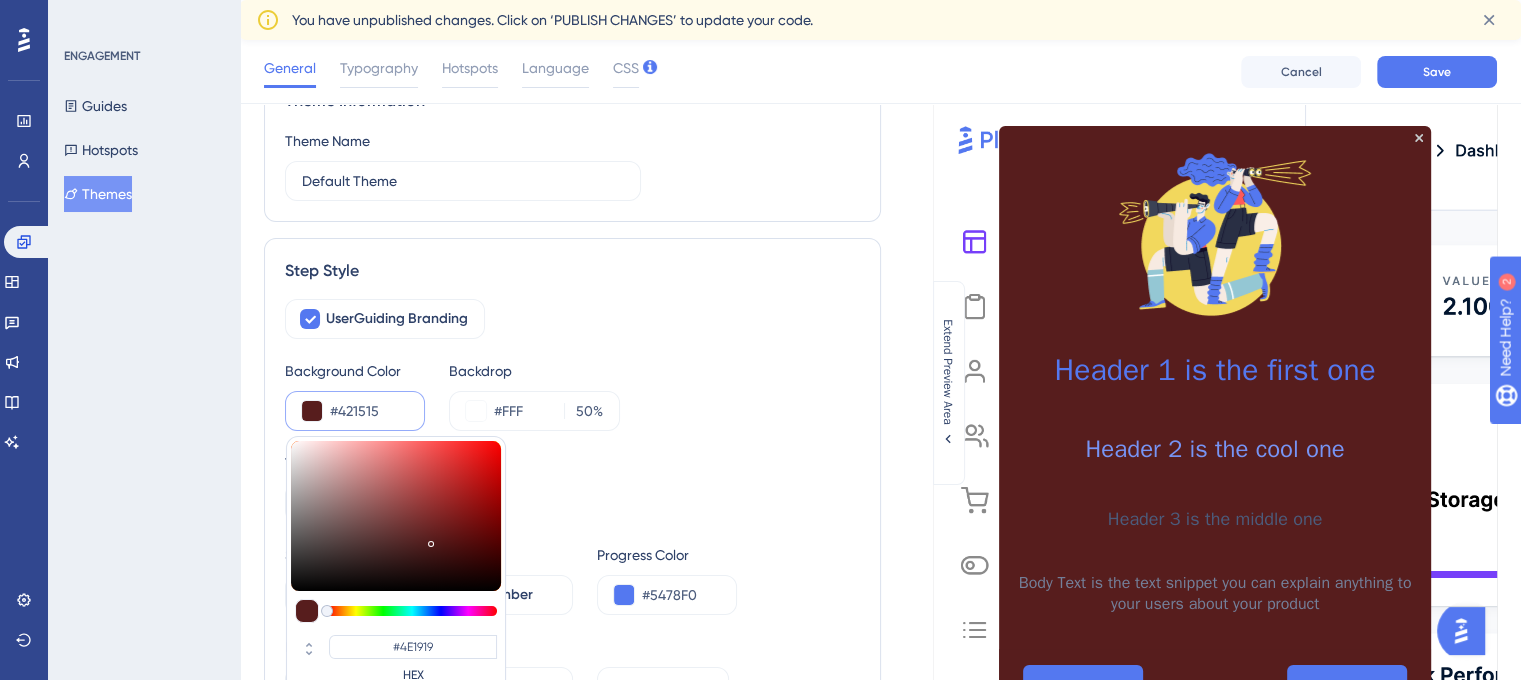 type on "#421515" 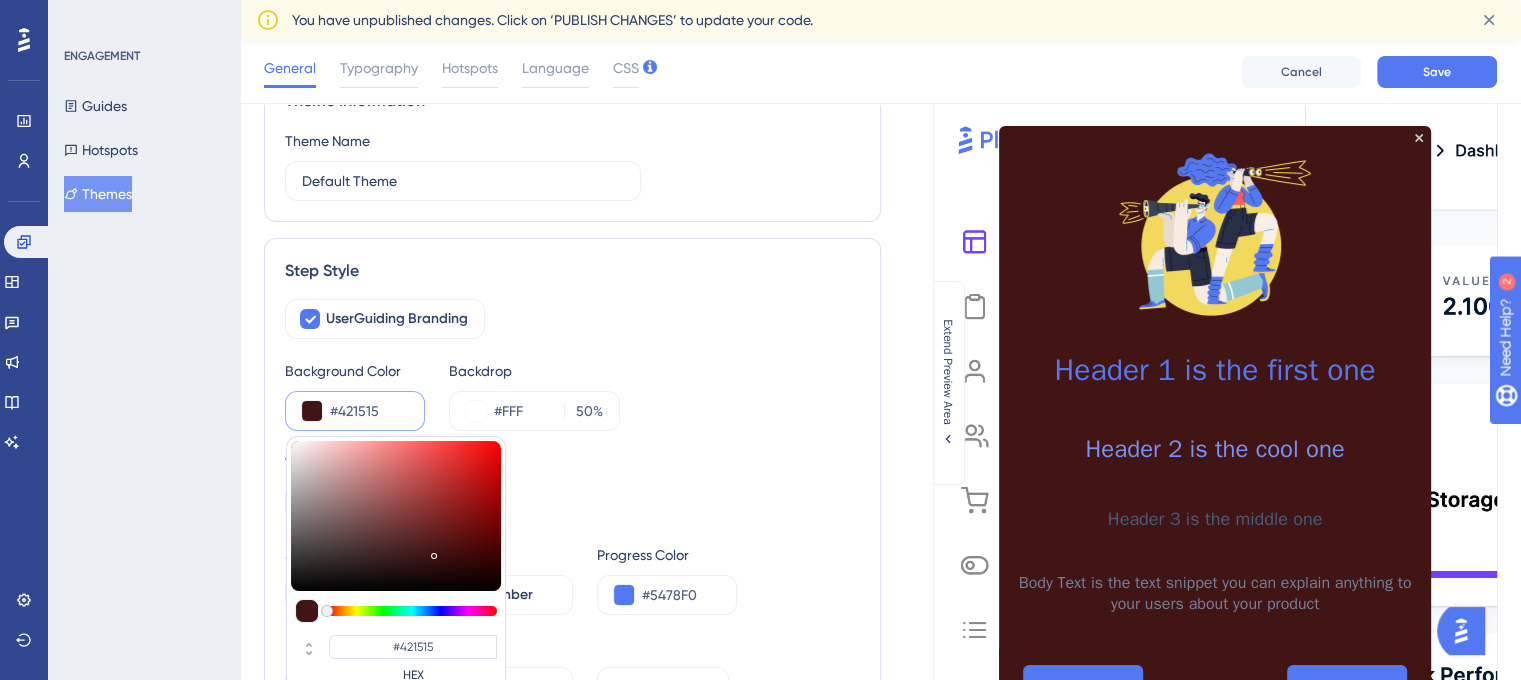 type on "#361010" 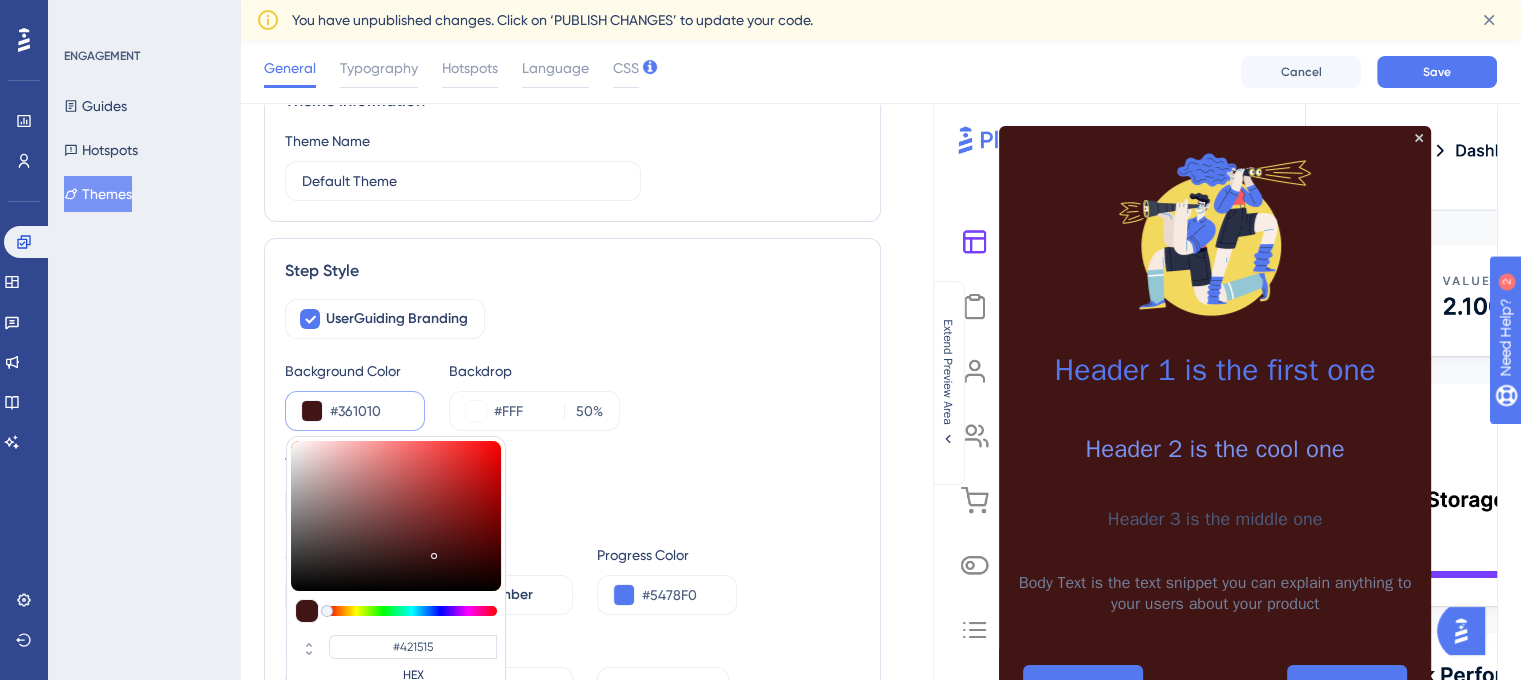 type on "#361010" 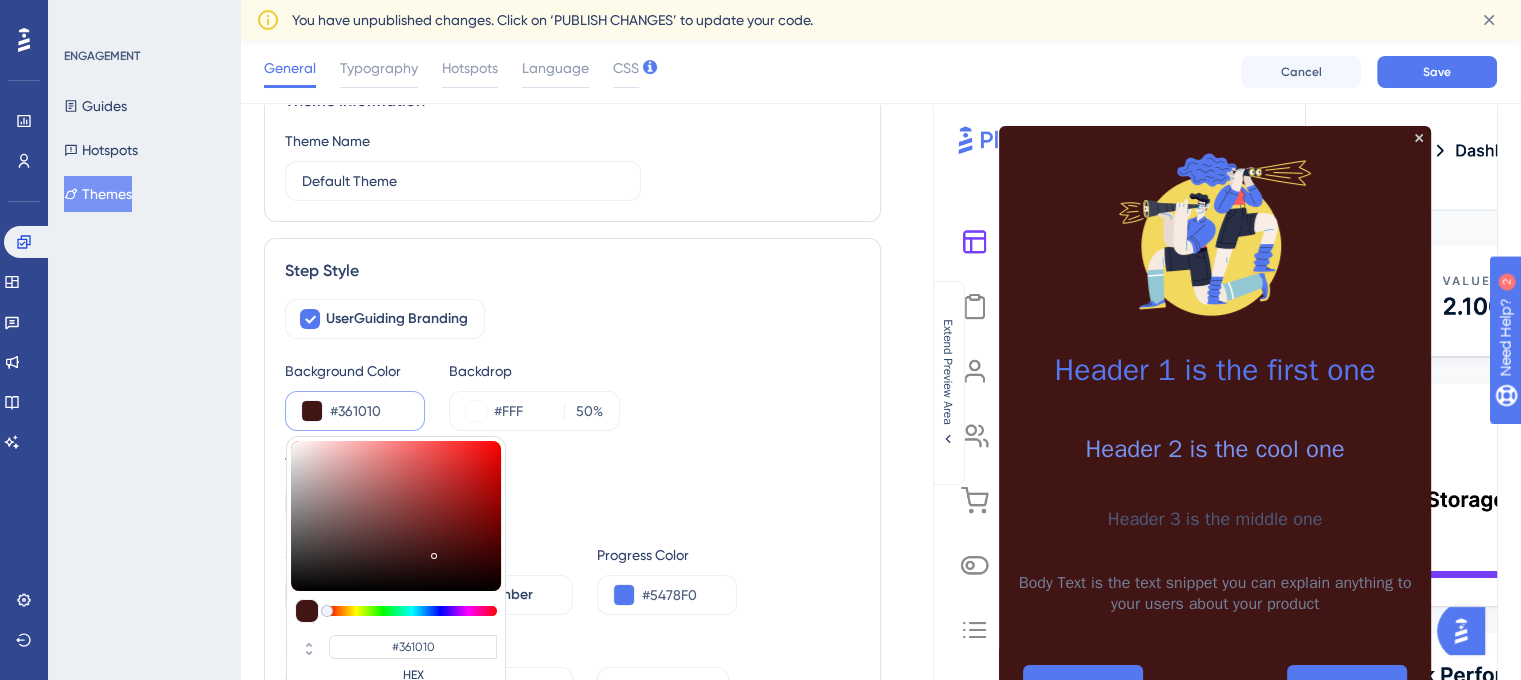 type on "#290c0c" 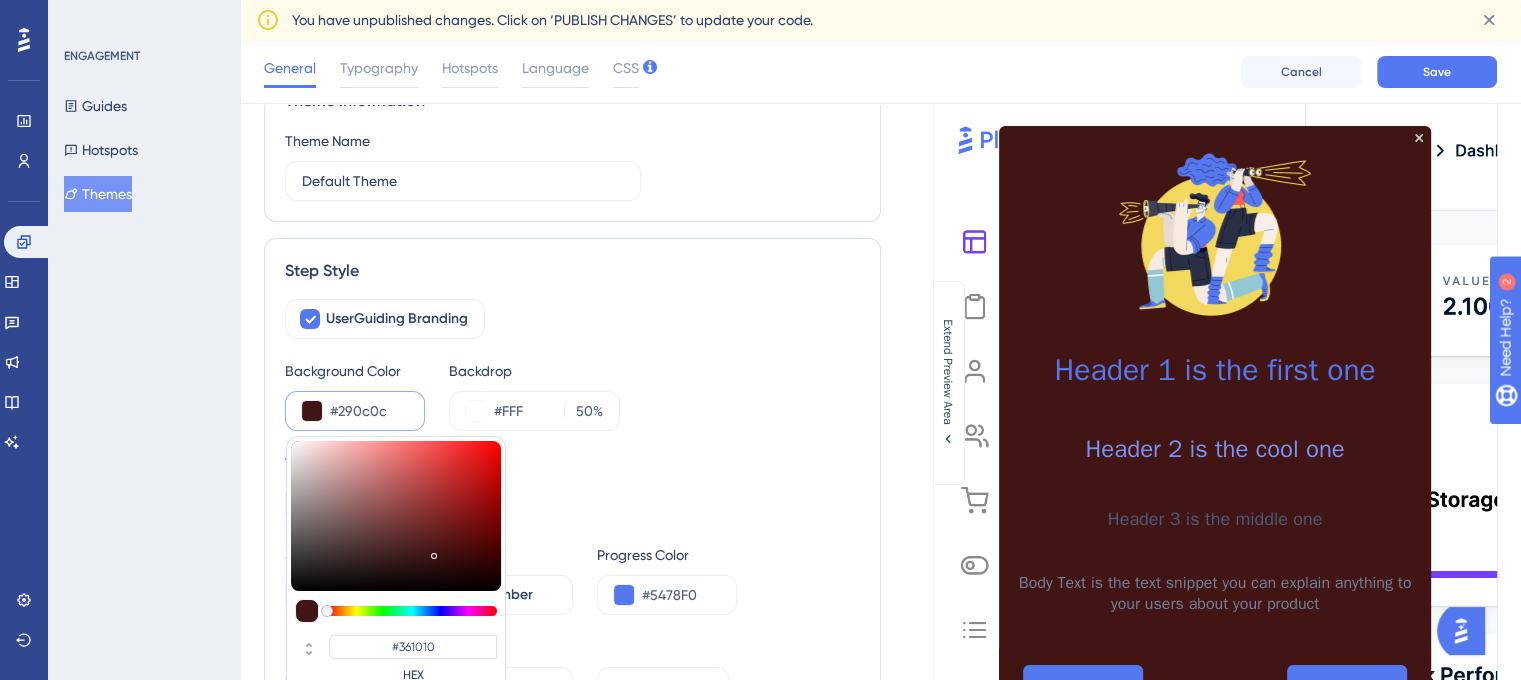 type on "#290C0C" 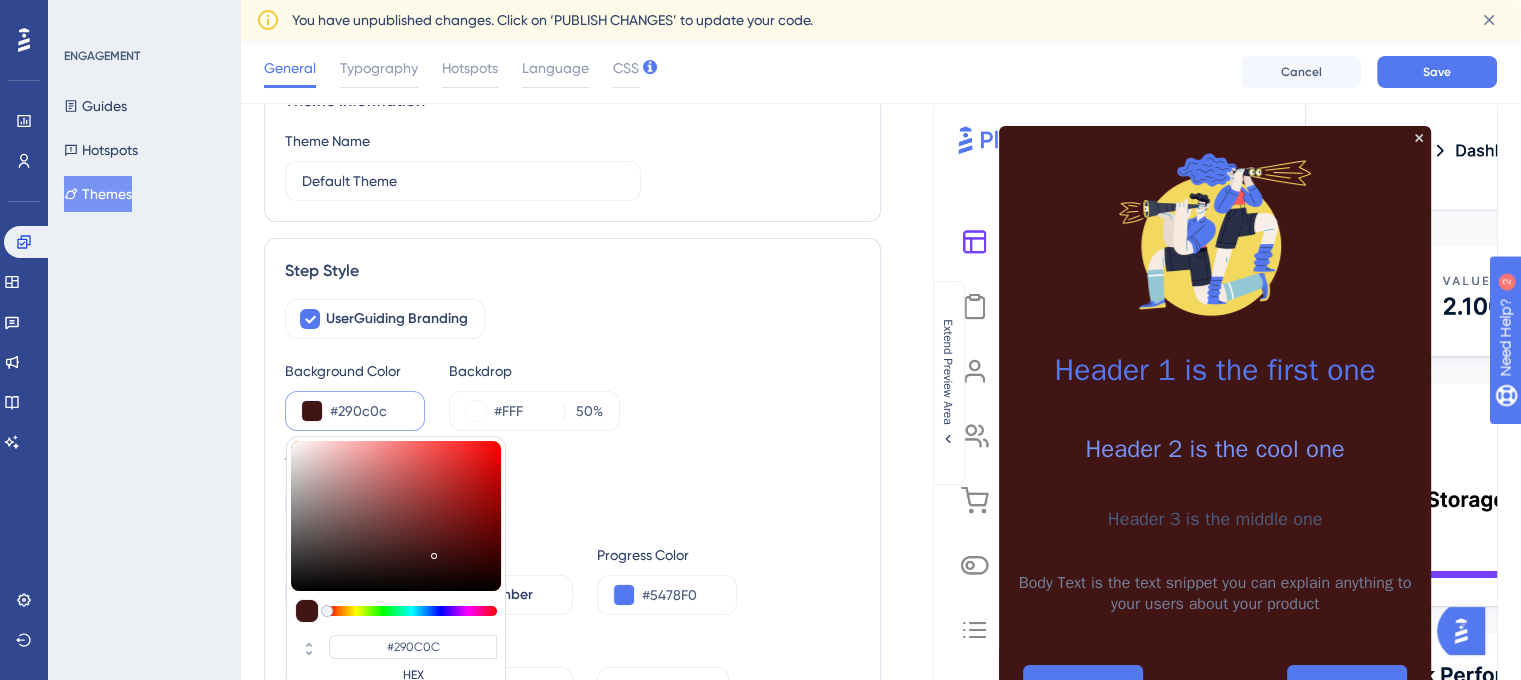 type on "#140505" 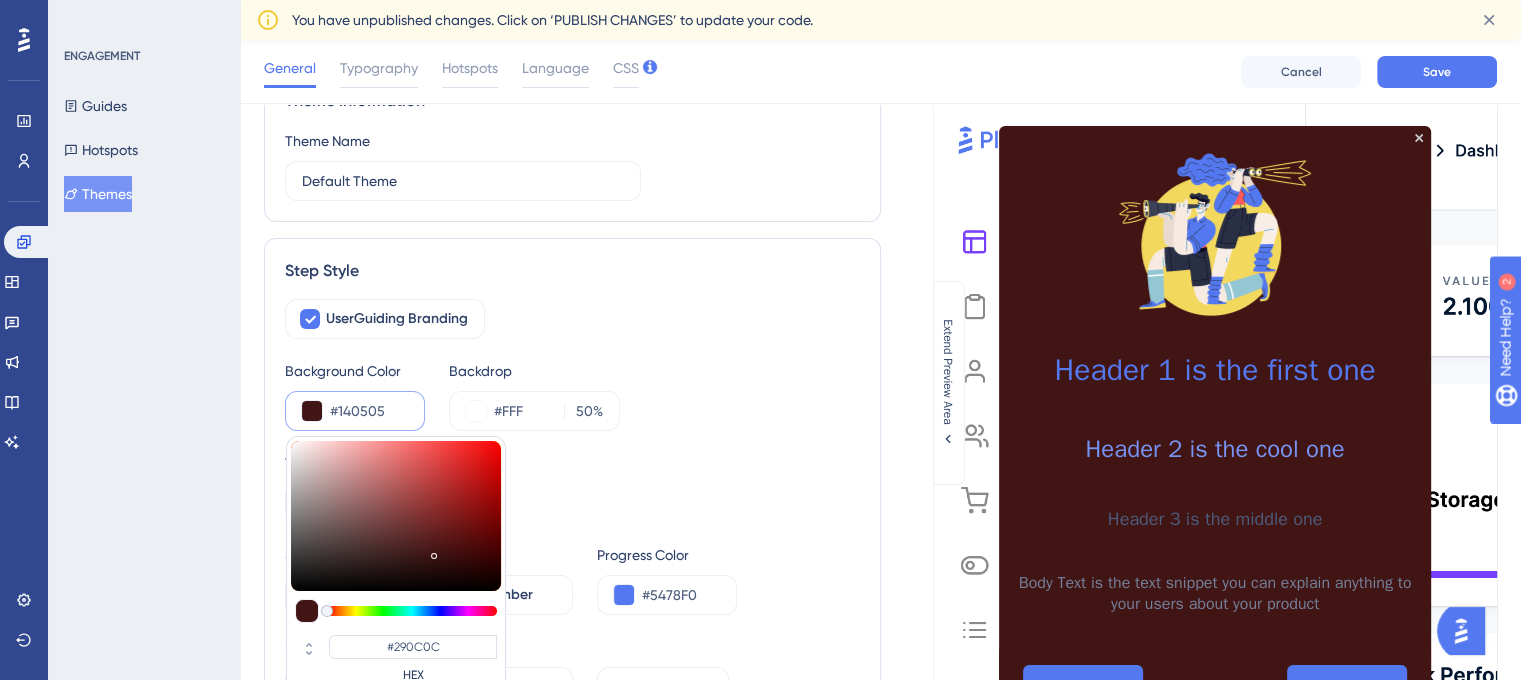type on "#140505" 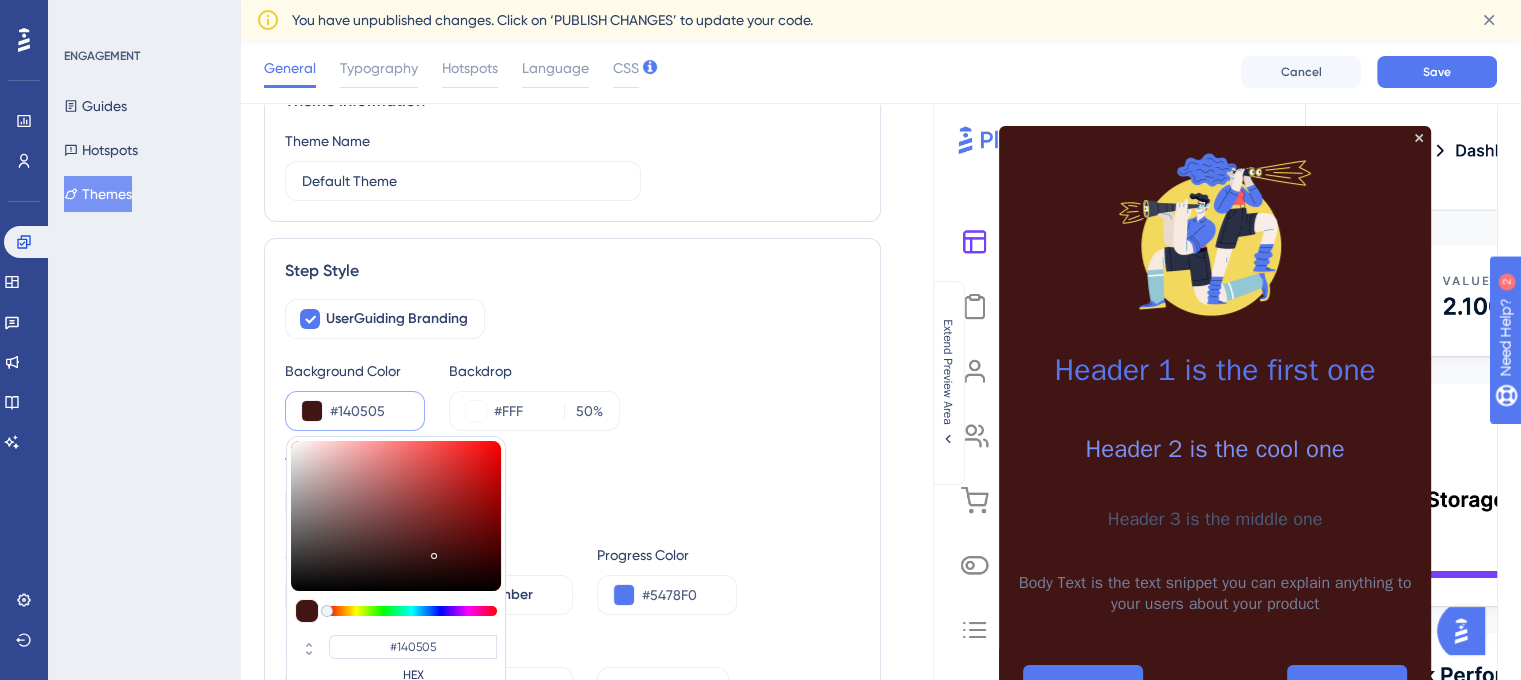 type on "#070202" 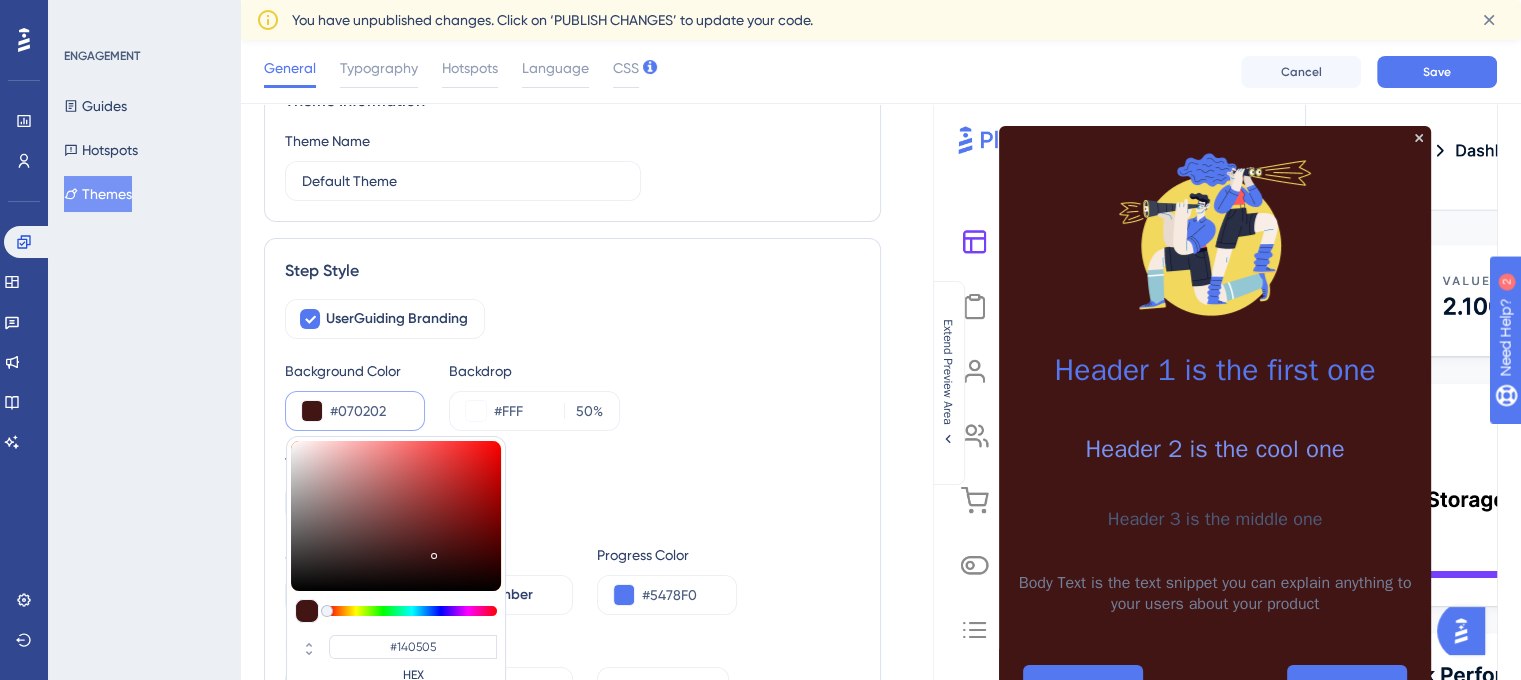 type on "#070202" 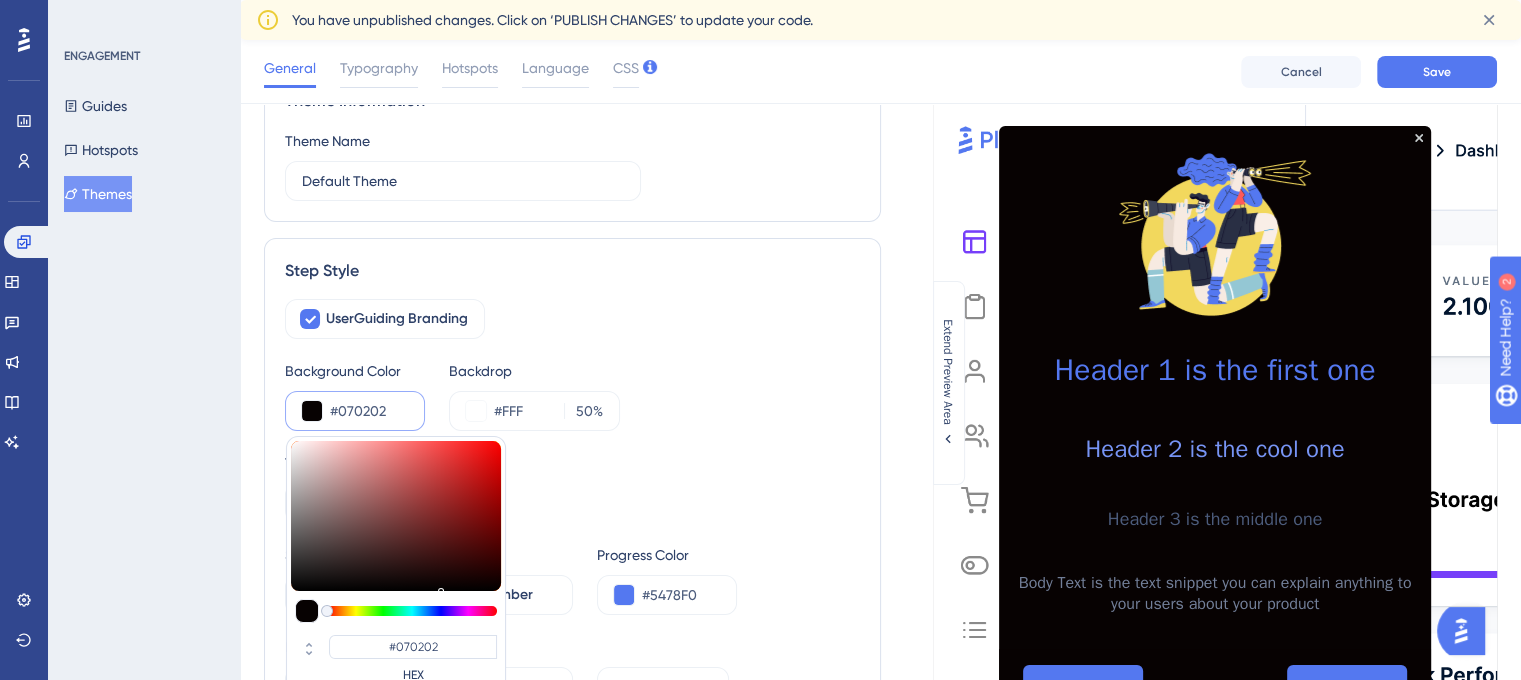 type on "#000000" 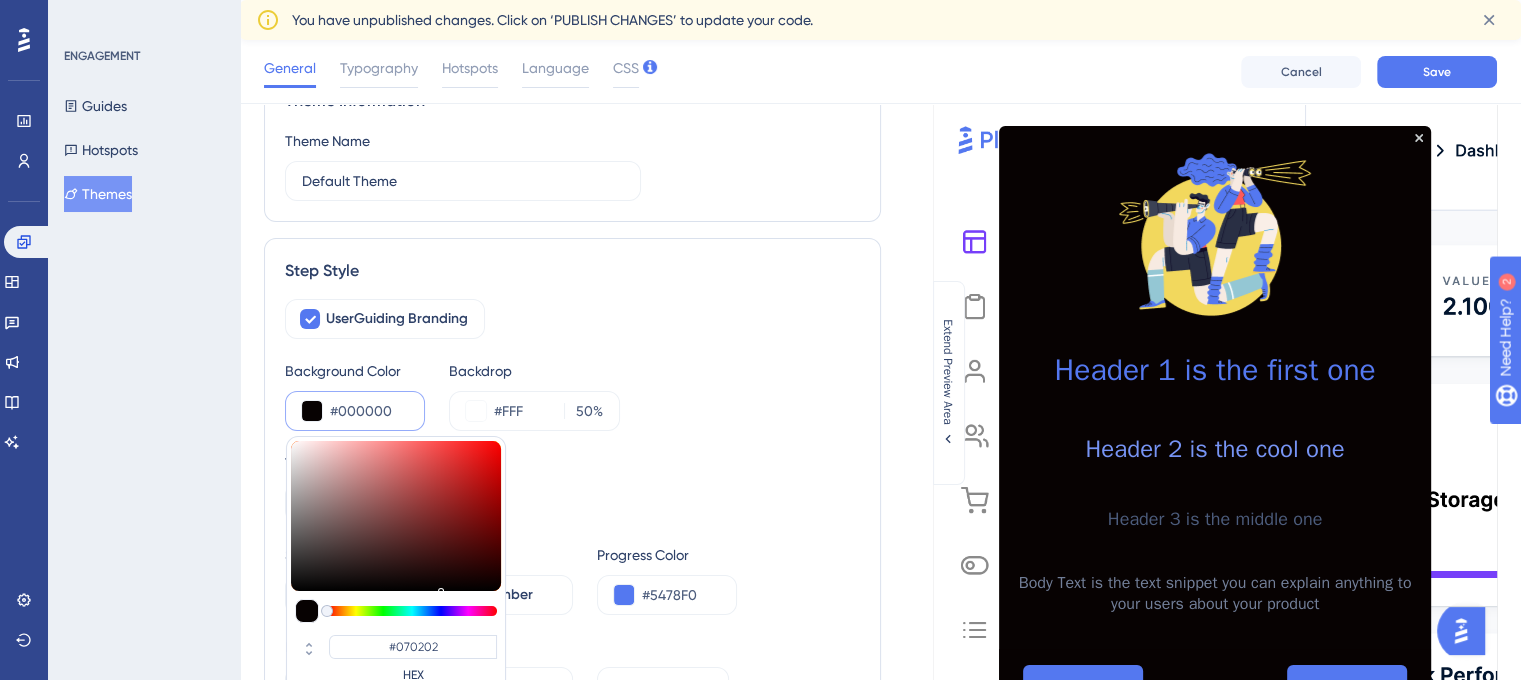 type on "#000000" 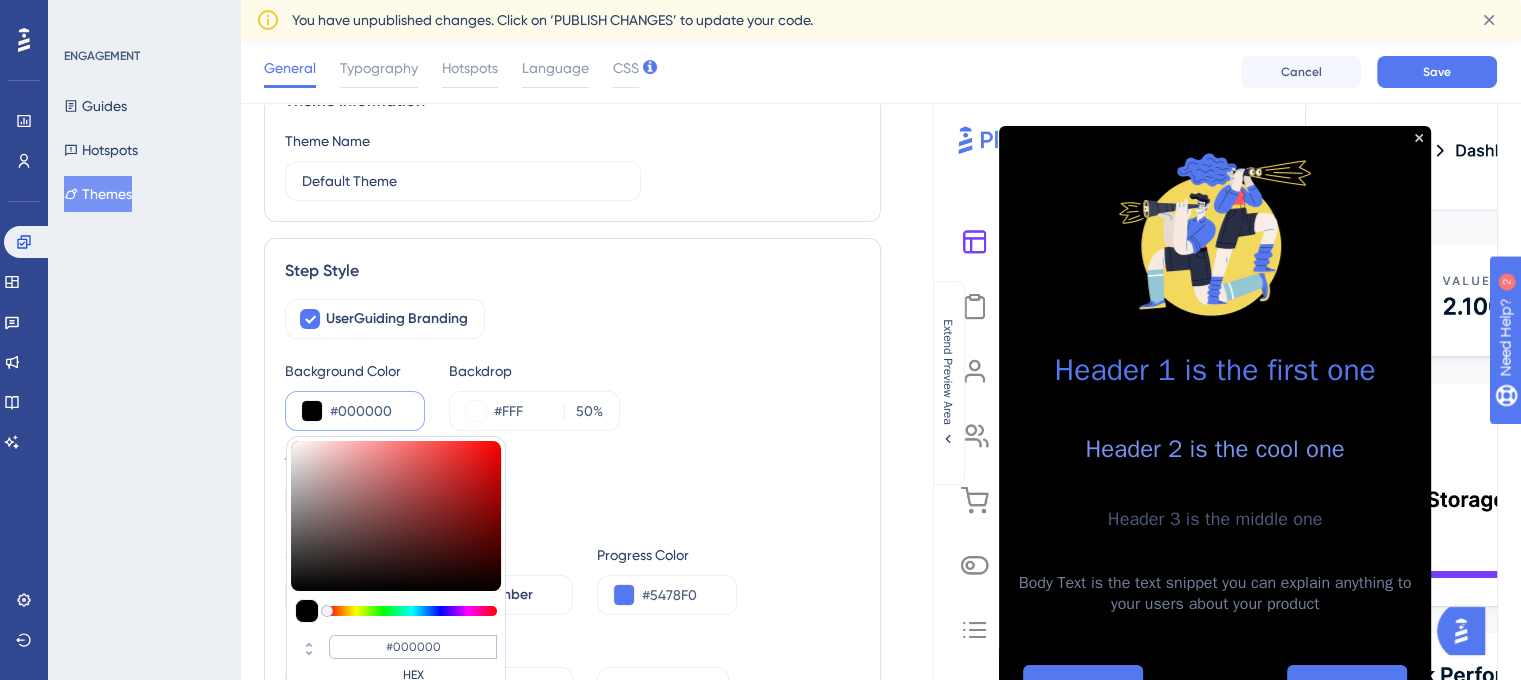 drag, startPoint x: 424, startPoint y: 530, endPoint x: 455, endPoint y: 638, distance: 112.36102 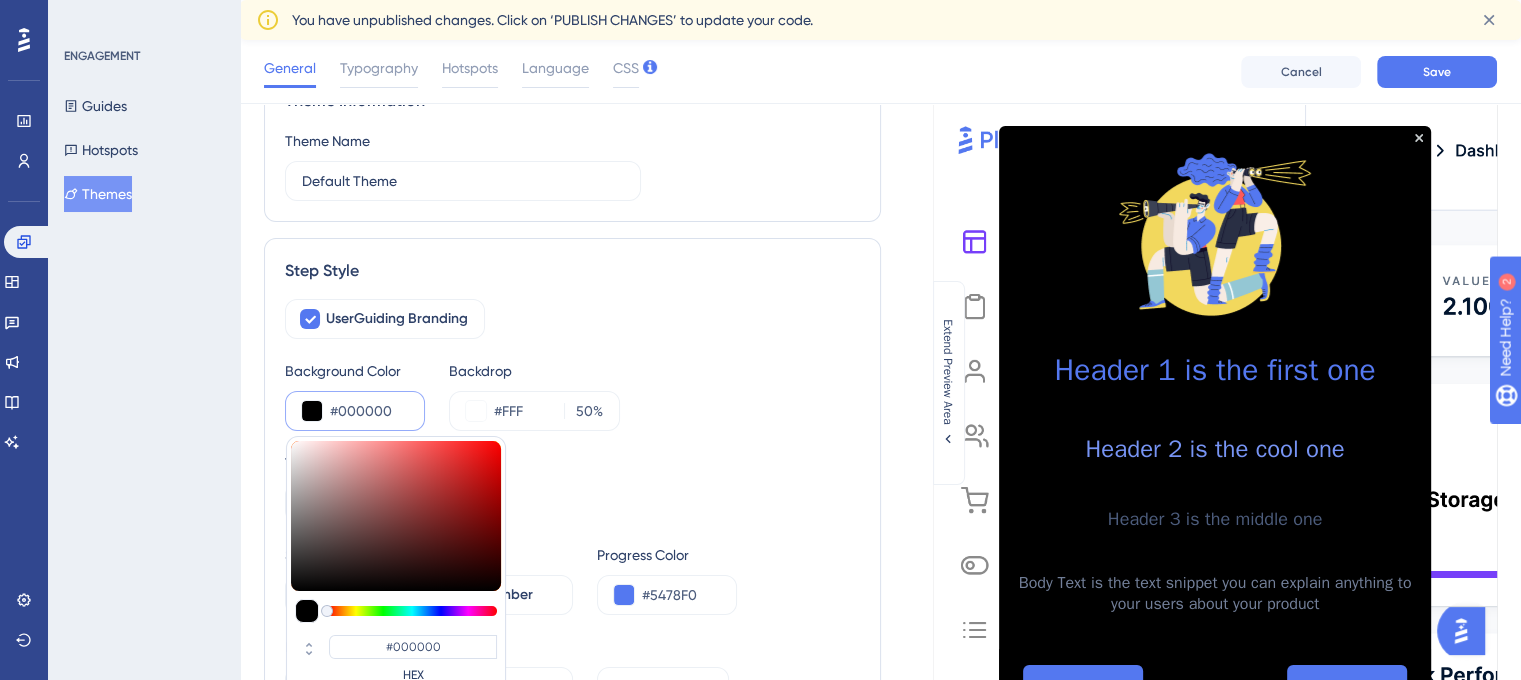 click on "Backdrop" at bounding box center (534, 371) 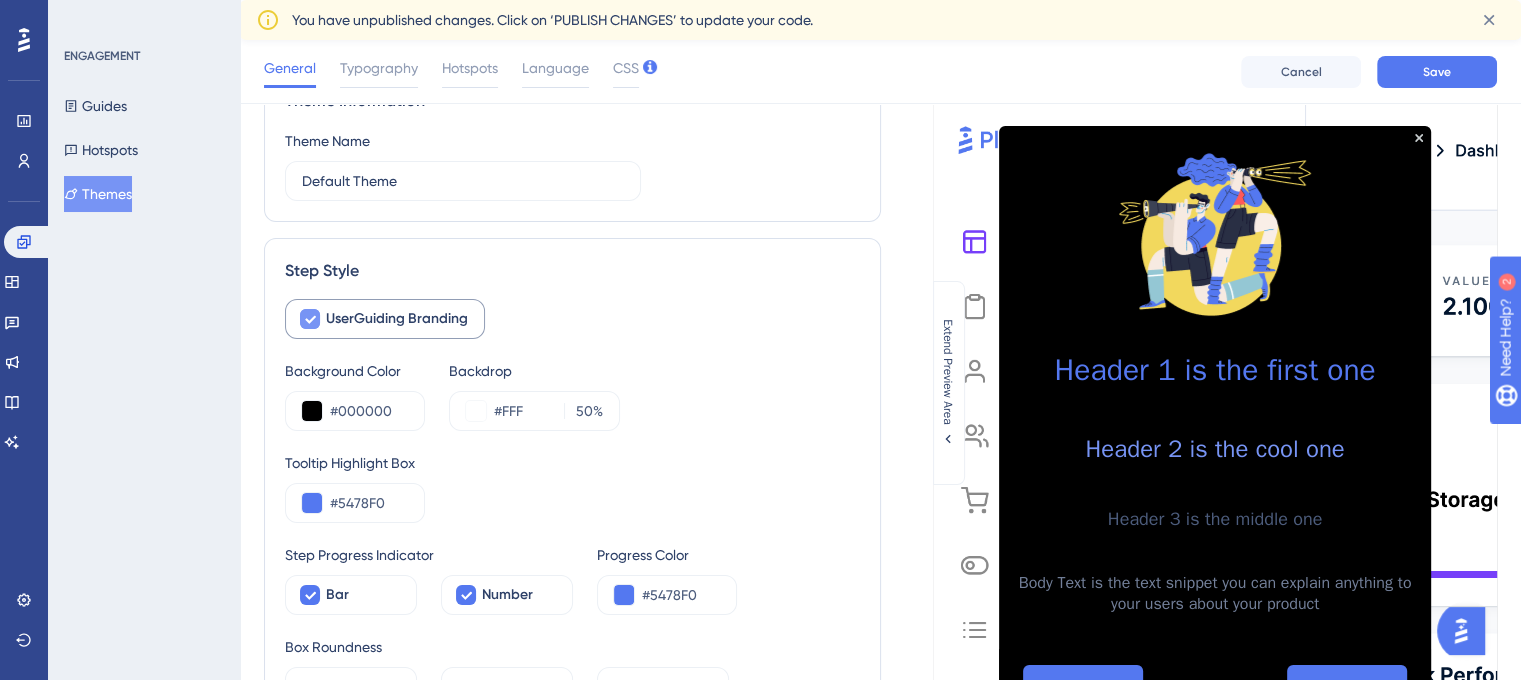 click 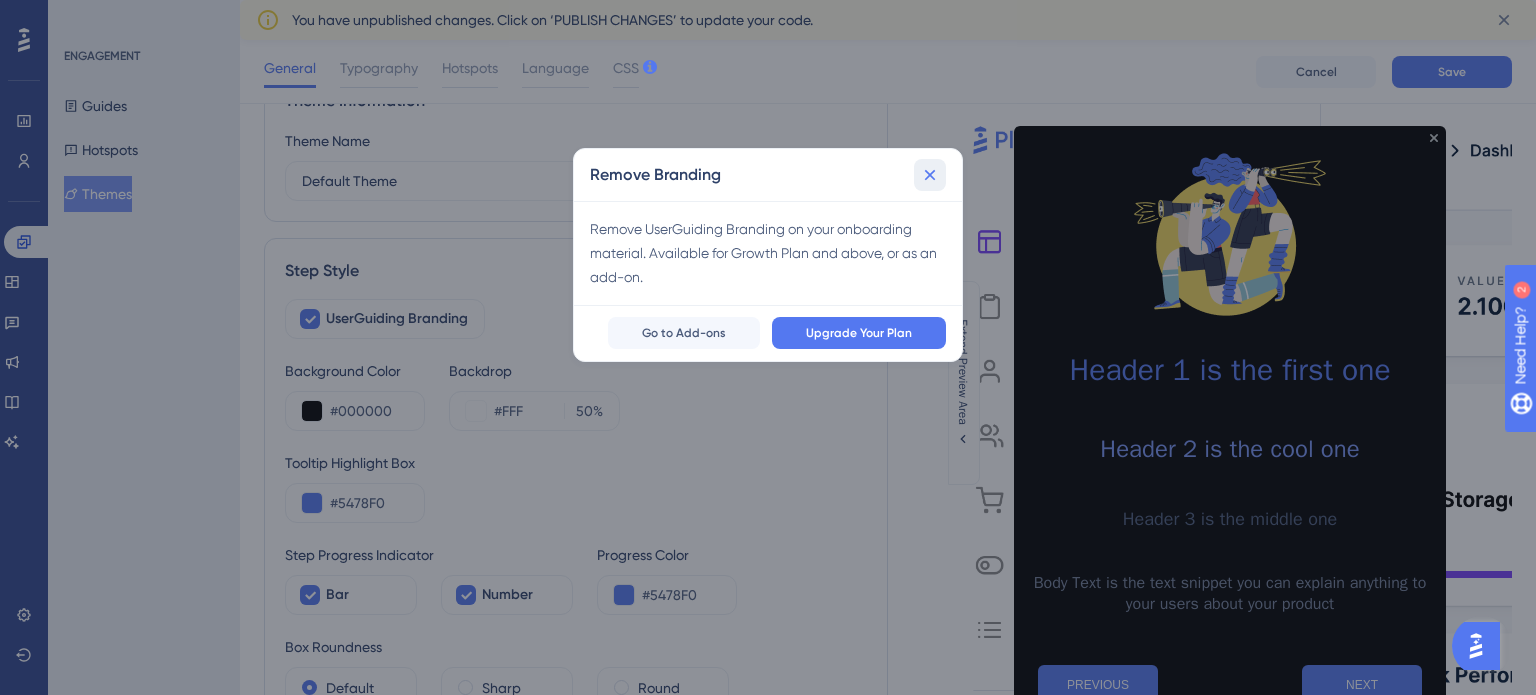 click 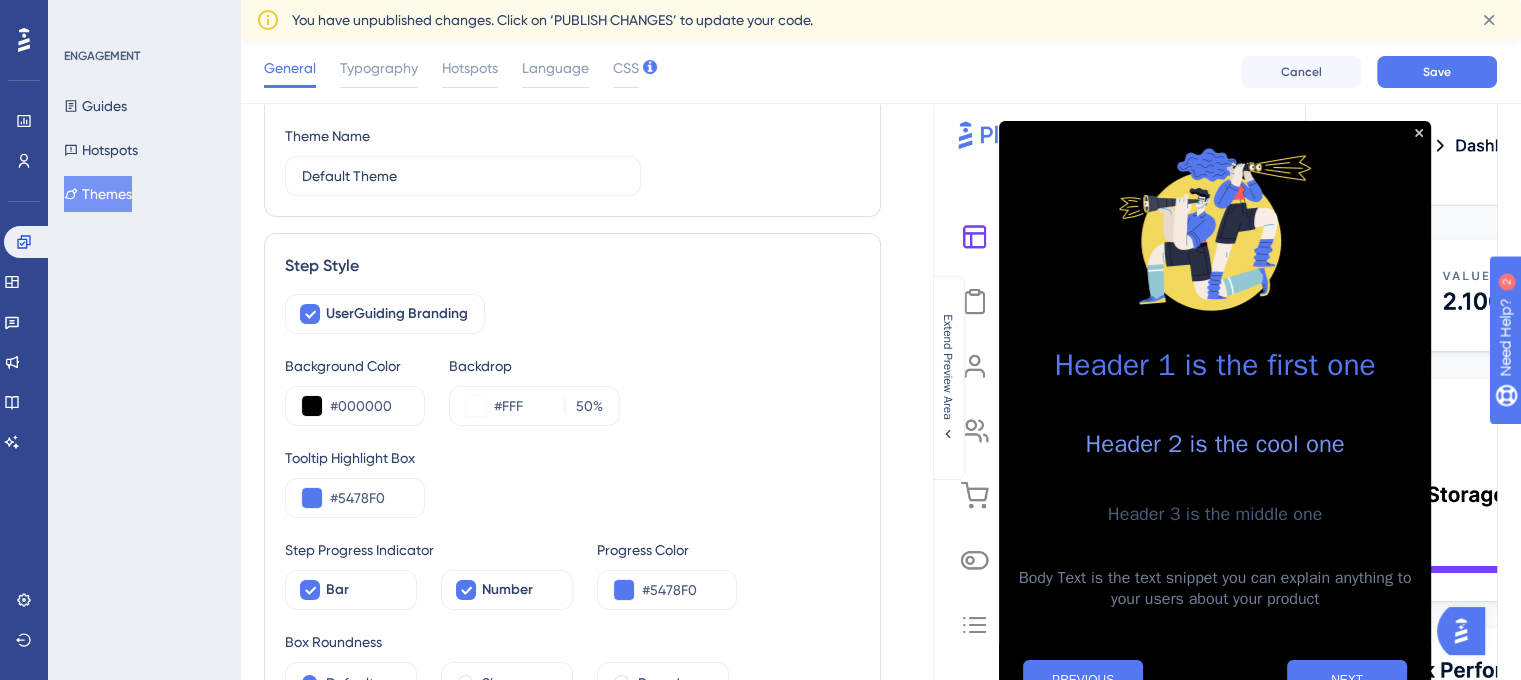 scroll, scrollTop: 200, scrollLeft: 0, axis: vertical 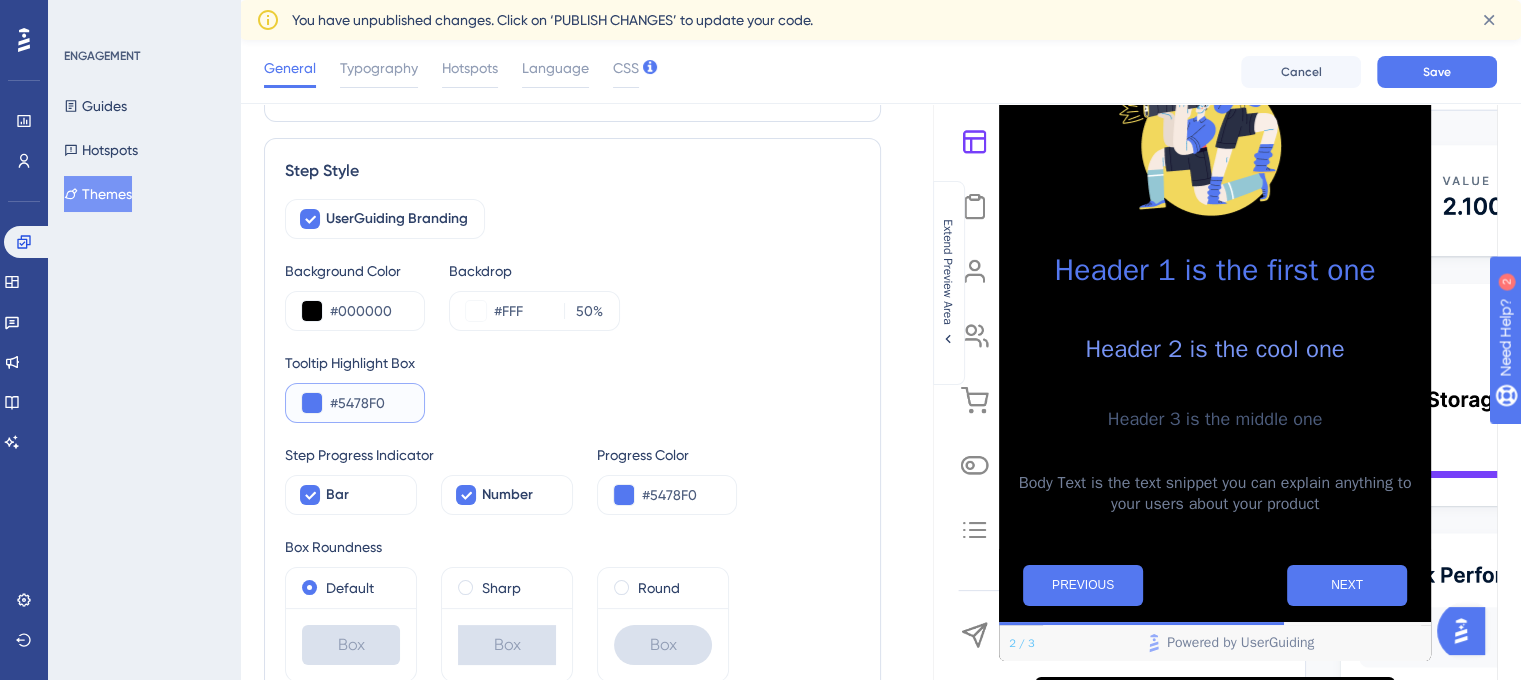 click on "#5478F0" at bounding box center (369, 403) 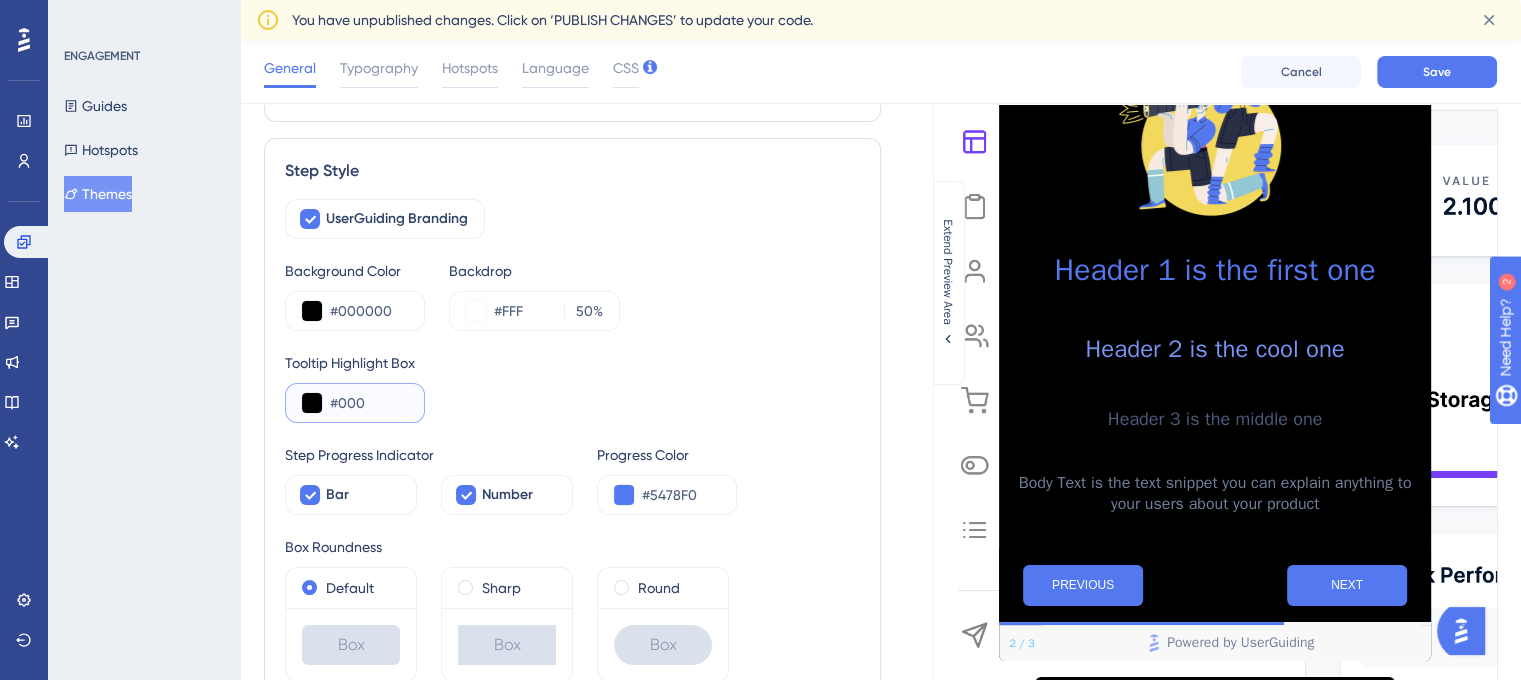 type on "#000" 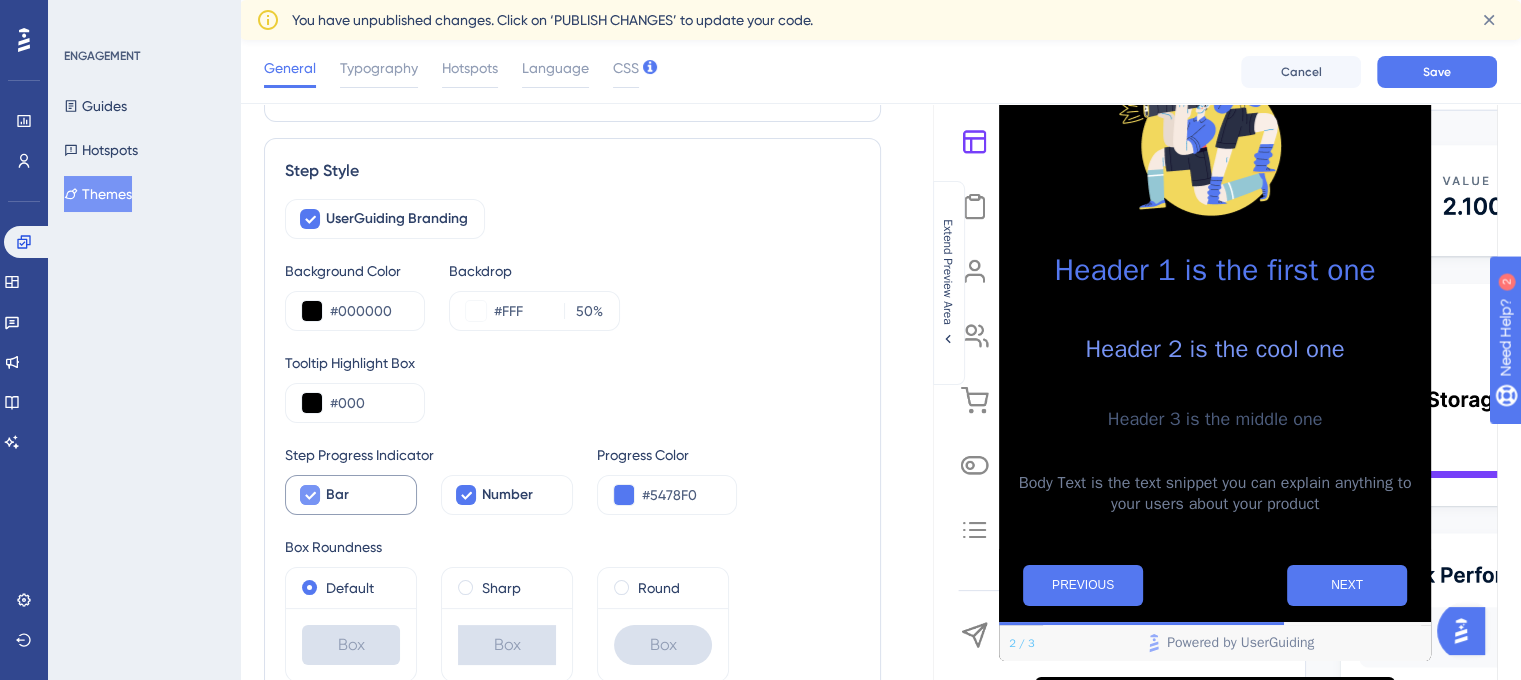 click 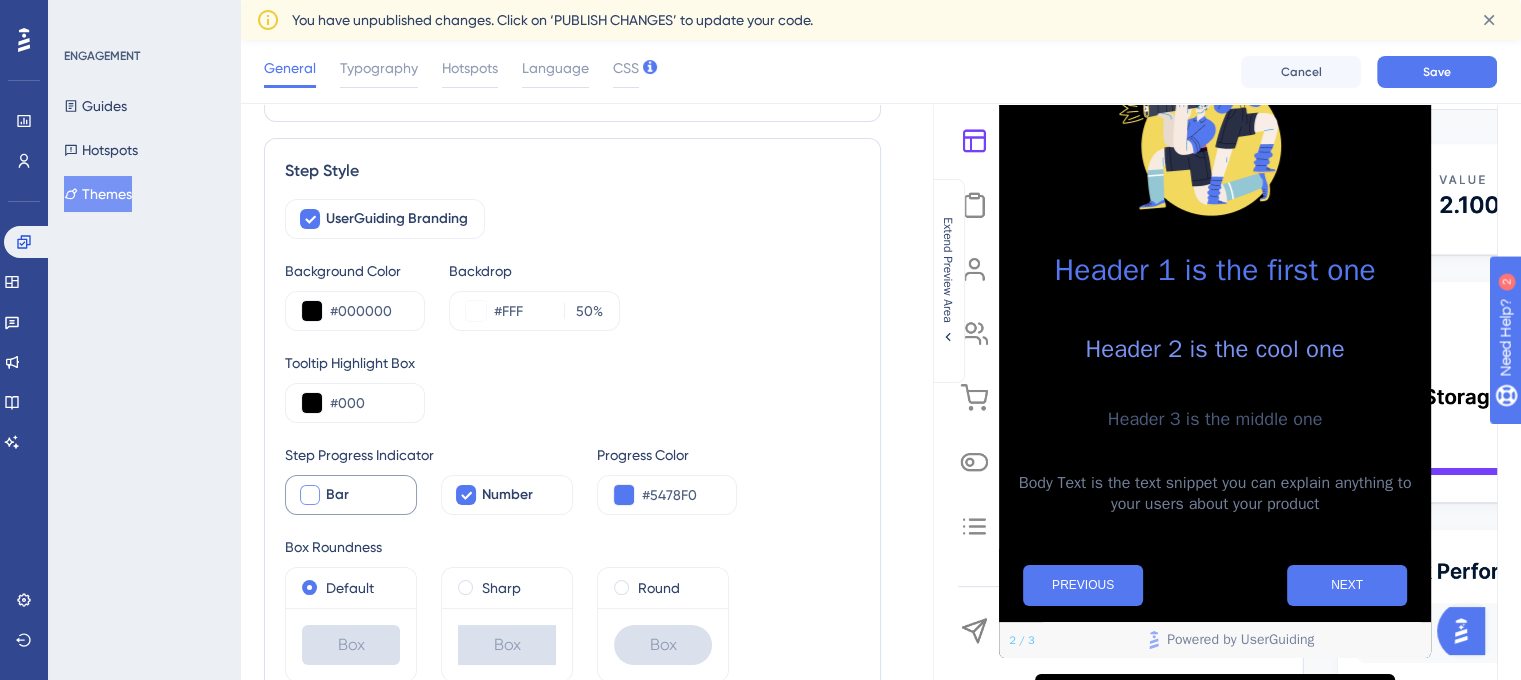 click at bounding box center [310, 495] 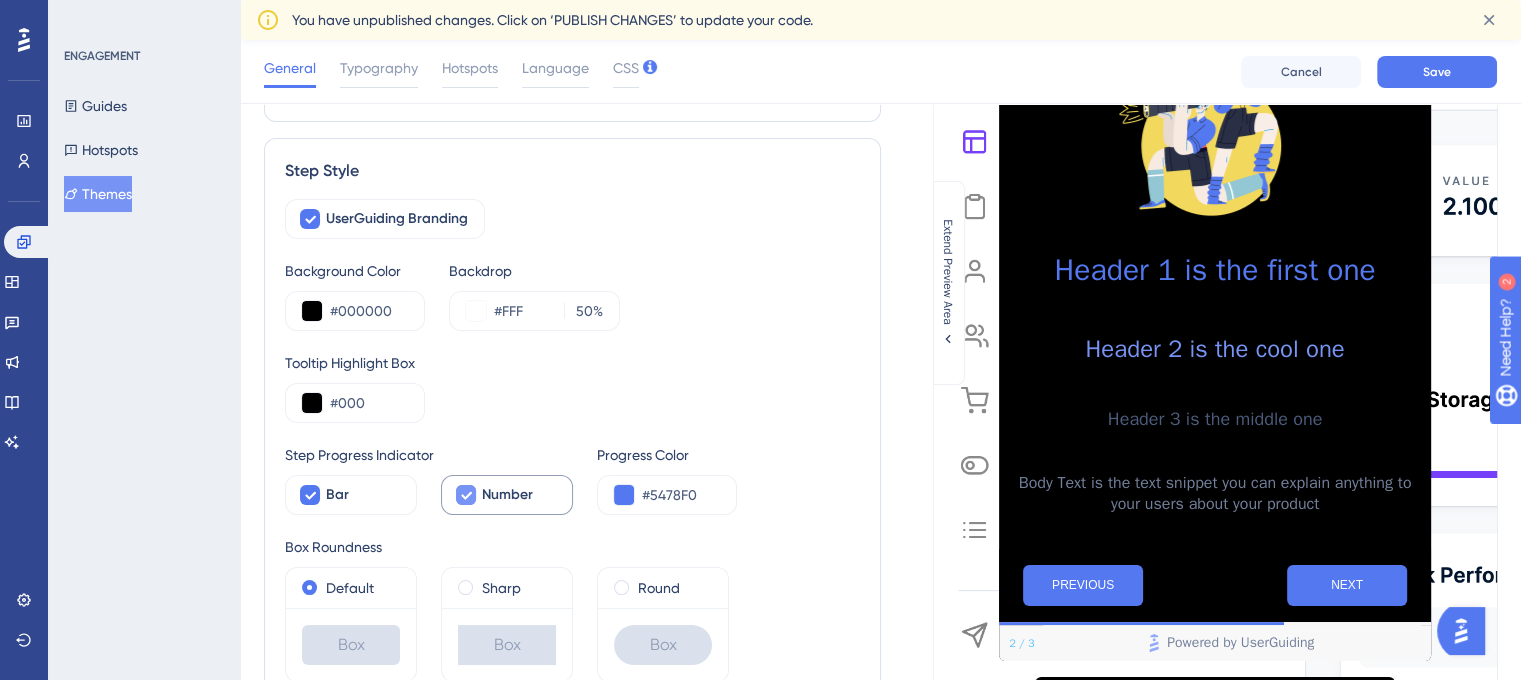 click 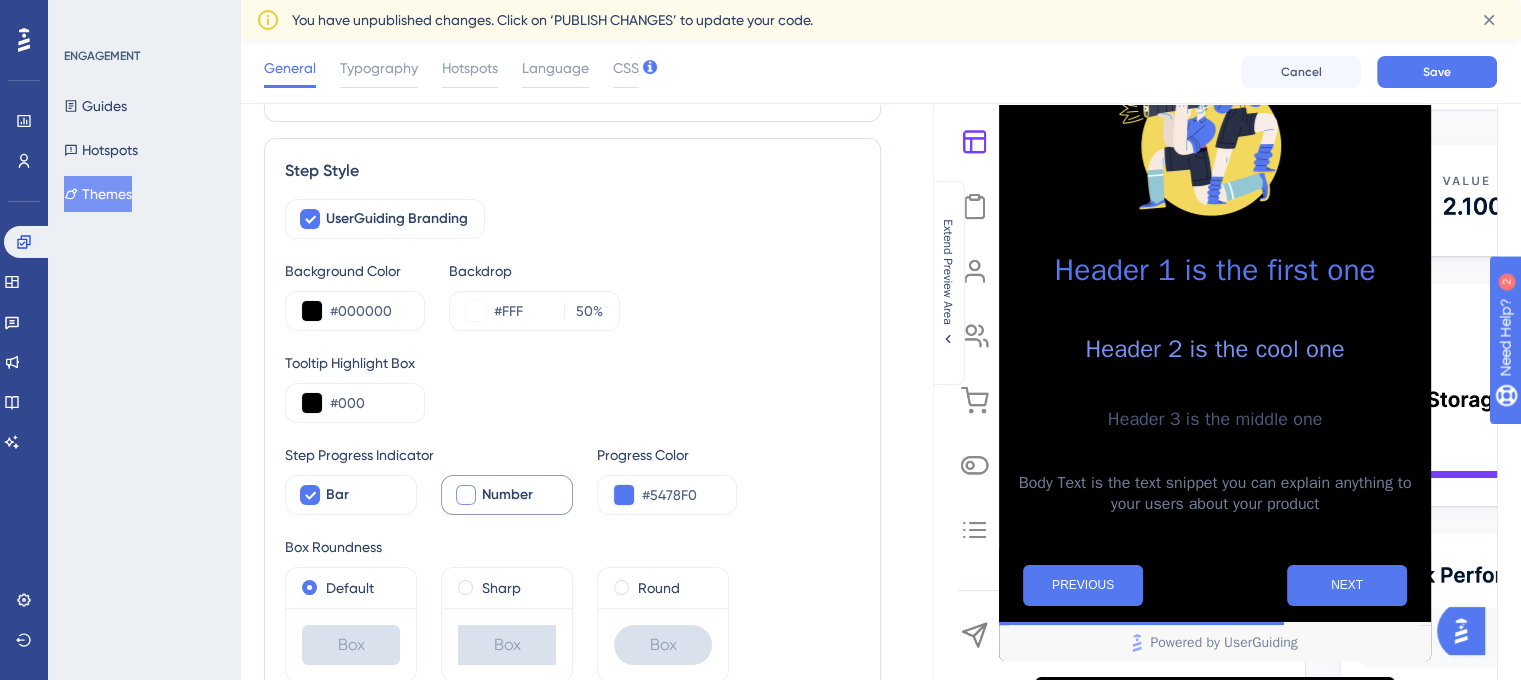 click at bounding box center [466, 495] 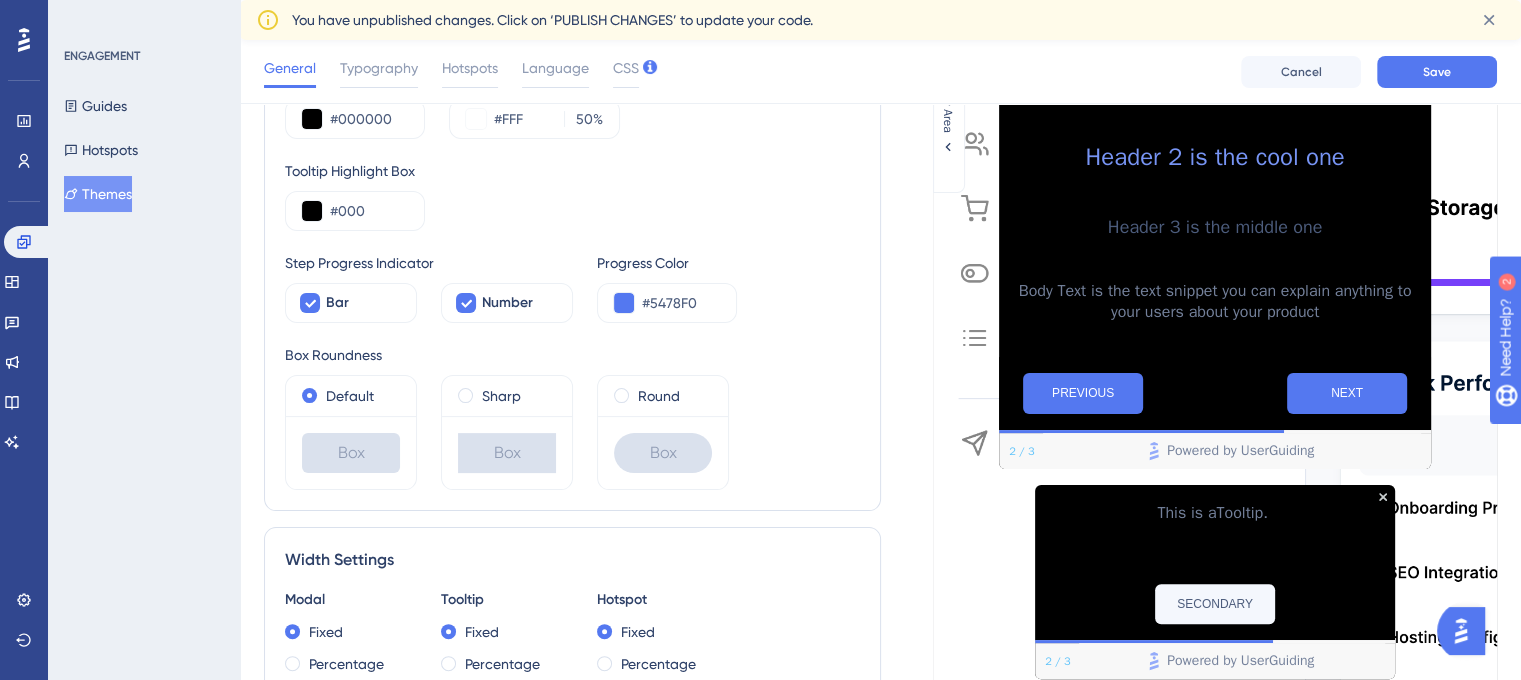 scroll, scrollTop: 400, scrollLeft: 0, axis: vertical 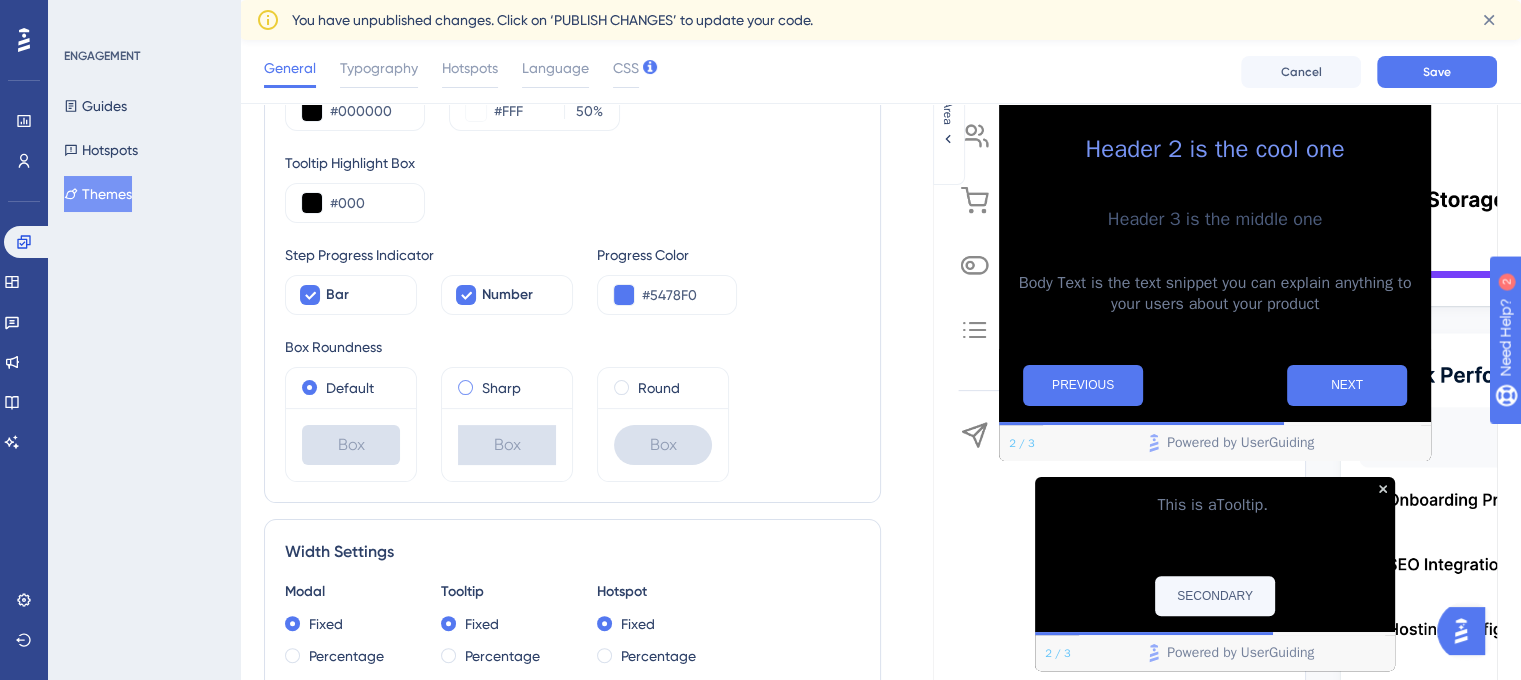 click on "Sharp" at bounding box center [507, 388] 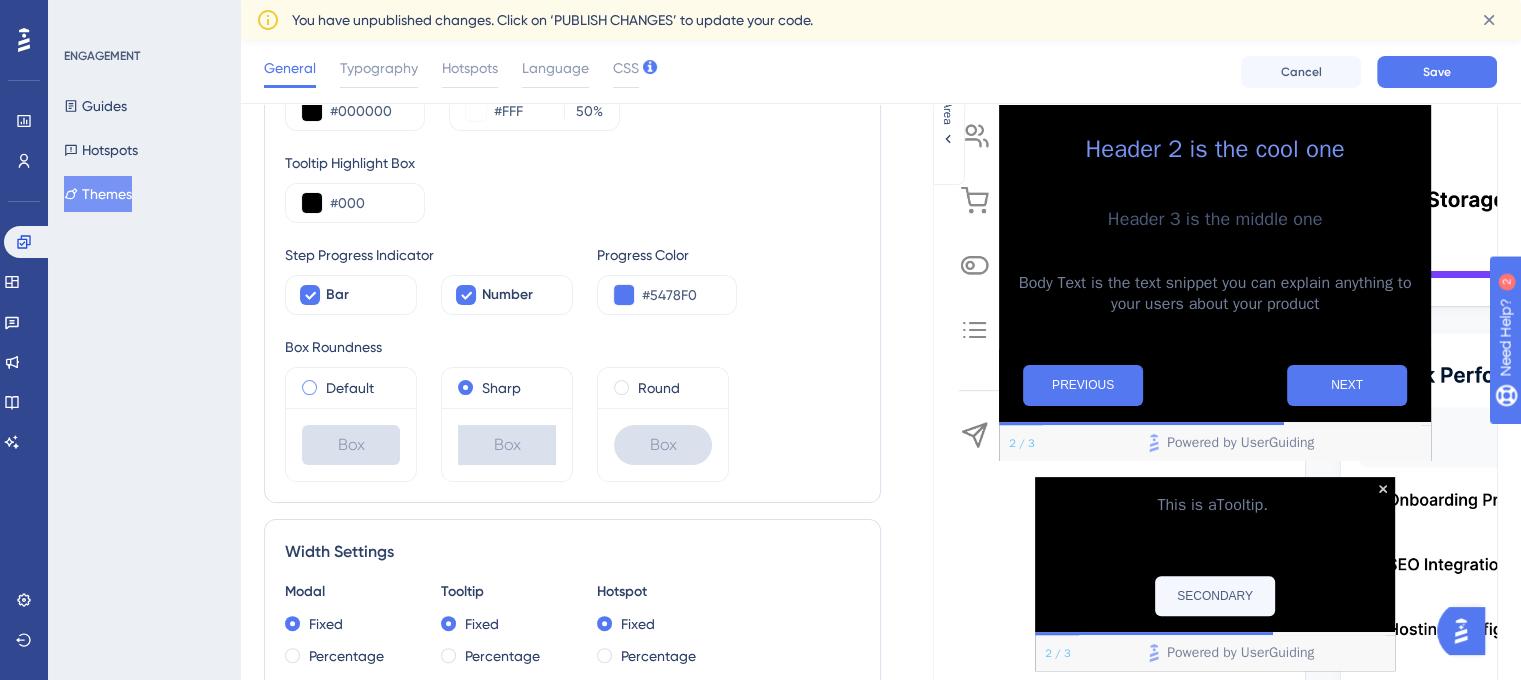 click at bounding box center (309, 387) 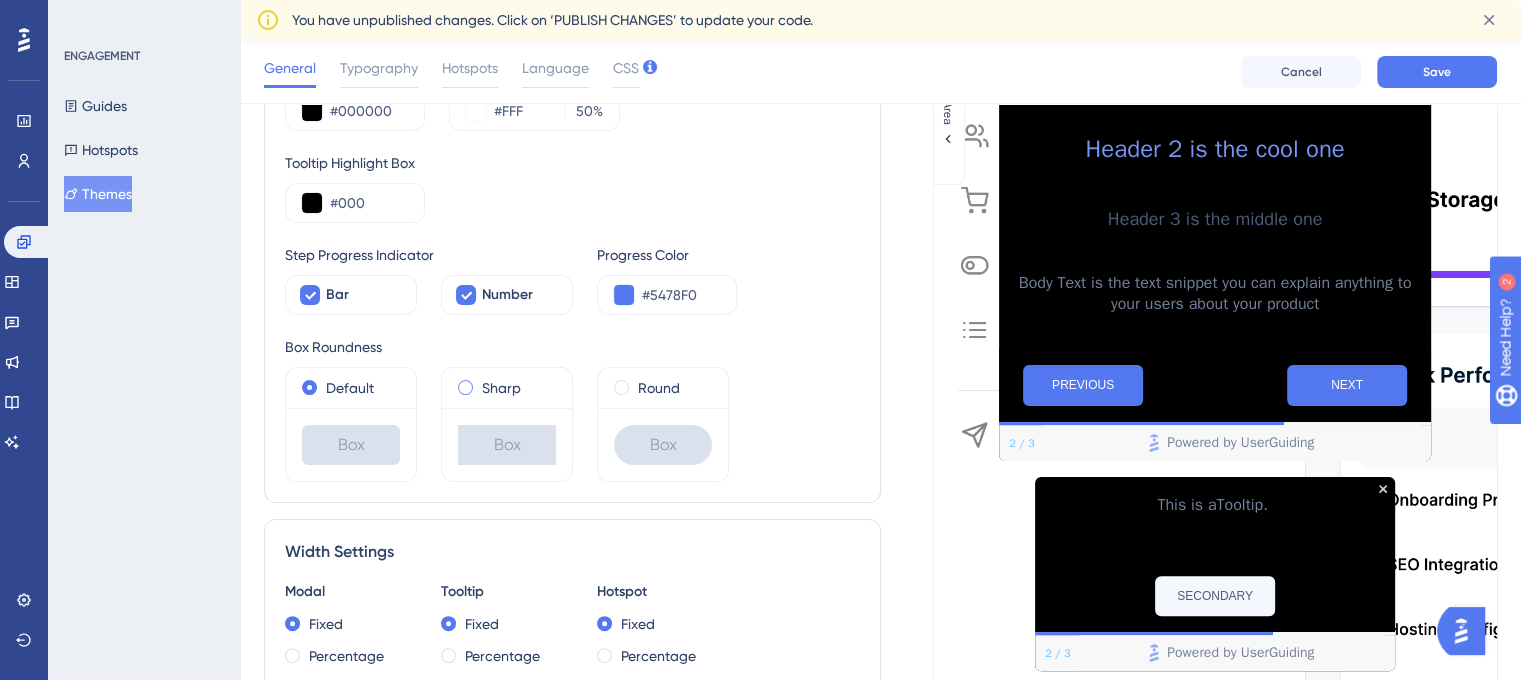 click at bounding box center [465, 387] 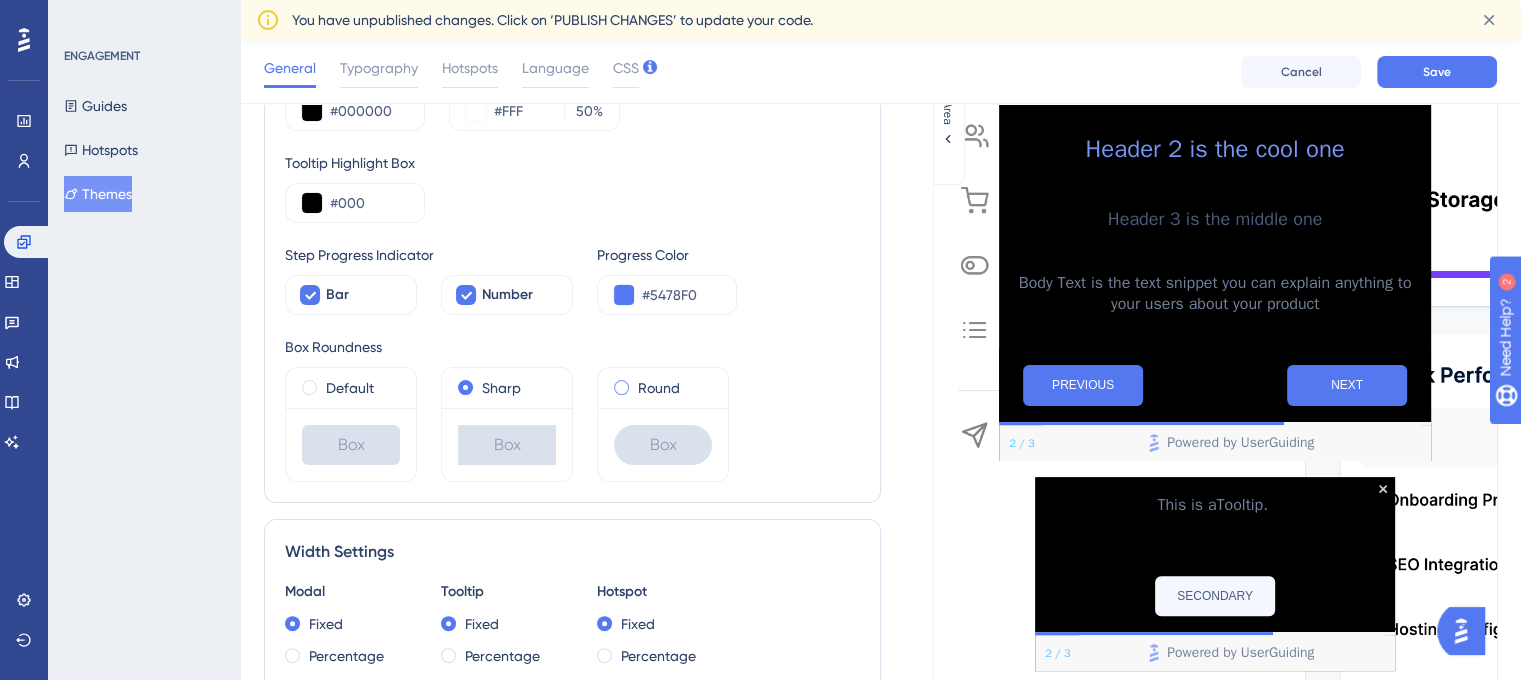 click on "Round" at bounding box center [663, 388] 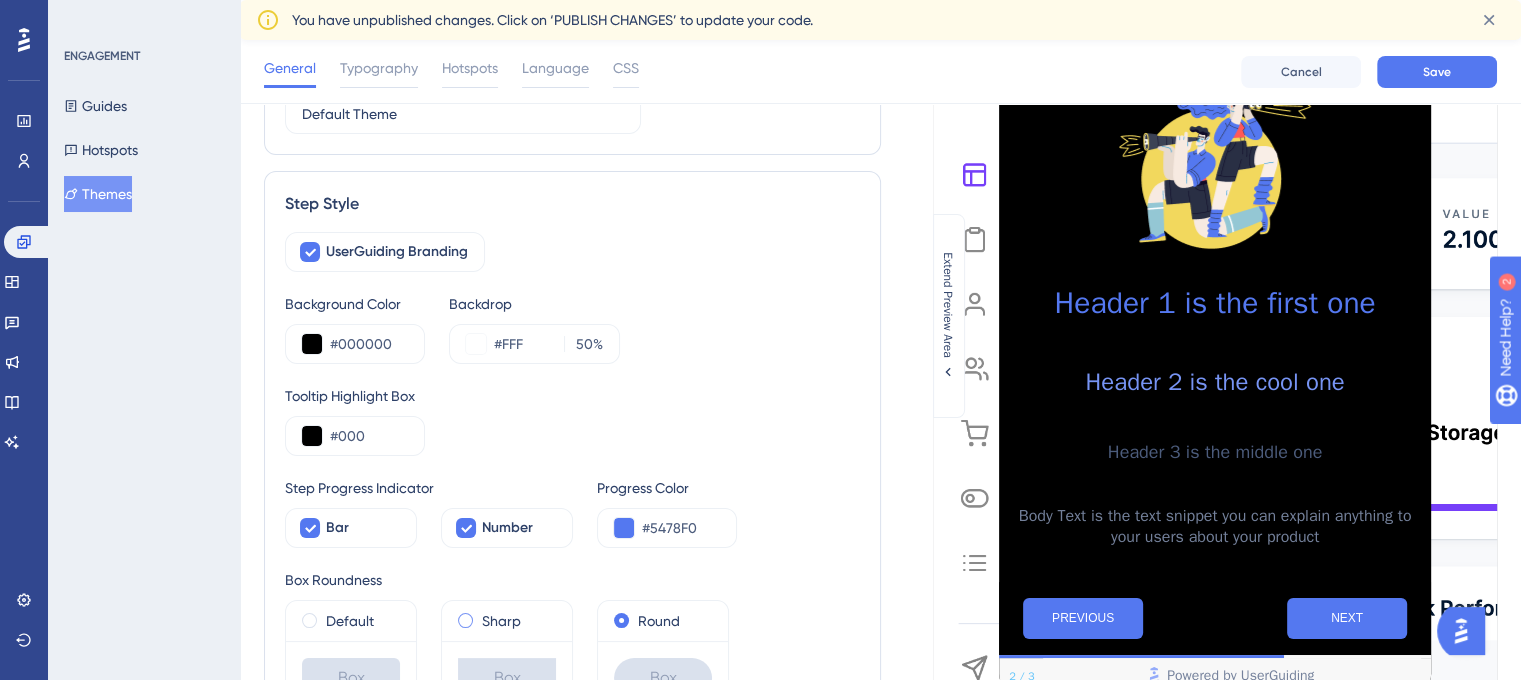 scroll, scrollTop: 200, scrollLeft: 0, axis: vertical 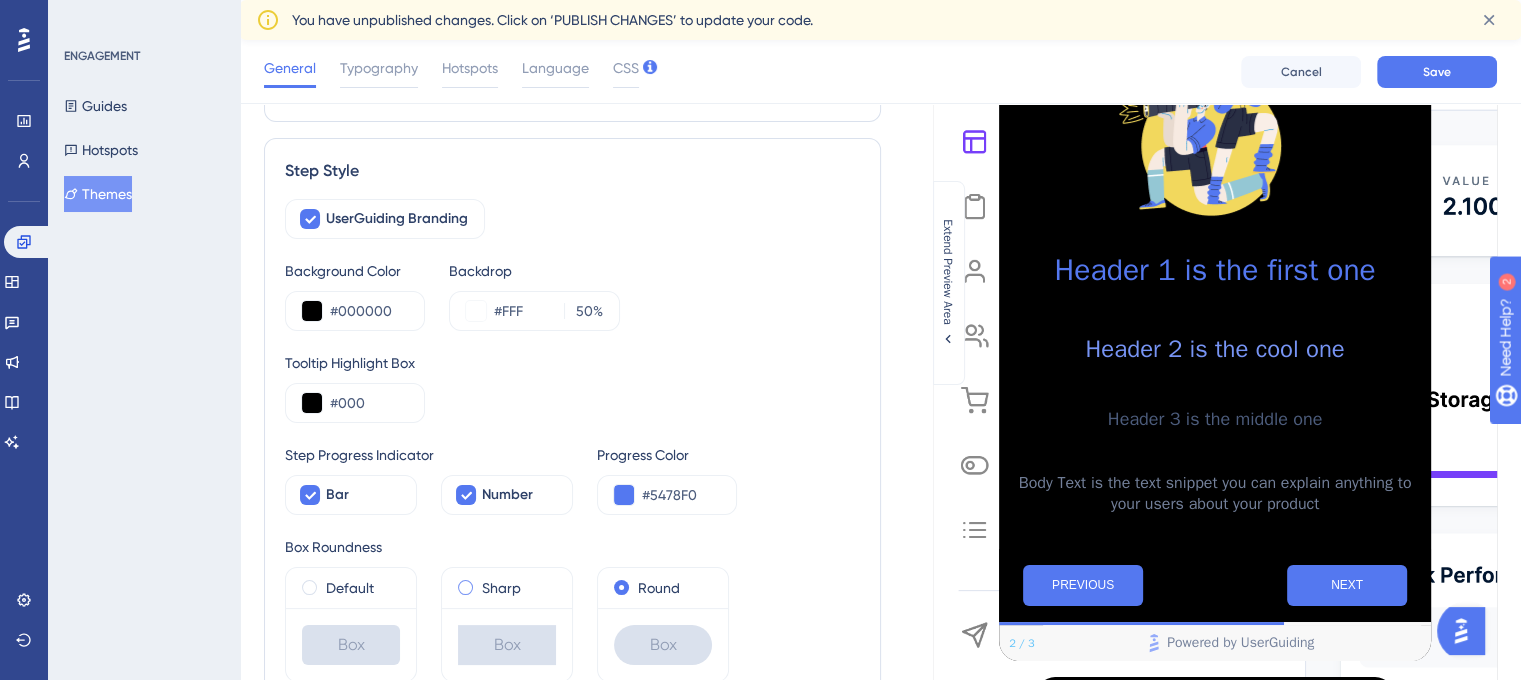 click on "Sharp" at bounding box center [501, 588] 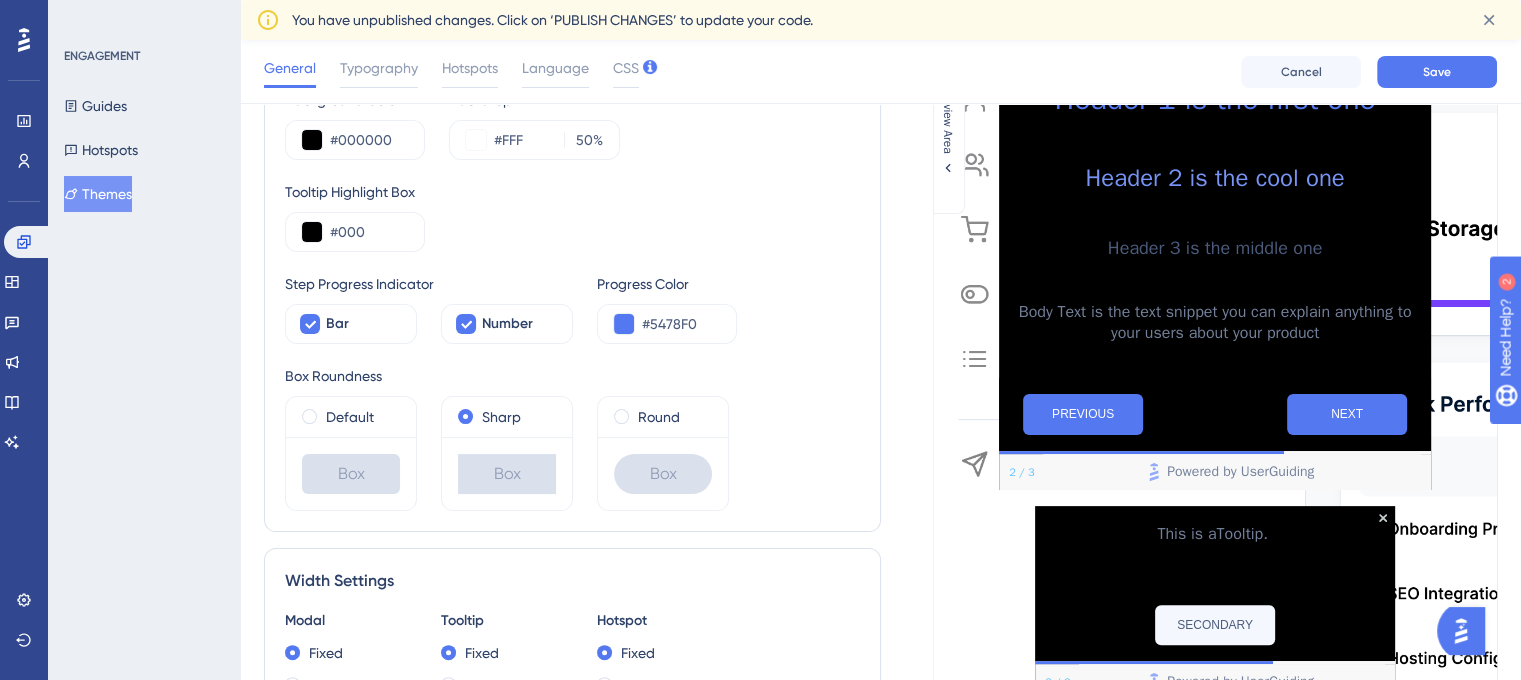 scroll, scrollTop: 400, scrollLeft: 0, axis: vertical 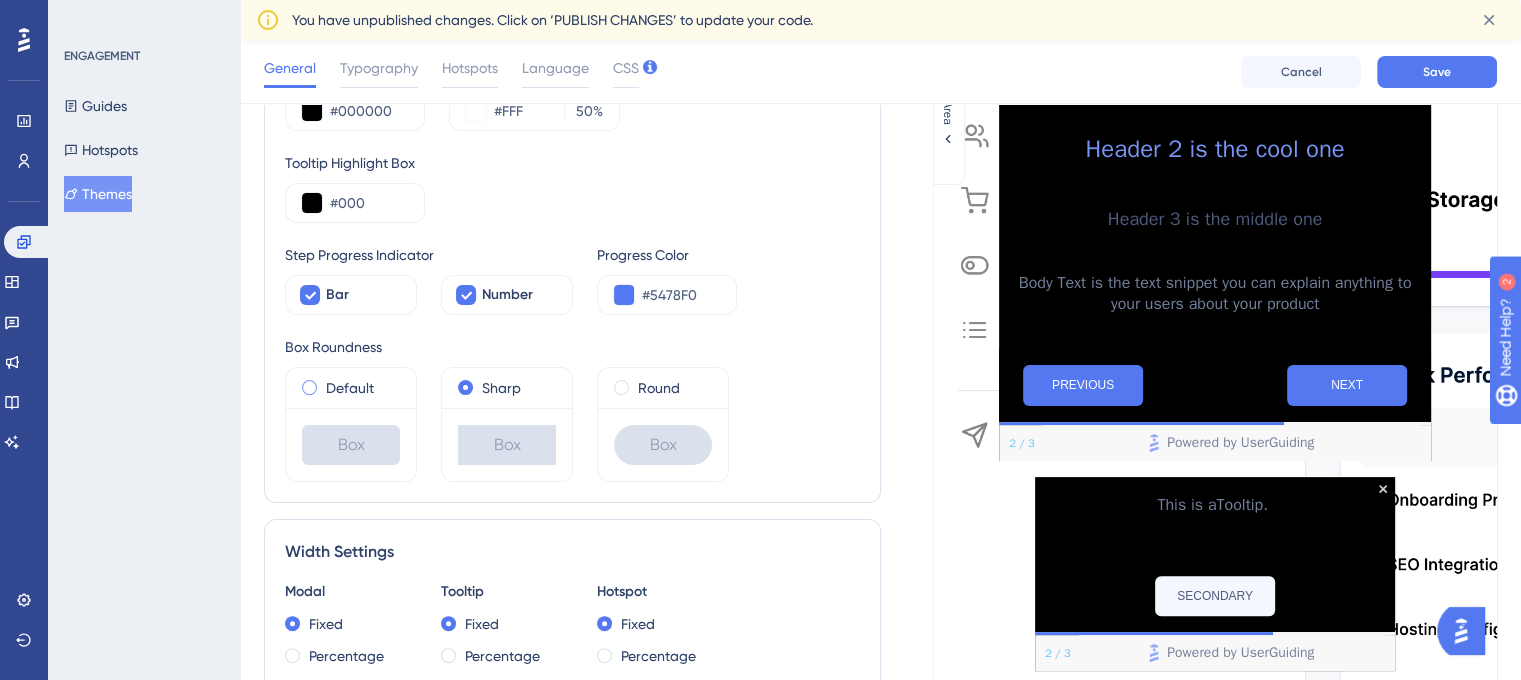 click on "Default" at bounding box center [351, 388] 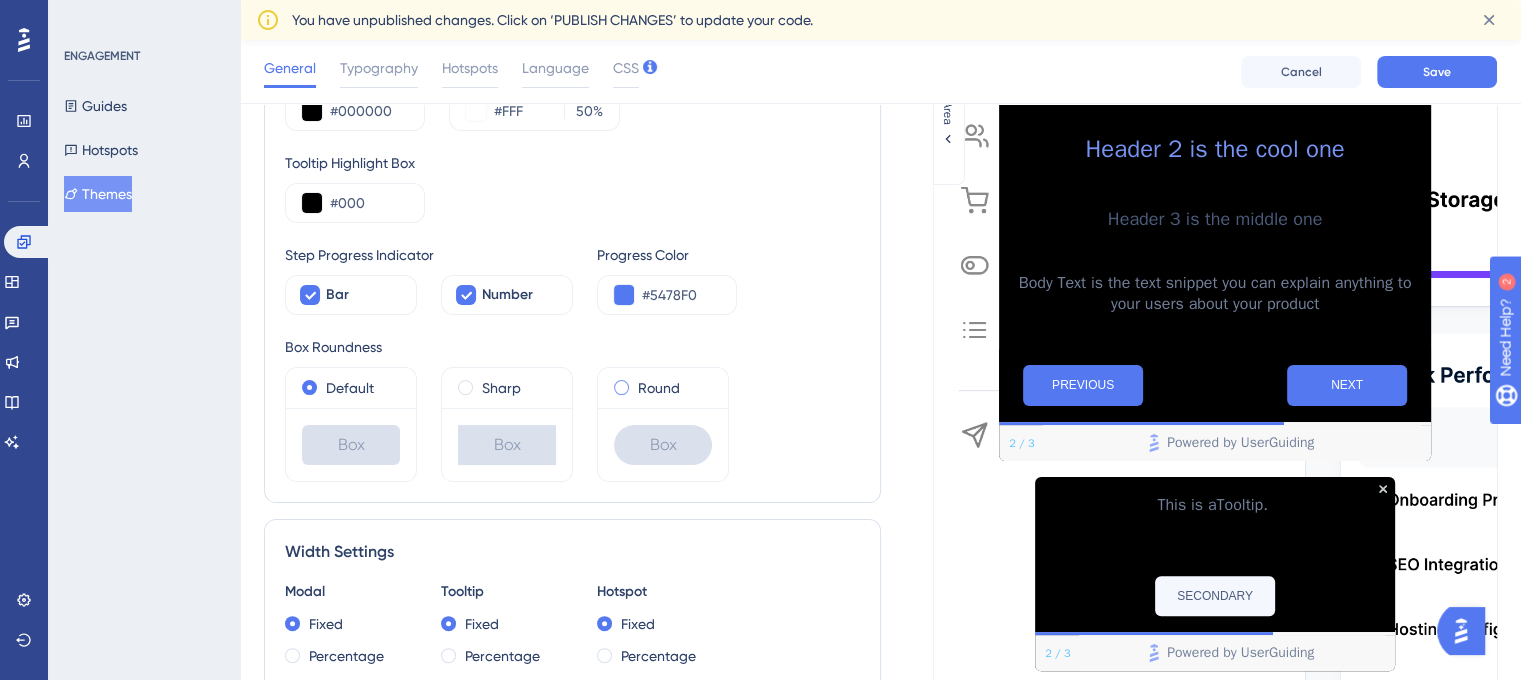 click at bounding box center (621, 387) 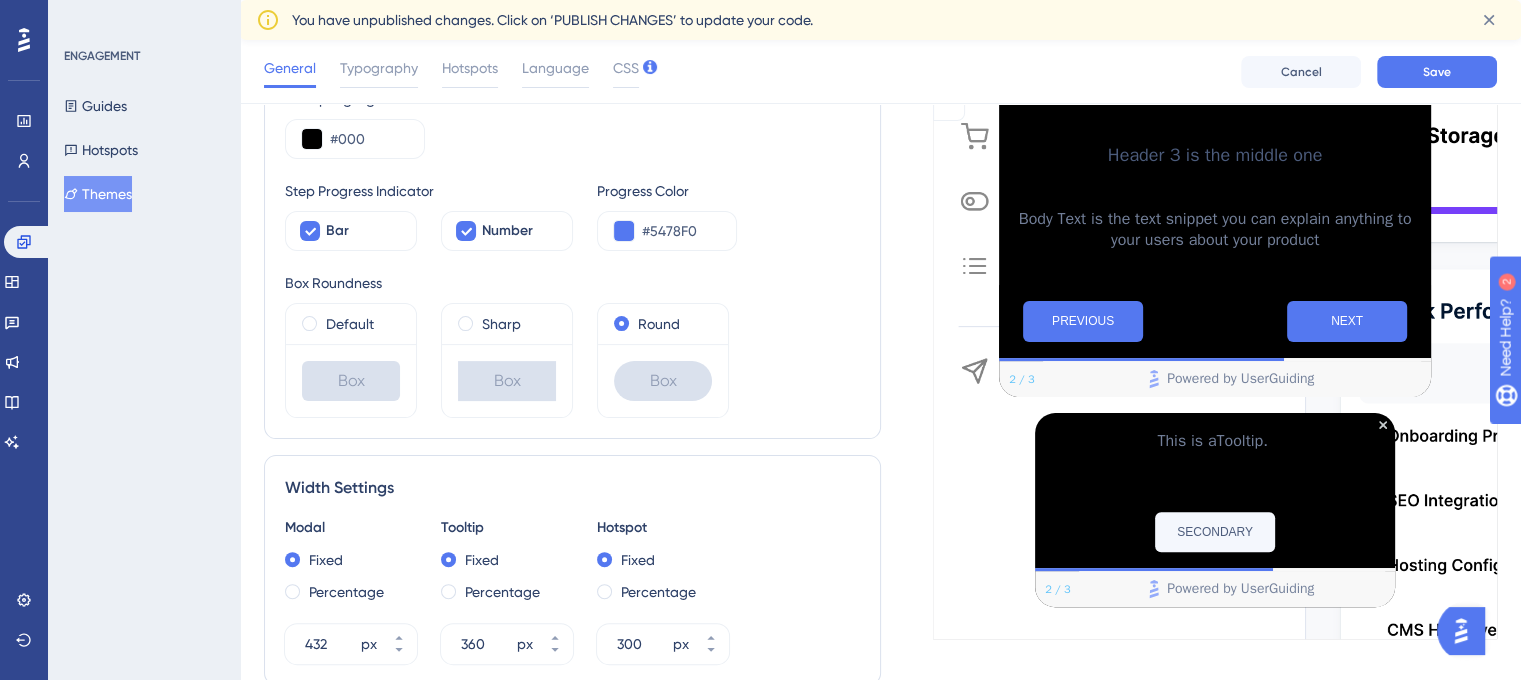 scroll, scrollTop: 500, scrollLeft: 0, axis: vertical 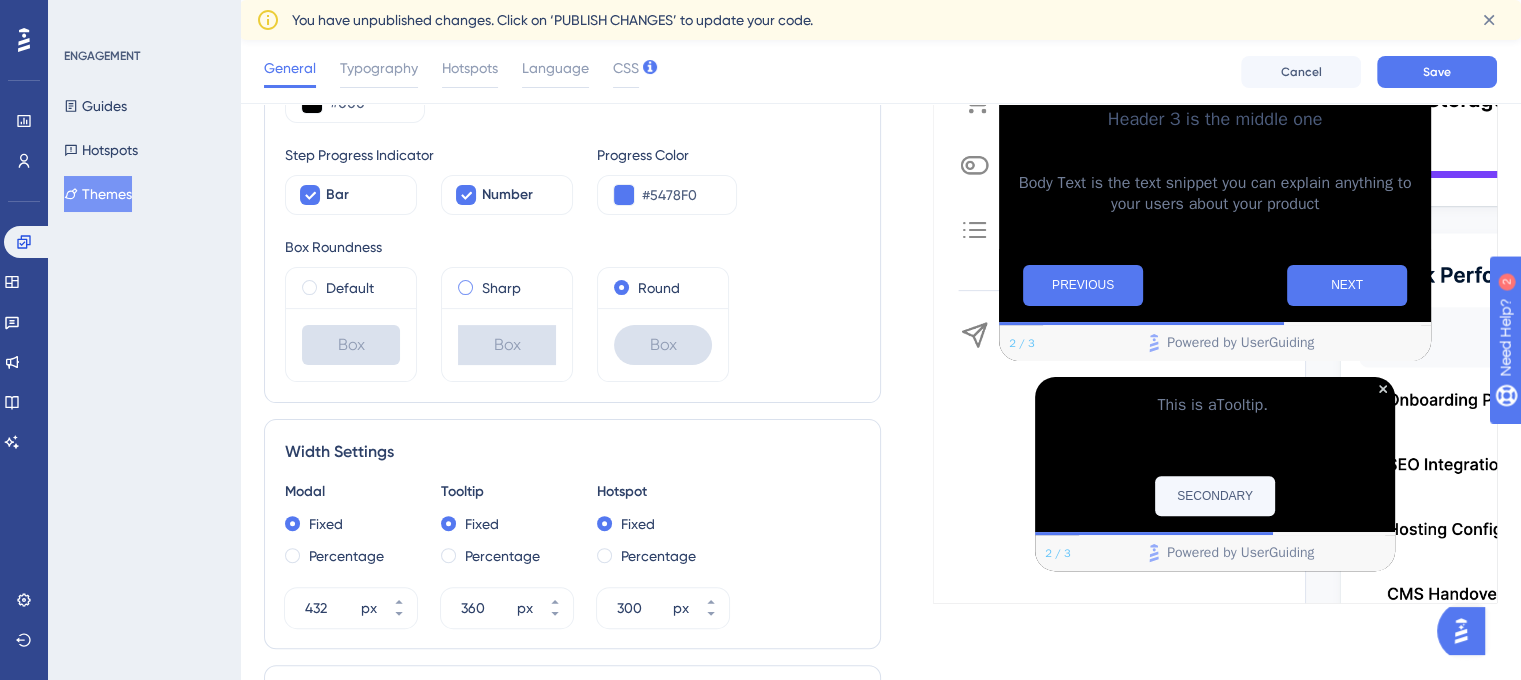 click at bounding box center (465, 287) 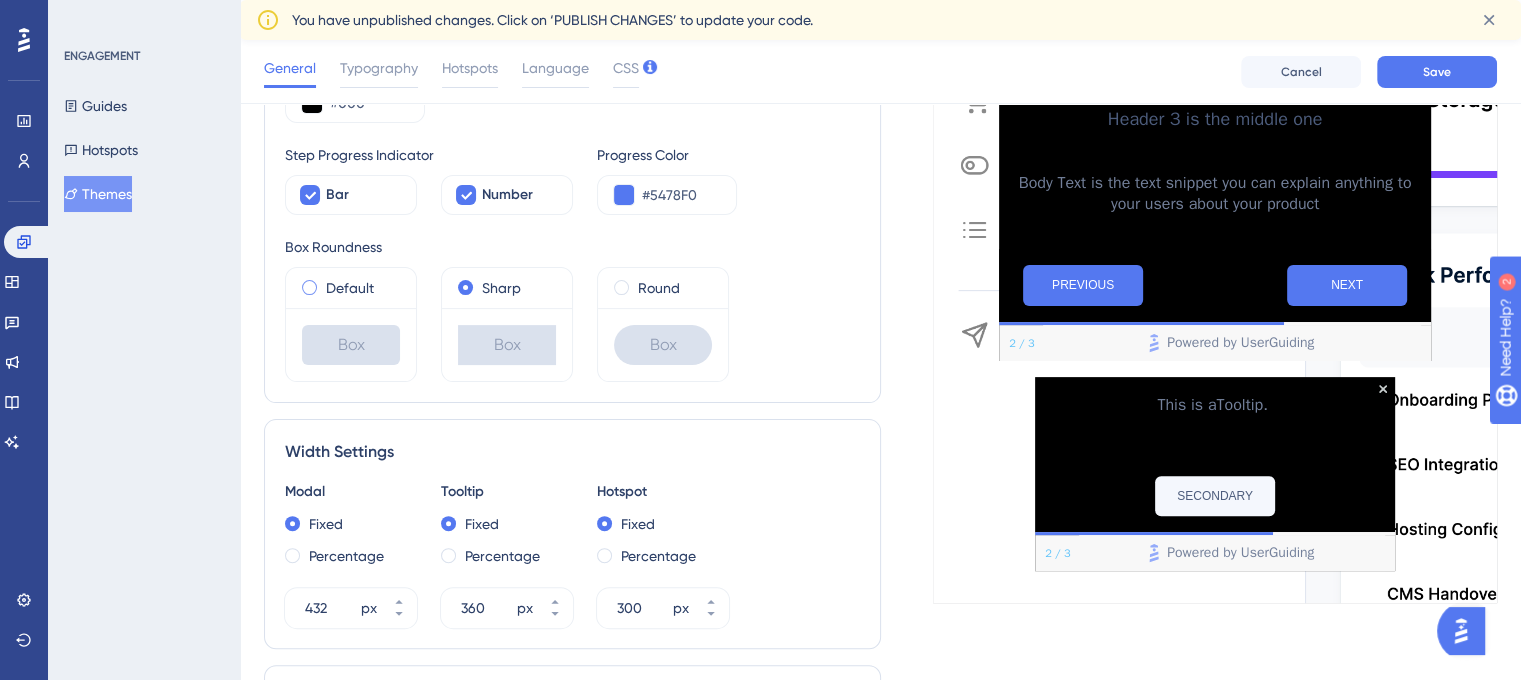 click at bounding box center [309, 287] 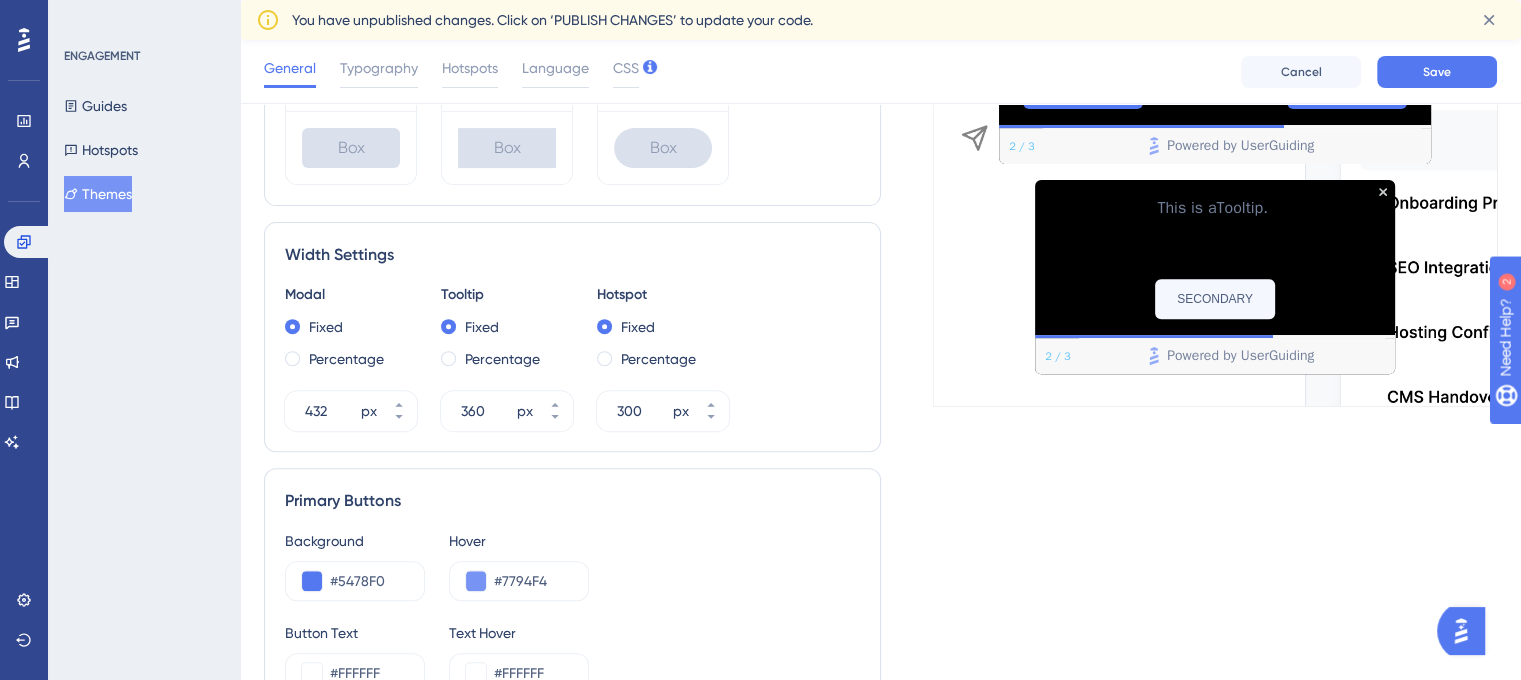 scroll, scrollTop: 700, scrollLeft: 0, axis: vertical 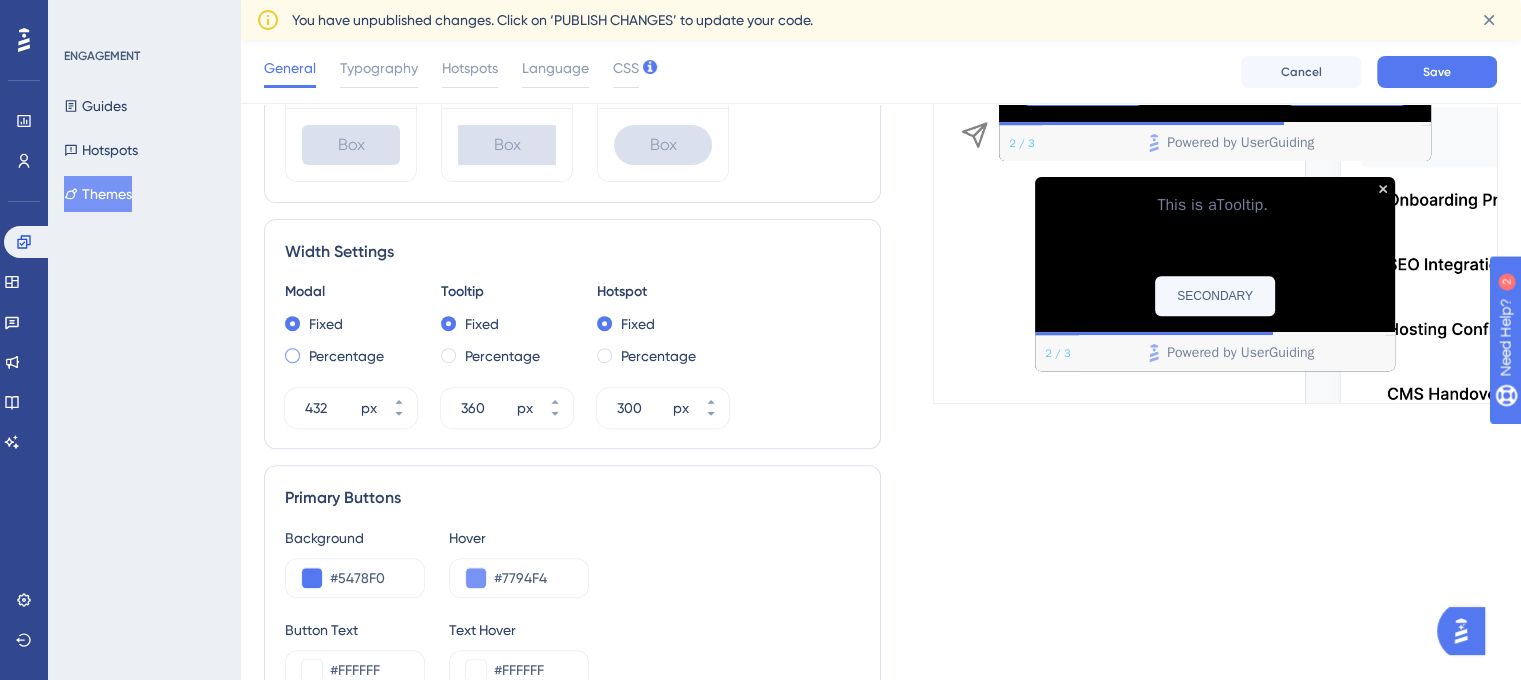 click at bounding box center (292, 355) 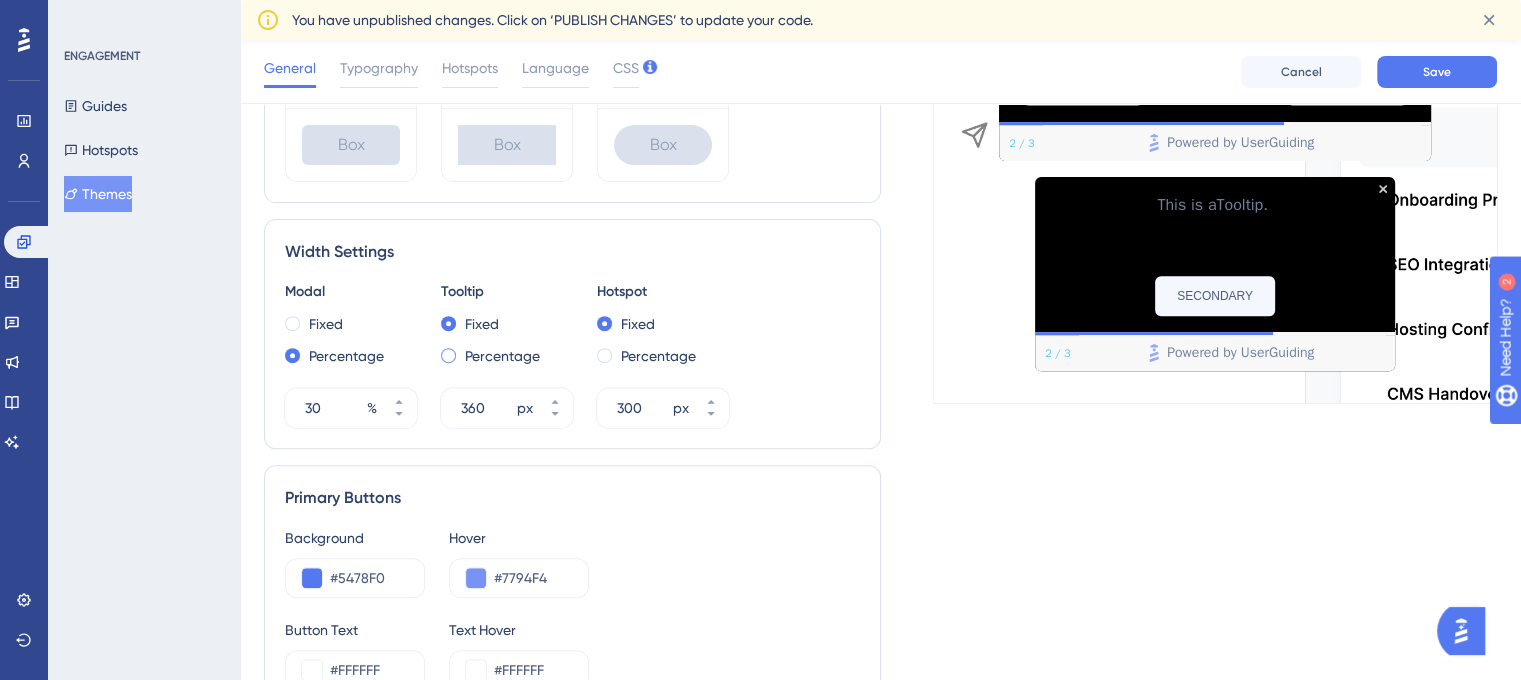 click at bounding box center (448, 355) 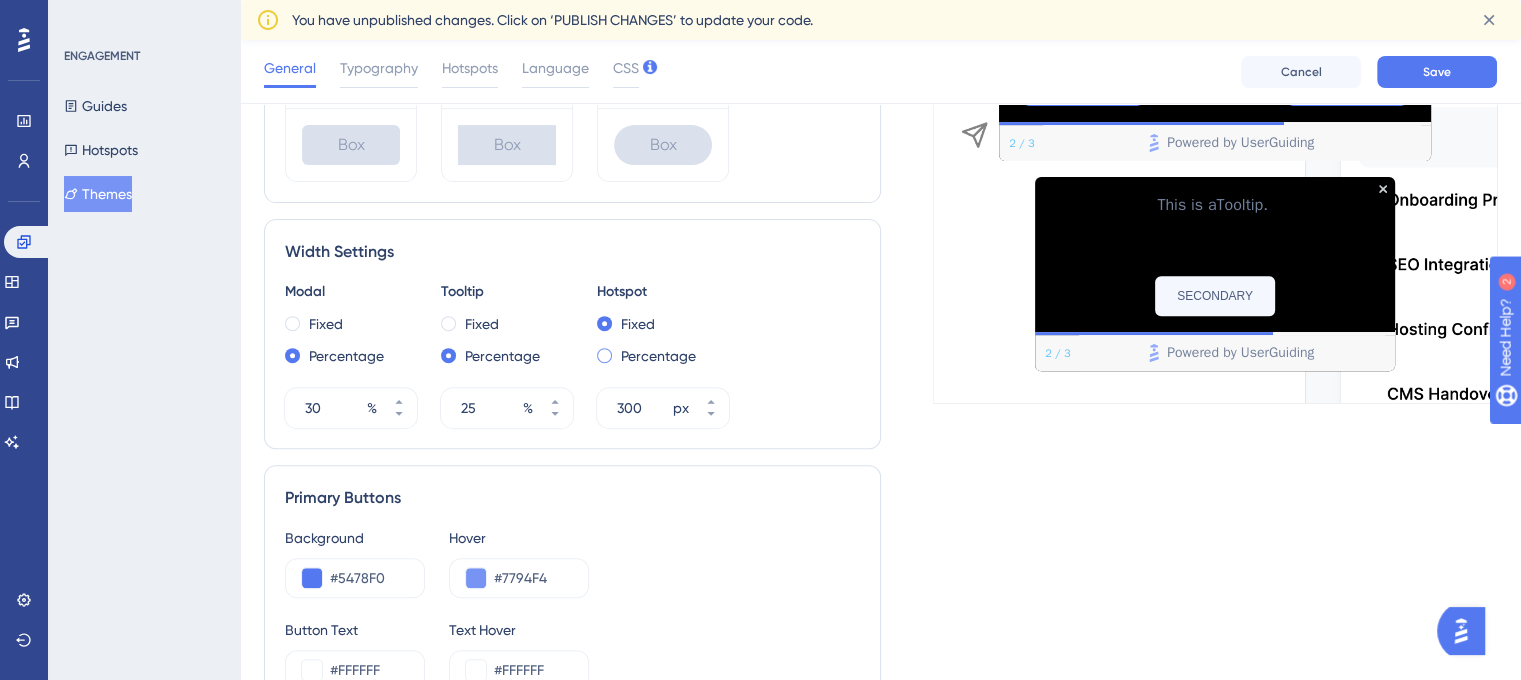 click at bounding box center [604, 355] 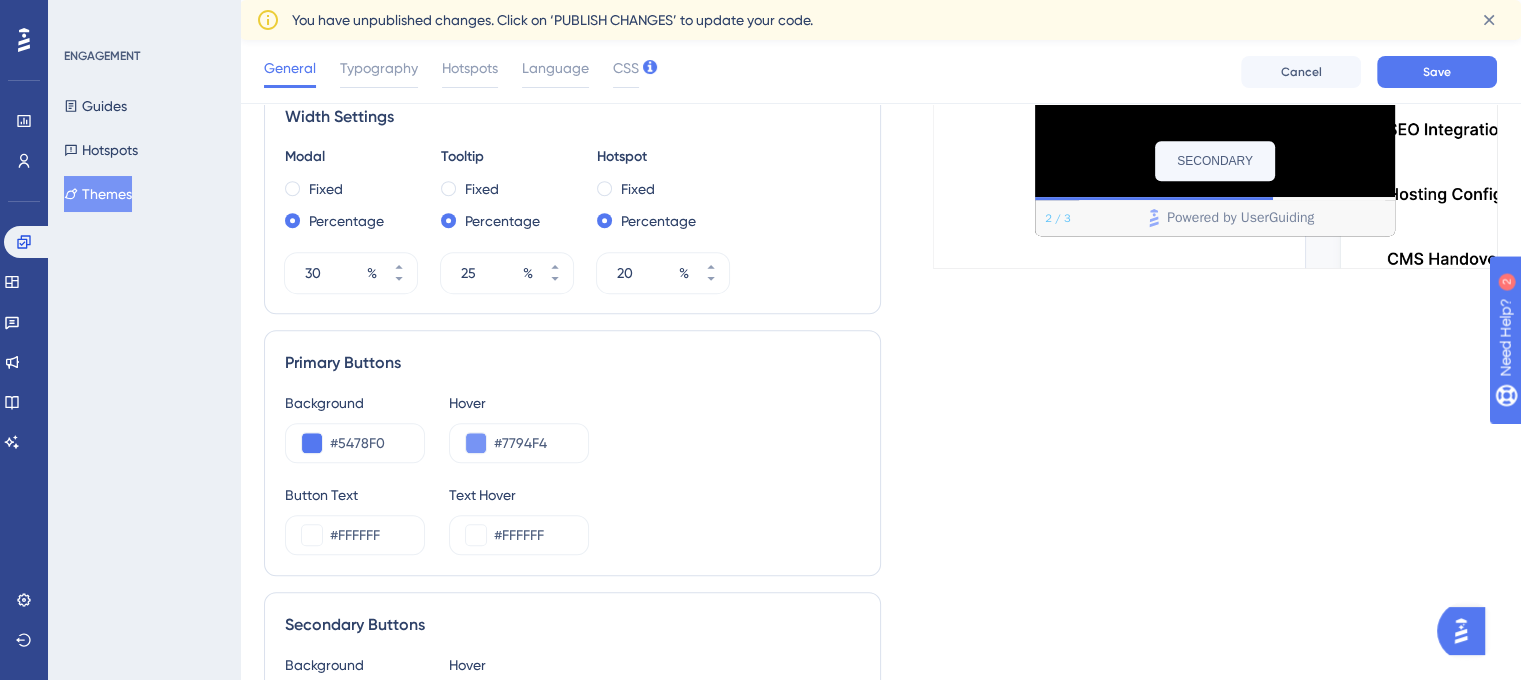 scroll, scrollTop: 800, scrollLeft: 0, axis: vertical 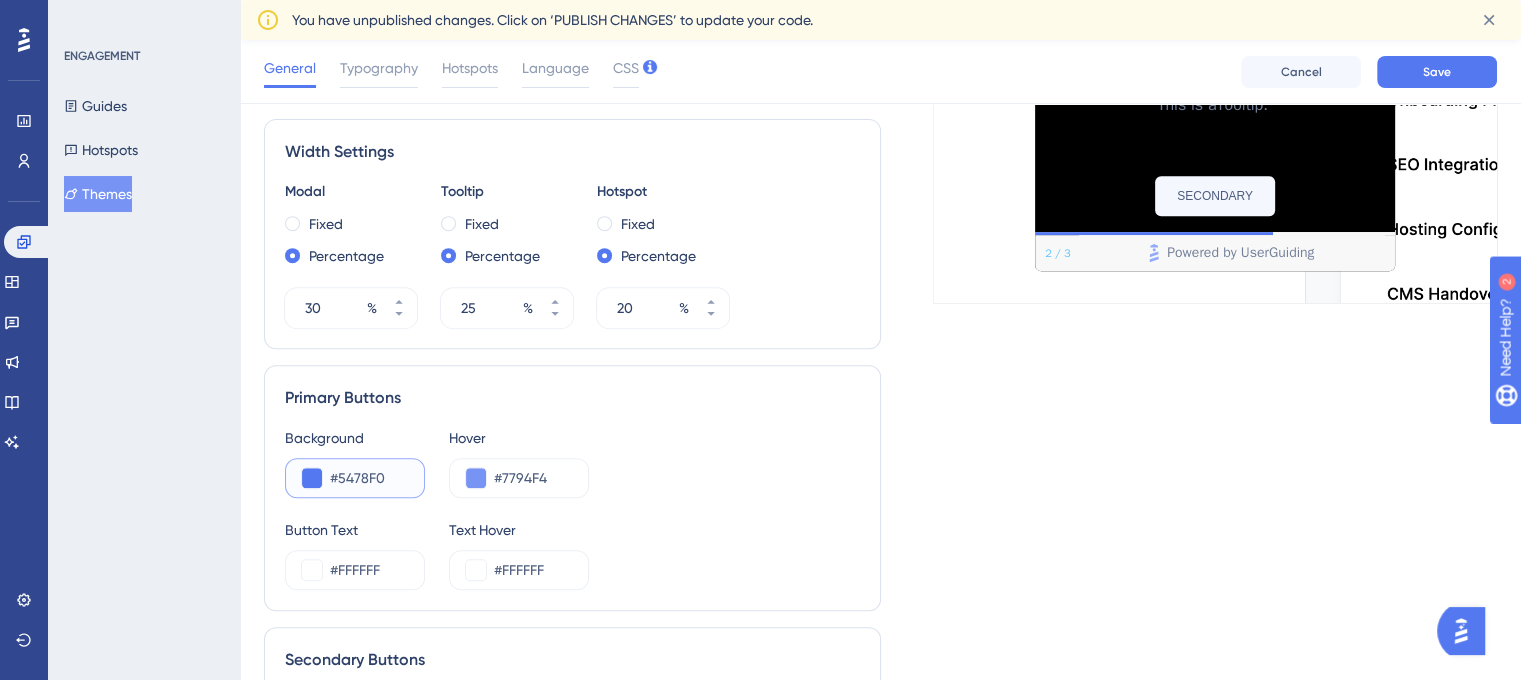 click on "#5478F0" at bounding box center (369, 478) 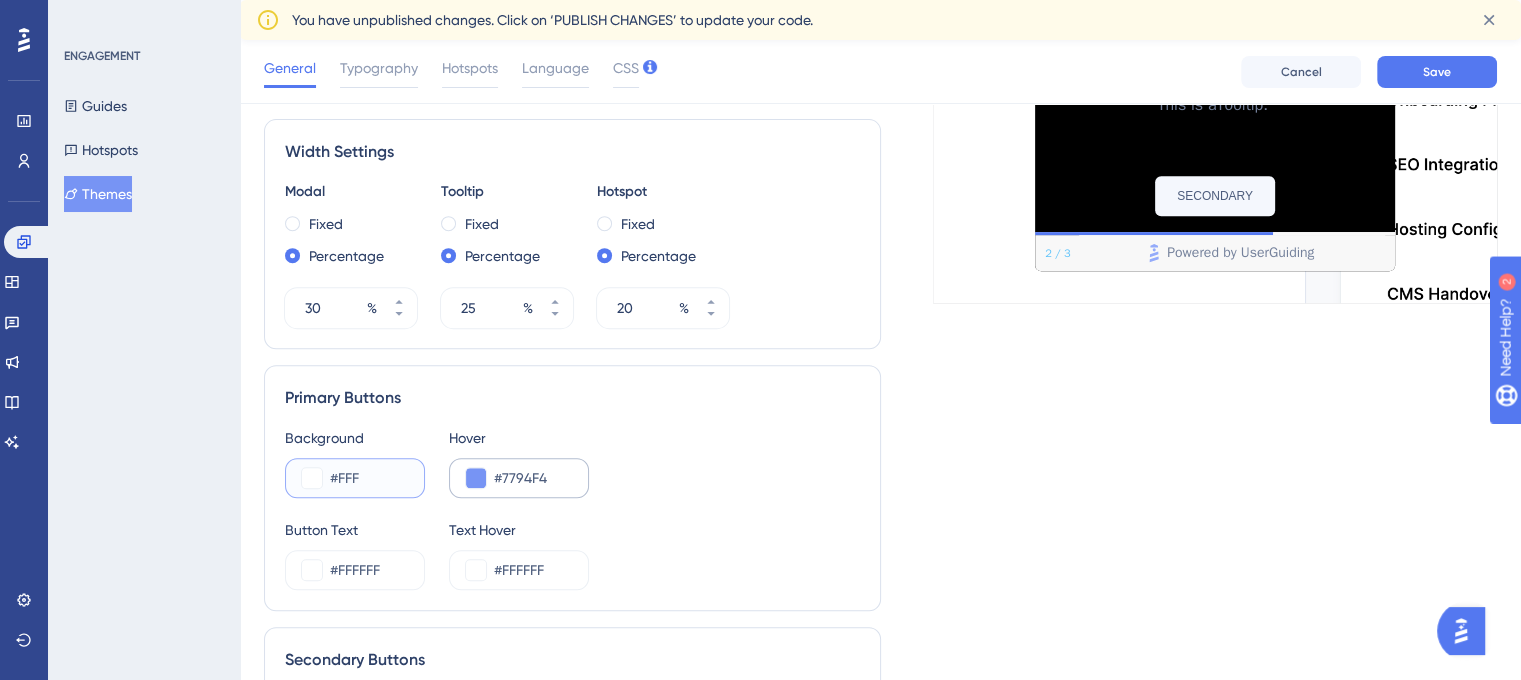 type on "#FFF" 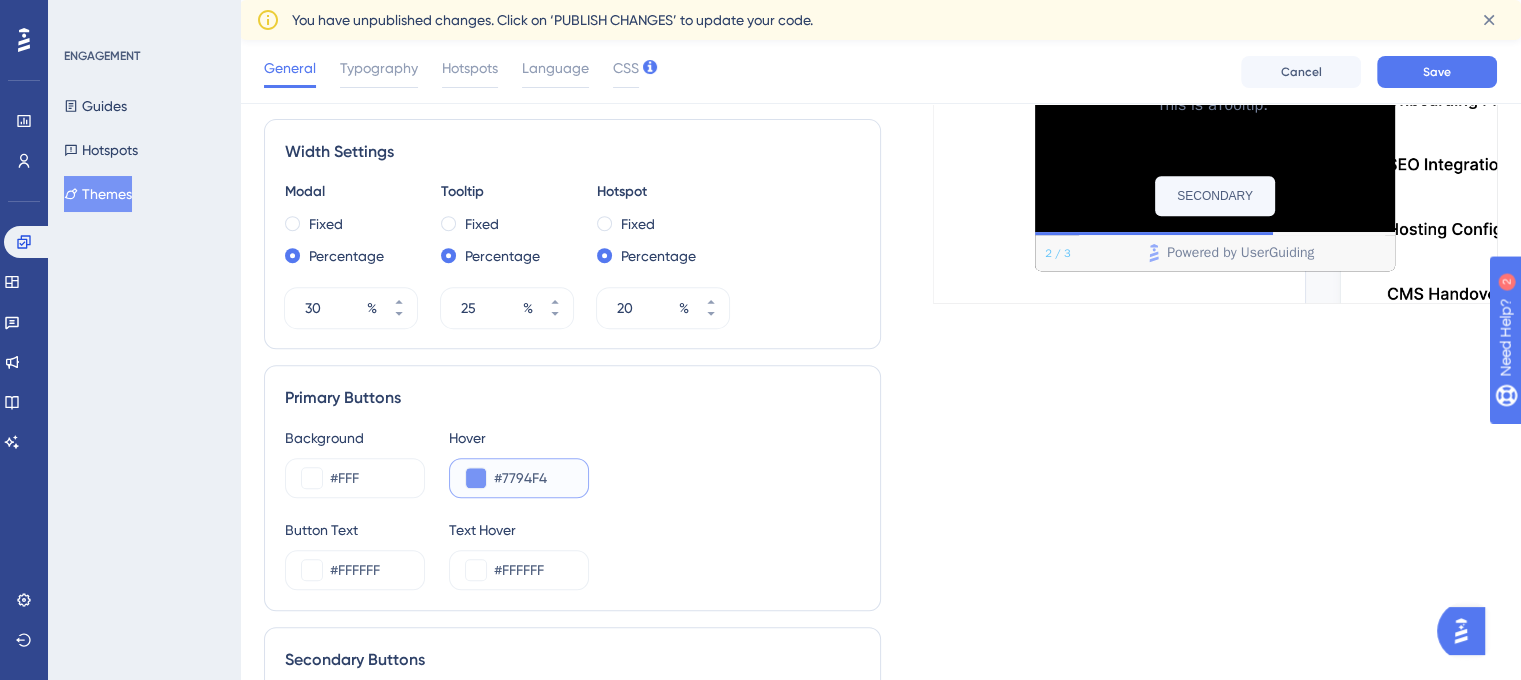 click on "#7794F4" at bounding box center (533, 478) 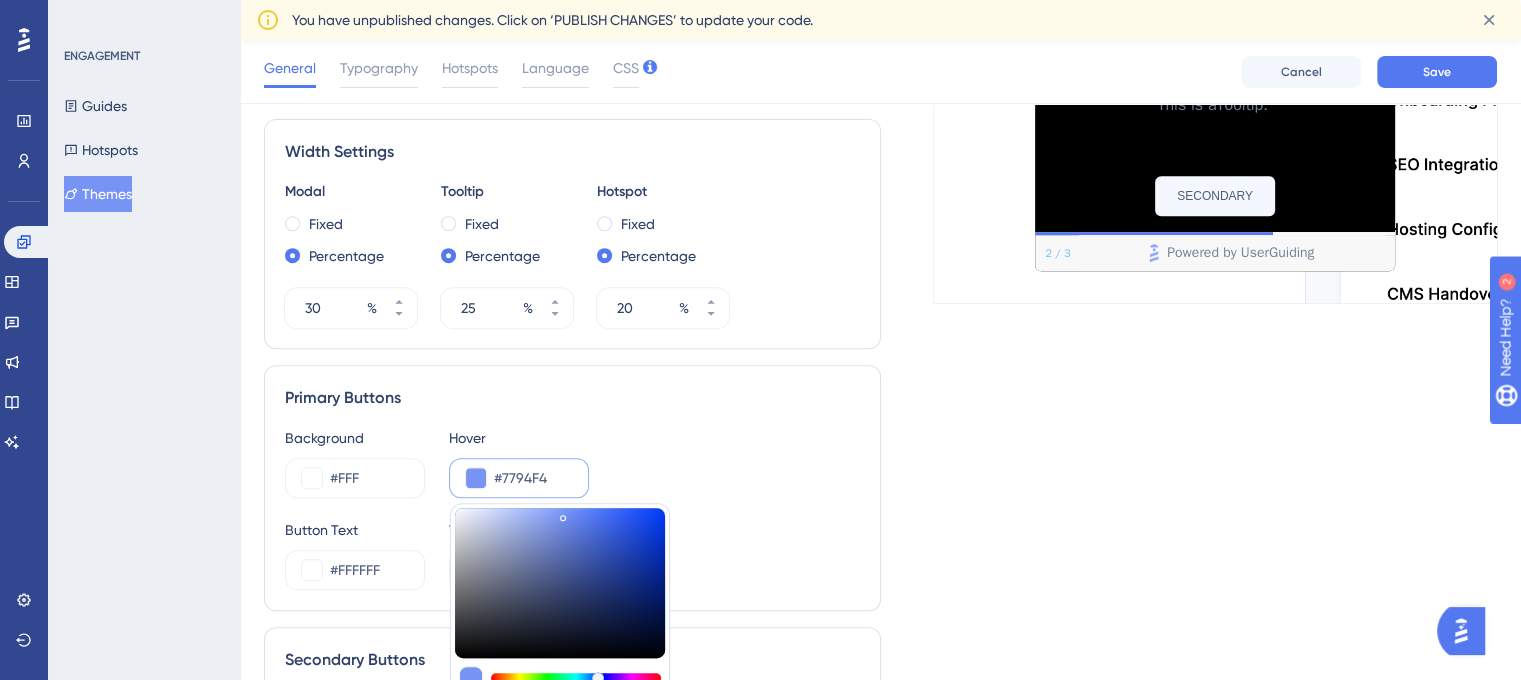 type on "#dcdfea" 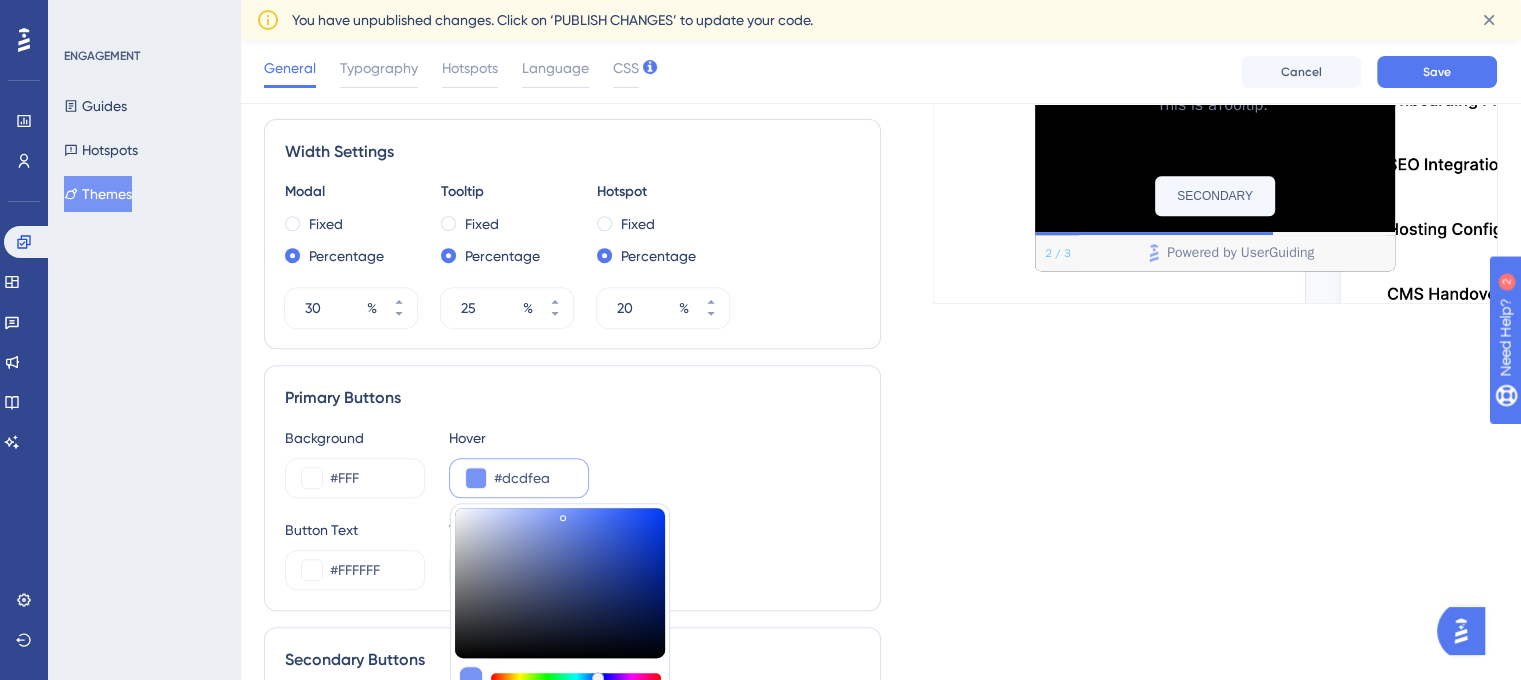 type on "#dfe2ed" 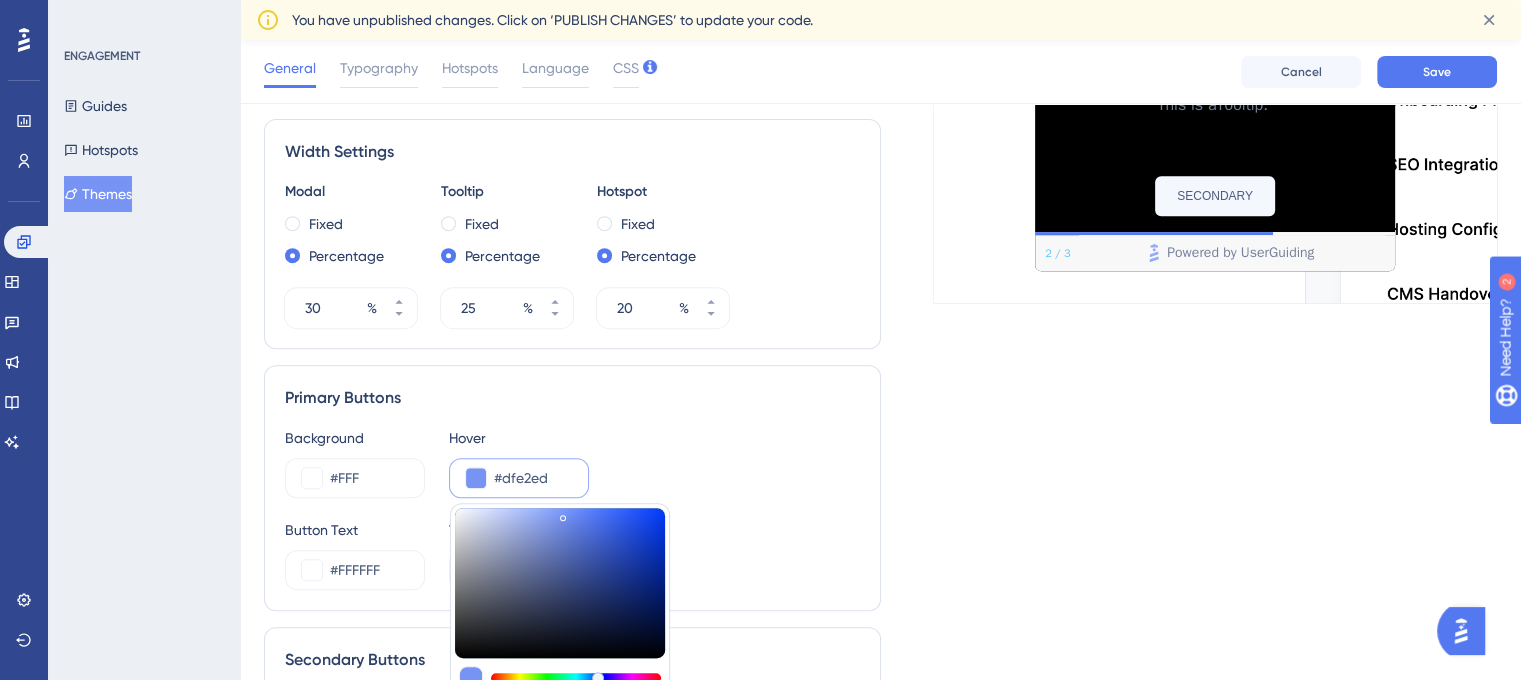 type on "#DFE2ED" 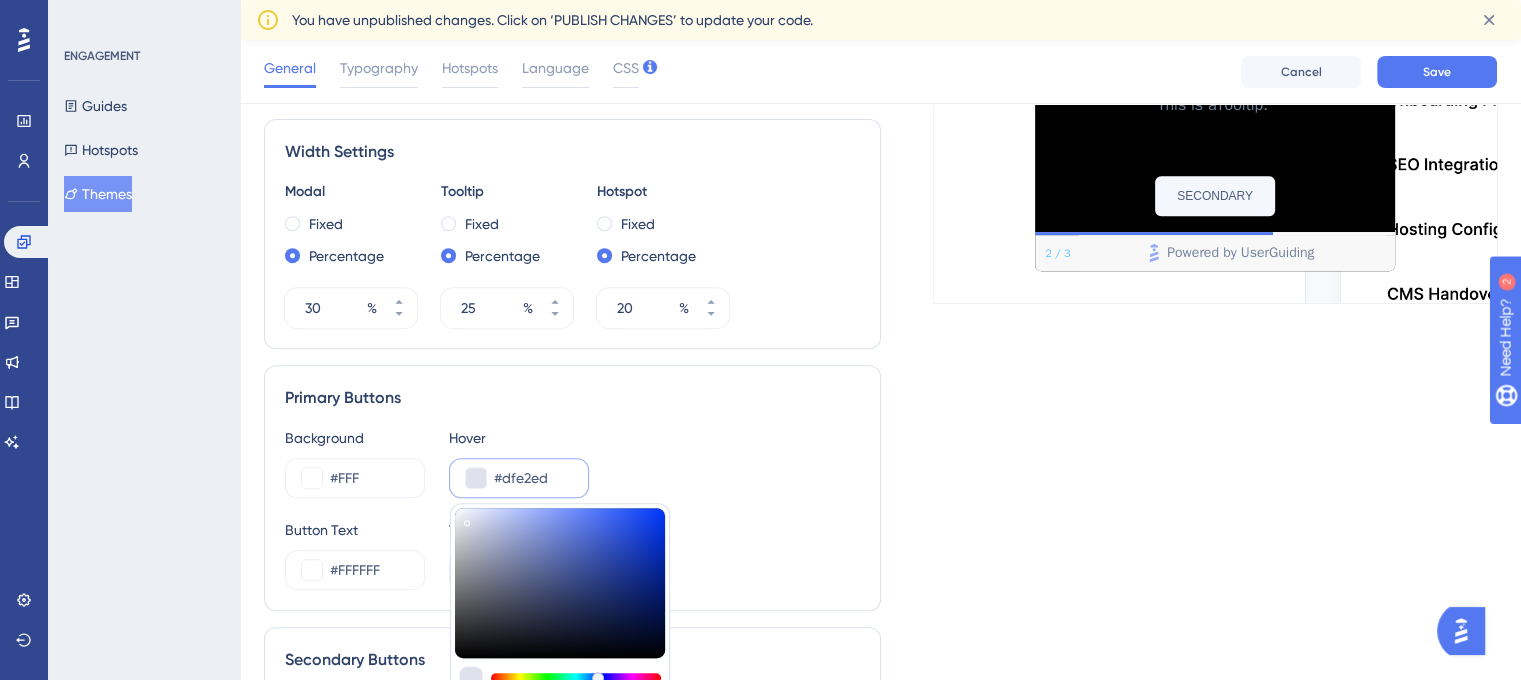 type on "#e1e4ed" 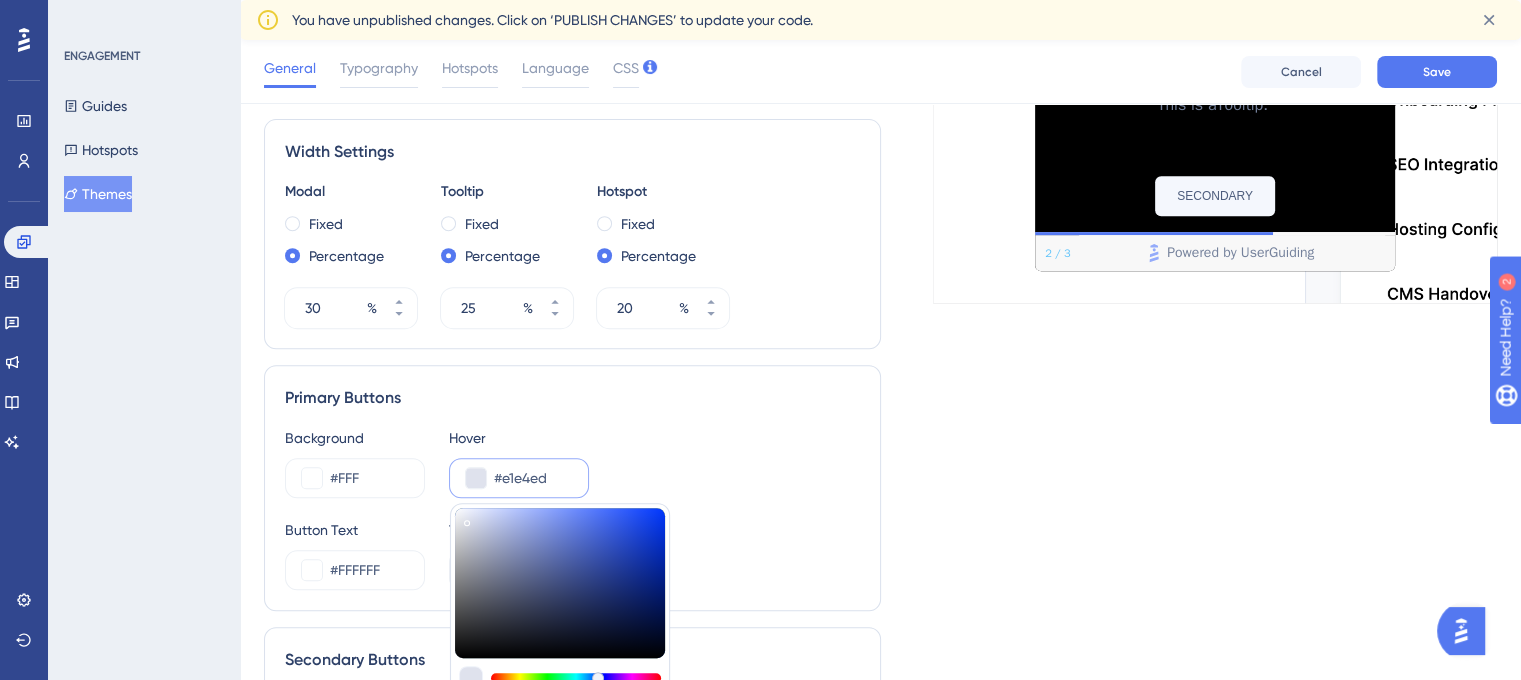 type on "#E1E4ED" 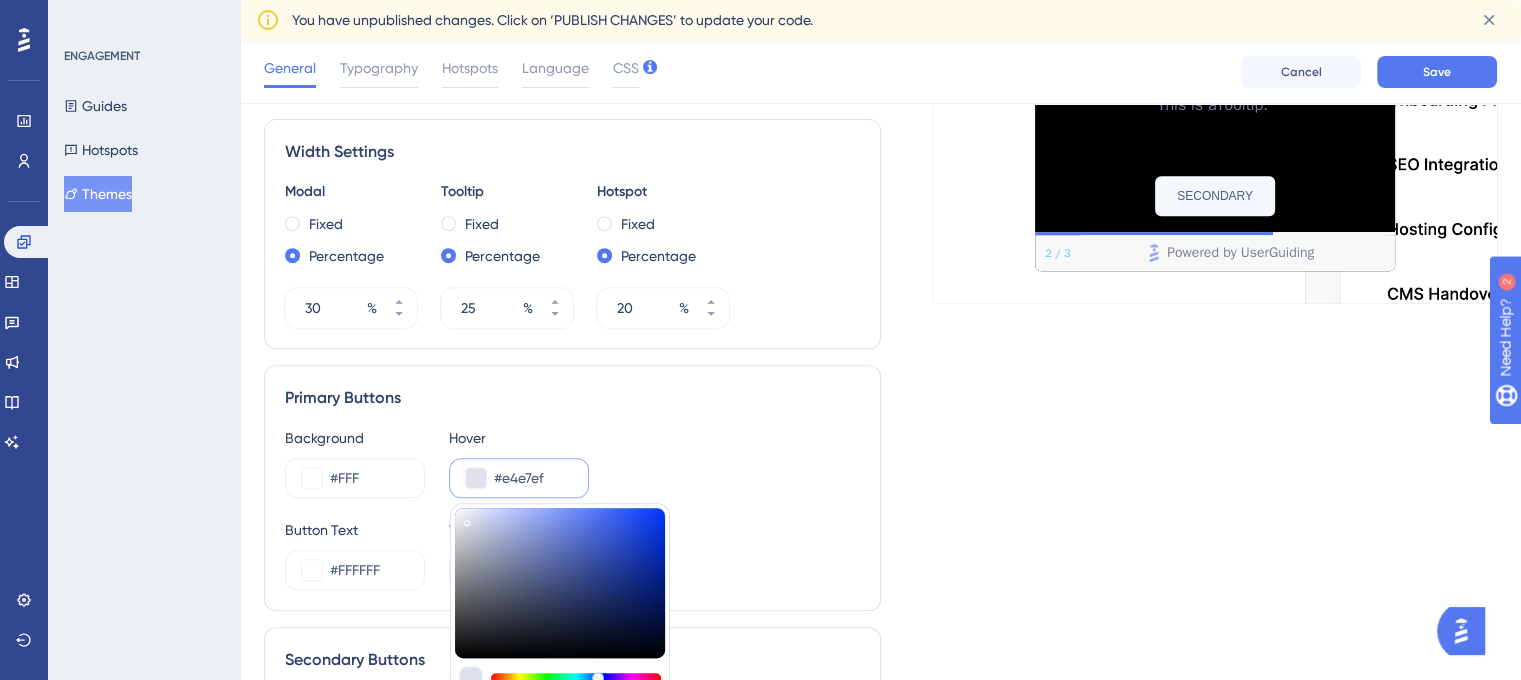 type on "#E4E7EF" 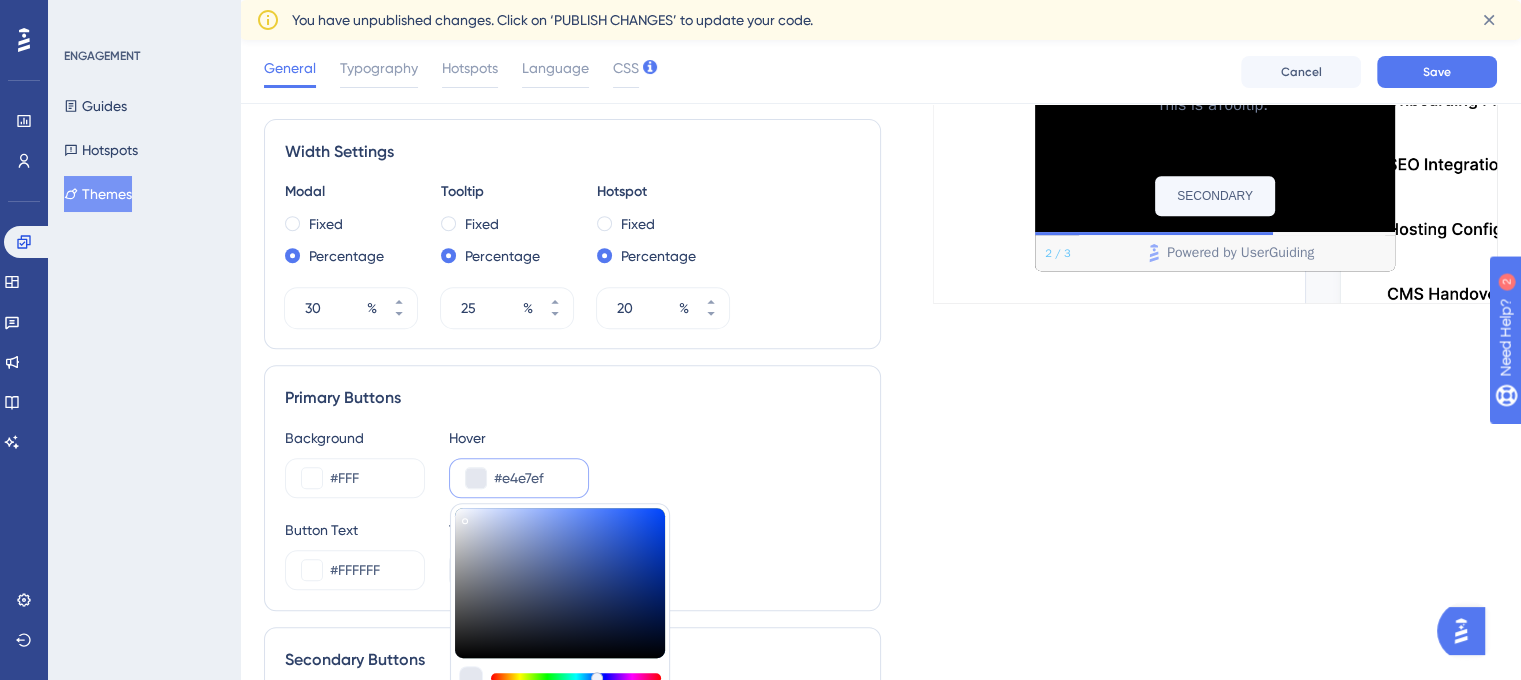type on "#e8eaef" 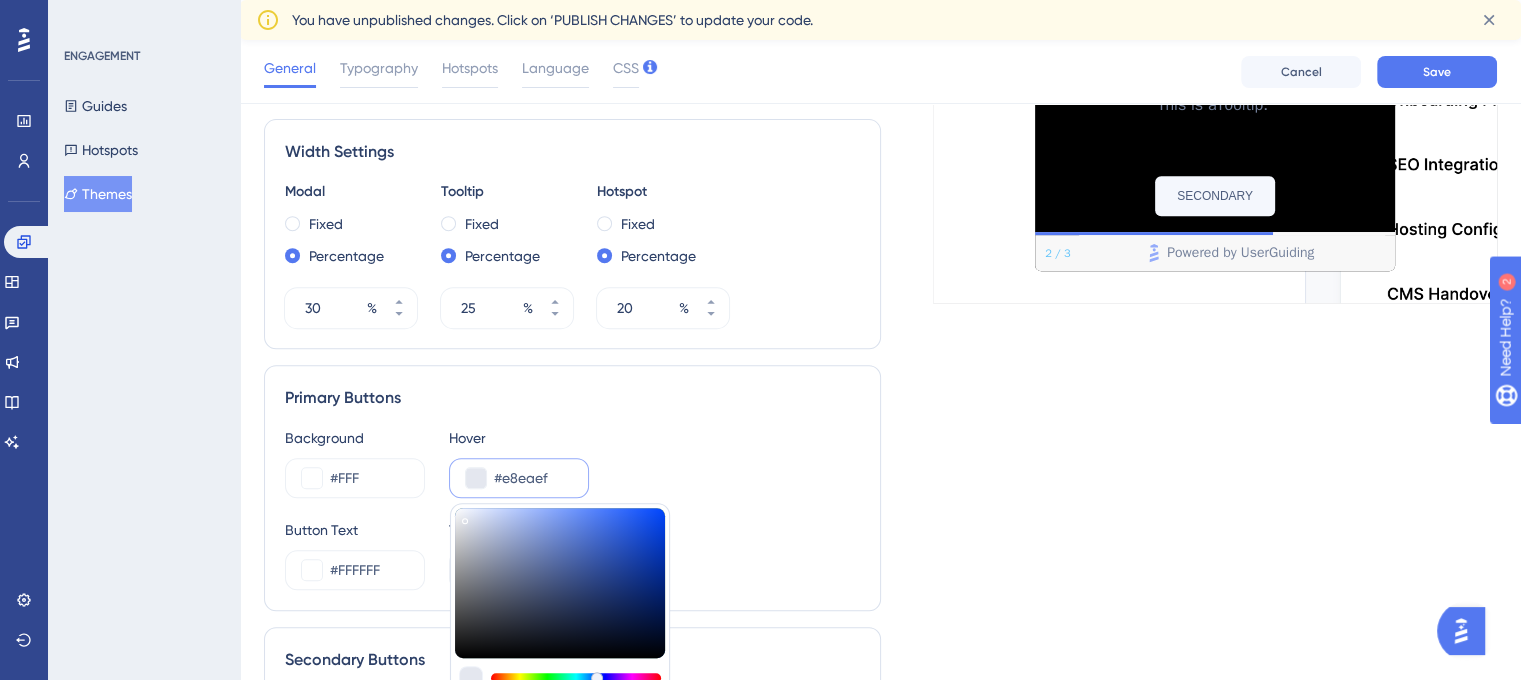 type on "#E8EAEF" 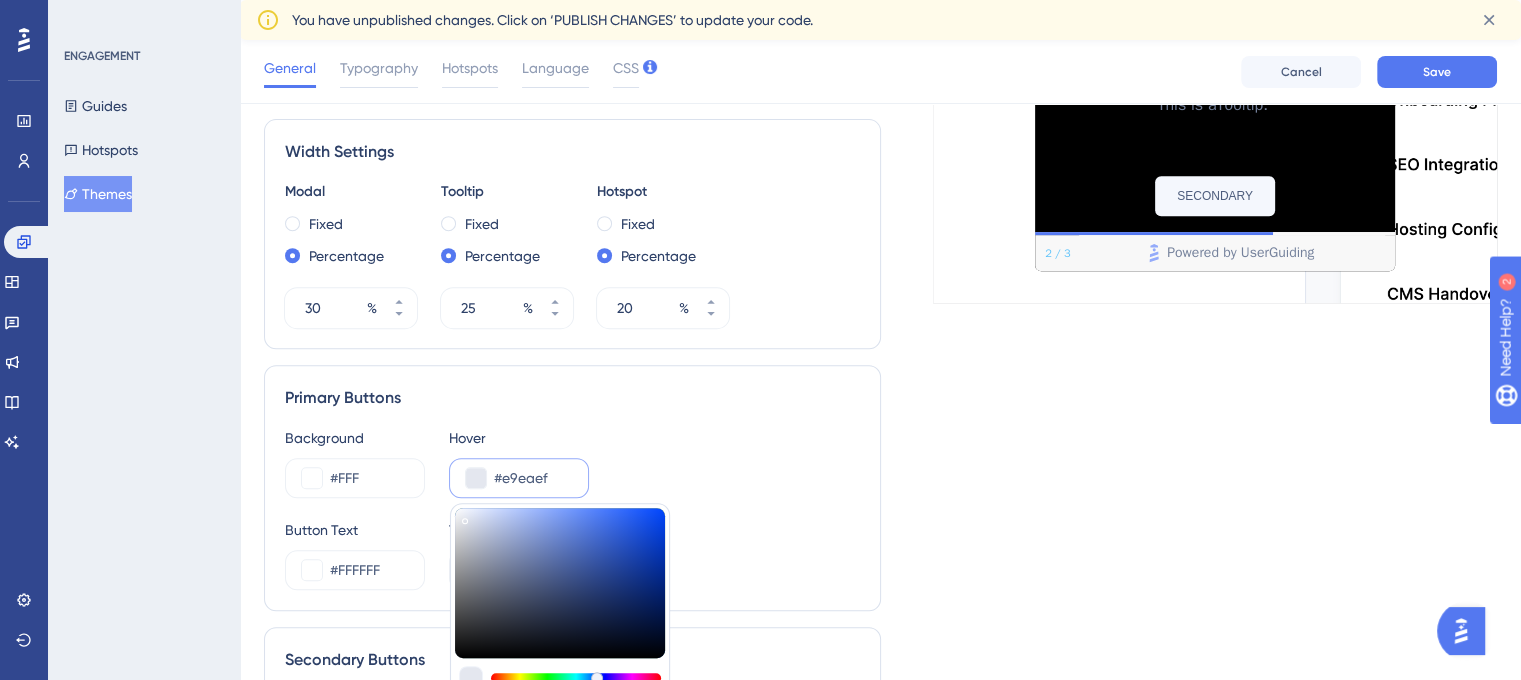type on "#E9EAEF" 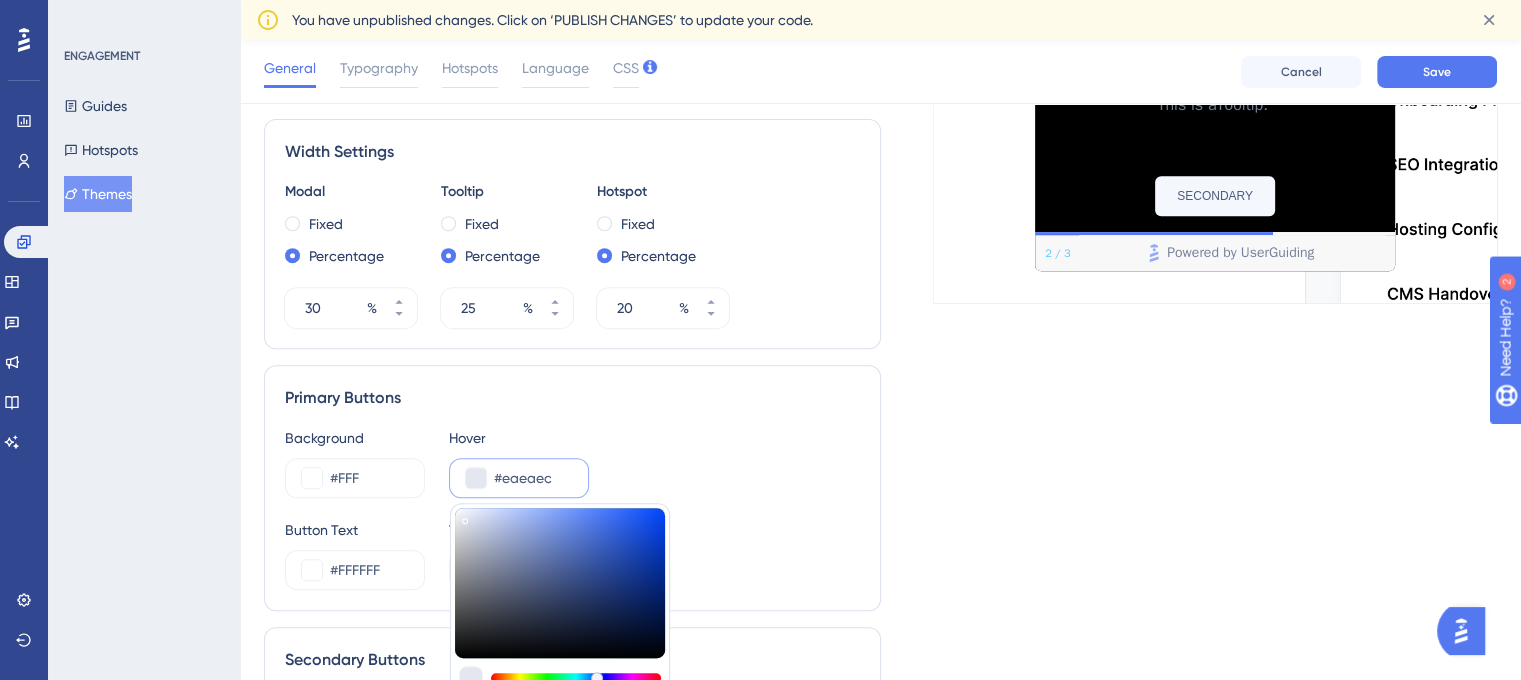 type on "#EAEAEC" 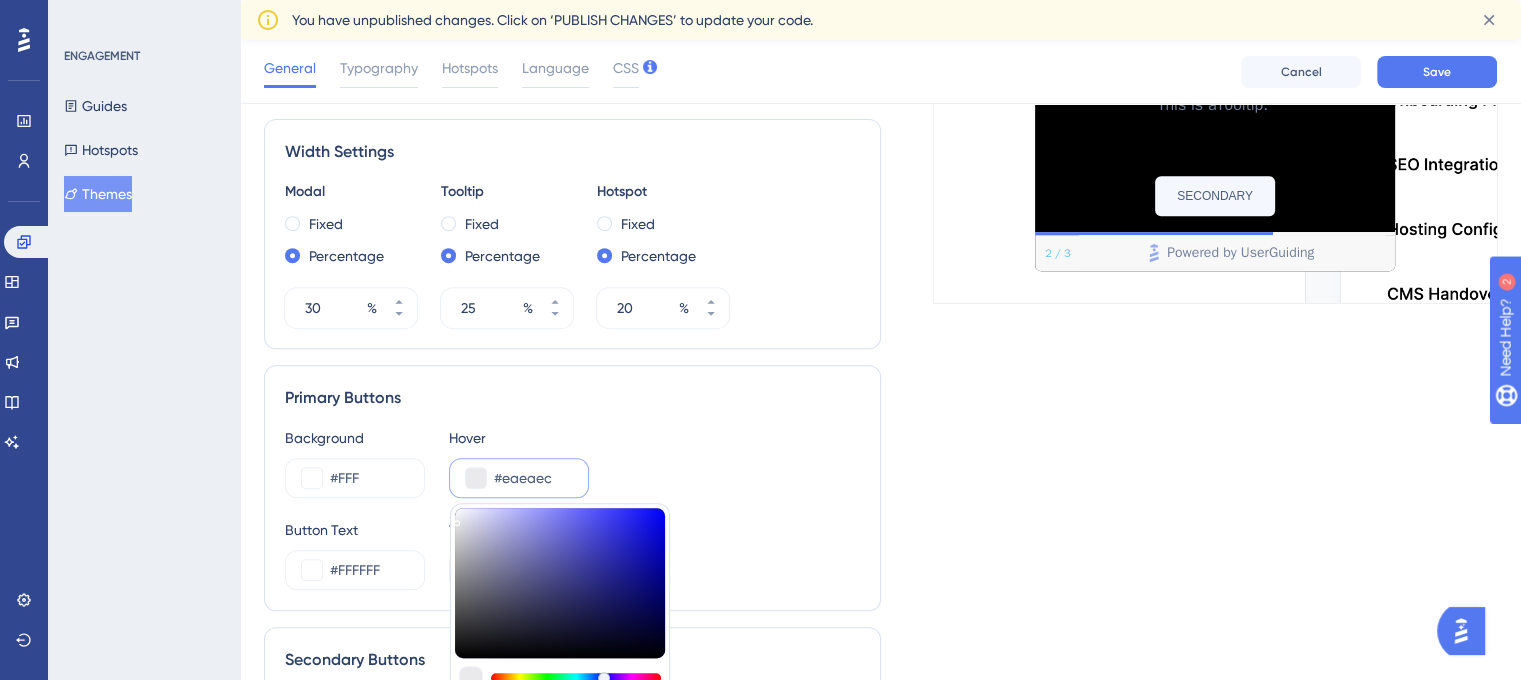 type on "#ececec" 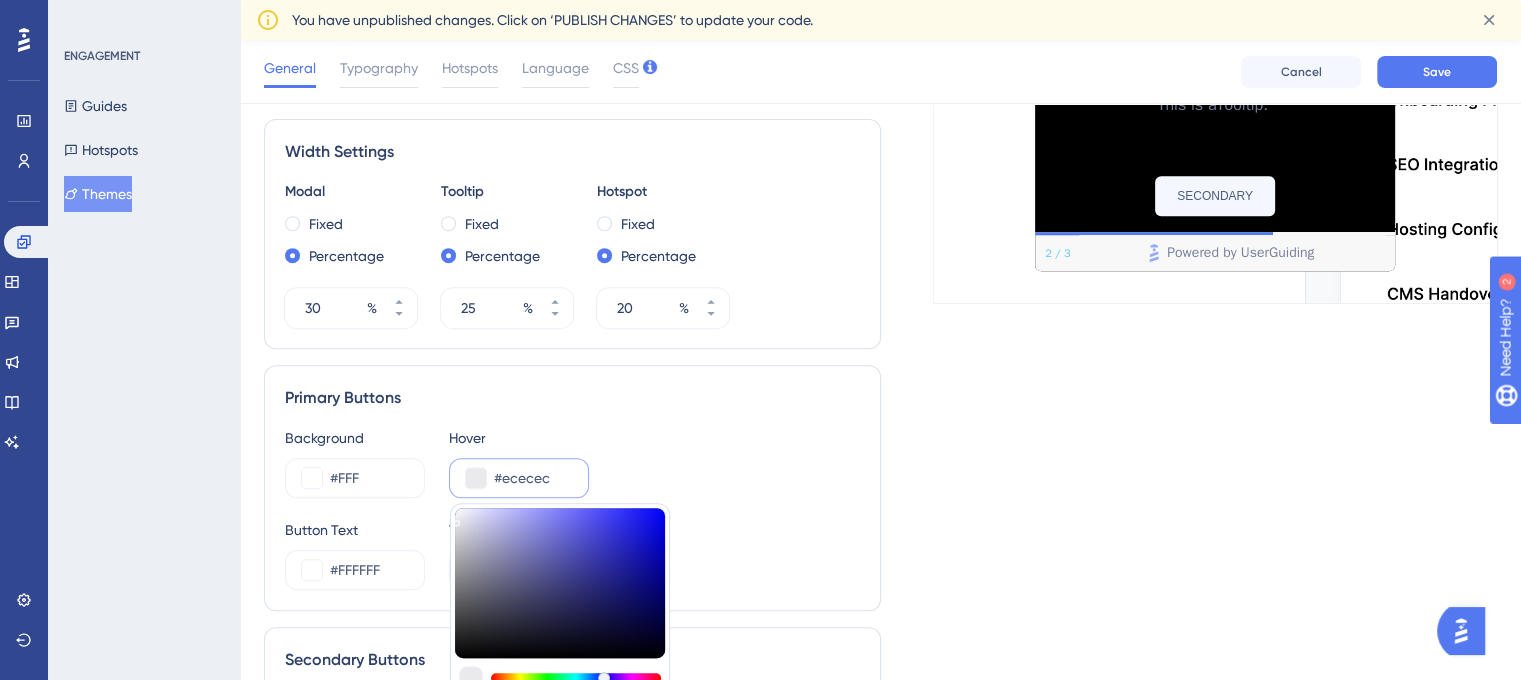 type on "#ECECEC" 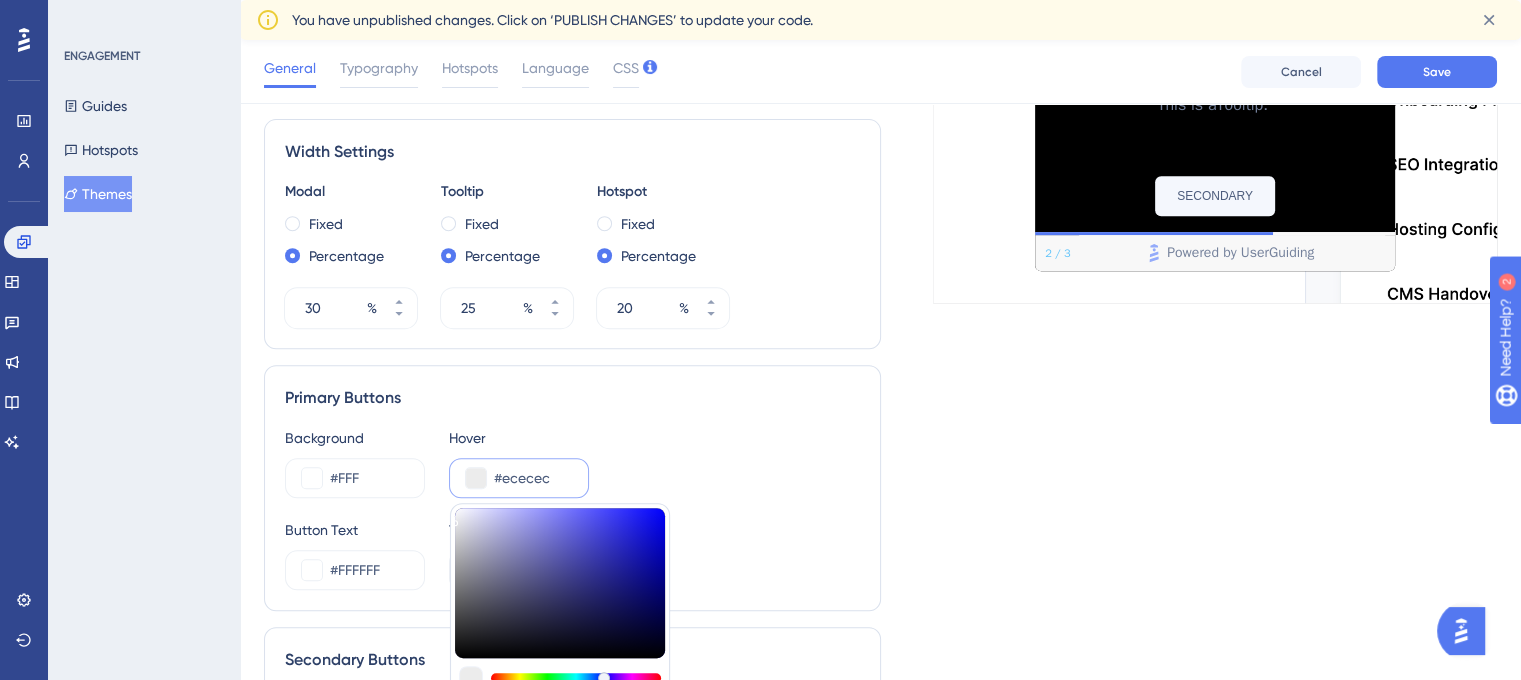 drag, startPoint x: 467, startPoint y: 518, endPoint x: 450, endPoint y: 517, distance: 17.029387 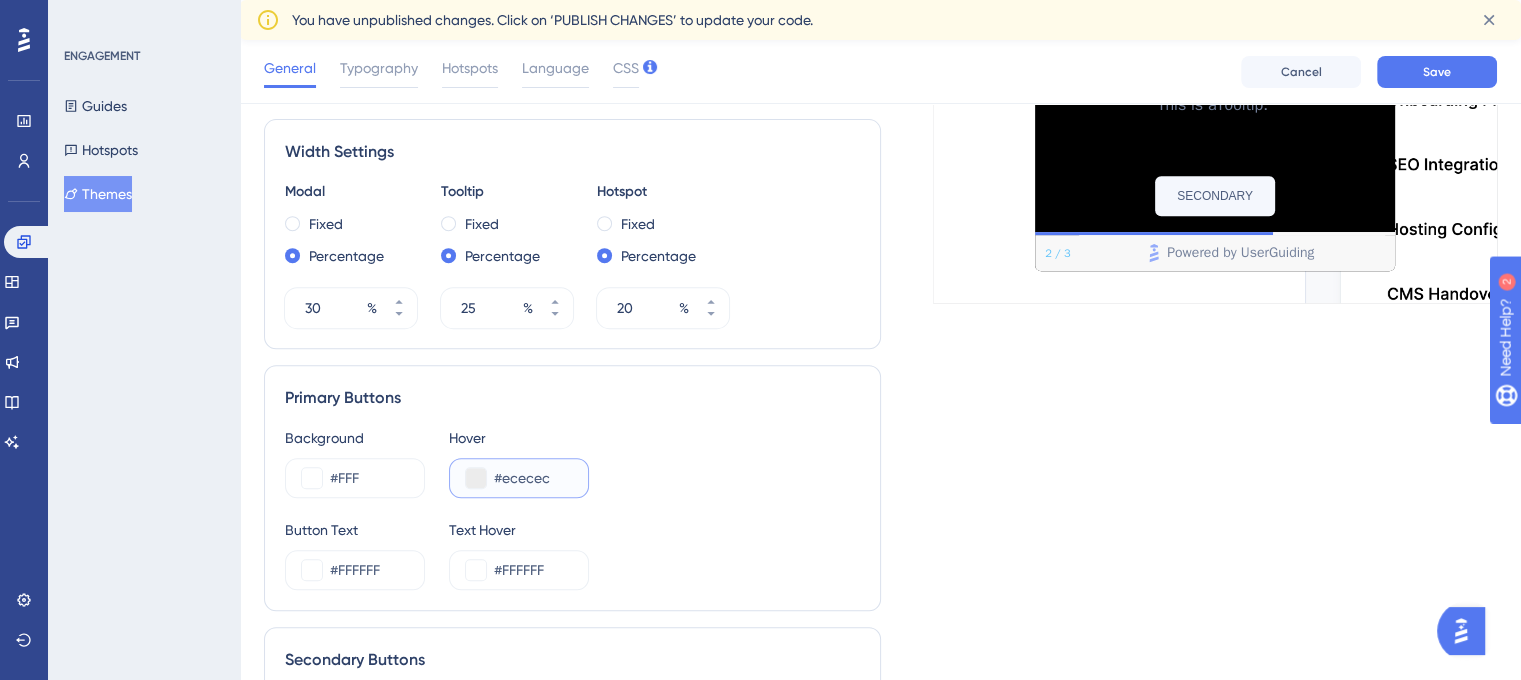 click on "#ececec" at bounding box center [533, 478] 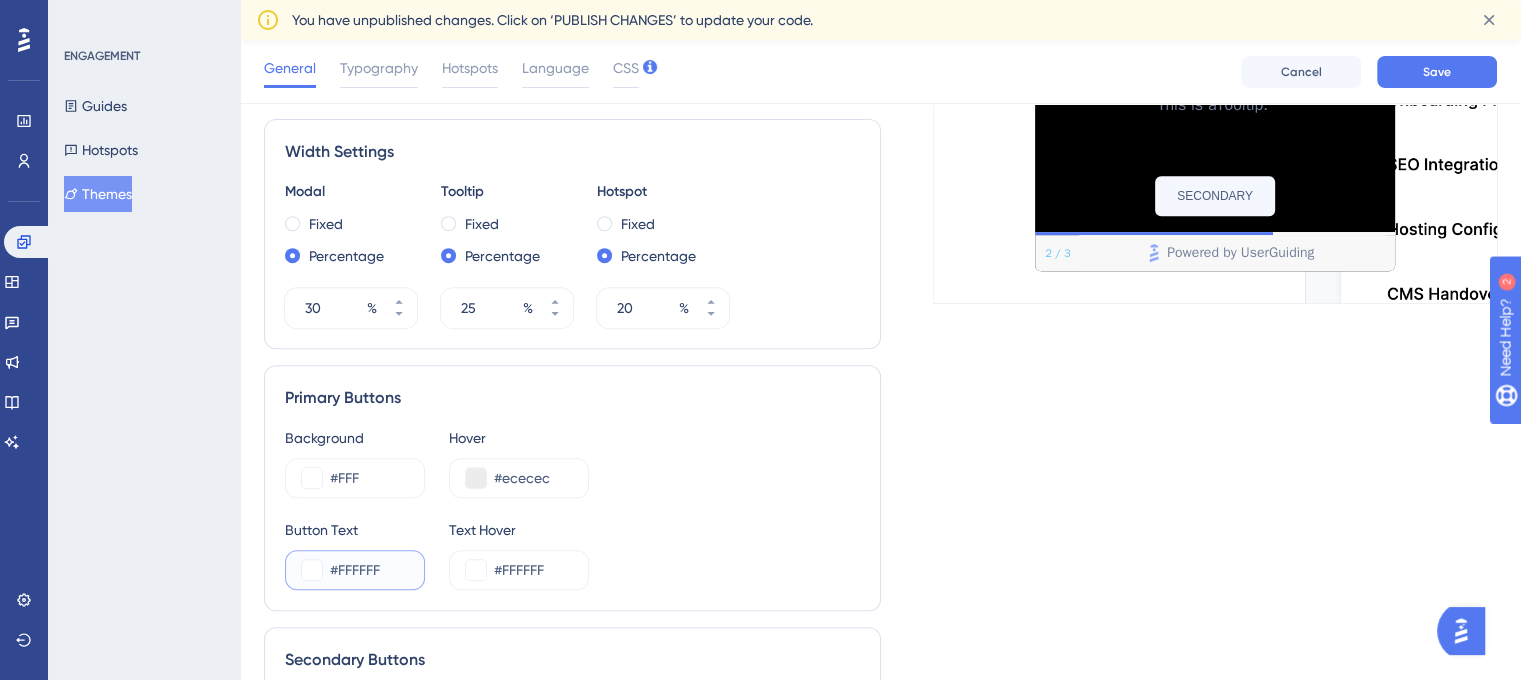 click on "#FFFFFF" at bounding box center [369, 570] 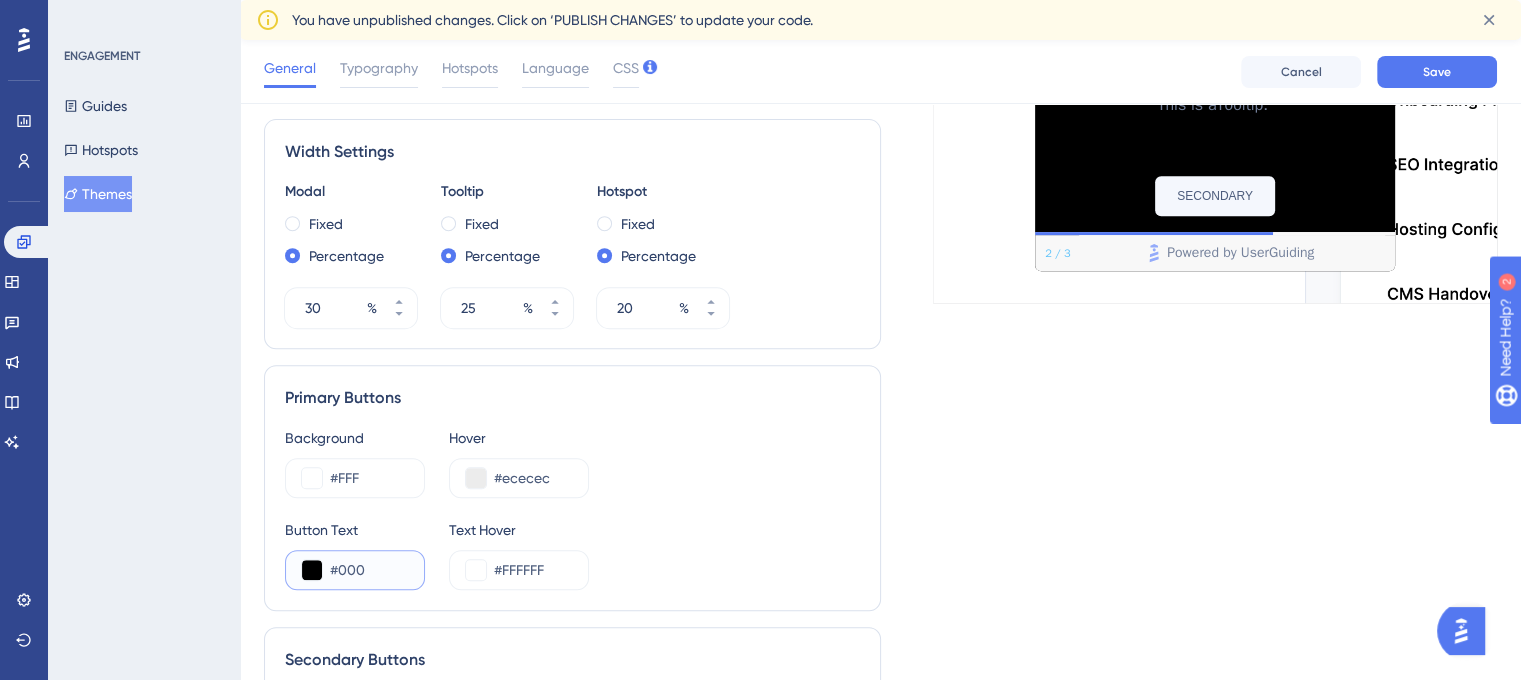 type on "#000" 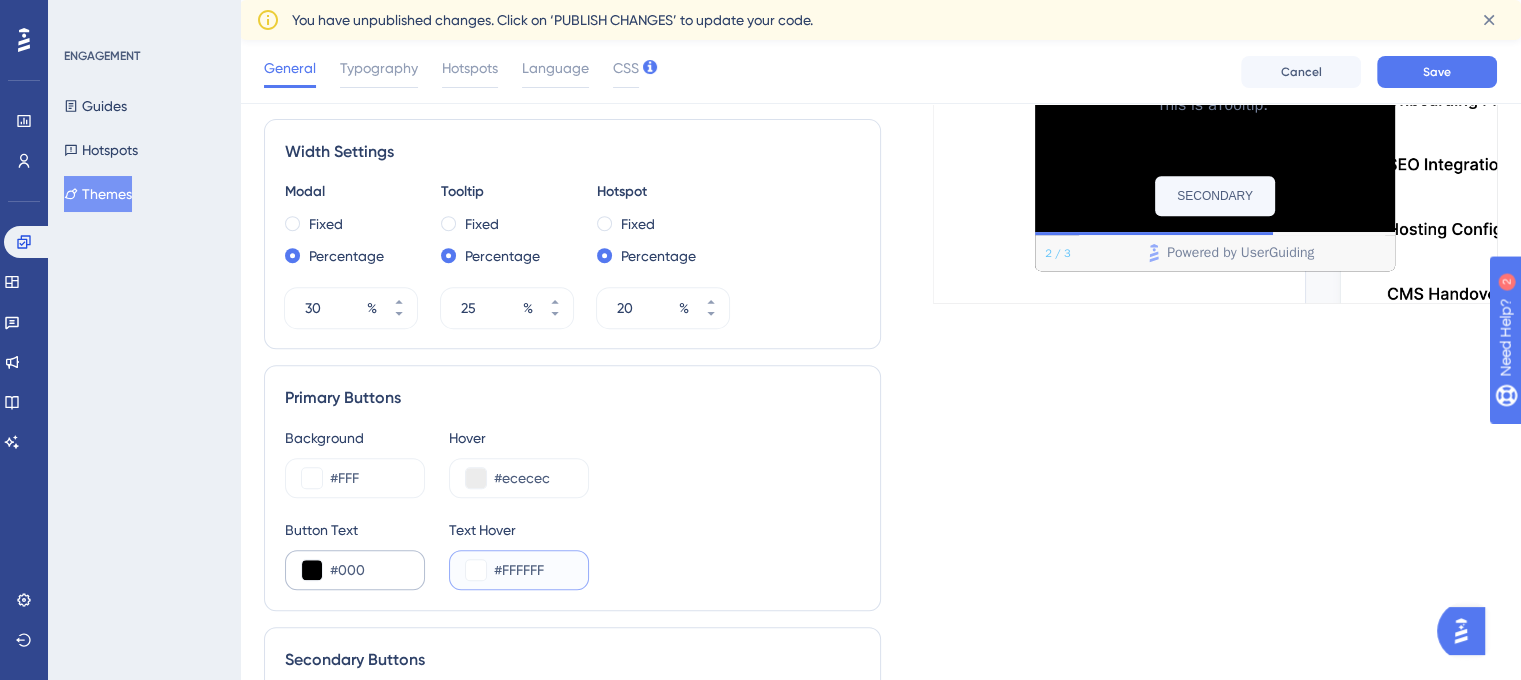 type 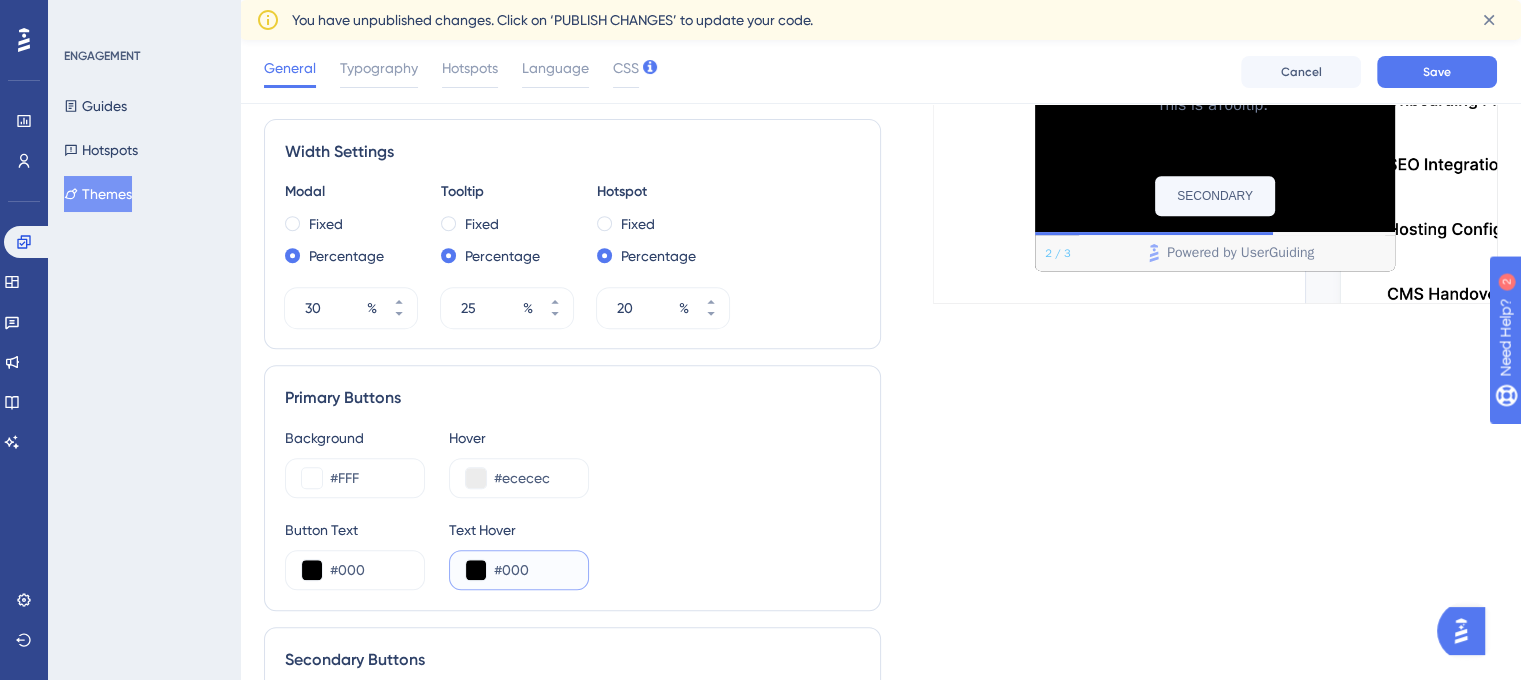 click at bounding box center [476, 570] 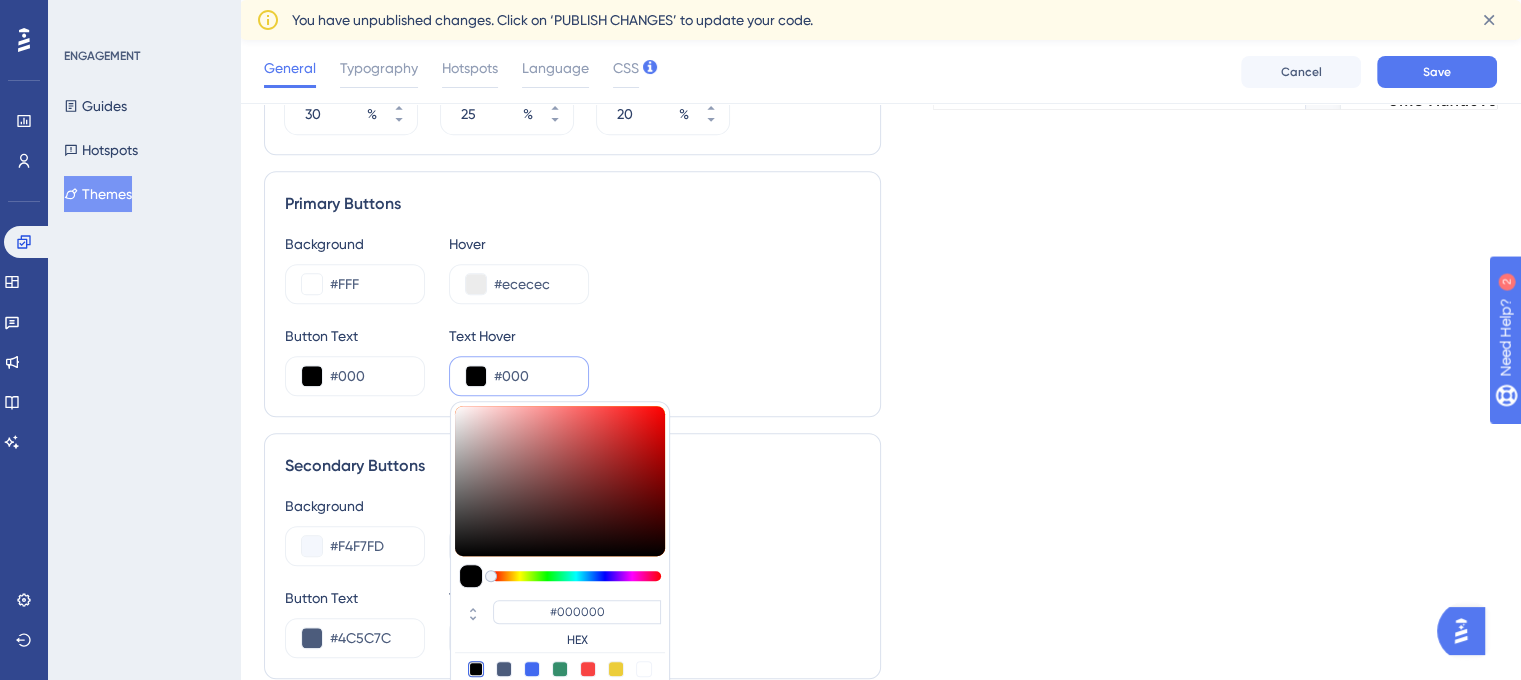 scroll, scrollTop: 1000, scrollLeft: 0, axis: vertical 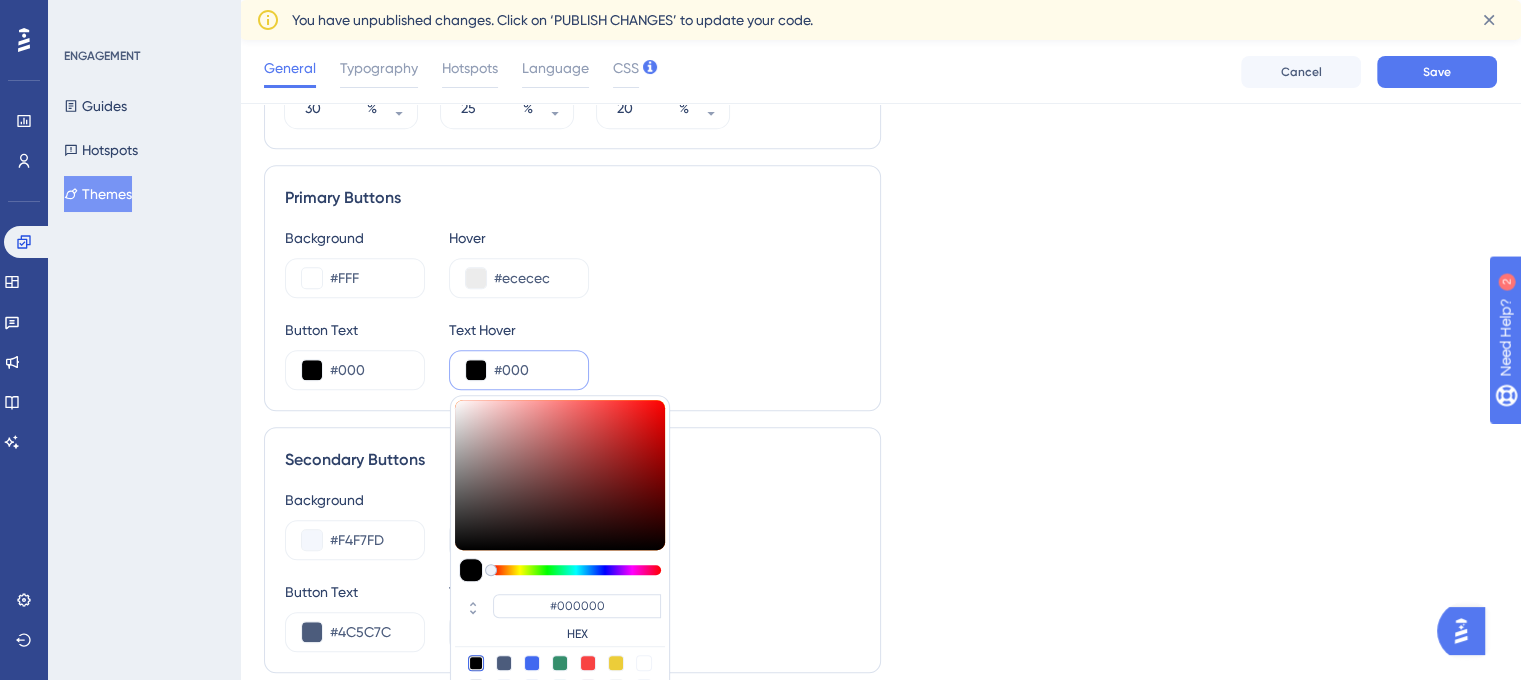 type on "#645c5c" 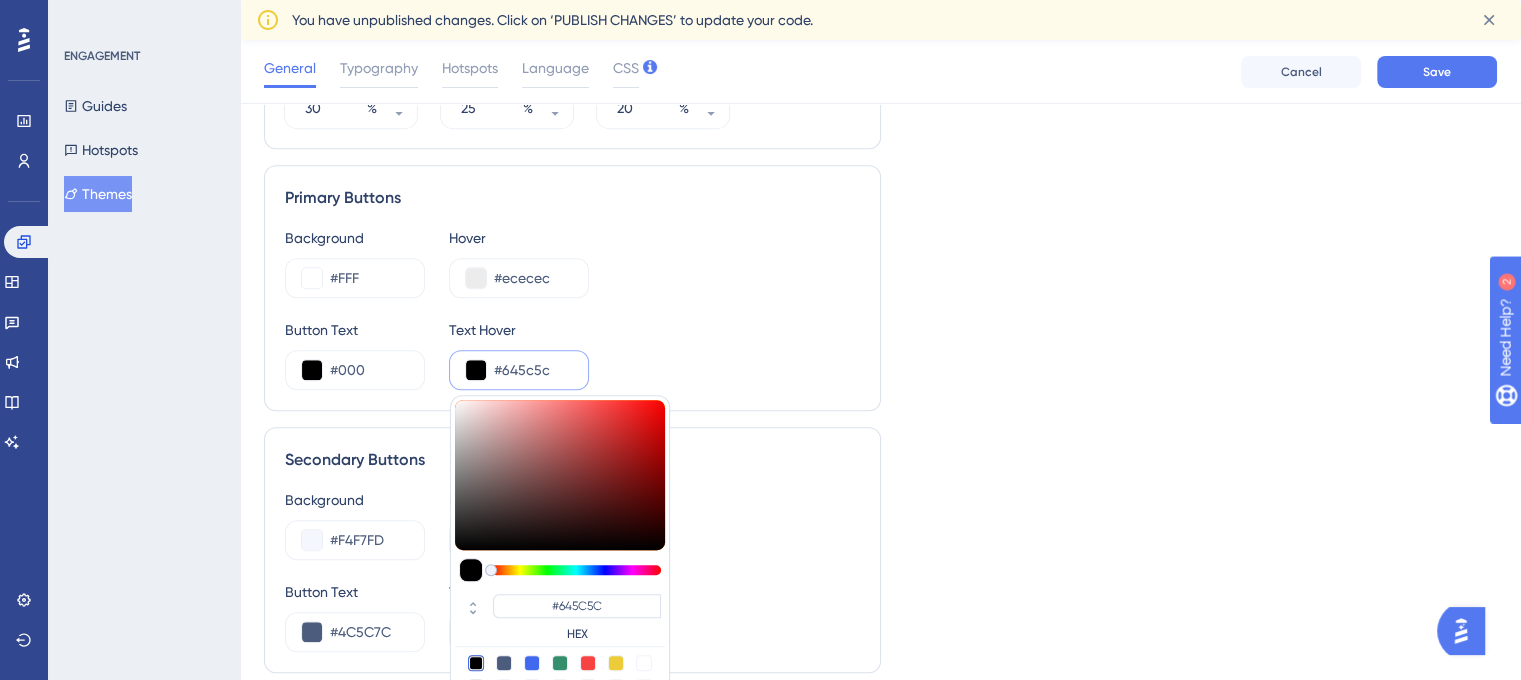type on "#675f5f" 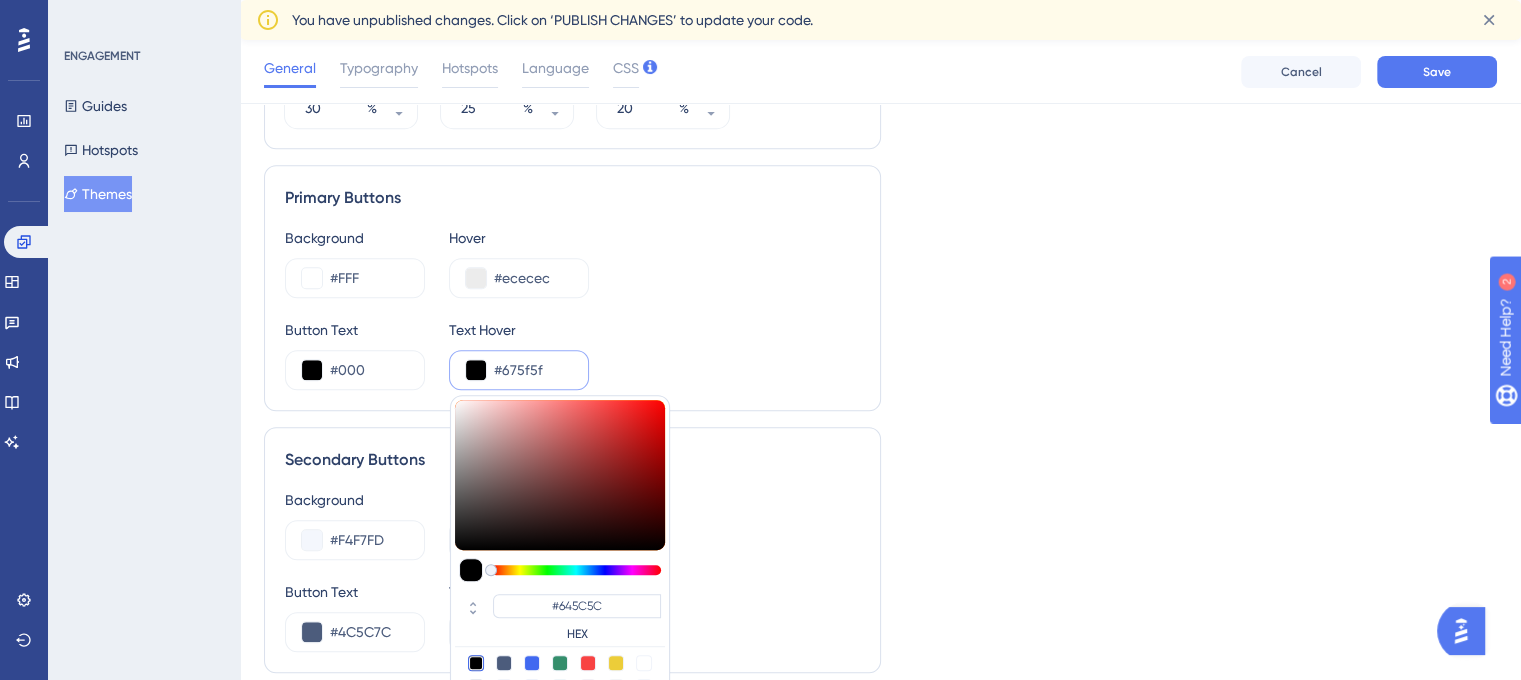 type on "#675F5F" 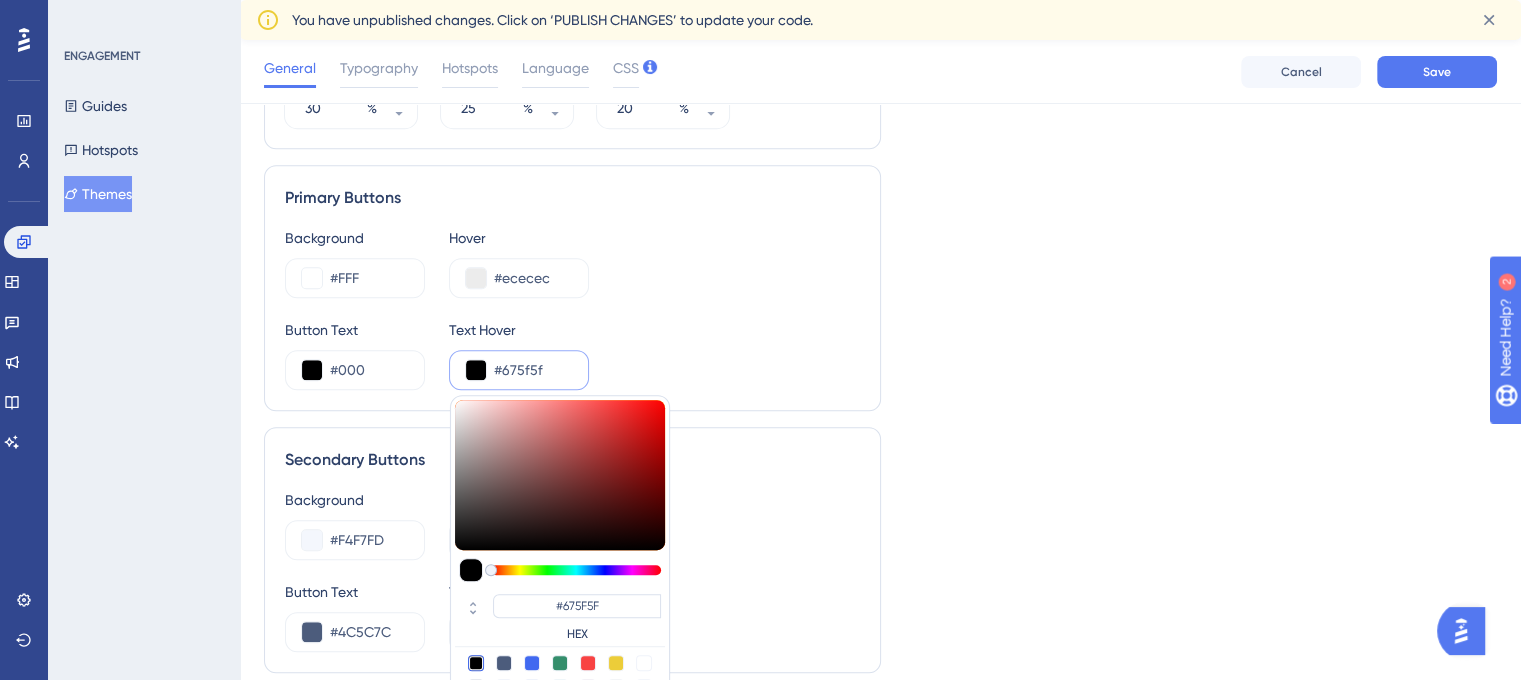 type on "#646060" 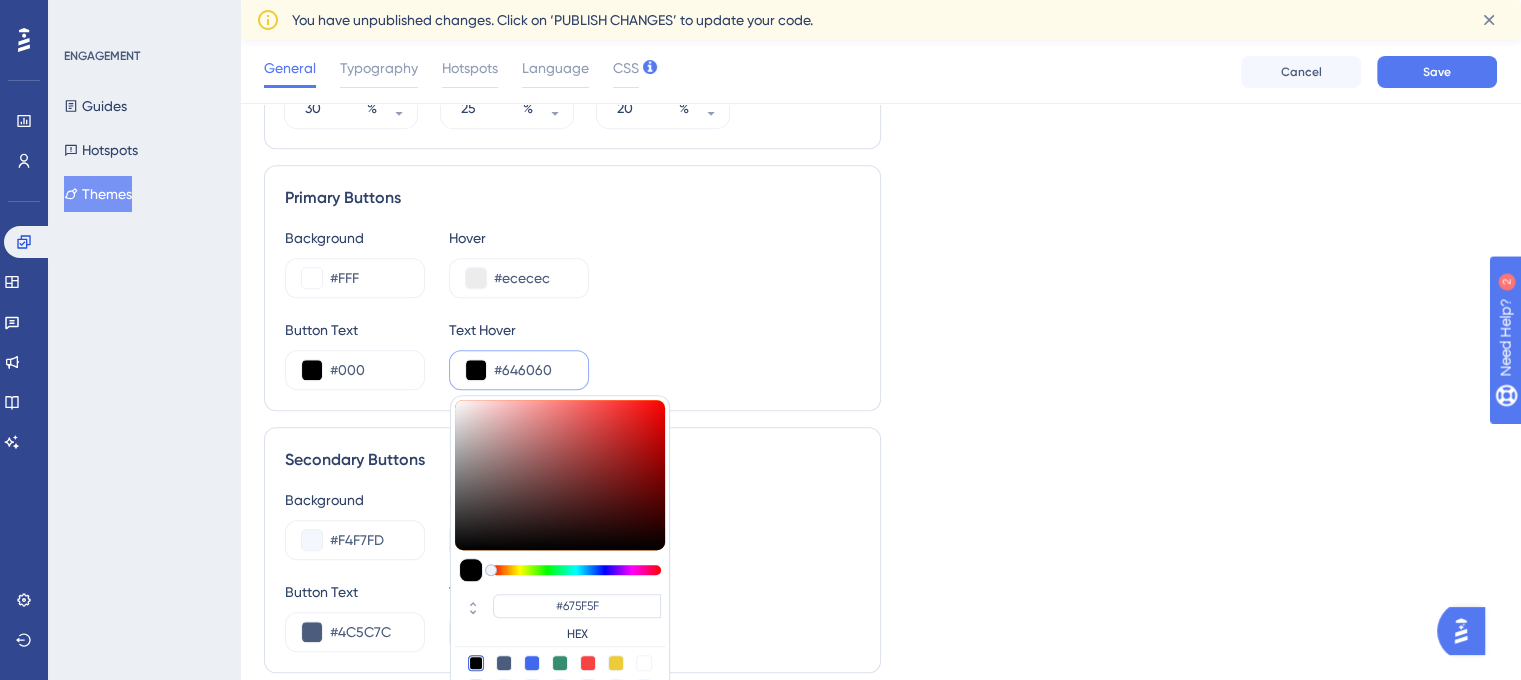 type on "#646060" 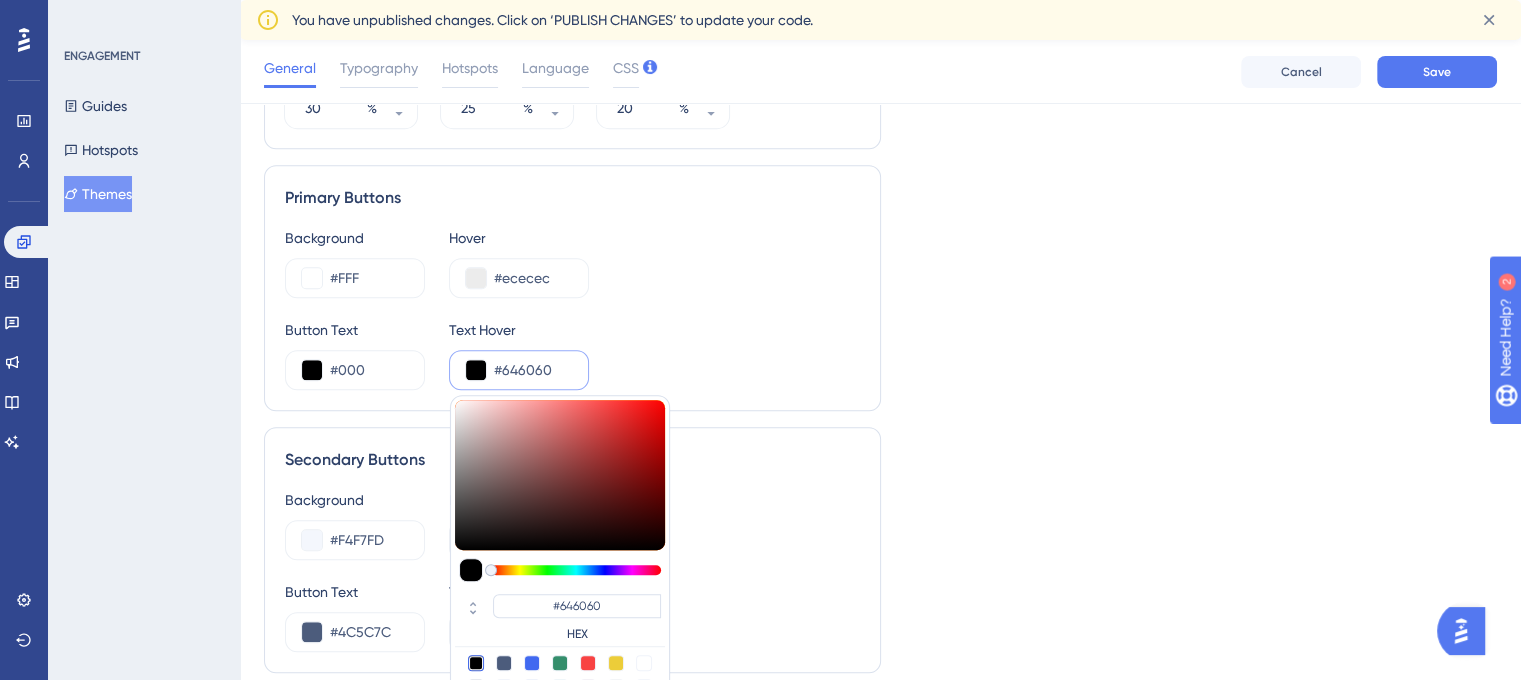 type on "#5b5b5b" 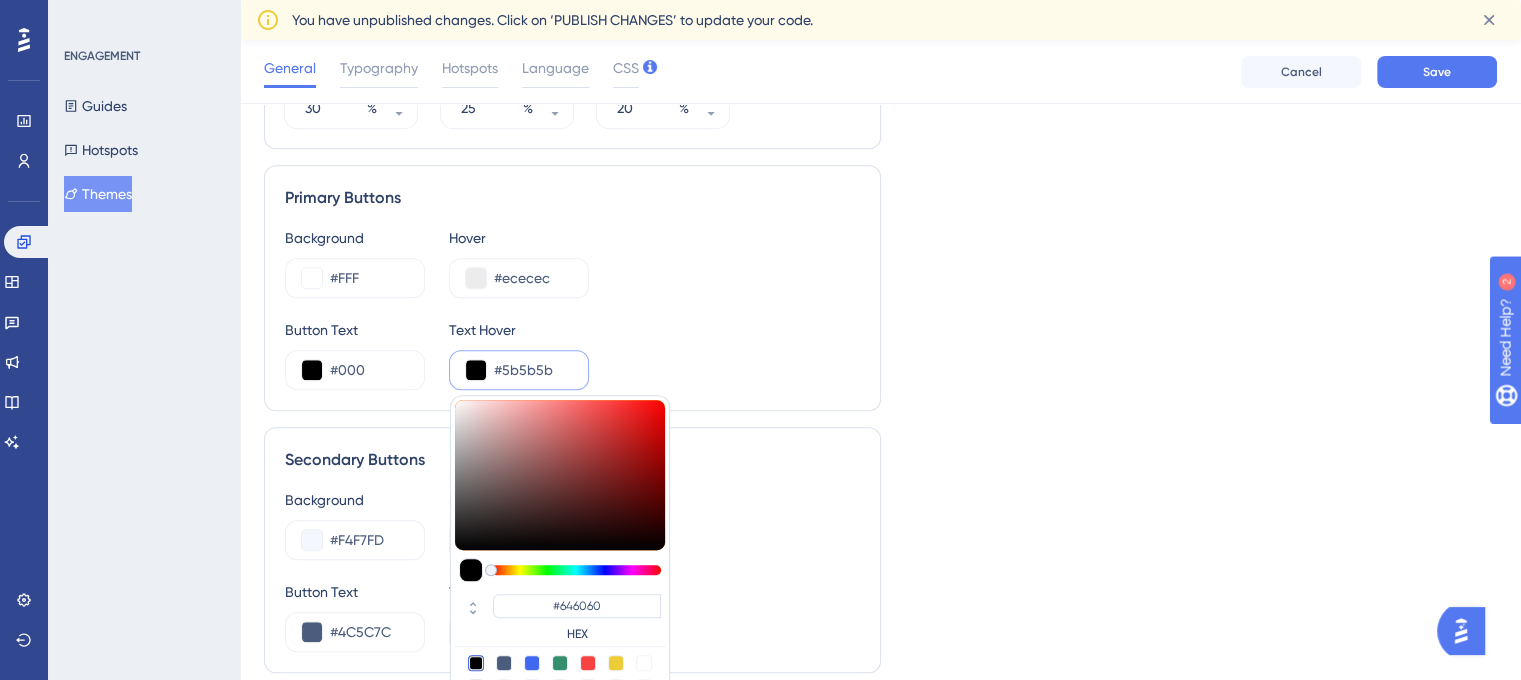 type on "#5B5B5B" 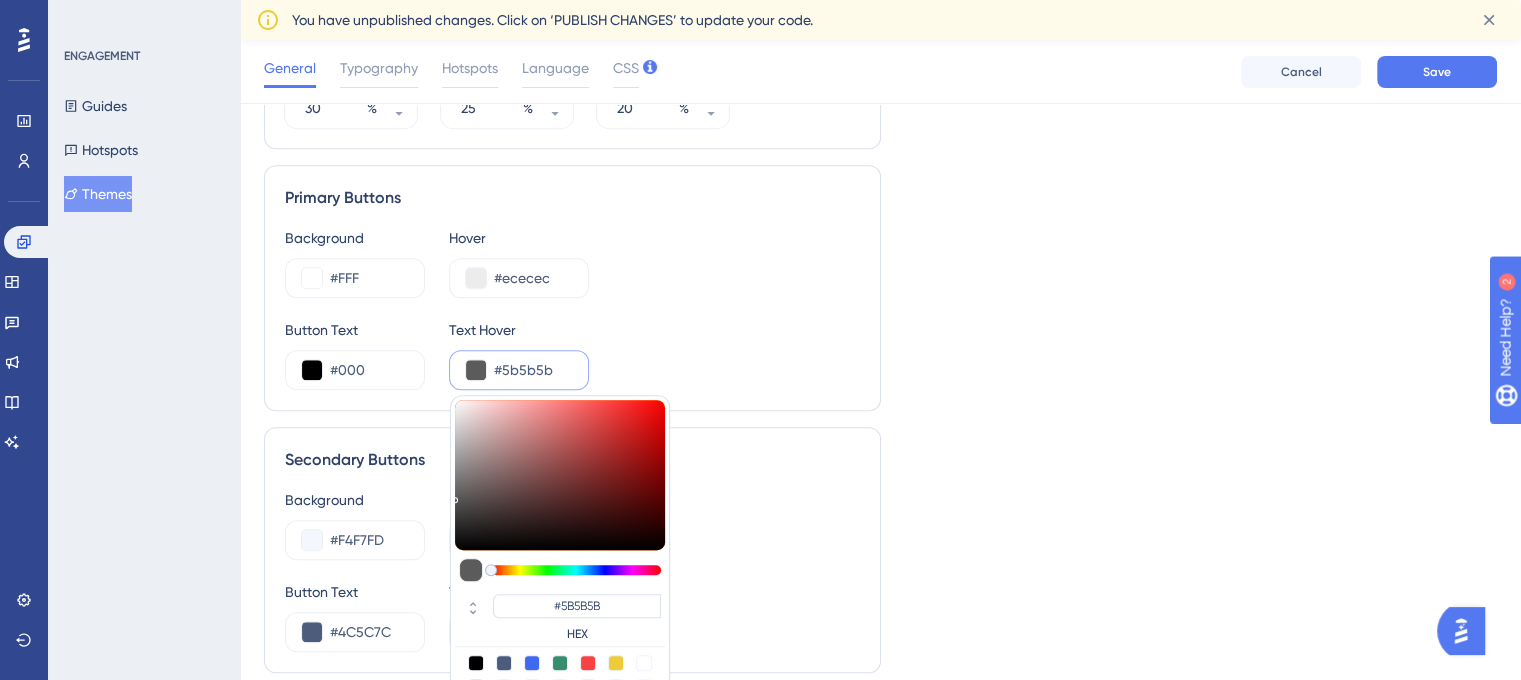 type on "#595959" 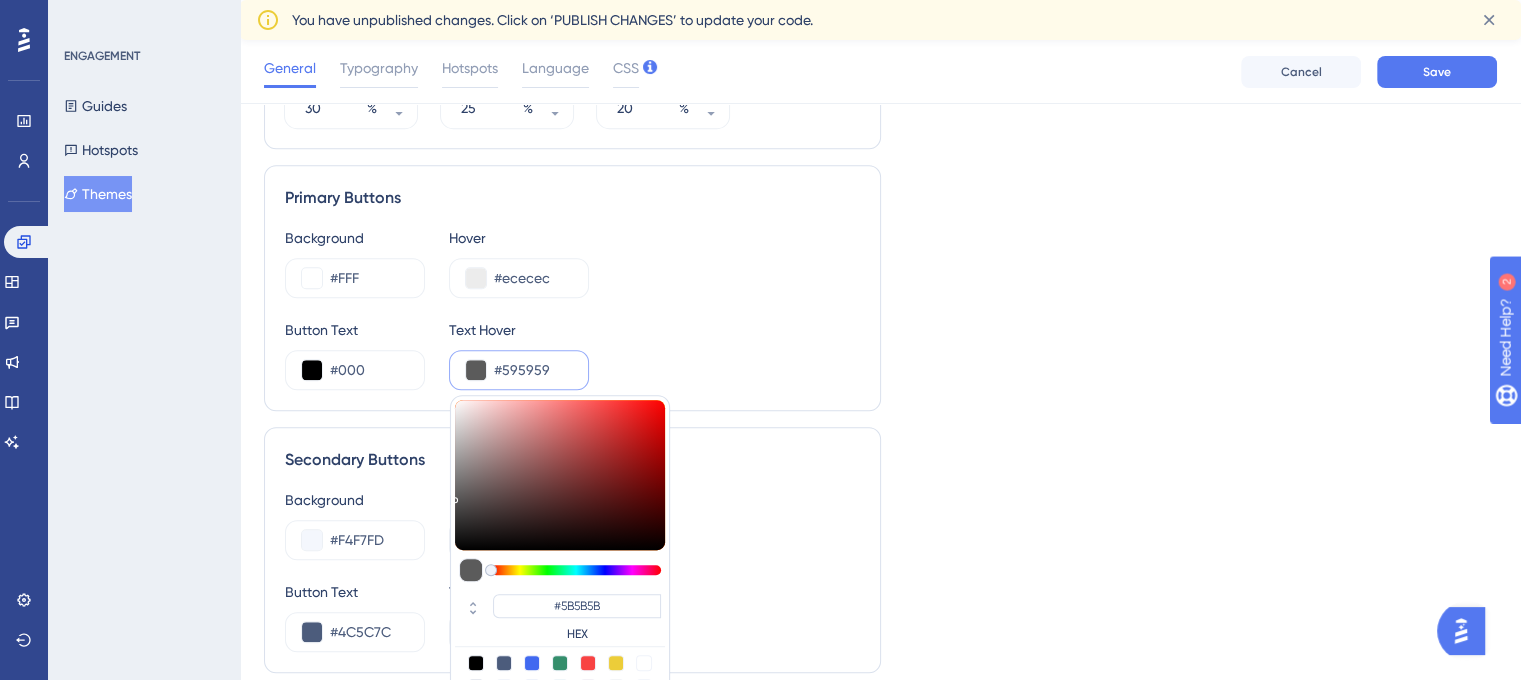 type on "#595959" 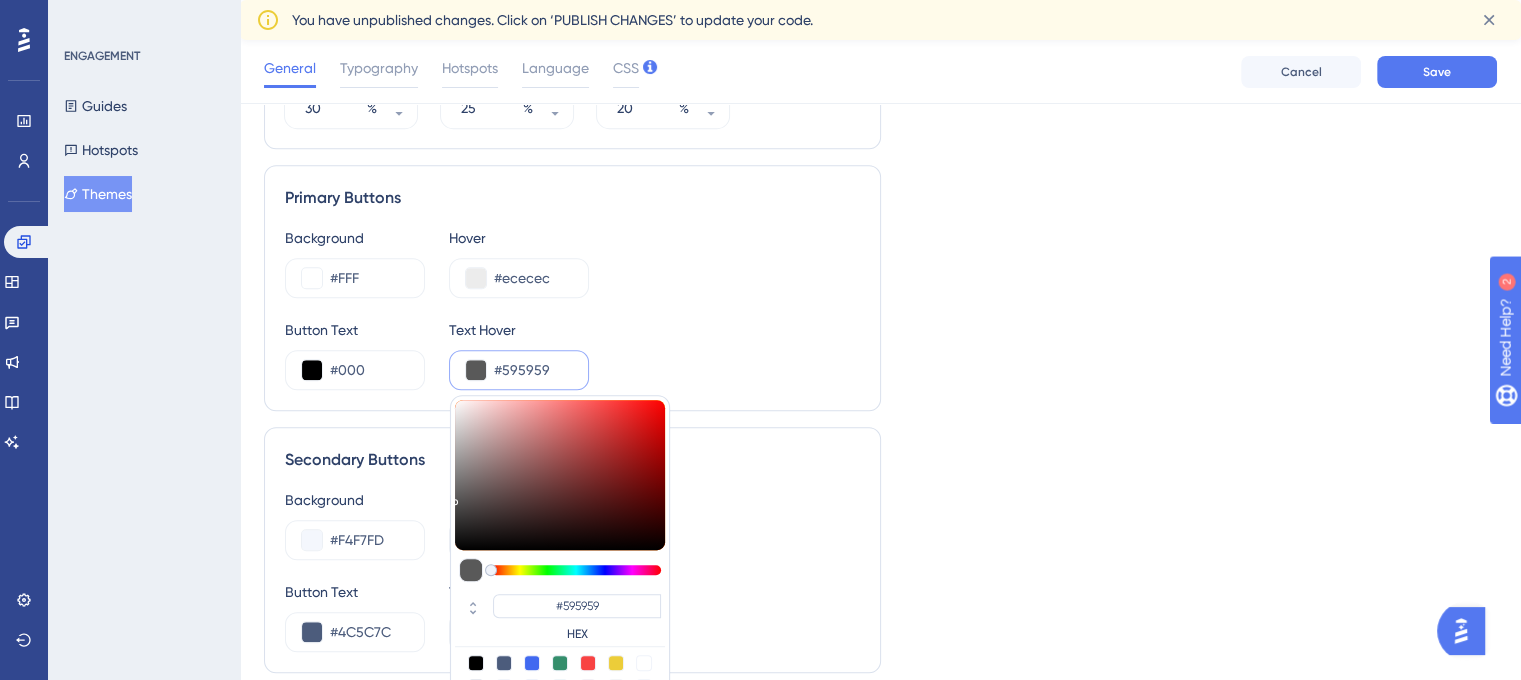 type on "#535353" 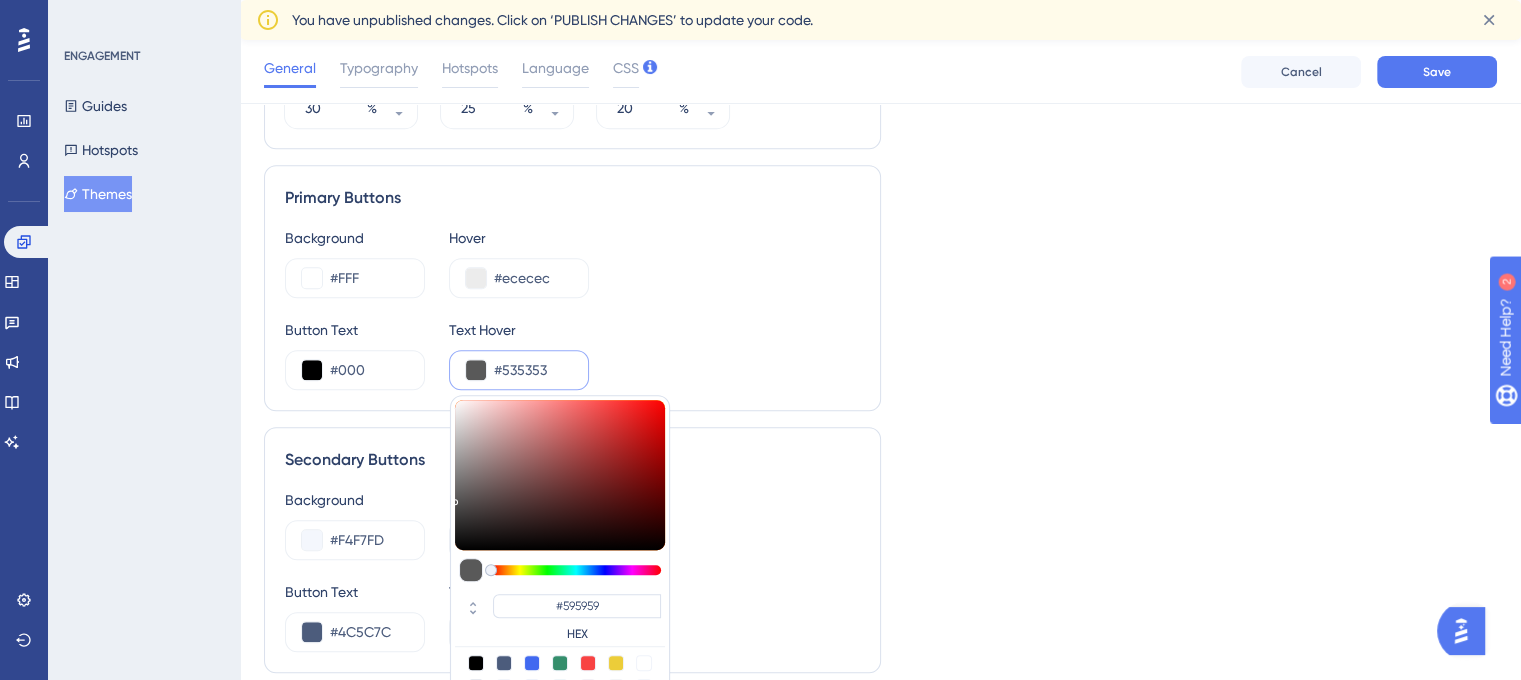 type on "#535353" 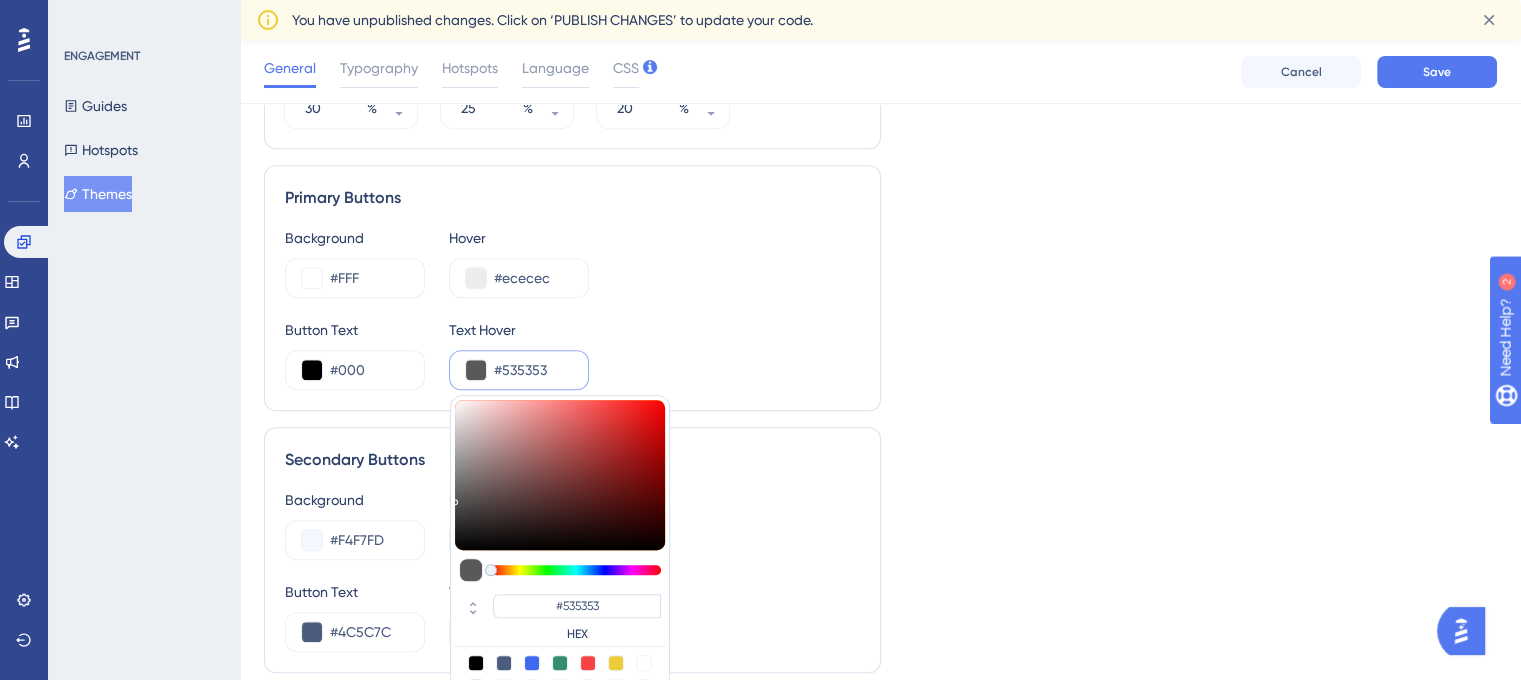 type on "#4c4c4c" 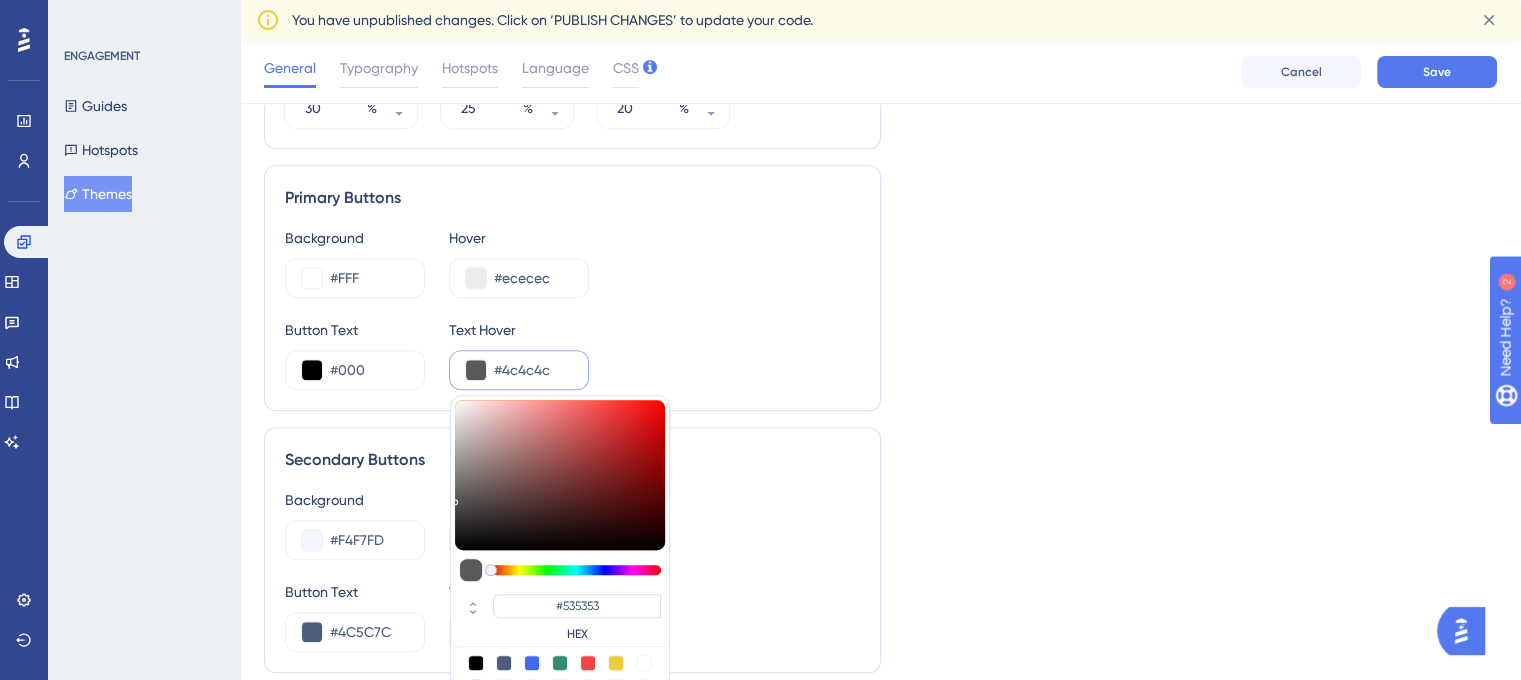 type on "#4C4C4C" 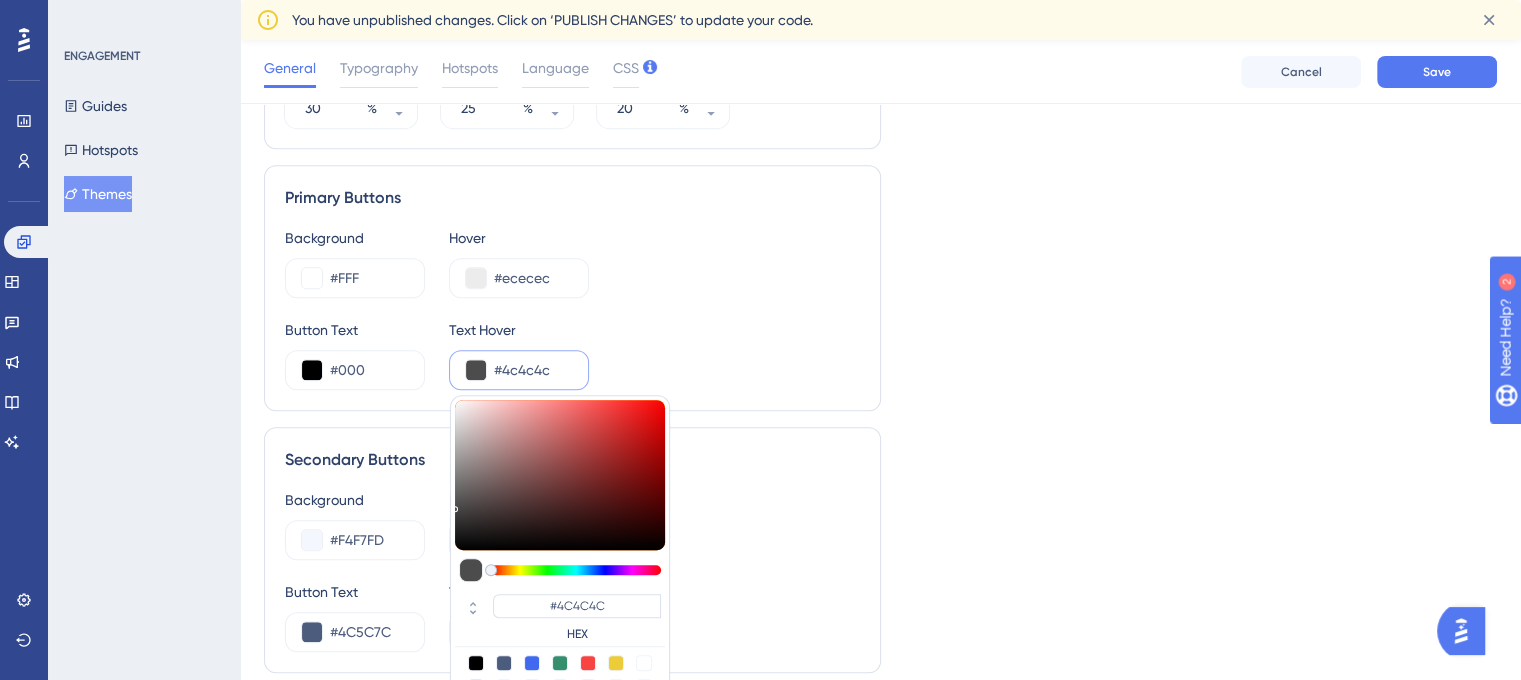 type on "#4a4a4a" 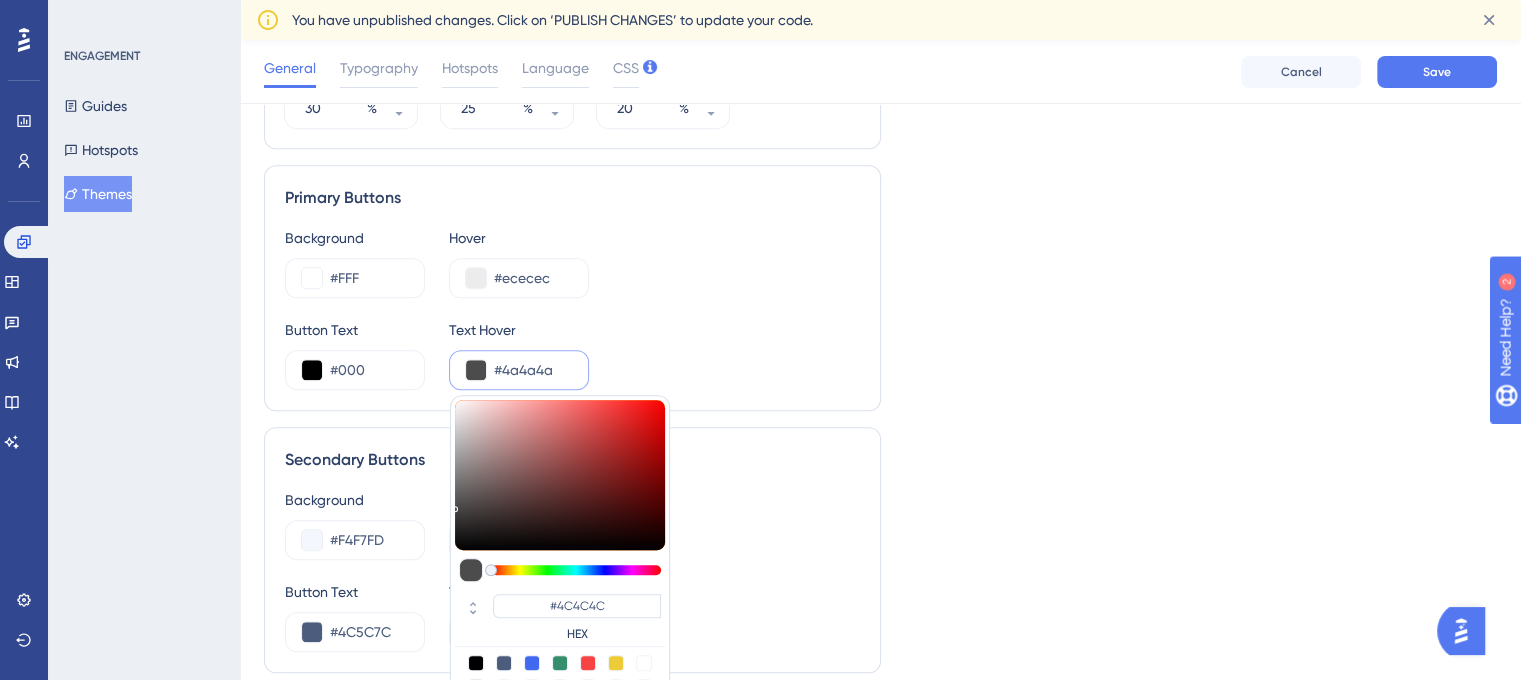 type on "#4A4A4A" 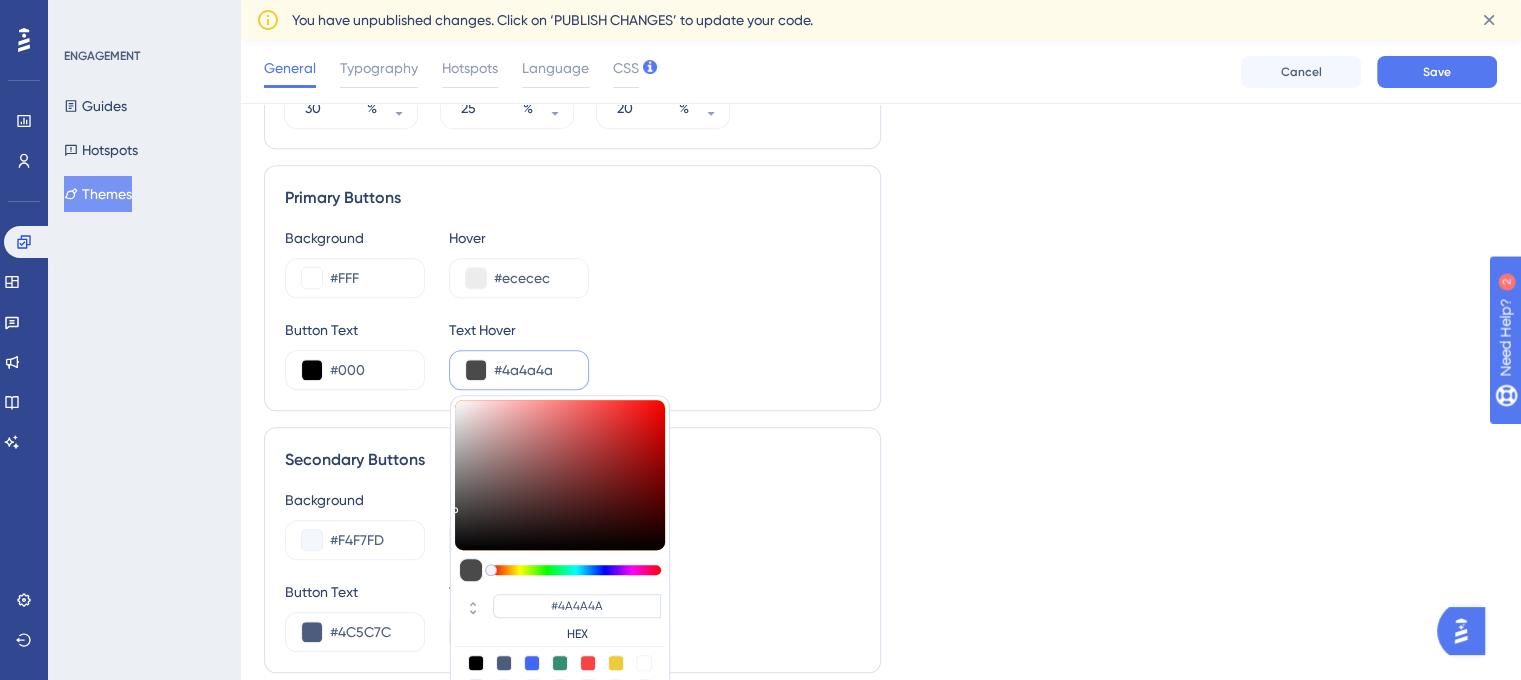 drag, startPoint x: 470, startPoint y: 489, endPoint x: 452, endPoint y: 504, distance: 23.43075 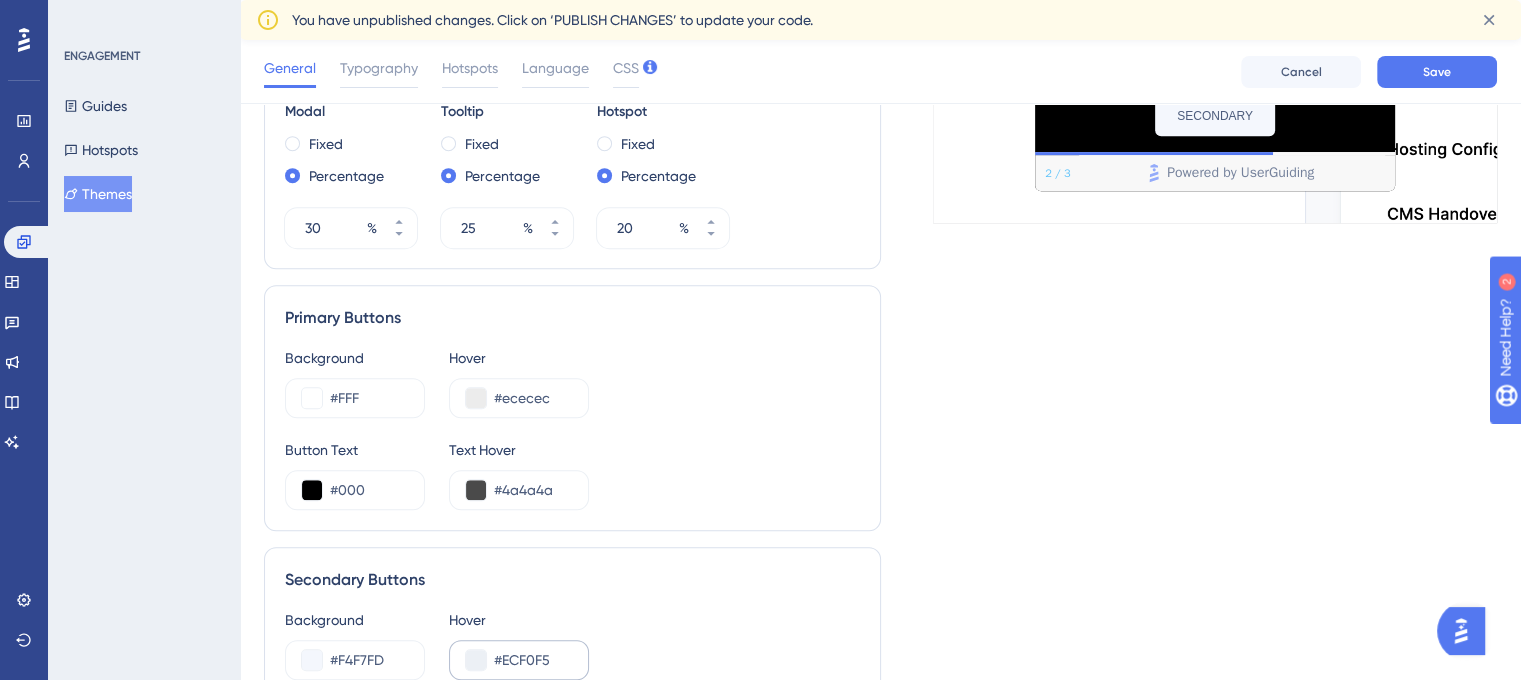 scroll, scrollTop: 1000, scrollLeft: 0, axis: vertical 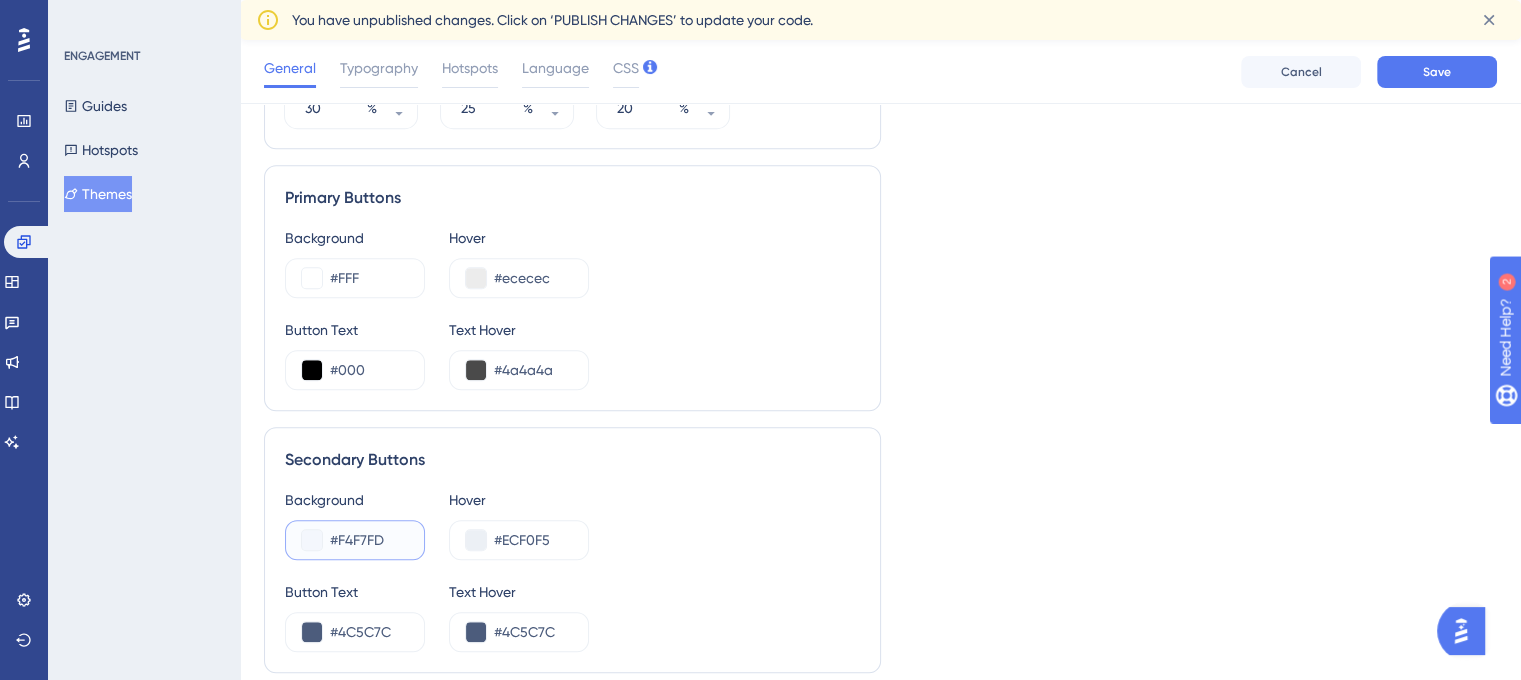 click on "#F4F7FD" at bounding box center [369, 540] 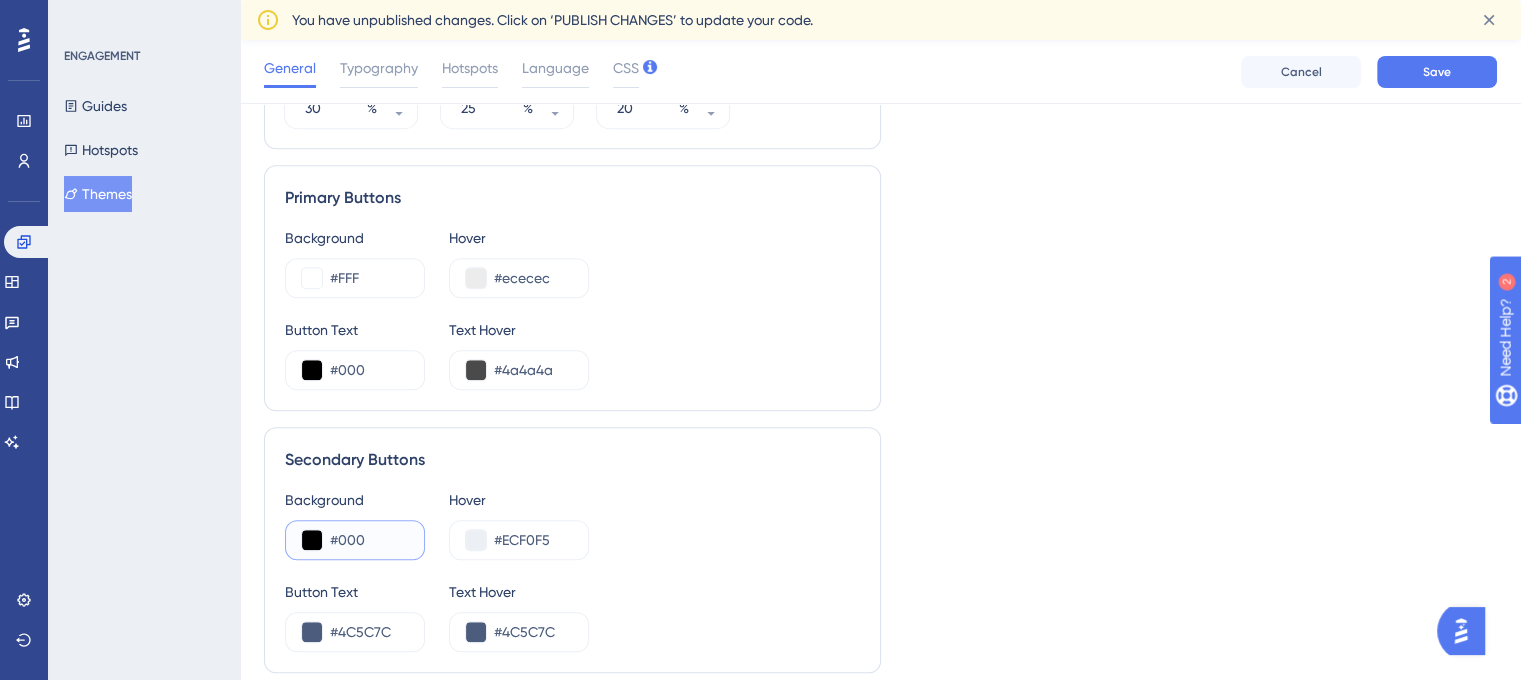 type on "#000" 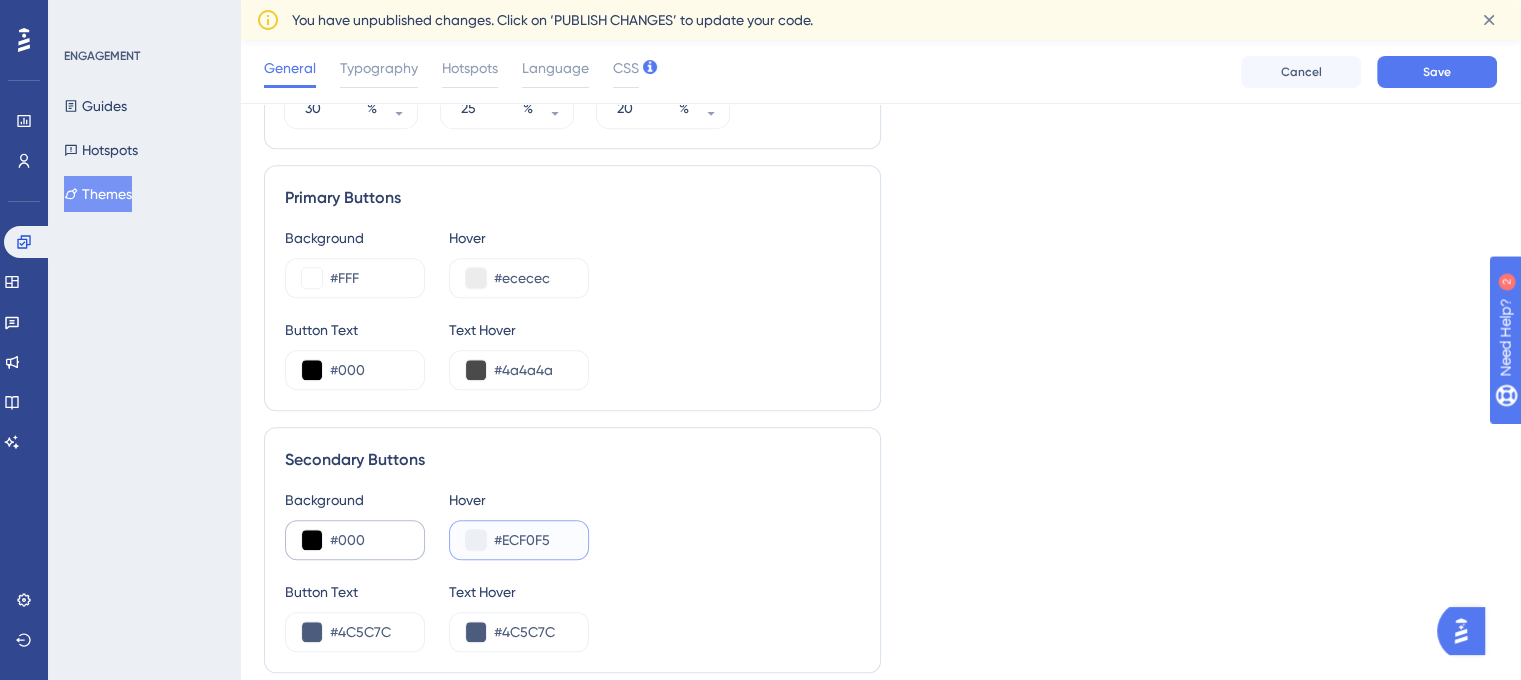 type 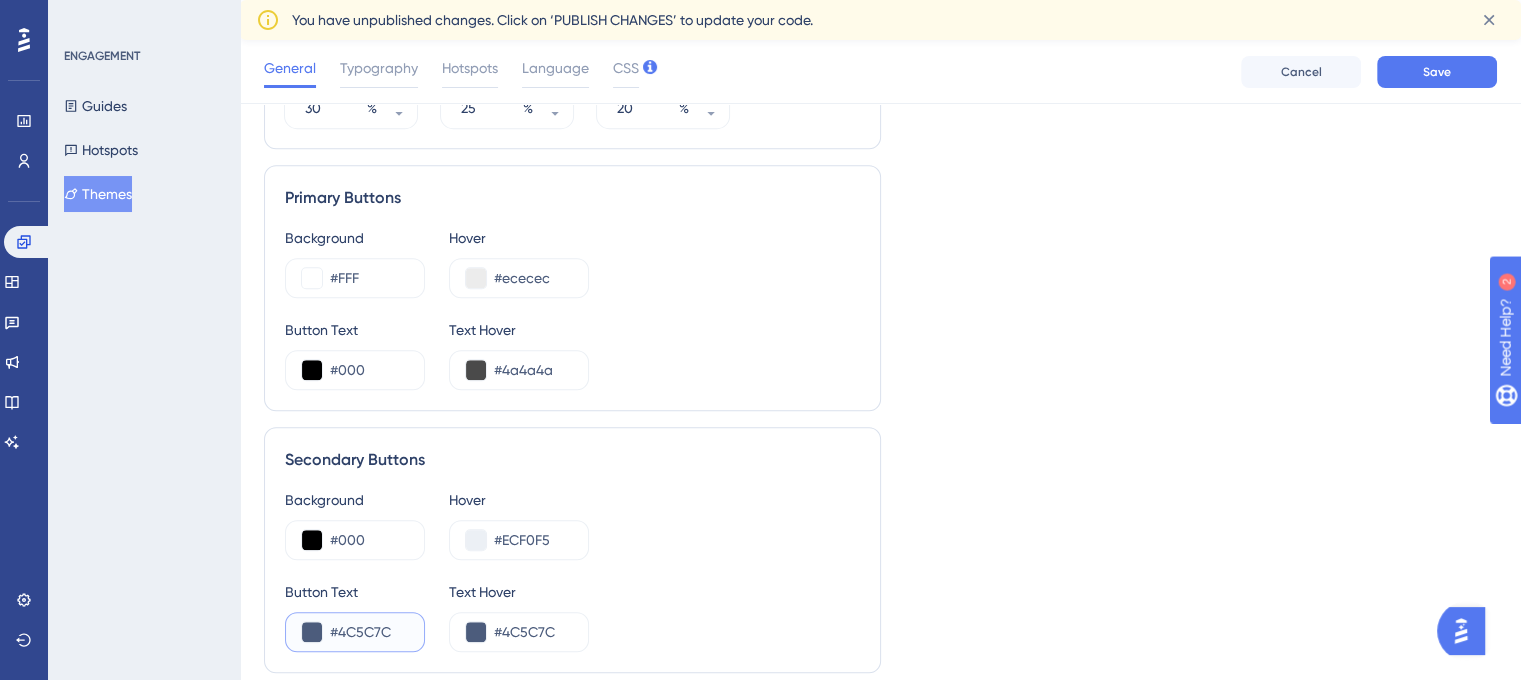 click on "#4C5C7C" at bounding box center [369, 632] 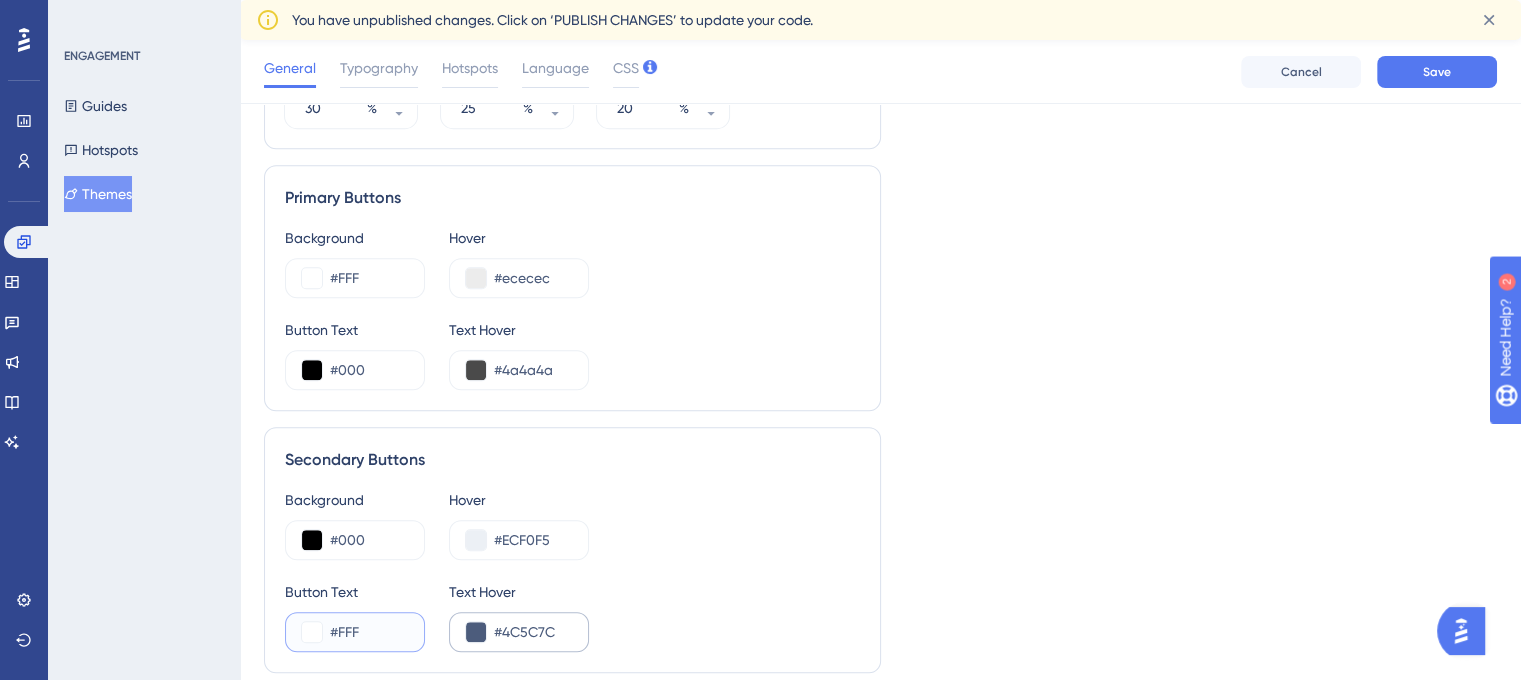 type on "#FFF" 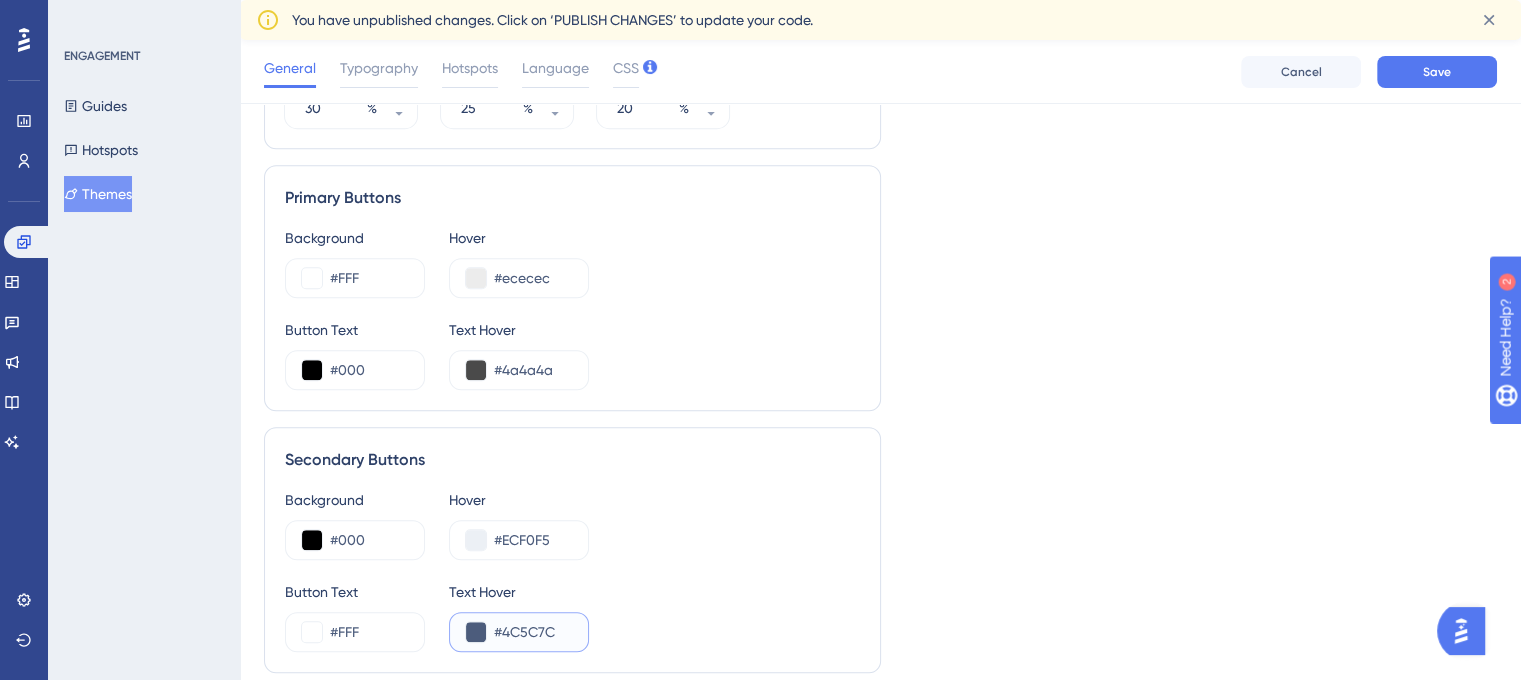 click on "#4C5C7C" at bounding box center [533, 632] 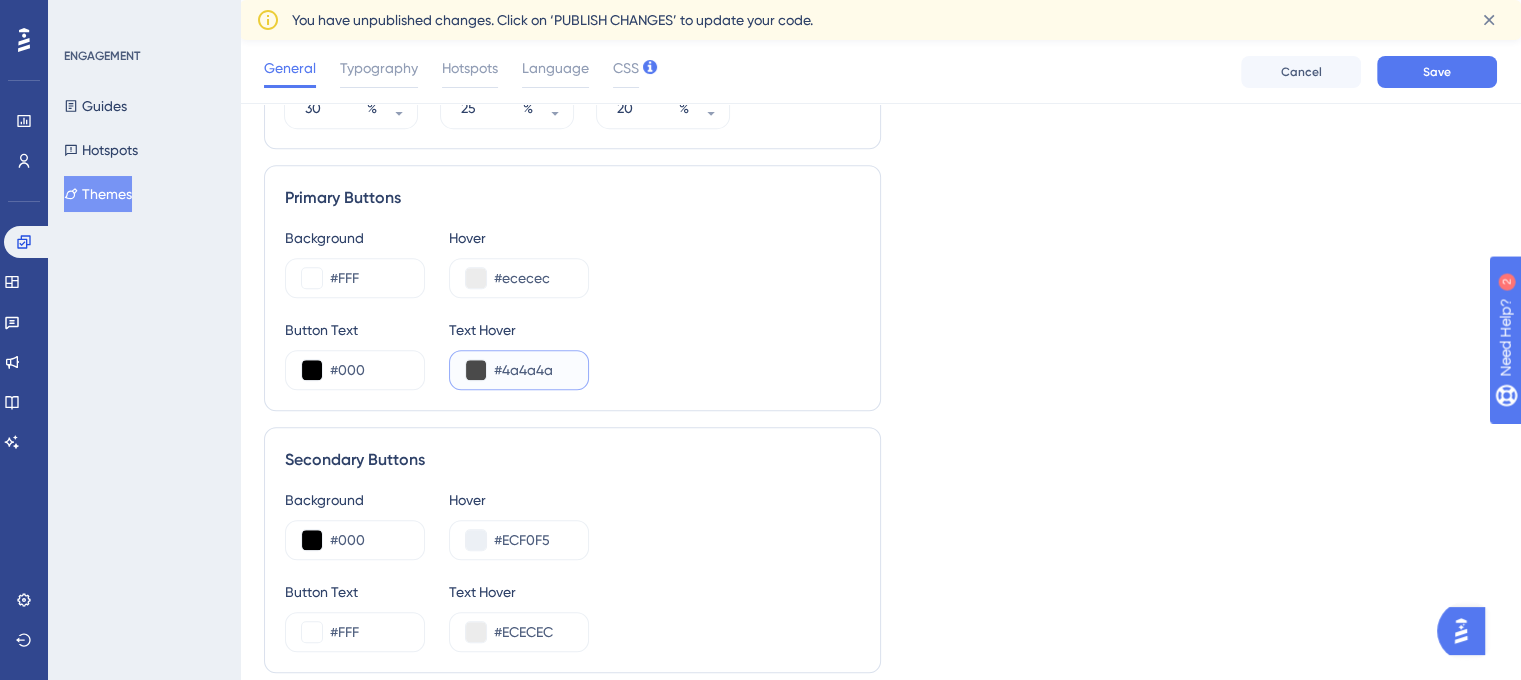 click on "#4a4a4a" at bounding box center [533, 370] 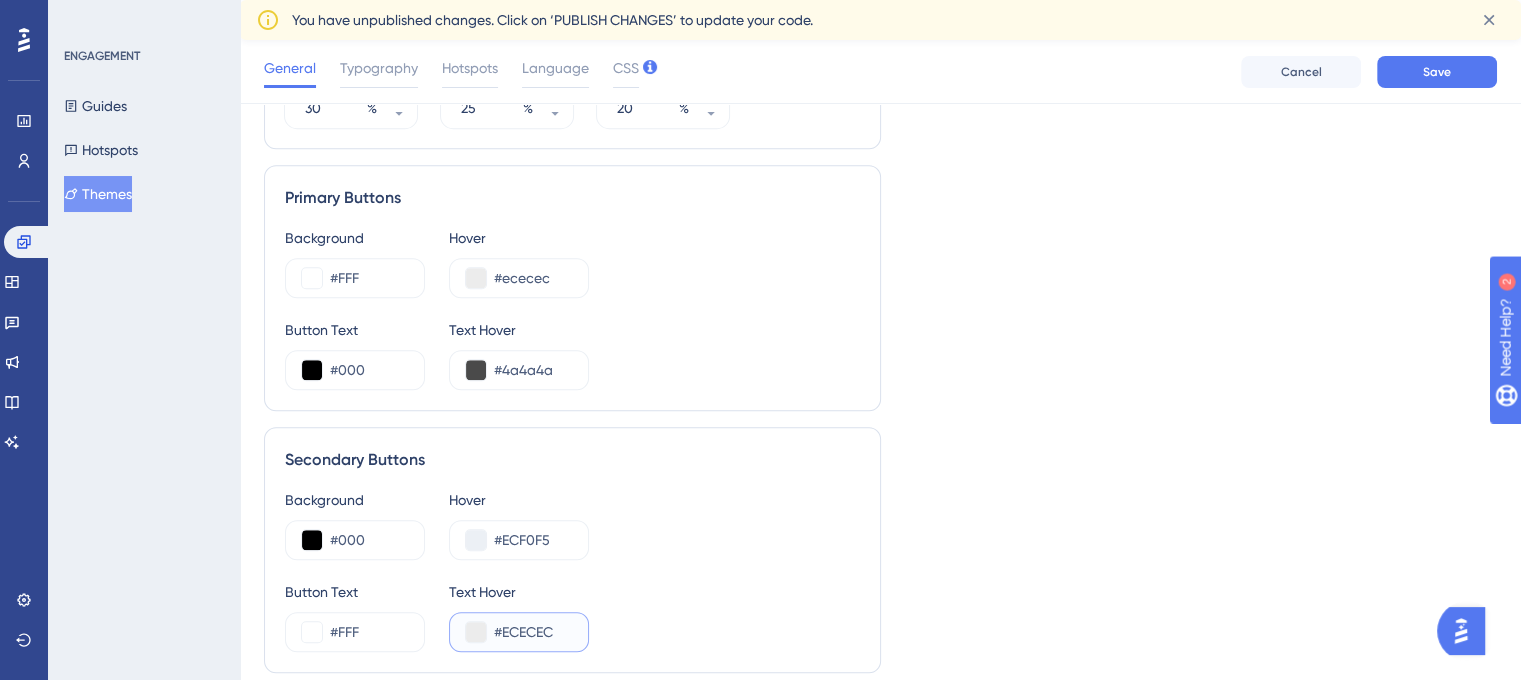 click on "#ECECEC" at bounding box center (533, 632) 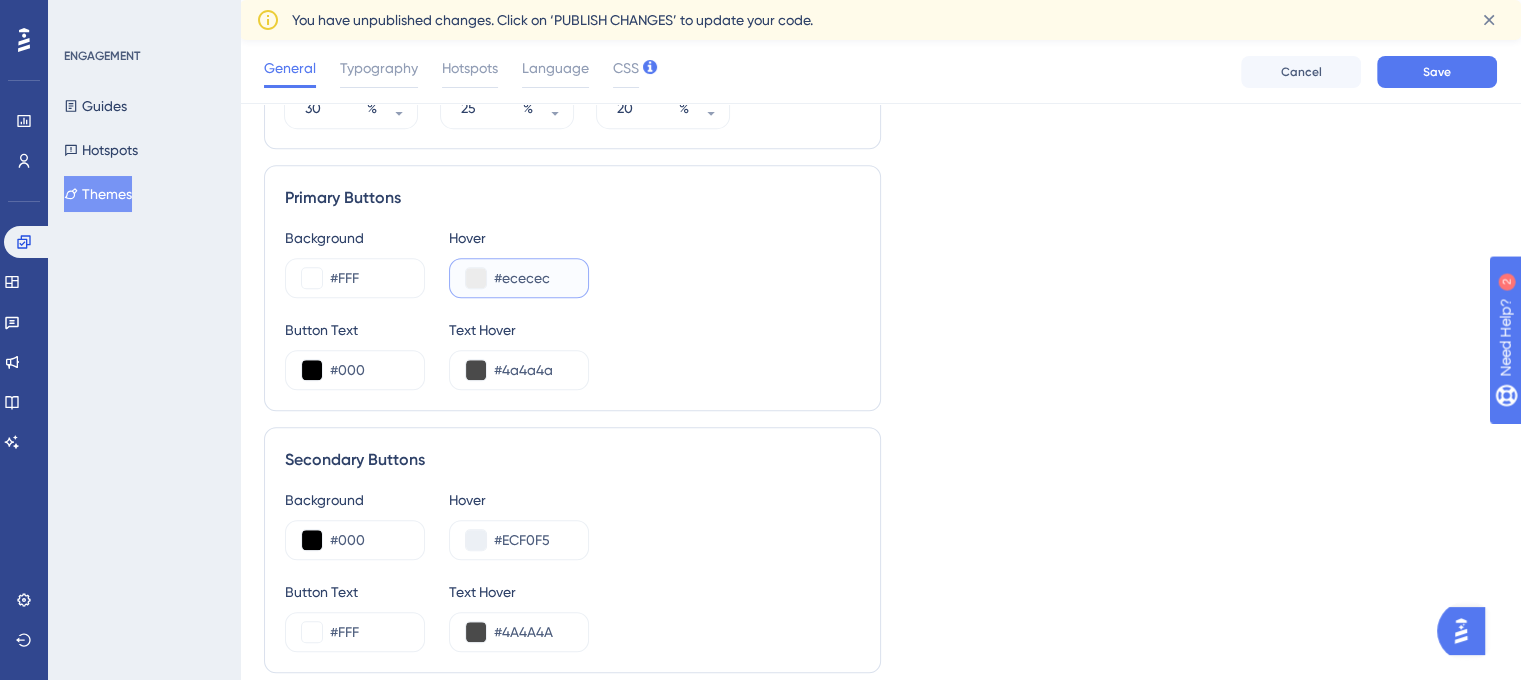 click on "#ececec" at bounding box center (533, 278) 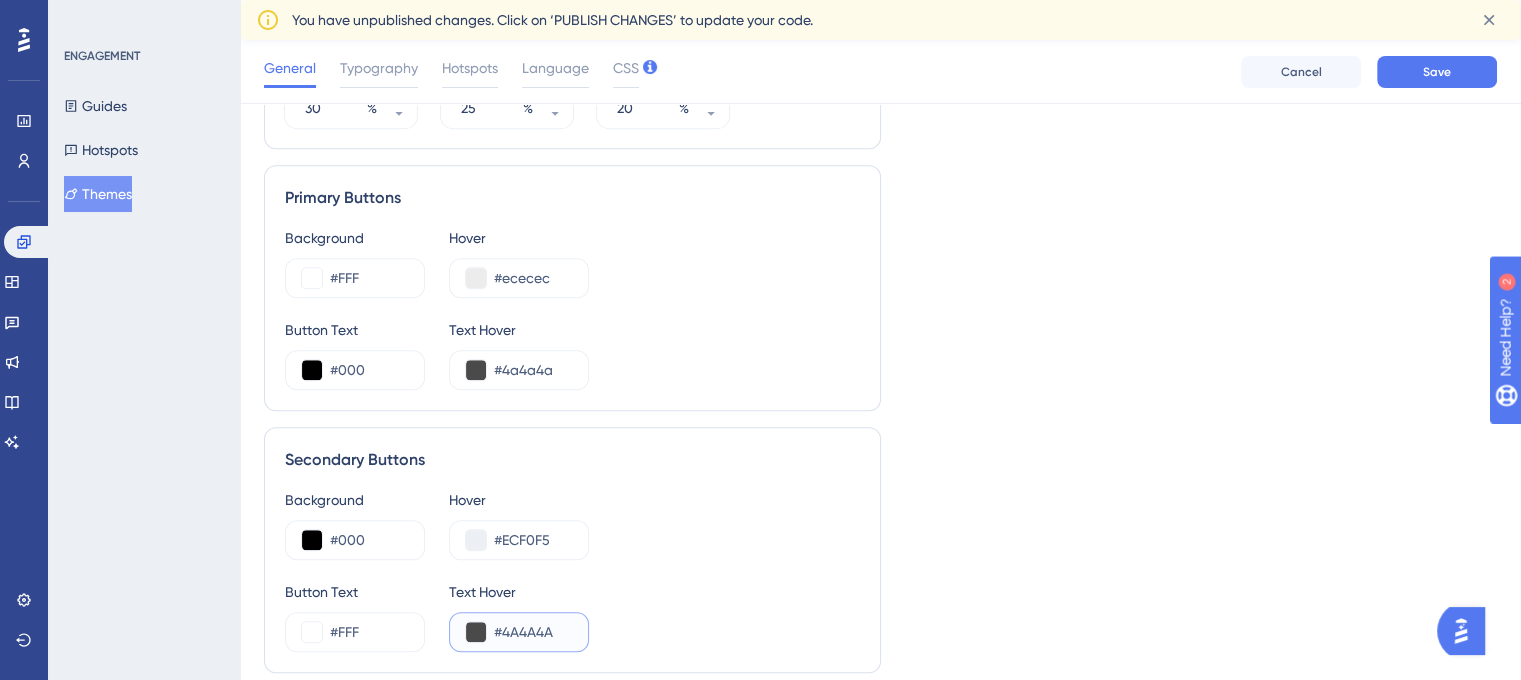 click on "#4A4A4A" at bounding box center [533, 632] 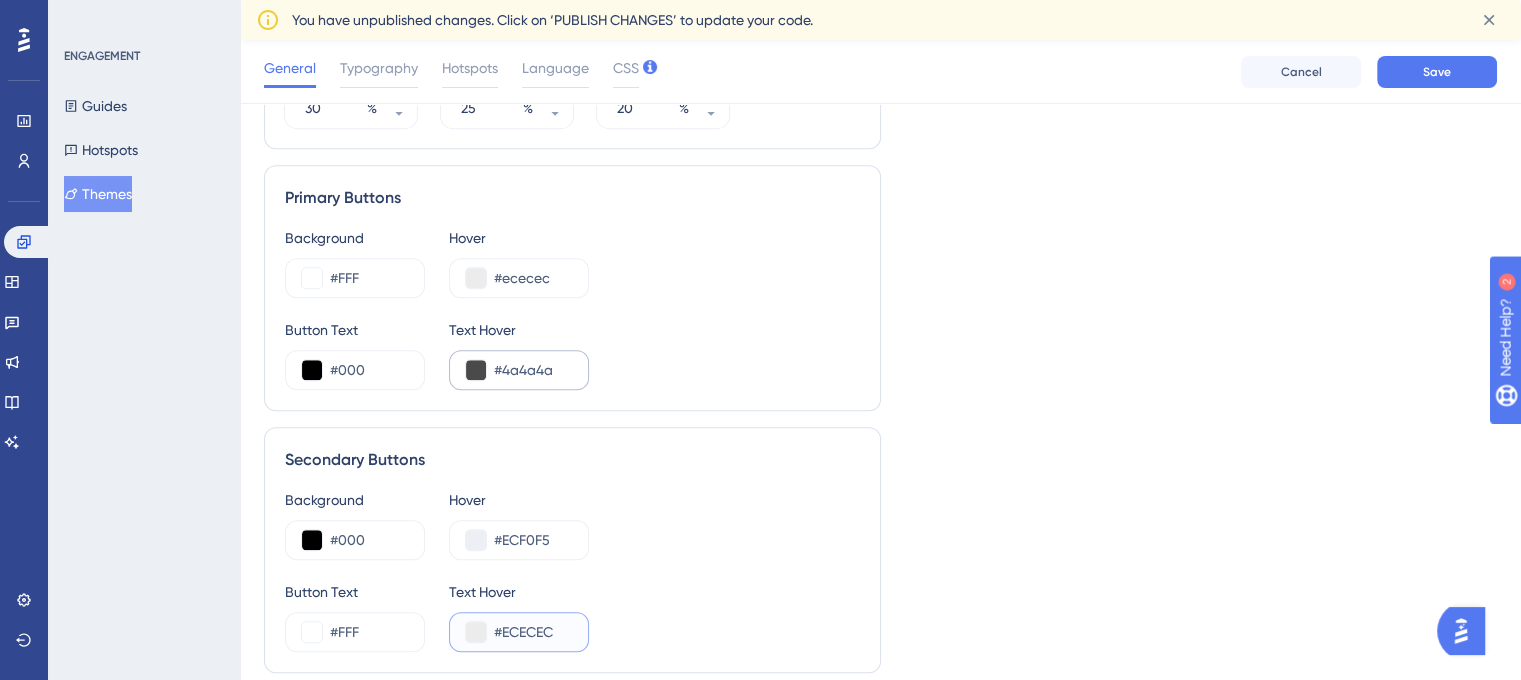 type on "#ECECEC" 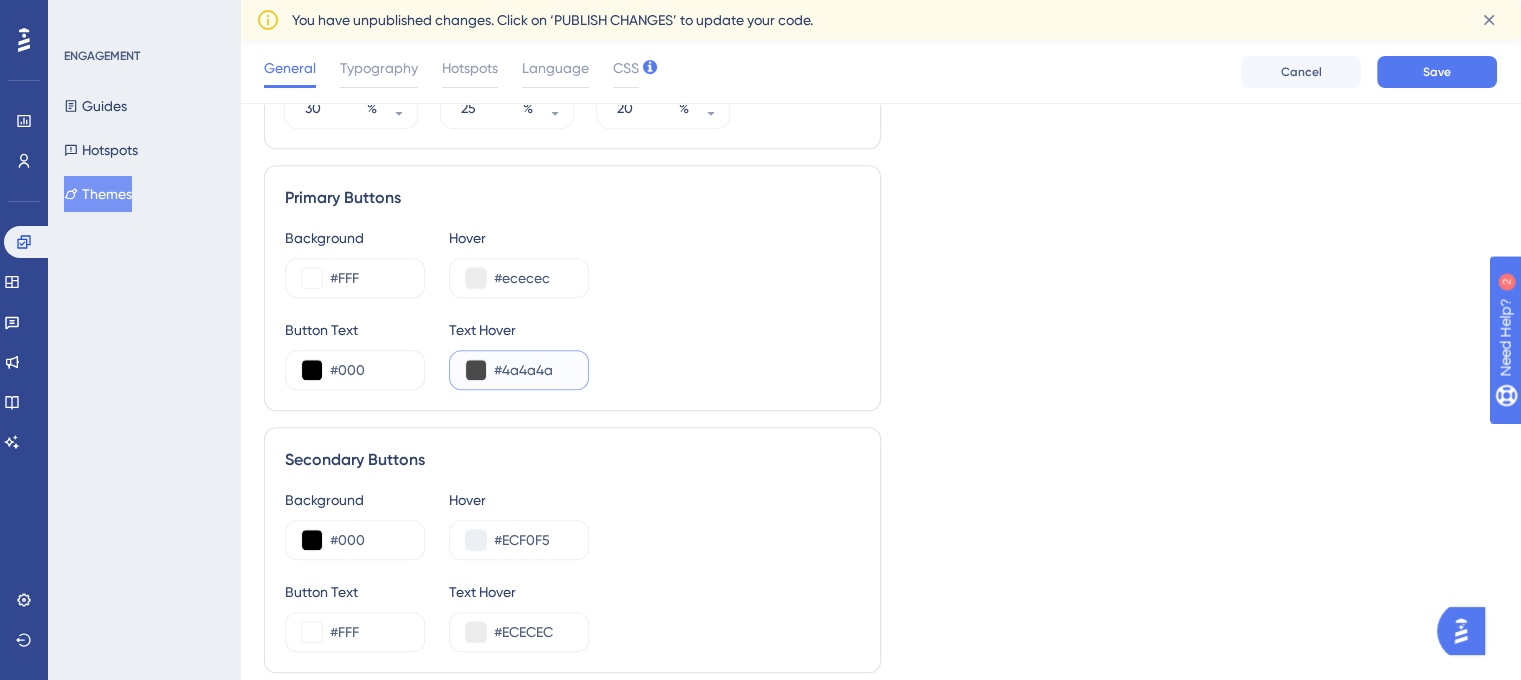 click on "#4a4a4a" at bounding box center (533, 370) 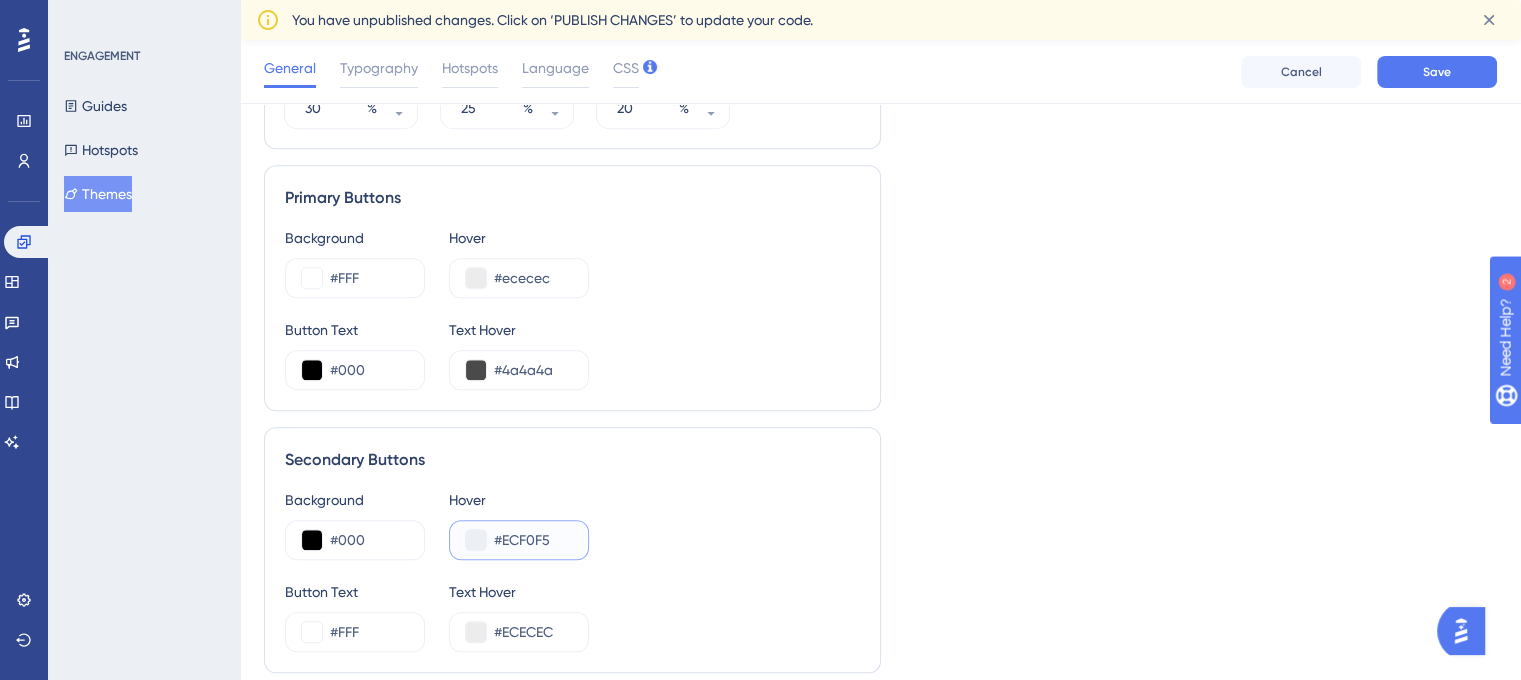 click on "#ECF0F5" at bounding box center (533, 540) 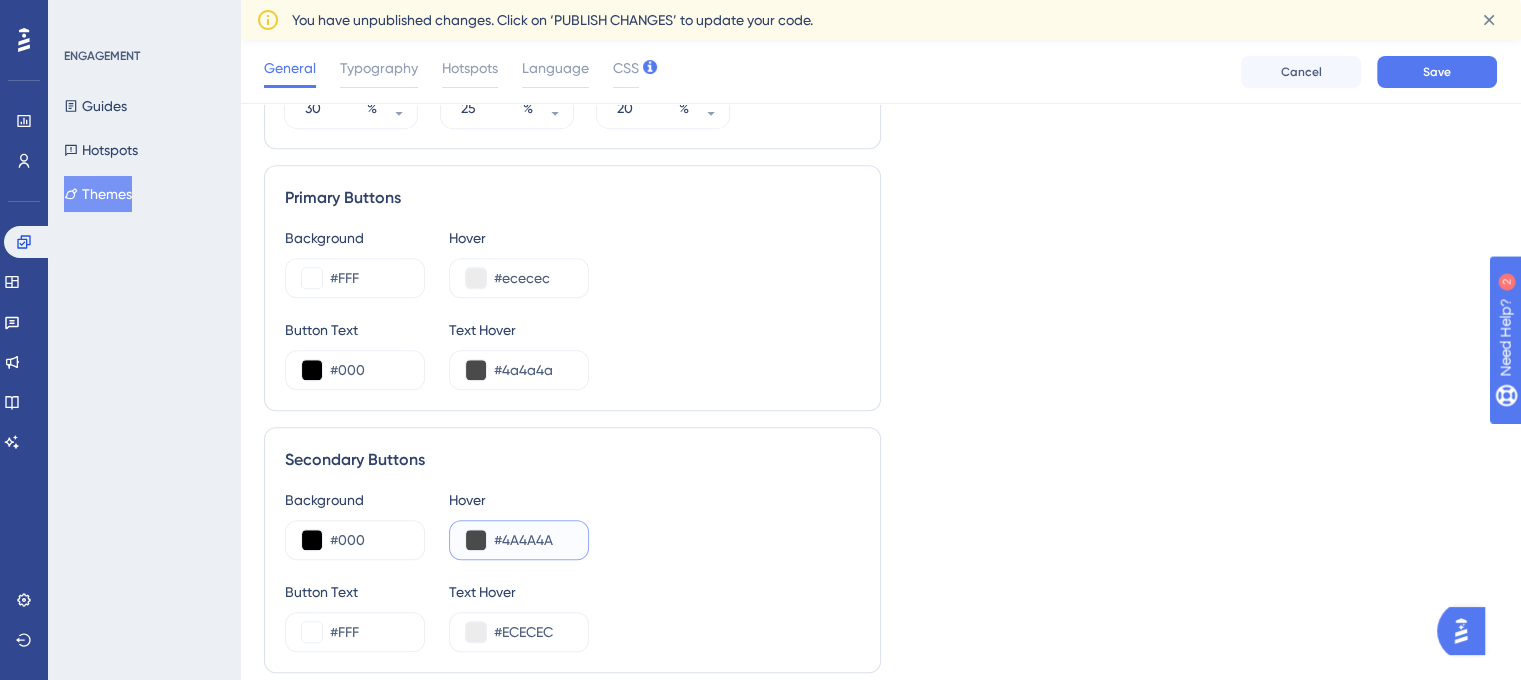 type on "#4A4A4A" 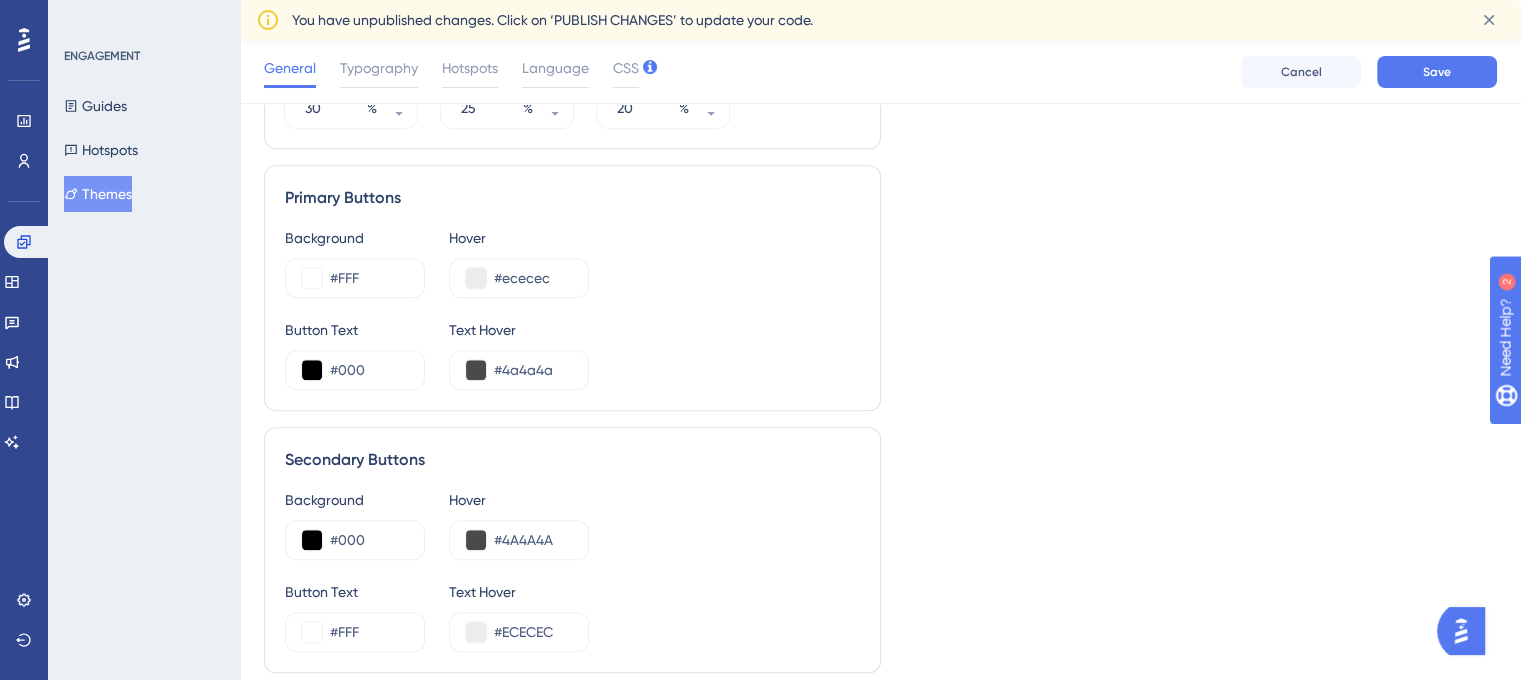 click on "Background #000 Hover #4A4A4A" at bounding box center [572, 524] 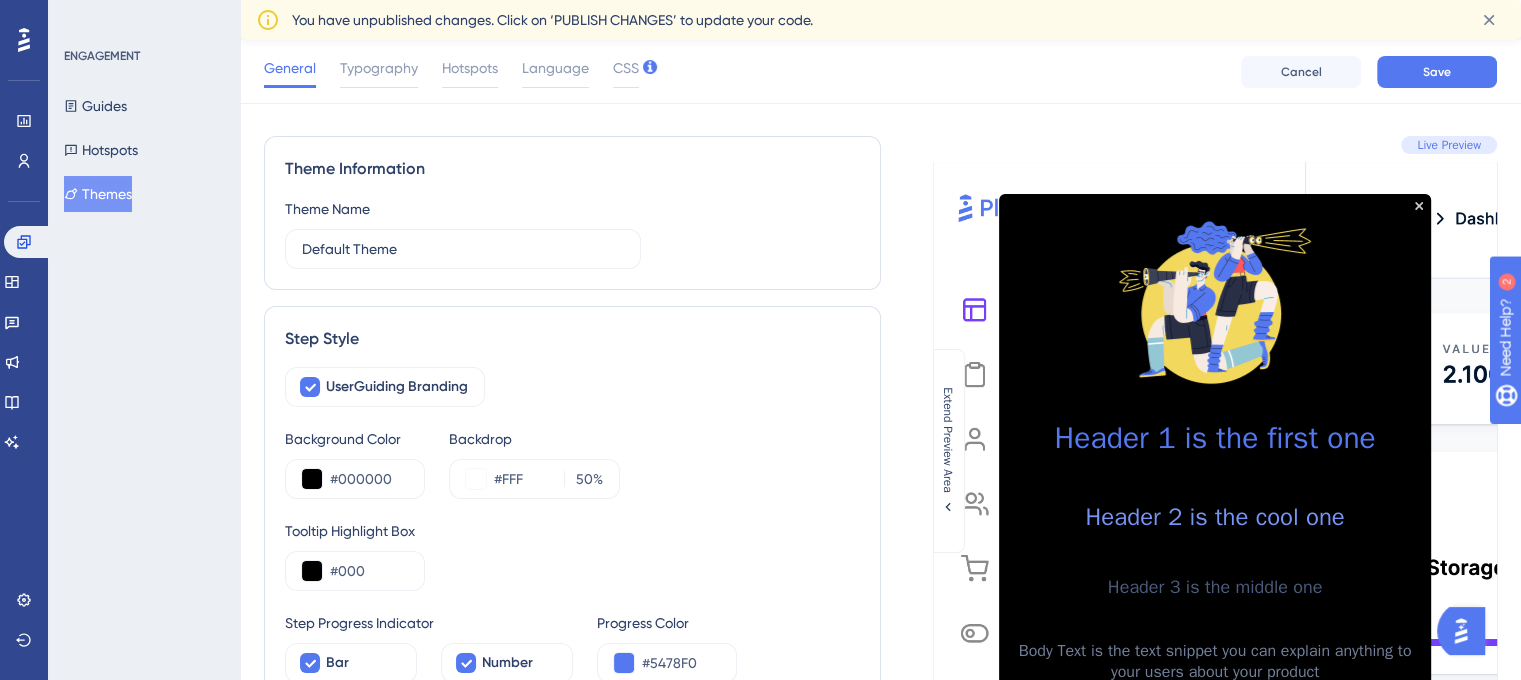 scroll, scrollTop: 0, scrollLeft: 0, axis: both 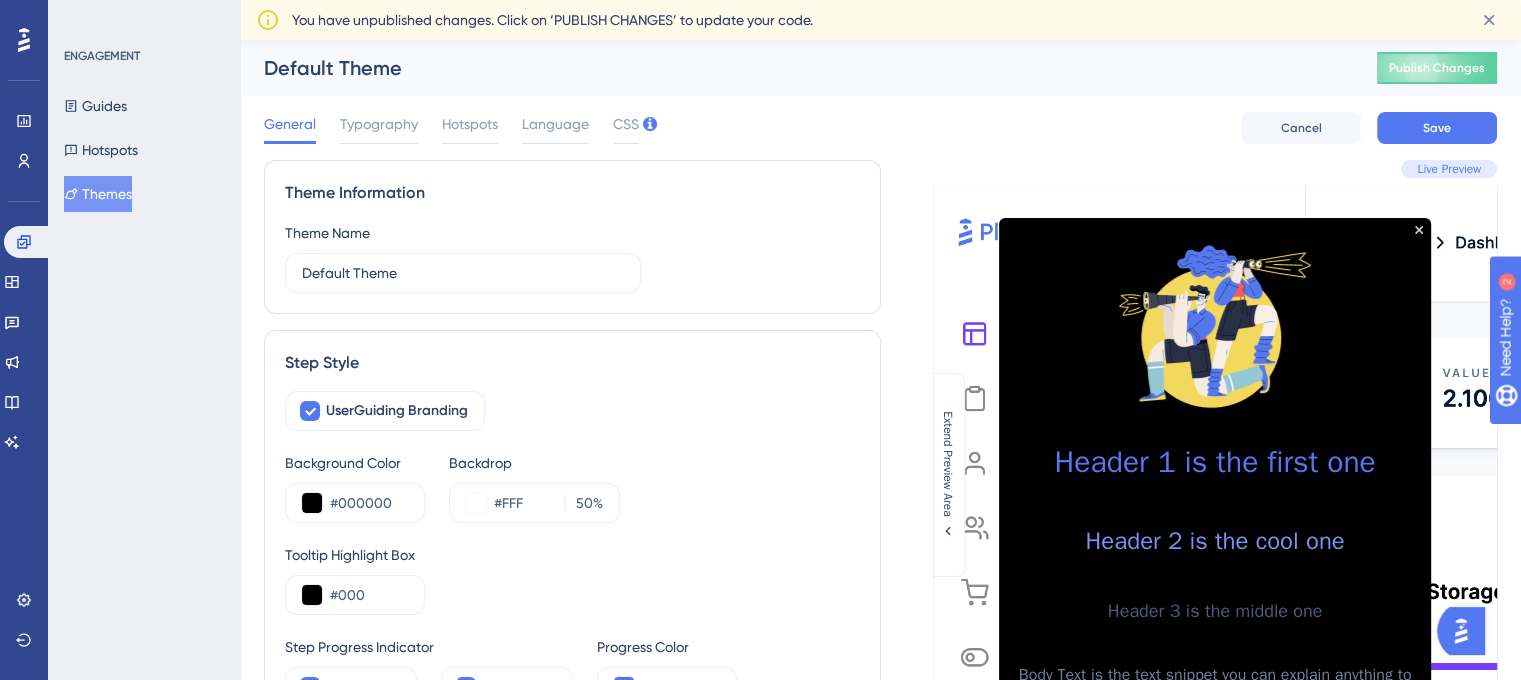 click on "Header 1 is the first one" at bounding box center (1215, 462) 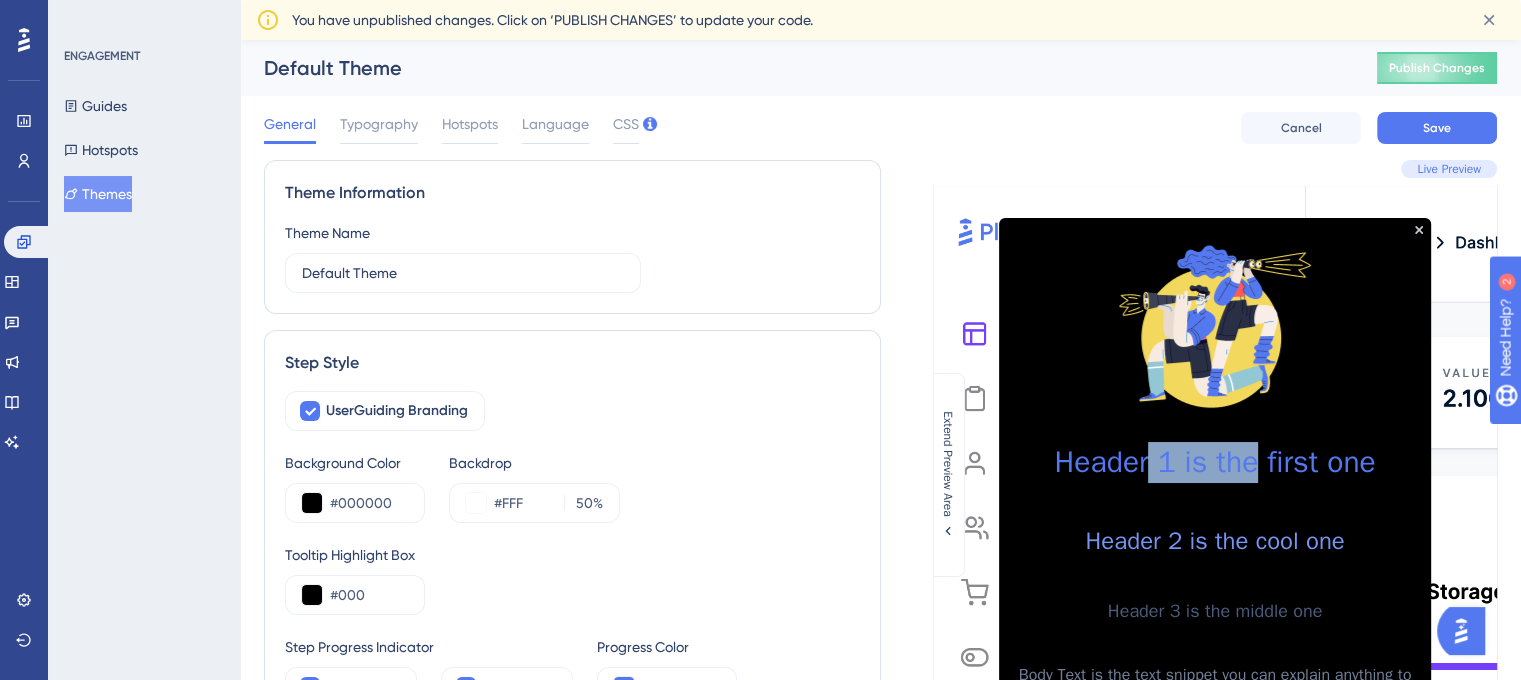 drag, startPoint x: 1220, startPoint y: 469, endPoint x: 1150, endPoint y: 477, distance: 70.45566 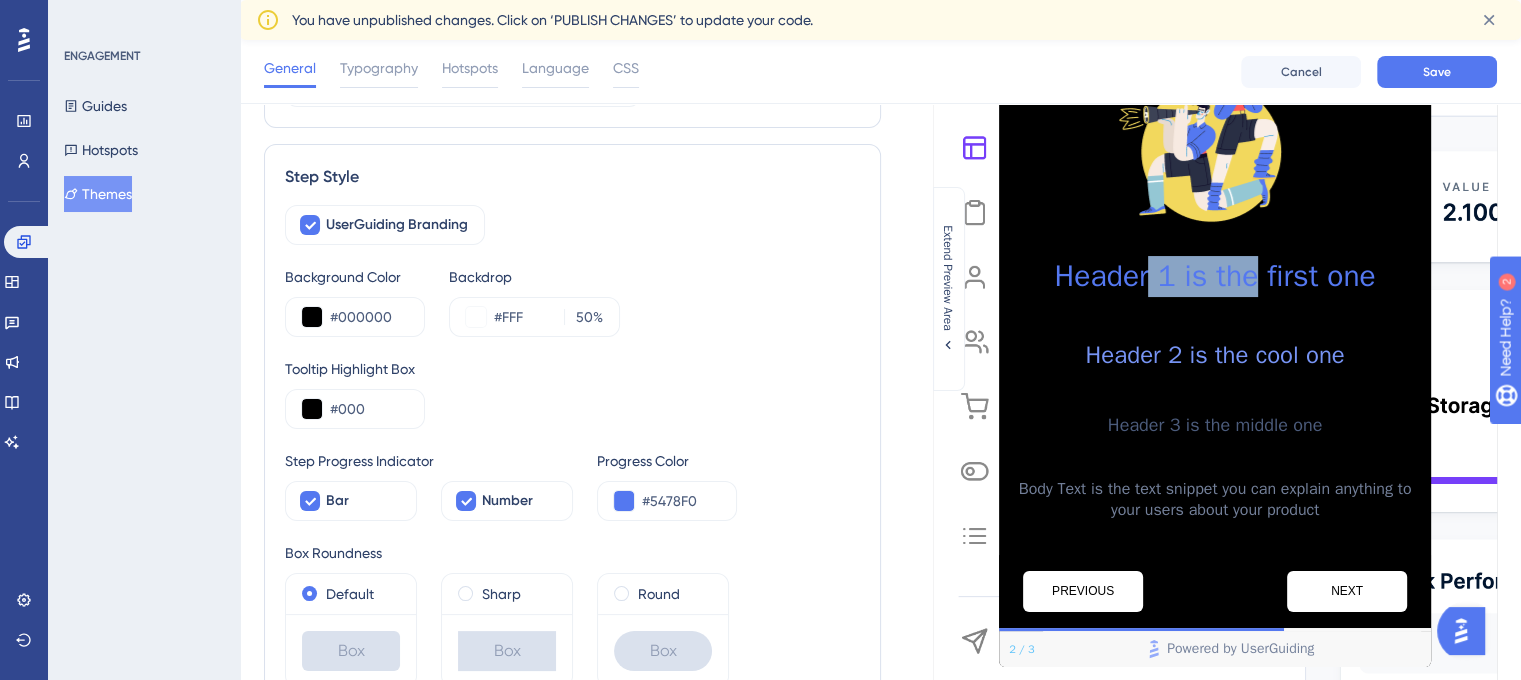 scroll, scrollTop: 300, scrollLeft: 0, axis: vertical 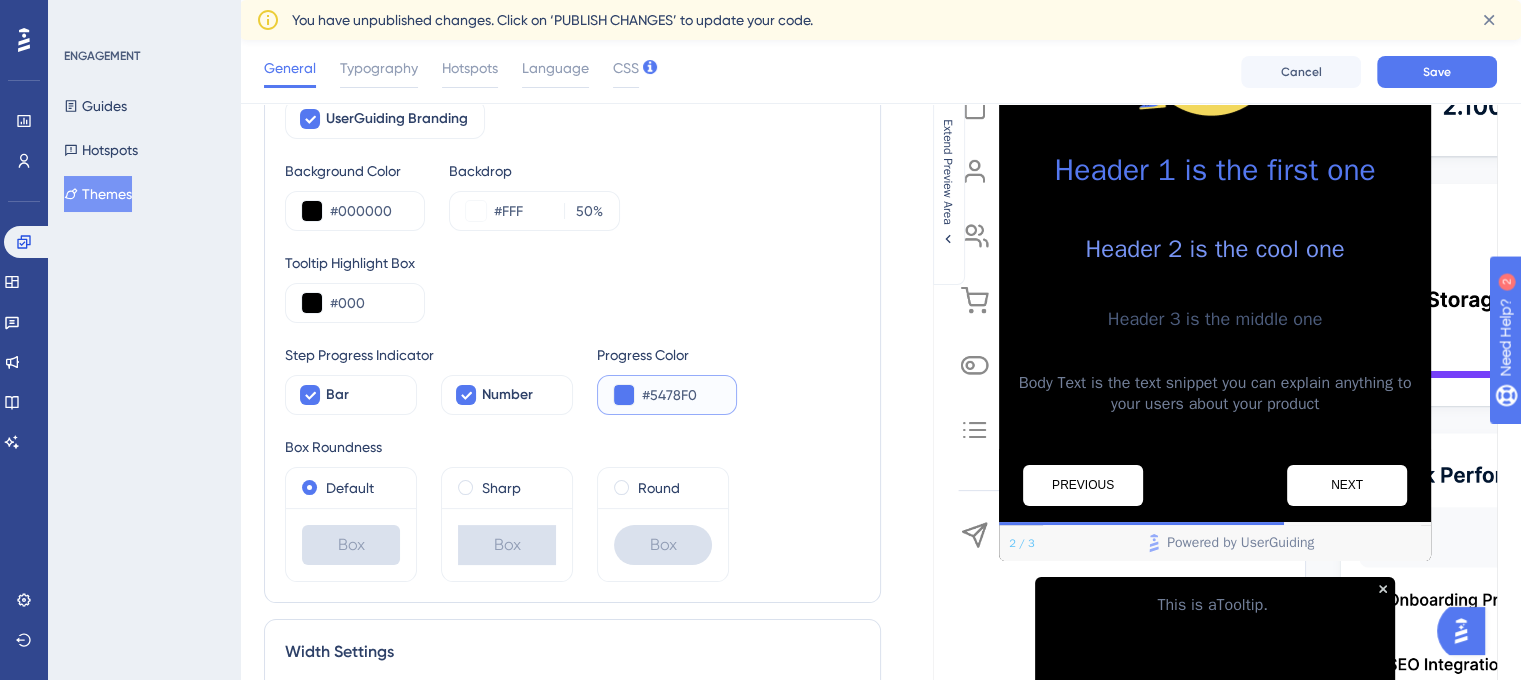 click on "#5478F0" at bounding box center [681, 395] 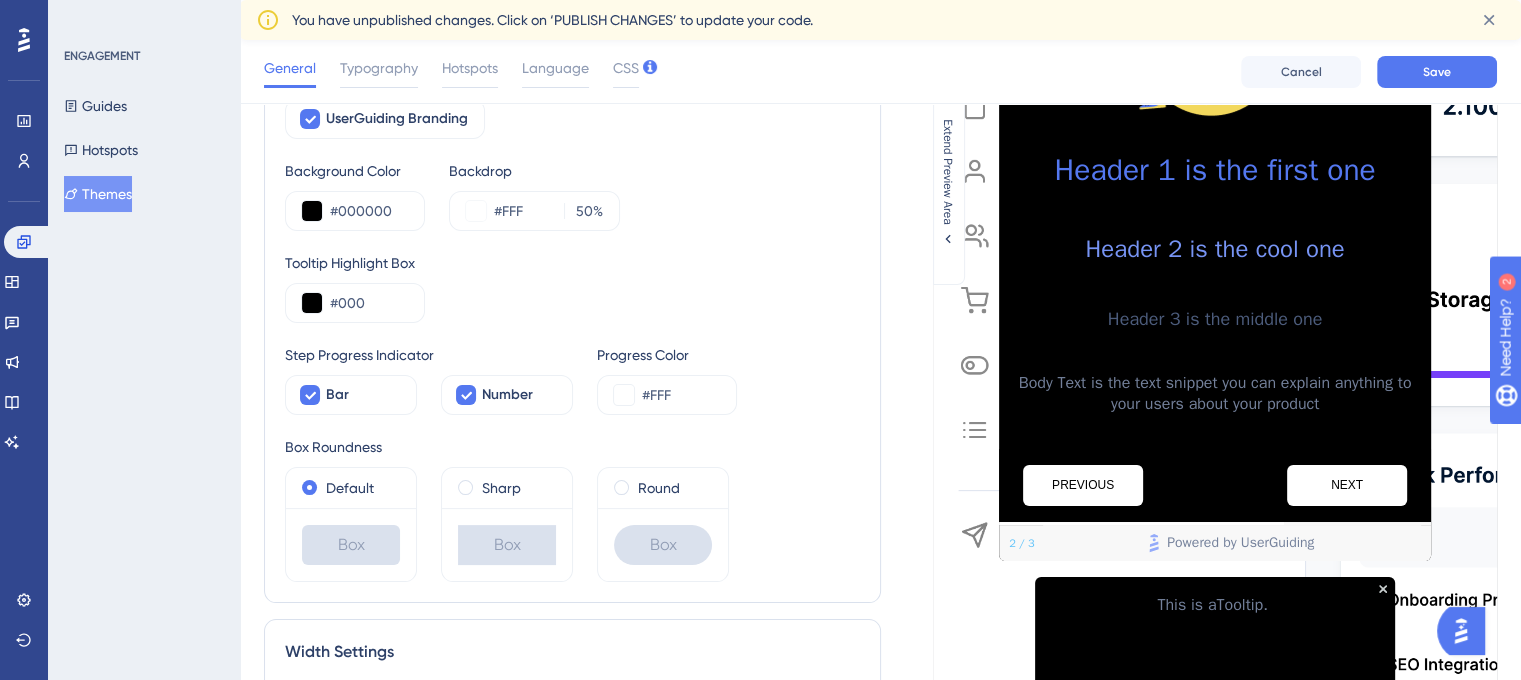 click on "Step Progress Indicator Bar Number Progress Color #FFF" at bounding box center (572, 379) 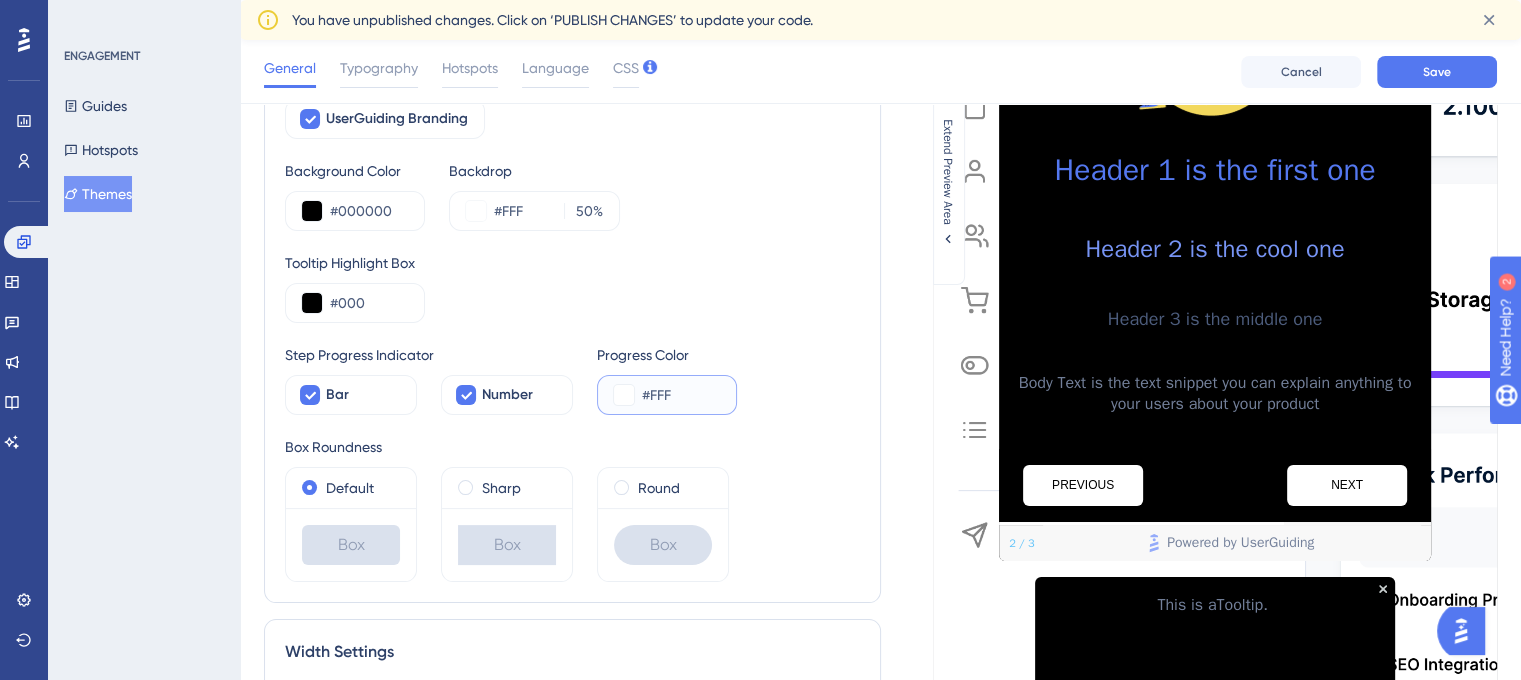 click at bounding box center [624, 395] 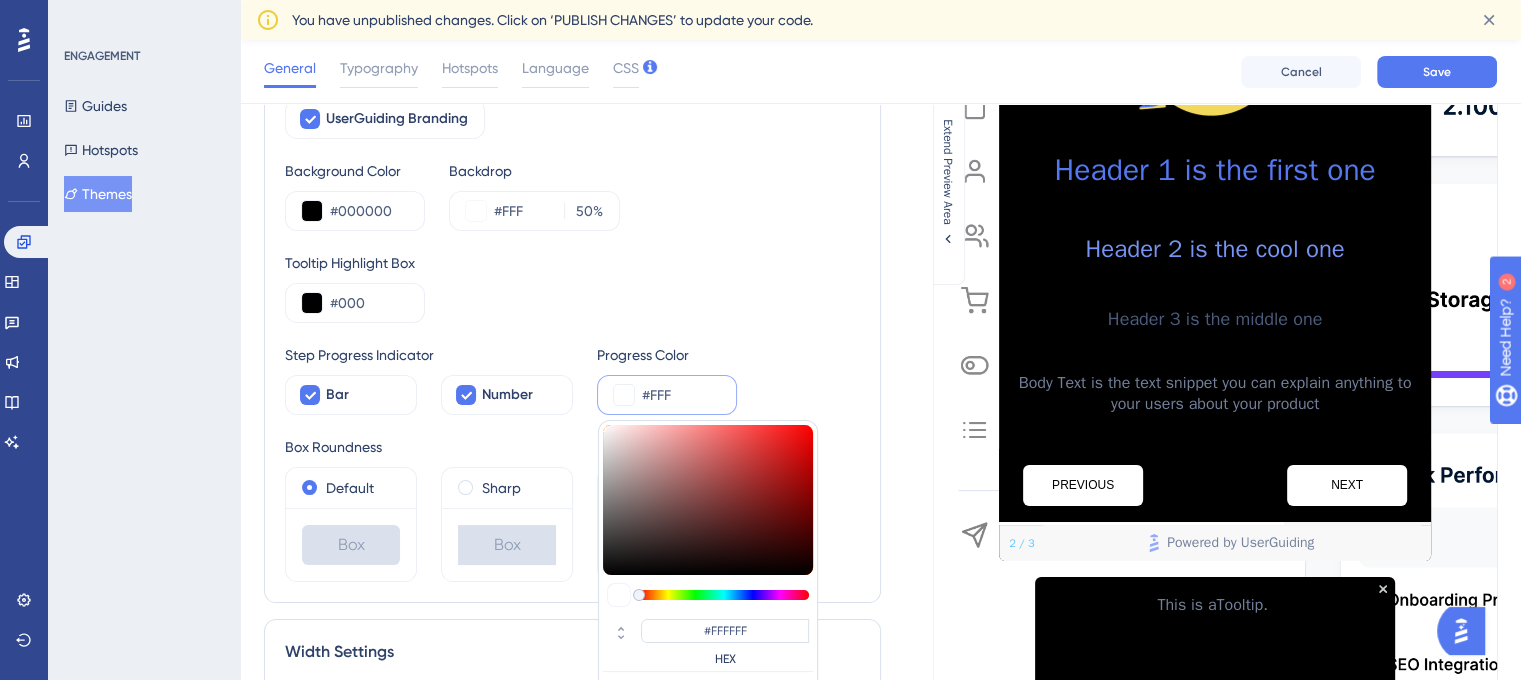 type on "#b39d9d" 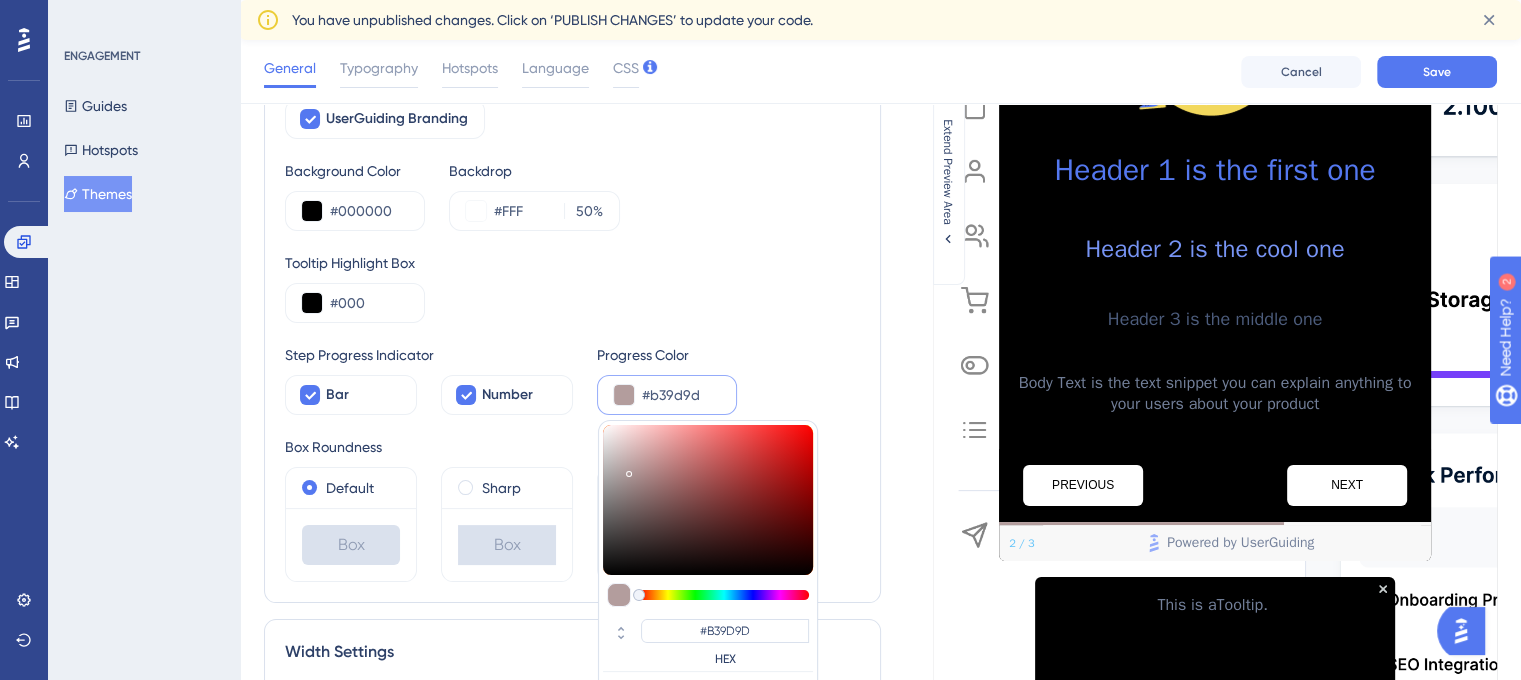 type on "#bbafaf" 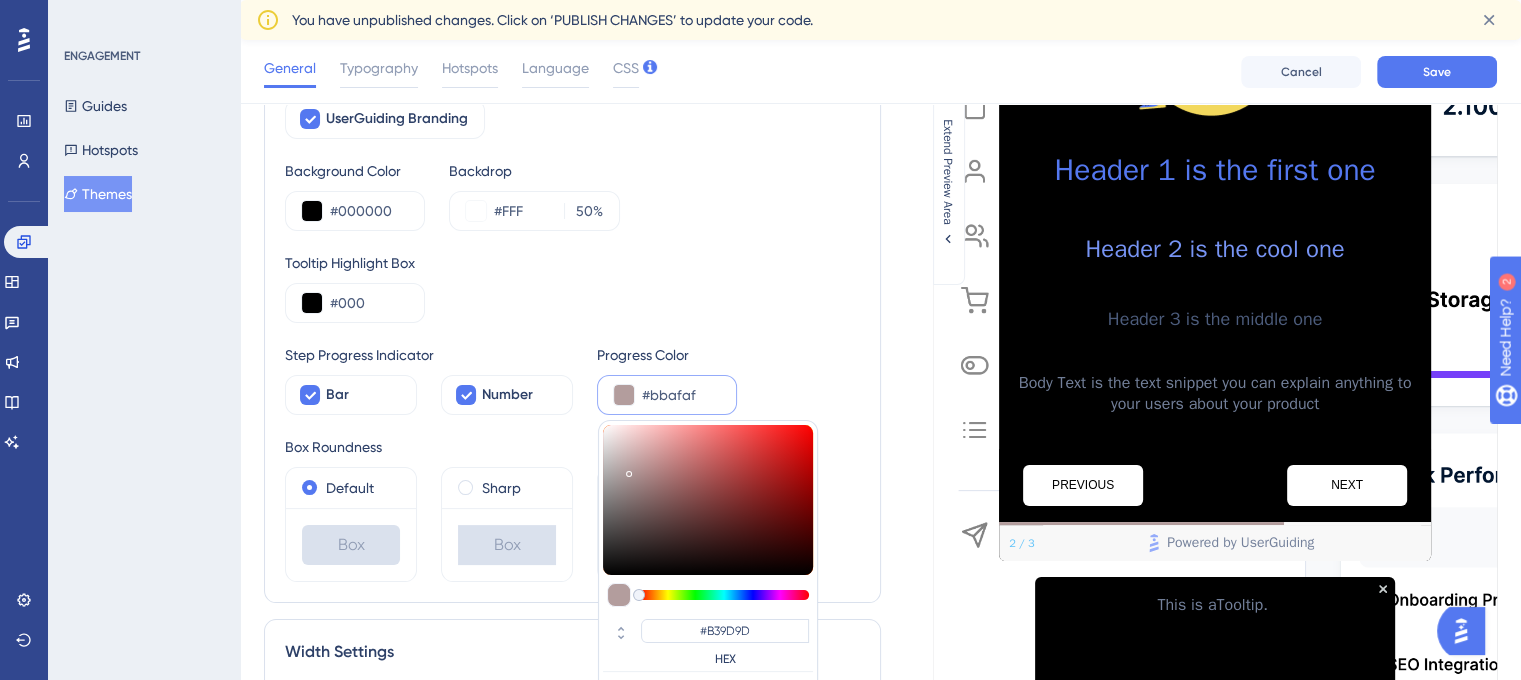 type on "#BBAFAF" 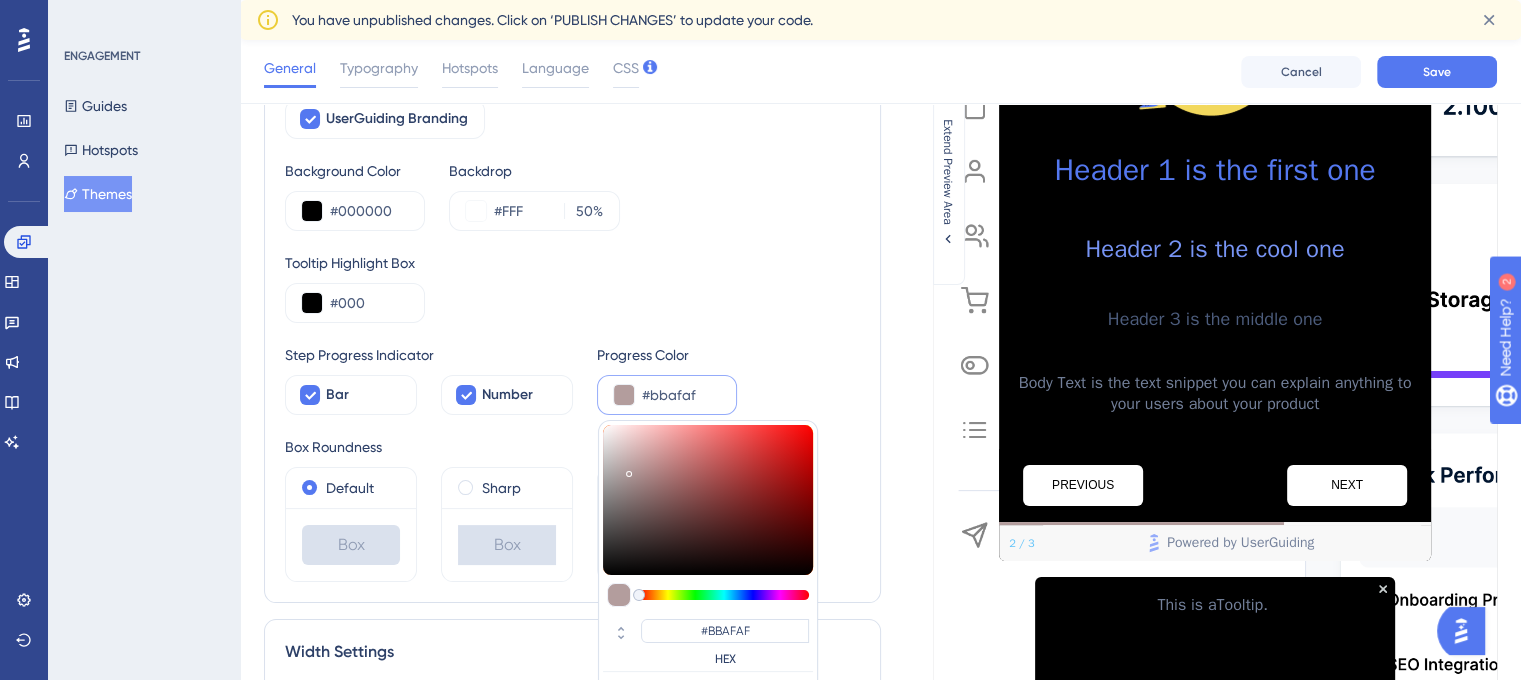 type on "#c7c3c3" 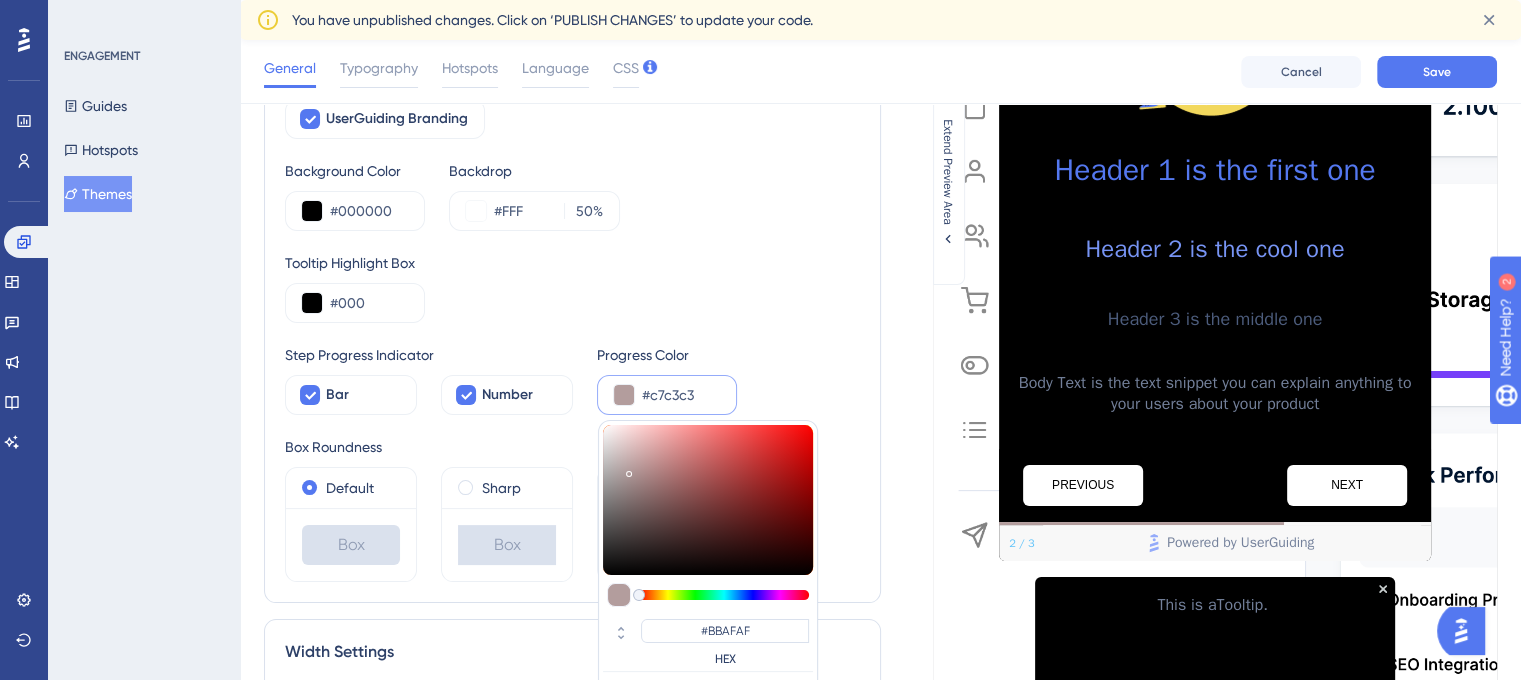 type on "#C7C3C3" 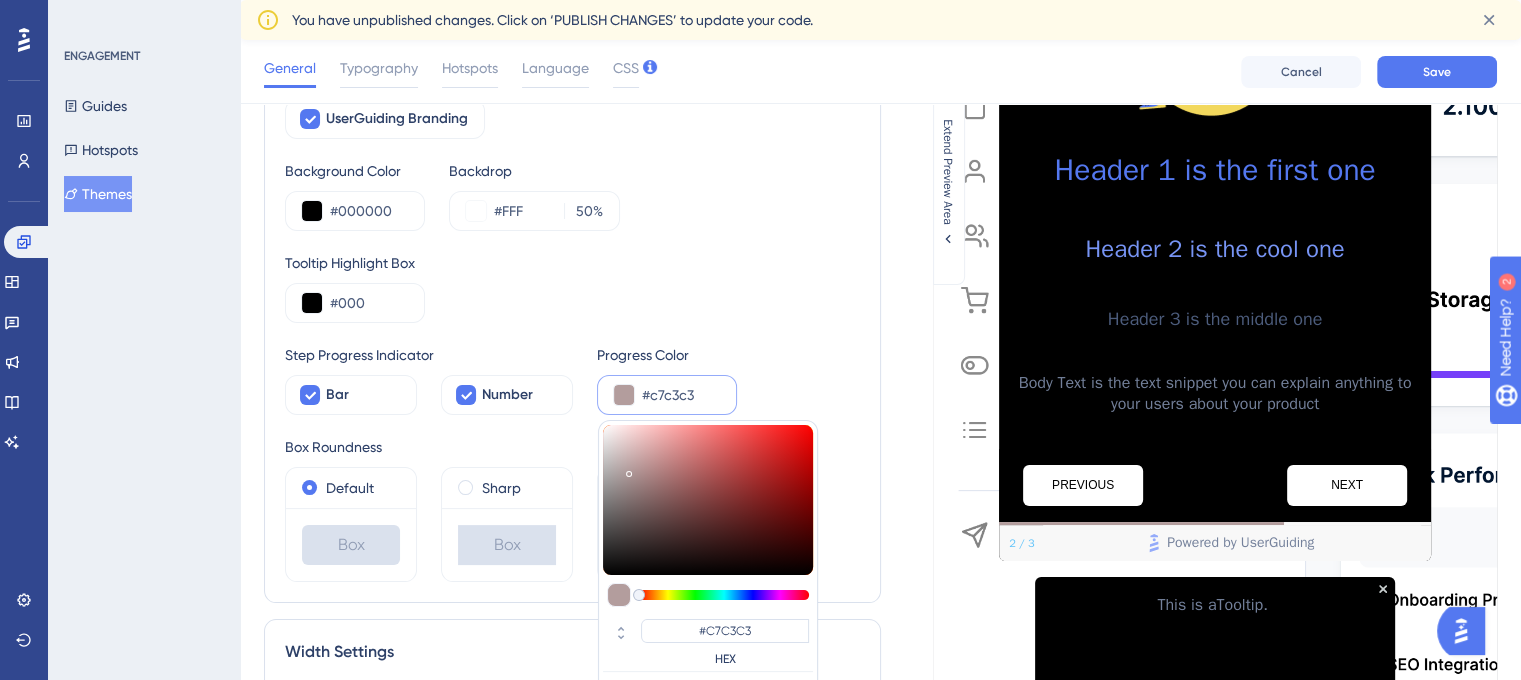 type on "#dfdfdf" 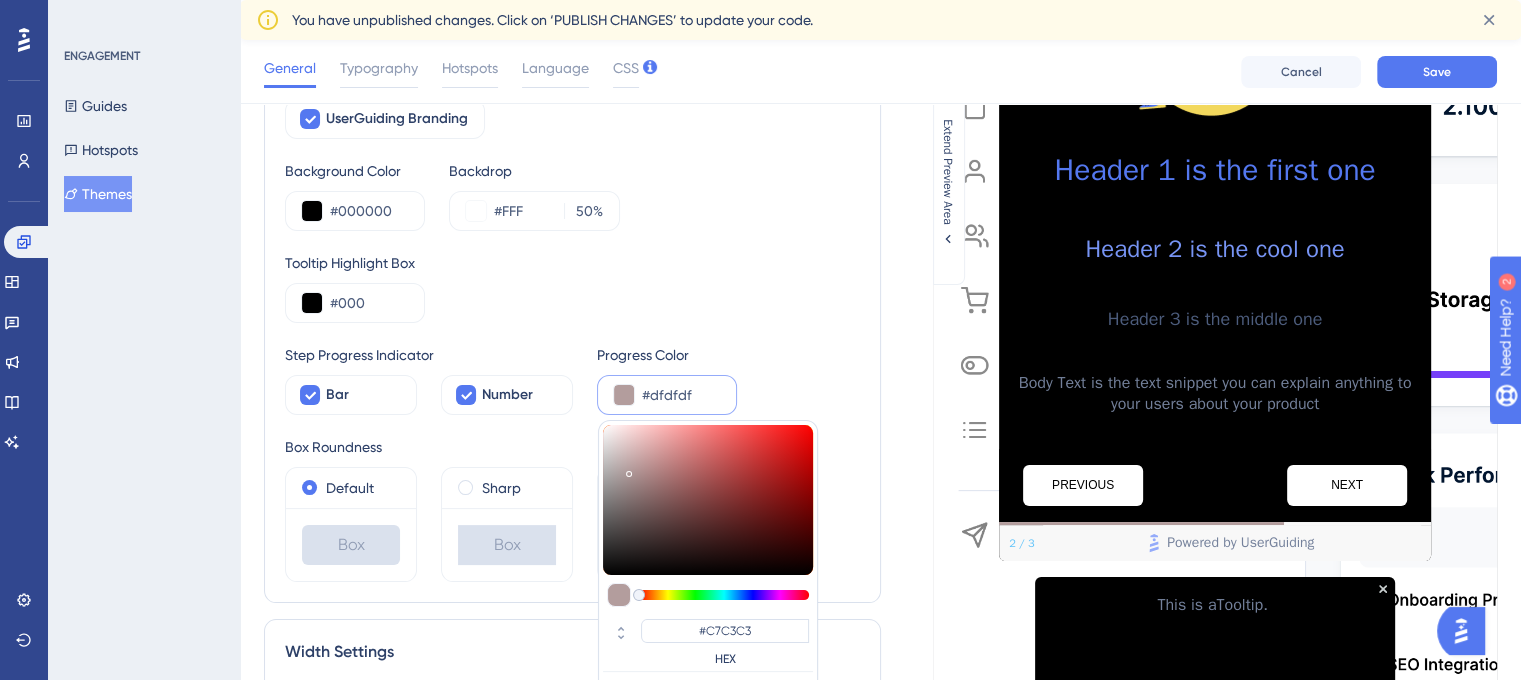 type on "#DFDFDF" 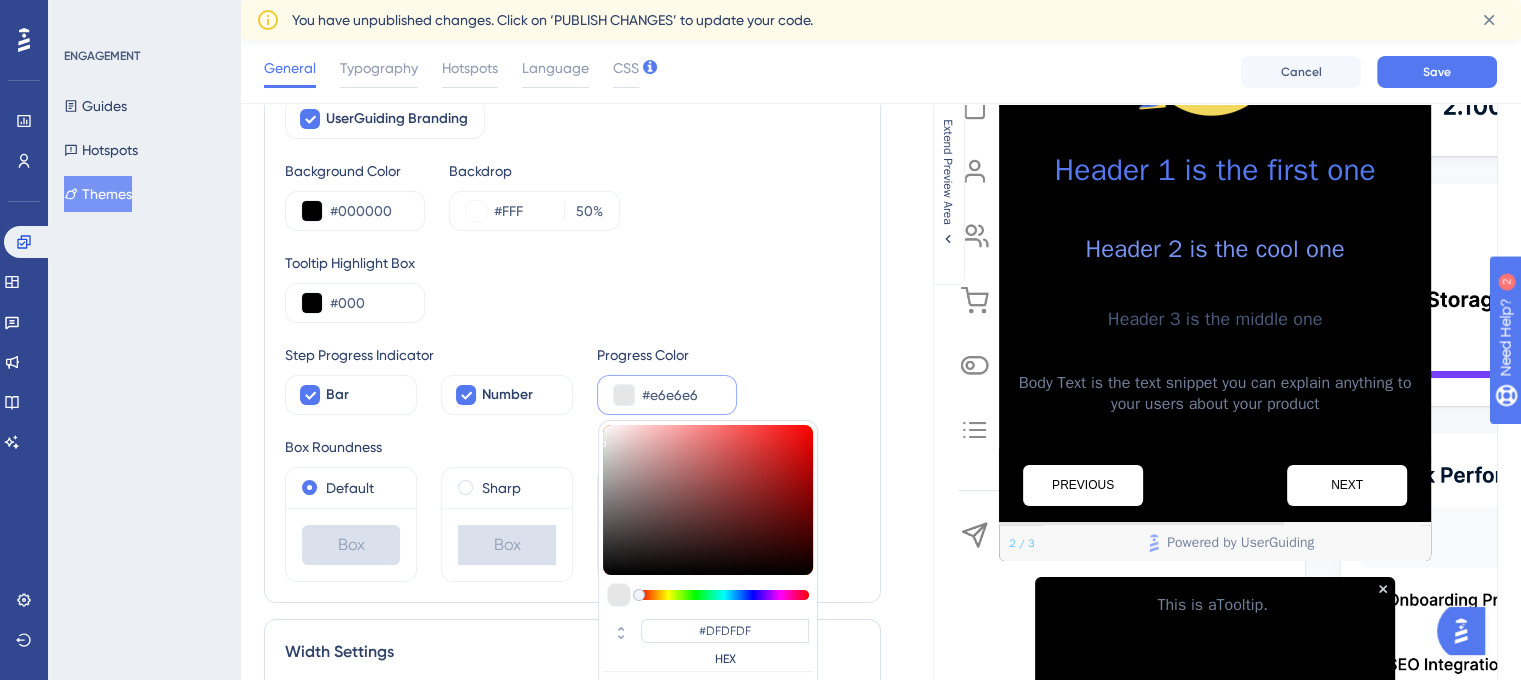 type on "#ffffff" 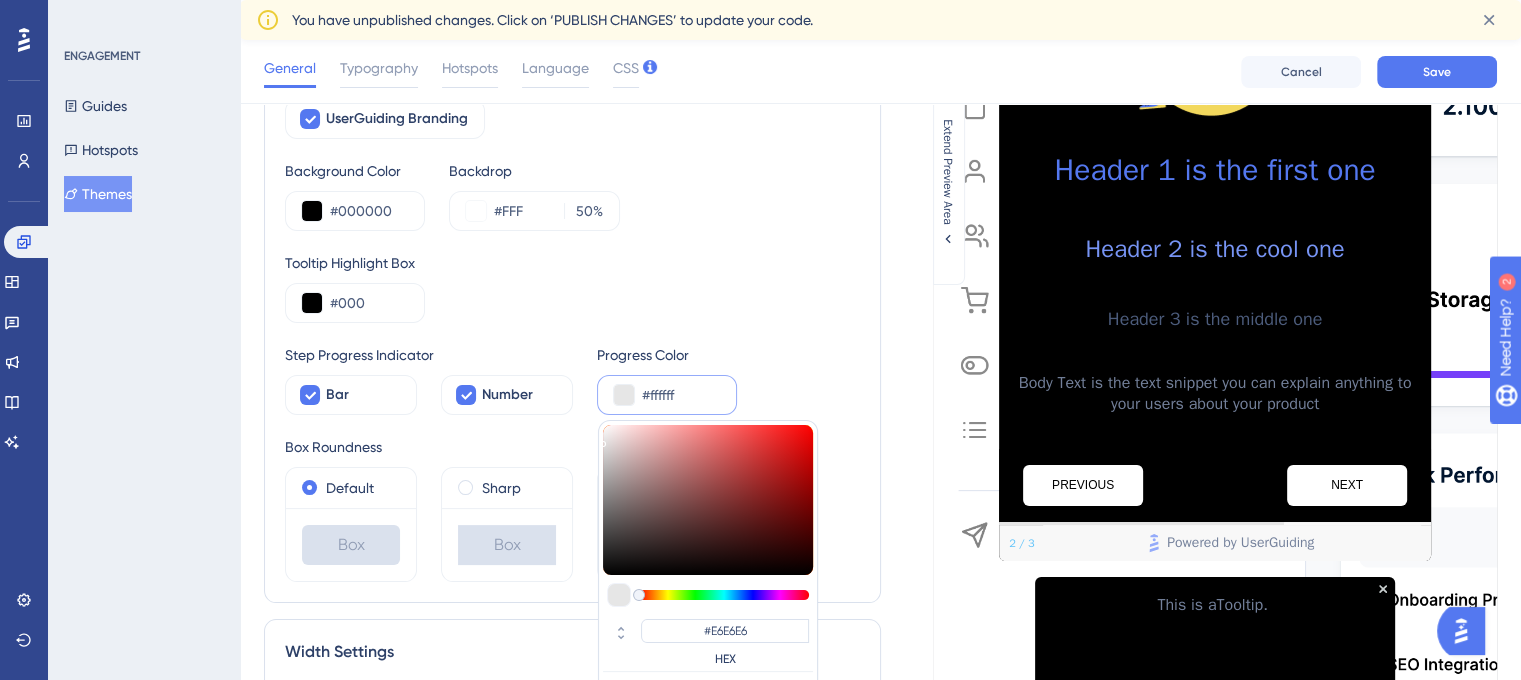 type on "#FFFFFF" 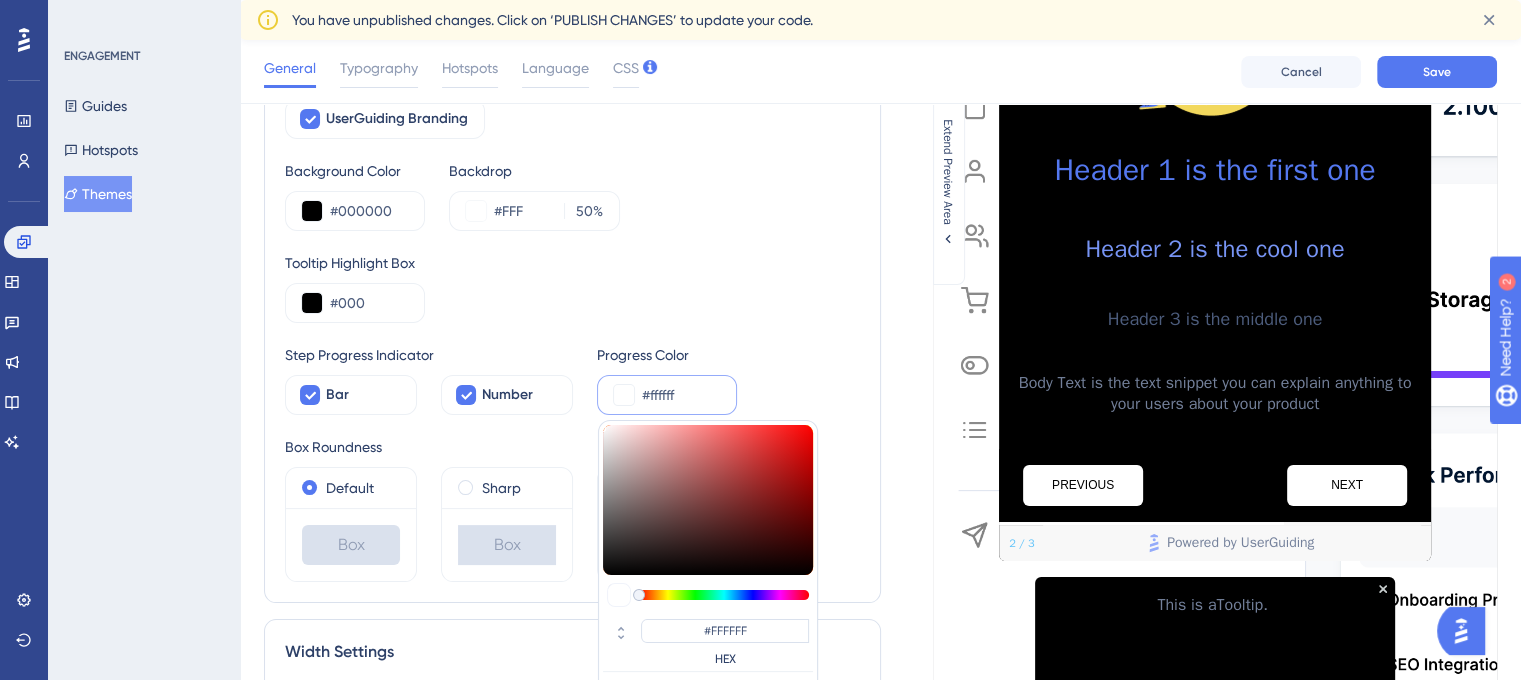 drag, startPoint x: 621, startPoint y: 467, endPoint x: 593, endPoint y: 374, distance: 97.123634 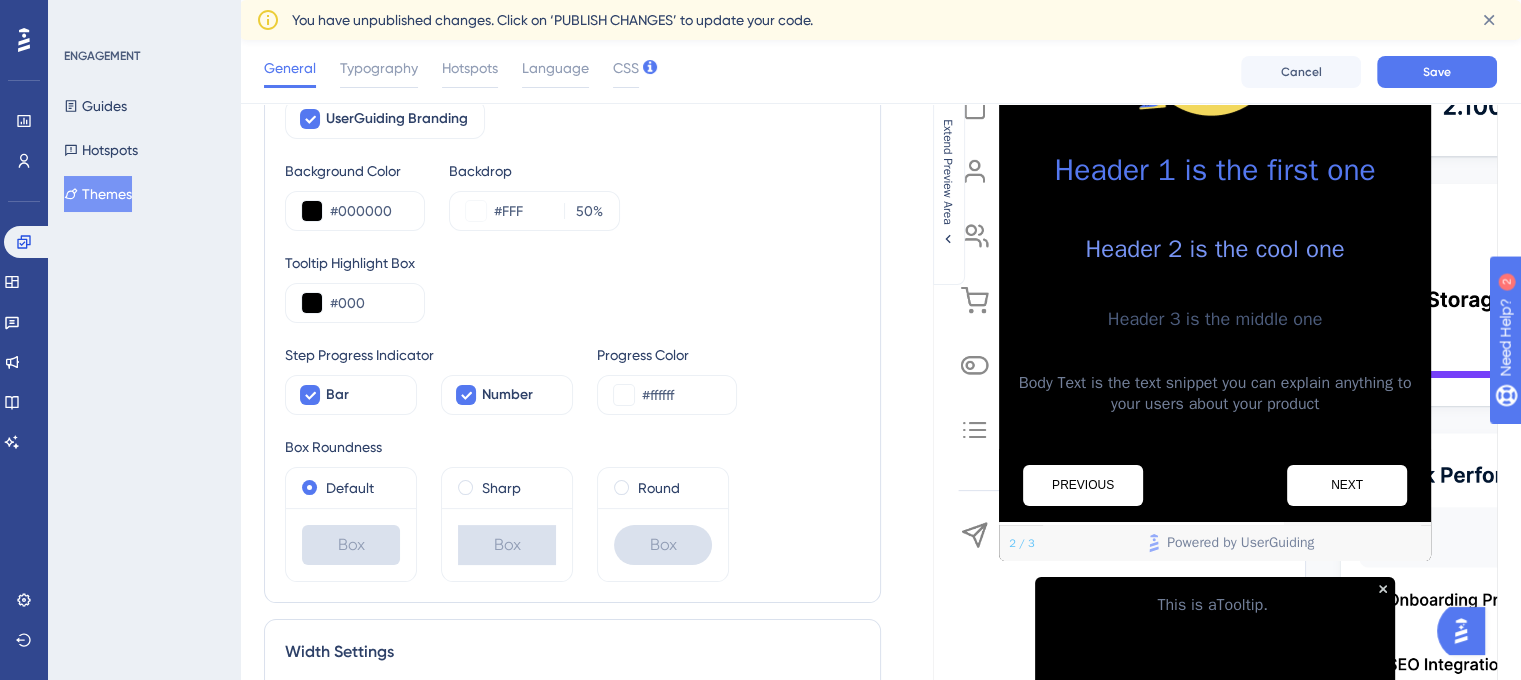 click on "Tooltip Highlight Box #000" at bounding box center (572, 287) 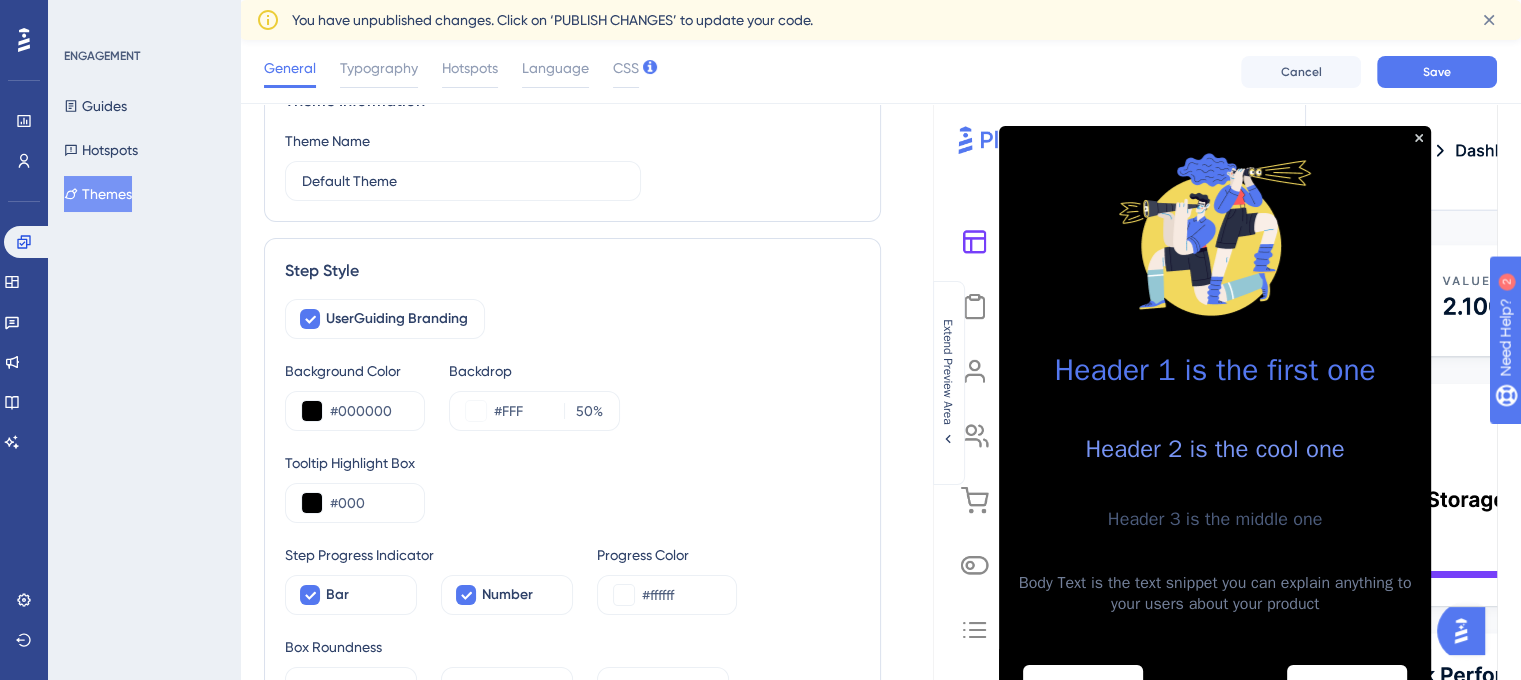 scroll, scrollTop: 0, scrollLeft: 0, axis: both 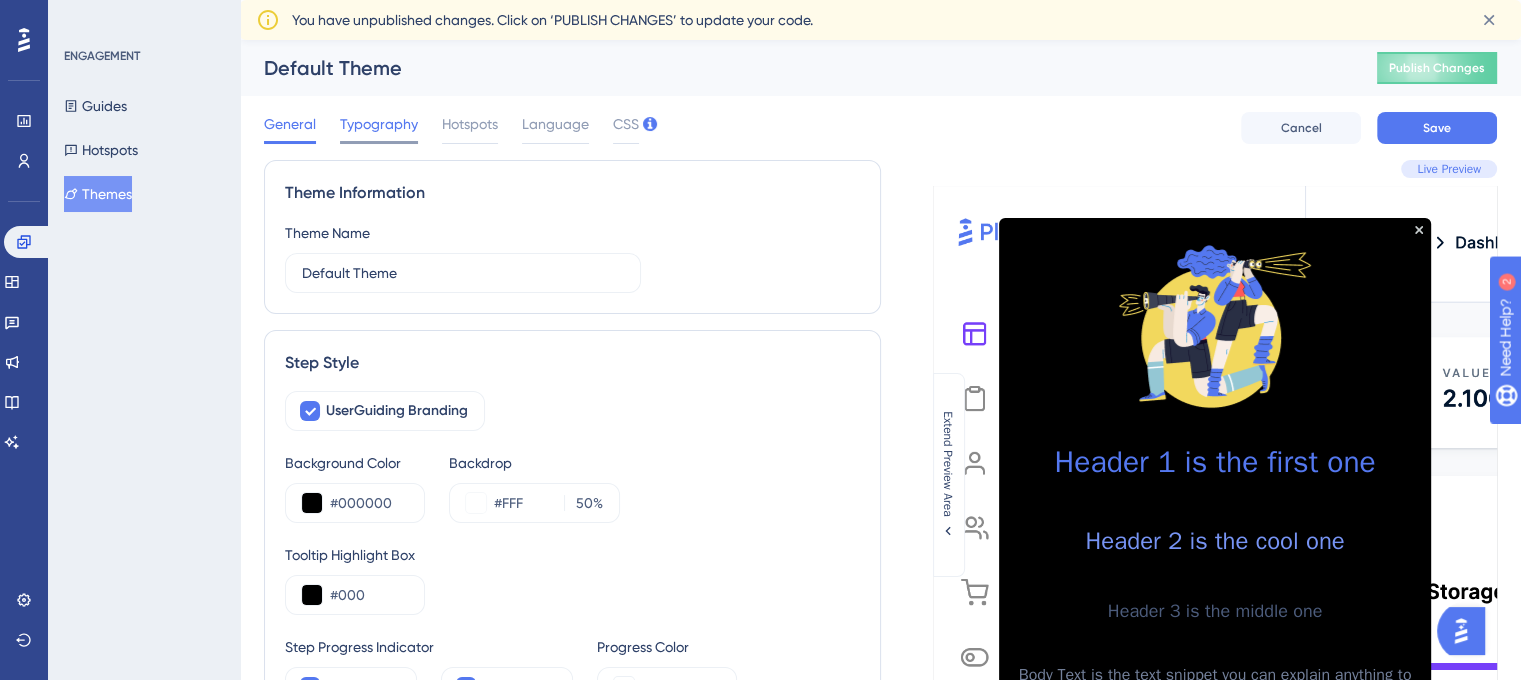 click on "Typography" at bounding box center [379, 124] 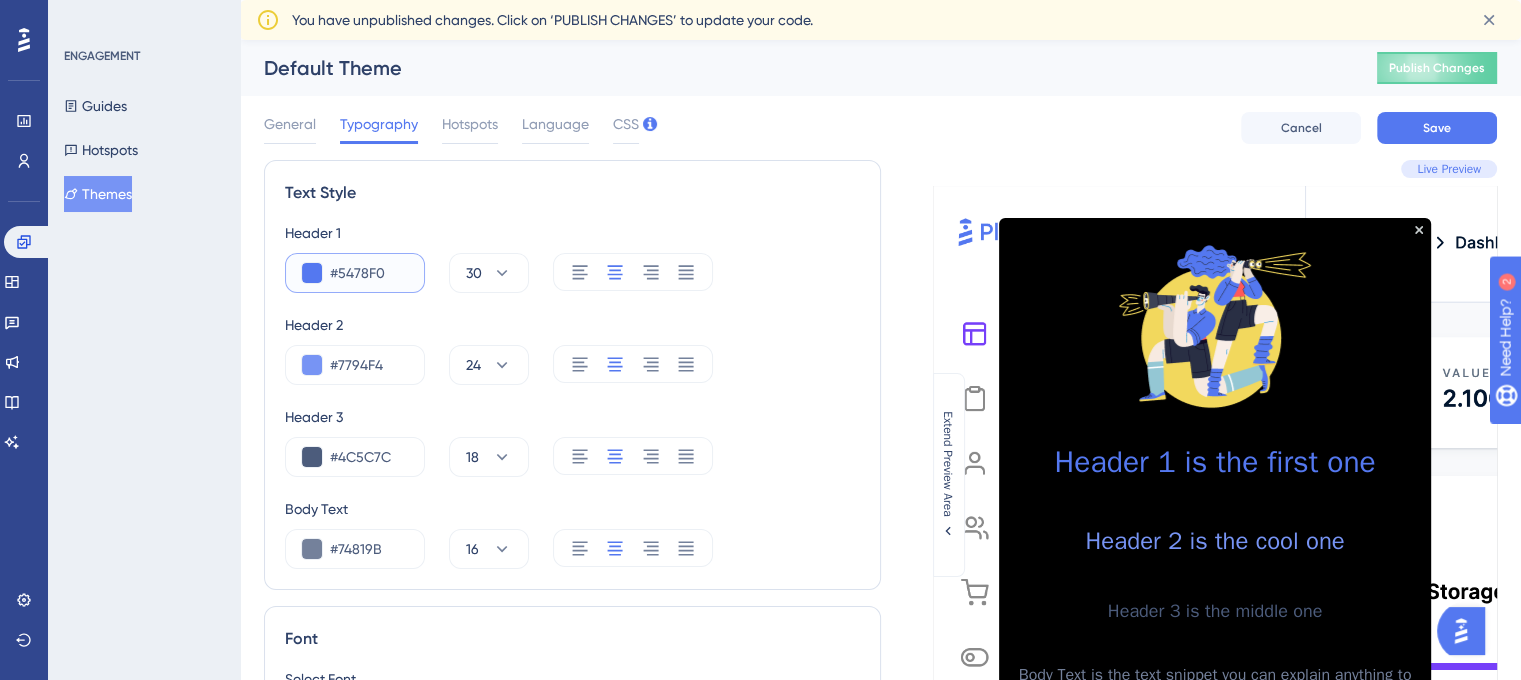 click on "#5478F0" at bounding box center (369, 273) 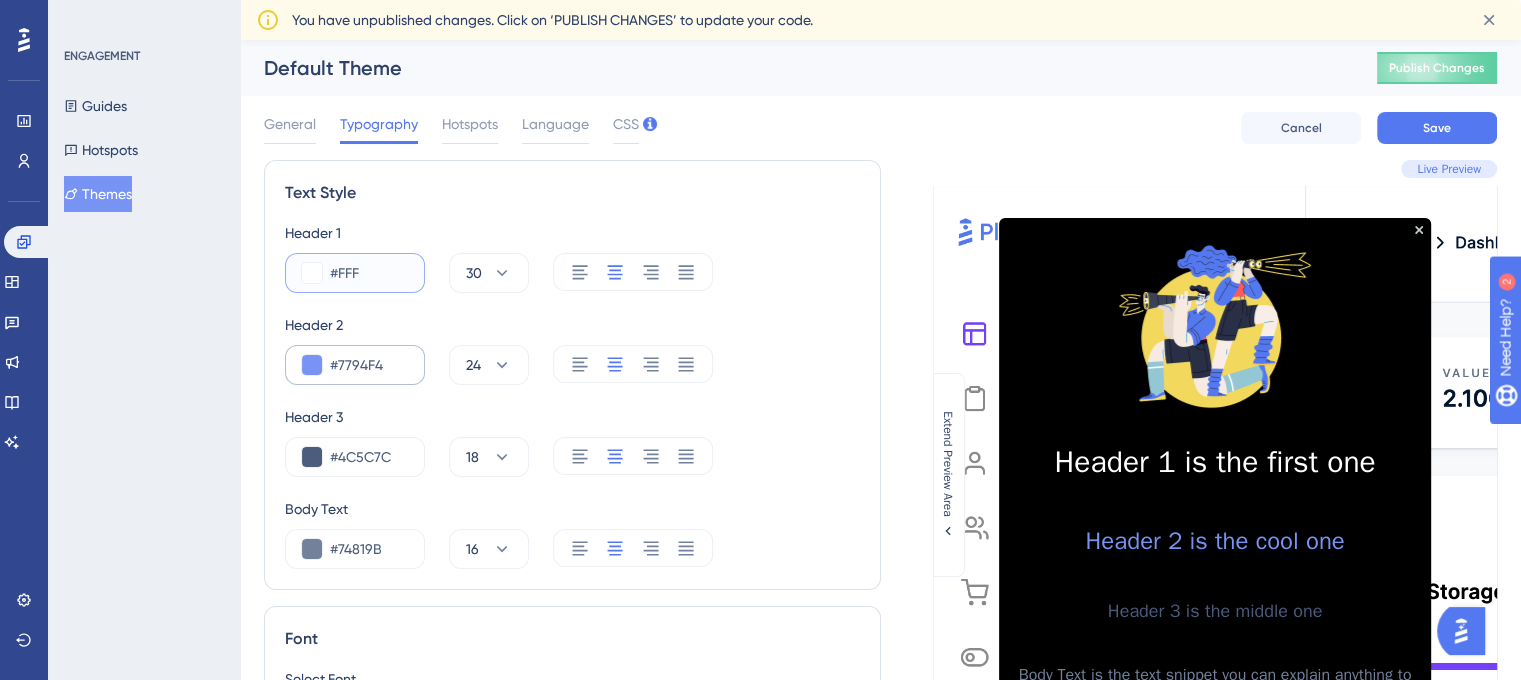 type on "#FFF" 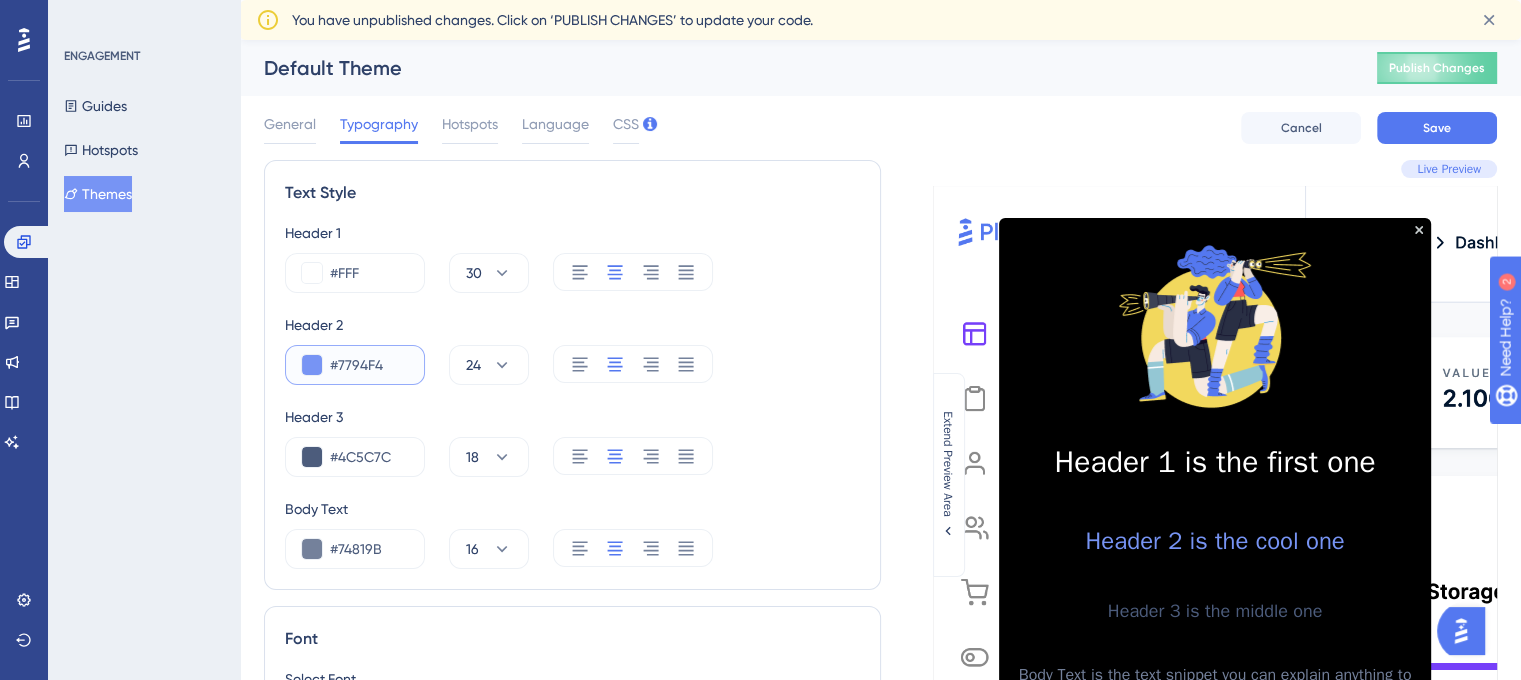 click on "#7794F4" at bounding box center [369, 365] 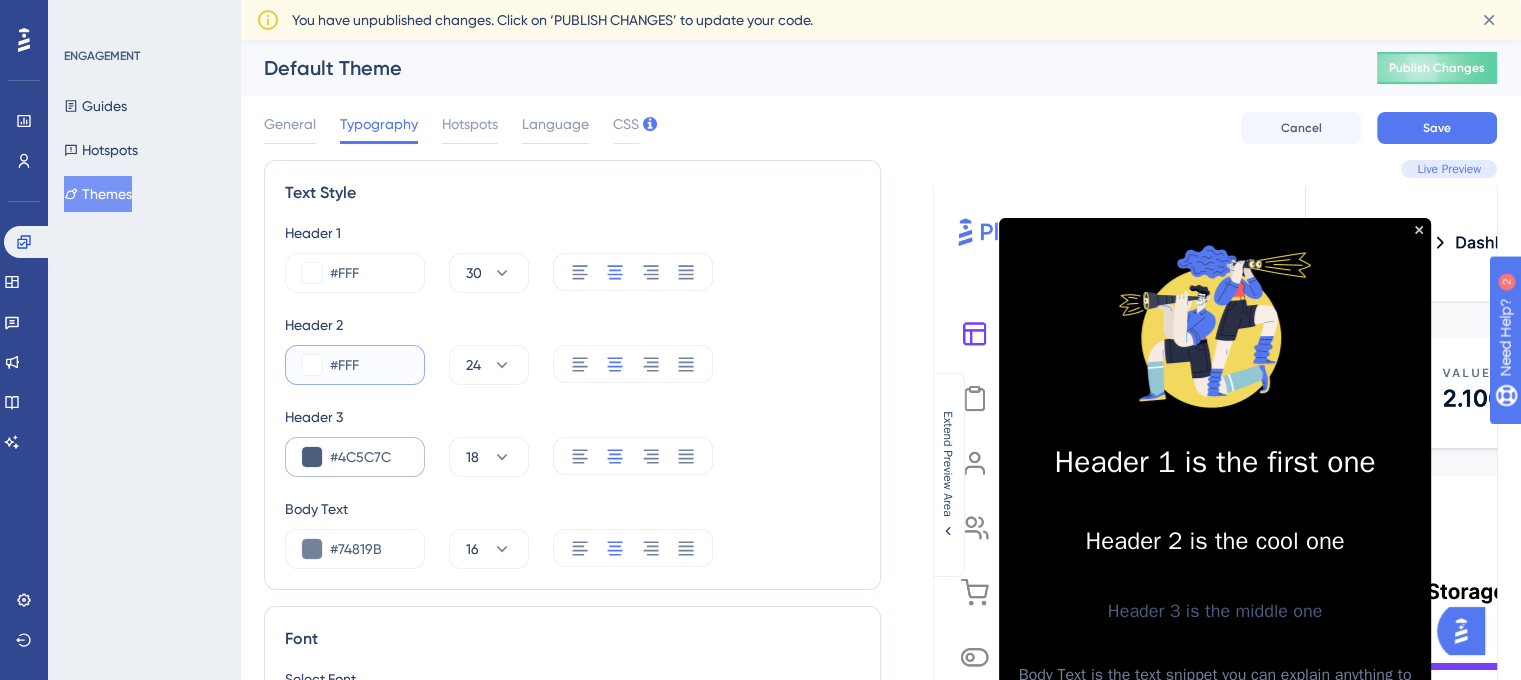 type on "#FFF" 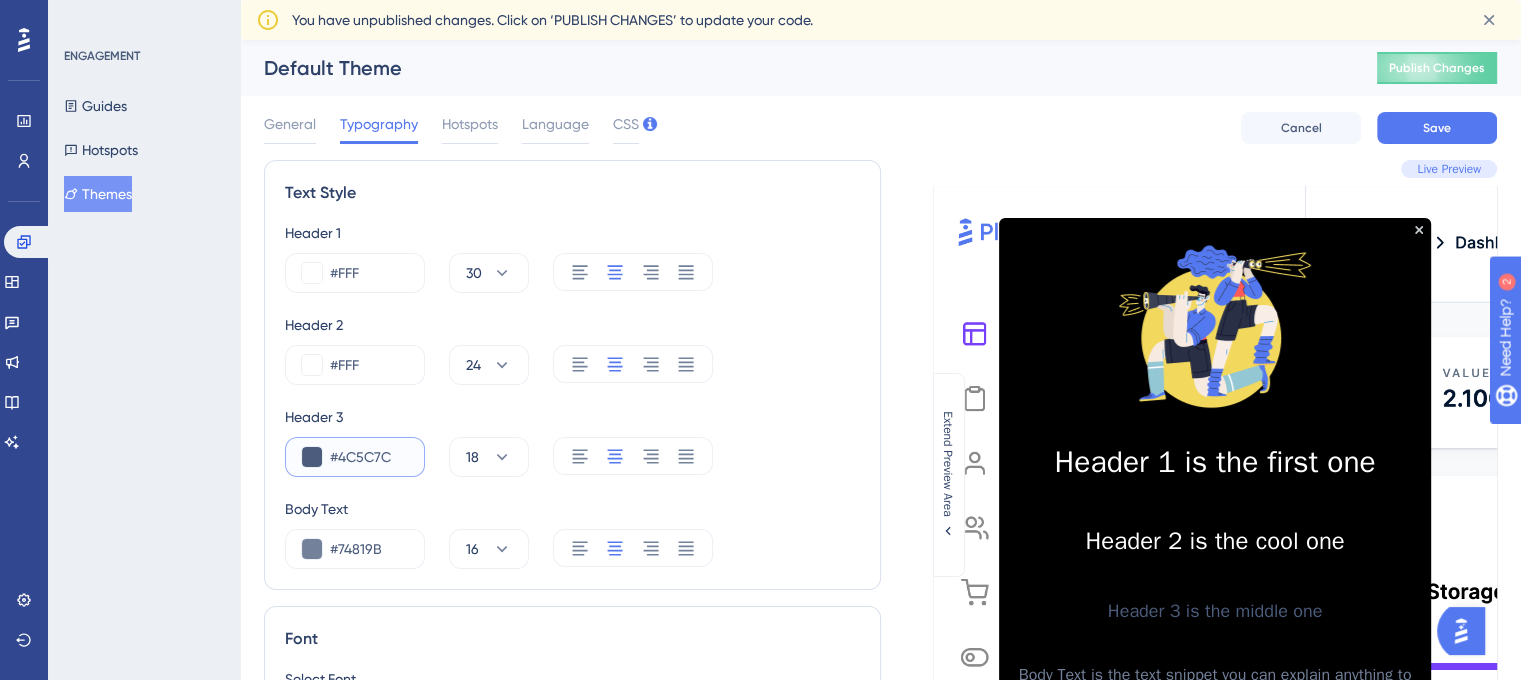 click on "#4C5C7C" at bounding box center (369, 457) 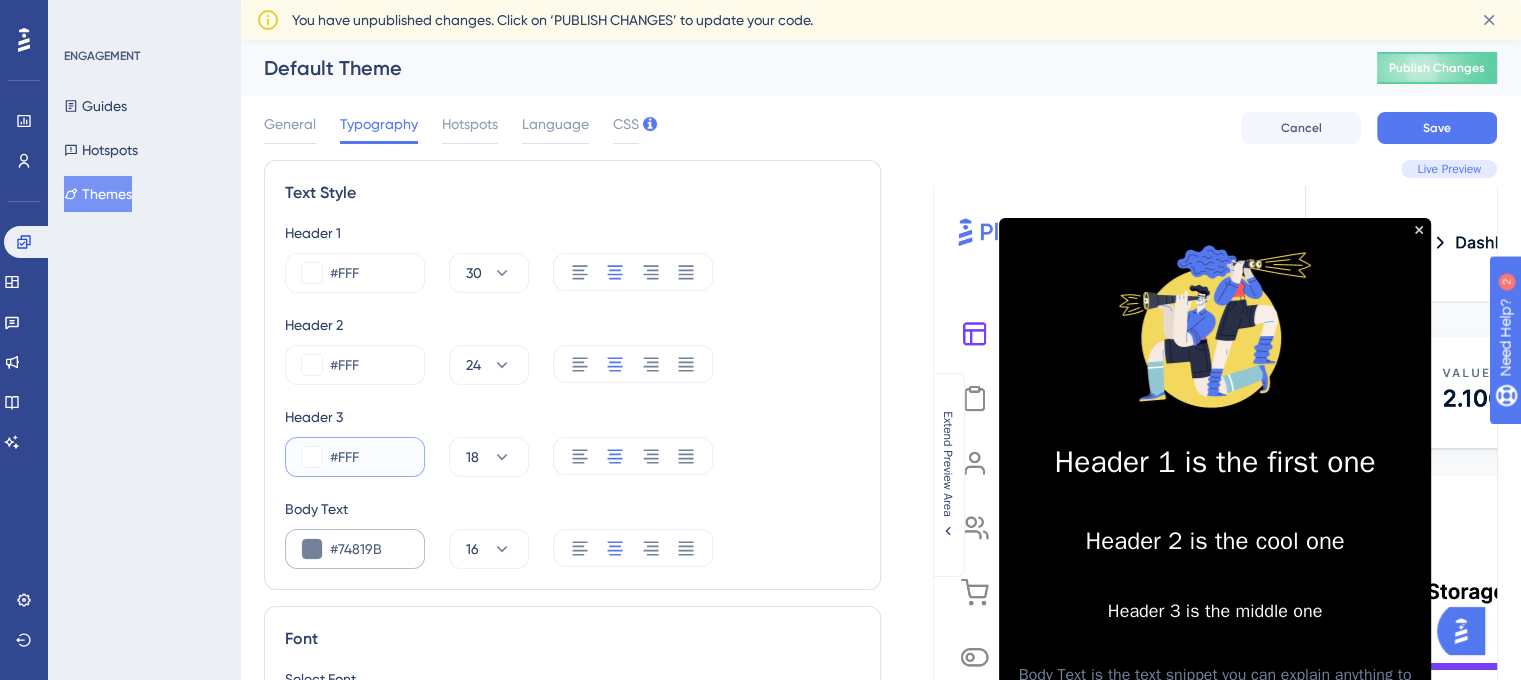 type on "#FFF" 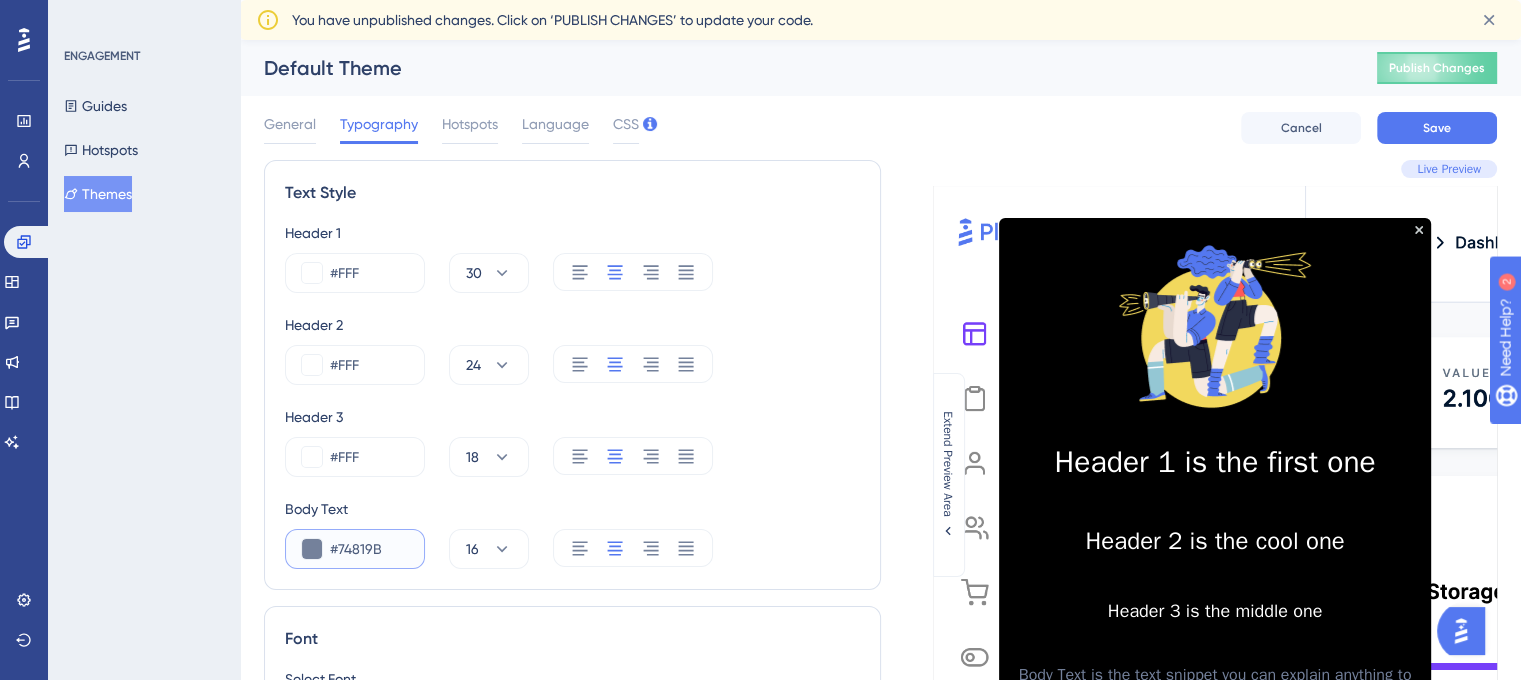 click on "#74819B" at bounding box center (369, 549) 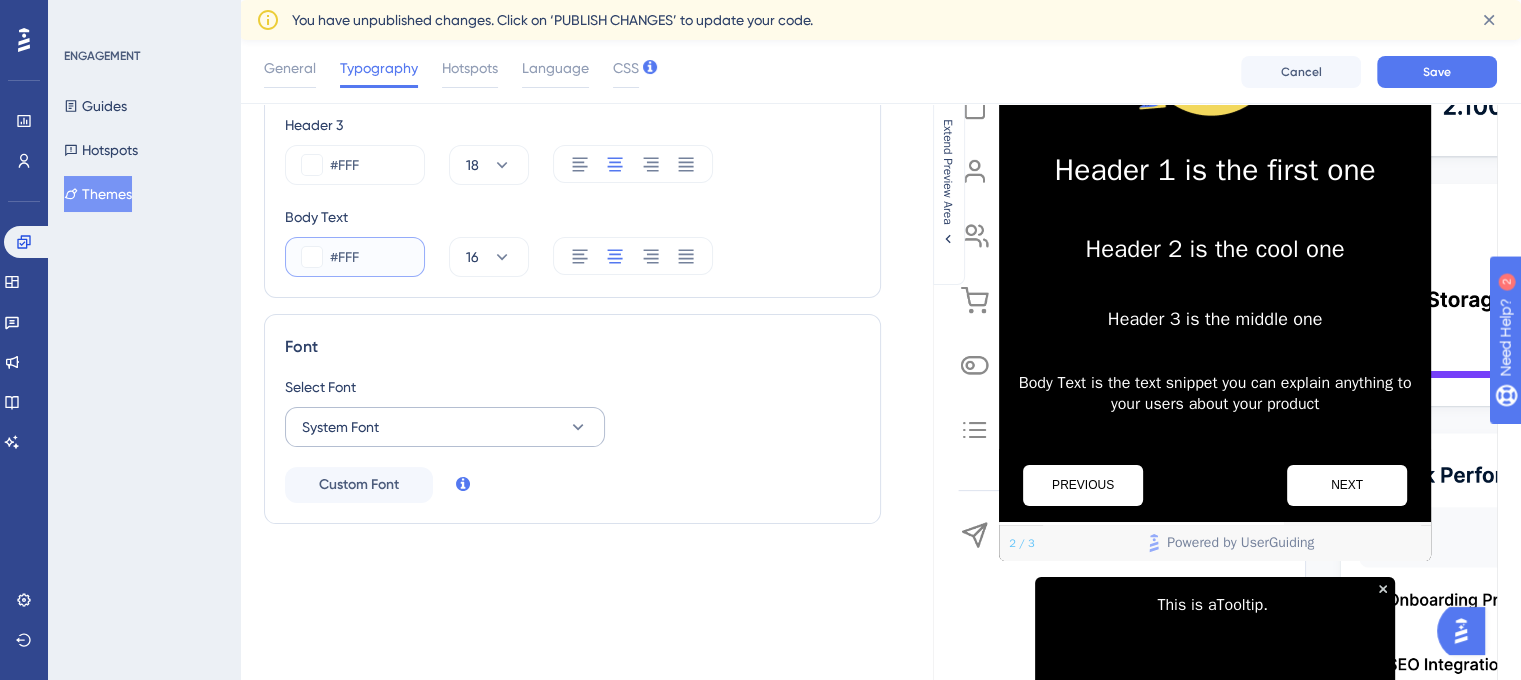 type on "#FFF" 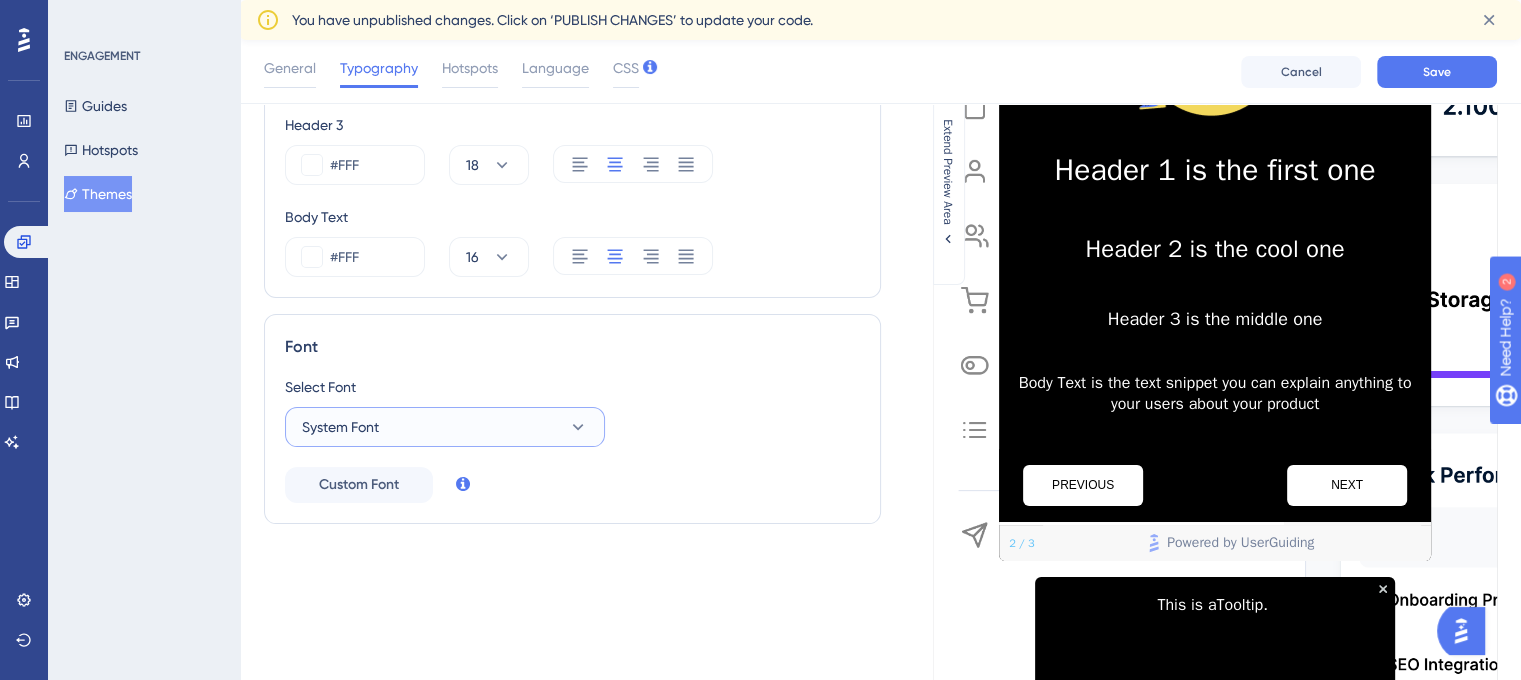 click on "System Font" at bounding box center (445, 427) 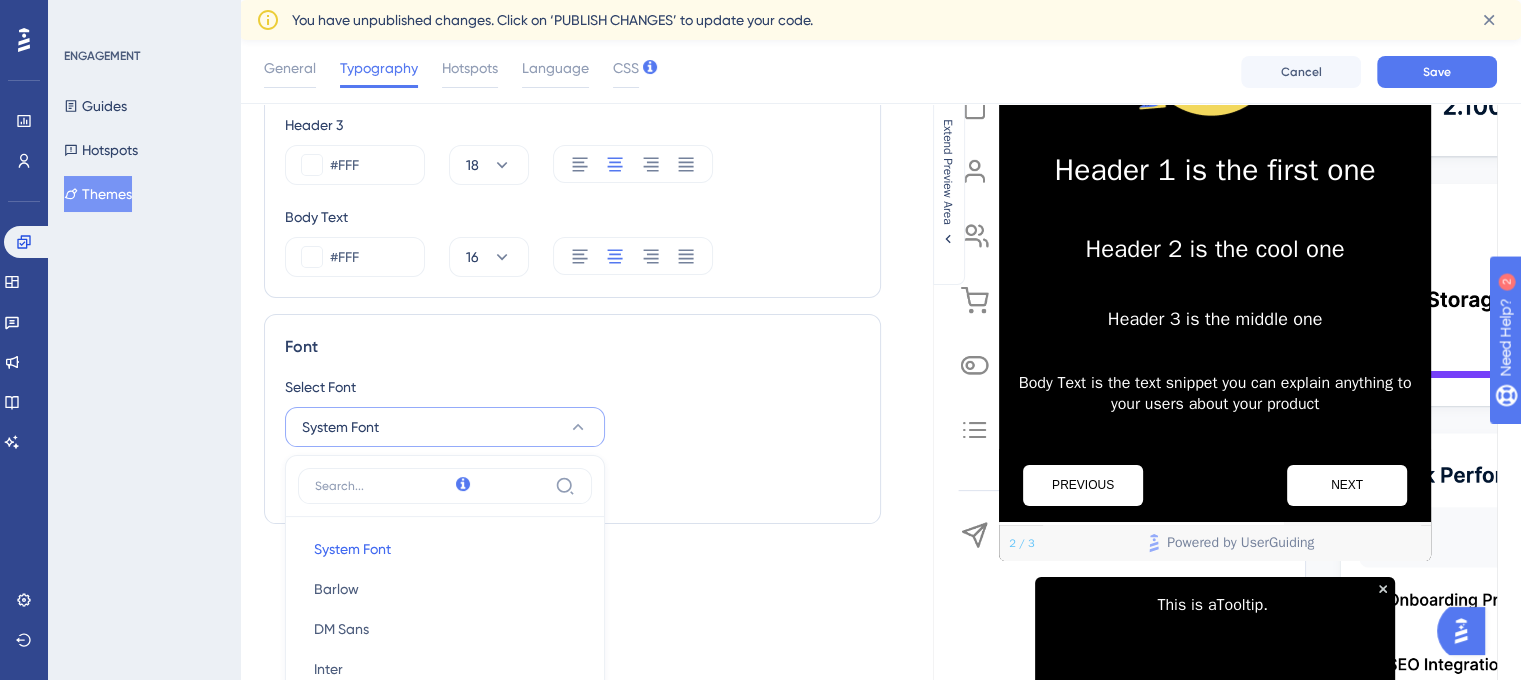 scroll, scrollTop: 612, scrollLeft: 0, axis: vertical 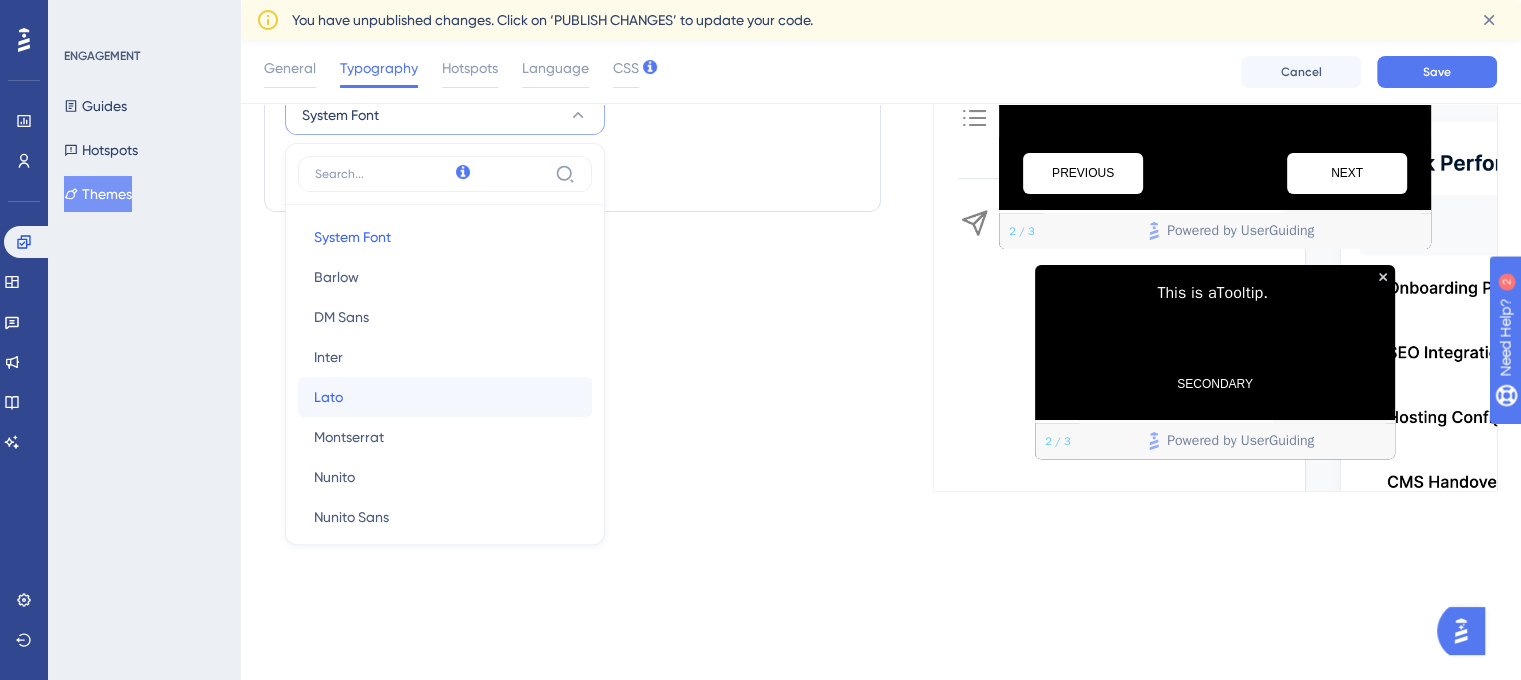 click on "Lato Lato" at bounding box center [445, 397] 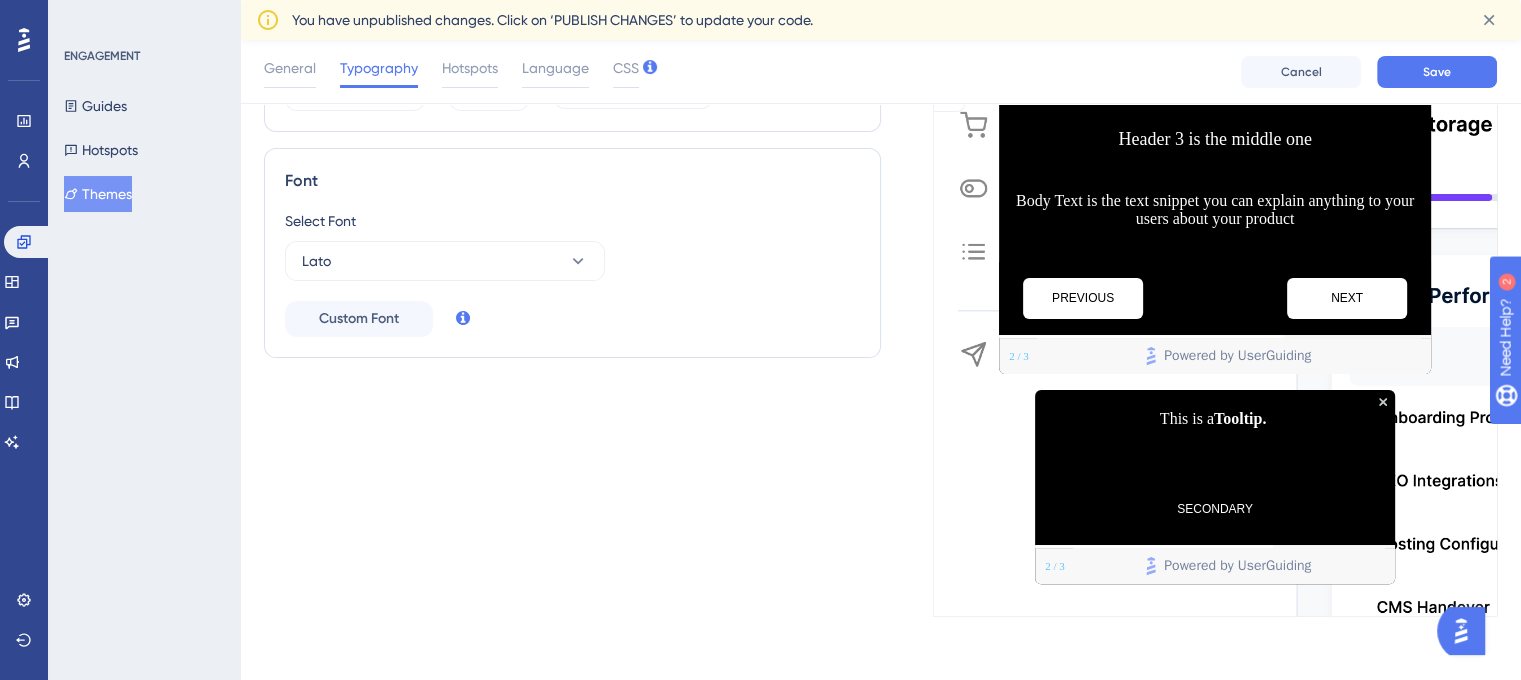 scroll, scrollTop: 367, scrollLeft: 0, axis: vertical 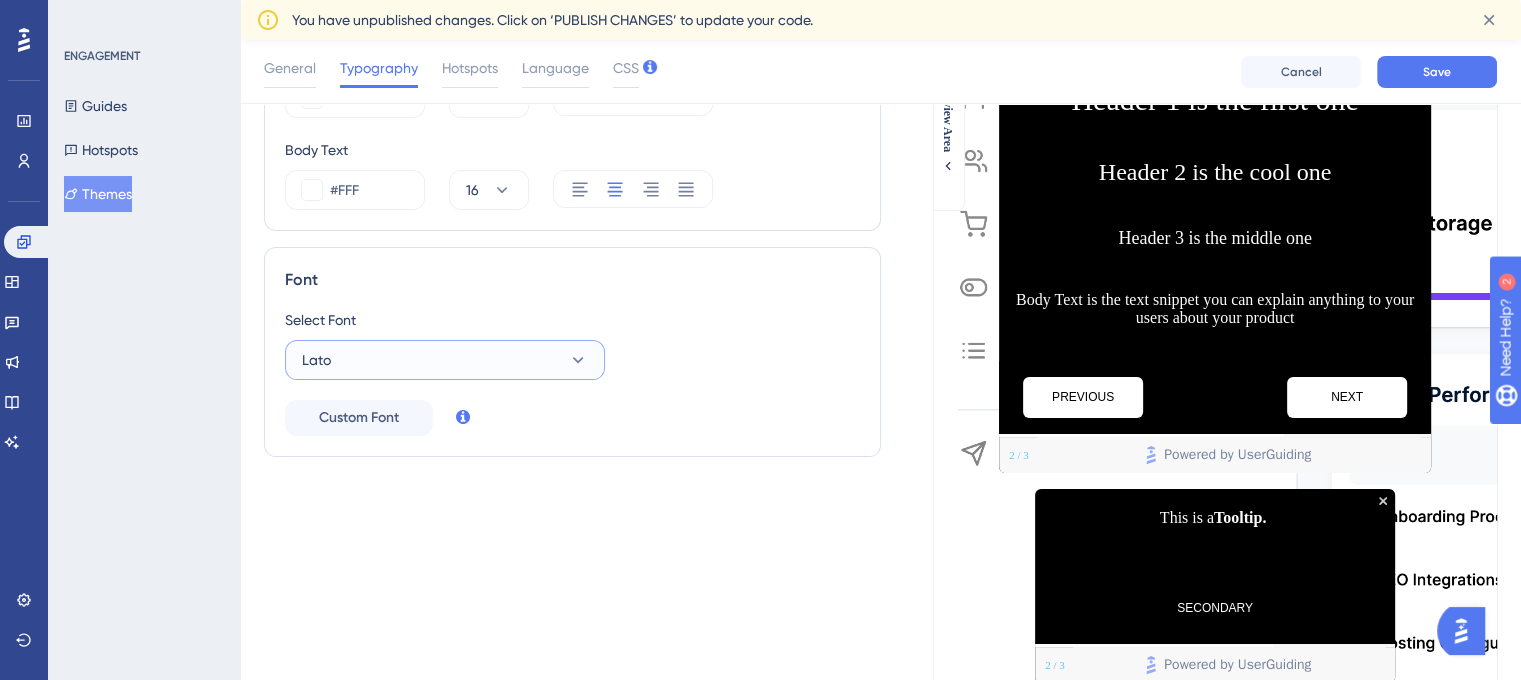 click on "Lato" at bounding box center [445, 360] 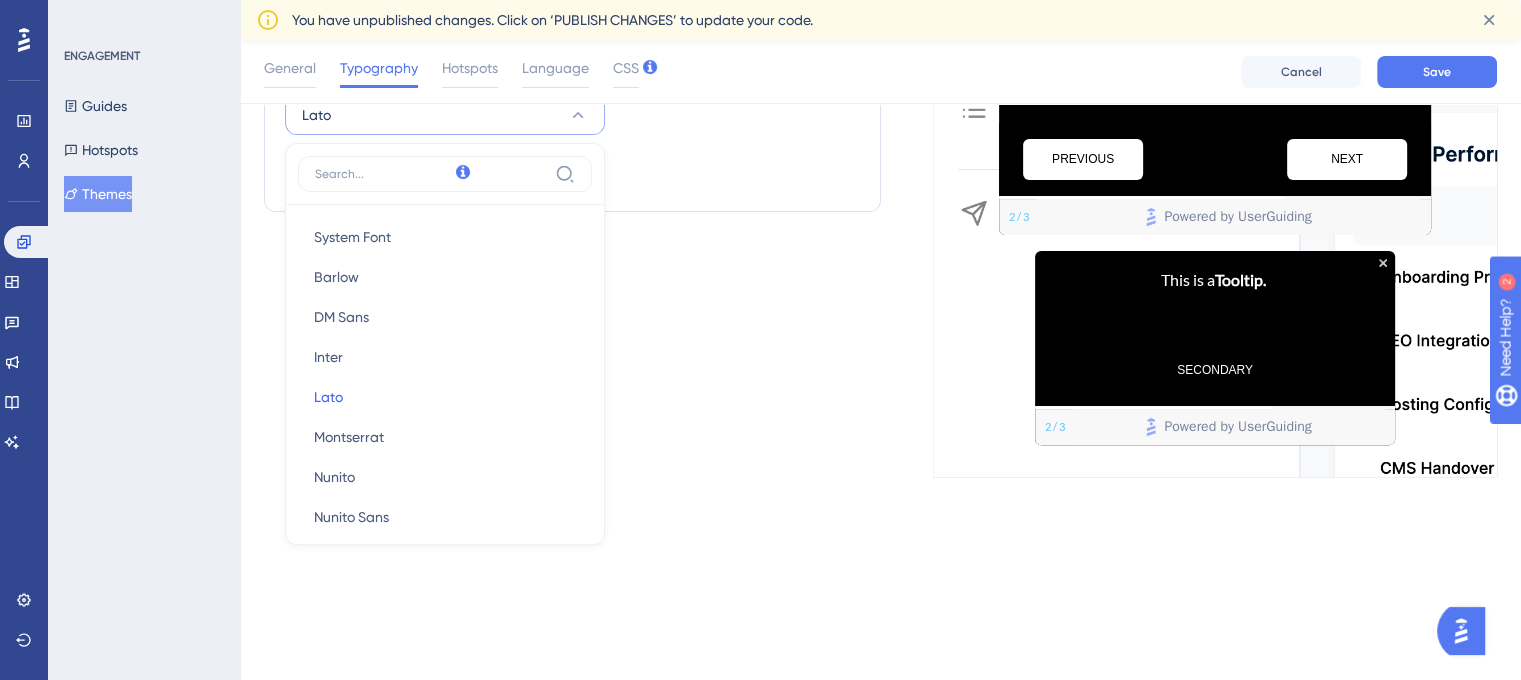 click on "Text Style Header 1 #FFF 30 Header 2 #FFF 24 Header 3 #FFF 18 Body Text #FFF 16 Font Select Font Lato System Font System Font Barlow Barlow DM Sans DM Sans Inter Inter Lato Lato Montserrat Montserrat Nunito Nunito Nunito Sans Nunito Sans Open Sans Open Sans Poppins Poppins Quicksand Quicksand Raleway Raleway Roboto Roboto Rubik Rubik Source Sans Pro Source Sans Pro Custom Font" at bounding box center (572, 16) 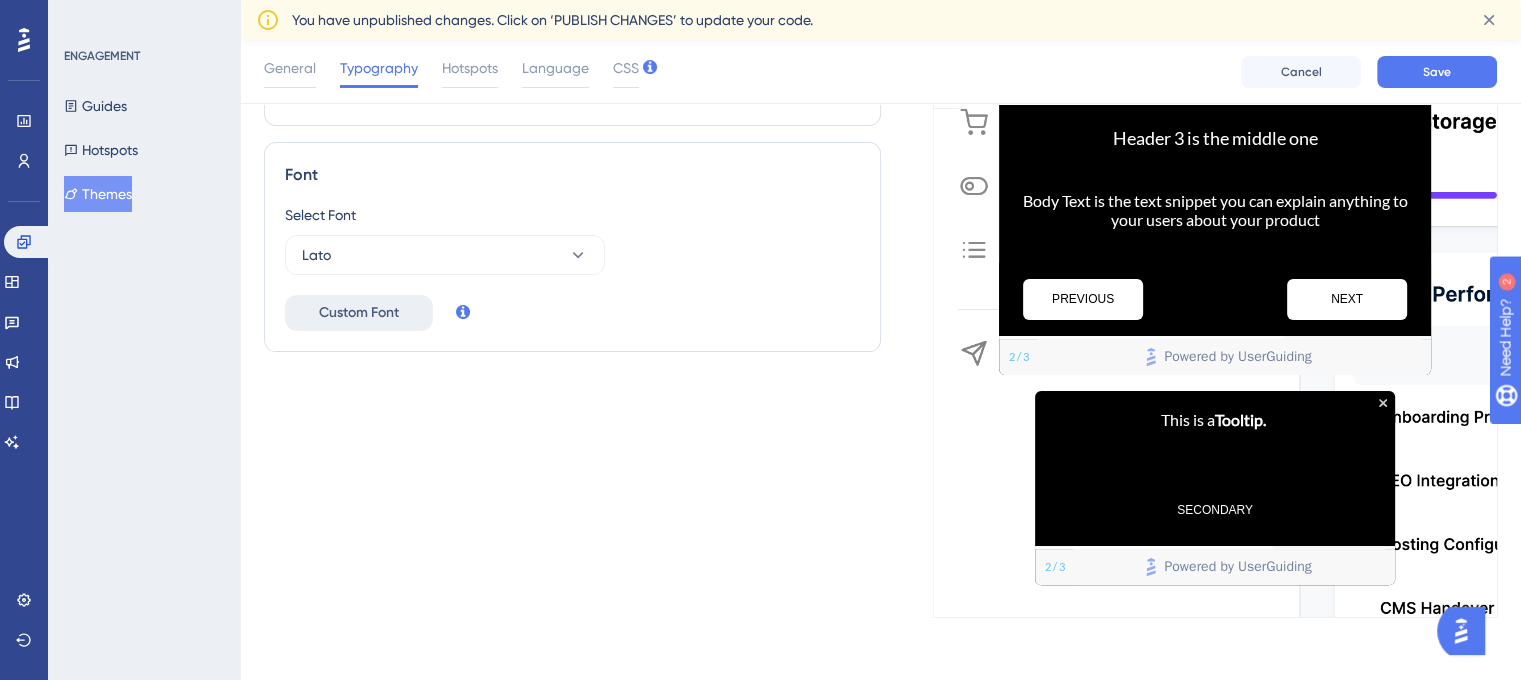 click on "Custom Font" at bounding box center [359, 313] 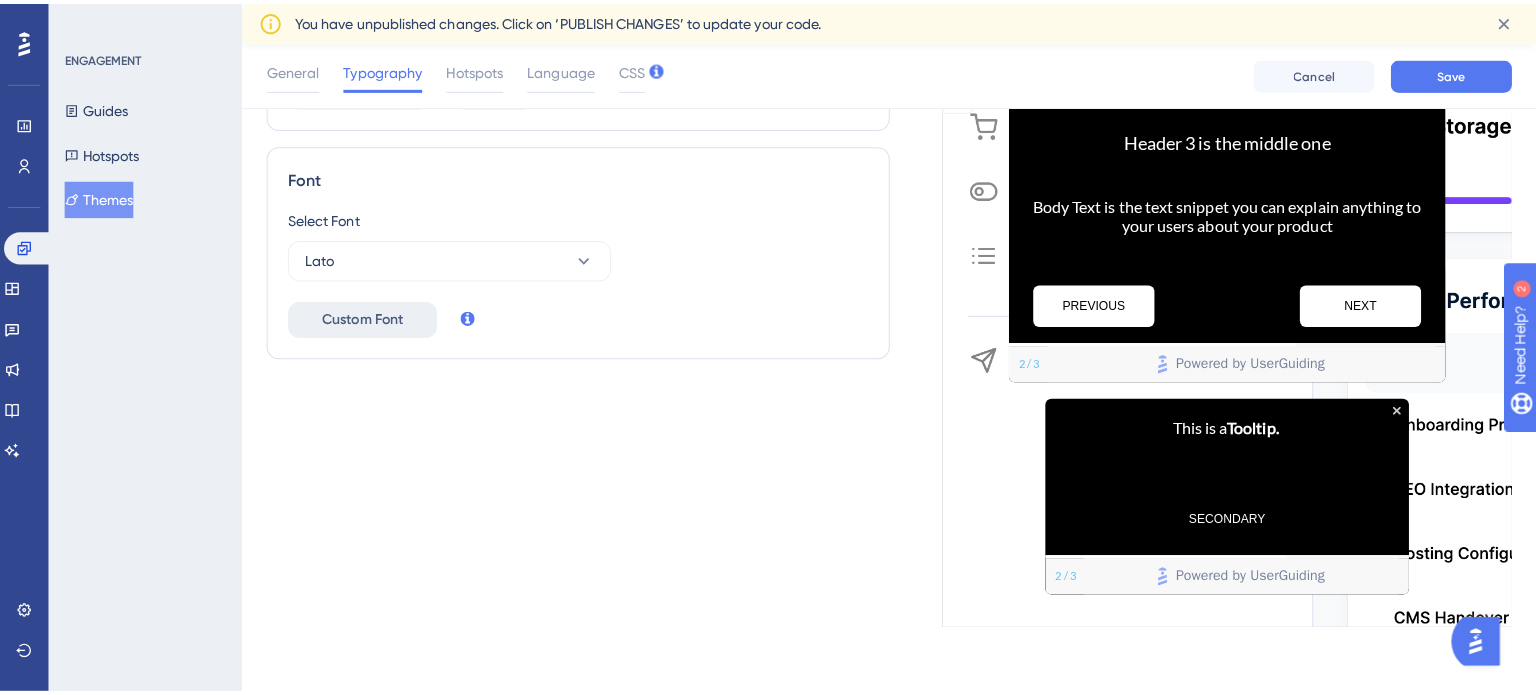 scroll, scrollTop: 457, scrollLeft: 0, axis: vertical 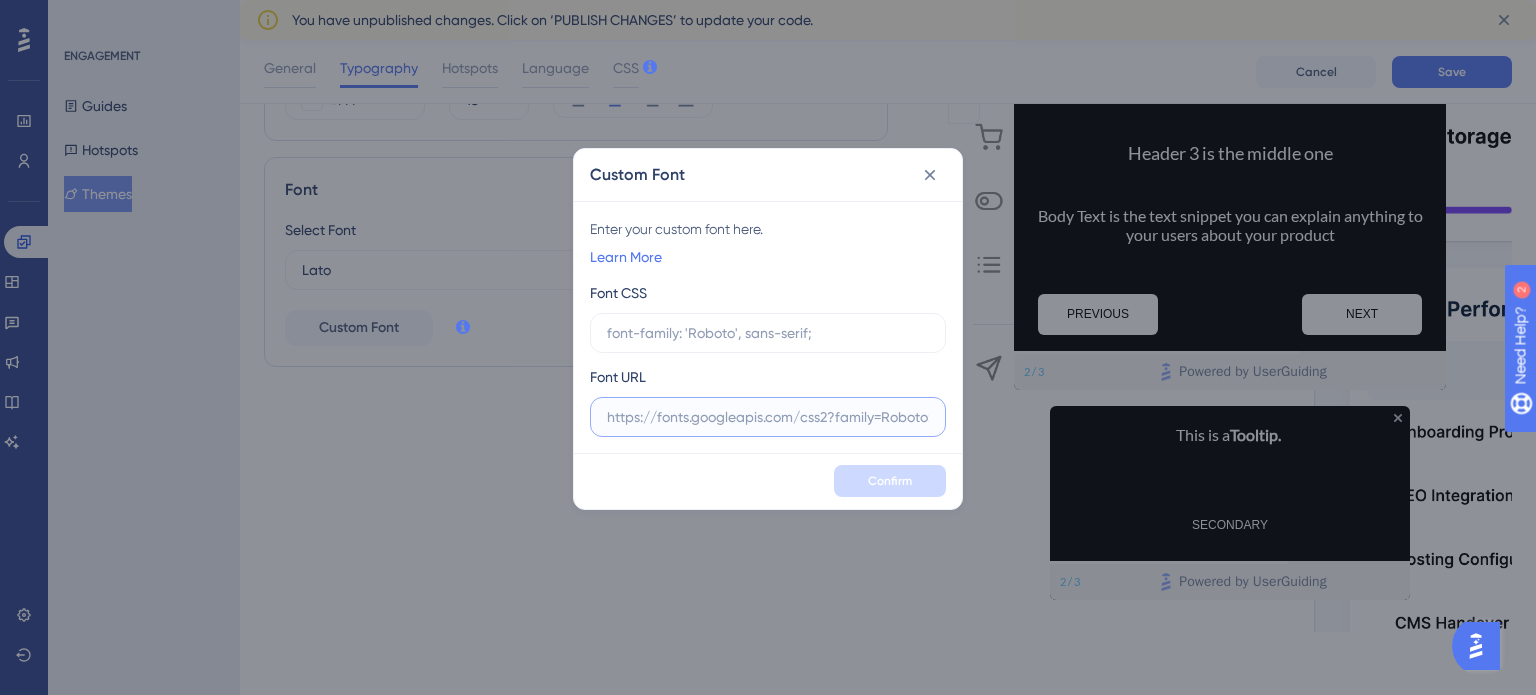 click at bounding box center (768, 417) 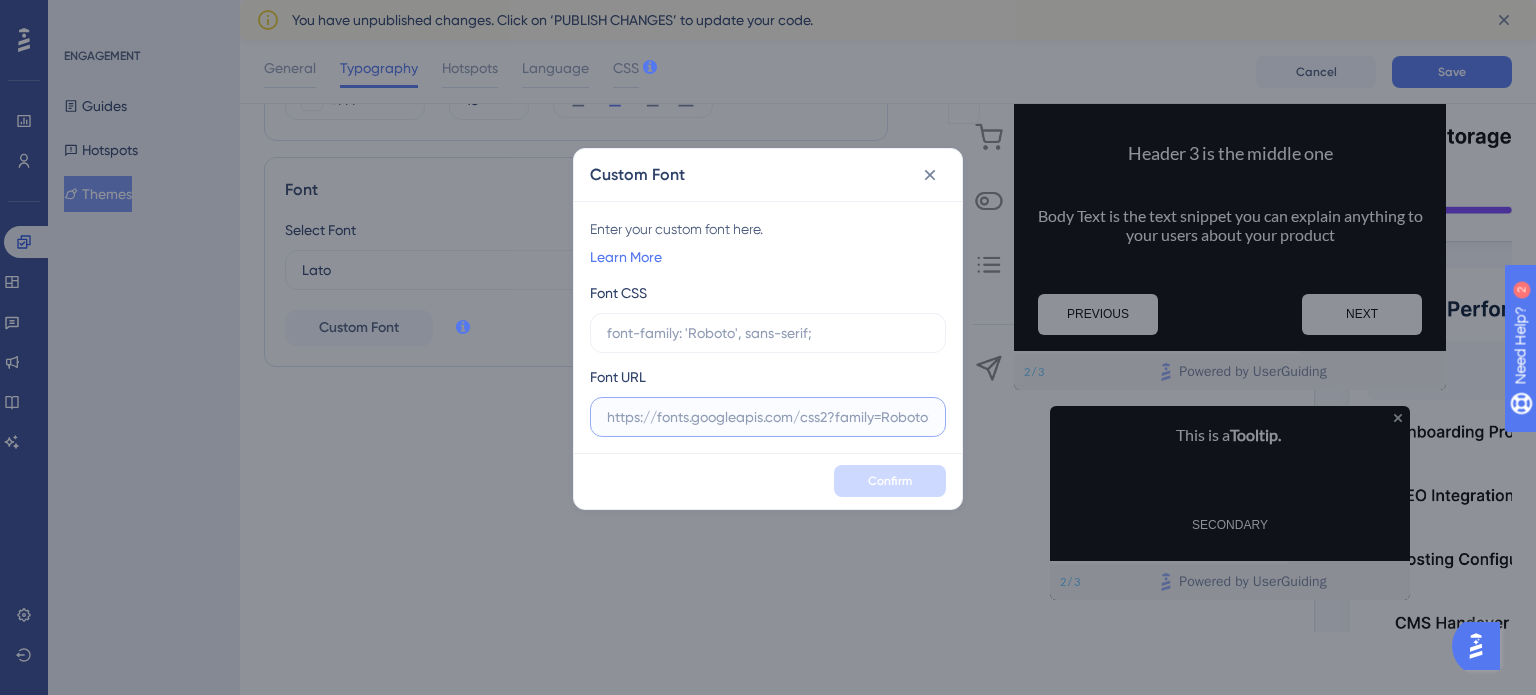 drag, startPoint x: 832, startPoint y: 412, endPoint x: 956, endPoint y: 418, distance: 124.14507 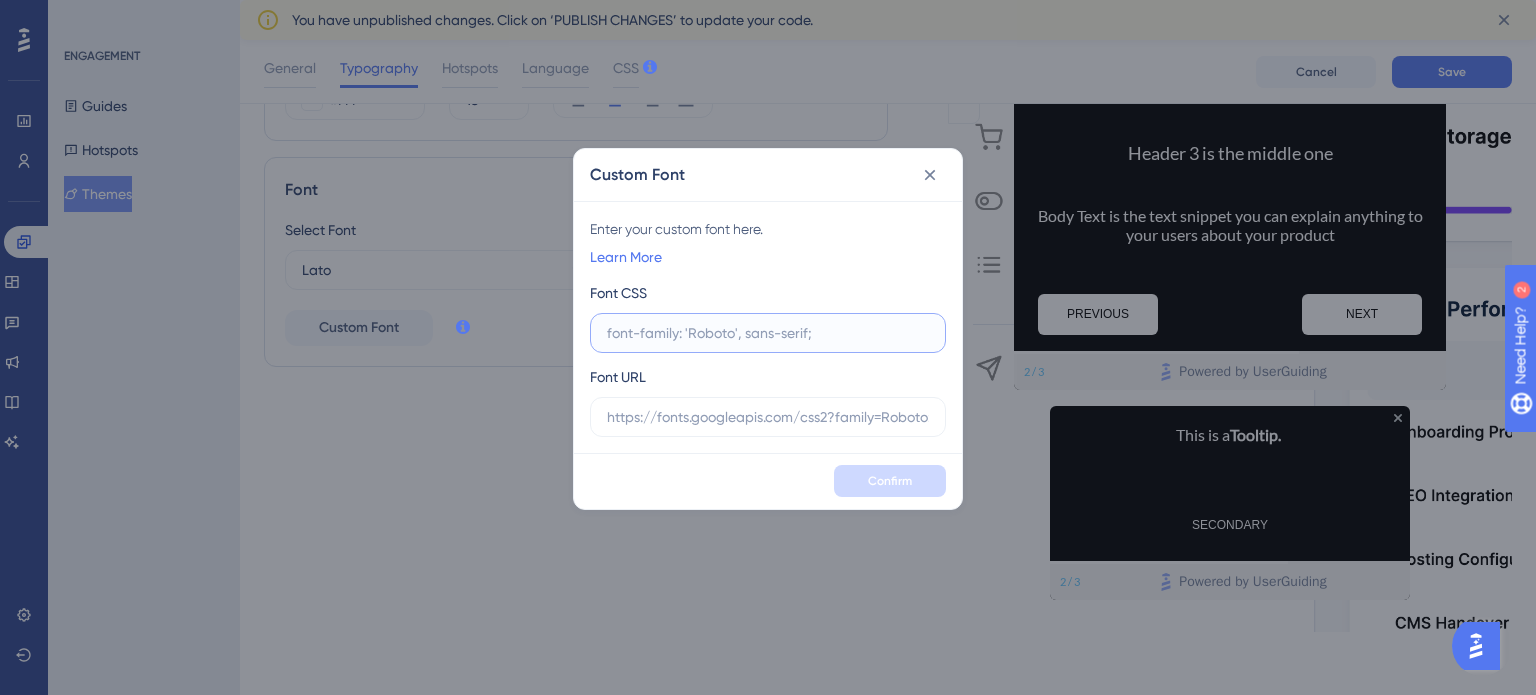 click at bounding box center [768, 333] 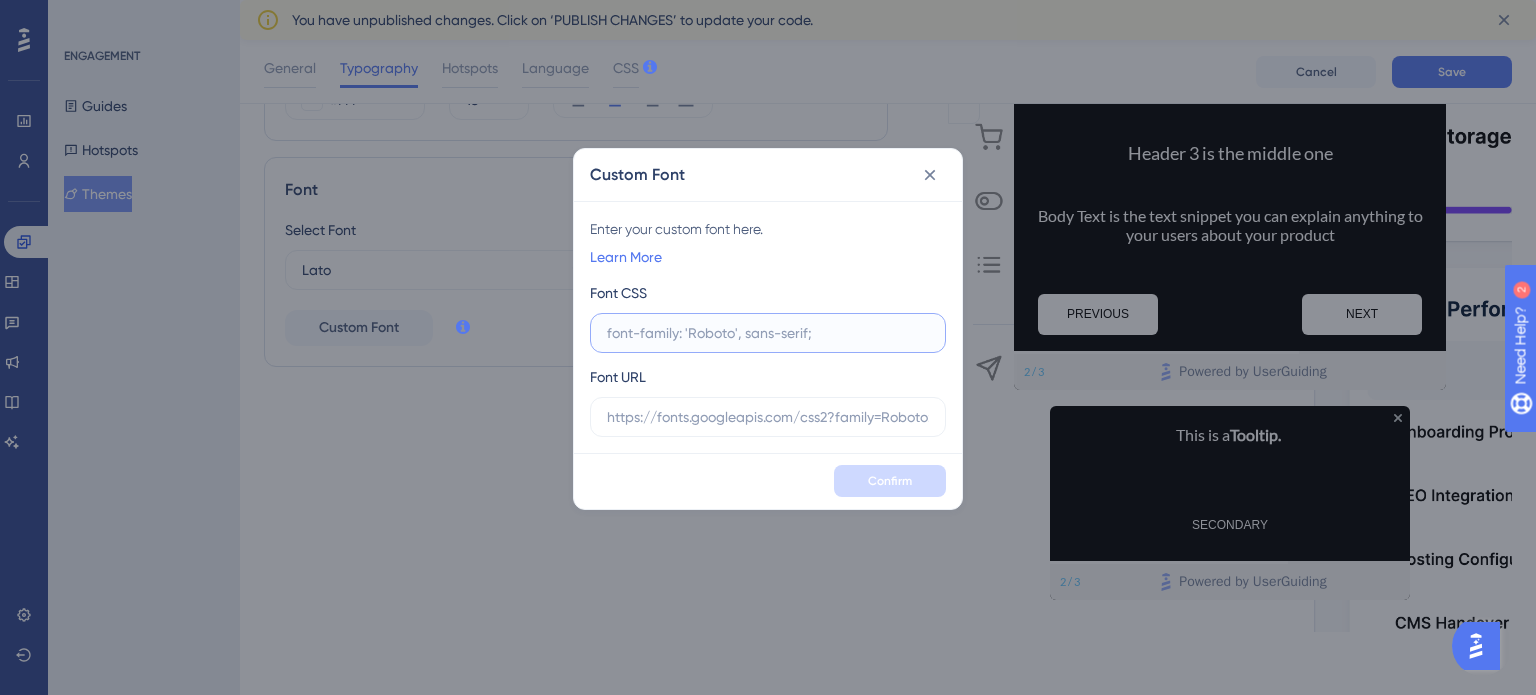 paste on "import 'package:google_fonts/google_fonts.dart';" 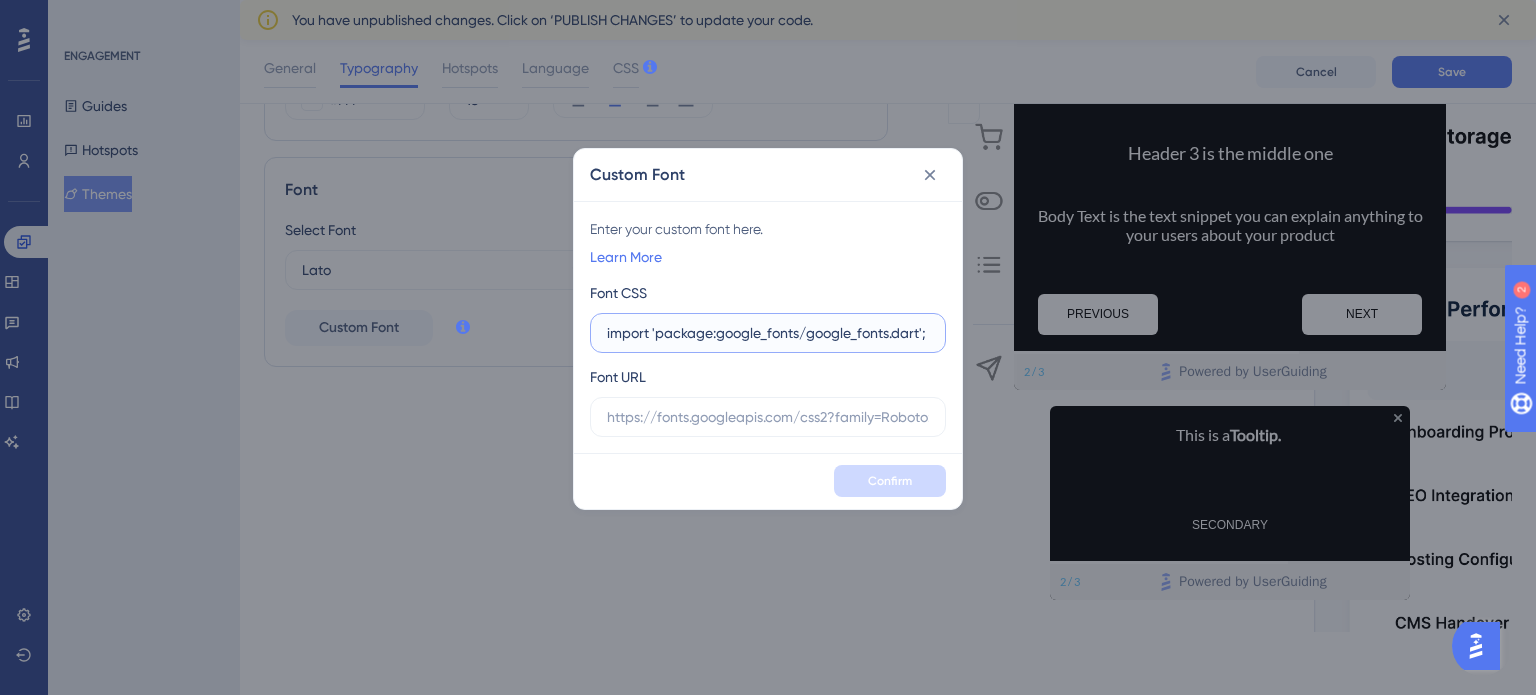 type on "import 'package:google_fonts/google_fonts.dart';" 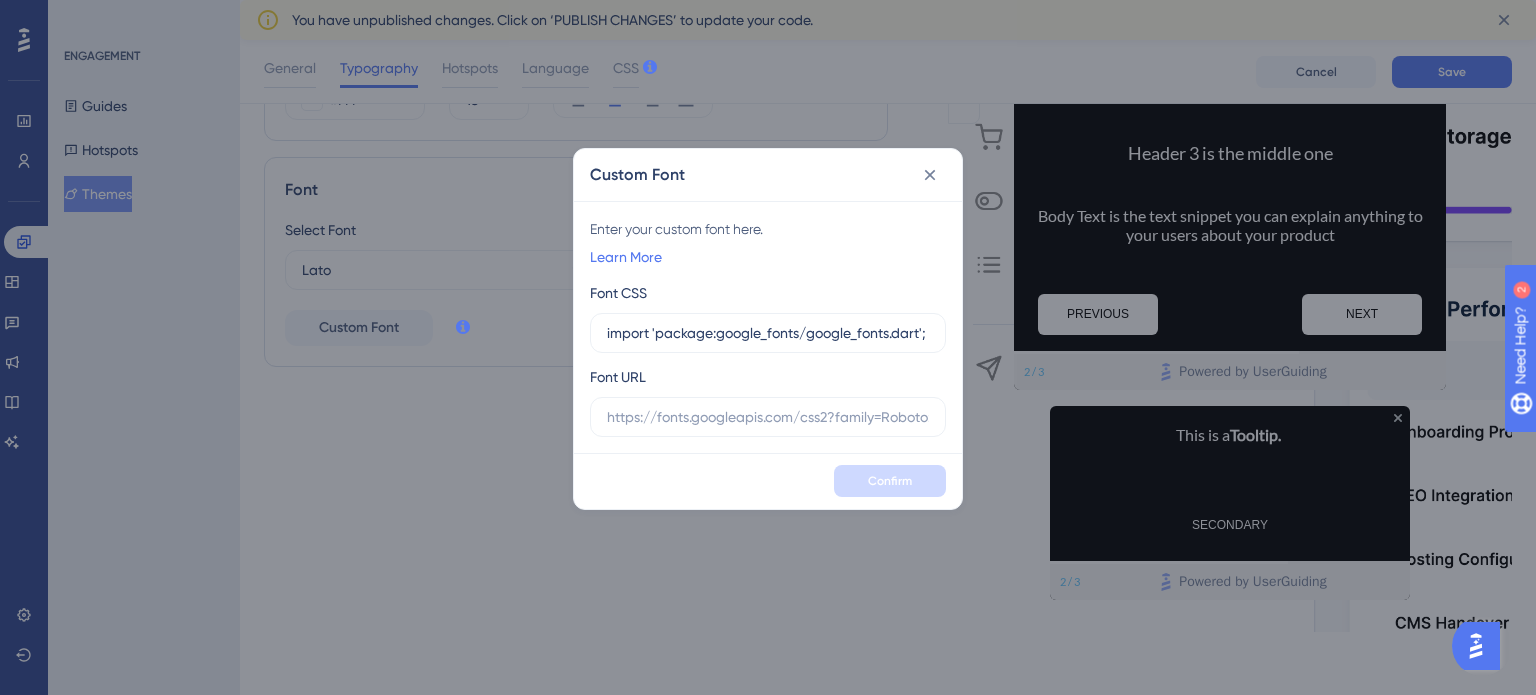 click on "Enter your custom font here." at bounding box center [768, 229] 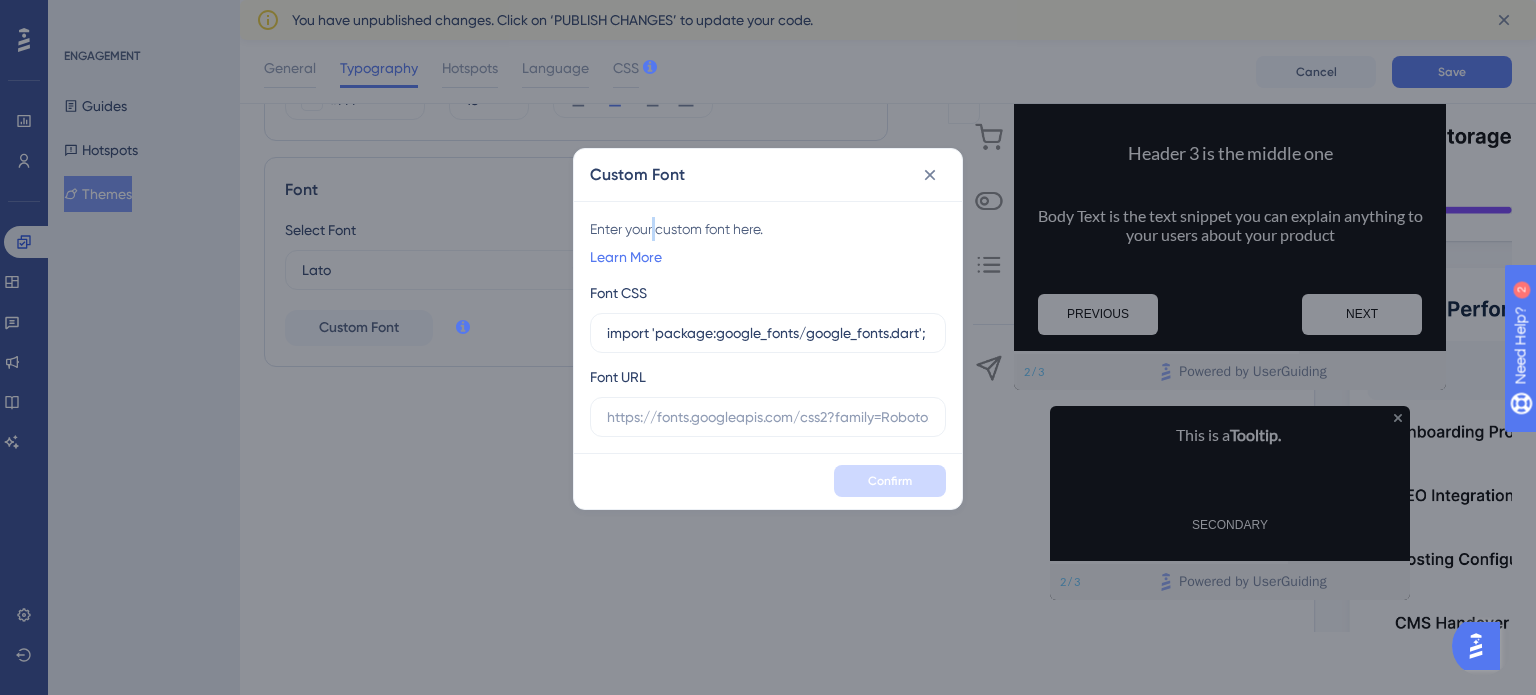 click on "Enter your custom font here." at bounding box center (768, 229) 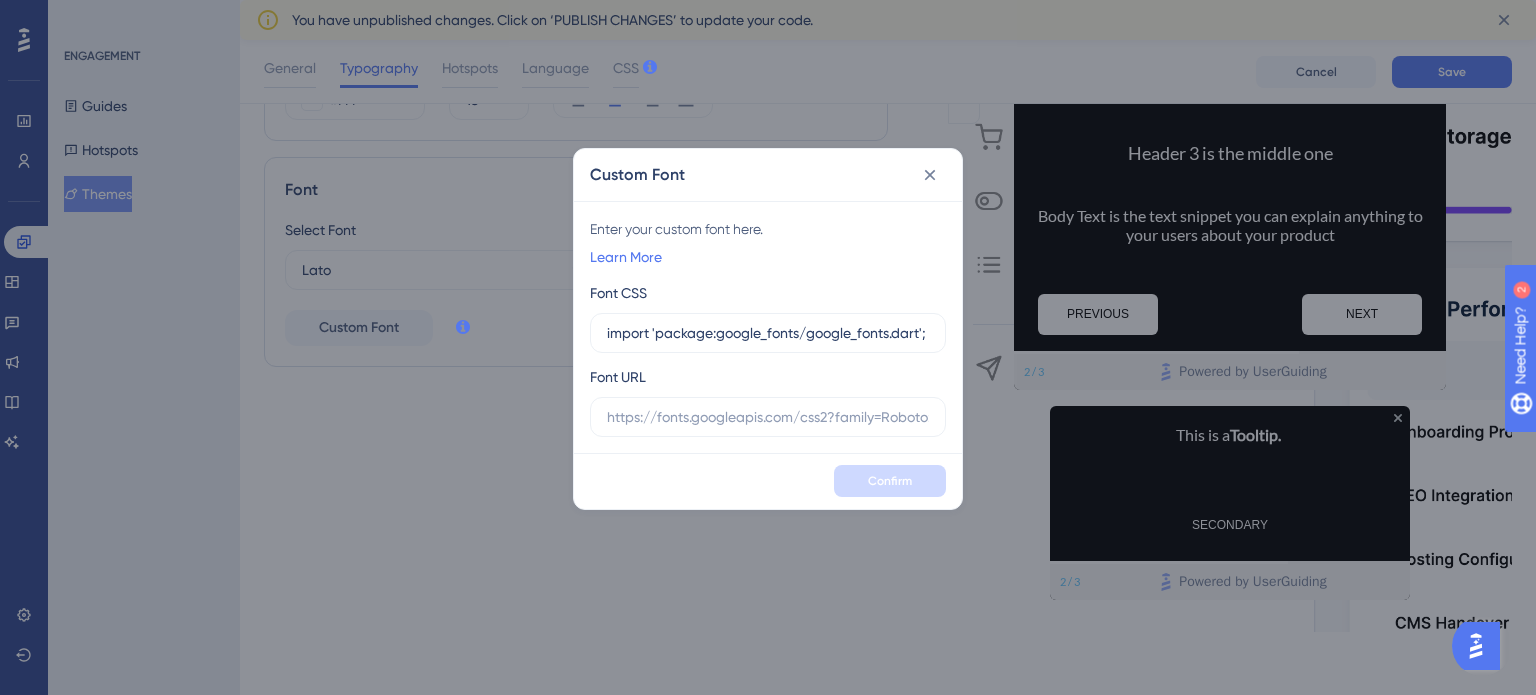 click on "Enter your custom font here. Learn More Font CSS import 'package:google_fonts/google_fonts.dart'; Font URL" at bounding box center [768, 327] 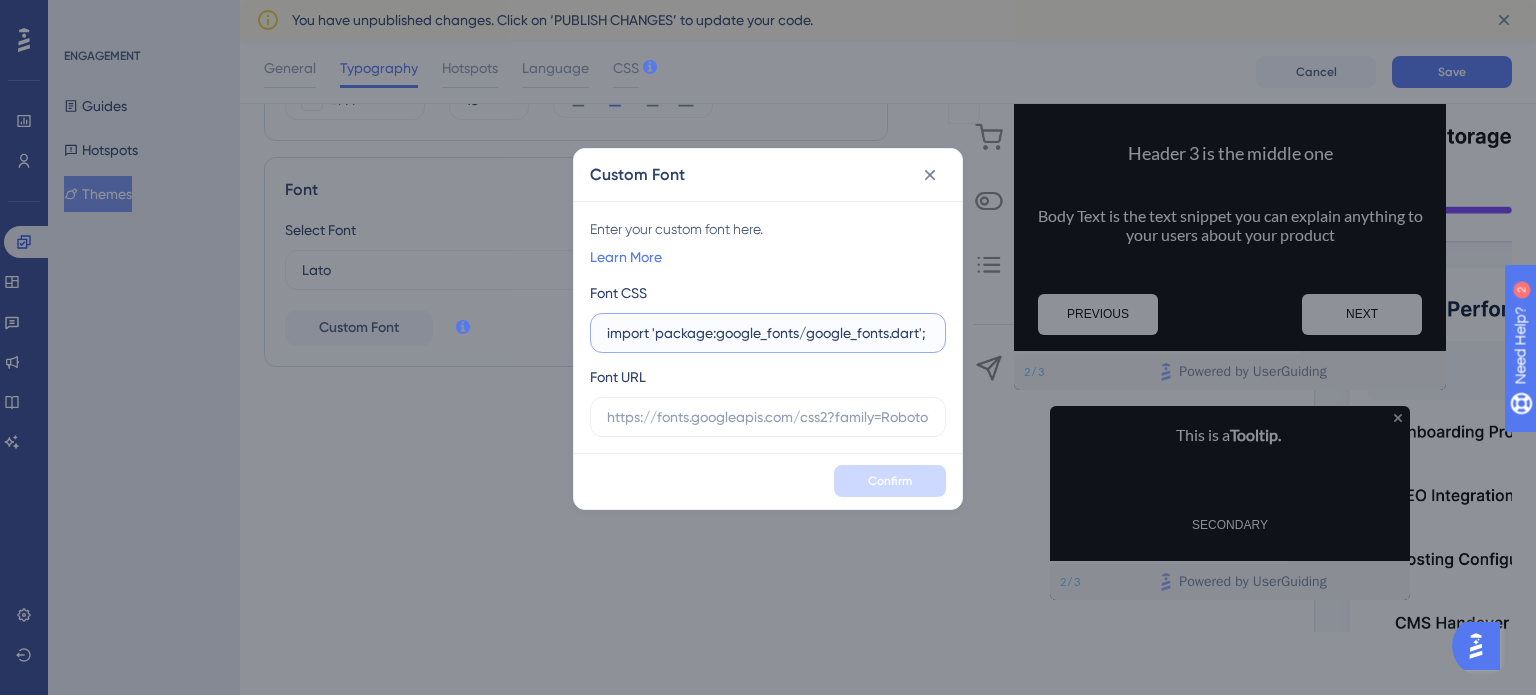 click on "import 'package:google_fonts/google_fonts.dart';" at bounding box center [768, 333] 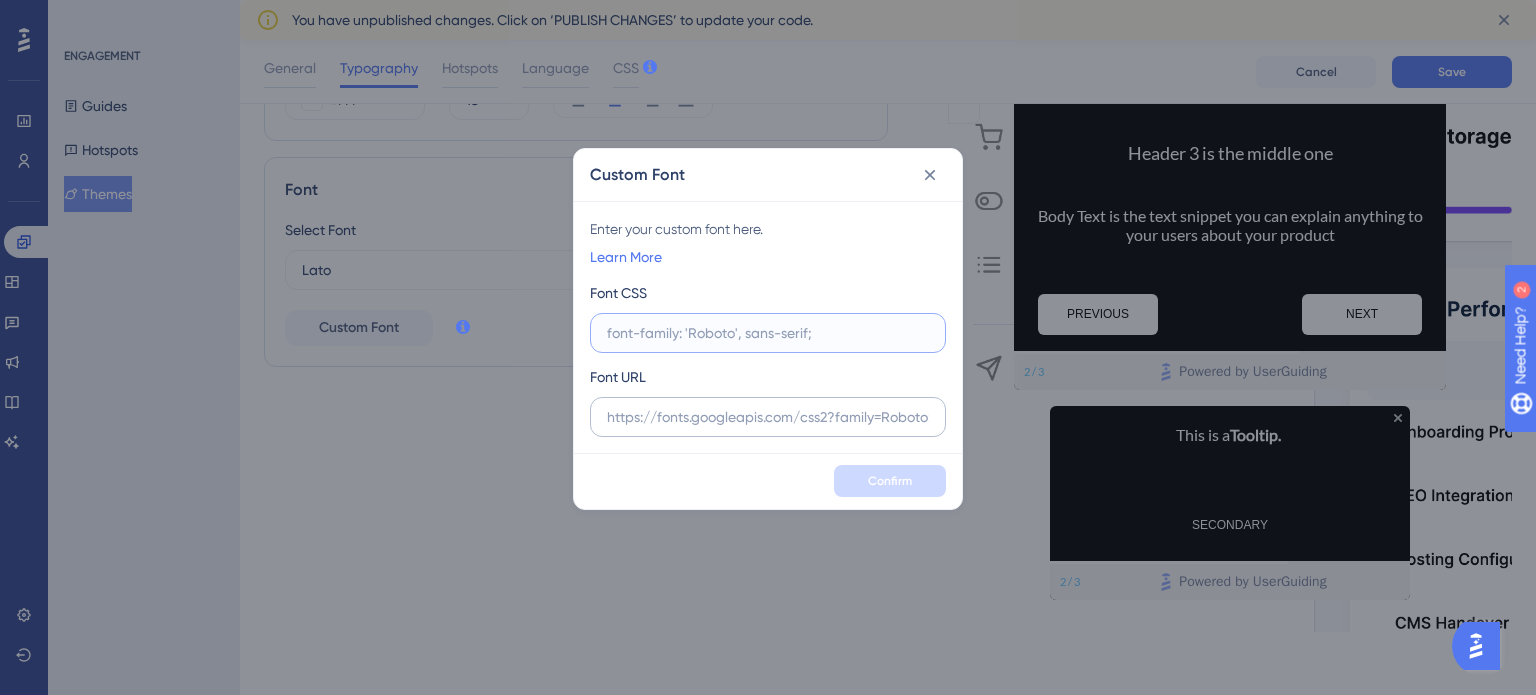 type 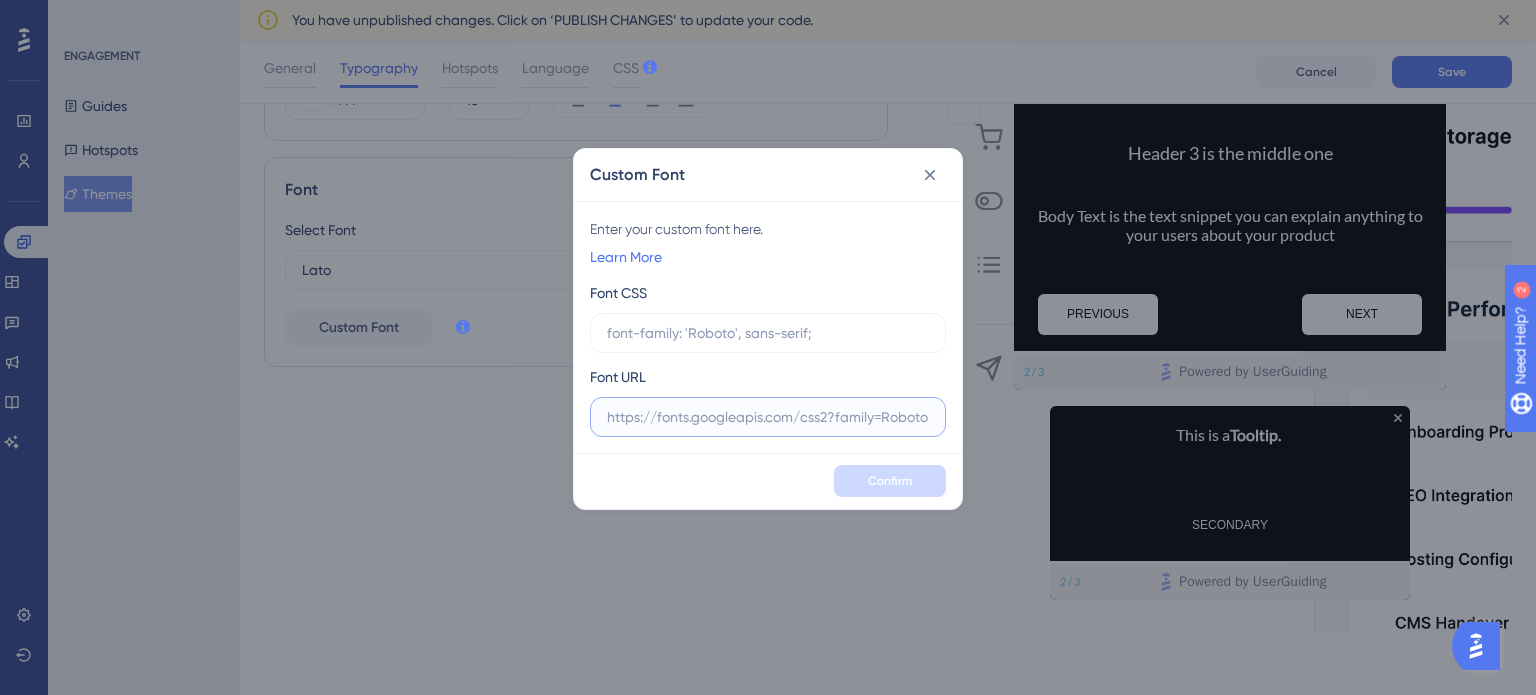 click at bounding box center (768, 417) 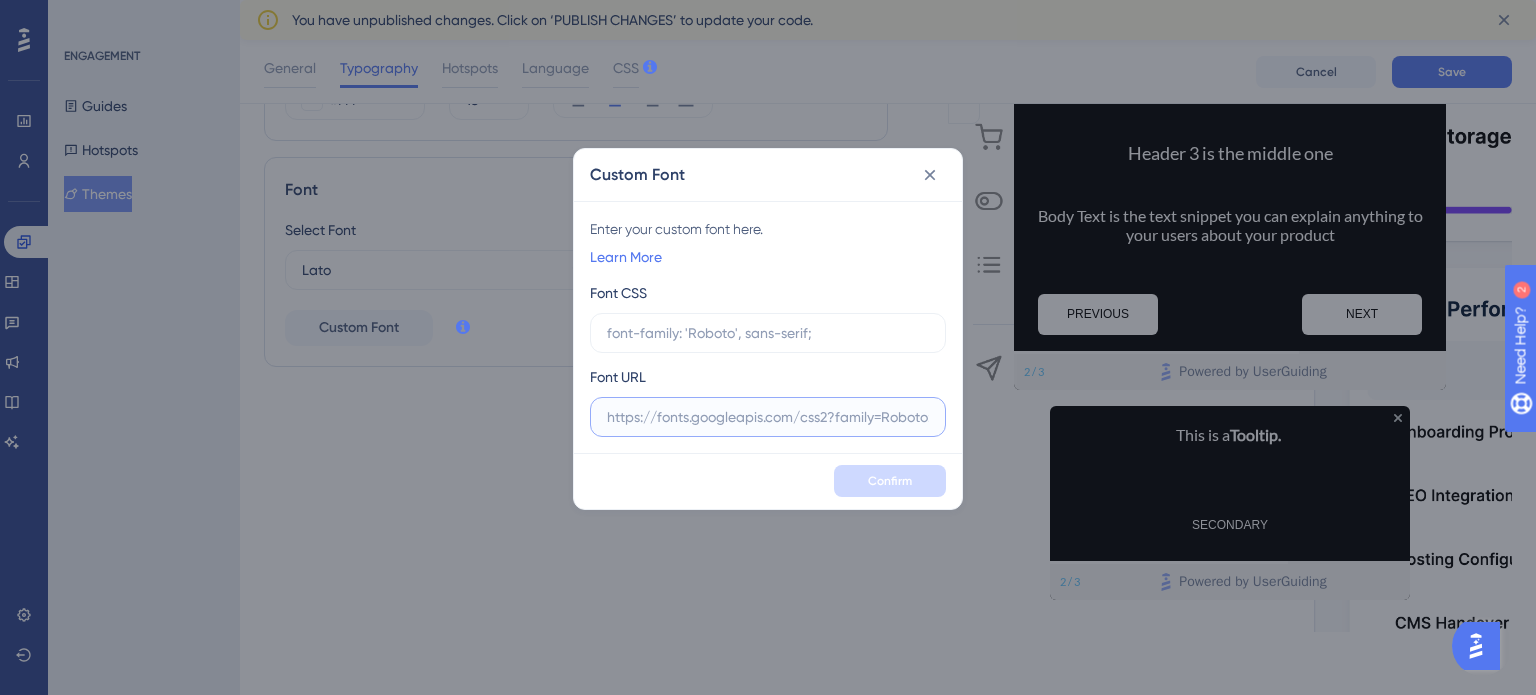 drag, startPoint x: 827, startPoint y: 421, endPoint x: 1167, endPoint y: 29, distance: 518.90656 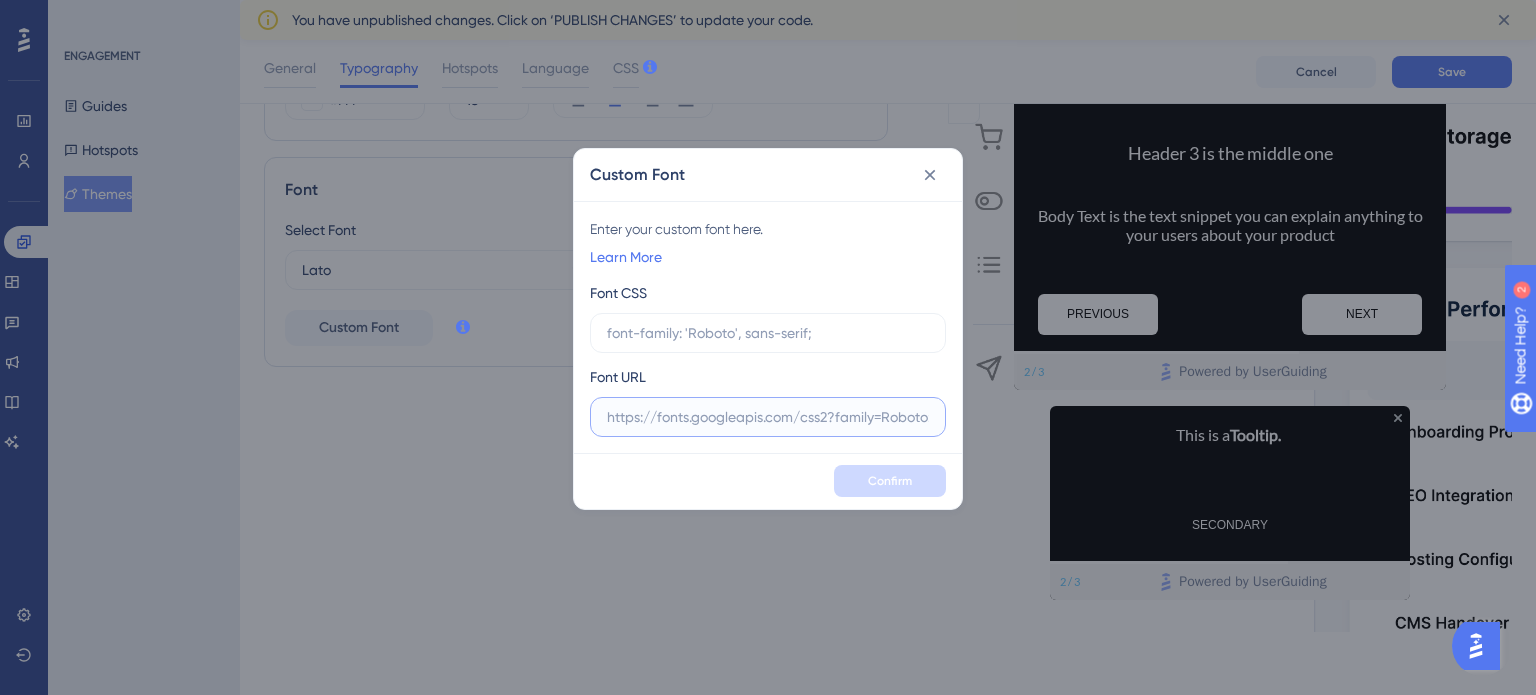 click at bounding box center [768, 417] 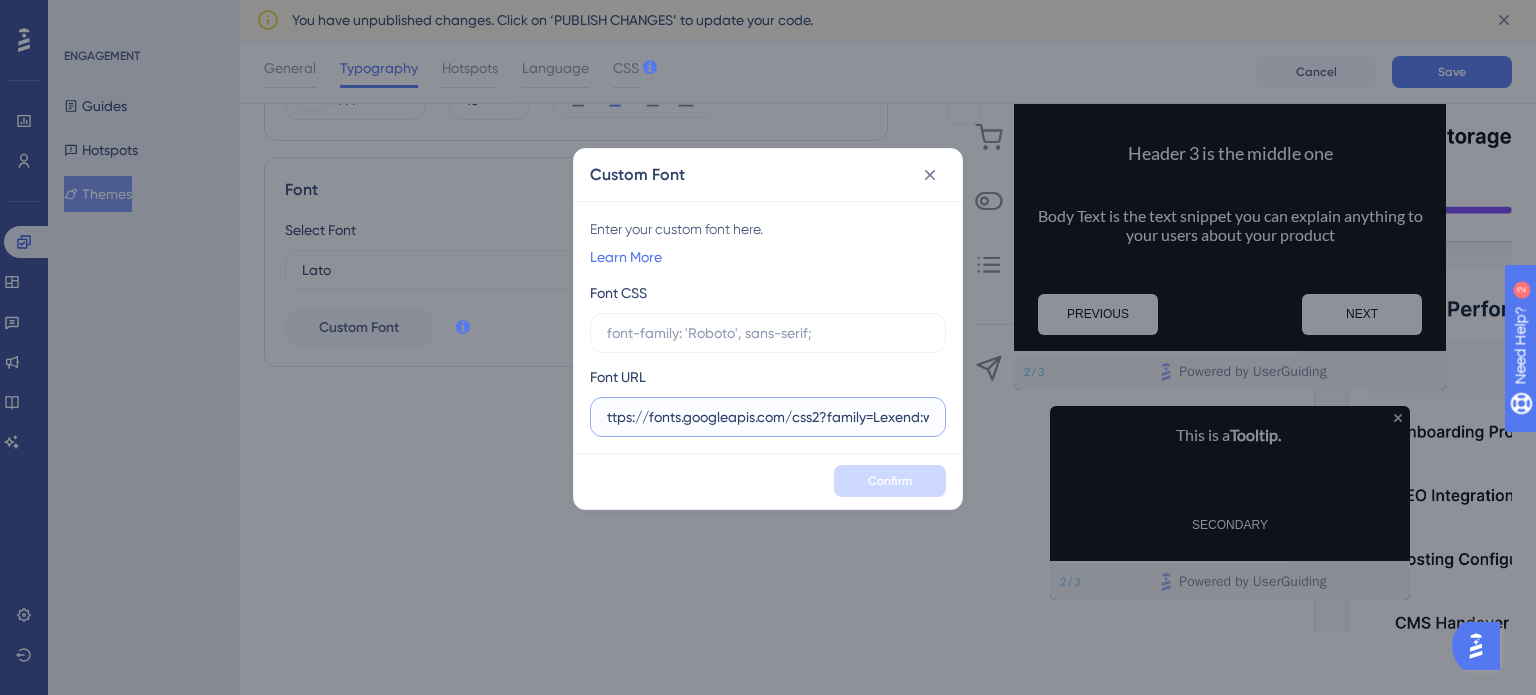 scroll, scrollTop: 0, scrollLeft: 188, axis: horizontal 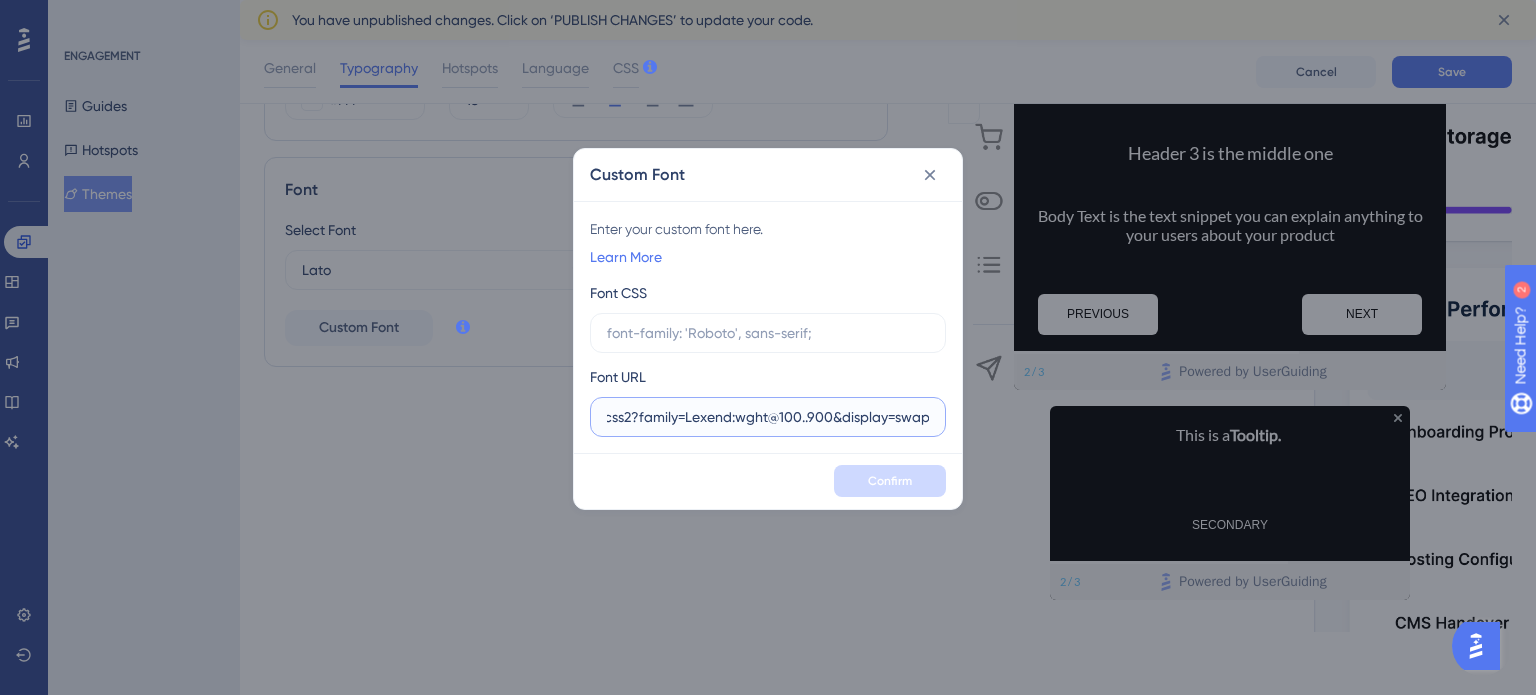 type on "ttps://fonts.googleapis.com/css2?family=Lexend:wght@100..900&display=swap" 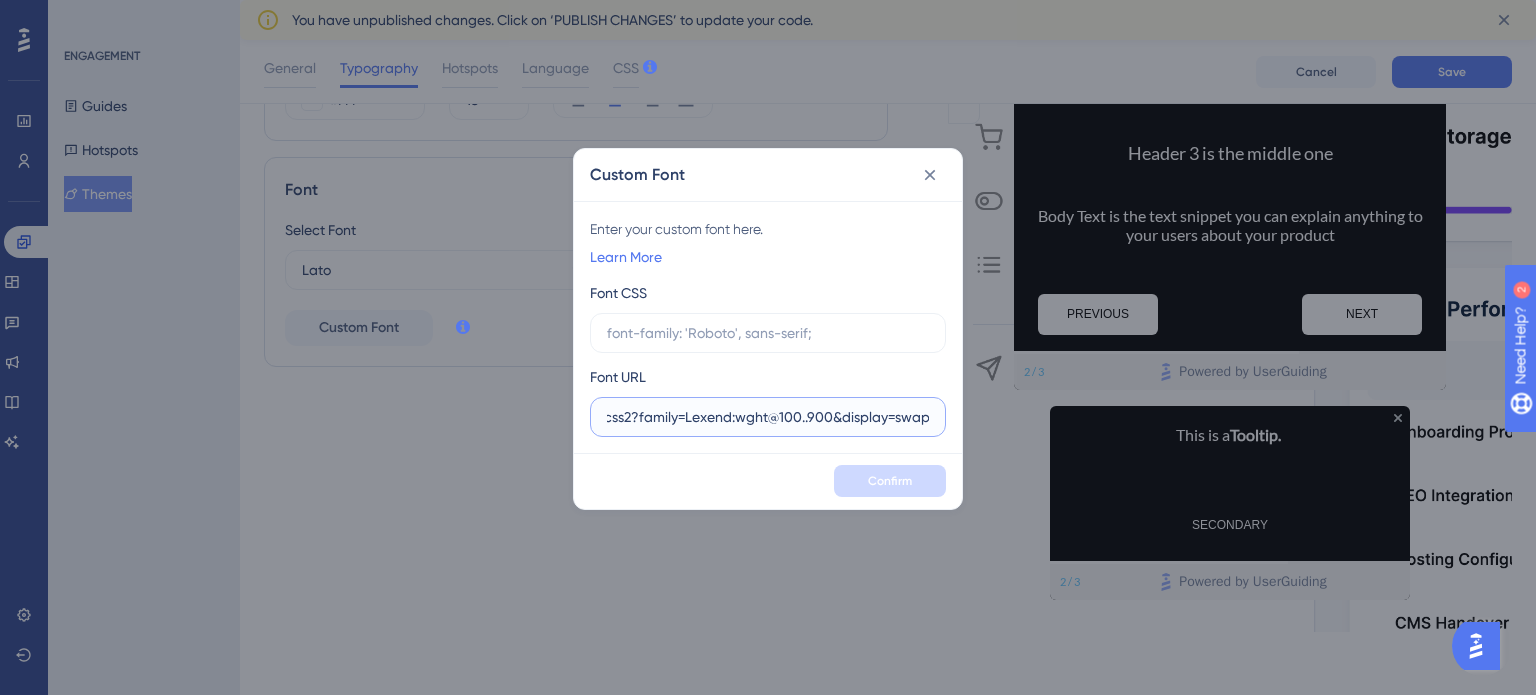 scroll, scrollTop: 0, scrollLeft: 0, axis: both 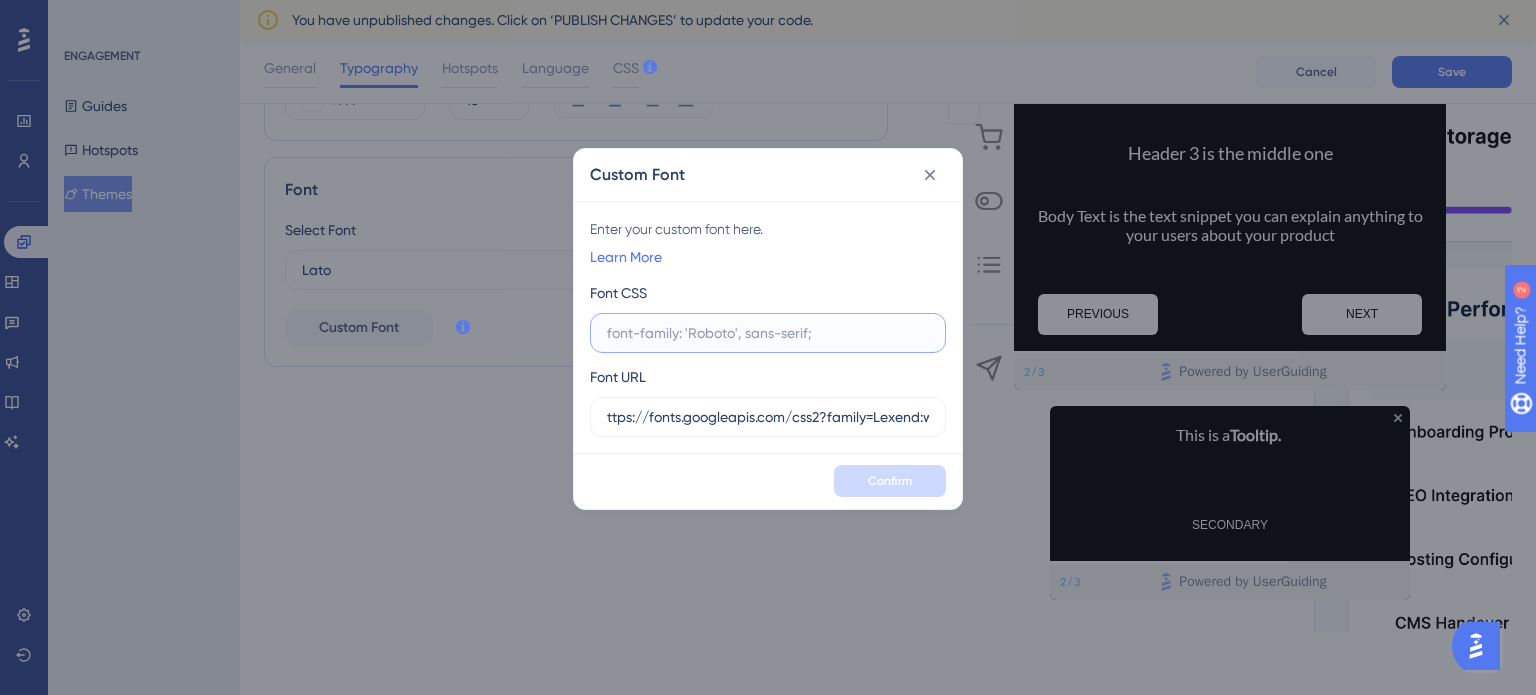 click at bounding box center (768, 333) 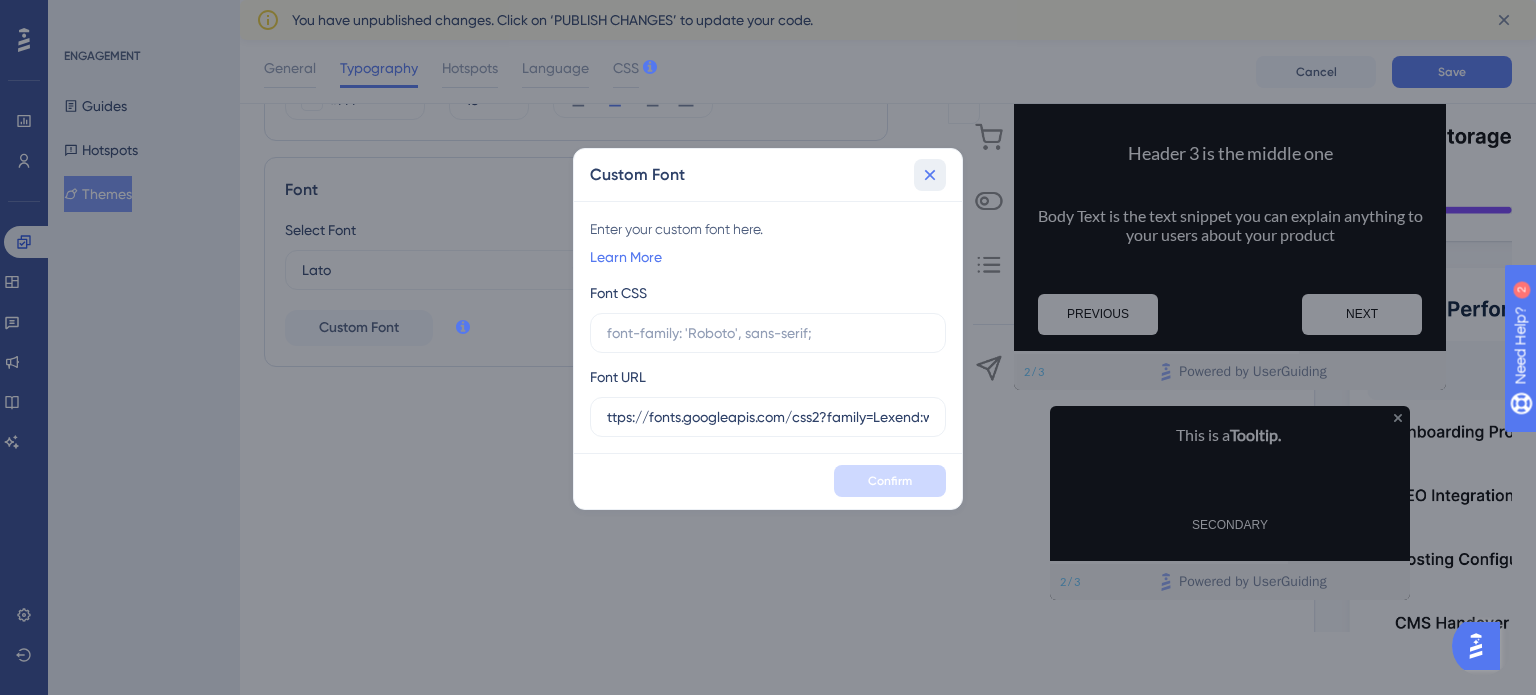click 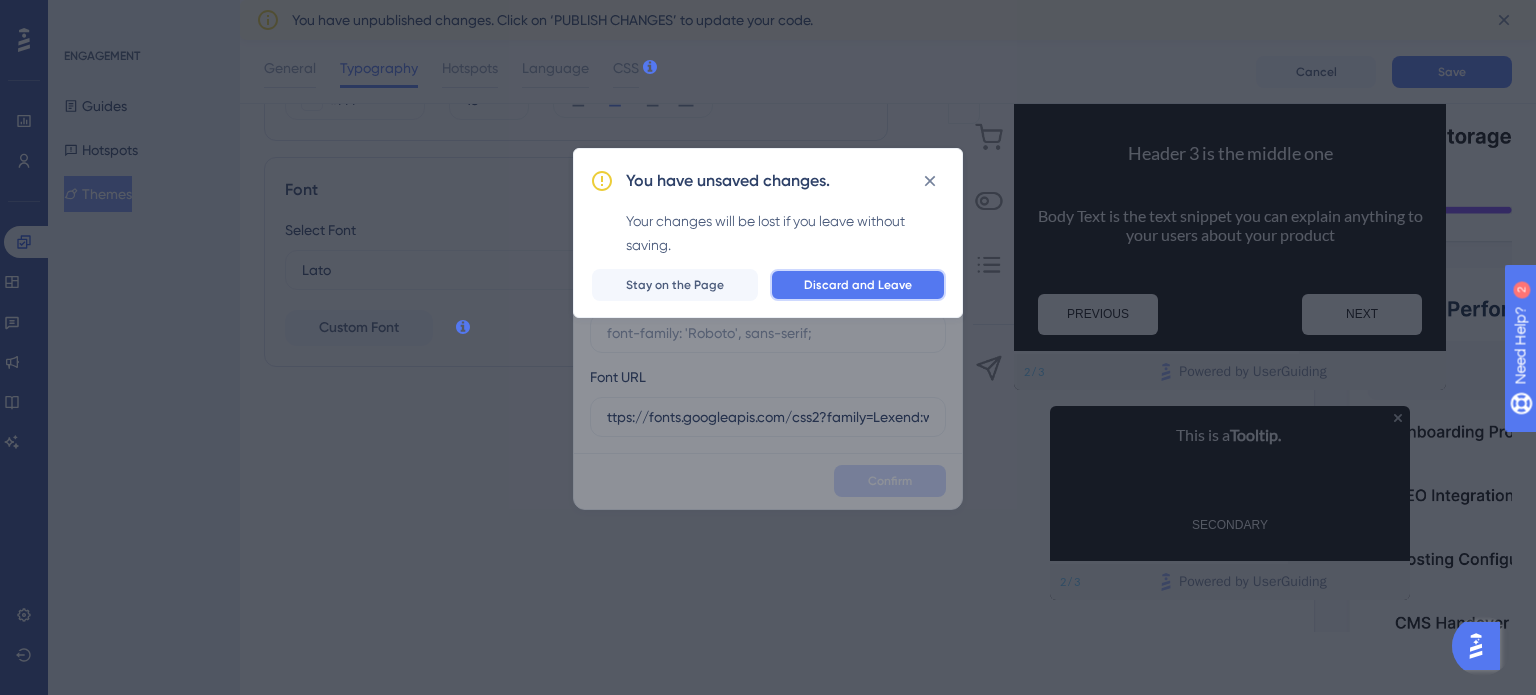 click on "Discard and Leave" at bounding box center (858, 285) 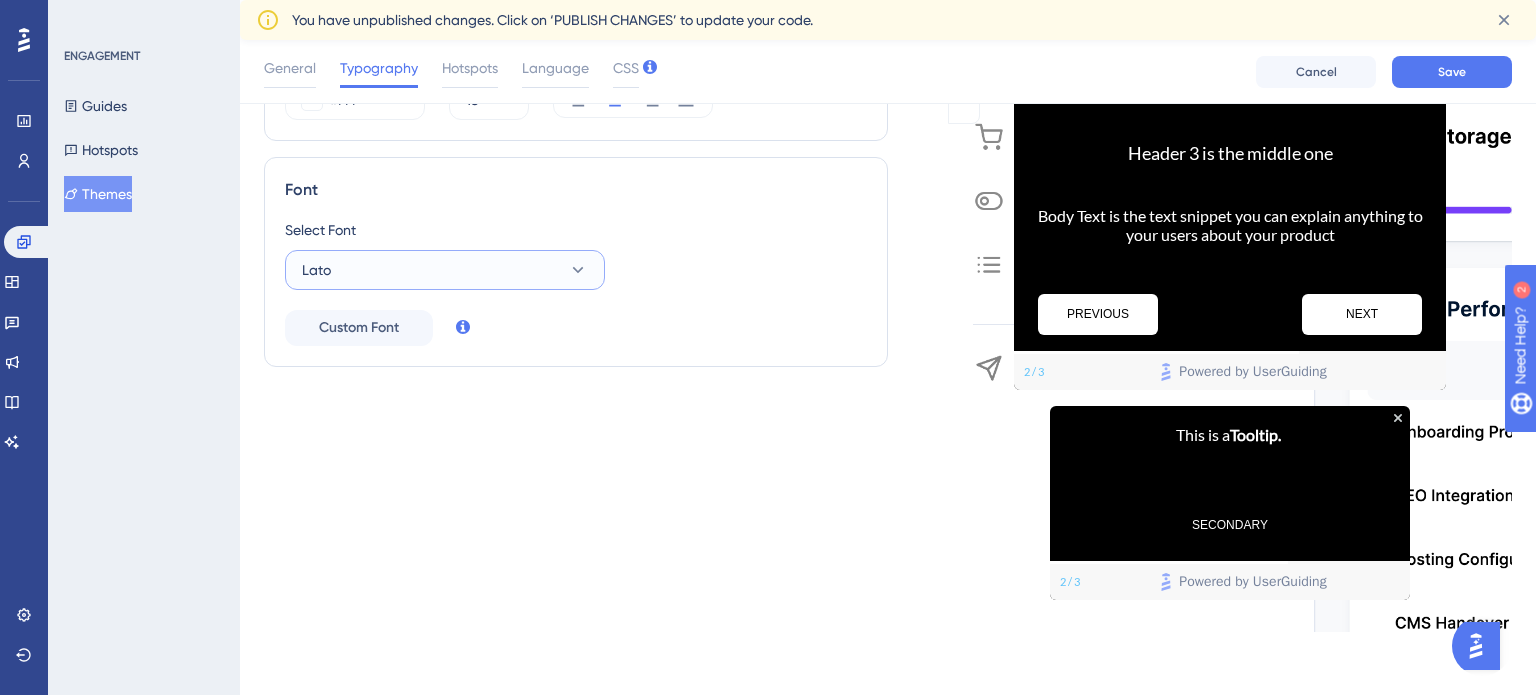 click on "Lato" at bounding box center [445, 270] 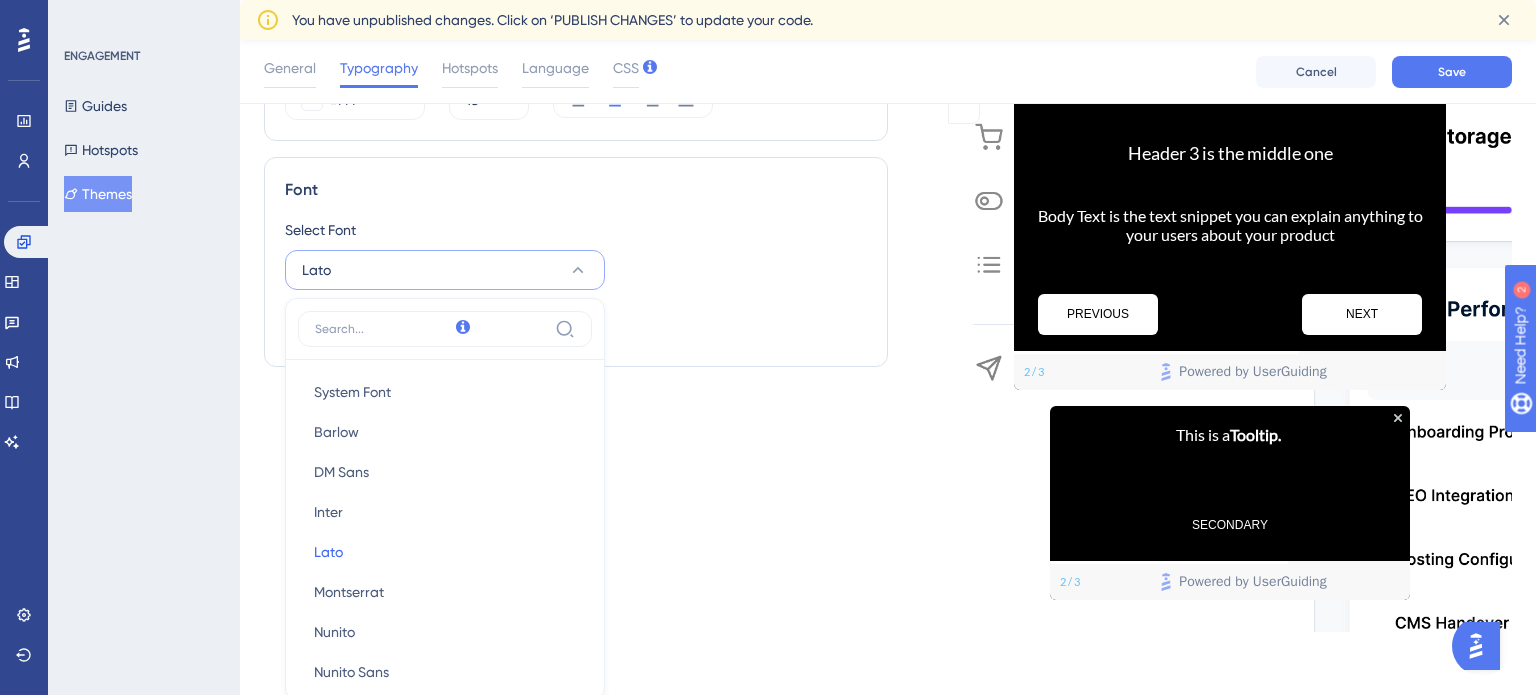 scroll, scrollTop: 608, scrollLeft: 0, axis: vertical 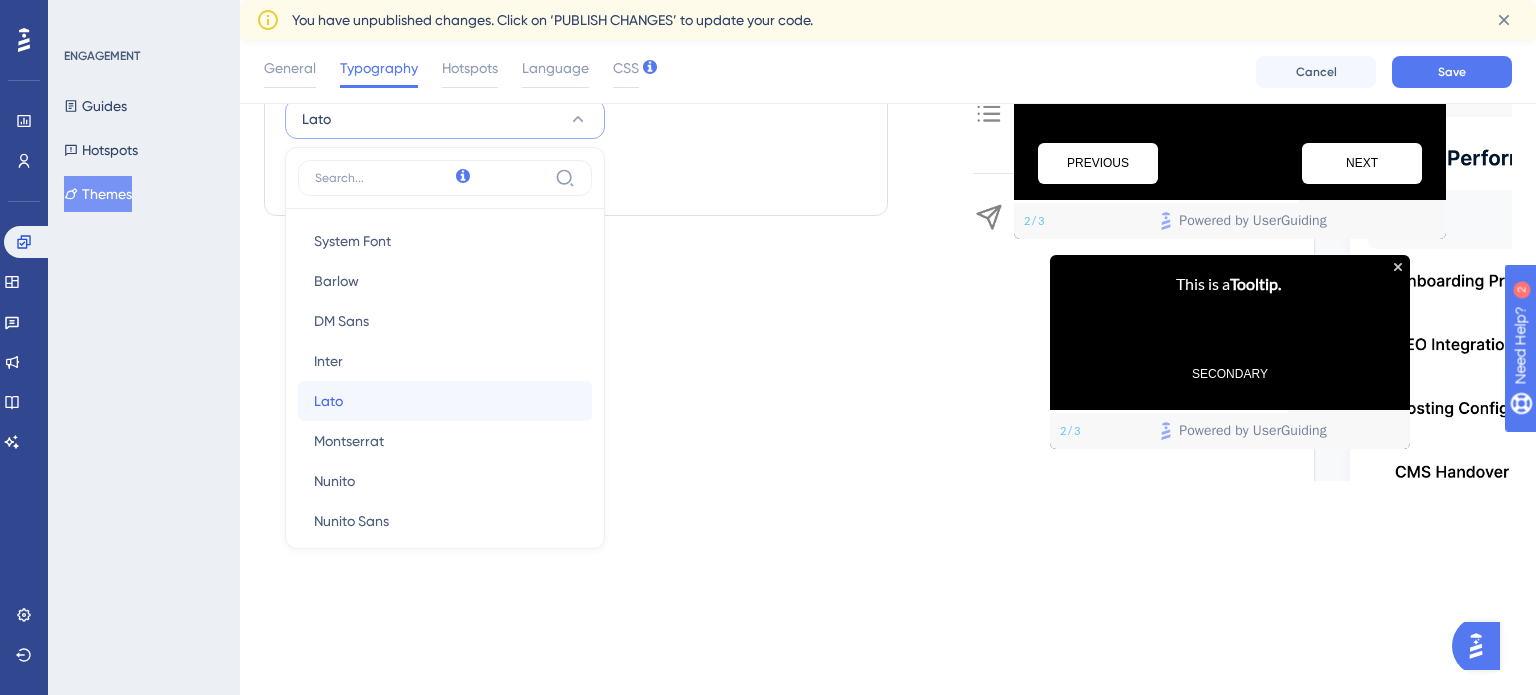 click on "Lato Lato" at bounding box center [445, 401] 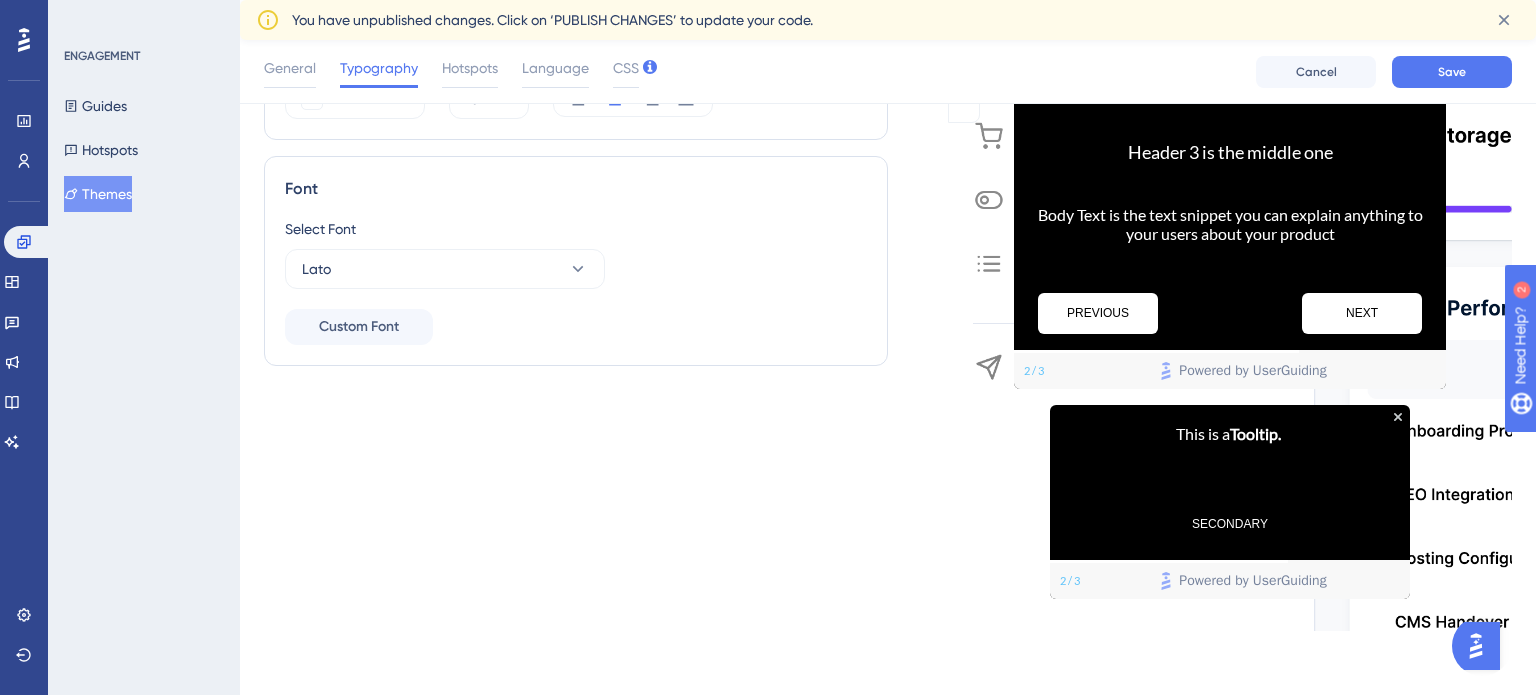 scroll, scrollTop: 457, scrollLeft: 0, axis: vertical 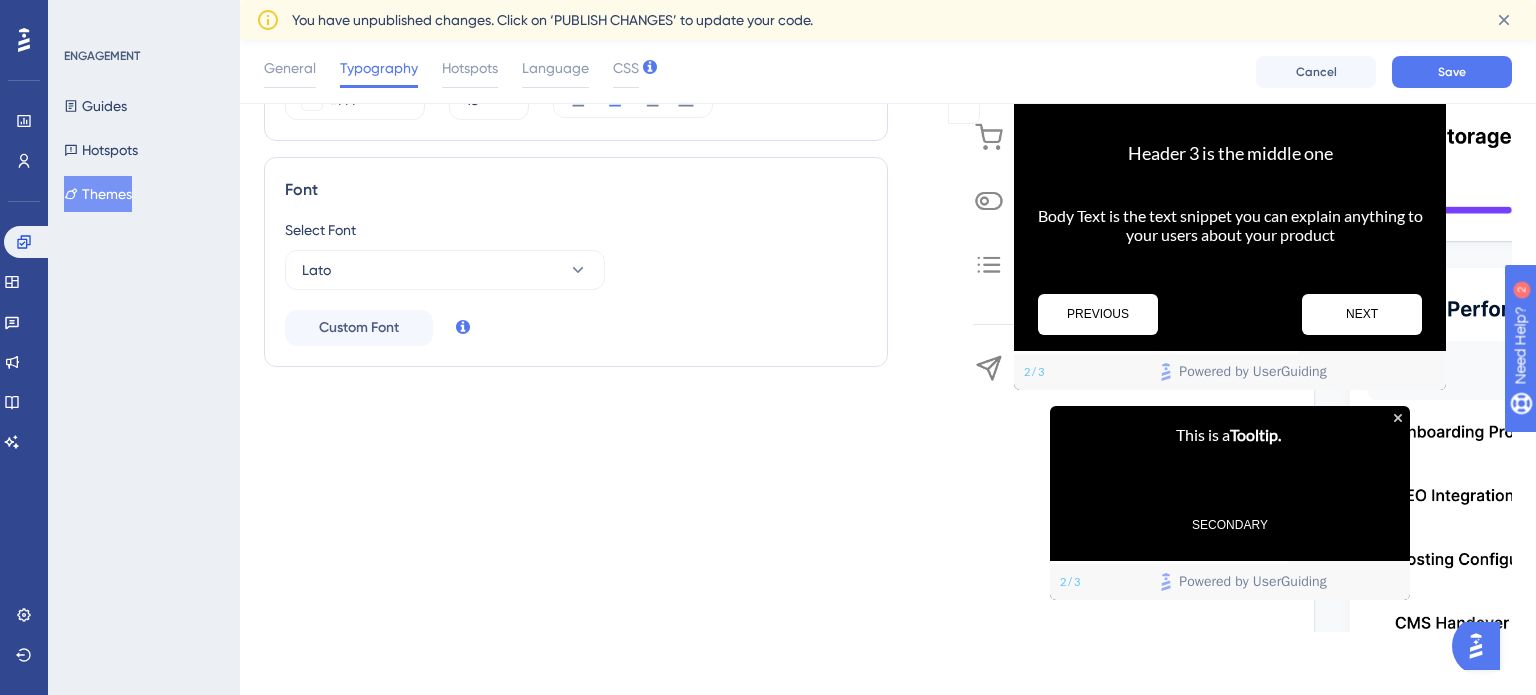click on "Text Style Header 1 #FFF 30 Header 2 #FFF 24 Header 3 #FFF 18 Body Text #FFF 16 Font Select Font Lato Custom Font" at bounding box center [576, 171] 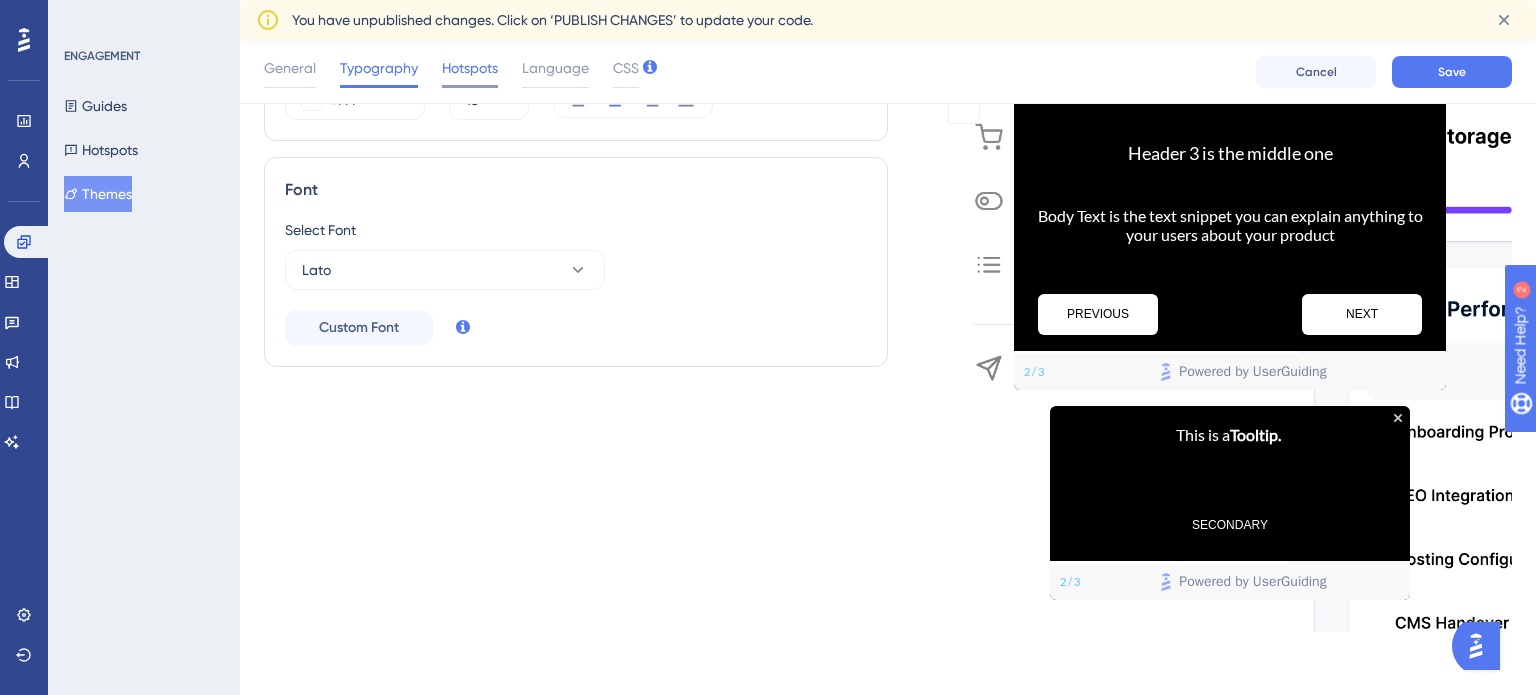 click on "Hotspots" at bounding box center [470, 68] 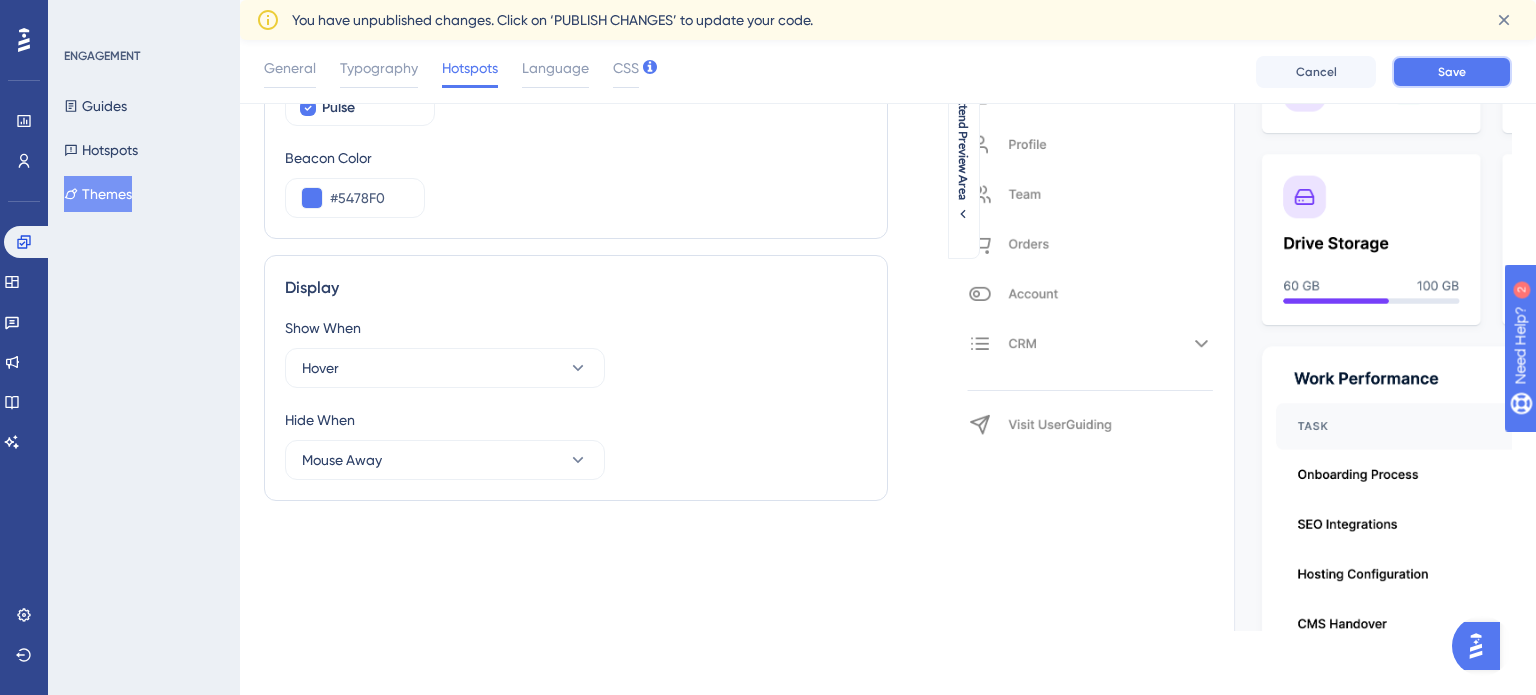 click on "Save" at bounding box center (1452, 72) 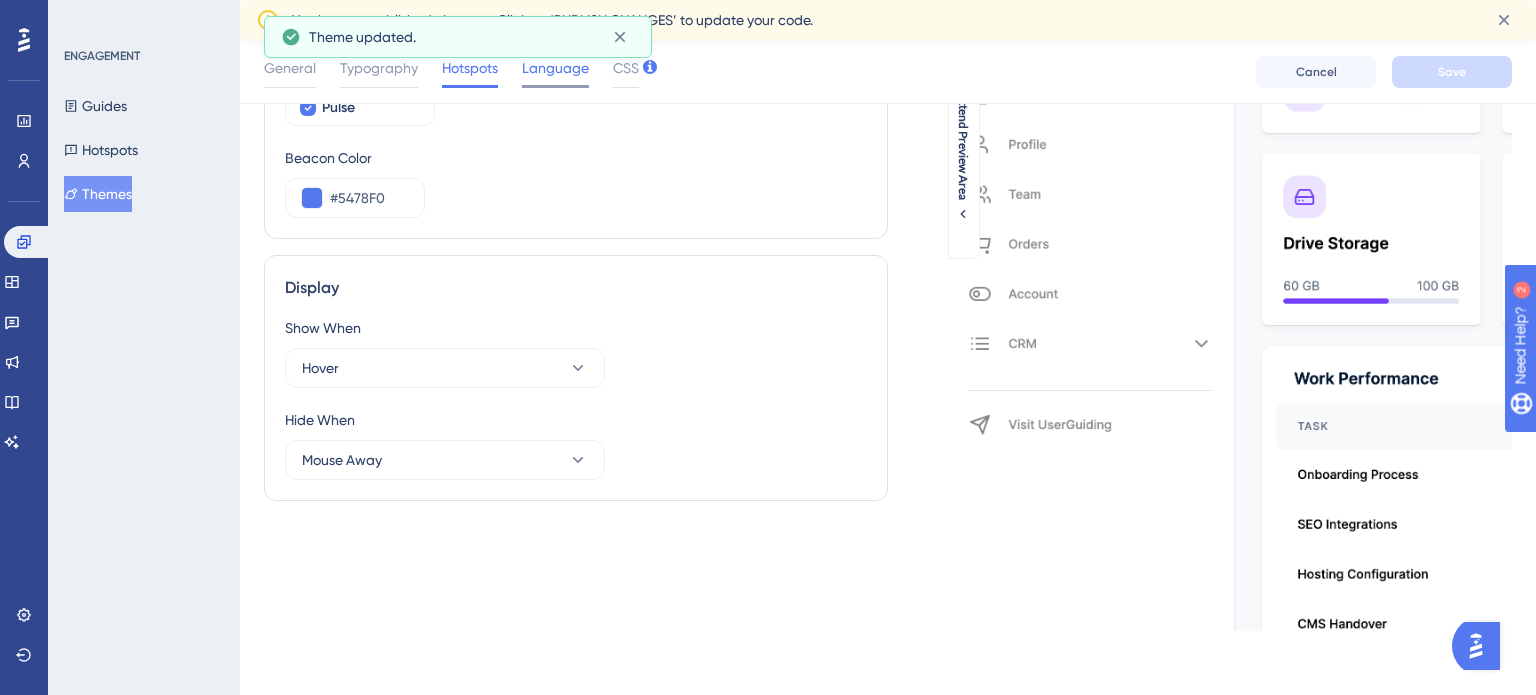 click on "Language" at bounding box center (555, 68) 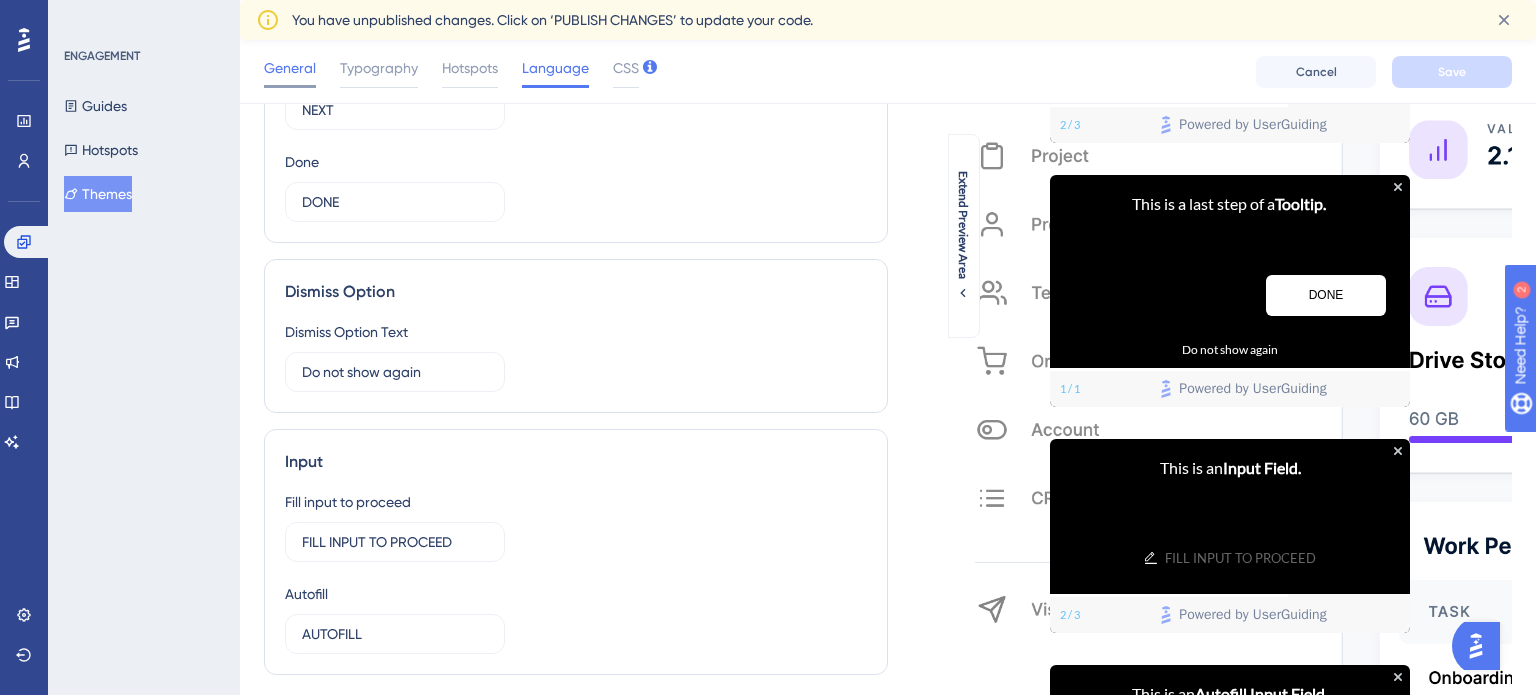 click on "General" at bounding box center (290, 68) 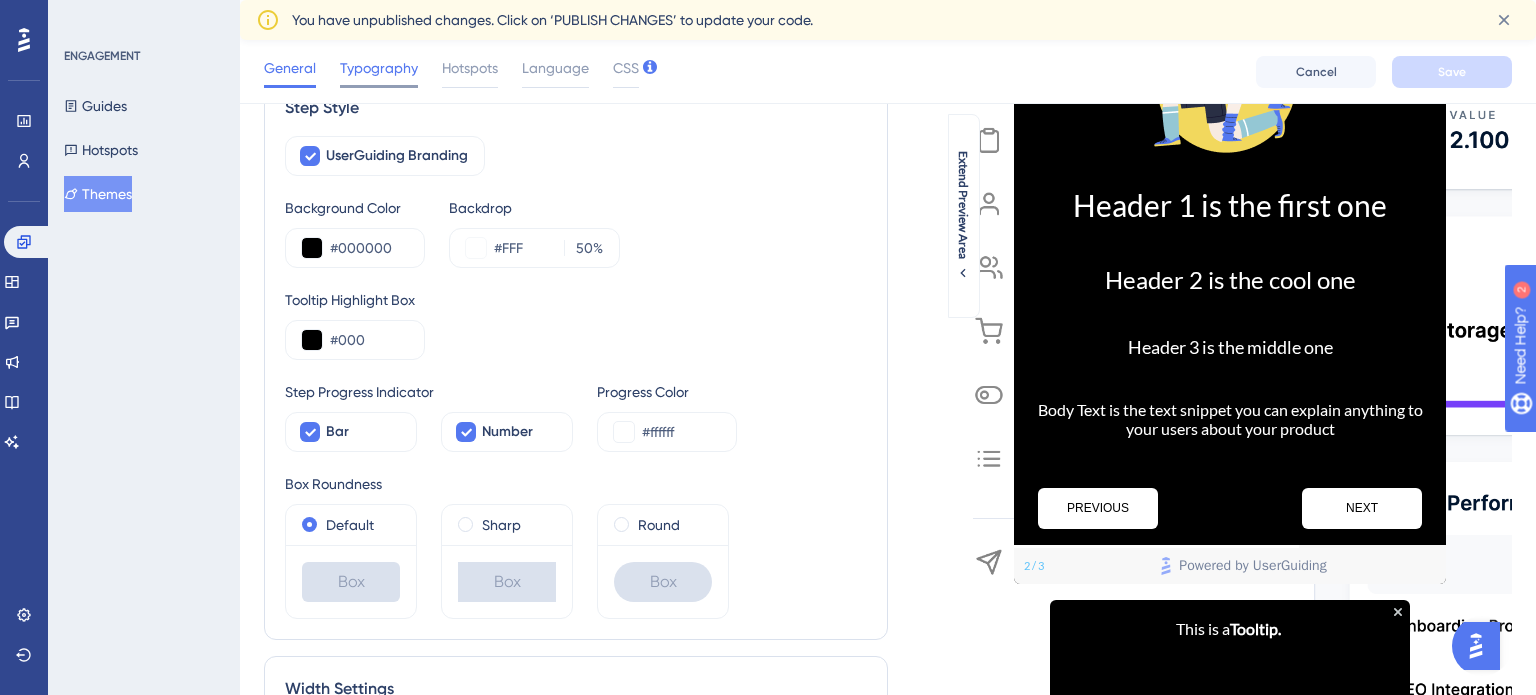 click on "Typography" at bounding box center (379, 72) 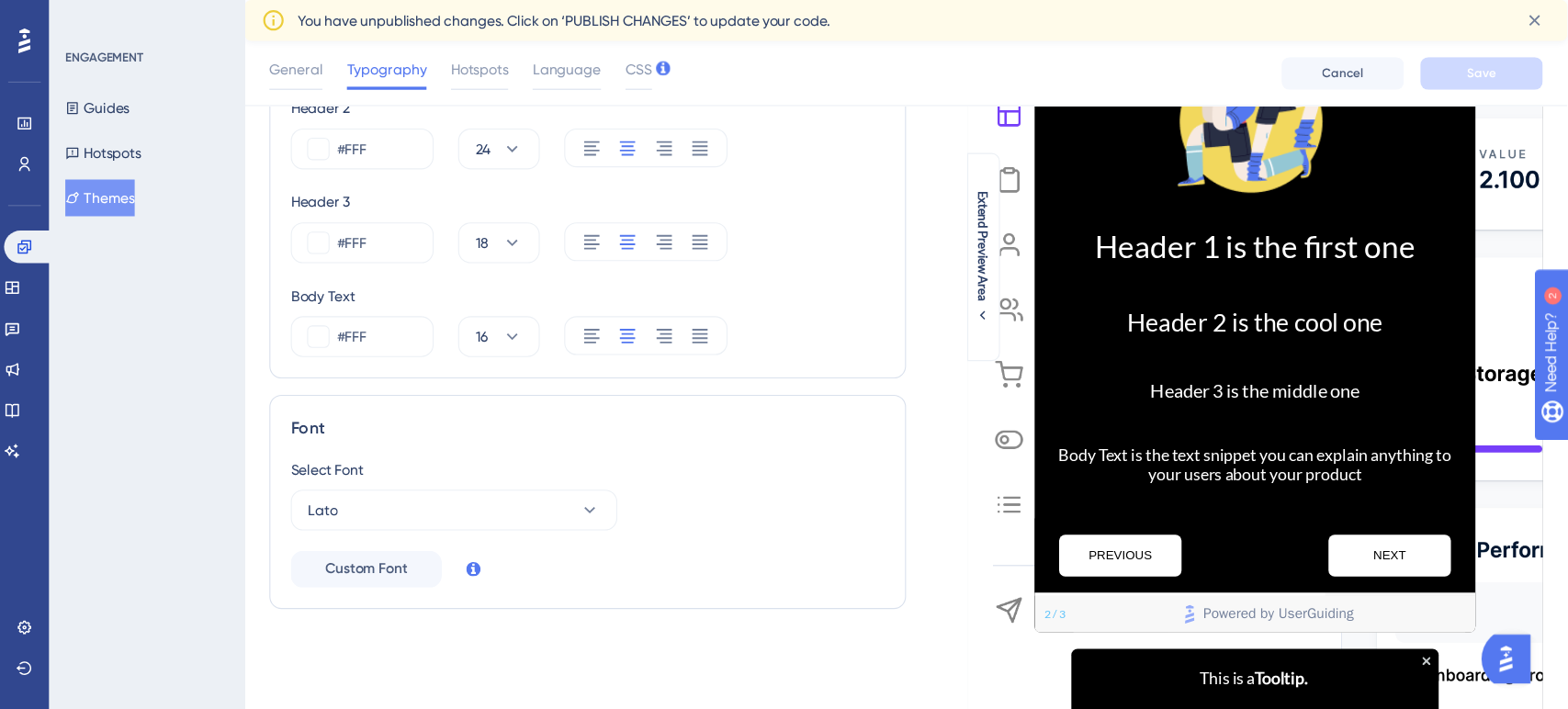 scroll, scrollTop: 208, scrollLeft: 0, axis: vertical 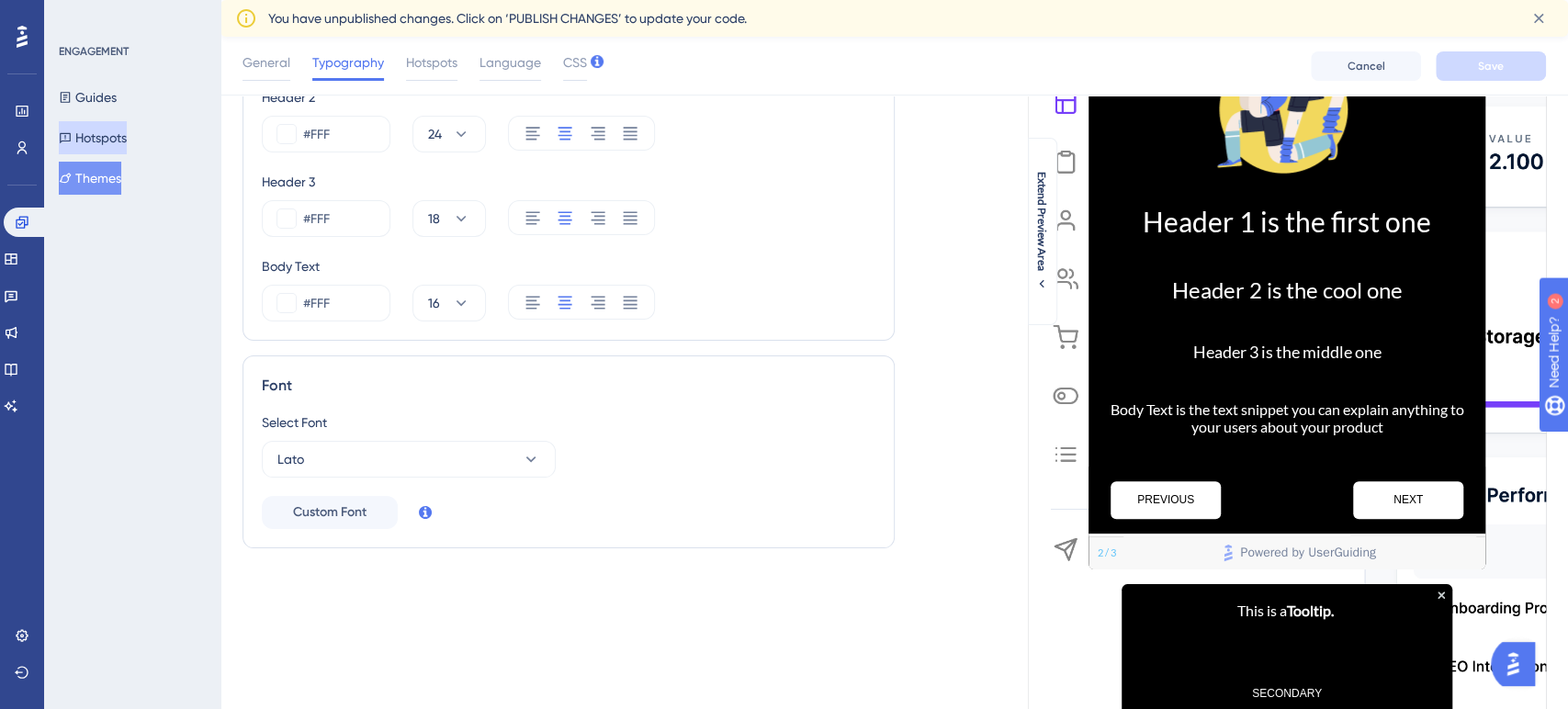 click on "Hotspots" at bounding box center [93, 138] 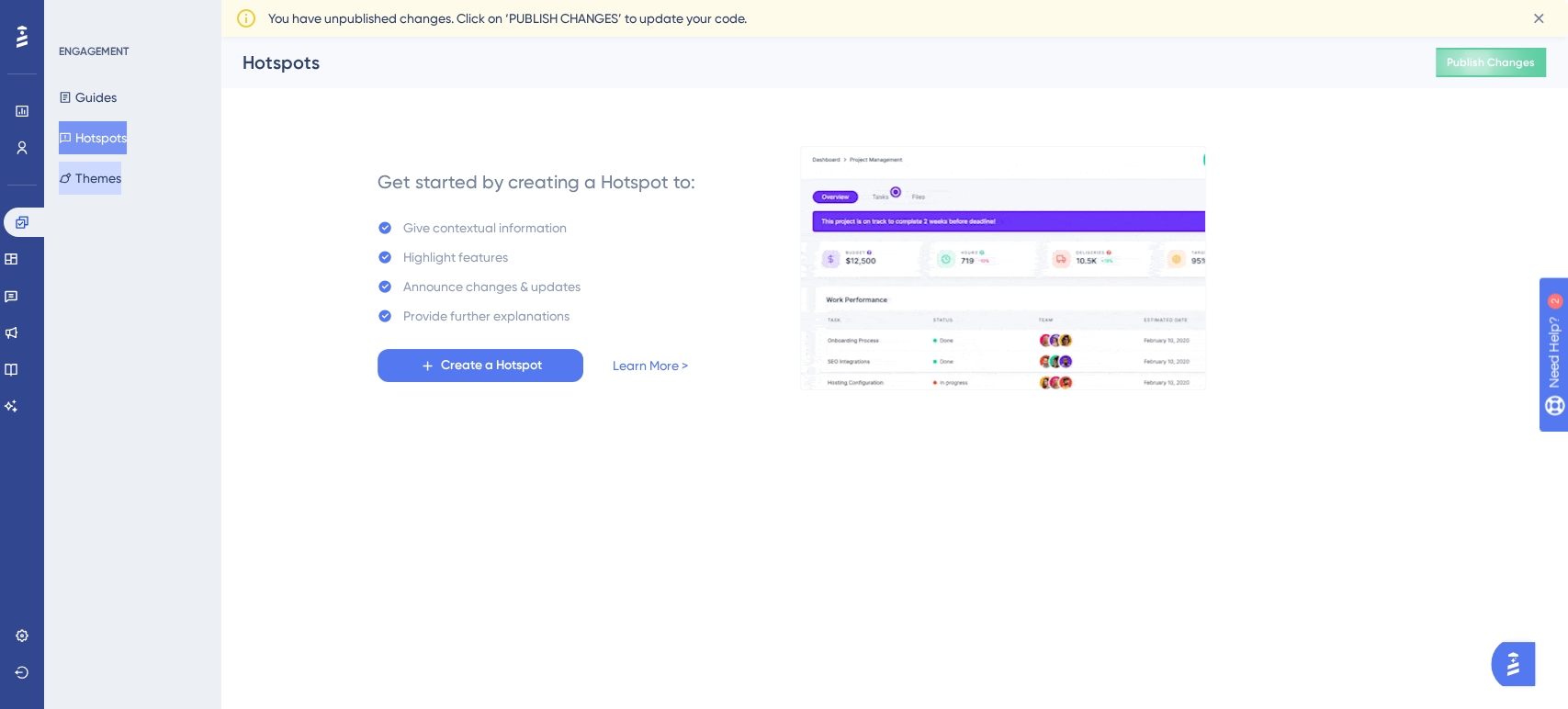 scroll, scrollTop: 0, scrollLeft: 0, axis: both 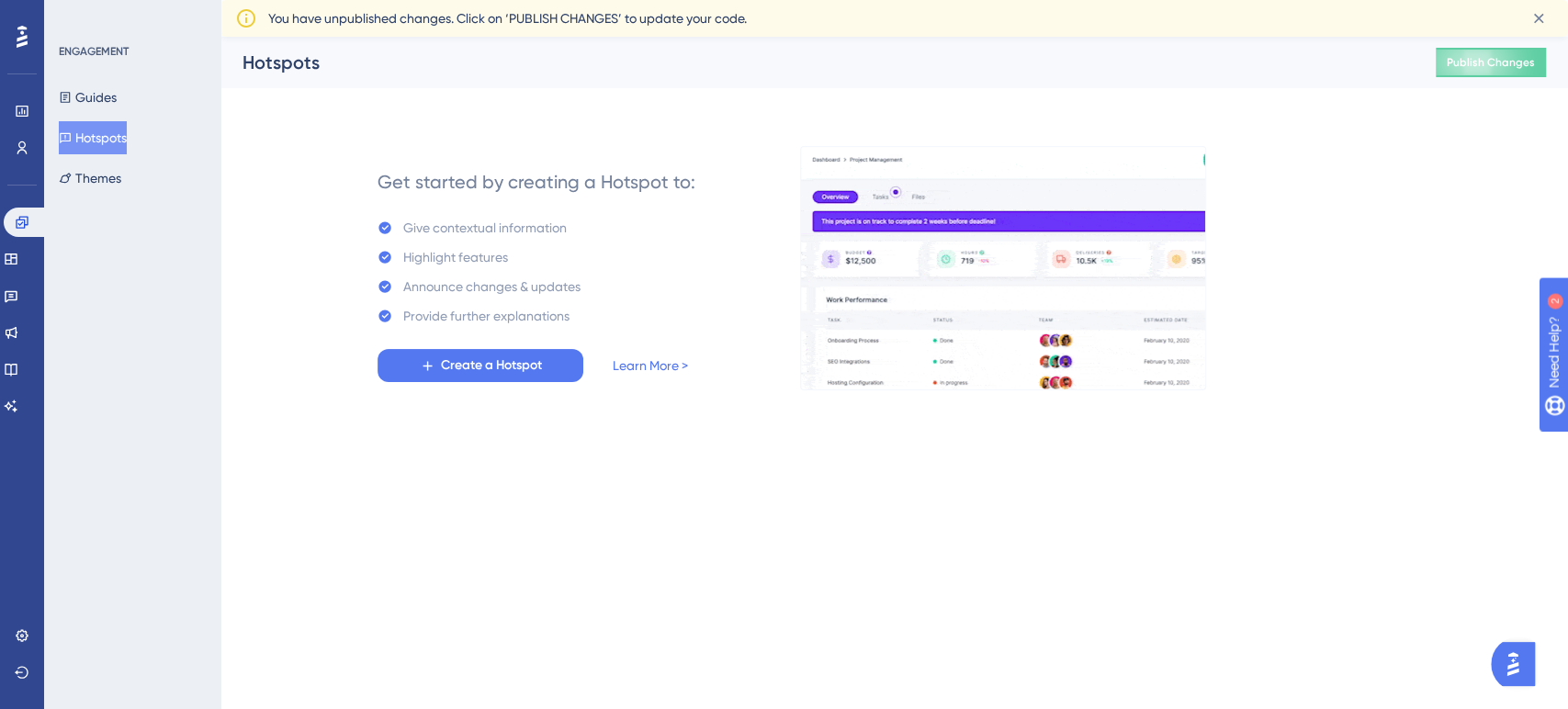 click on "ENGAGEMENT Guides Hotspots Themes" at bounding box center [132, 354] 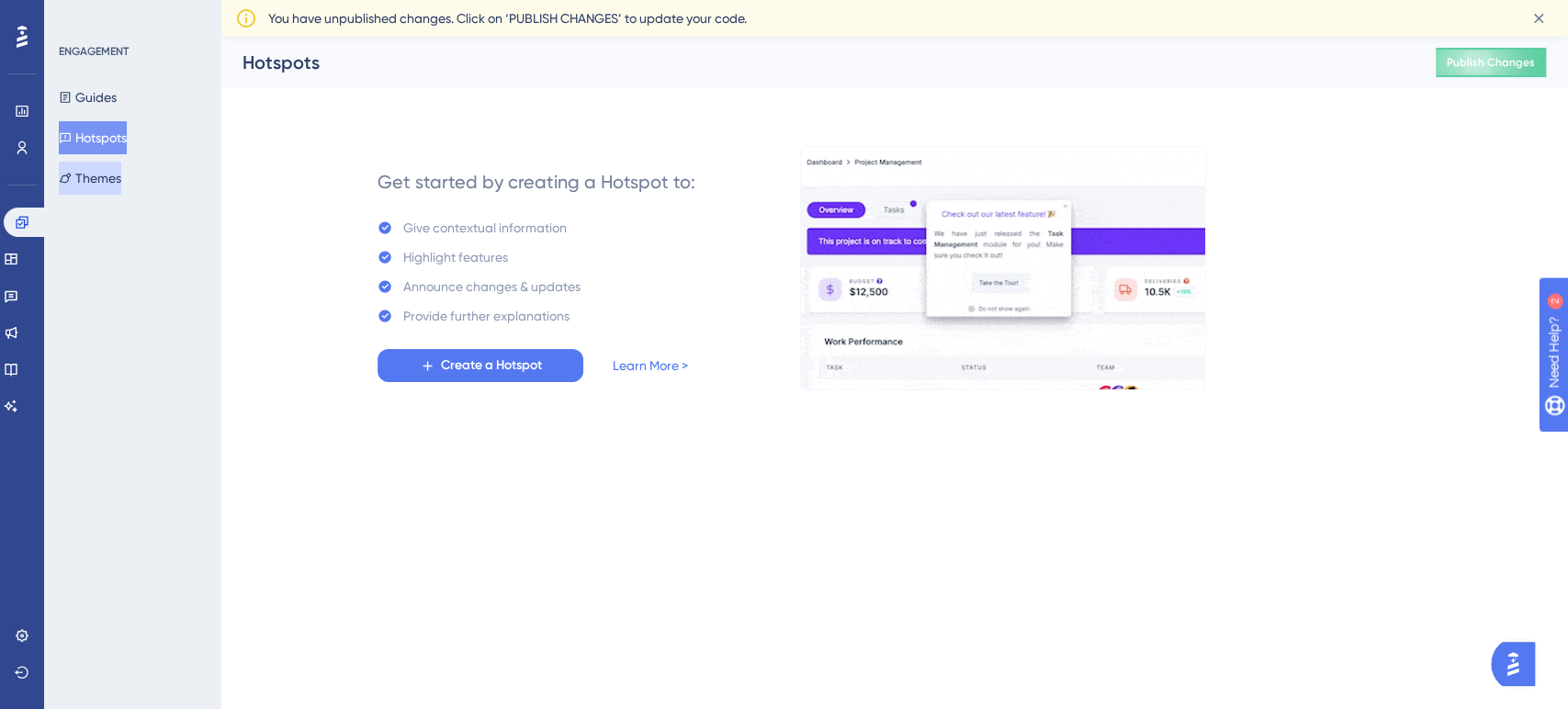 click on "Themes" at bounding box center [90, 178] 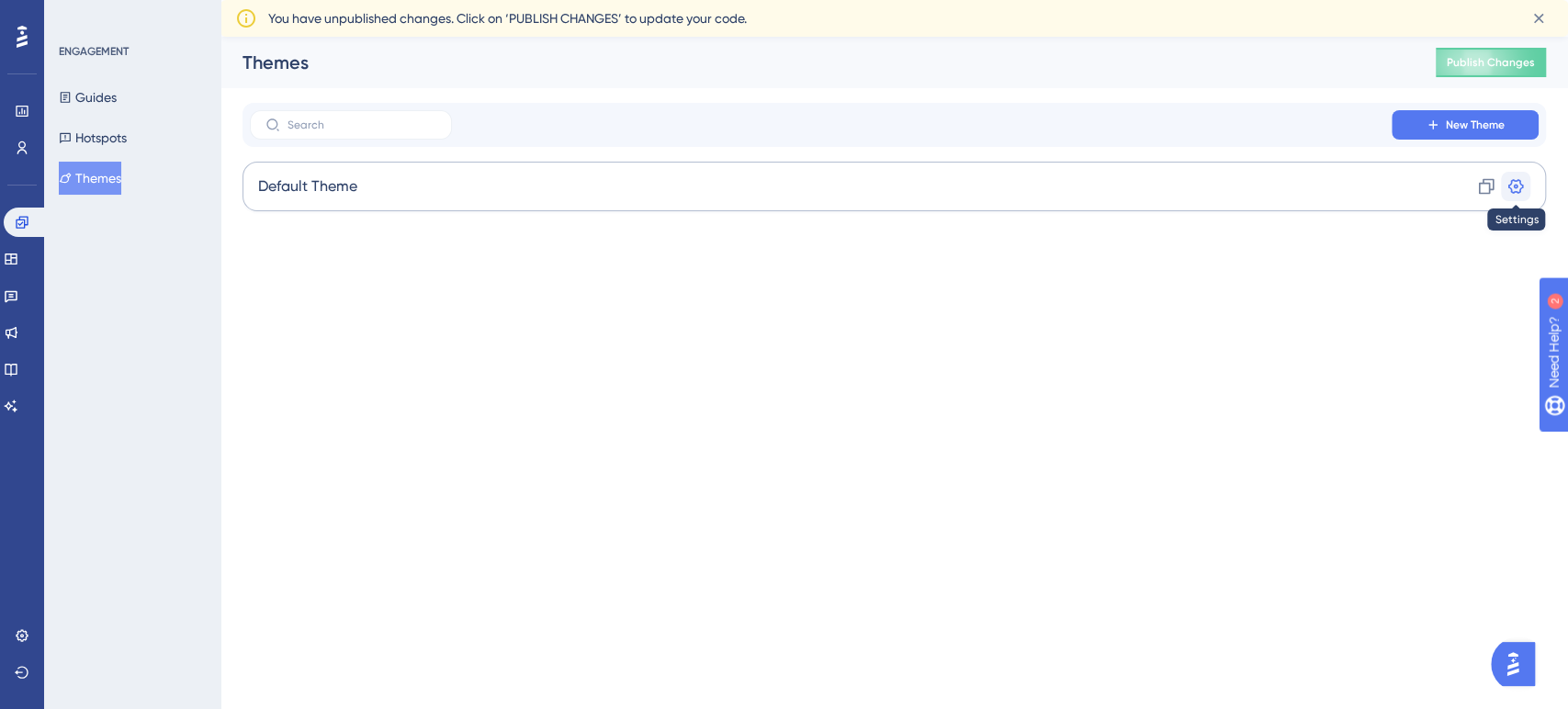 click 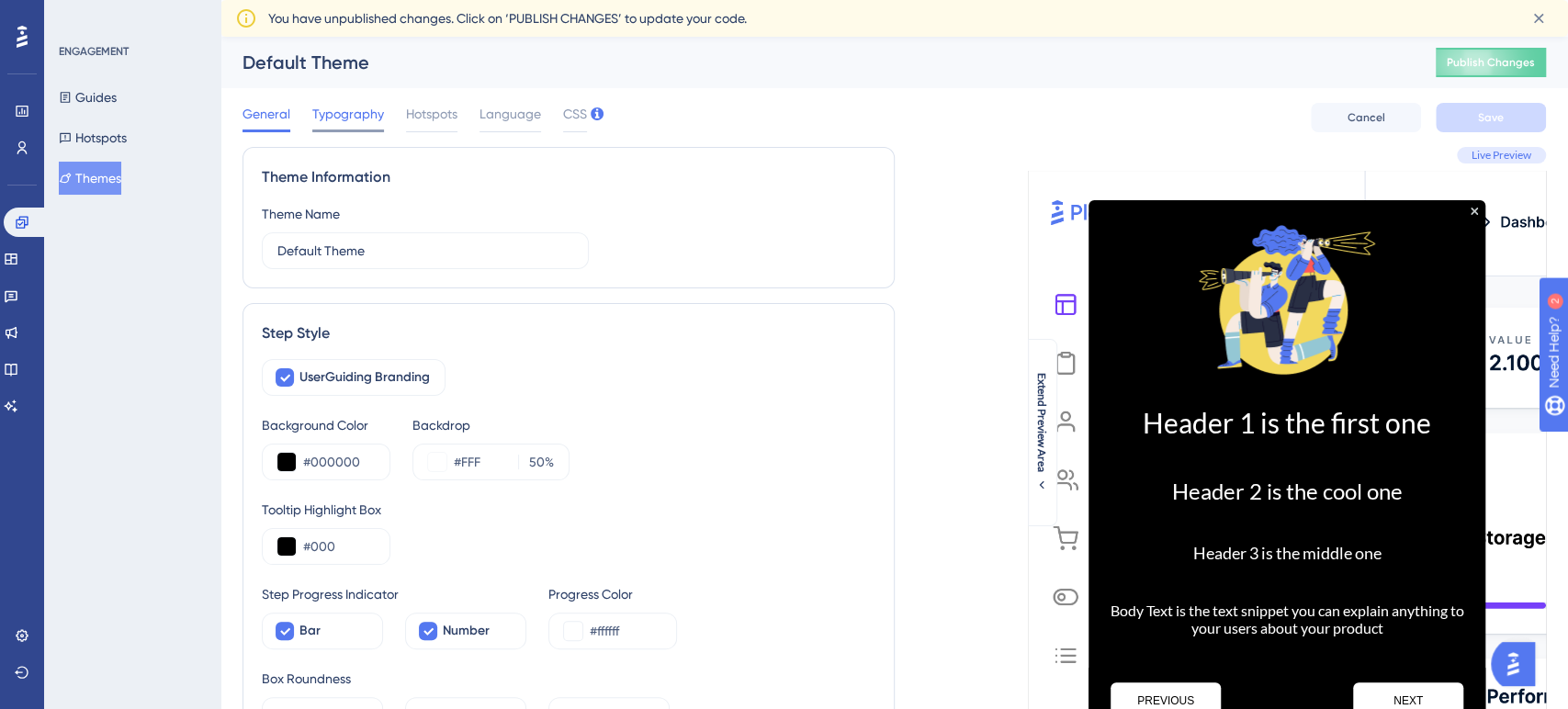 click on "Typography" at bounding box center [348, 114] 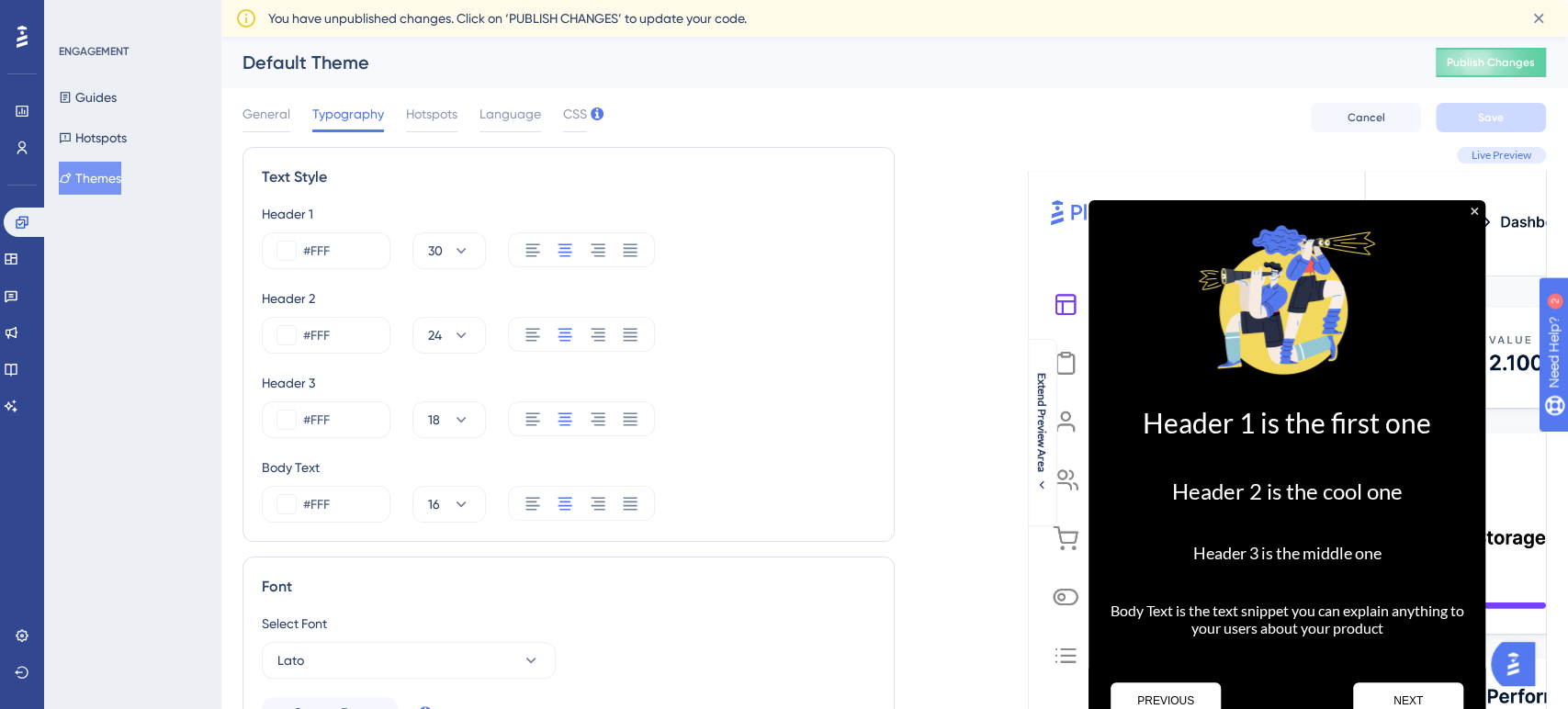 click on "Font" at bounding box center [569, 587] 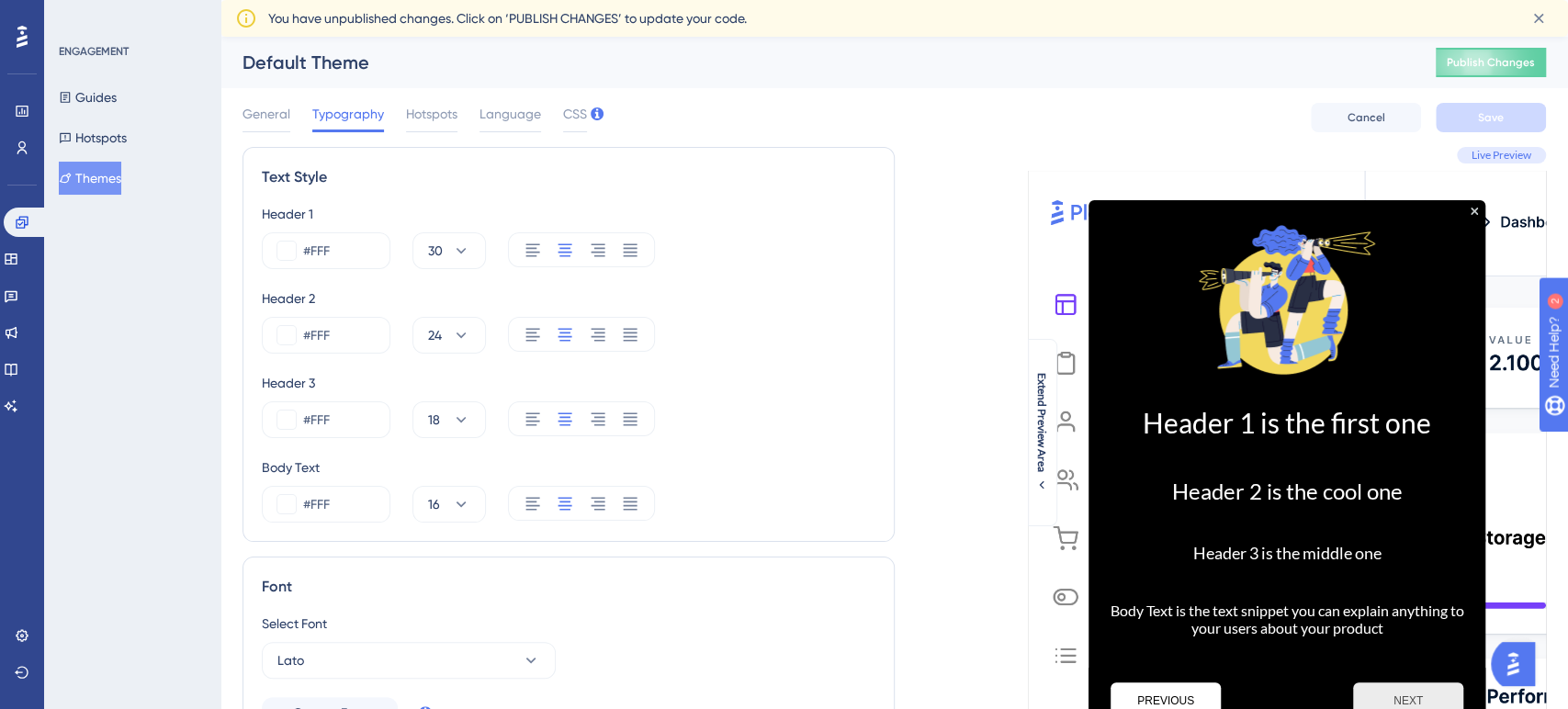 click on "NEXT" at bounding box center (1408, 701) 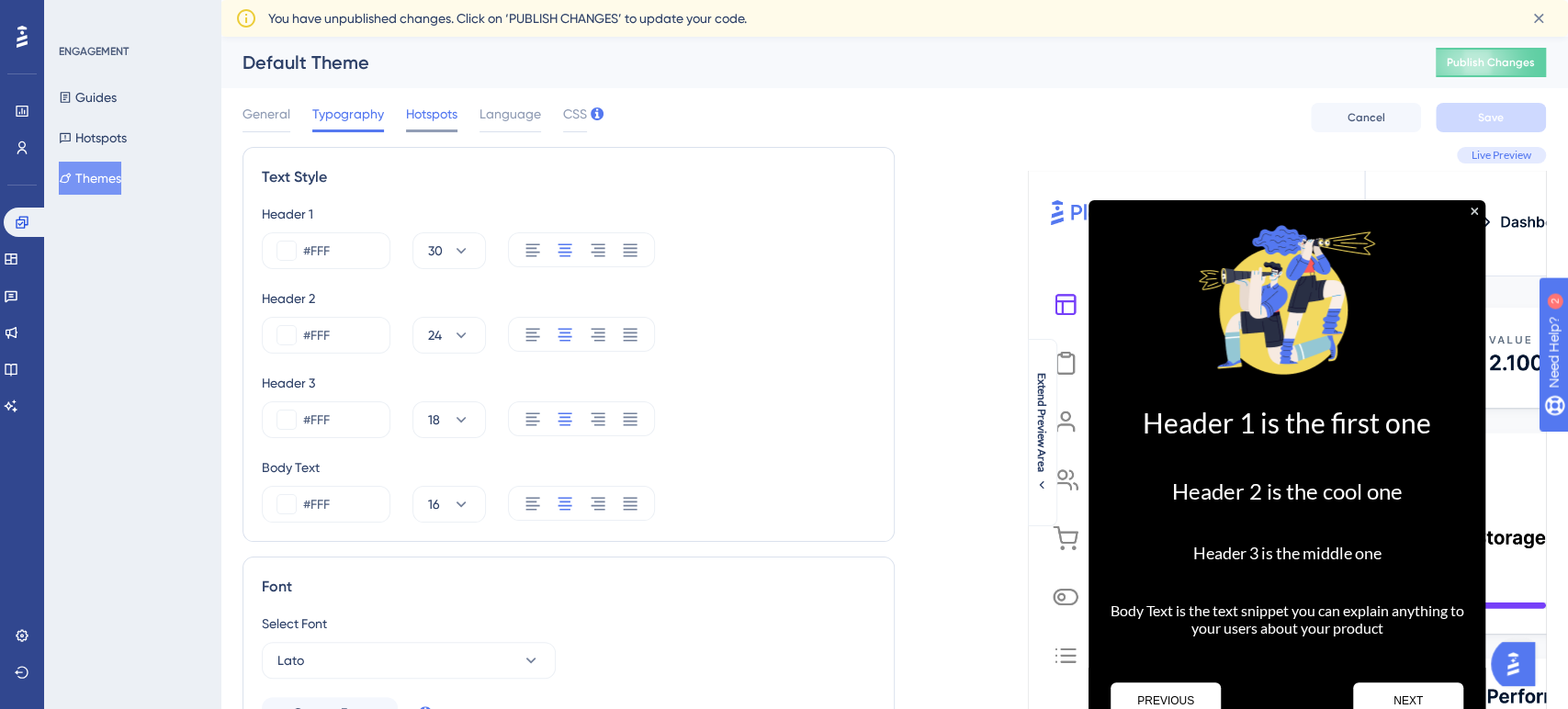 click on "Hotspots" at bounding box center [432, 114] 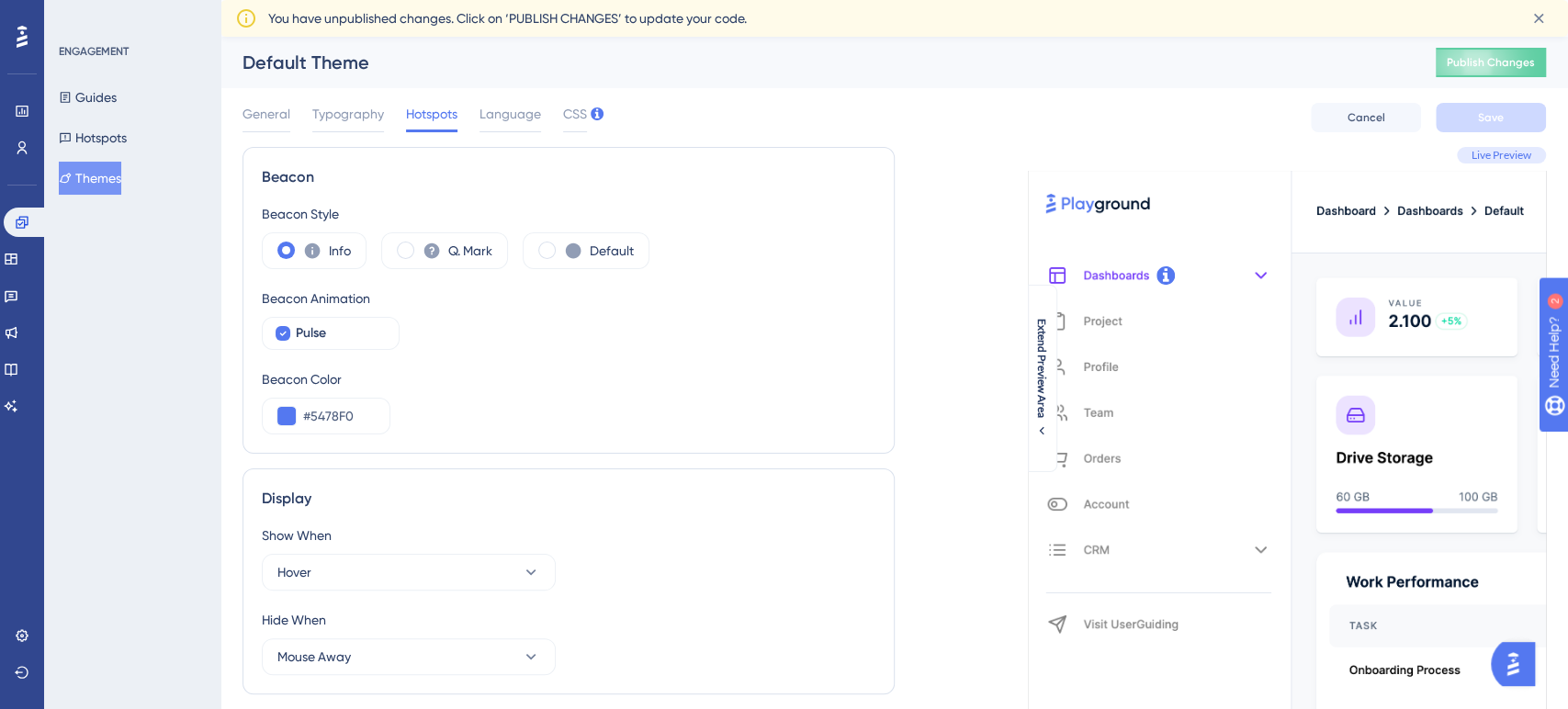 click on "Live Preview This is where and how your Hotspot's content will be displayed. Do not show again Powered by UserGuiding Extend Preview Area" at bounding box center [1221, 480] 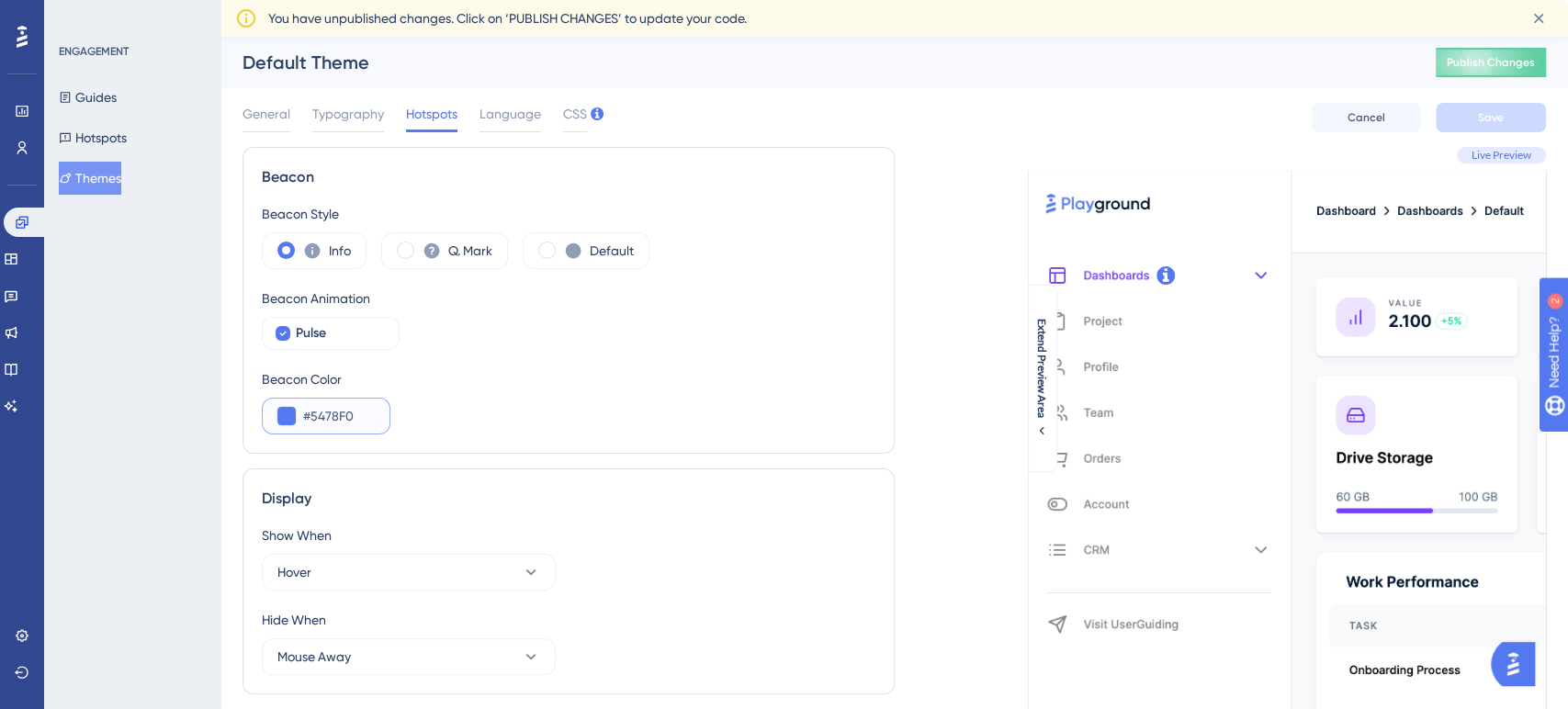click on "#5478F0" at bounding box center [339, 416] 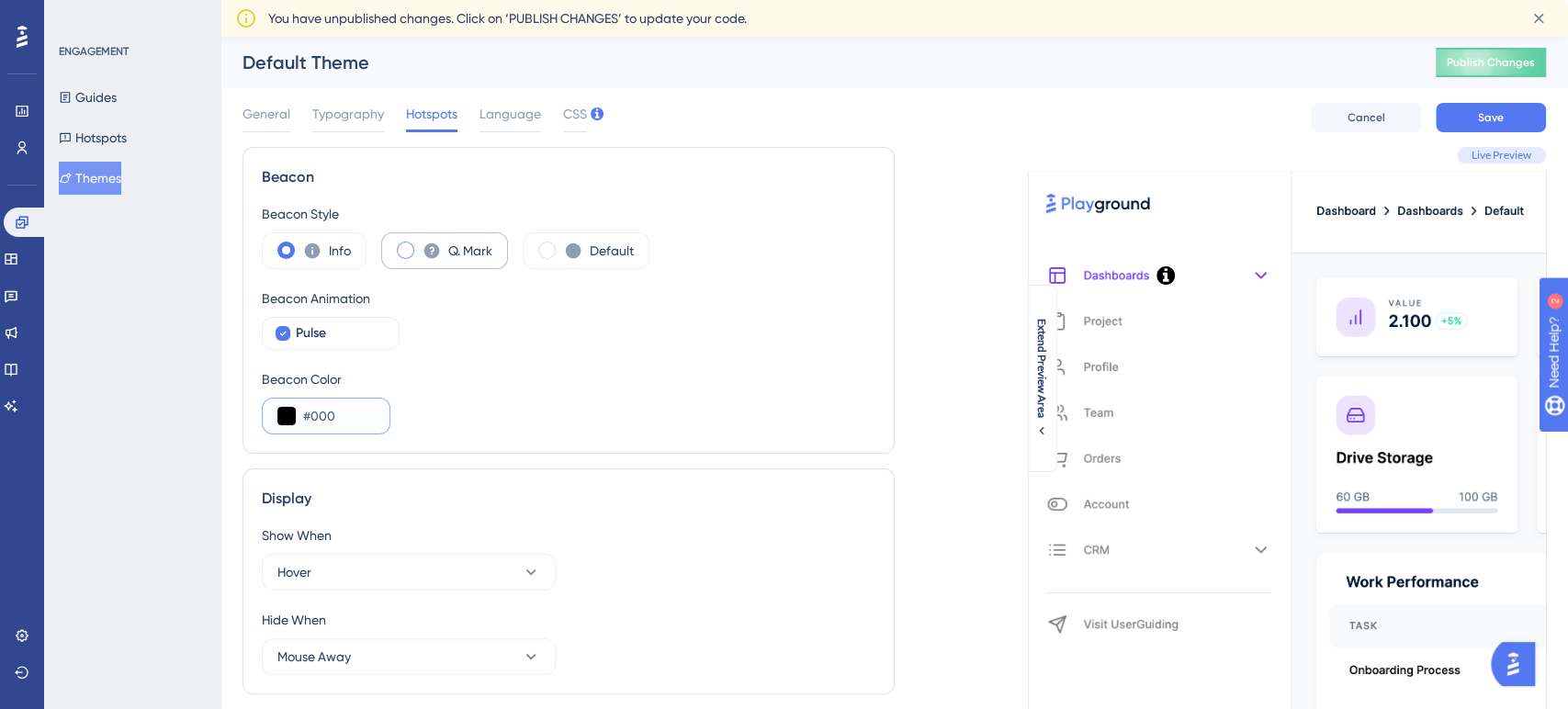 type on "#000" 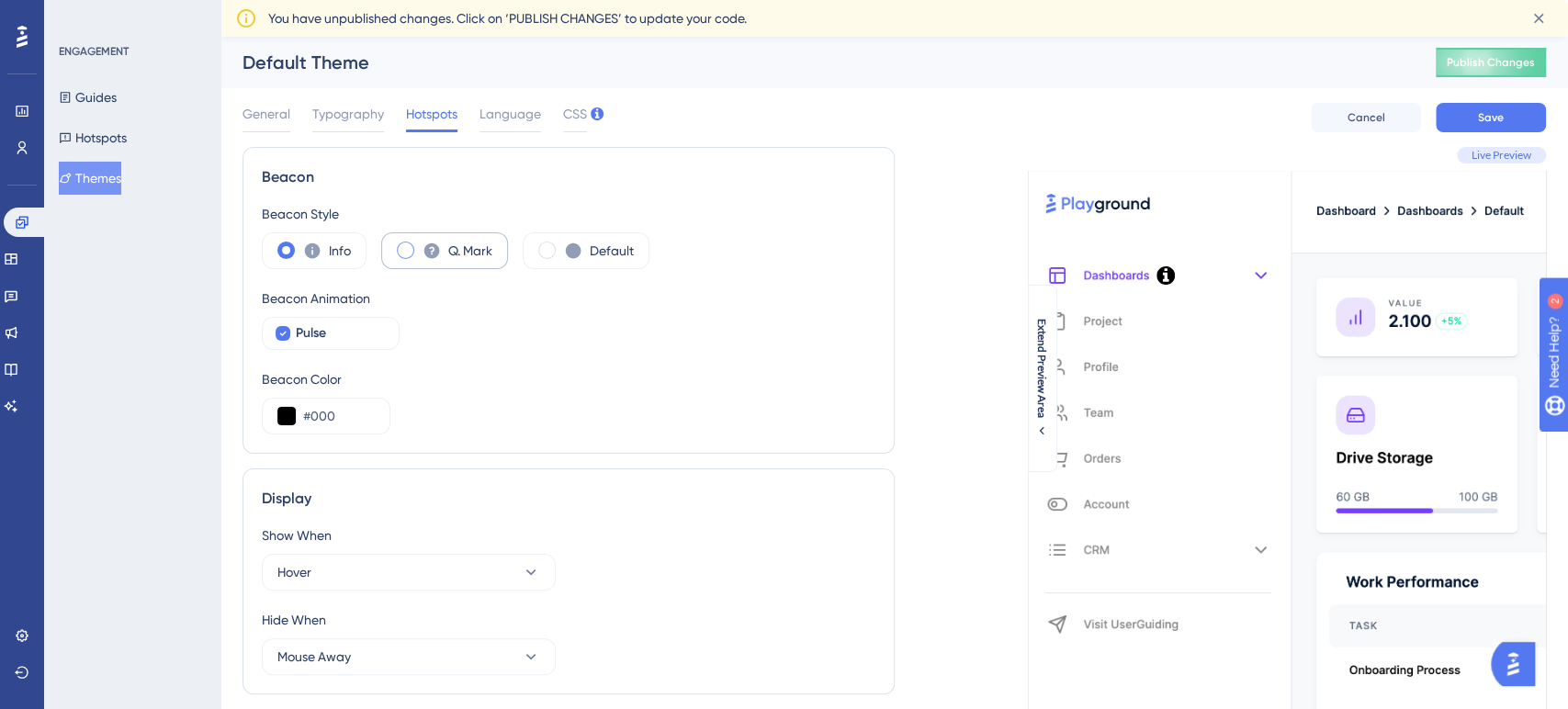 click at bounding box center [405, 250] 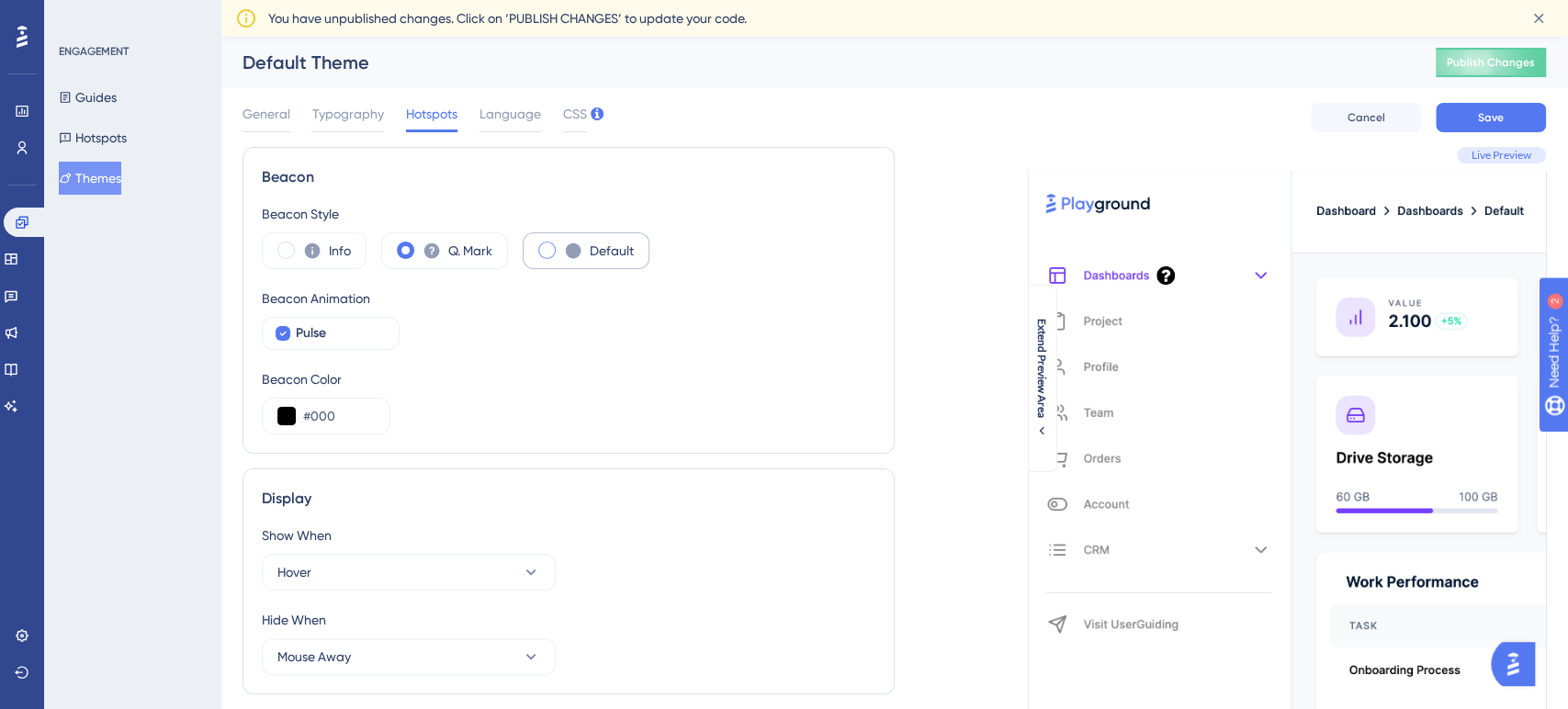 click at bounding box center (547, 250) 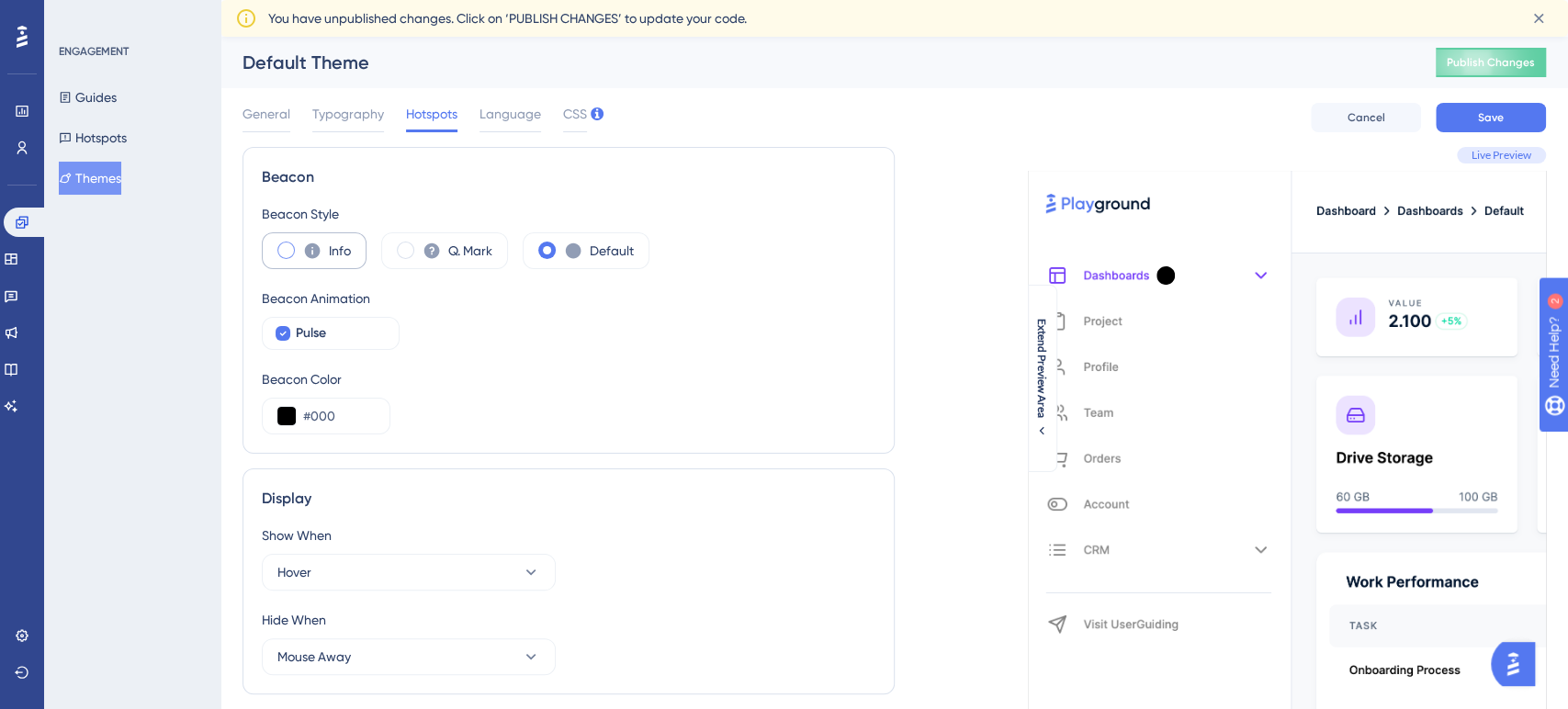 click at bounding box center [286, 250] 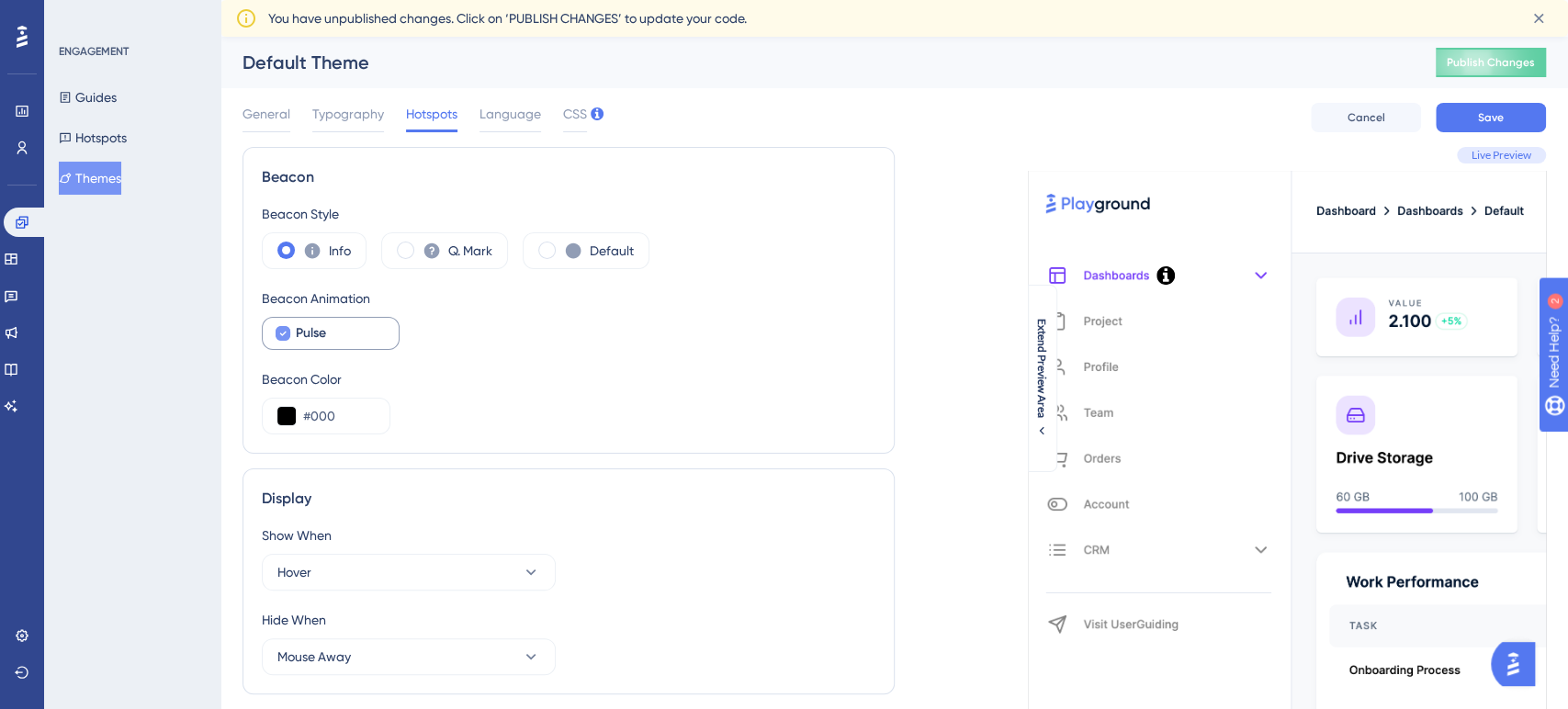 click on "Pulse" at bounding box center (331, 333) 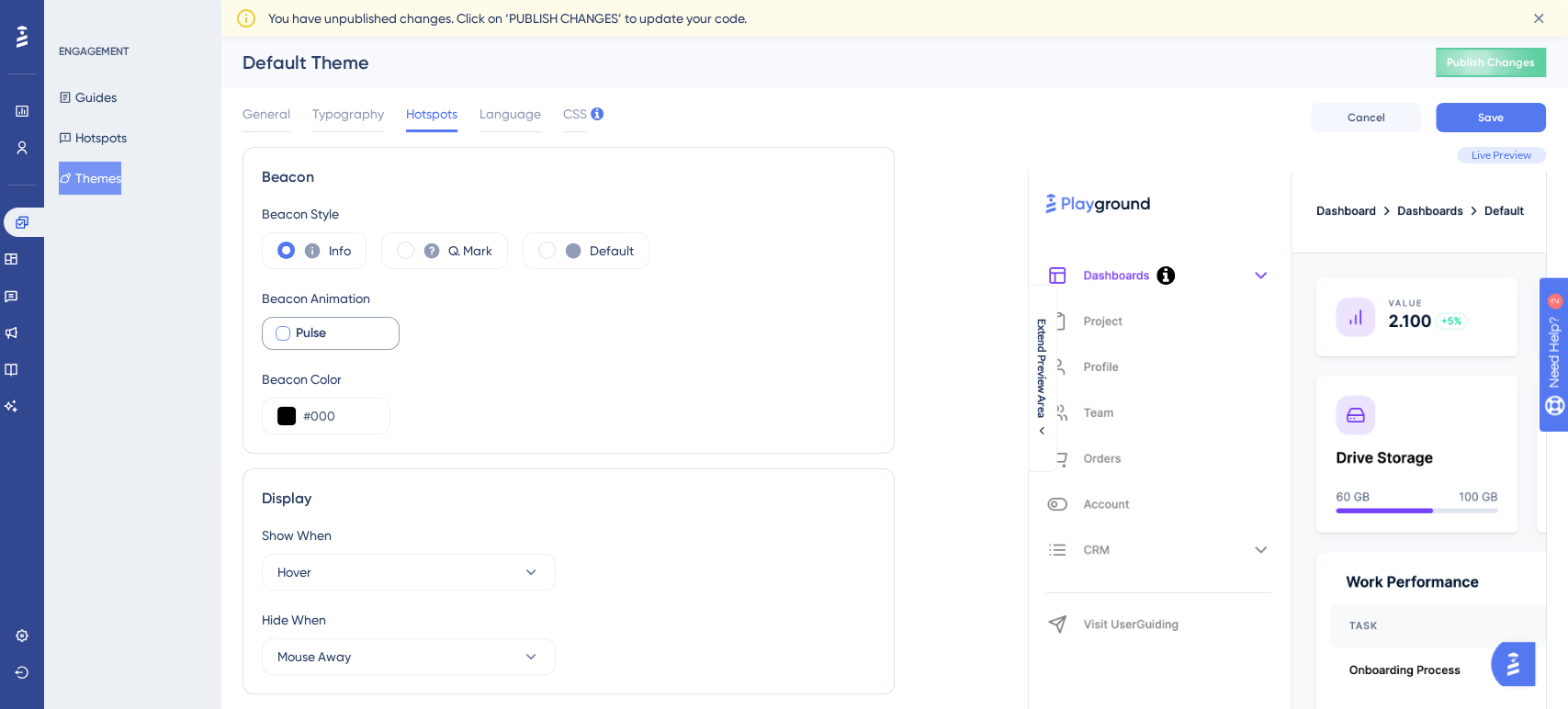 click at bounding box center [283, 333] 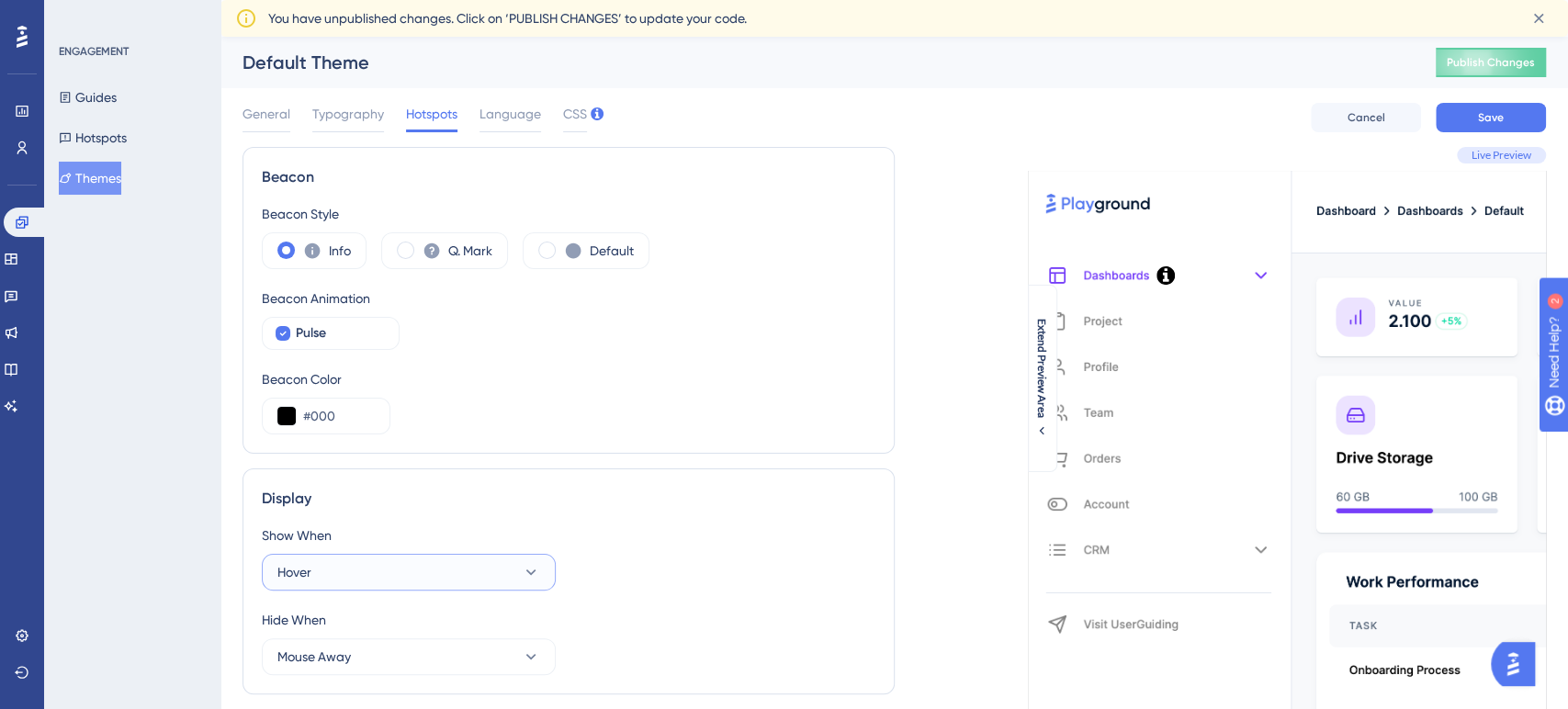 click on "Hover" at bounding box center (409, 572) 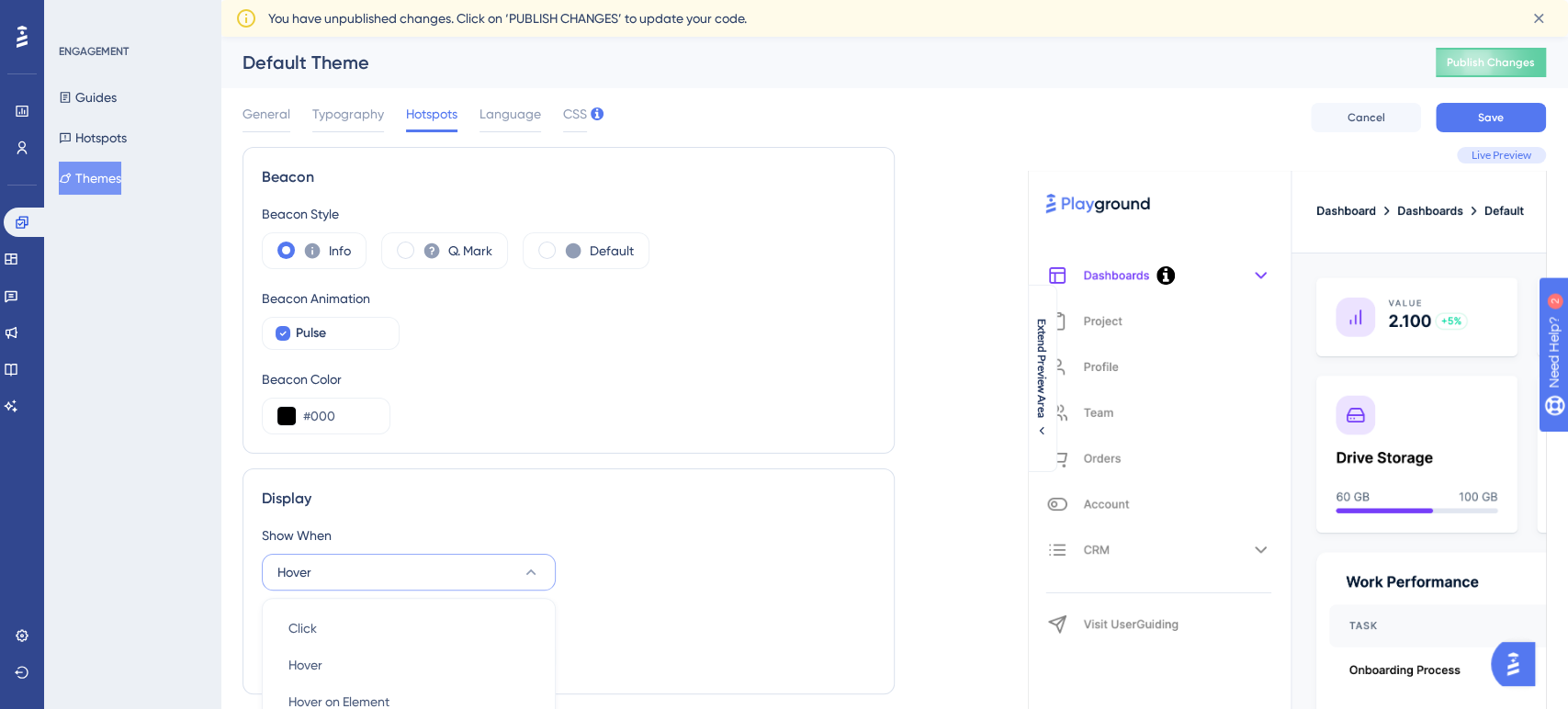 scroll, scrollTop: 170, scrollLeft: 0, axis: vertical 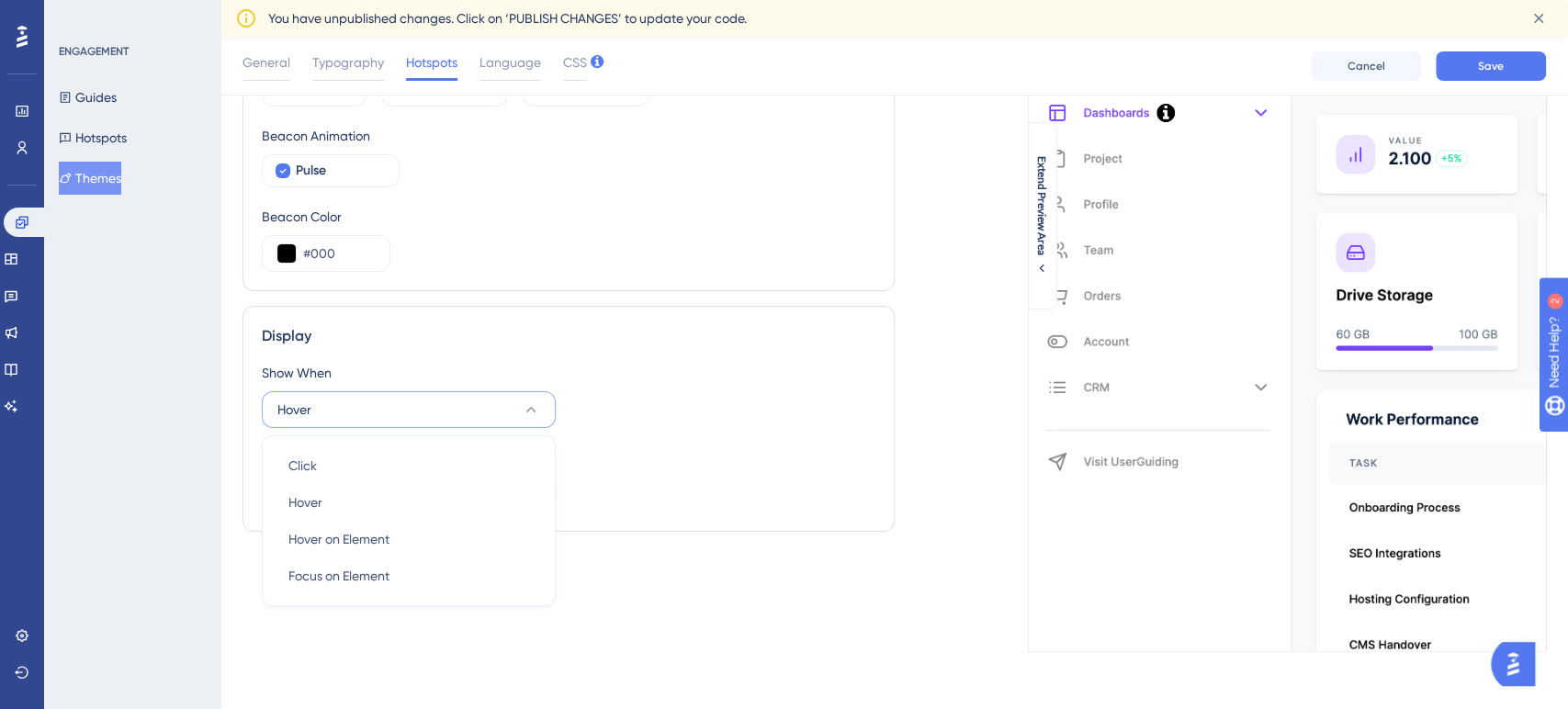 click on "Display Show When Hover Click Click Hover Hover Hover on Element Hover on Element Focus on Element Focus on Element Hide When Mouse Away" at bounding box center [569, 419] 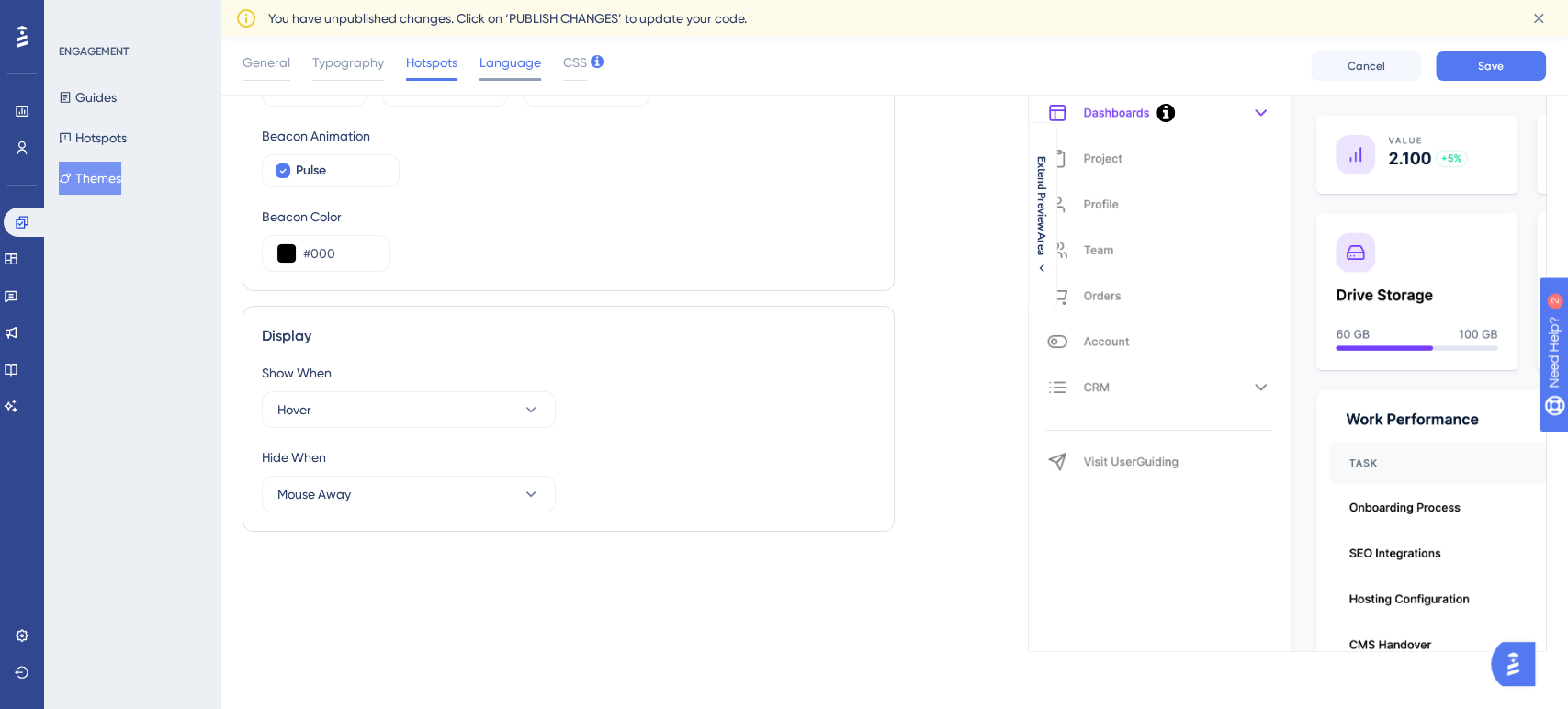 click on "Language" at bounding box center [510, 62] 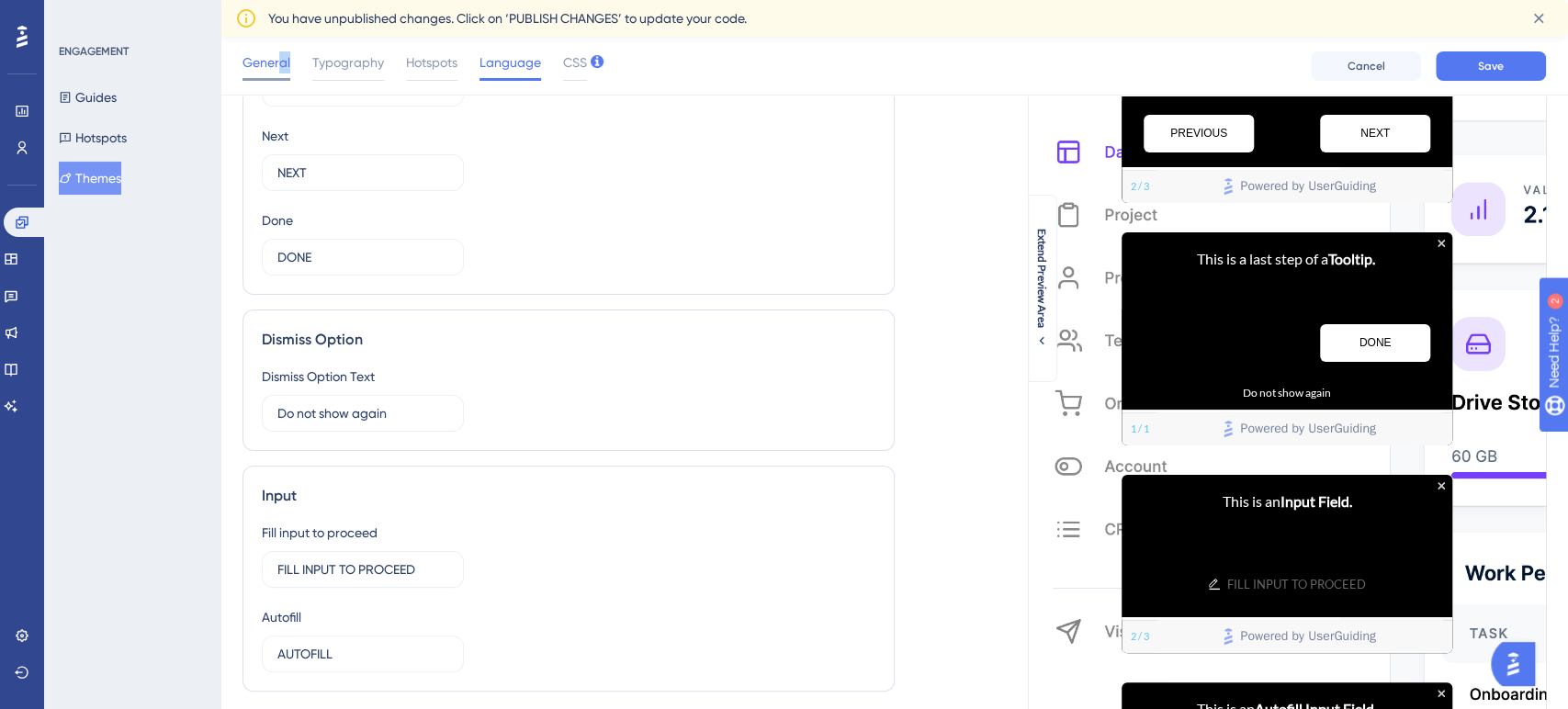 click on "General" at bounding box center [266, 66] 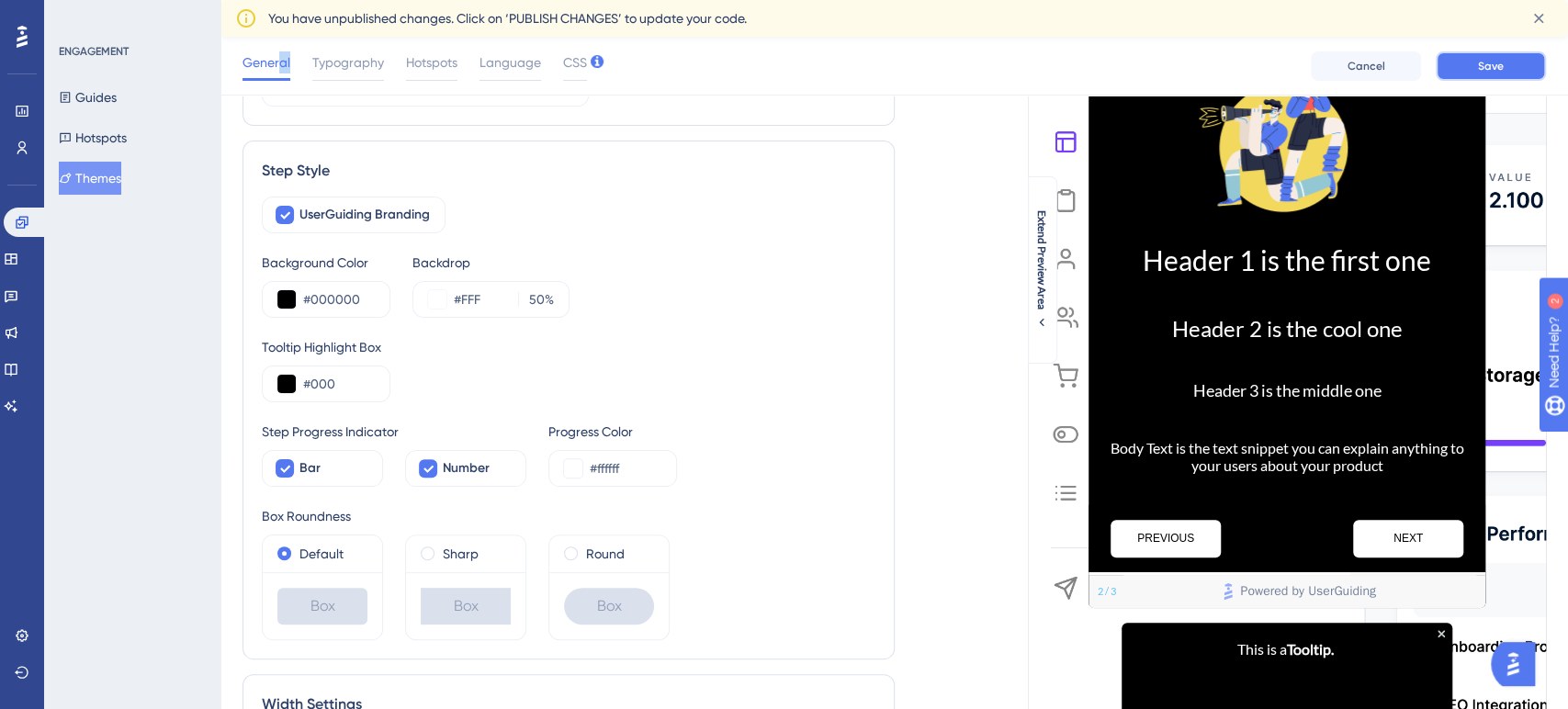 click on "Save" at bounding box center (1491, 66) 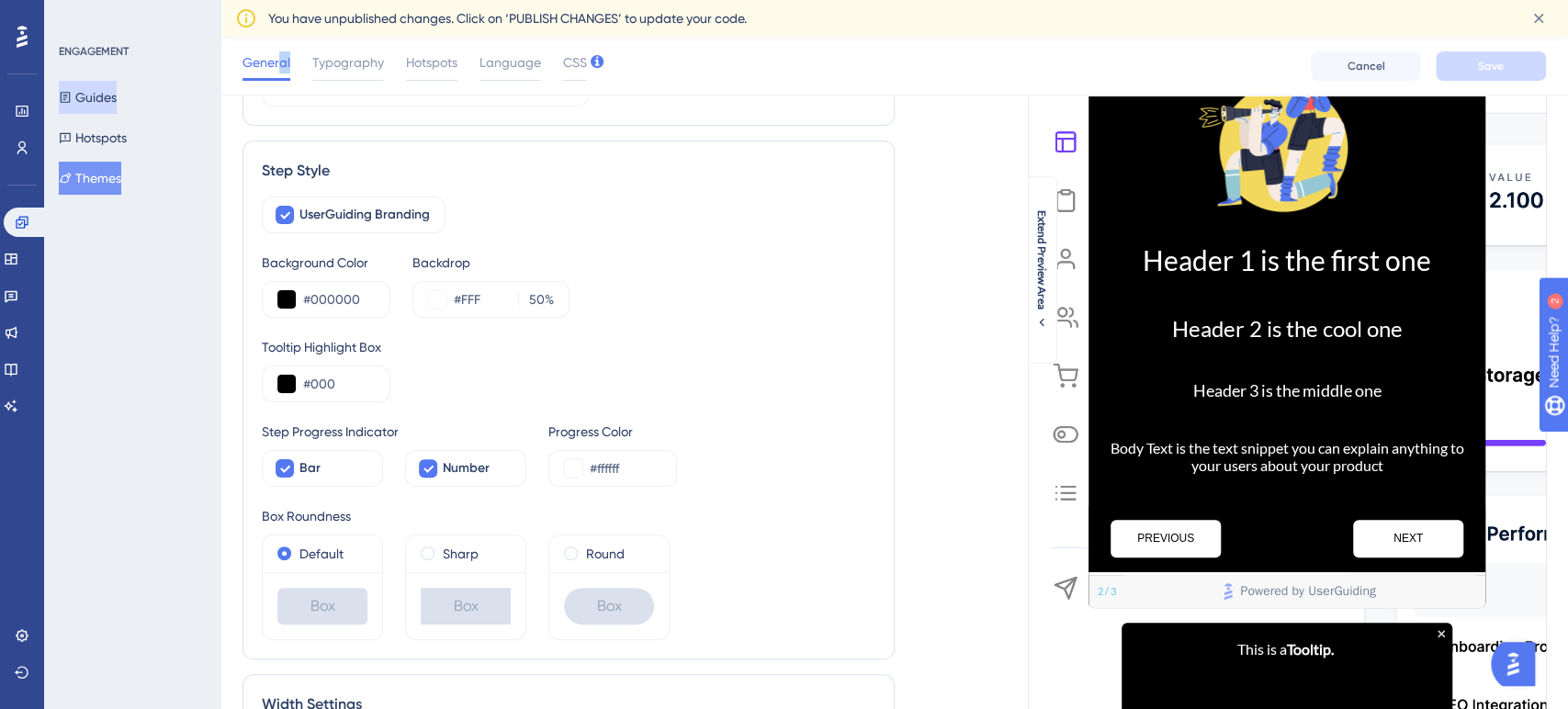 click on "Guides" at bounding box center [87, 97] 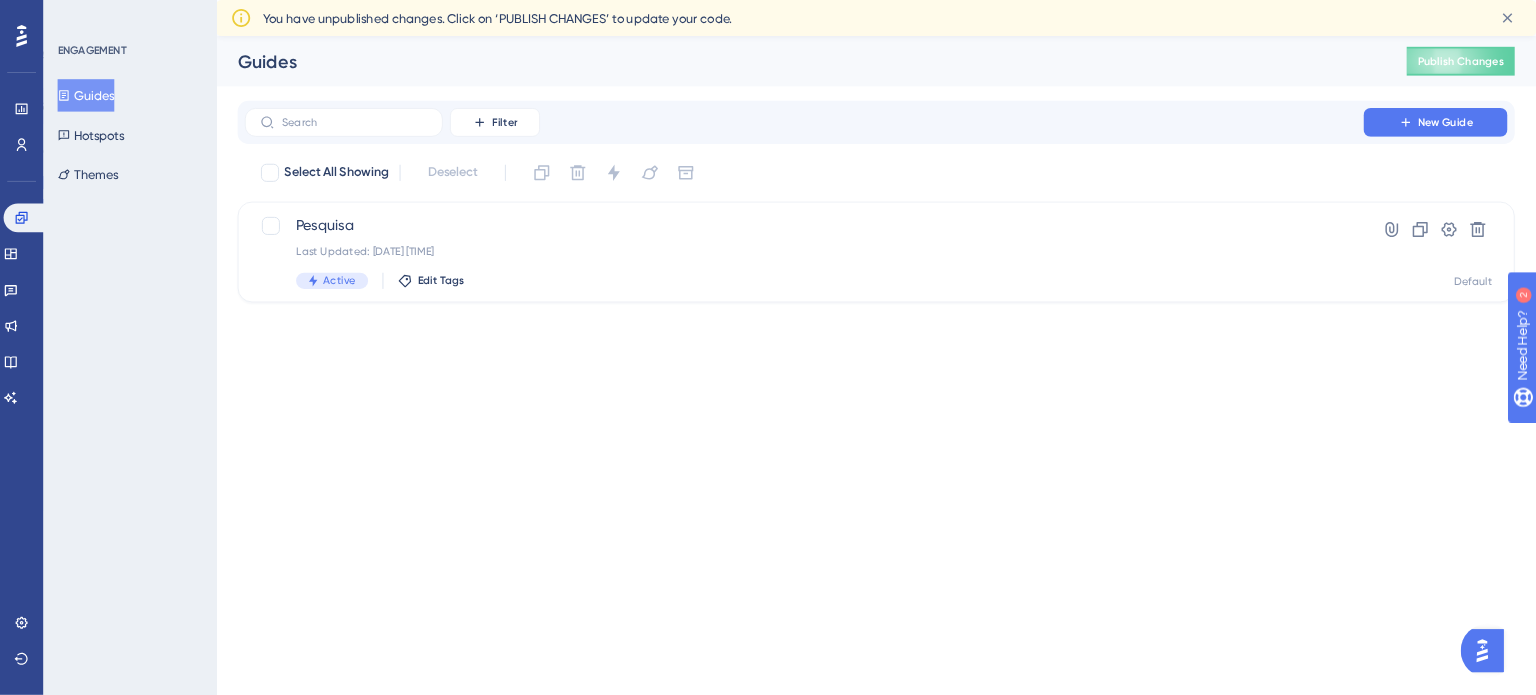 scroll, scrollTop: 0, scrollLeft: 0, axis: both 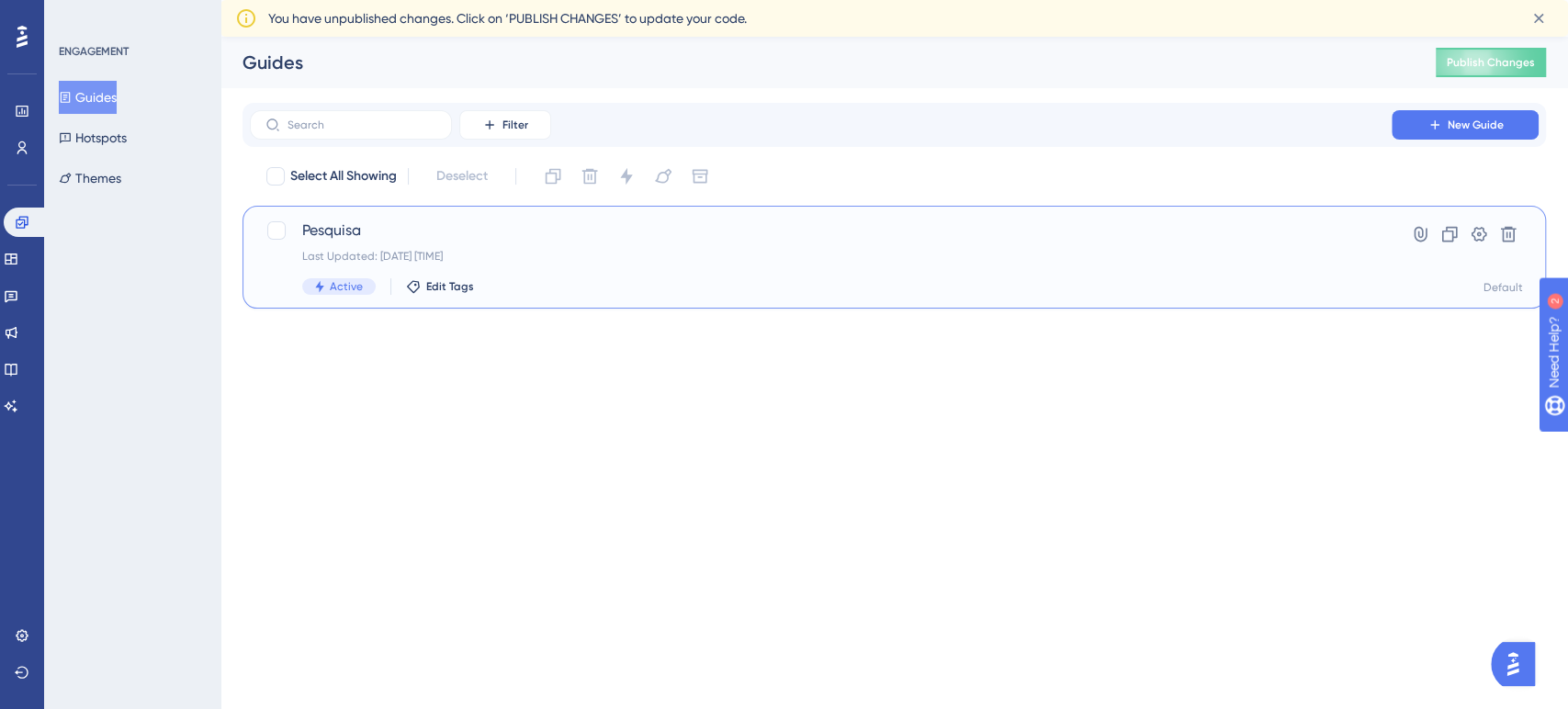 click on "Pesquisa" at bounding box center [820, 231] 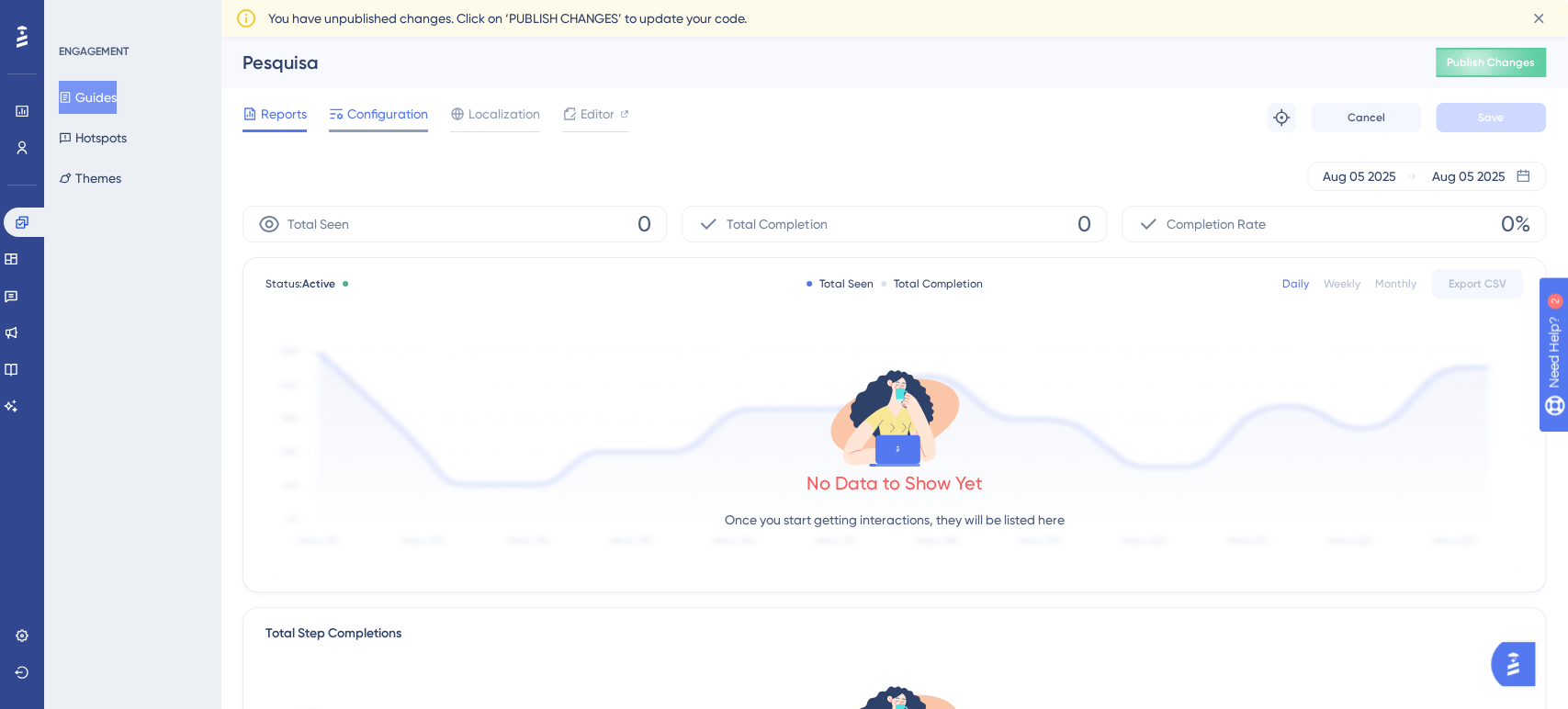 click on "Configuration" at bounding box center (388, 114) 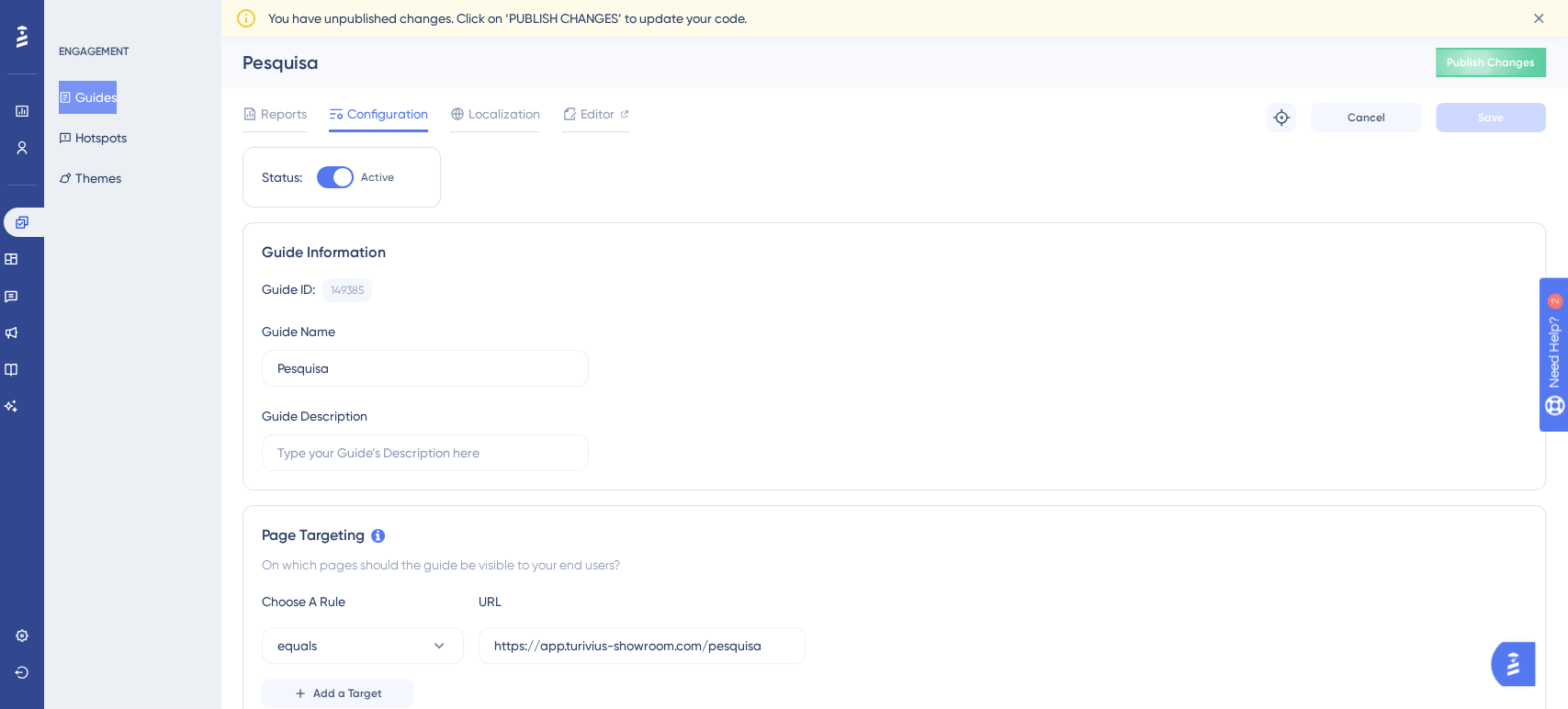 click on "On which pages should the guide be visible to your end users?" at bounding box center [894, 565] 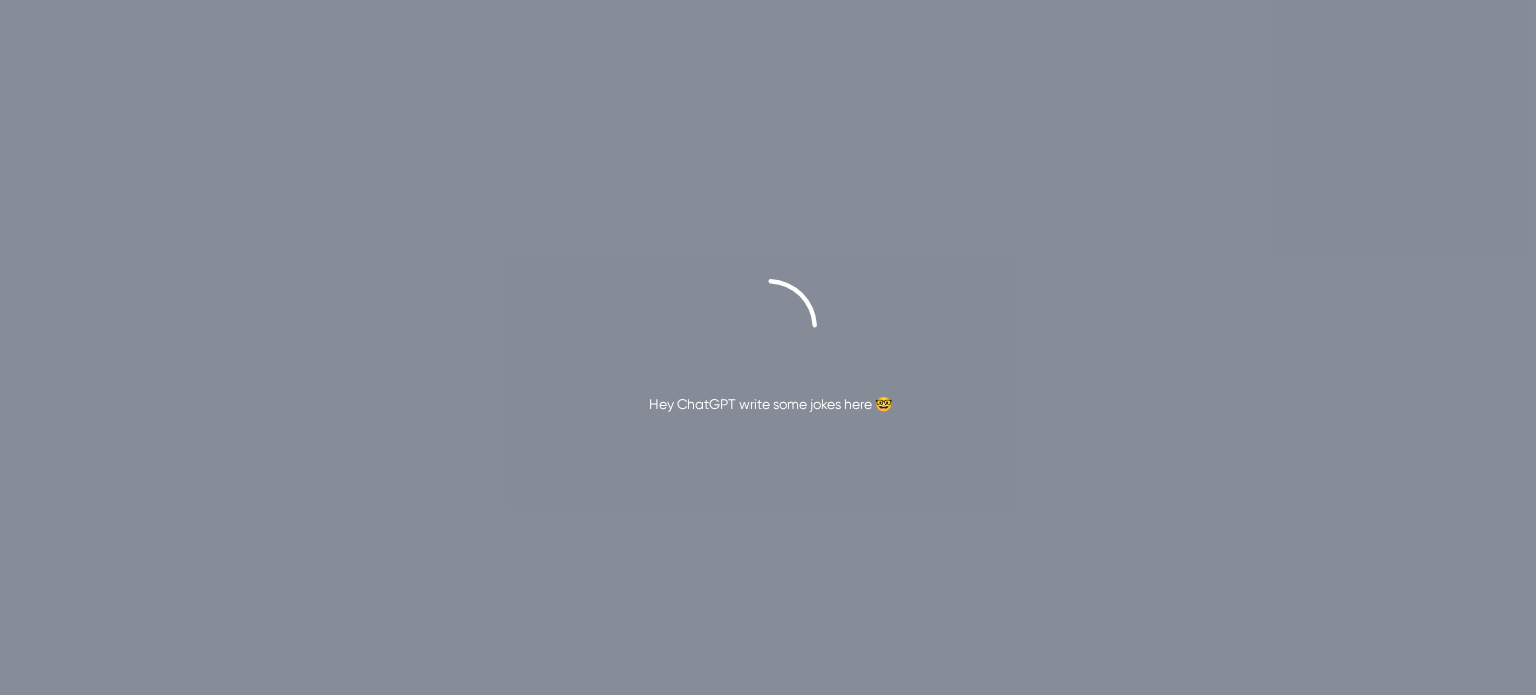 scroll, scrollTop: 0, scrollLeft: 0, axis: both 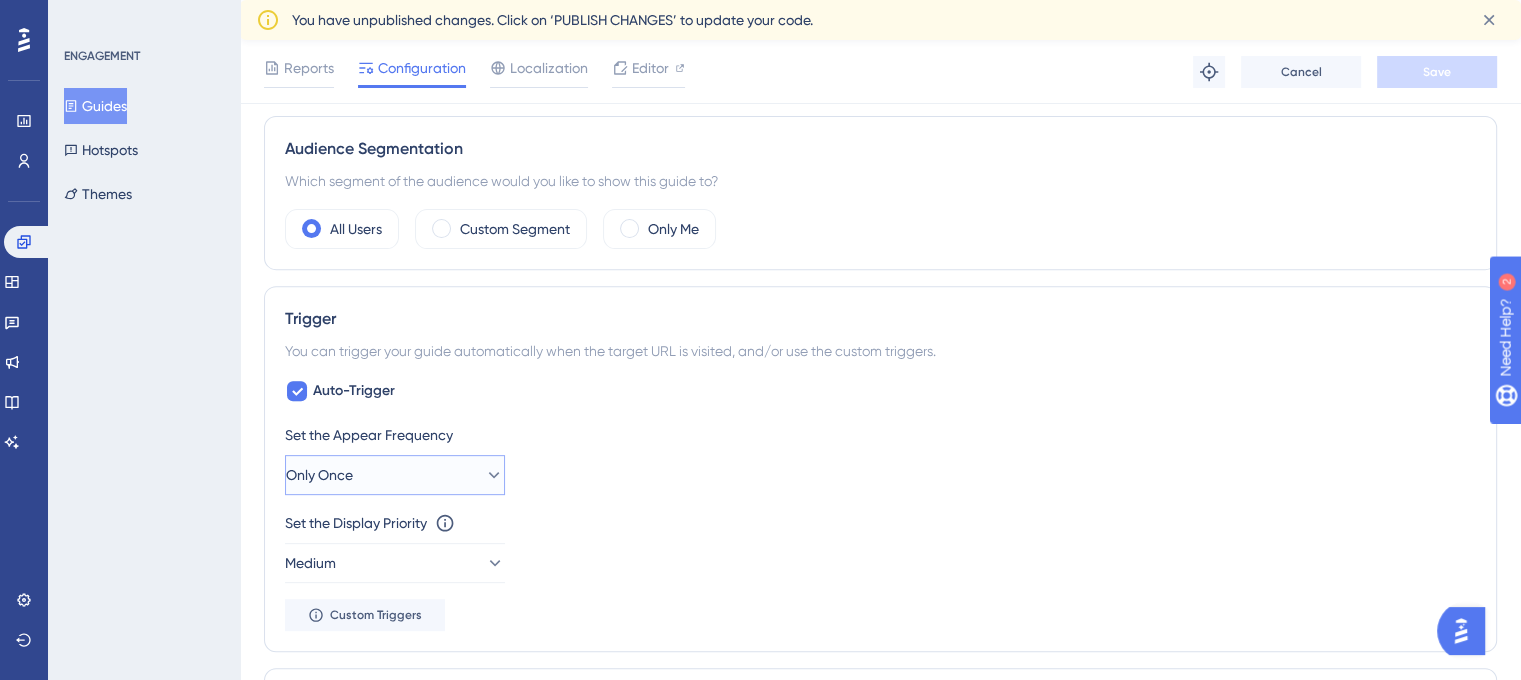 click on "Only Once" at bounding box center [395, 475] 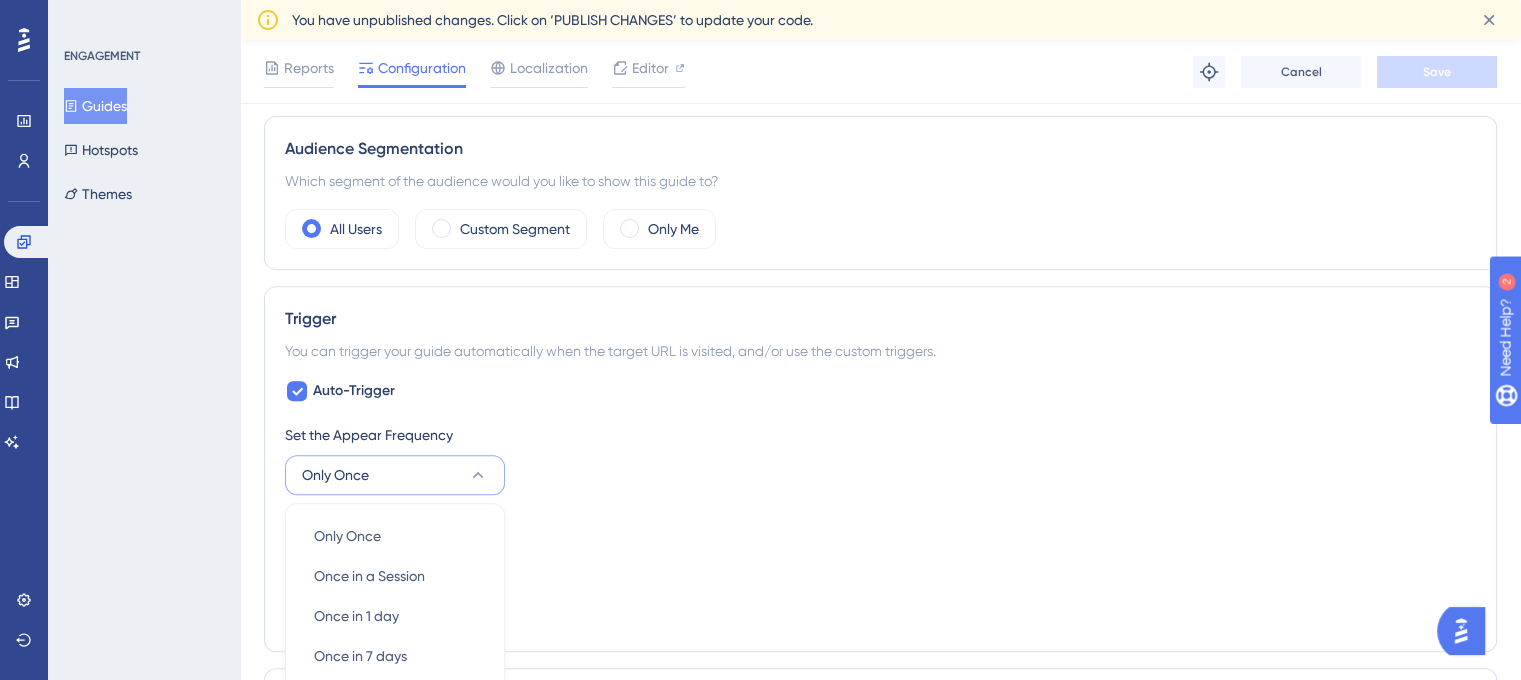 scroll, scrollTop: 1010, scrollLeft: 0, axis: vertical 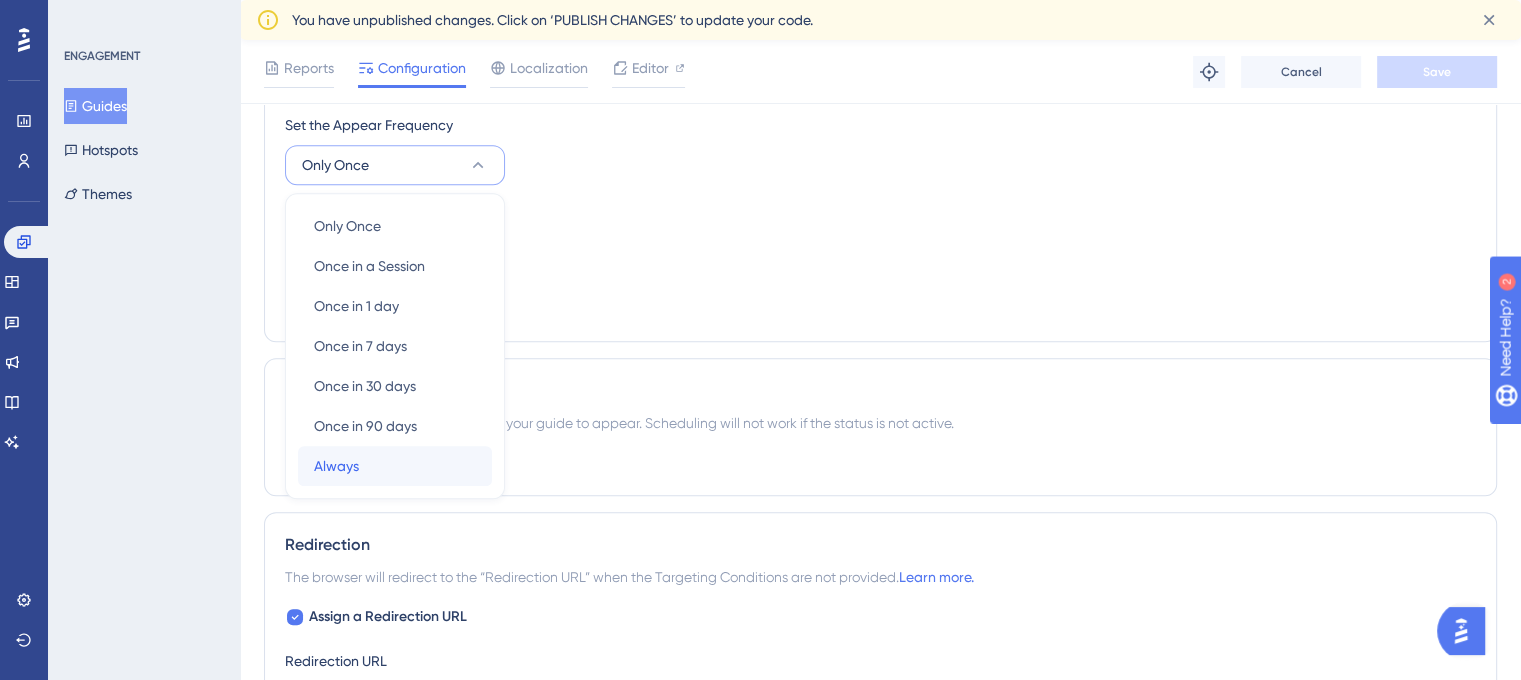 click on "Always Always" at bounding box center (395, 466) 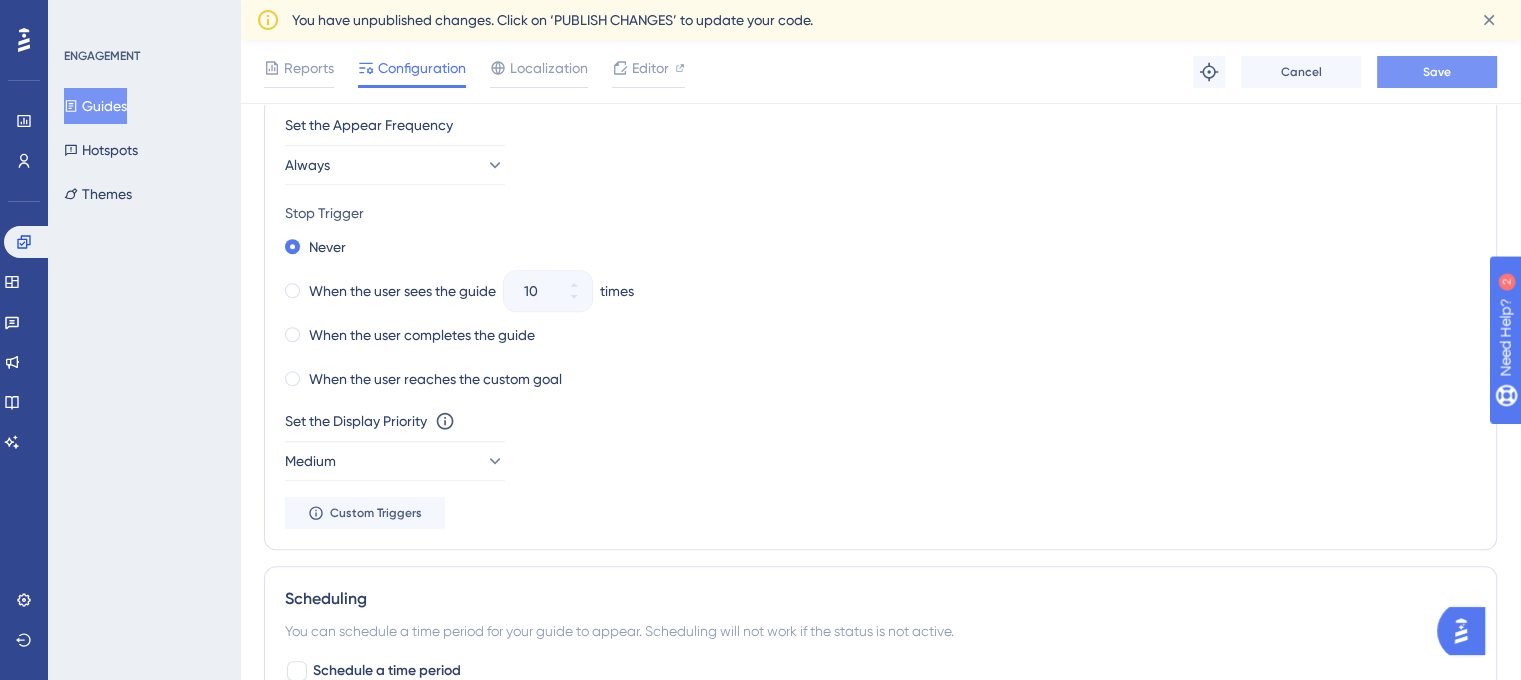 click on "Save" at bounding box center [1437, 72] 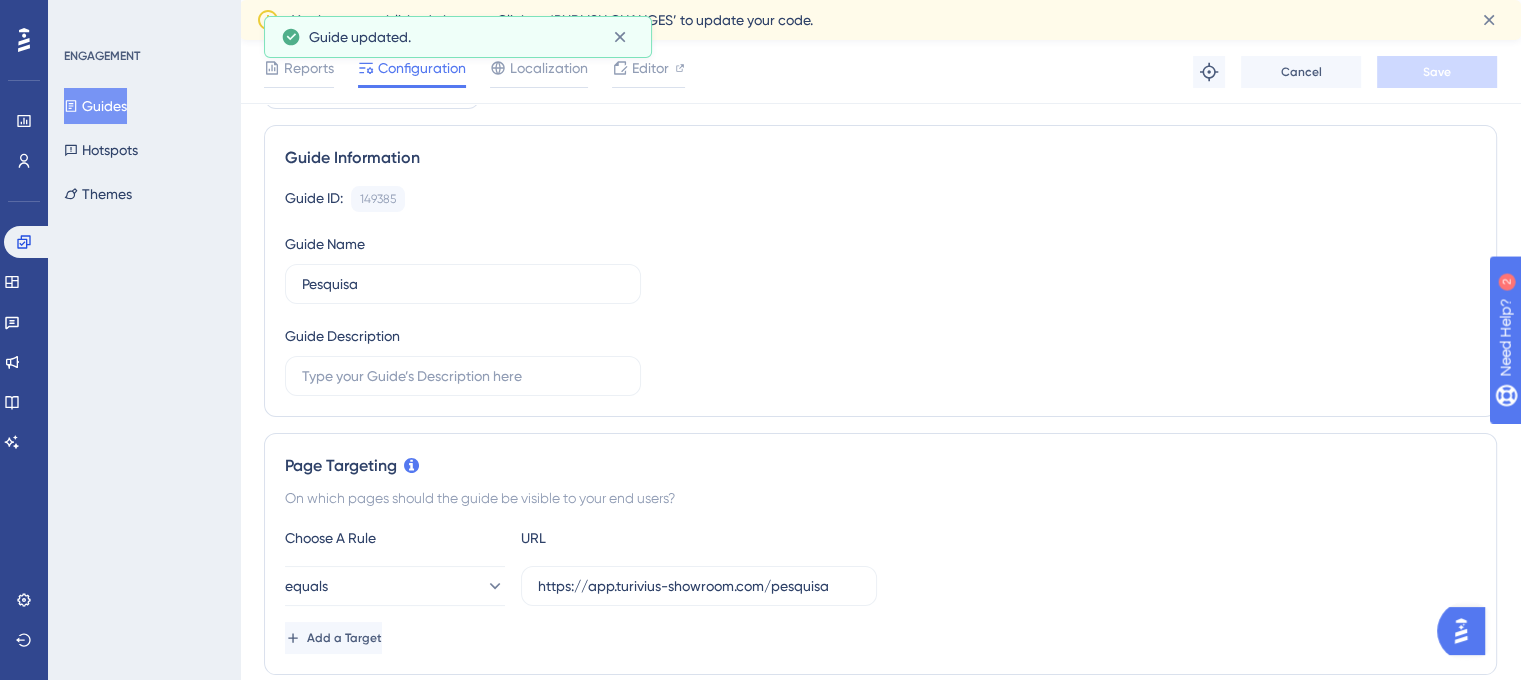 scroll, scrollTop: 0, scrollLeft: 0, axis: both 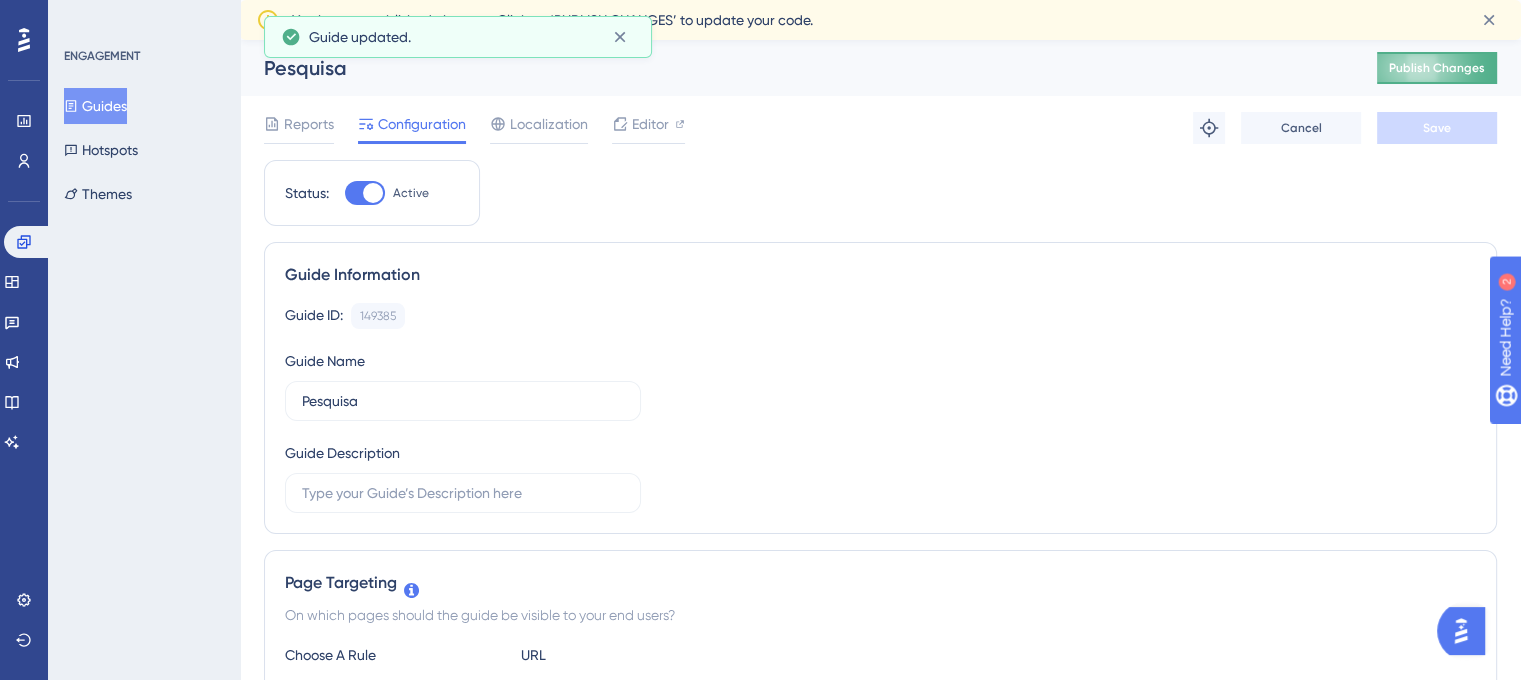 click on "Publish Changes" at bounding box center [1437, 68] 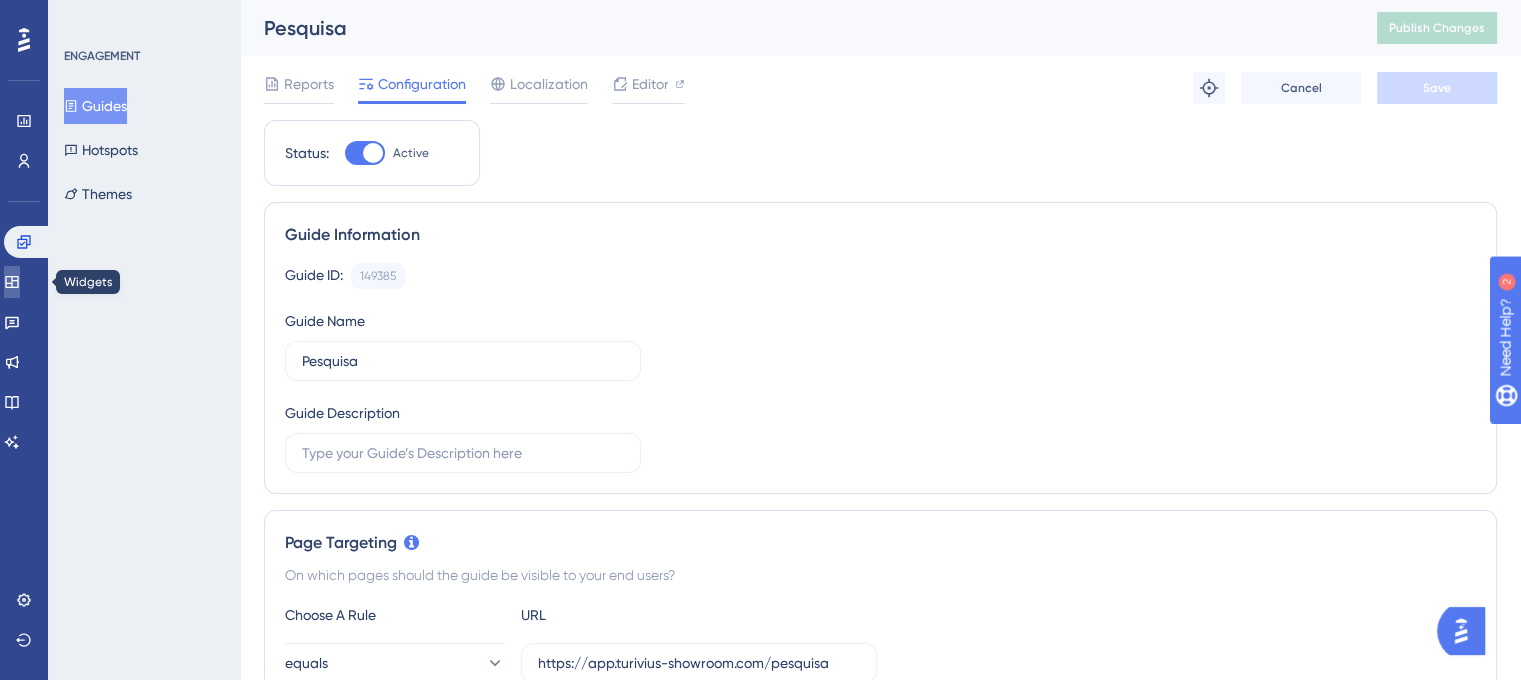 click at bounding box center [12, 282] 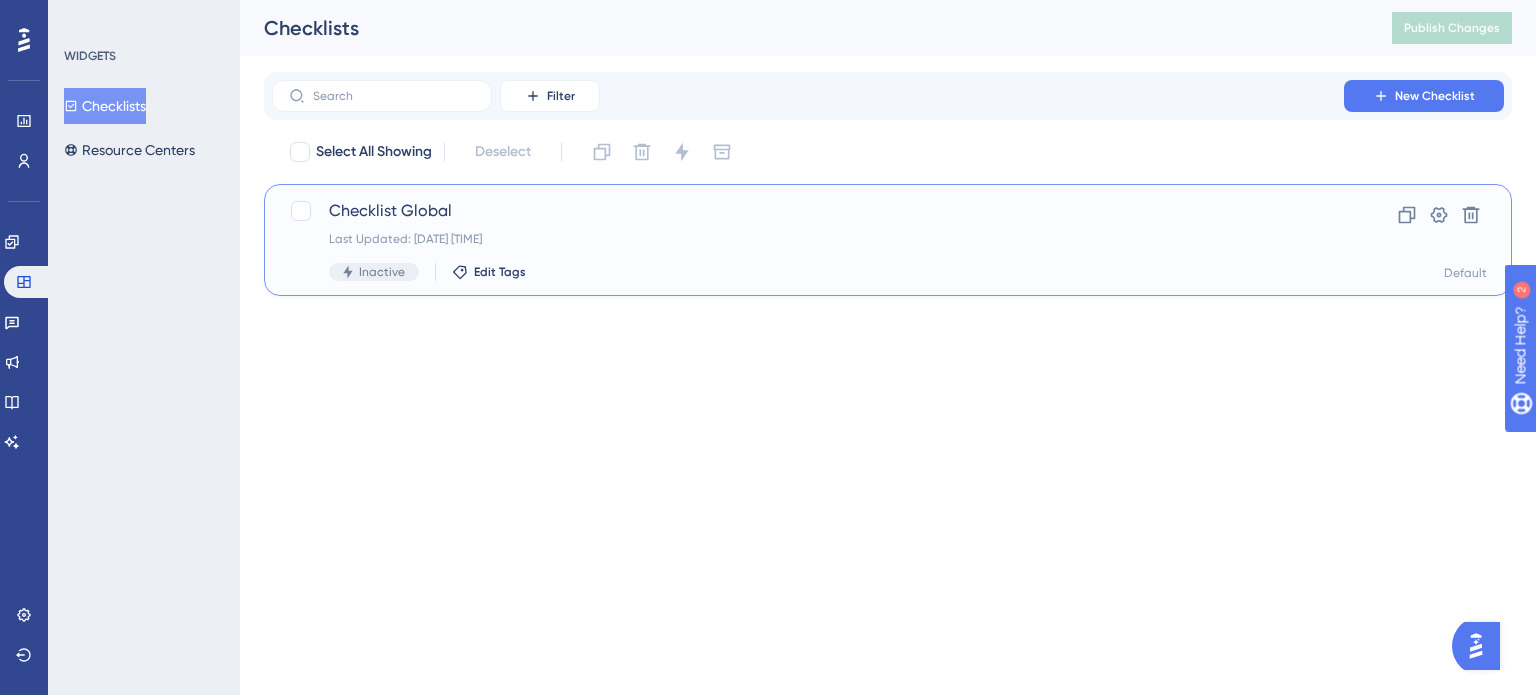 click on "Checklist Global" at bounding box center [808, 211] 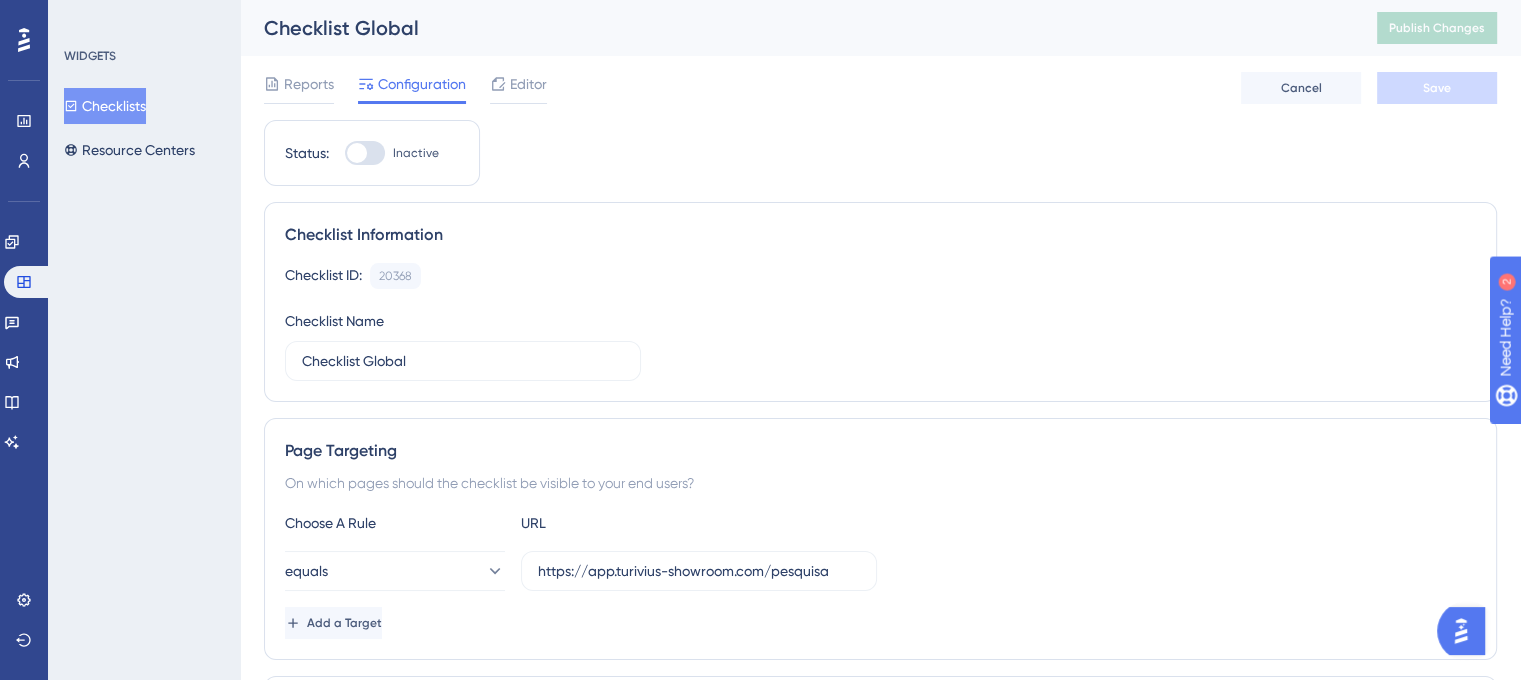 click at bounding box center (365, 153) 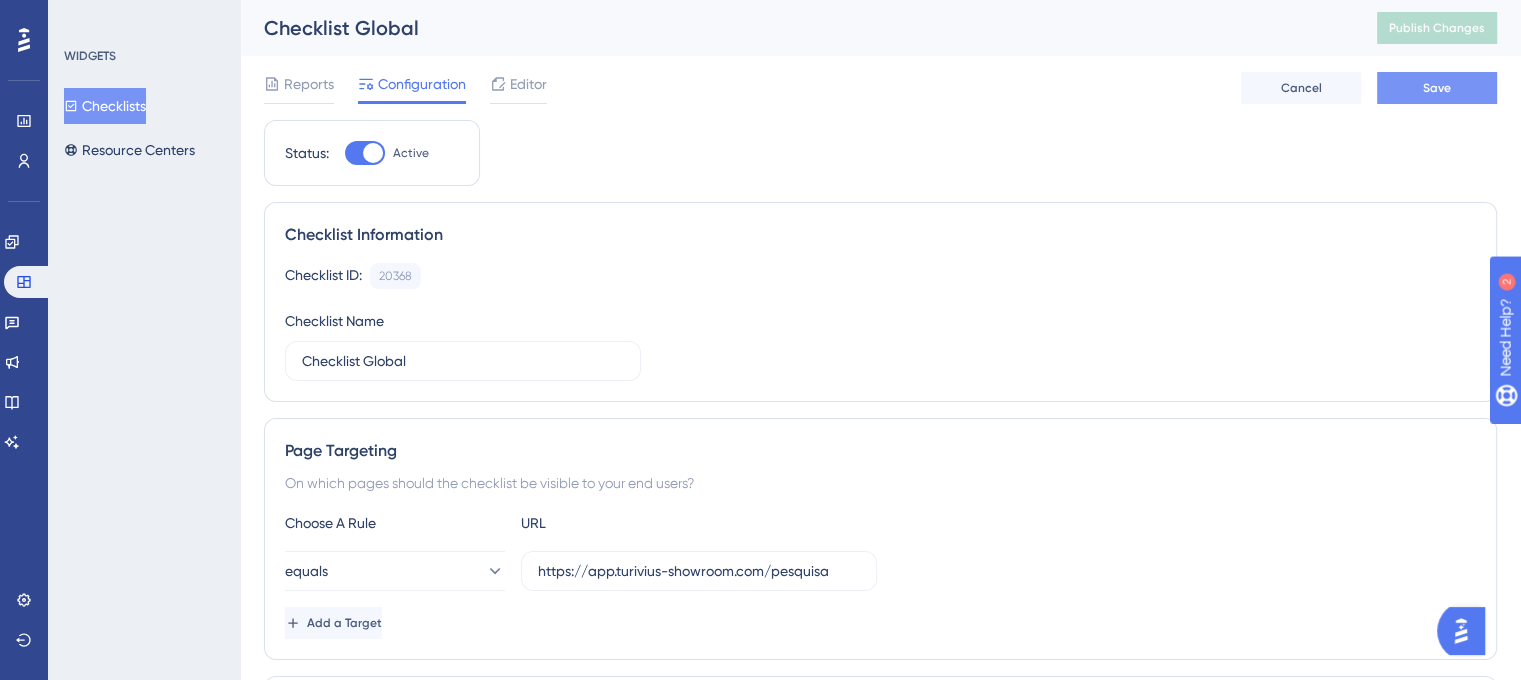 click on "Save" at bounding box center (1437, 88) 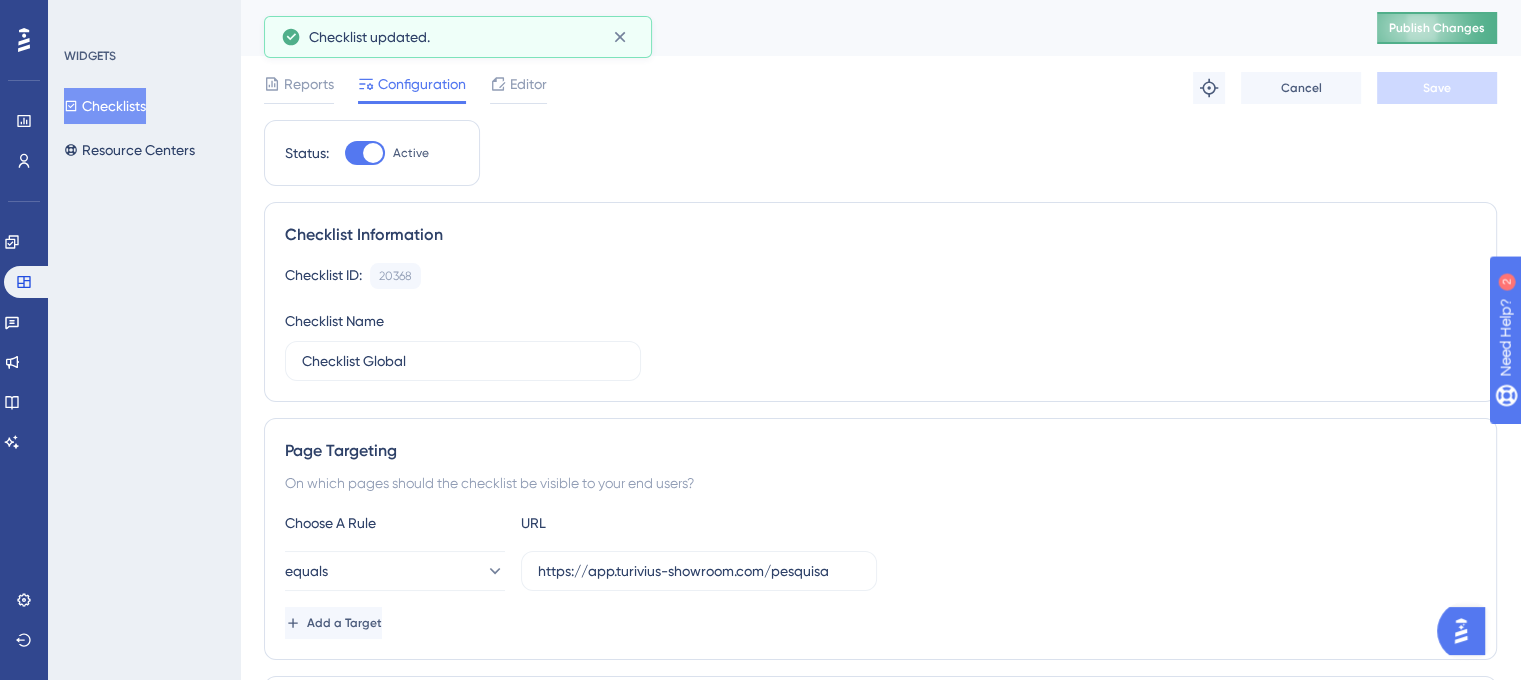 click on "Publish Changes" at bounding box center (1437, 28) 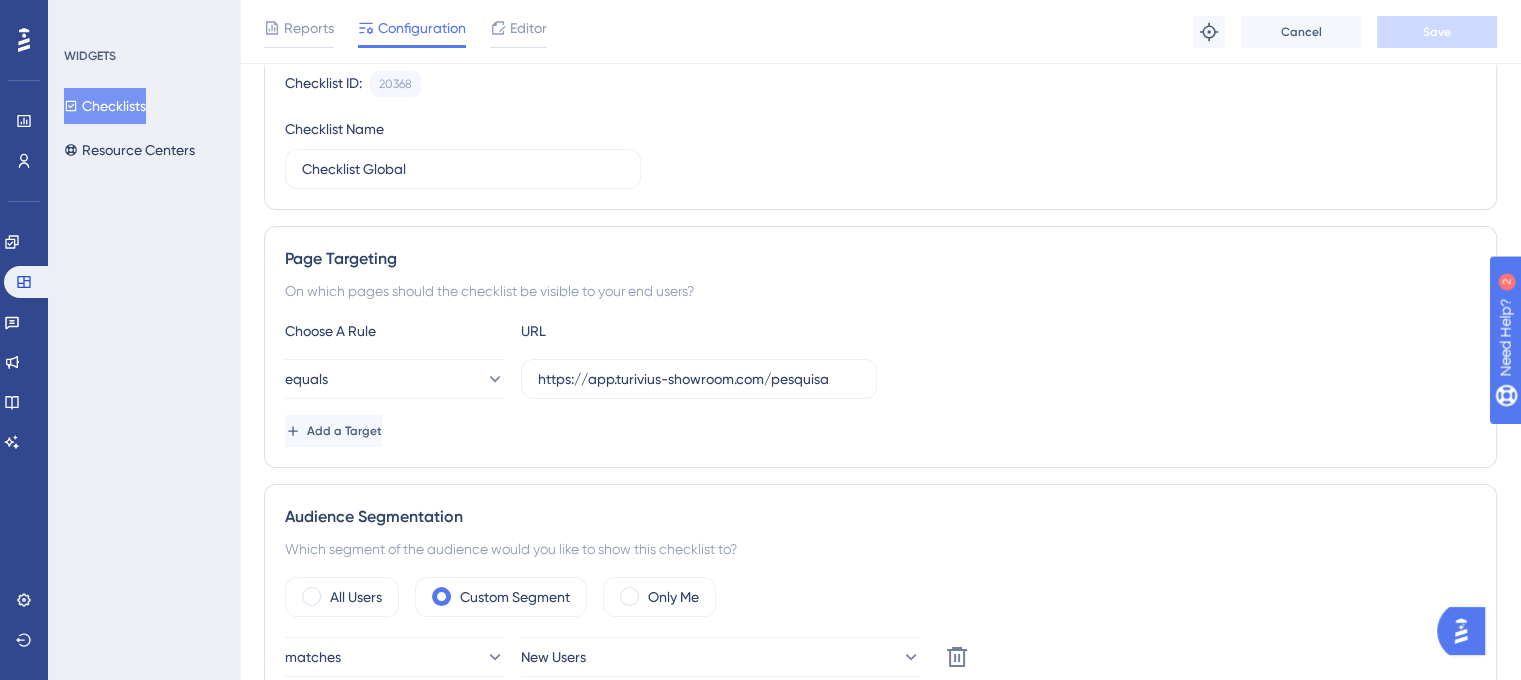 scroll, scrollTop: 400, scrollLeft: 0, axis: vertical 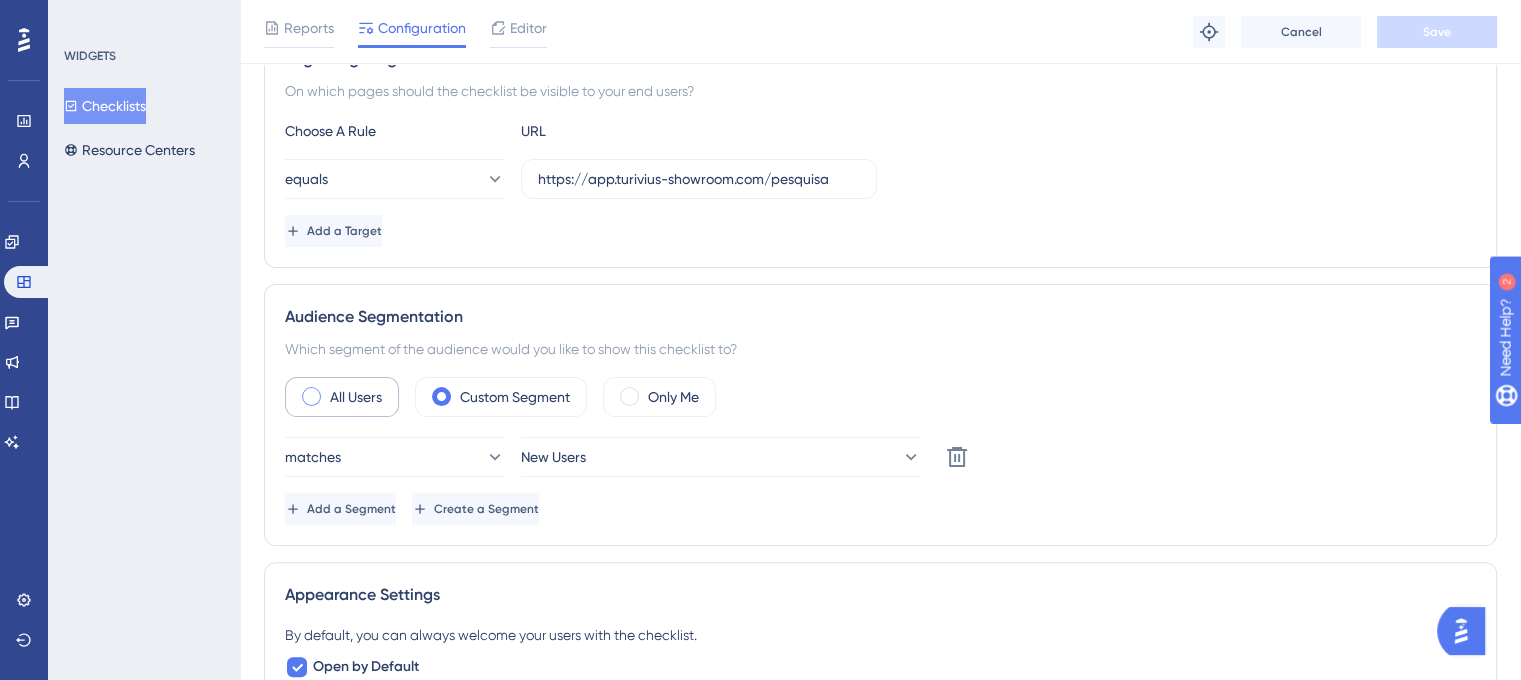 click on "All Users" at bounding box center (356, 397) 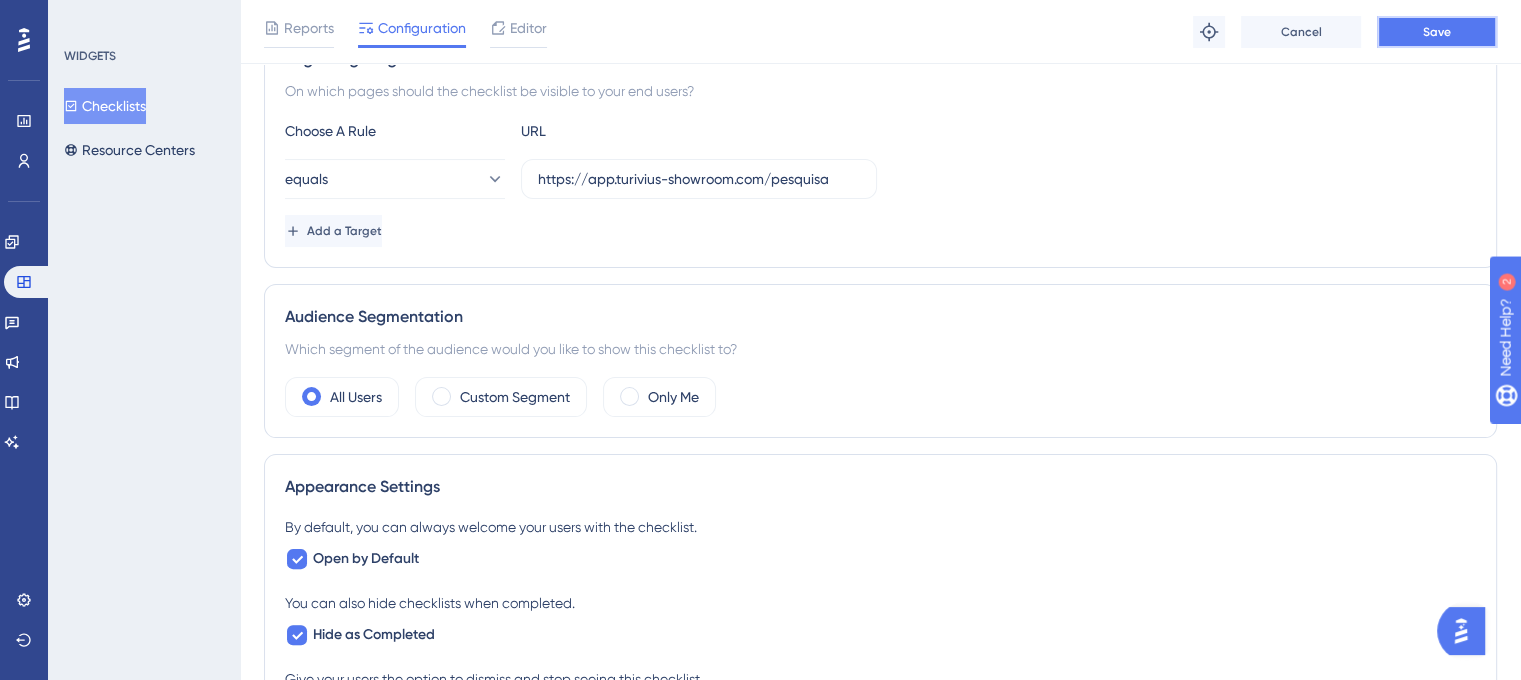 click on "Save" at bounding box center [1437, 32] 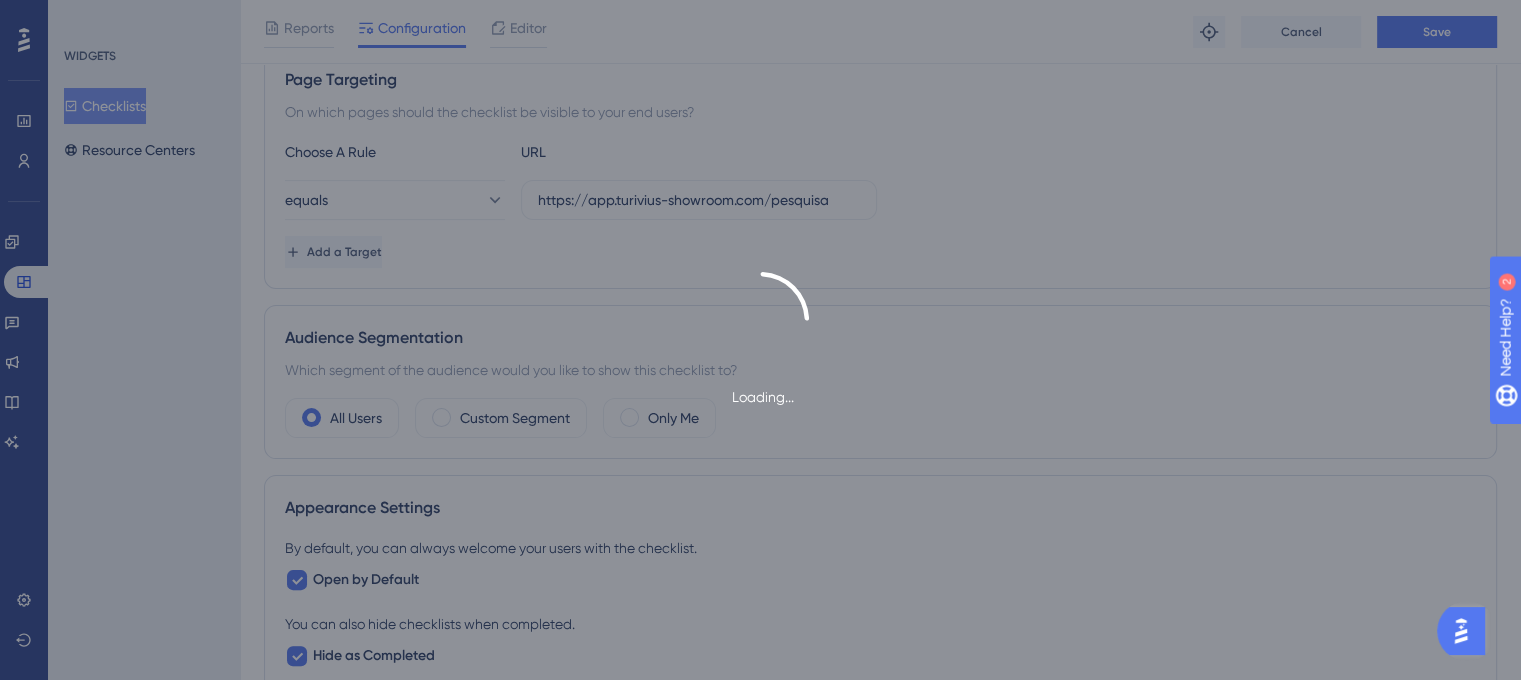 scroll, scrollTop: 0, scrollLeft: 0, axis: both 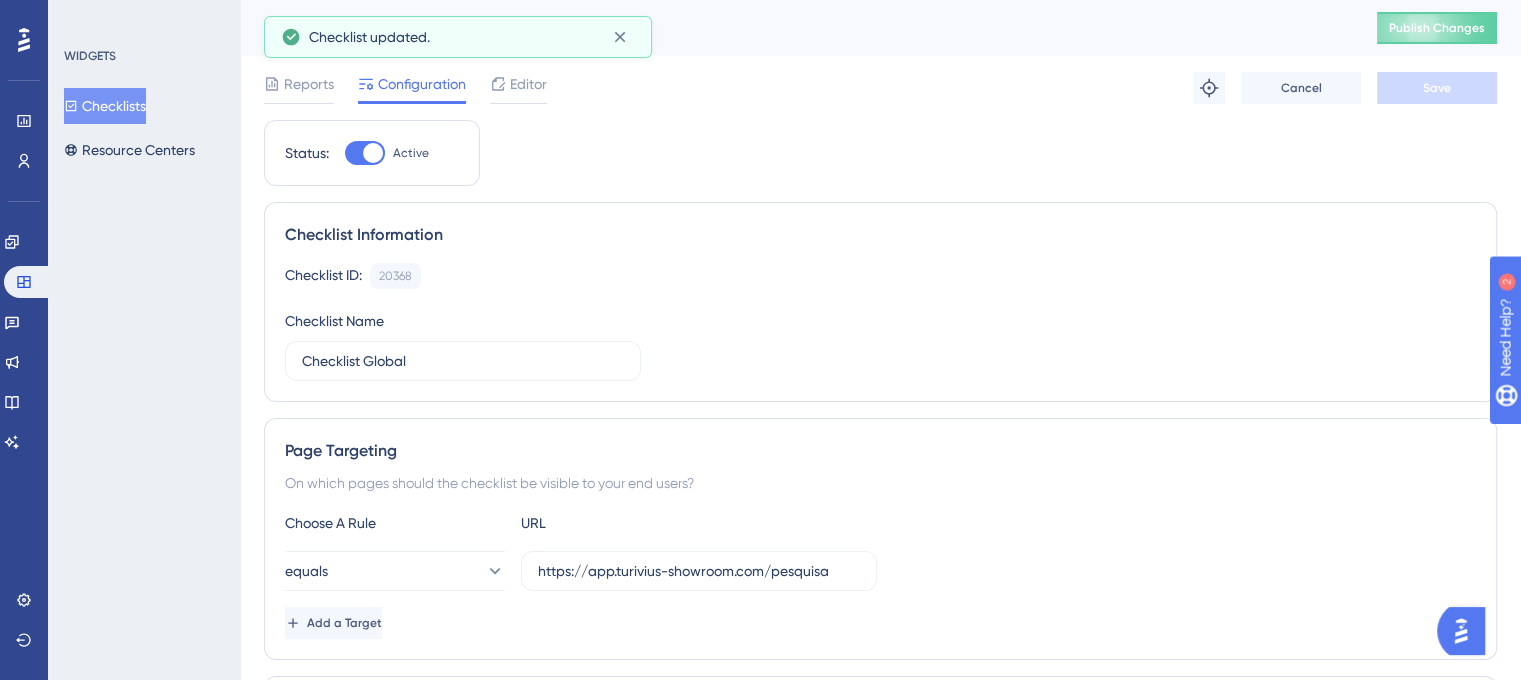 click on "Publish Changes" at bounding box center [1437, 28] 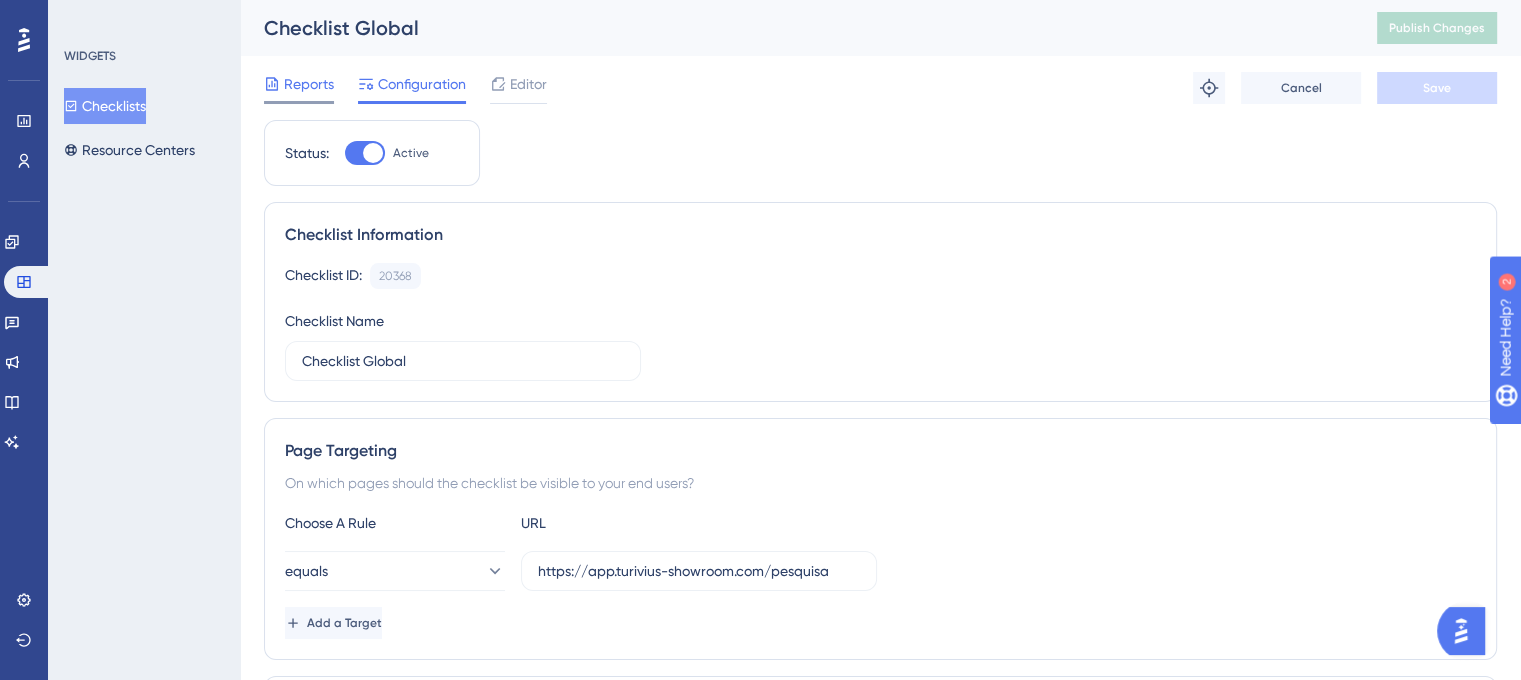click on "Reports" at bounding box center [309, 84] 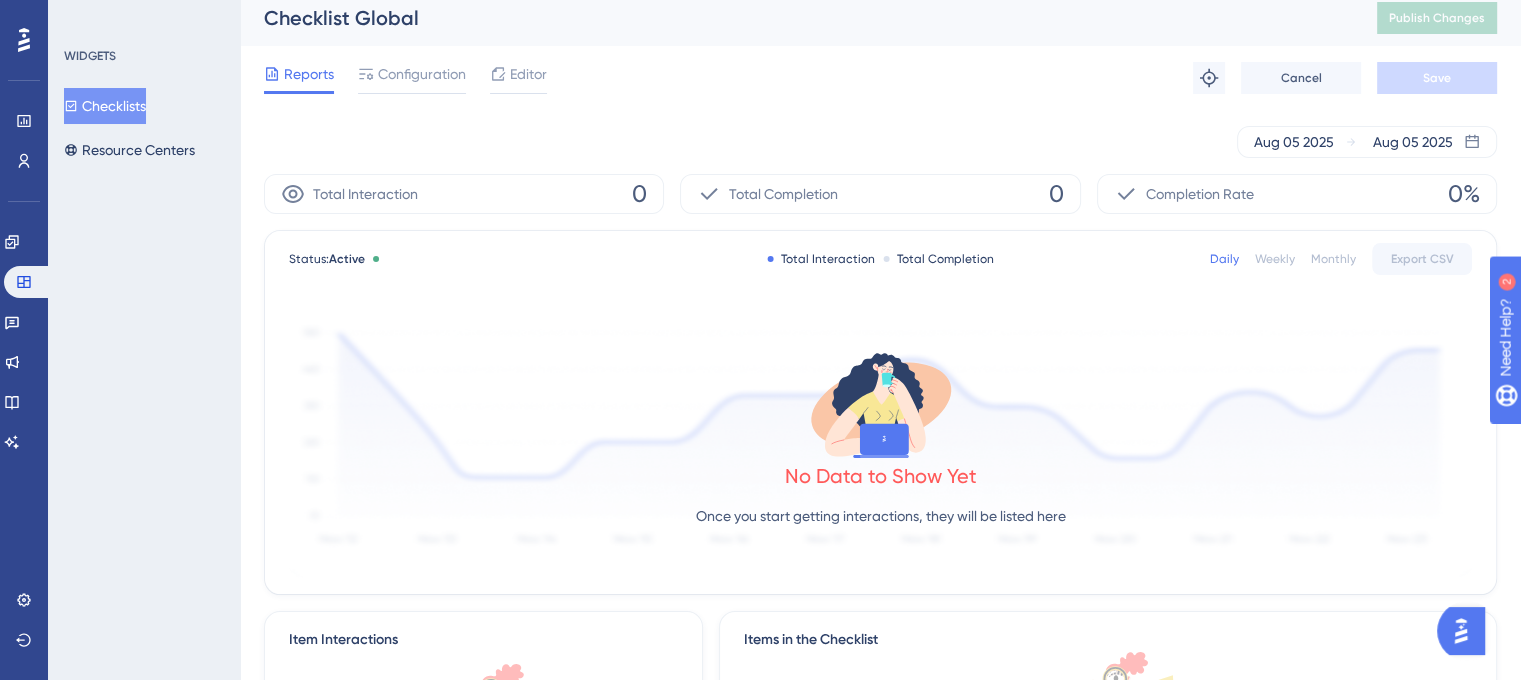 scroll, scrollTop: 0, scrollLeft: 0, axis: both 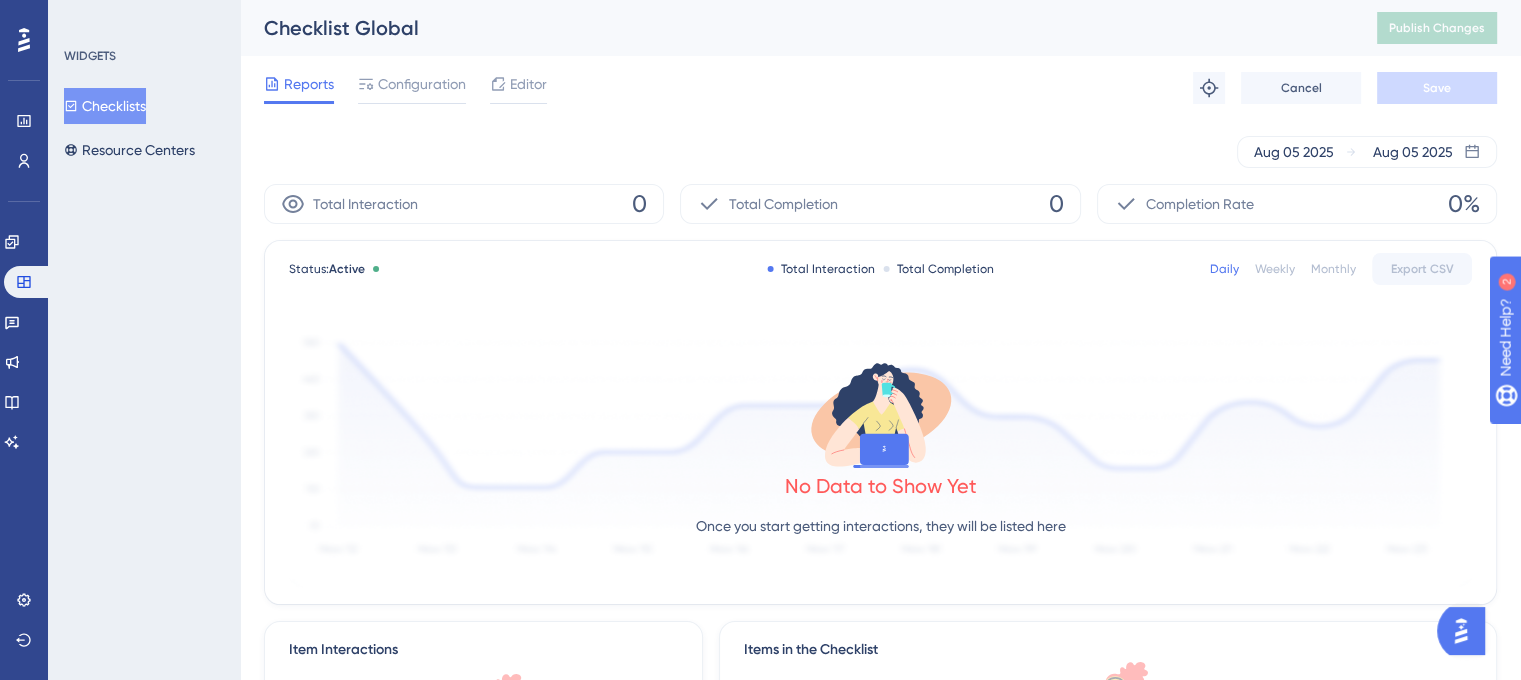 click on "Checklists" at bounding box center (105, 106) 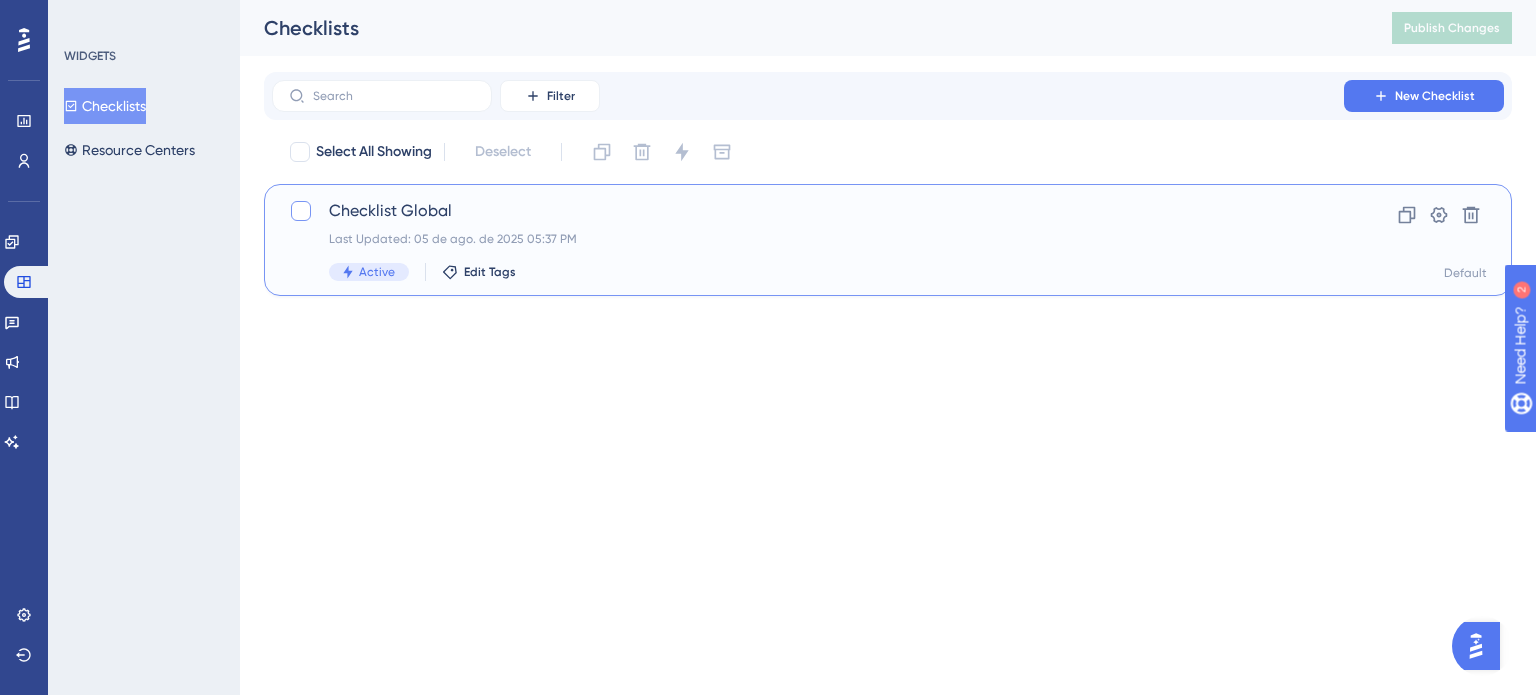 click at bounding box center (301, 211) 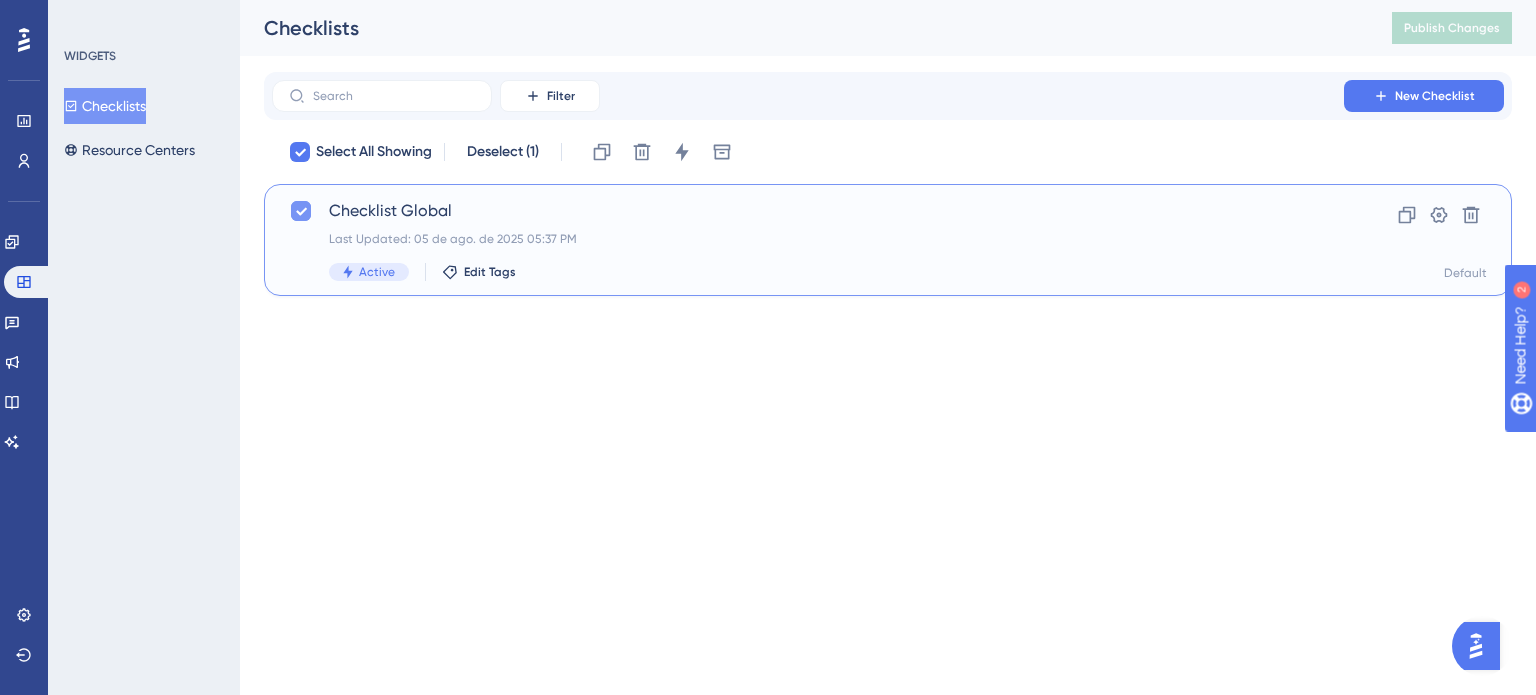 click 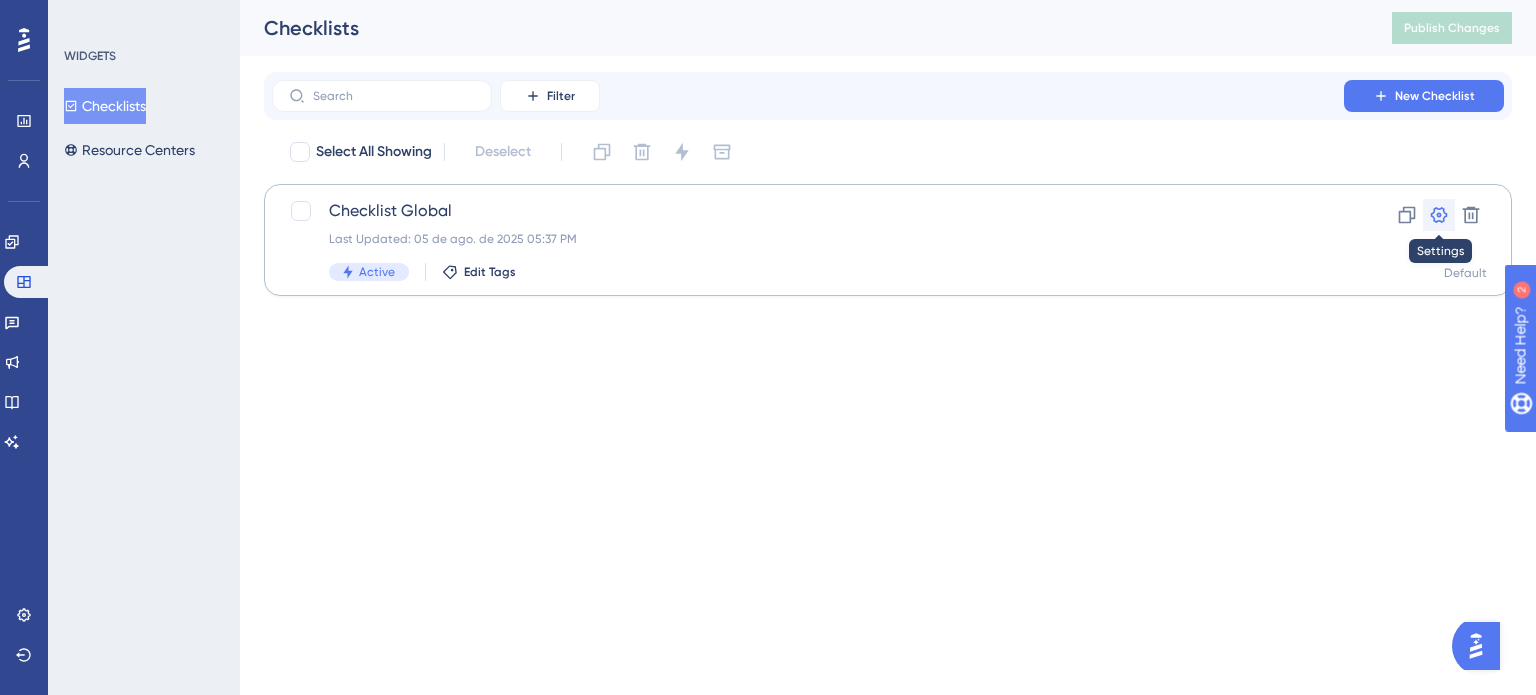 click 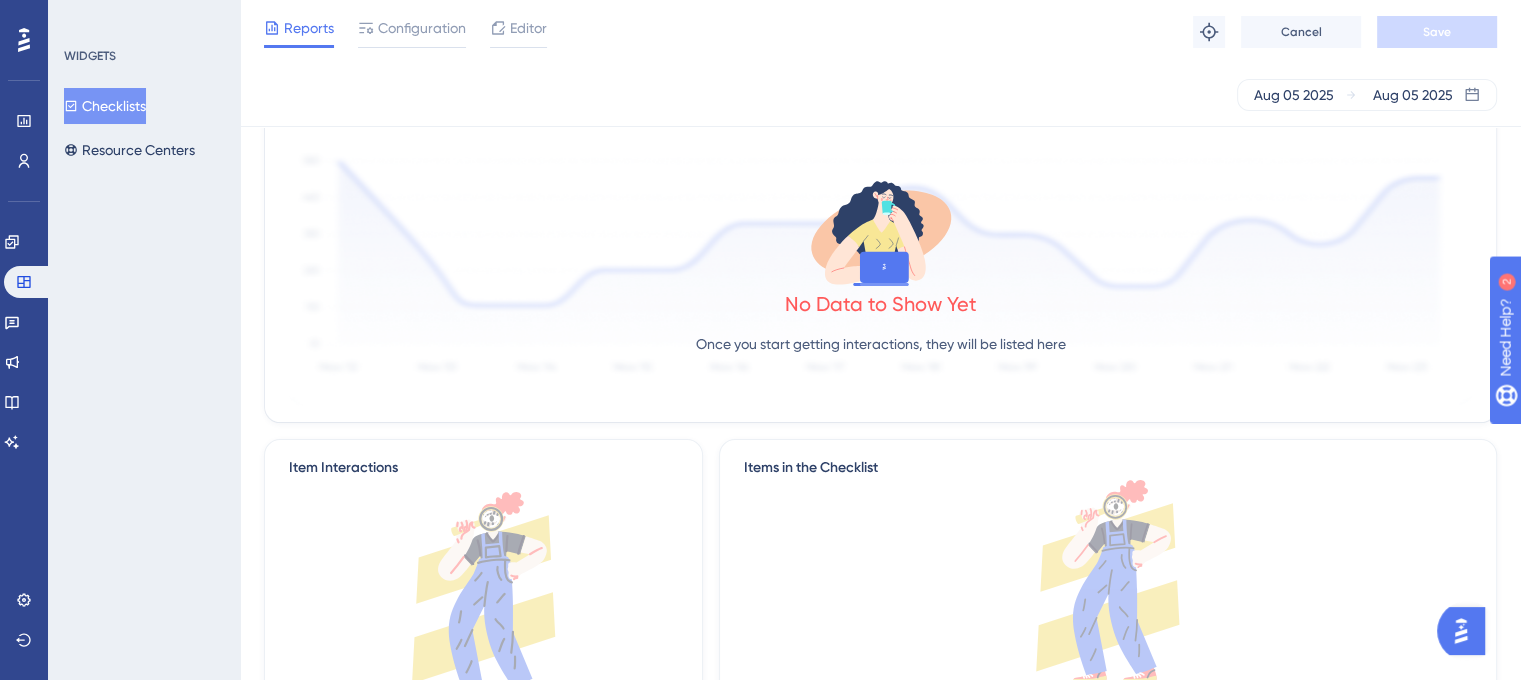 scroll, scrollTop: 0, scrollLeft: 0, axis: both 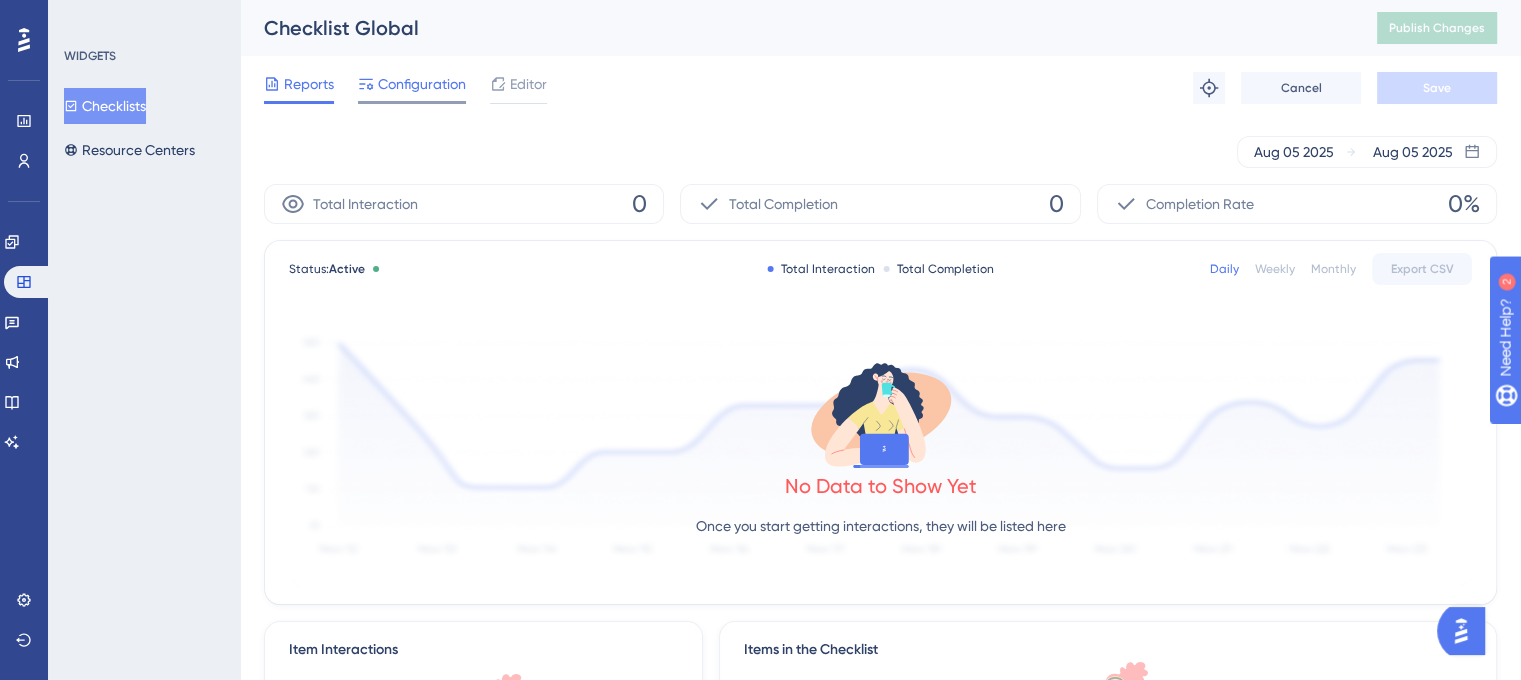 click on "Configuration" at bounding box center [422, 84] 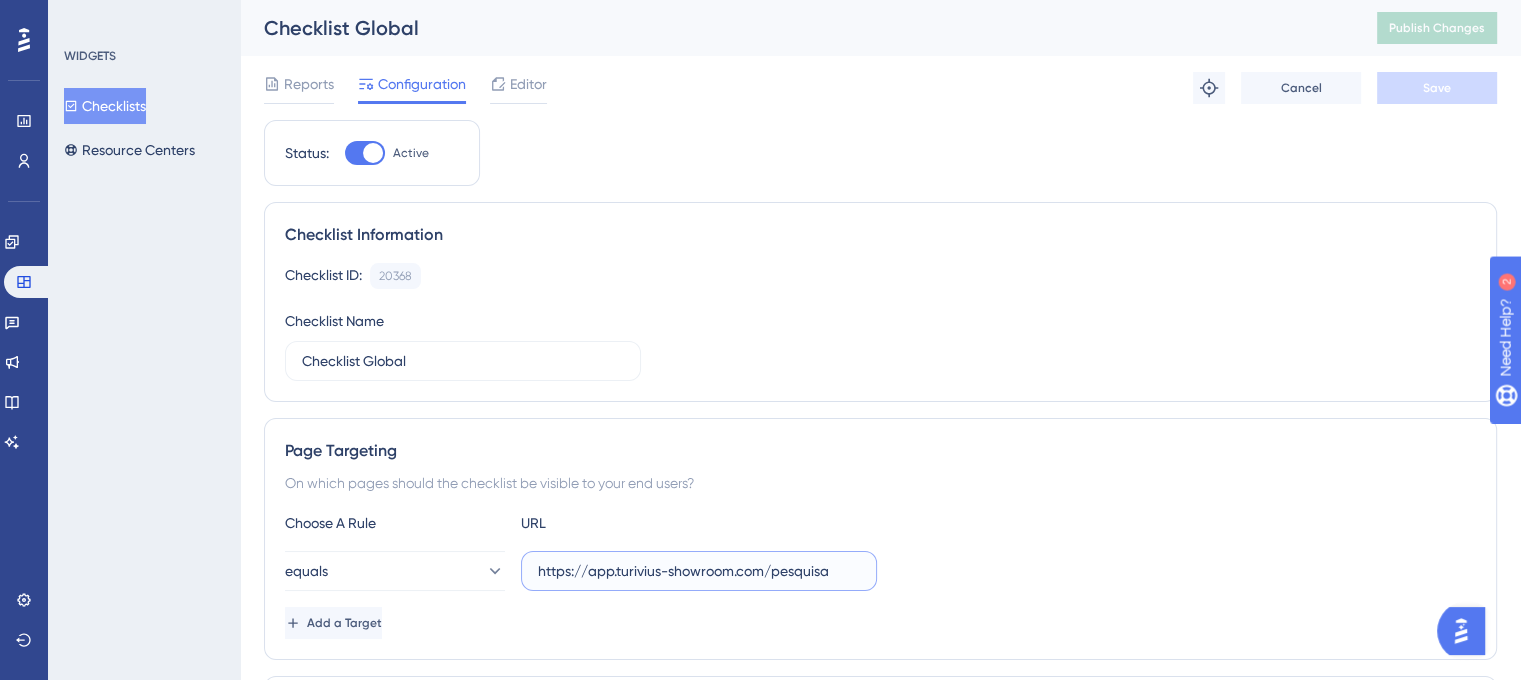 click on "https://app.turivius-showroom.com/pesquisa" at bounding box center (699, 571) 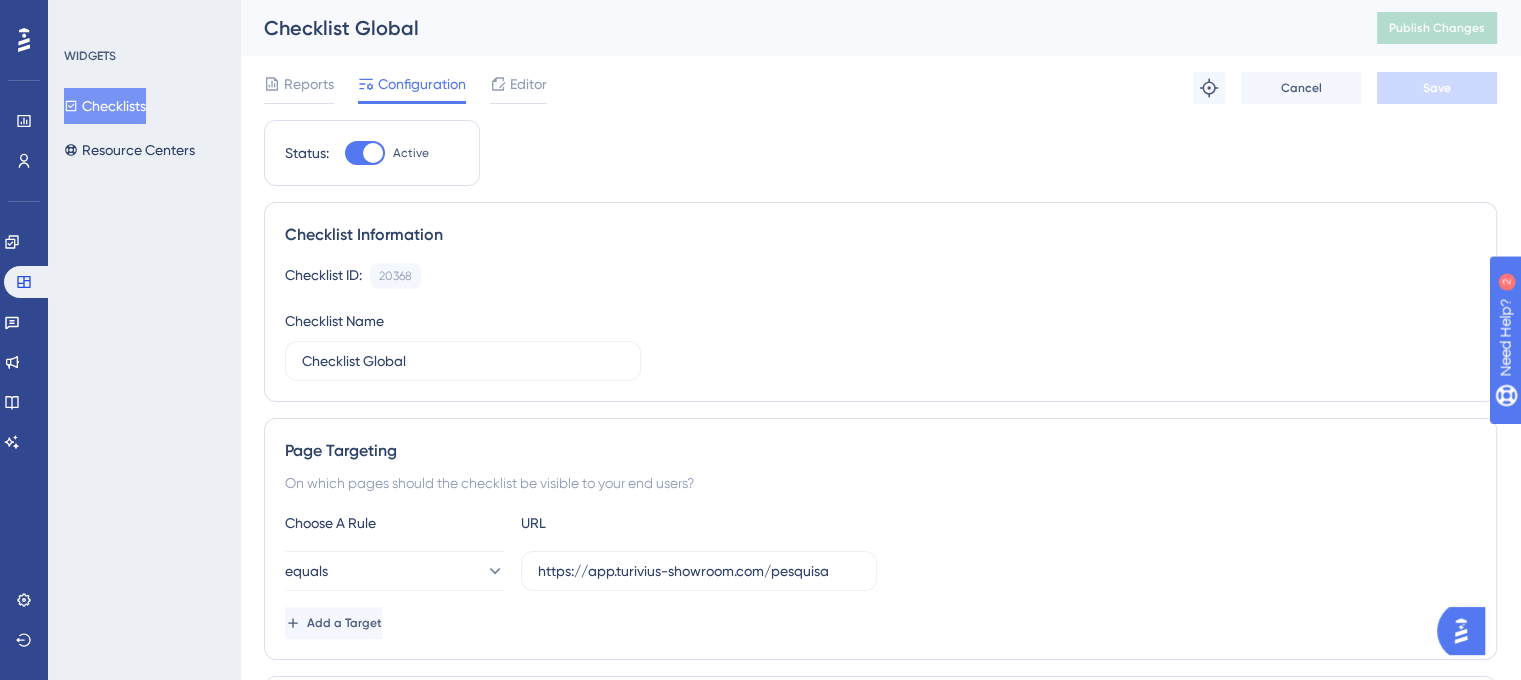 click on "Choose A Rule URL" at bounding box center (880, 523) 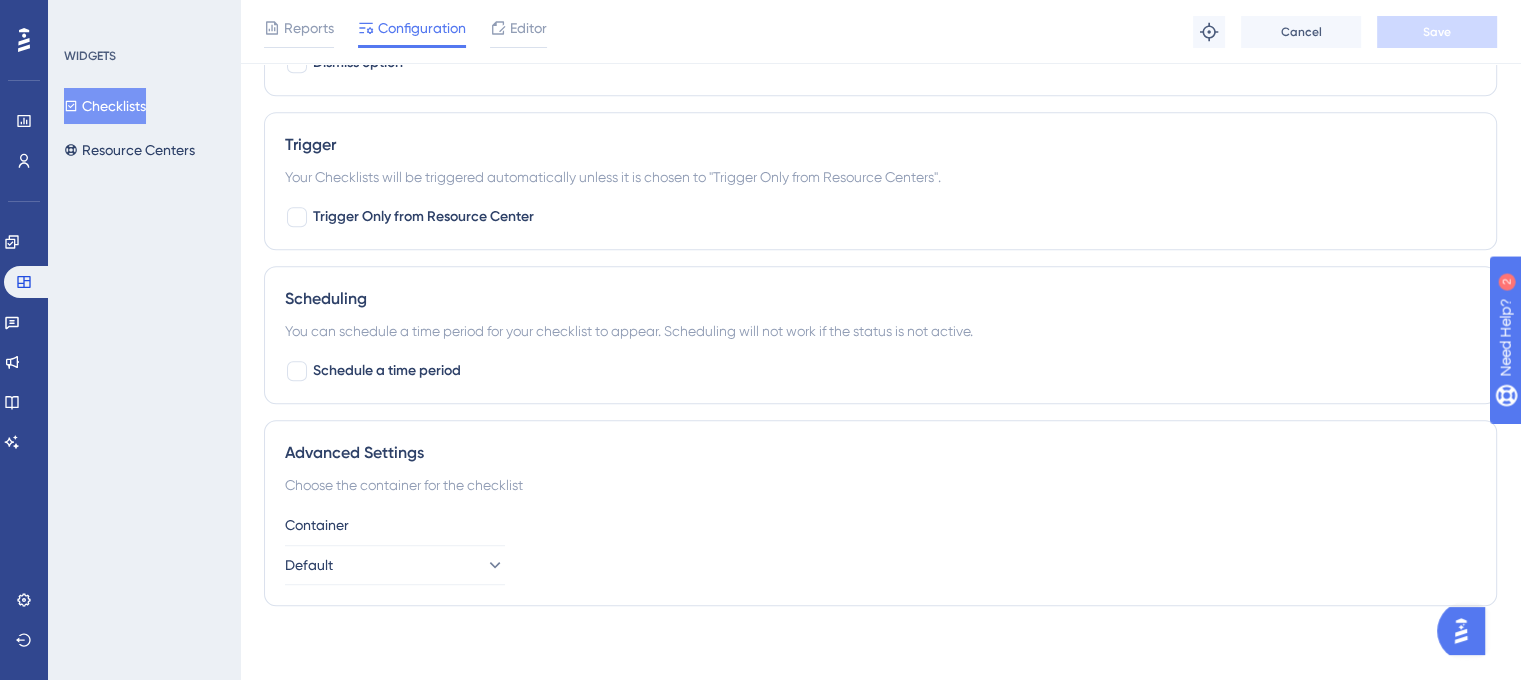 scroll, scrollTop: 1050, scrollLeft: 0, axis: vertical 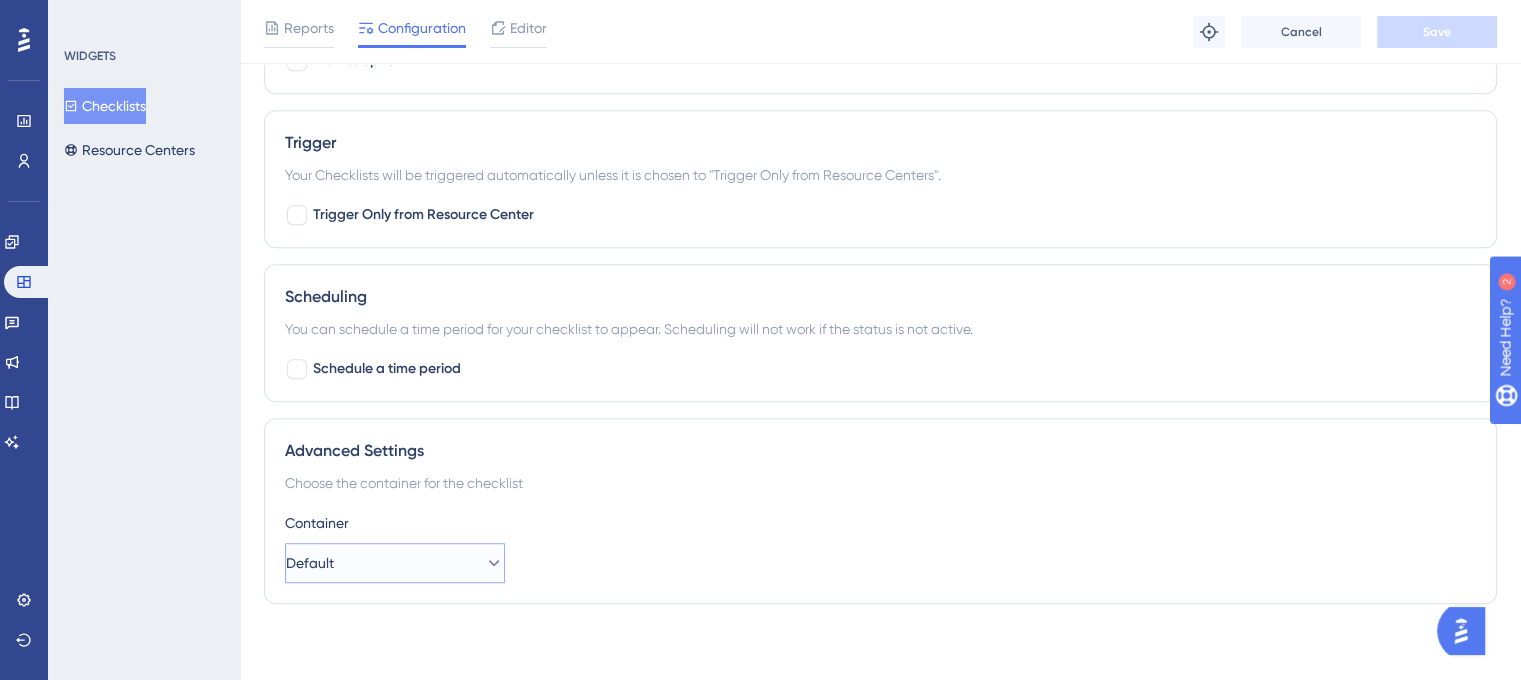 click on "Default" at bounding box center (395, 563) 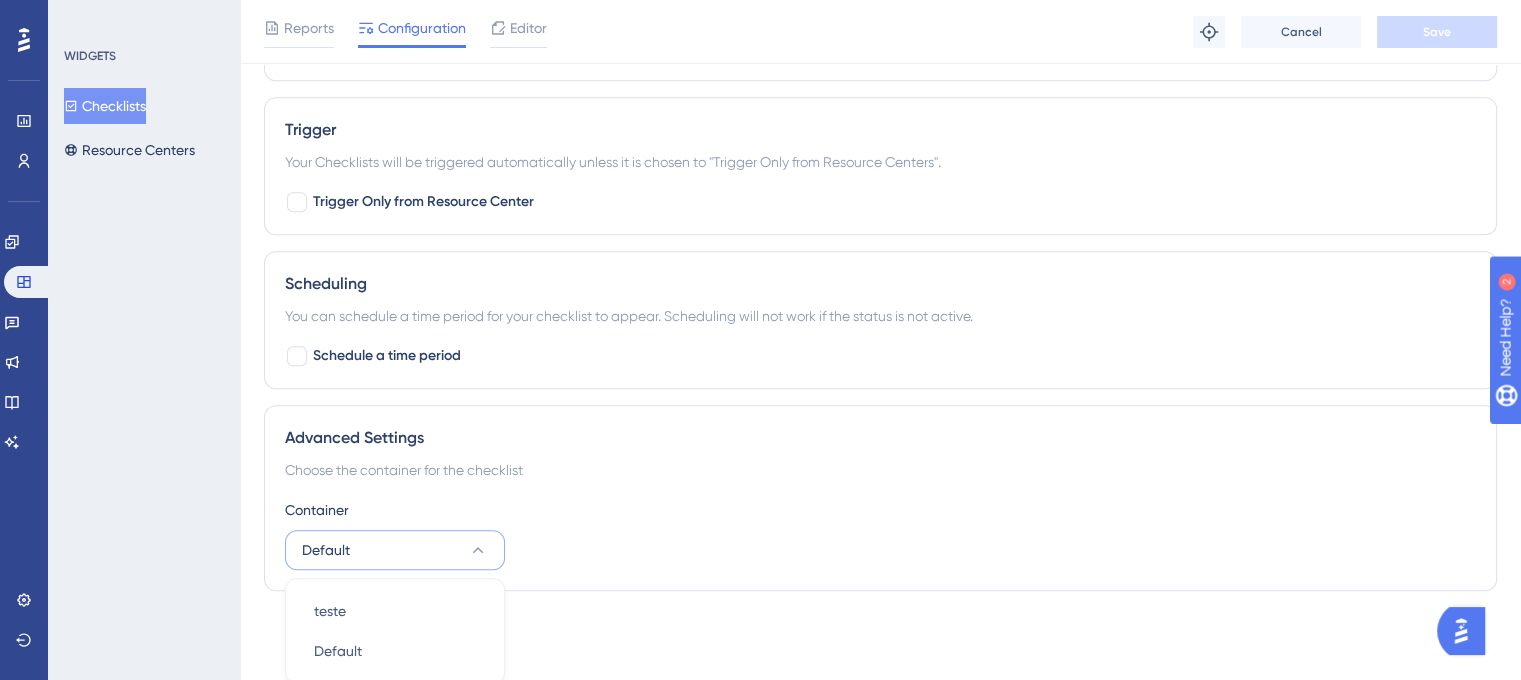 click on "Container Default teste teste Default Default" at bounding box center [880, 534] 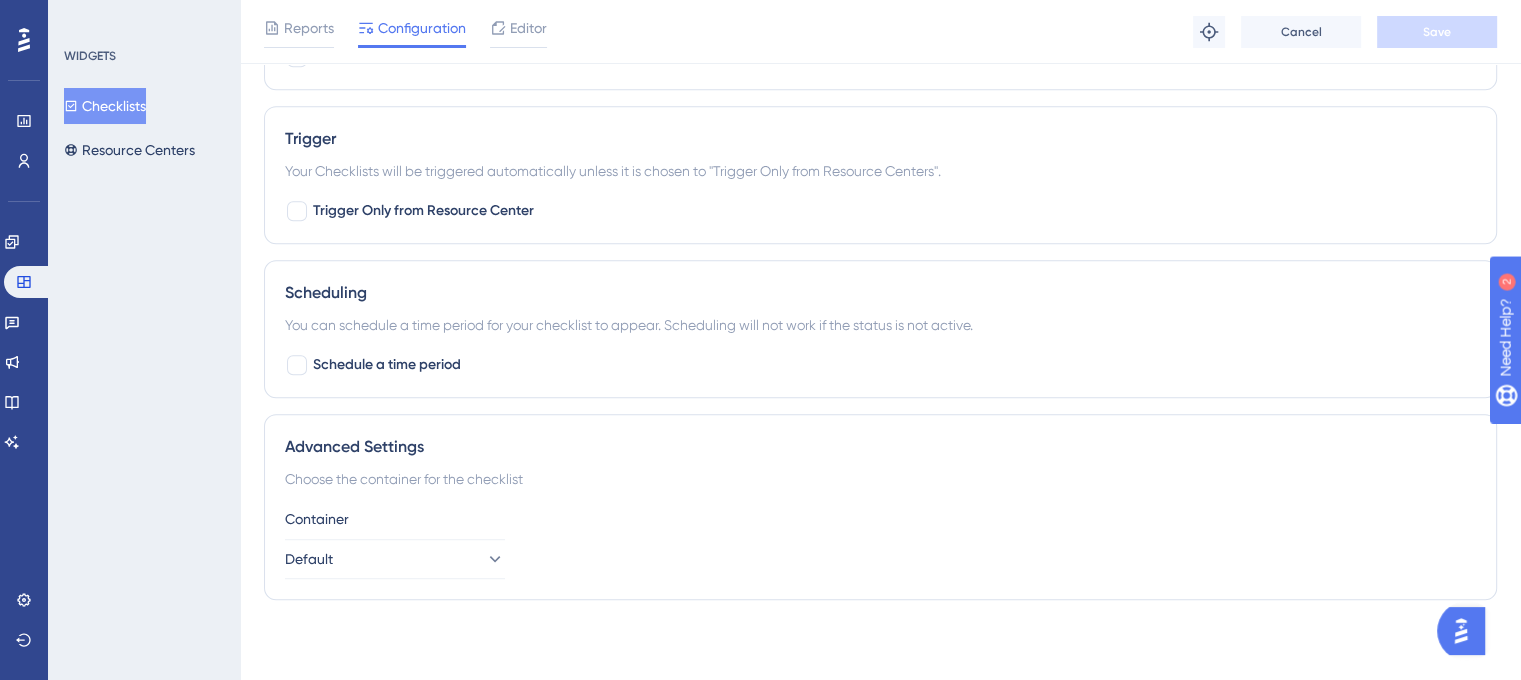 scroll, scrollTop: 1050, scrollLeft: 0, axis: vertical 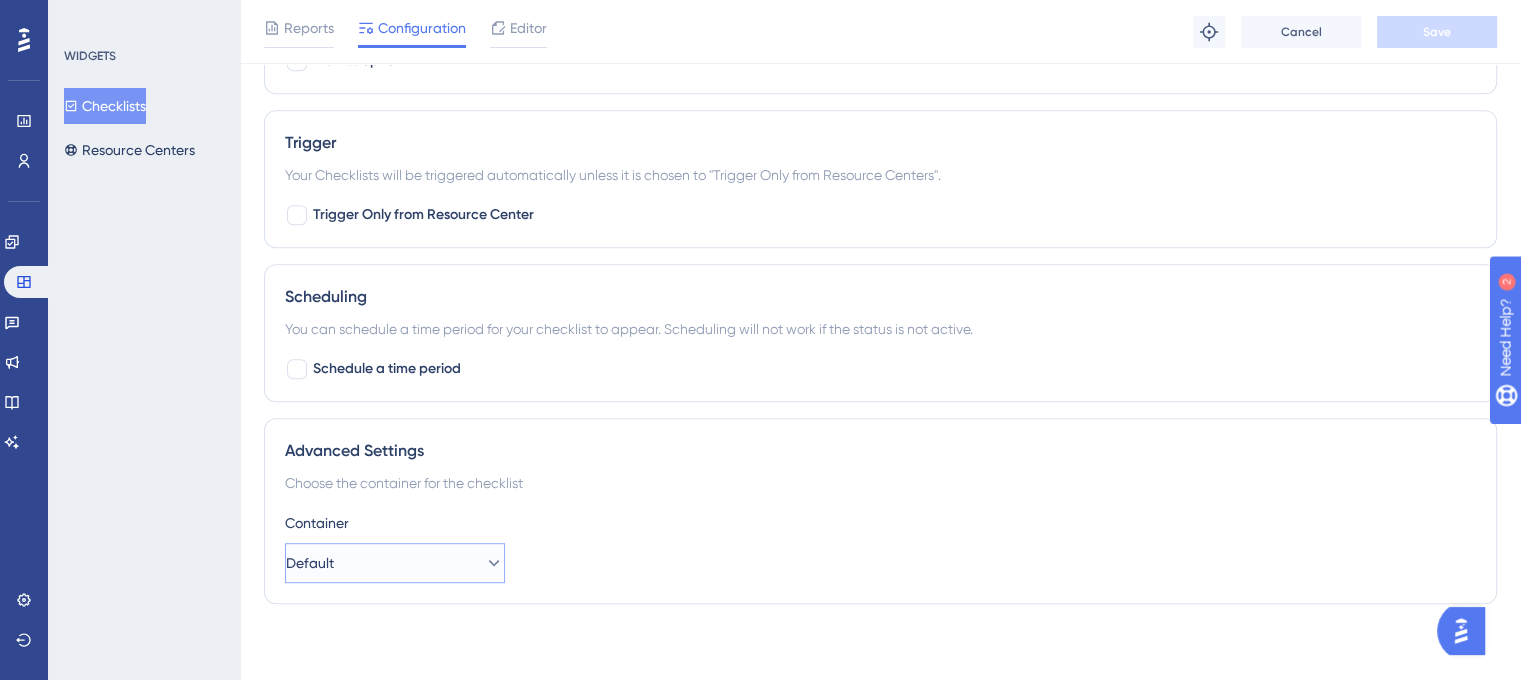 click on "Default" at bounding box center [395, 563] 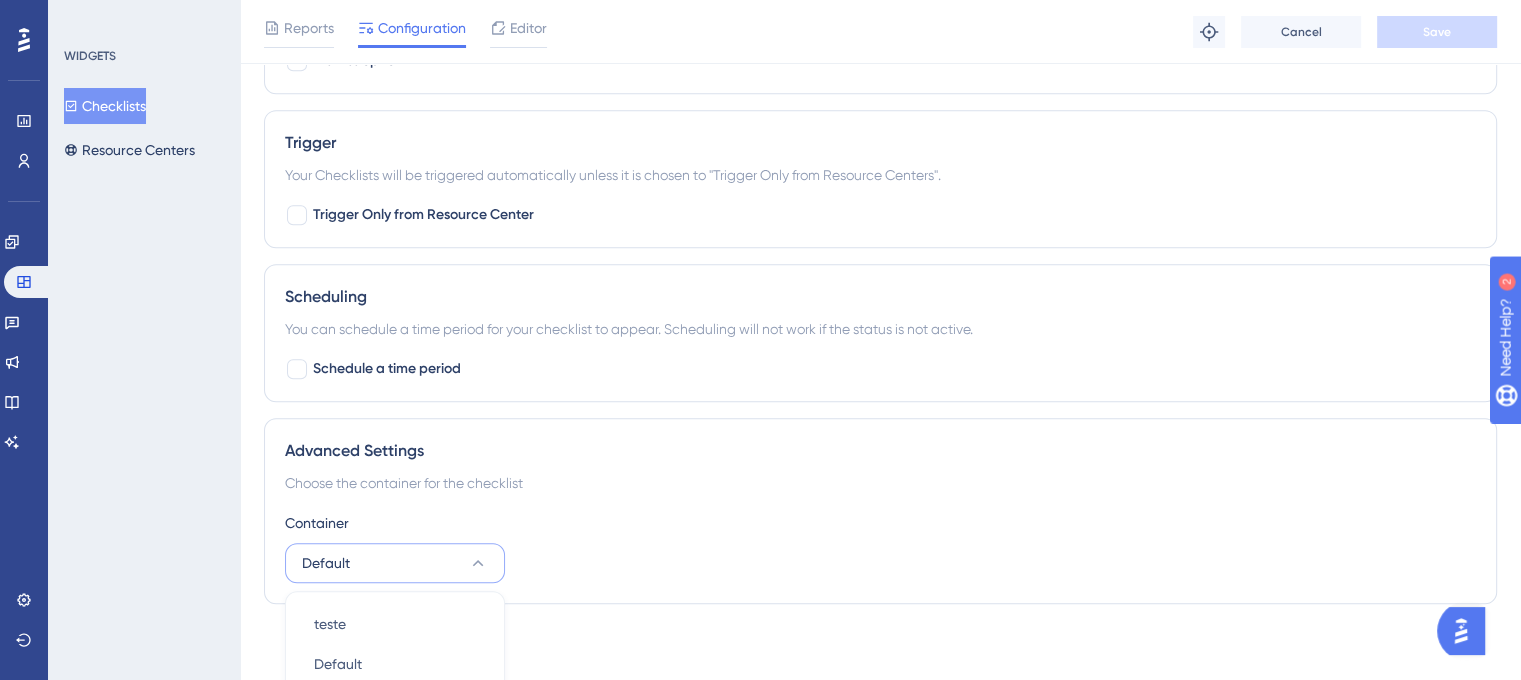 scroll, scrollTop: 1063, scrollLeft: 0, axis: vertical 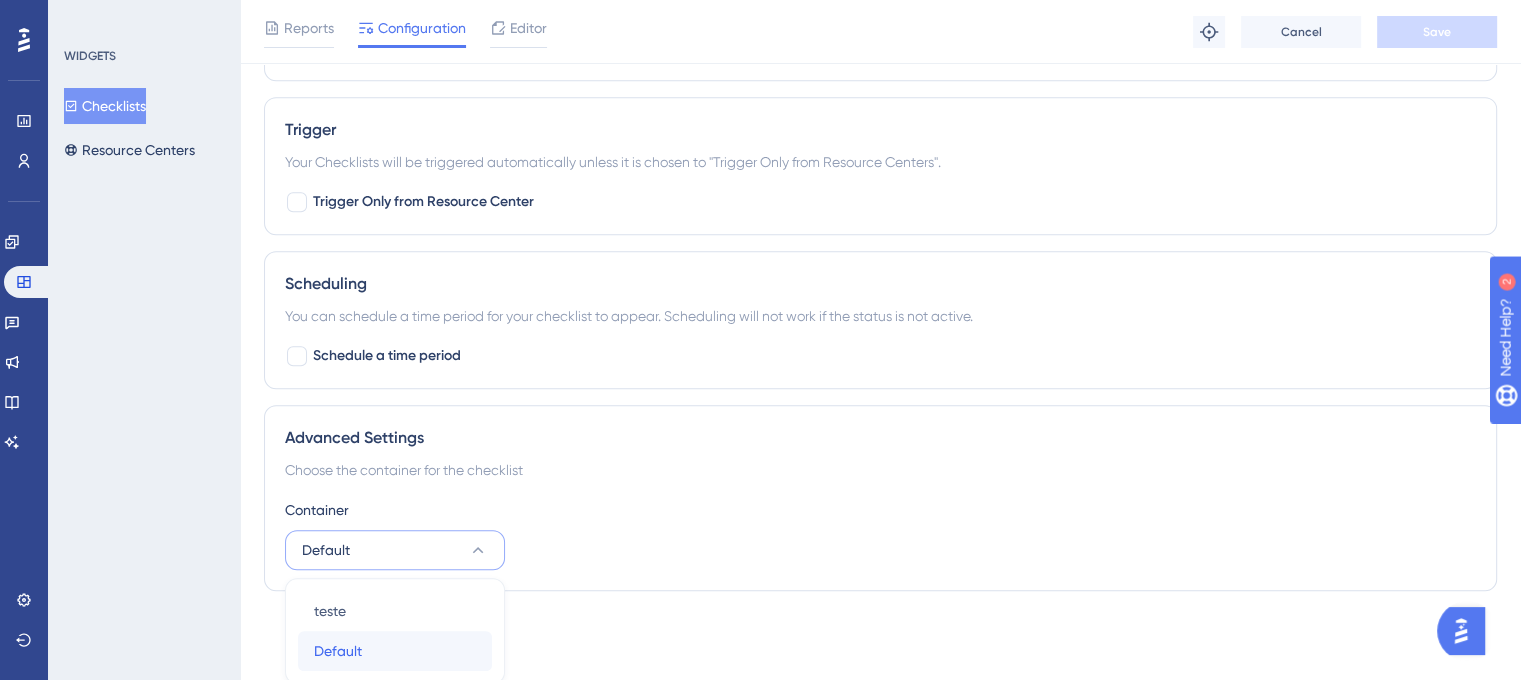 click on "Default" at bounding box center [338, 651] 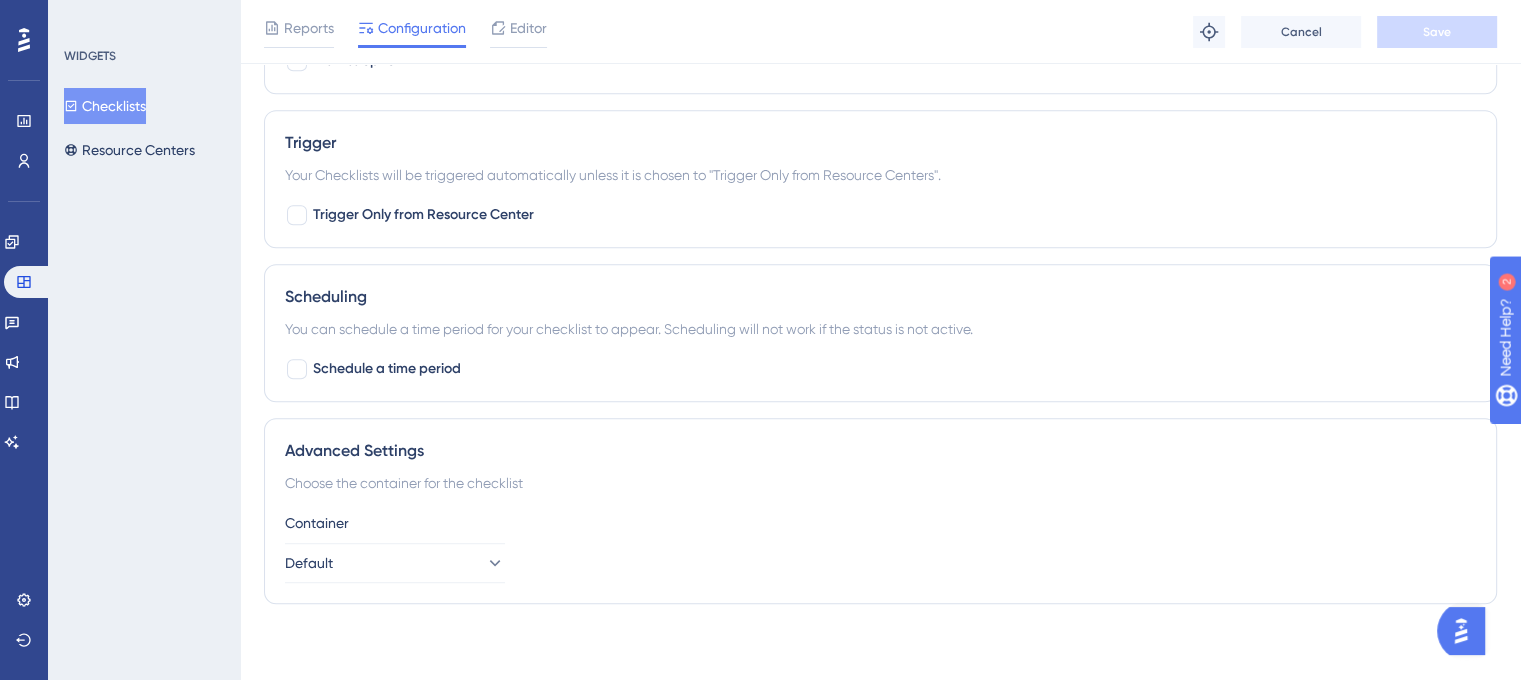 click on "Choose the container for the checklist" at bounding box center [880, 483] 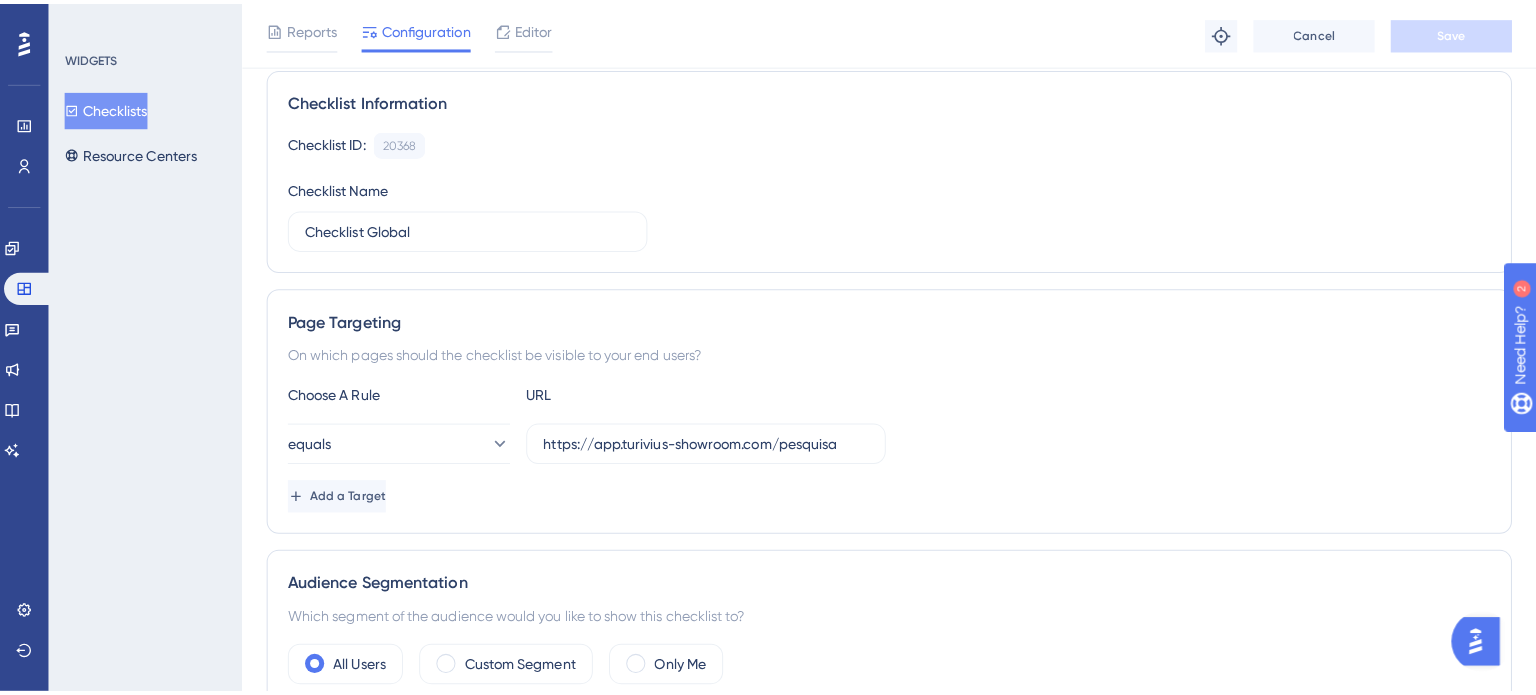 scroll, scrollTop: 0, scrollLeft: 0, axis: both 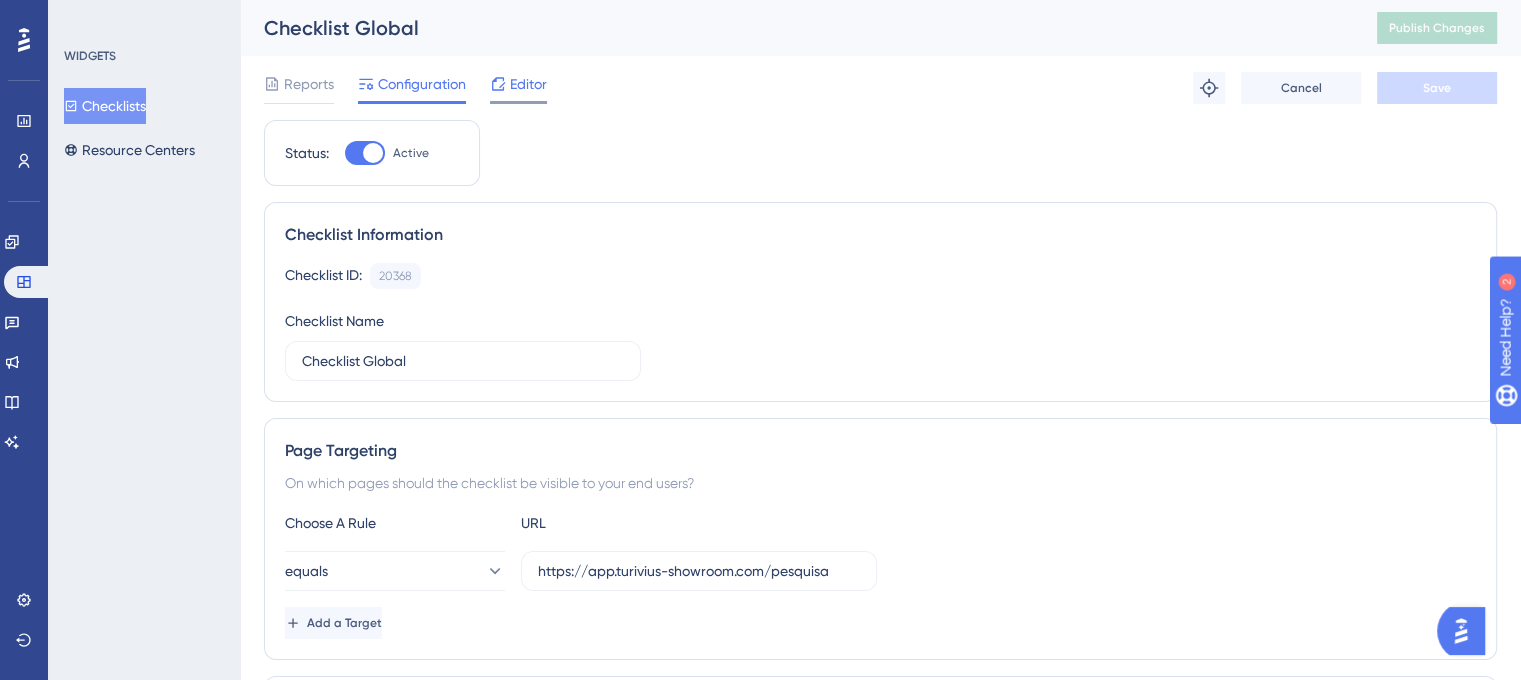 click on "Editor" at bounding box center [528, 84] 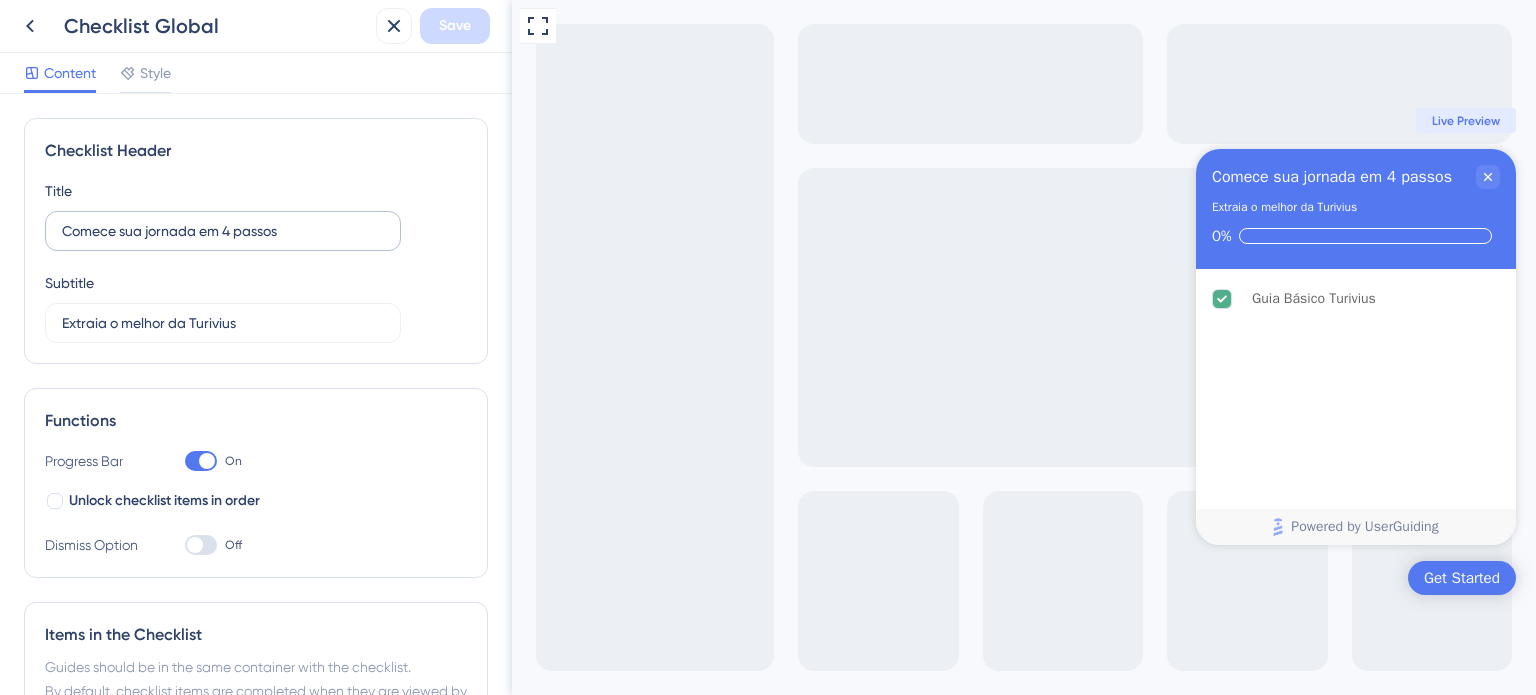 scroll, scrollTop: 0, scrollLeft: 0, axis: both 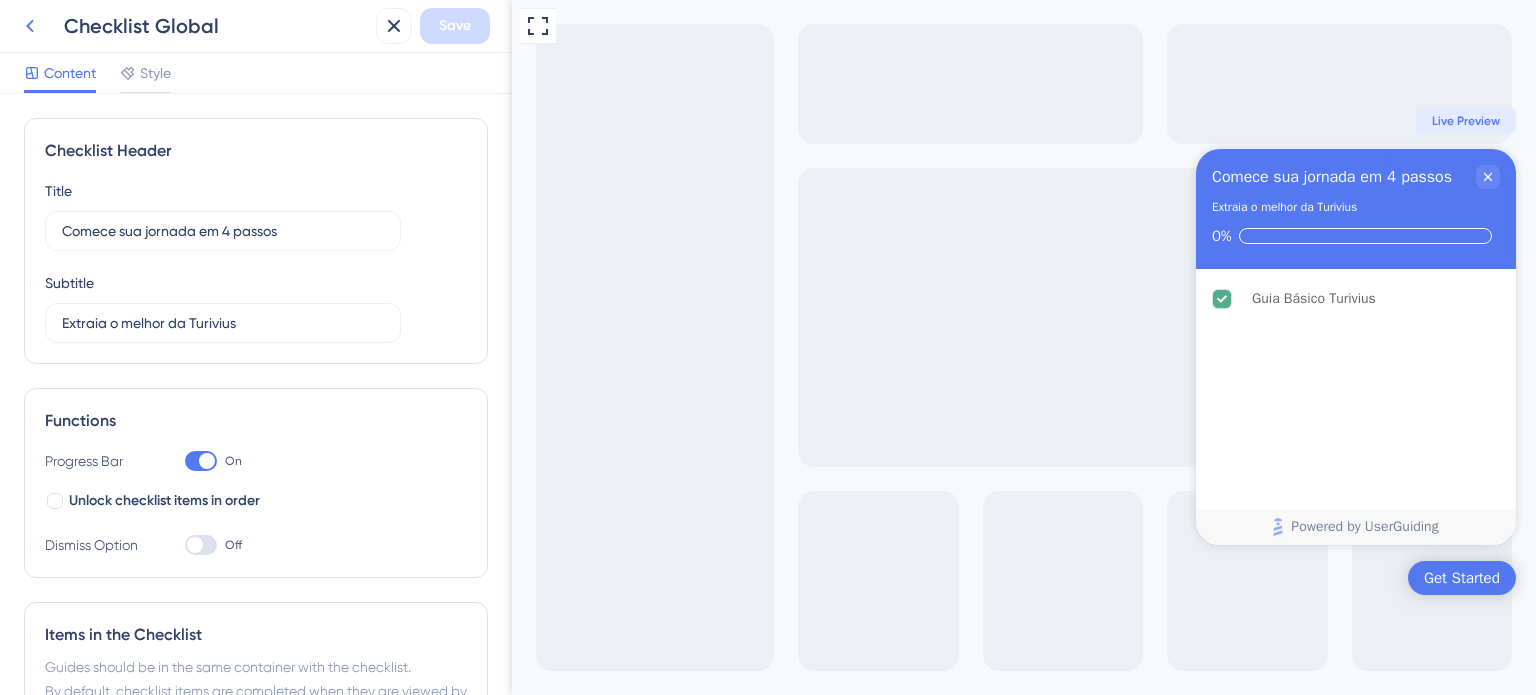 click 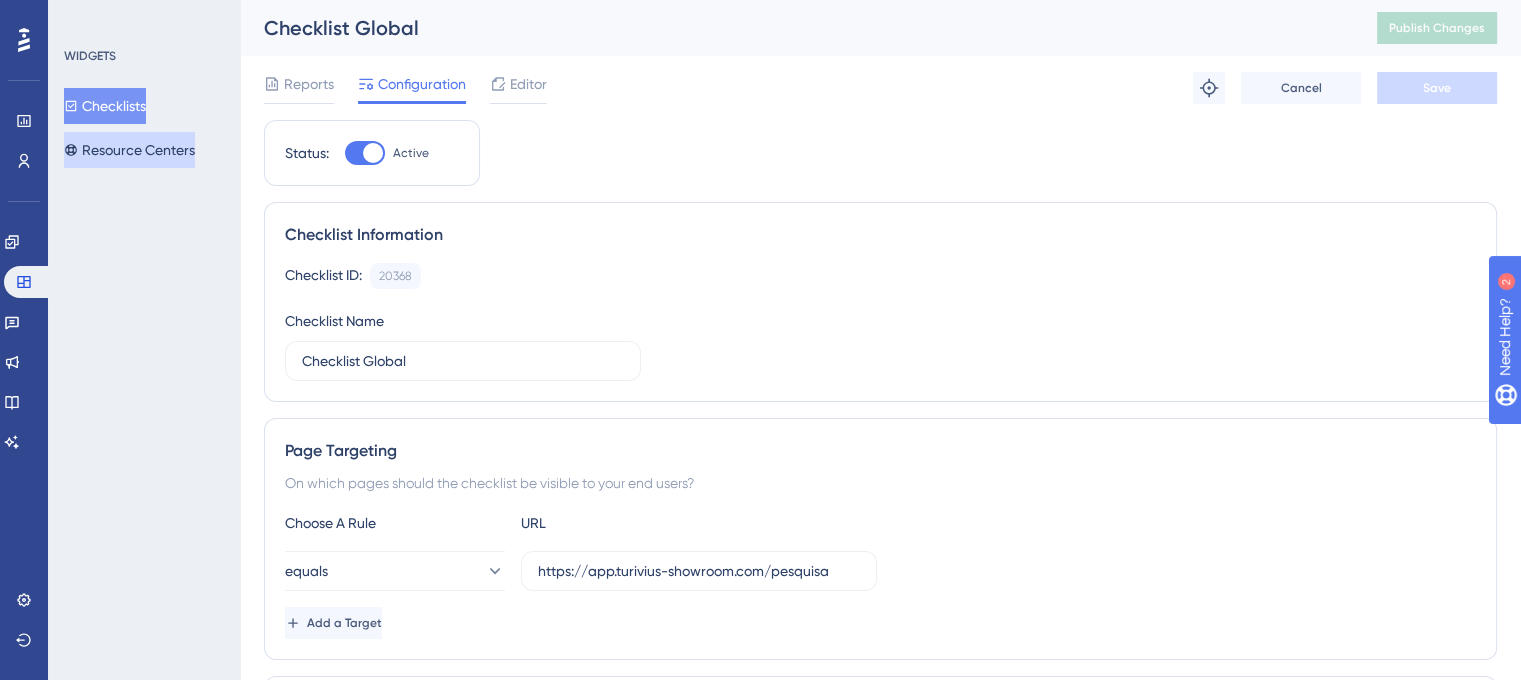 scroll, scrollTop: 0, scrollLeft: 0, axis: both 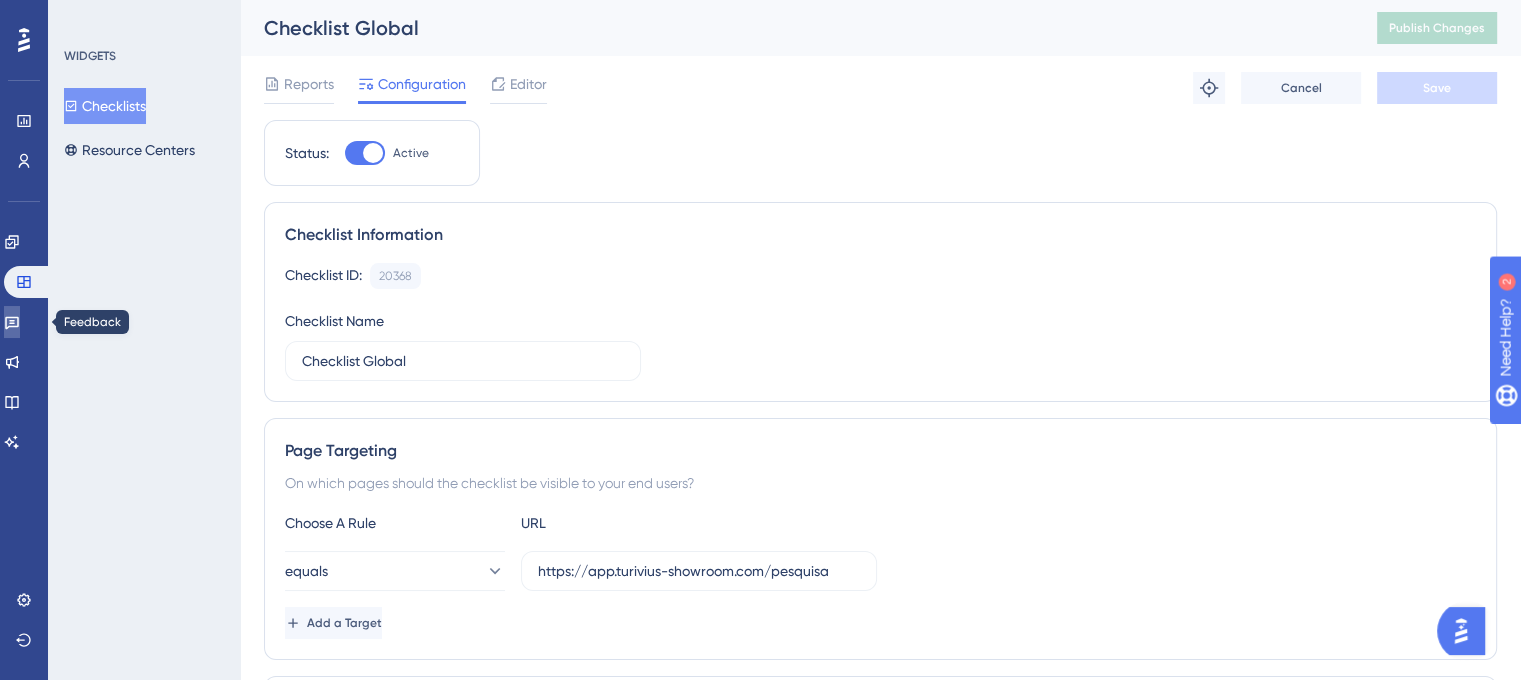click 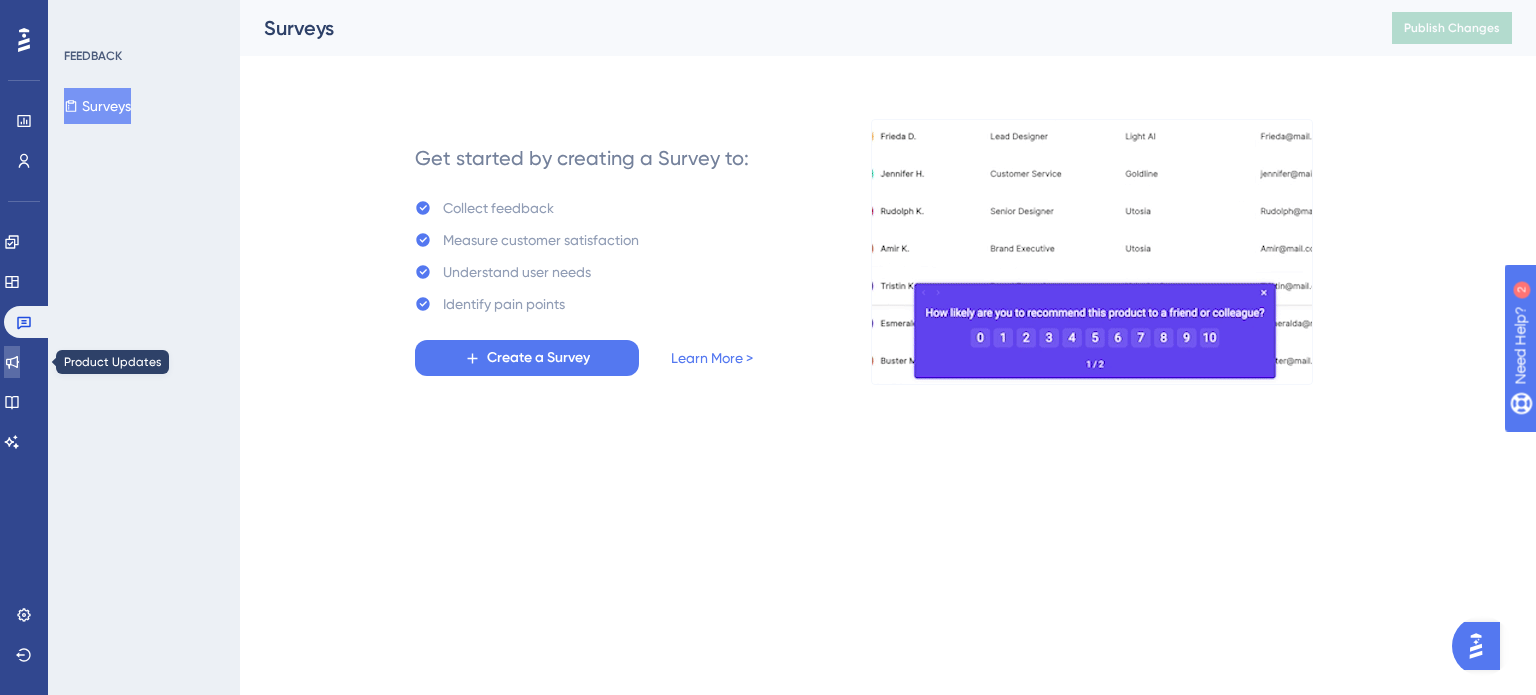 click at bounding box center [12, 362] 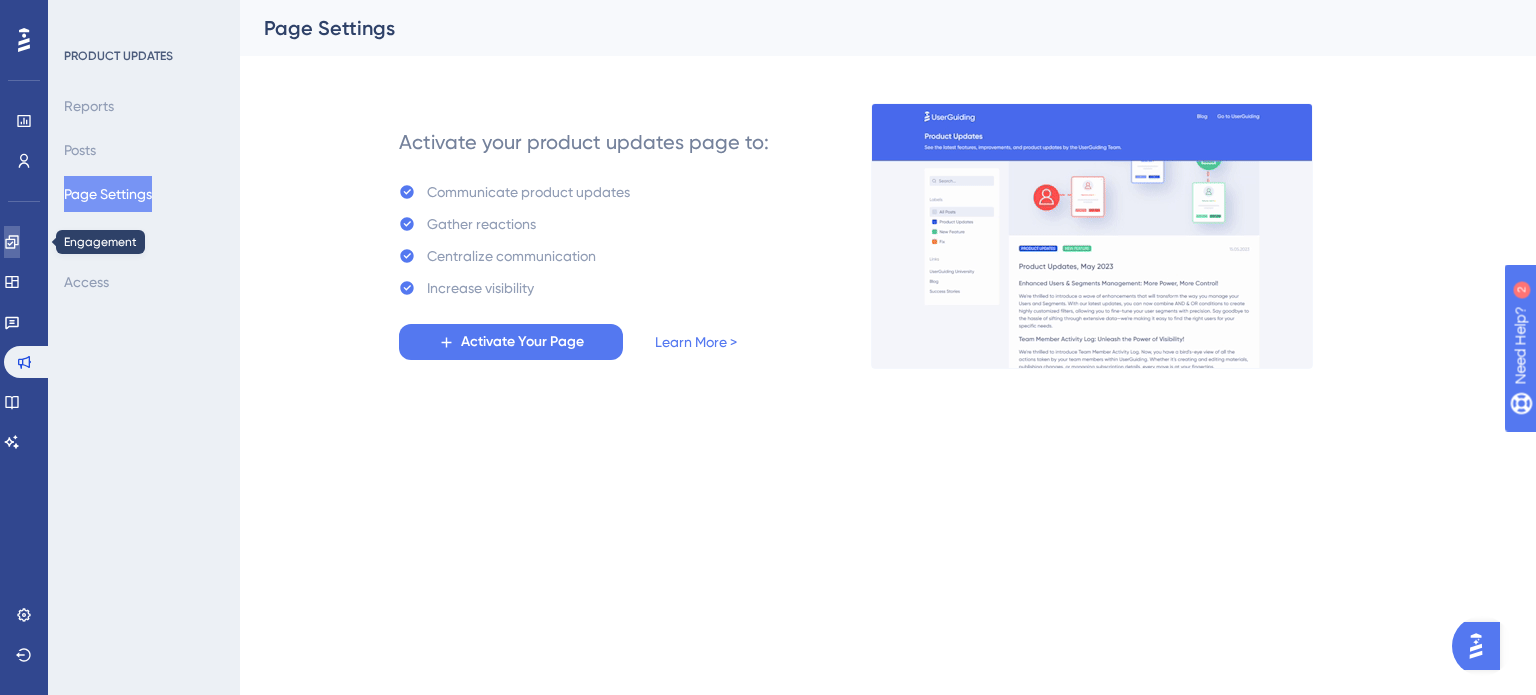 click at bounding box center [12, 242] 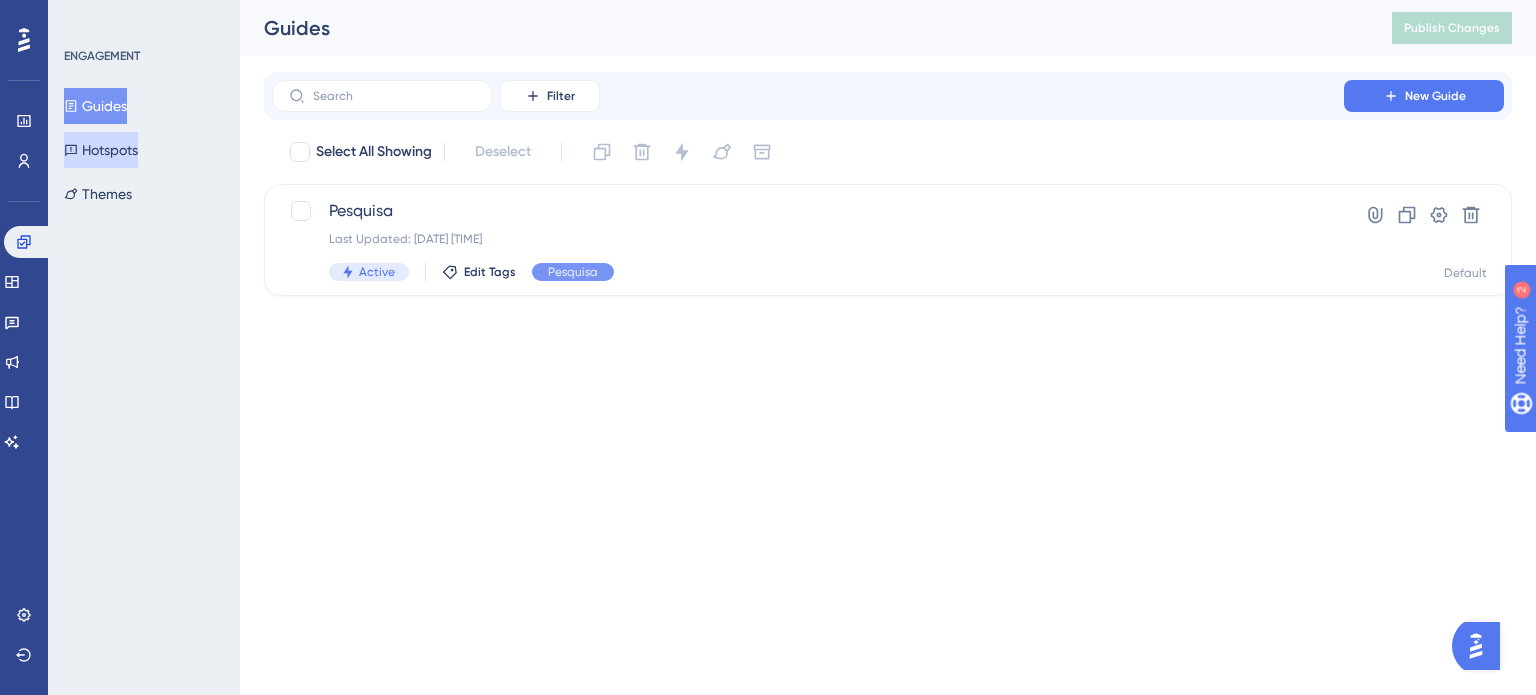 click on "Hotspots" at bounding box center [101, 150] 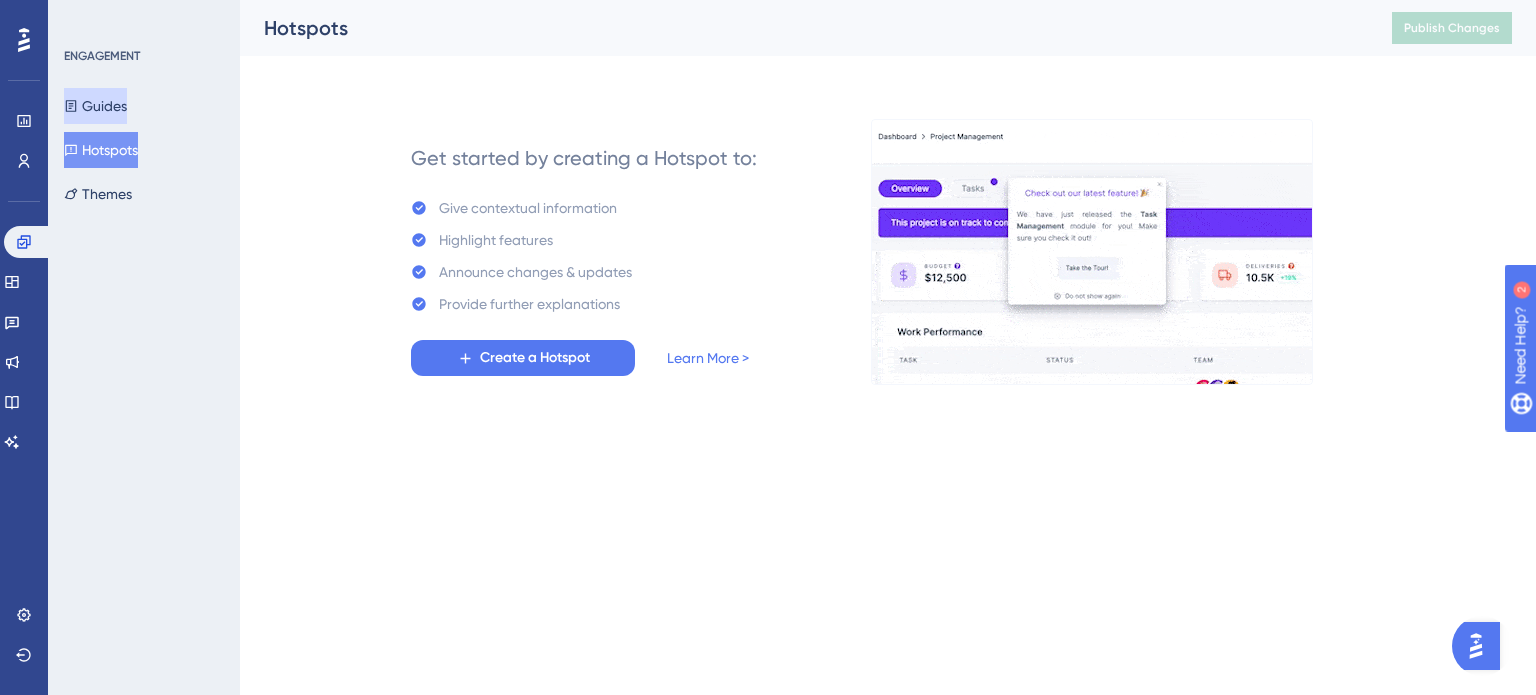 click on "Guides" at bounding box center (95, 106) 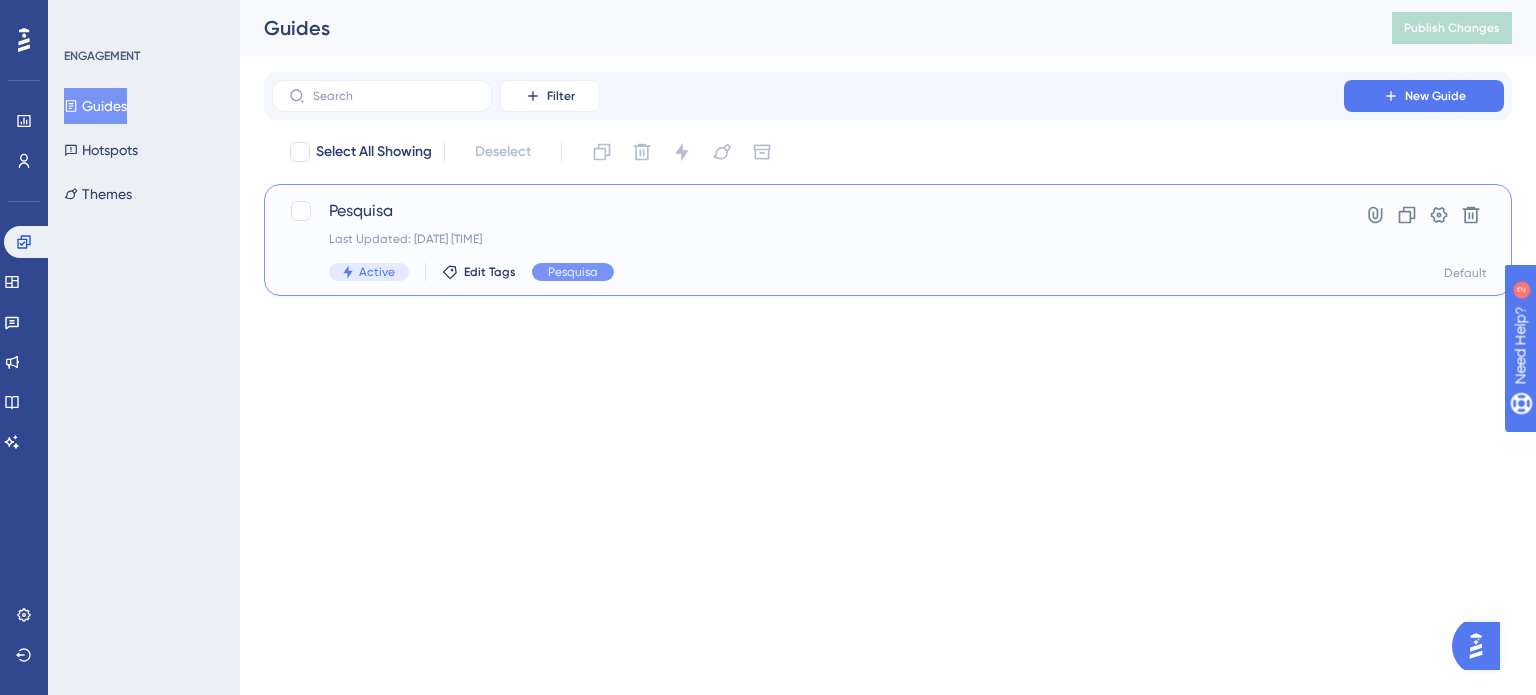 click on "Pesquisa" at bounding box center [808, 211] 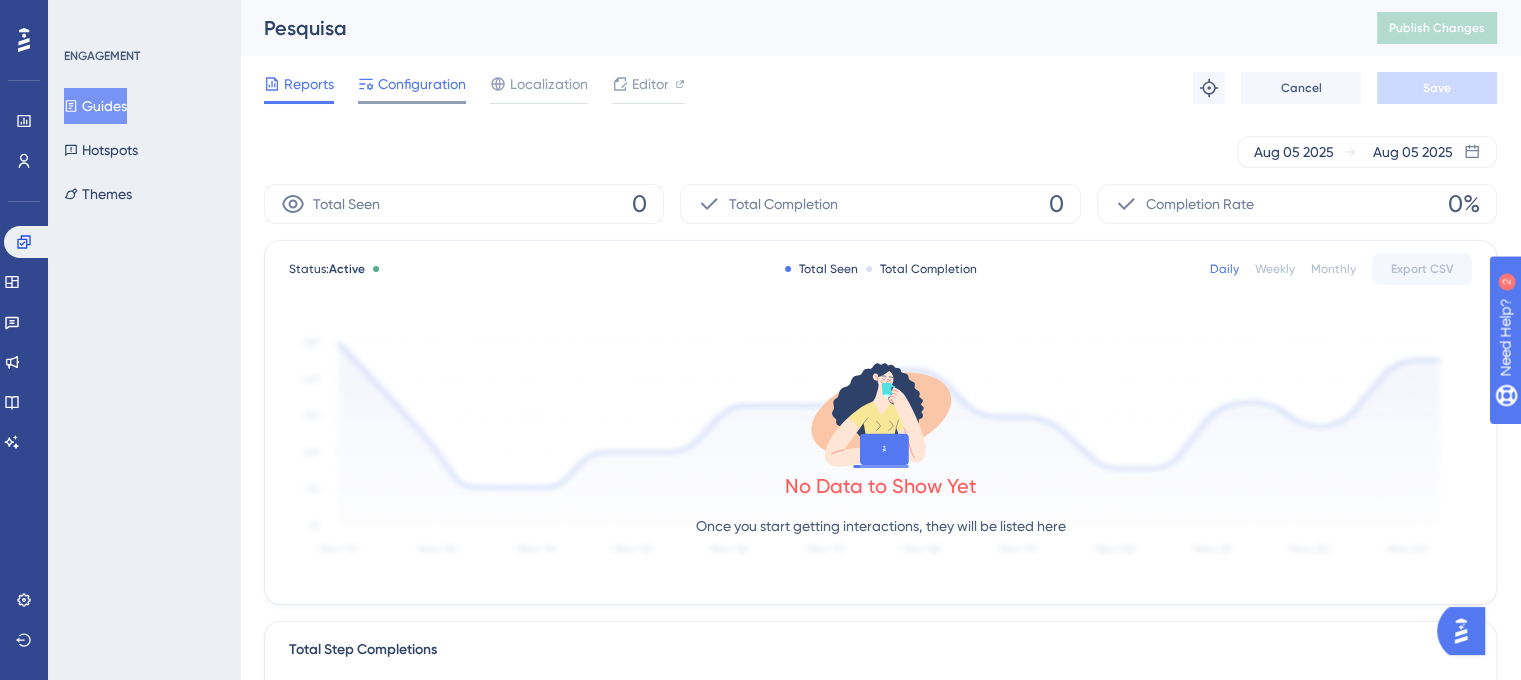 click at bounding box center [412, 102] 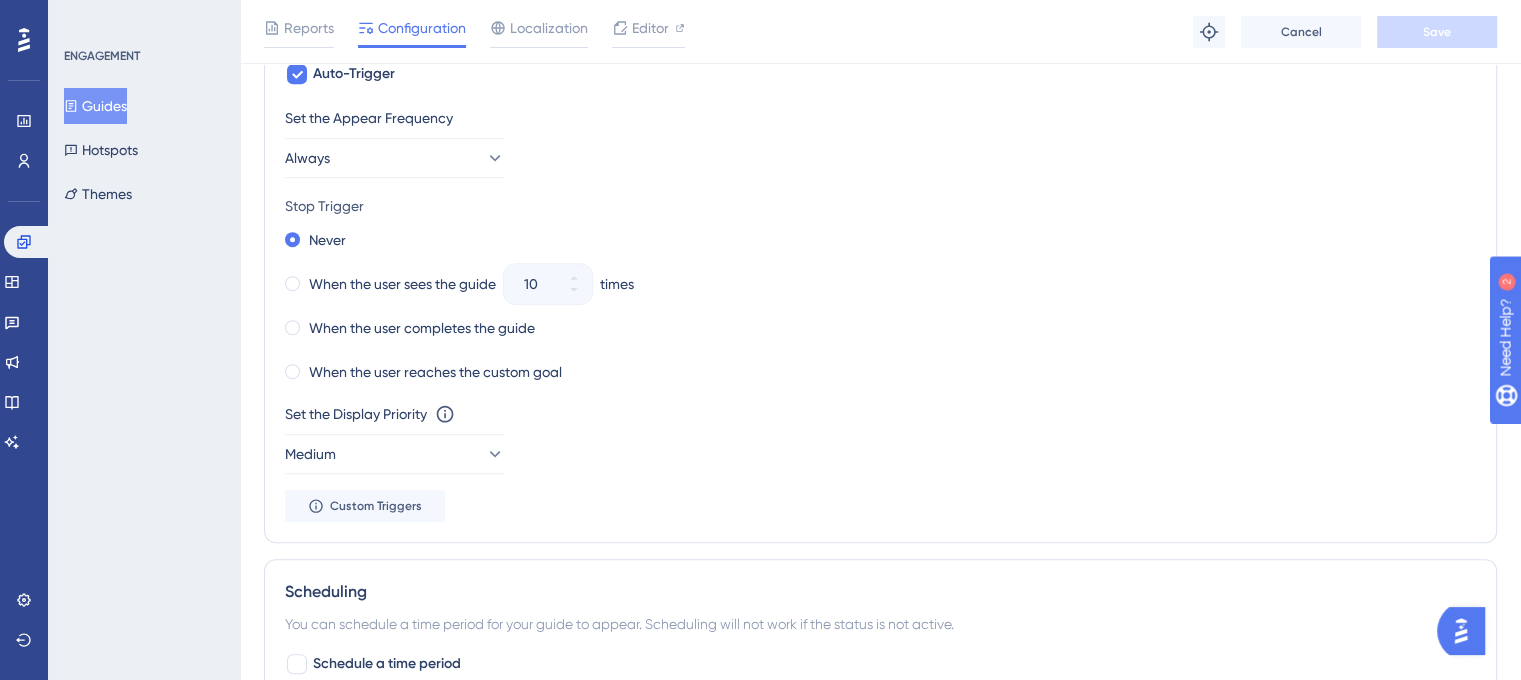 scroll, scrollTop: 1000, scrollLeft: 0, axis: vertical 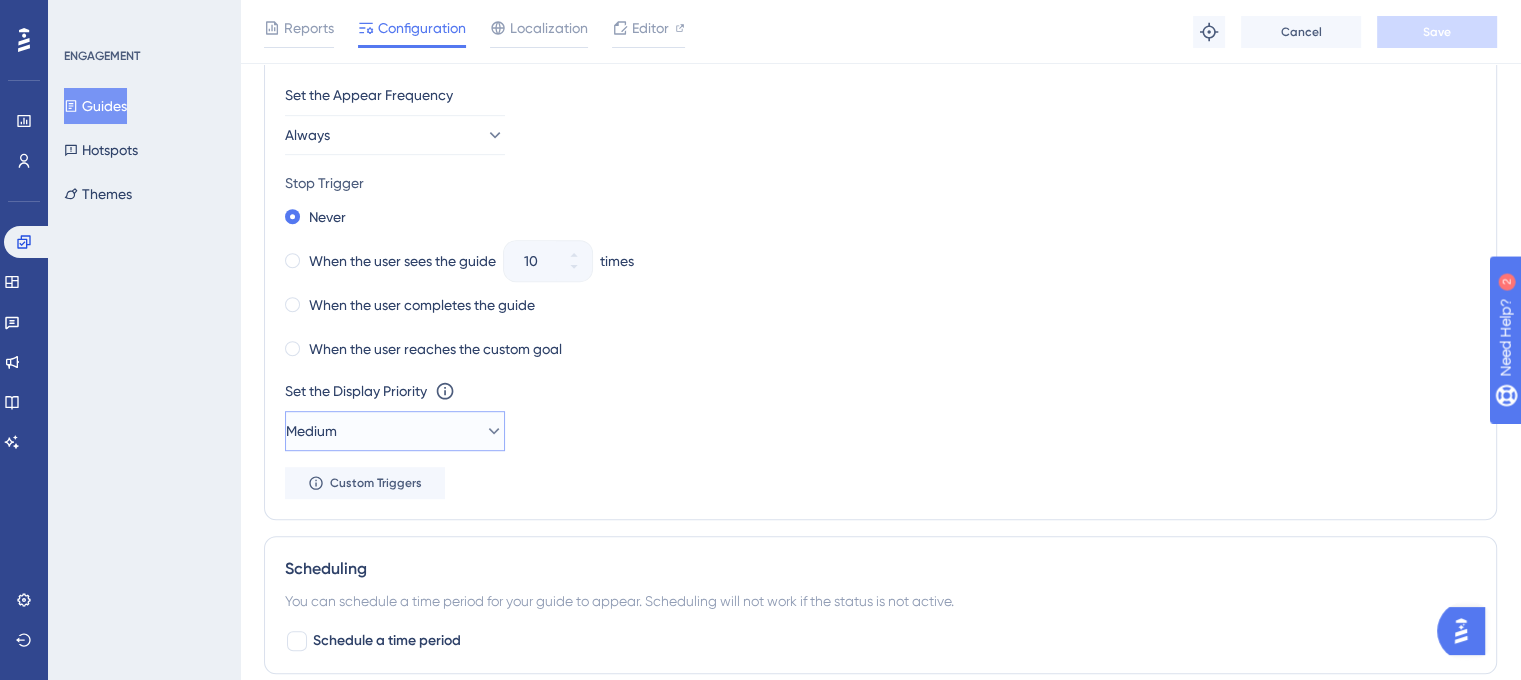click on "Medium" at bounding box center [395, 431] 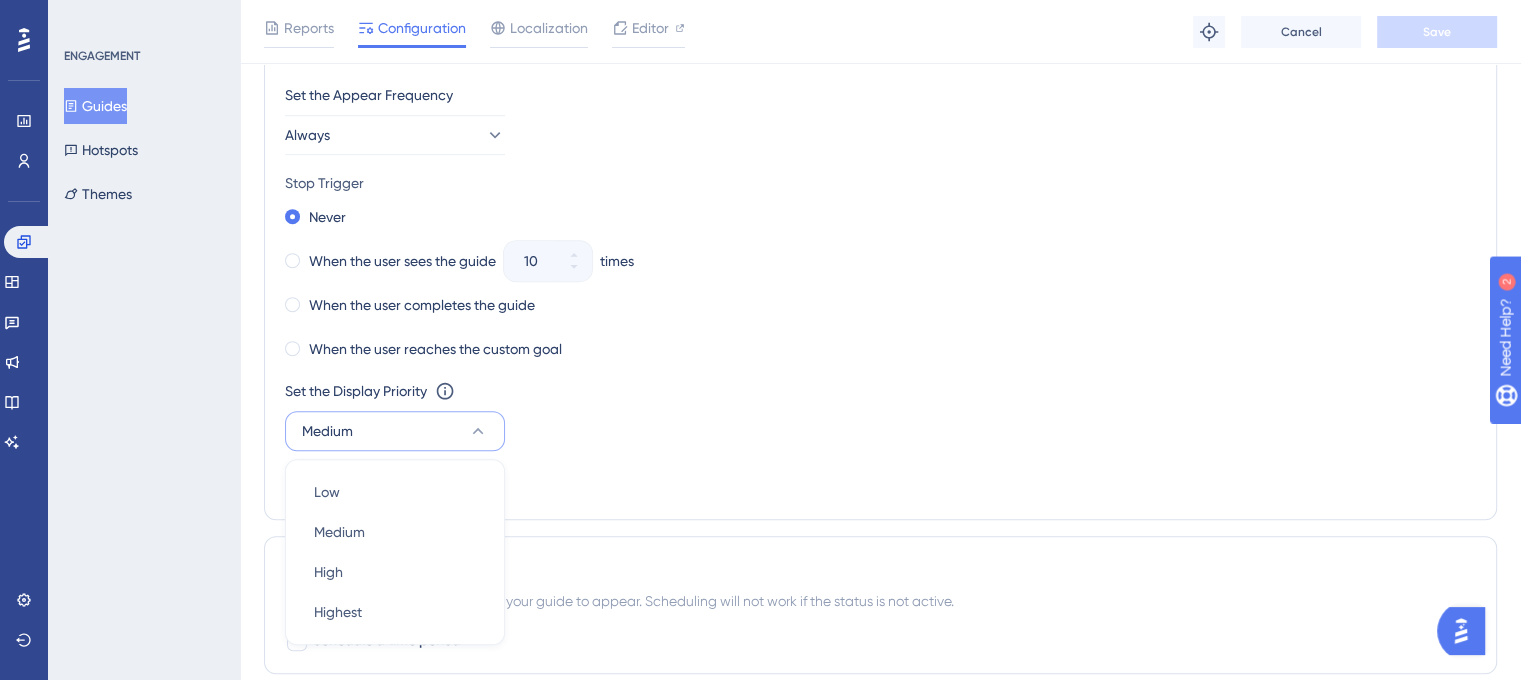 scroll, scrollTop: 1209, scrollLeft: 0, axis: vertical 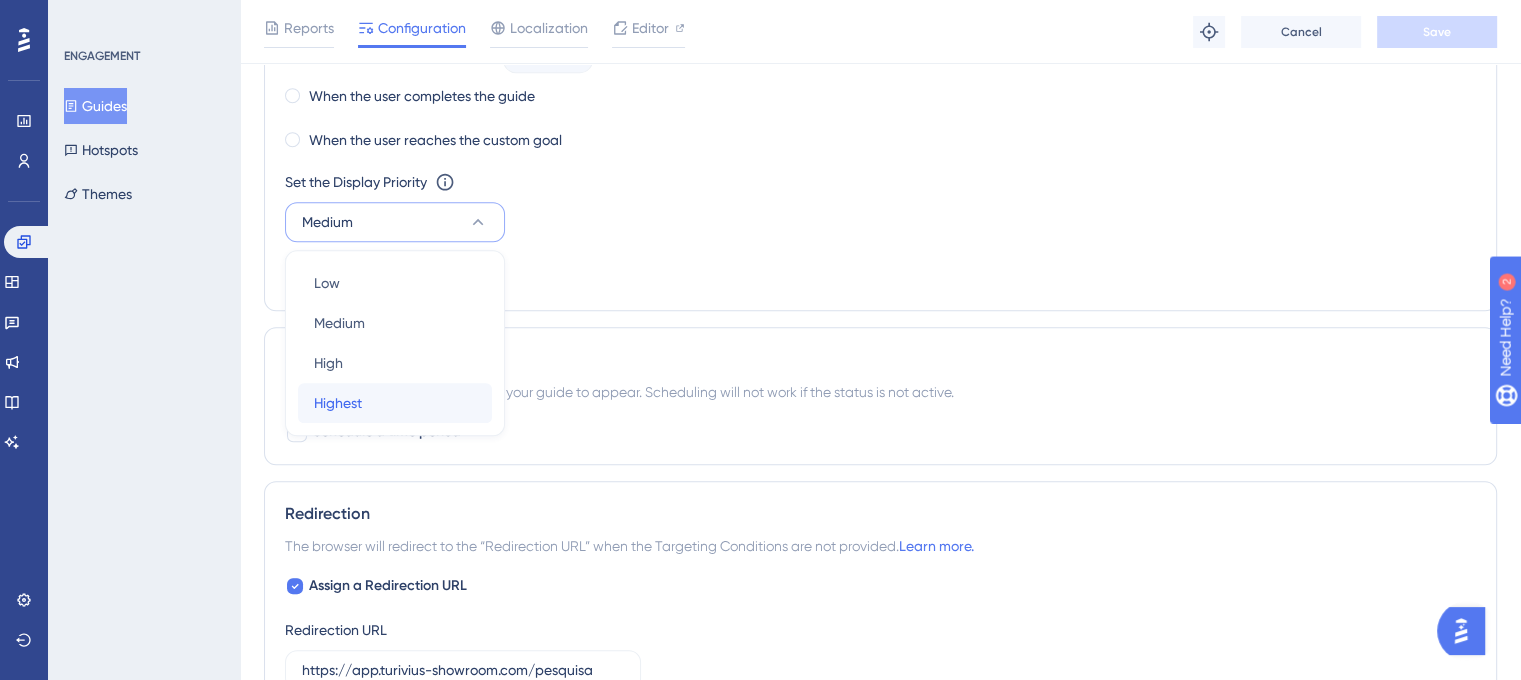 click on "Highest Highest" at bounding box center (395, 403) 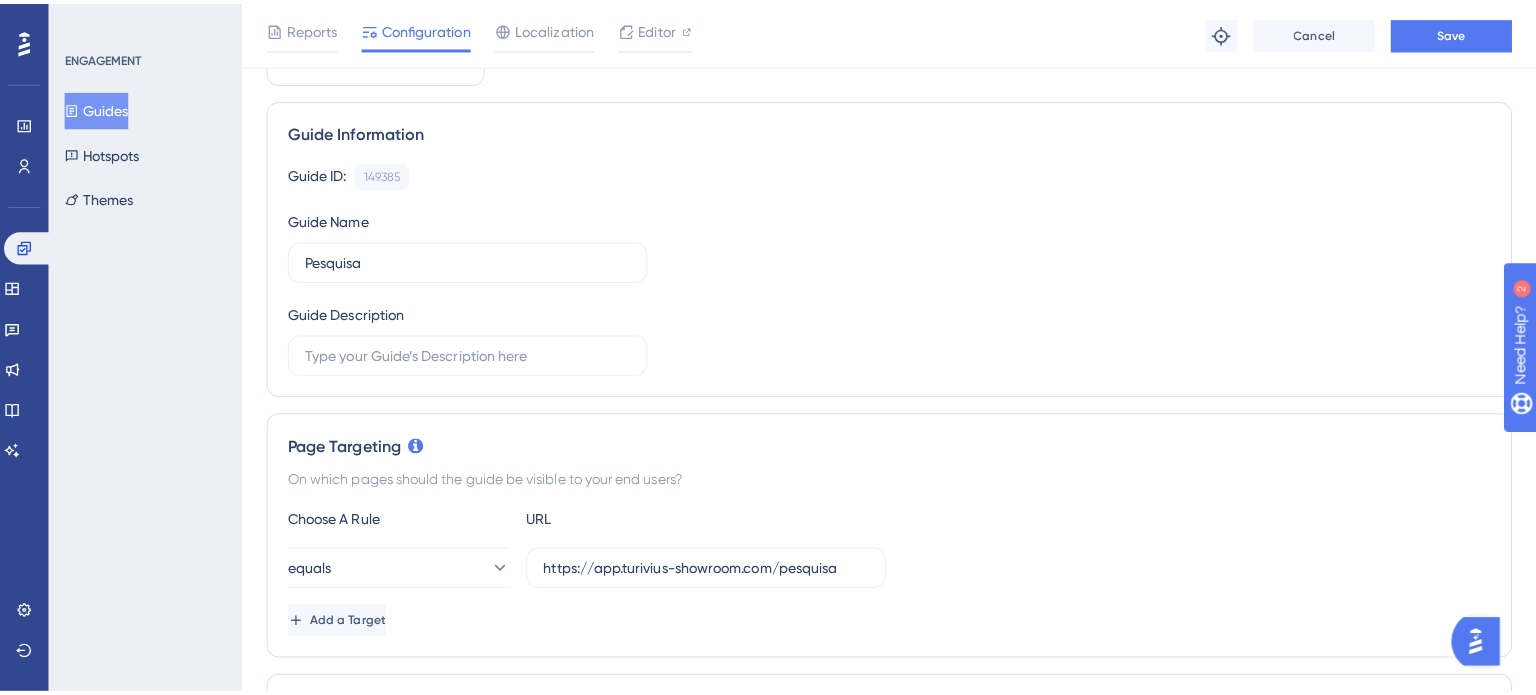 scroll, scrollTop: 0, scrollLeft: 0, axis: both 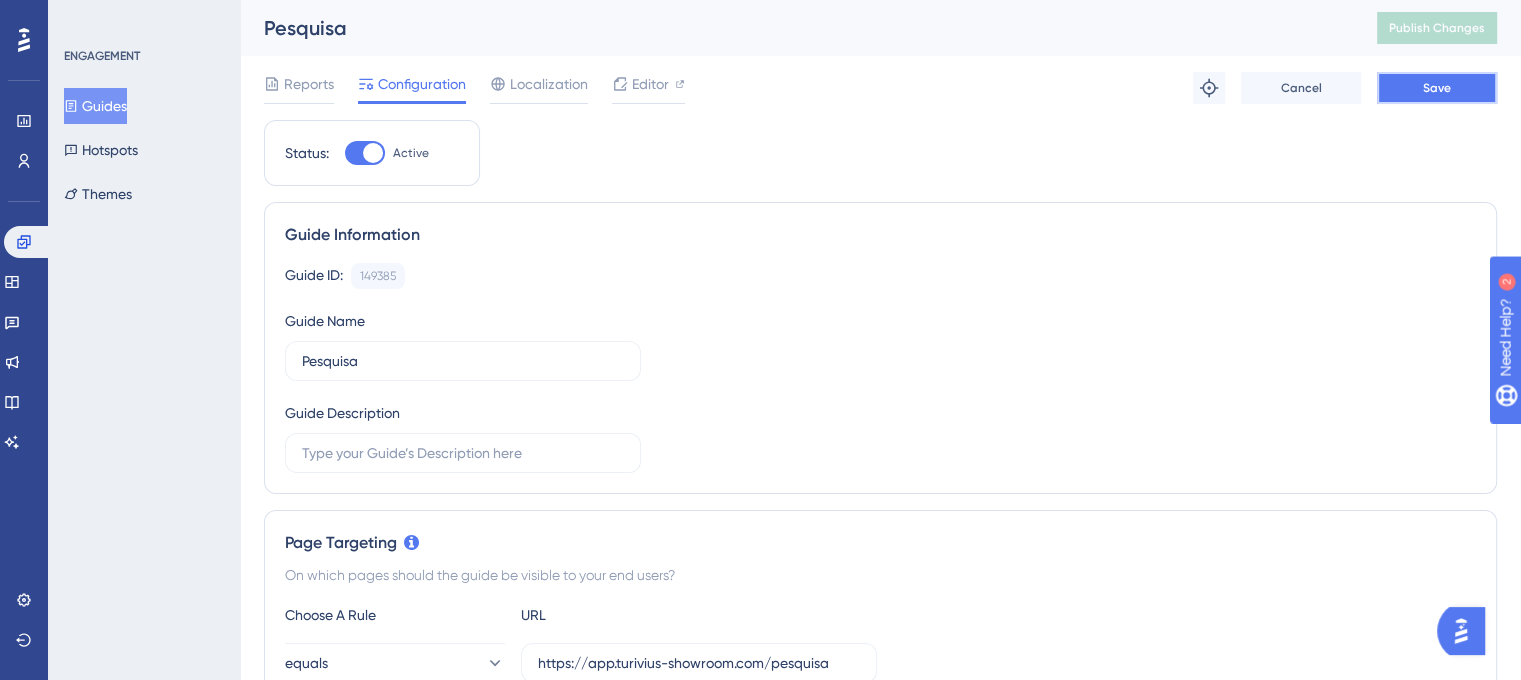 click on "Save" at bounding box center [1437, 88] 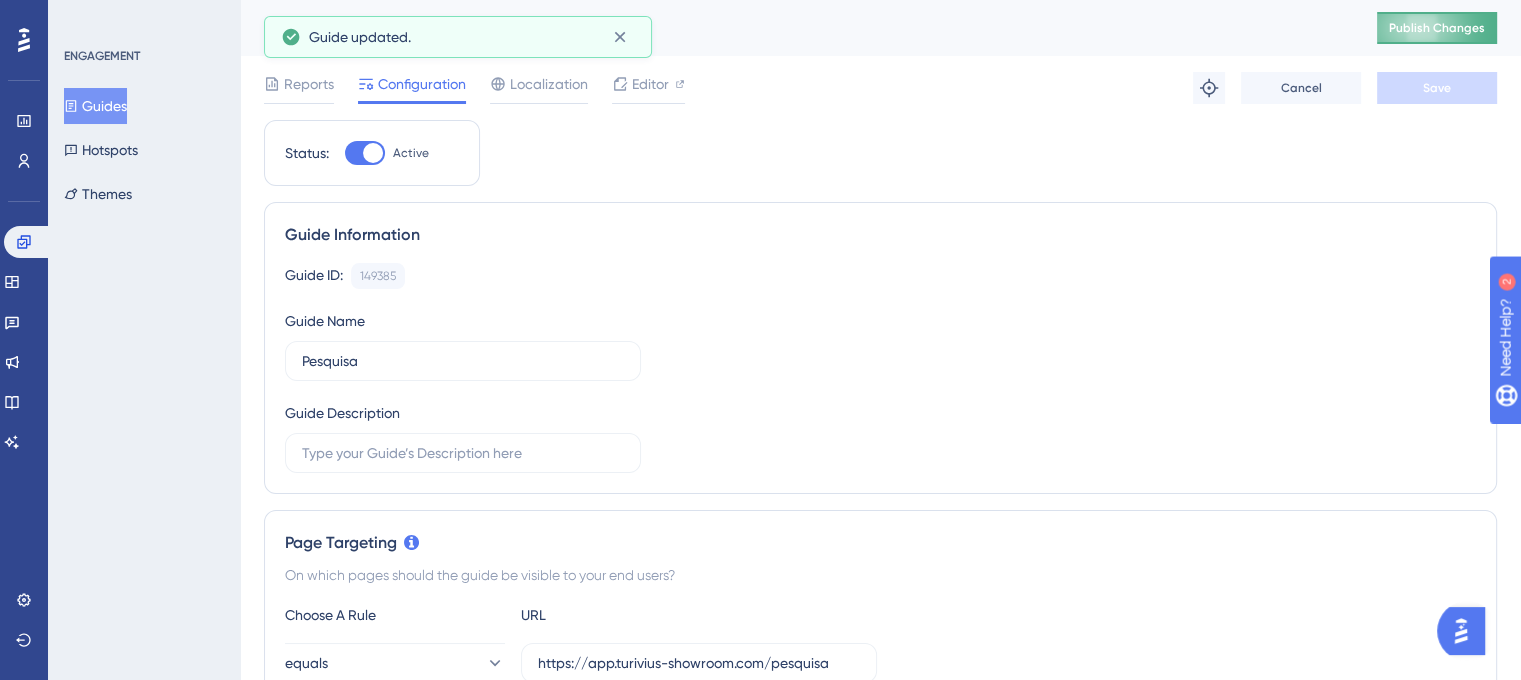 click on "Publish Changes" at bounding box center [1437, 28] 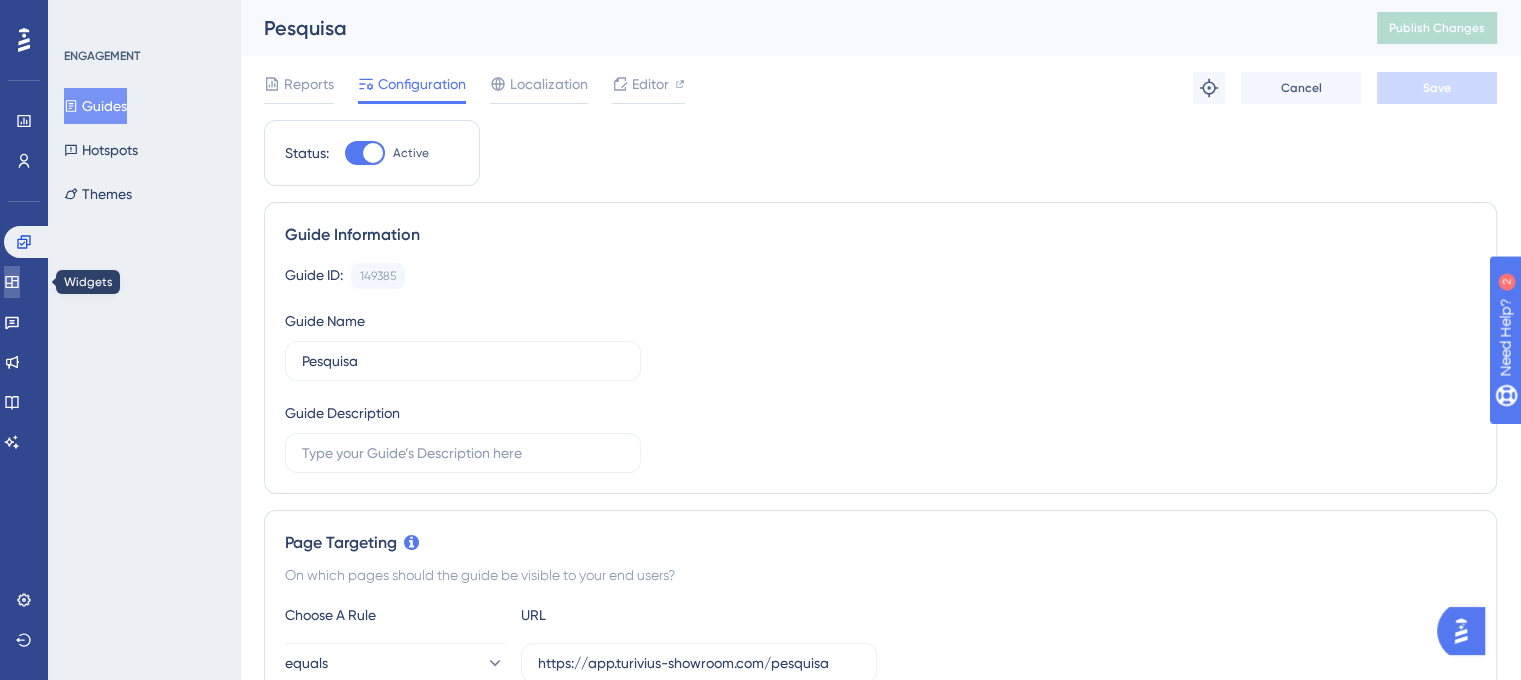 click 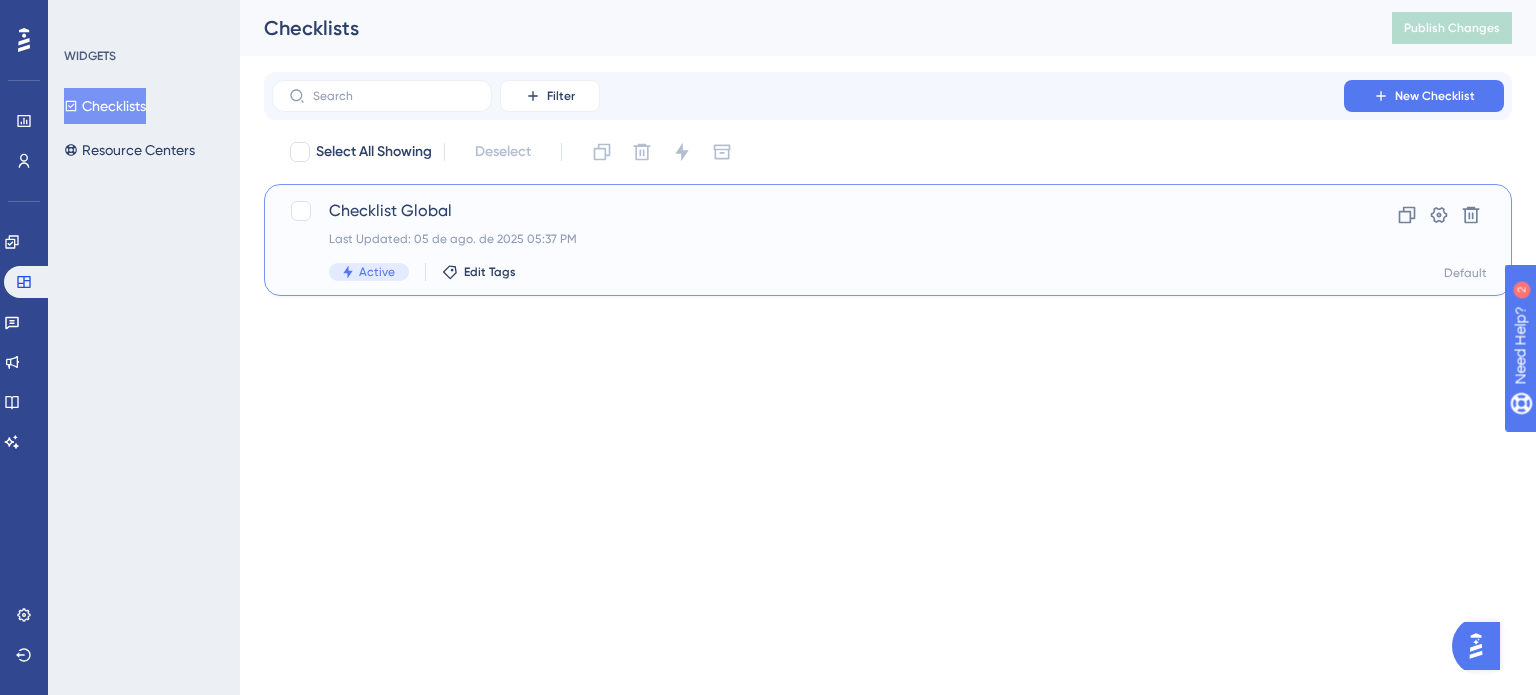 click on "Checklist Global" at bounding box center (808, 211) 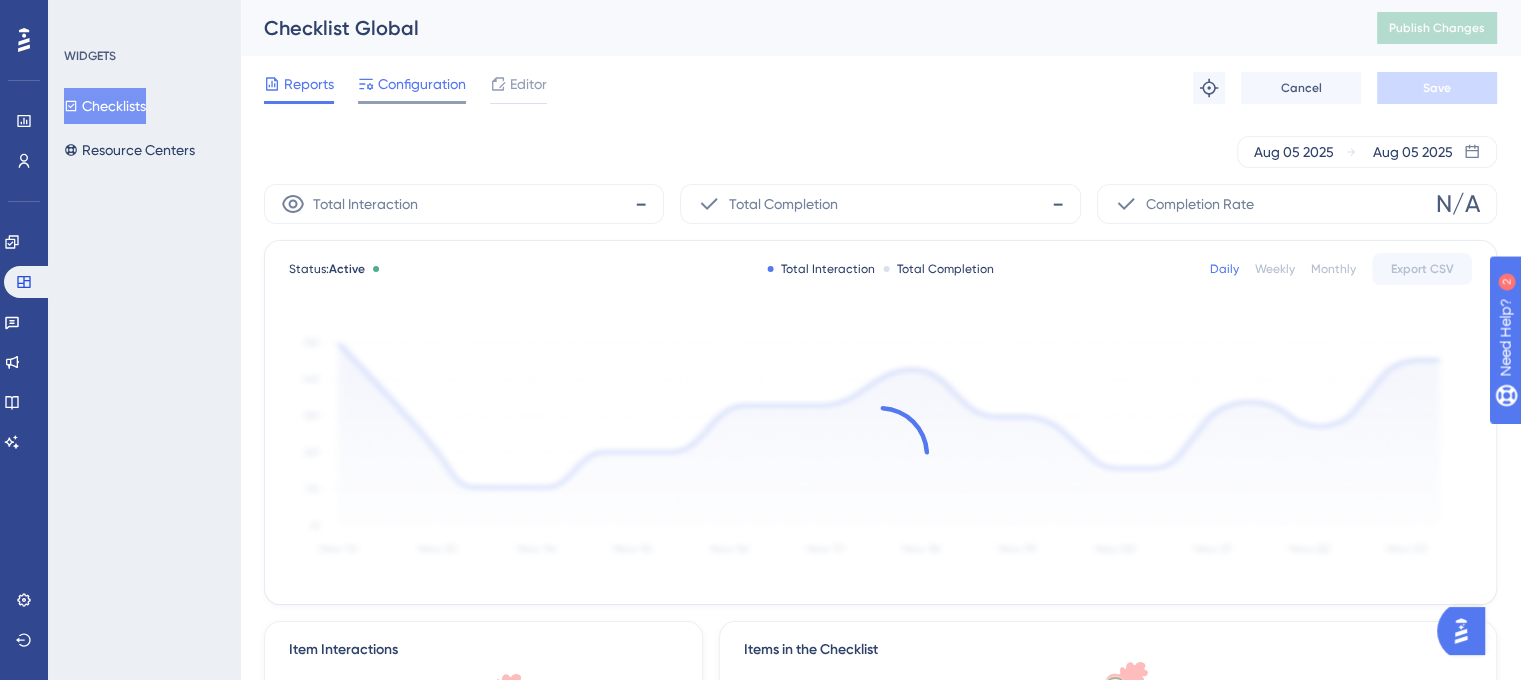 click on "Configuration" at bounding box center [422, 84] 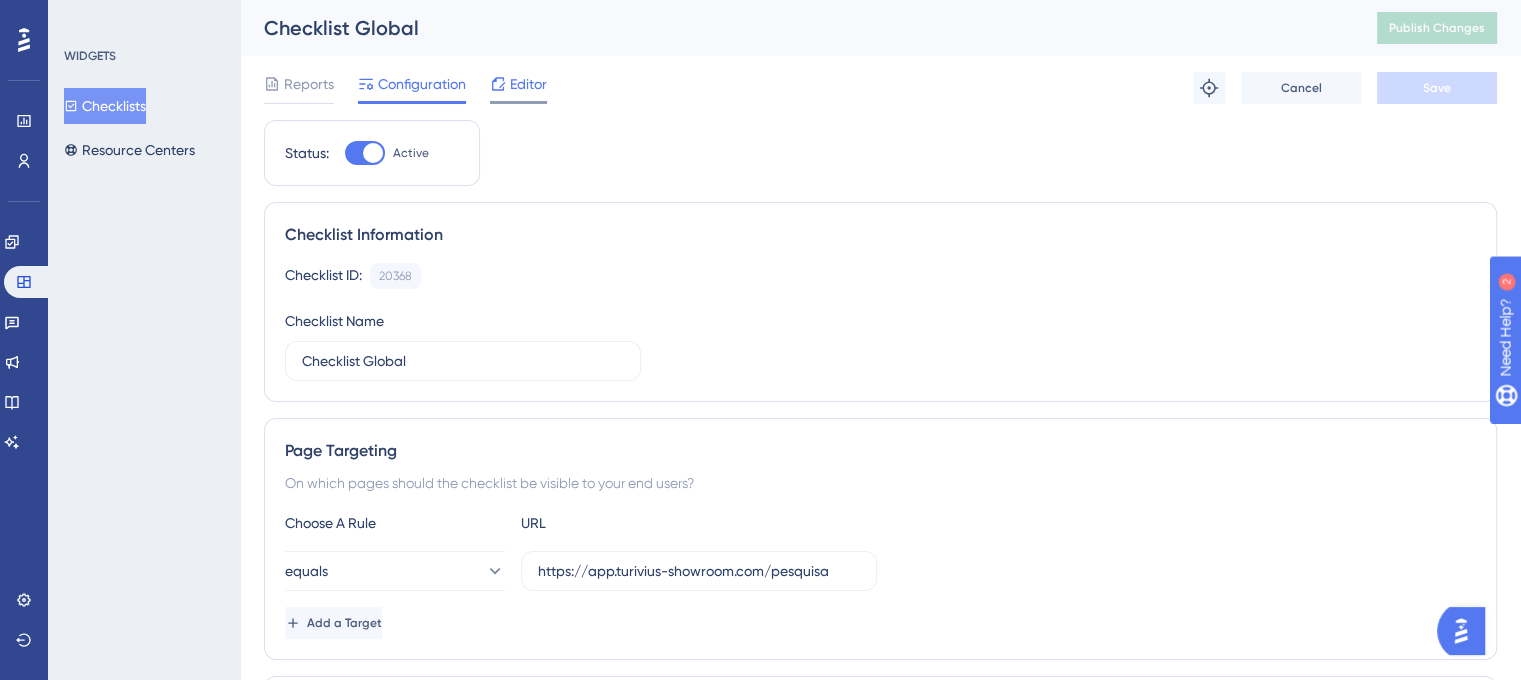 click on "Editor" at bounding box center [528, 84] 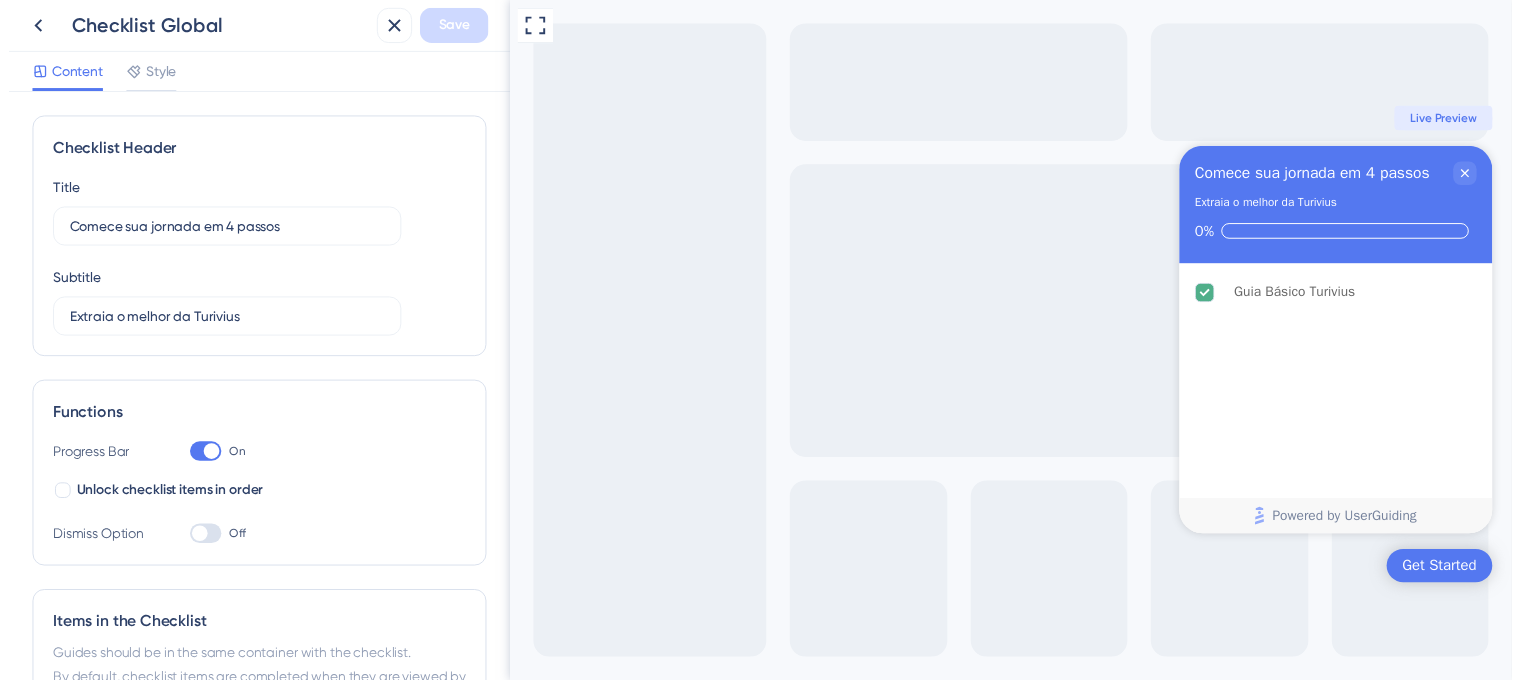 scroll, scrollTop: 0, scrollLeft: 0, axis: both 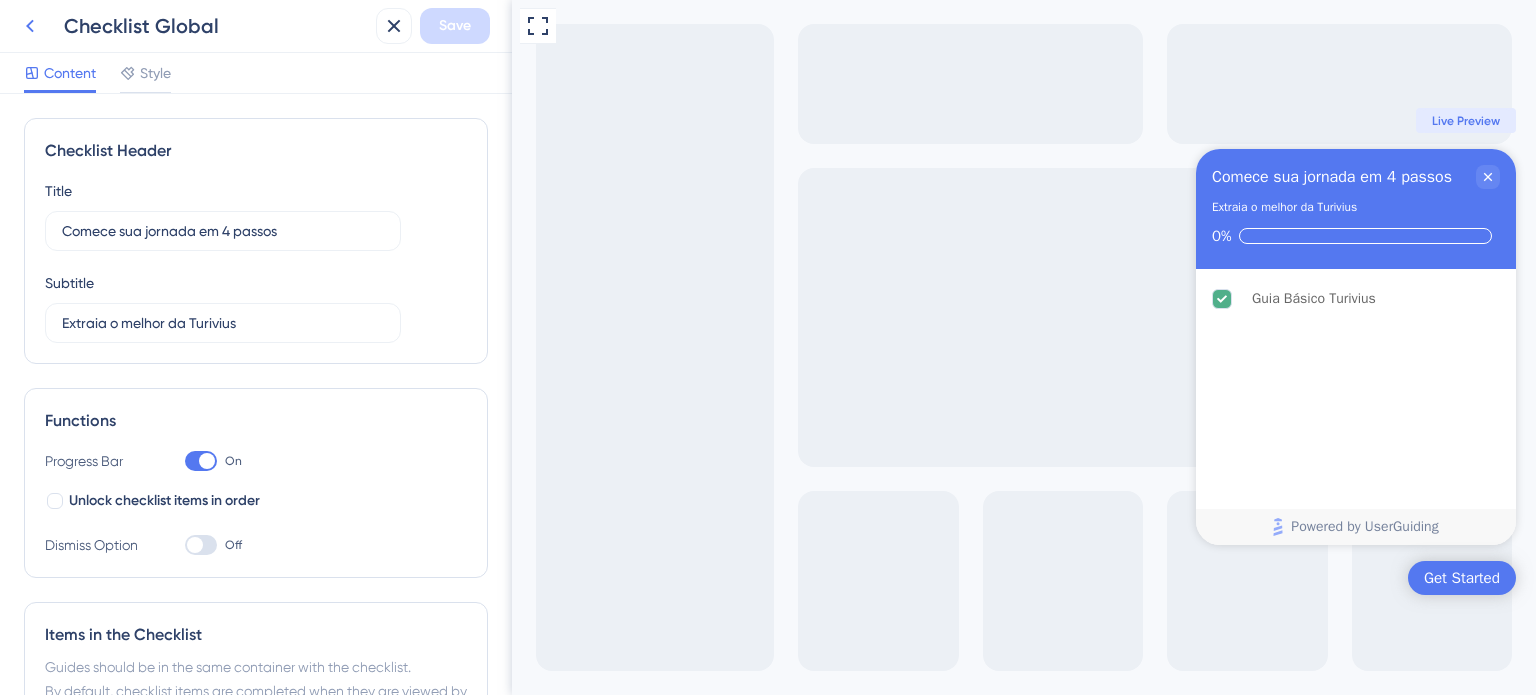 click 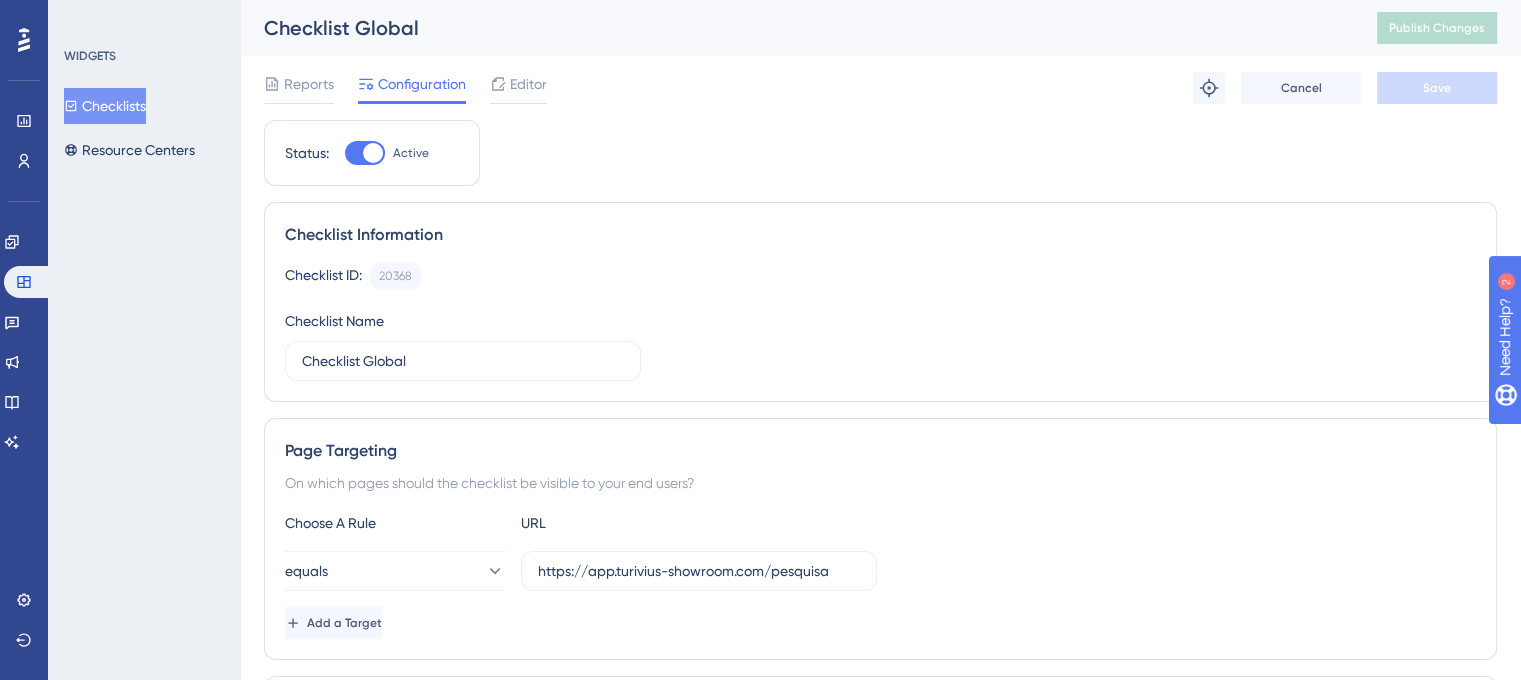 scroll, scrollTop: 0, scrollLeft: 0, axis: both 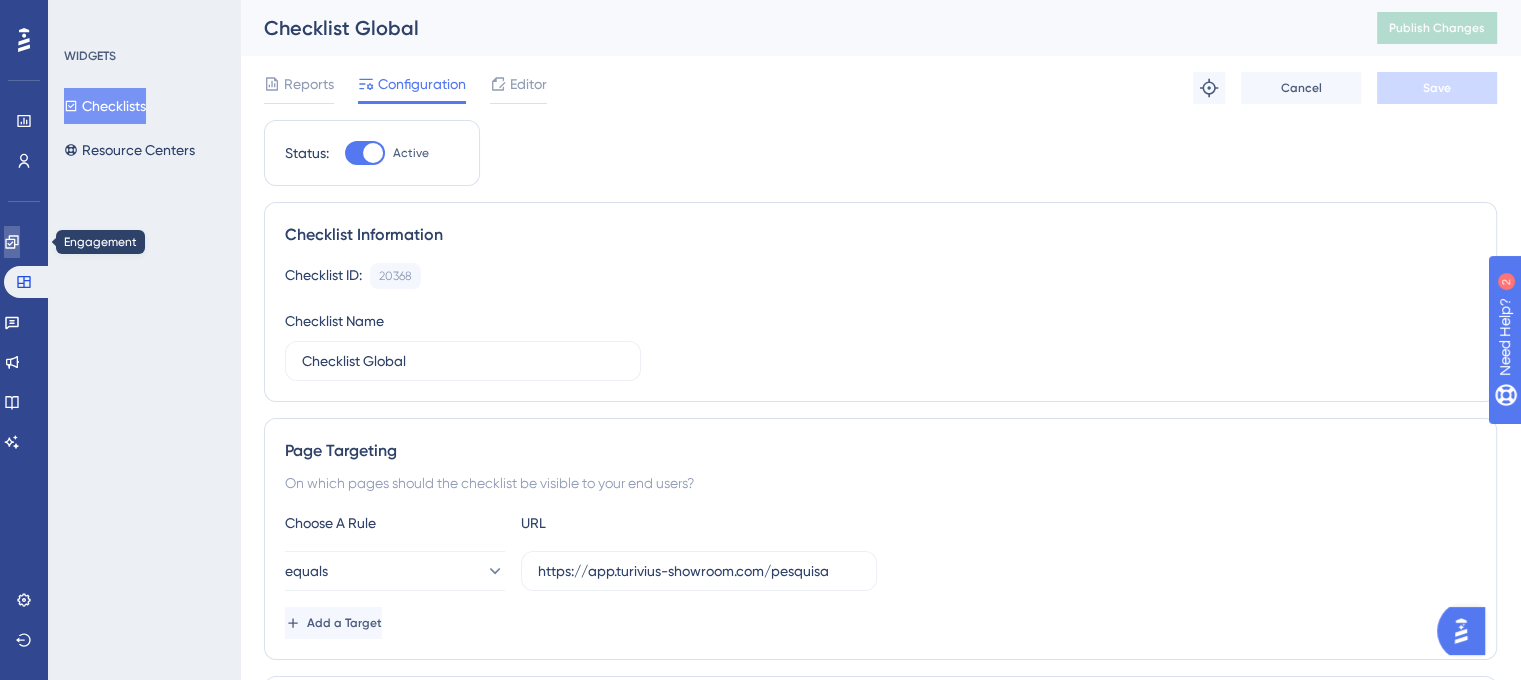 click 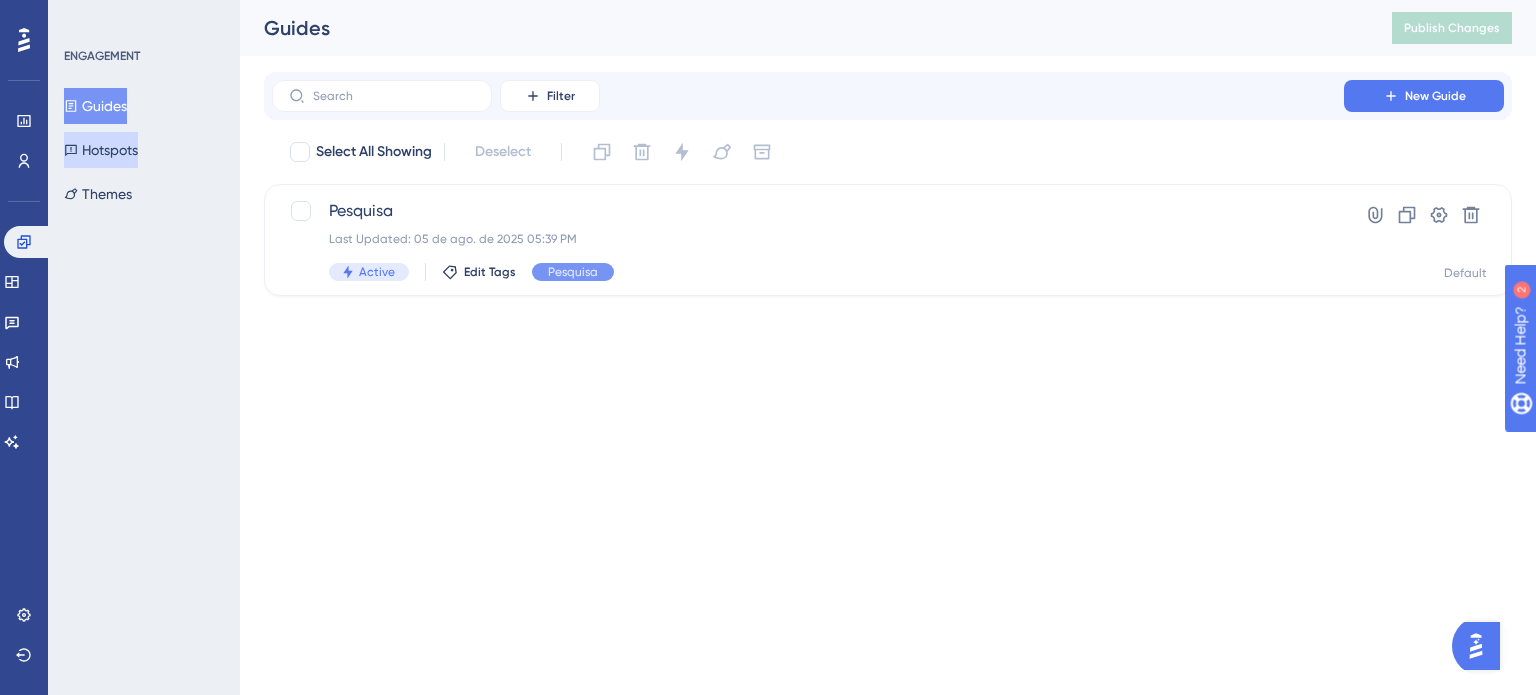 click on "Hotspots" at bounding box center (101, 150) 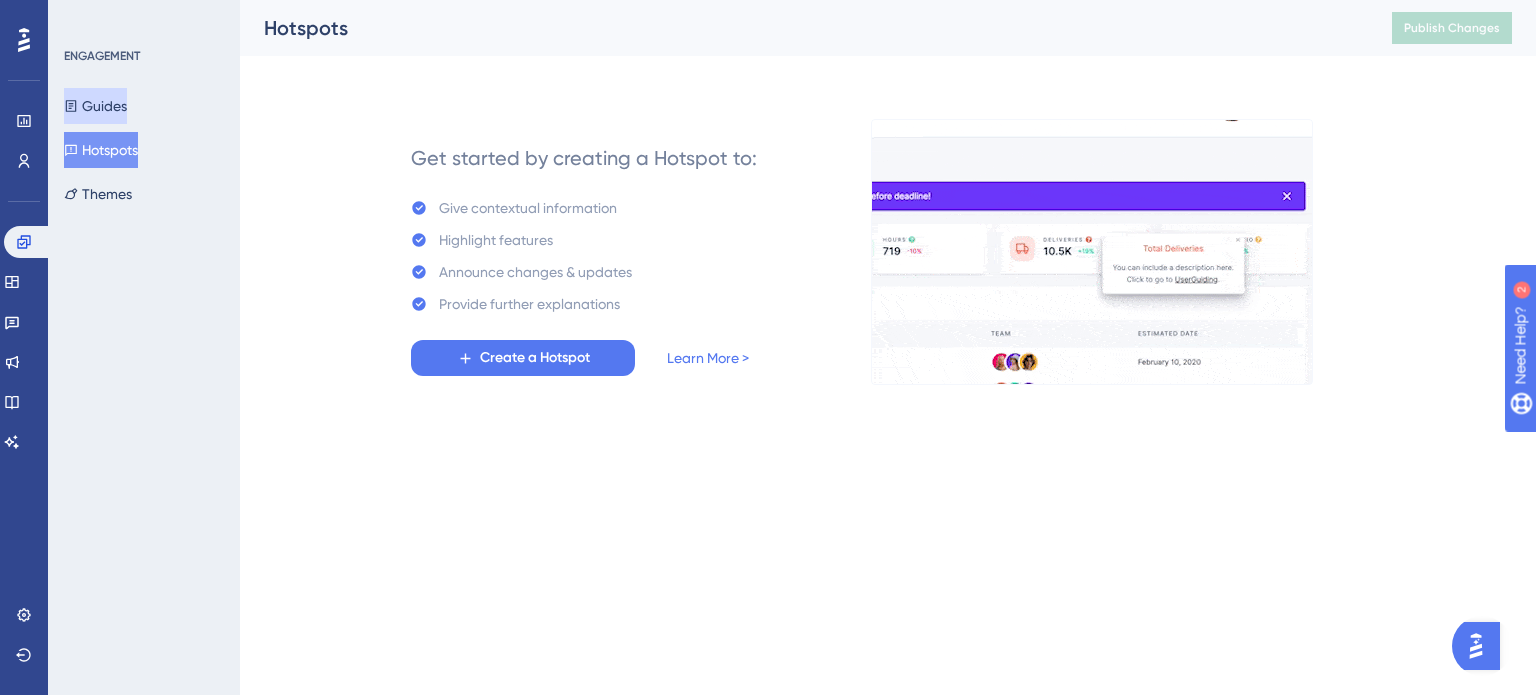 click on "Guides" at bounding box center (95, 106) 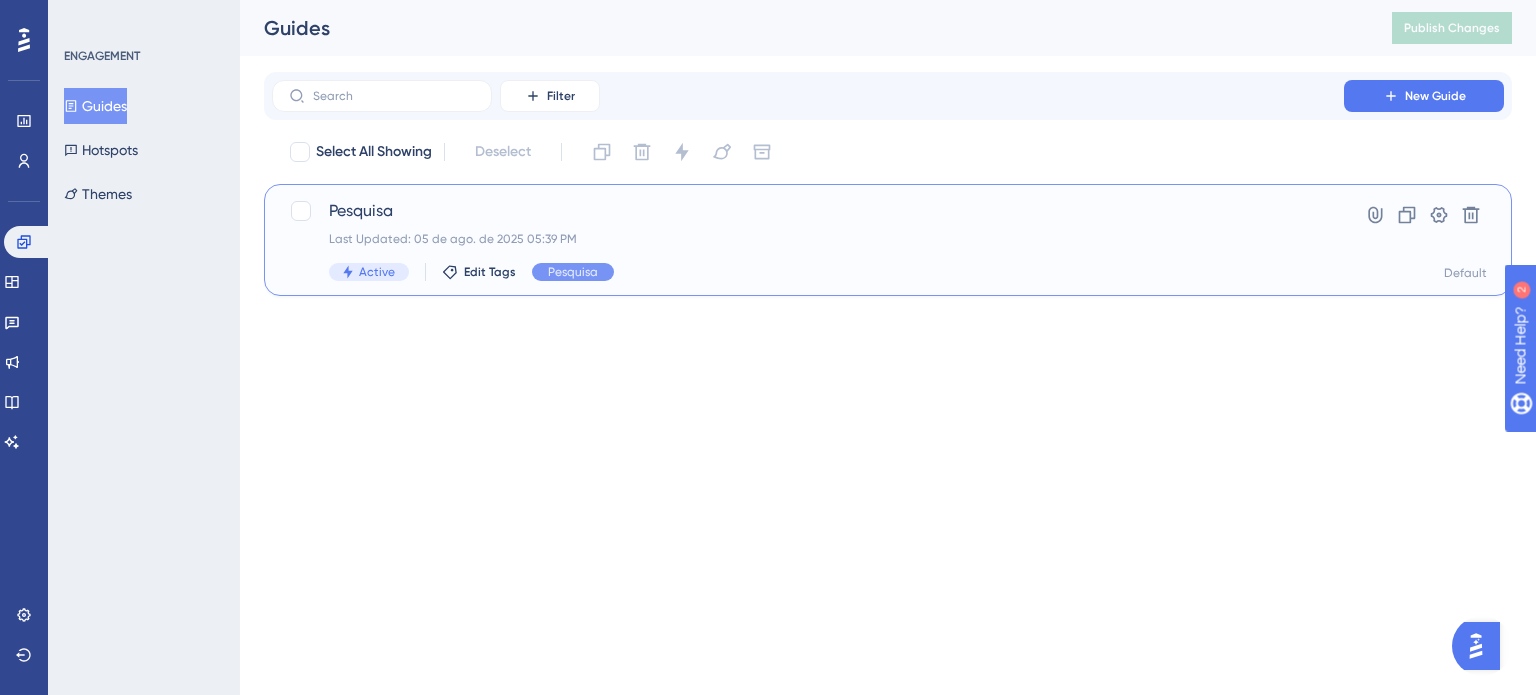 click on "Pesquisa" at bounding box center [808, 211] 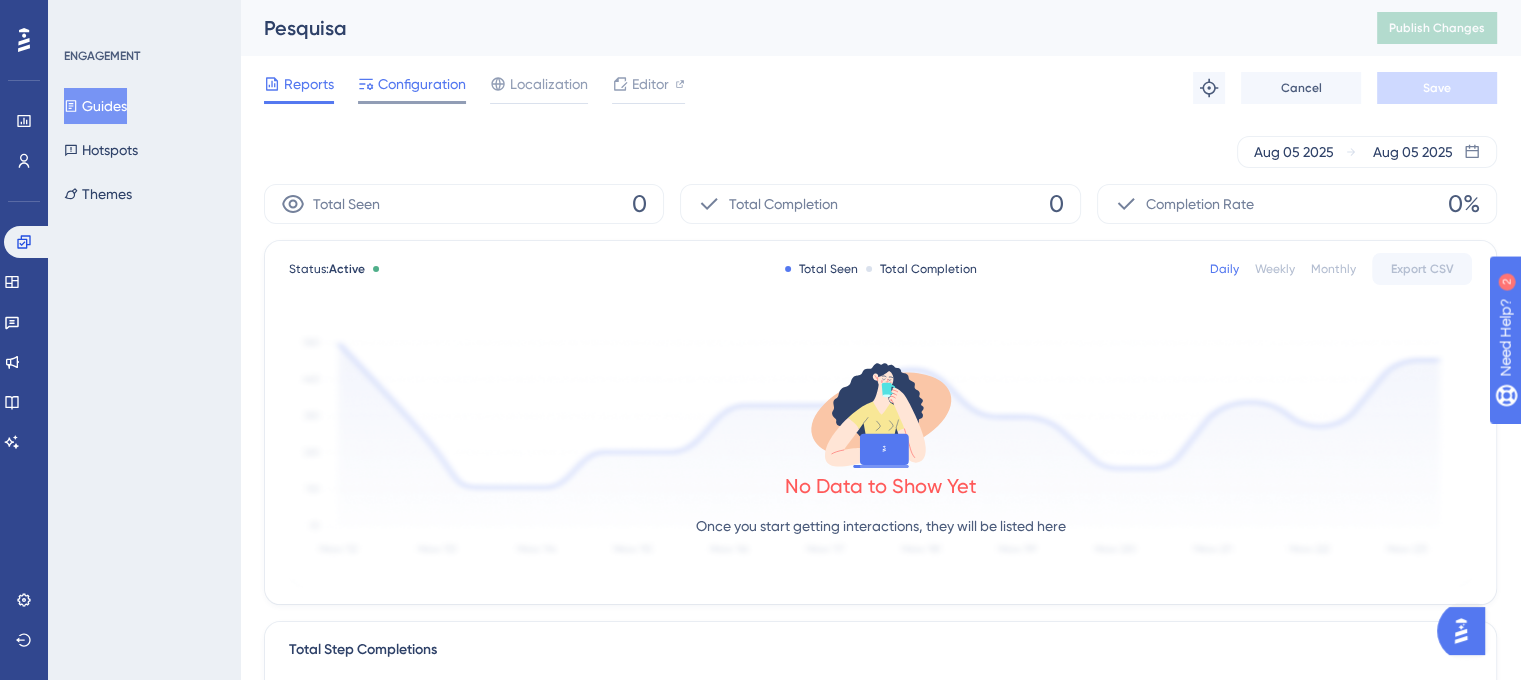 click on "Configuration" at bounding box center (422, 84) 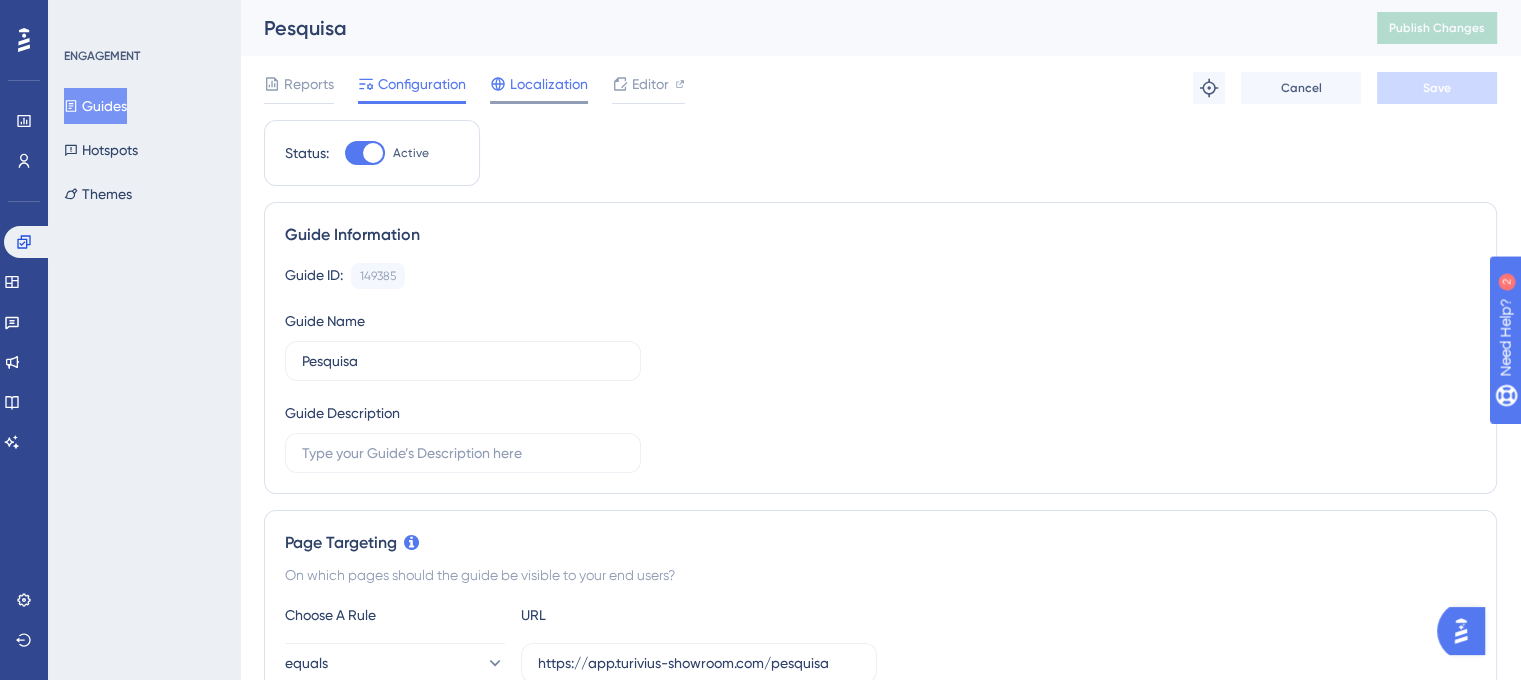 click on "Localization" at bounding box center [549, 84] 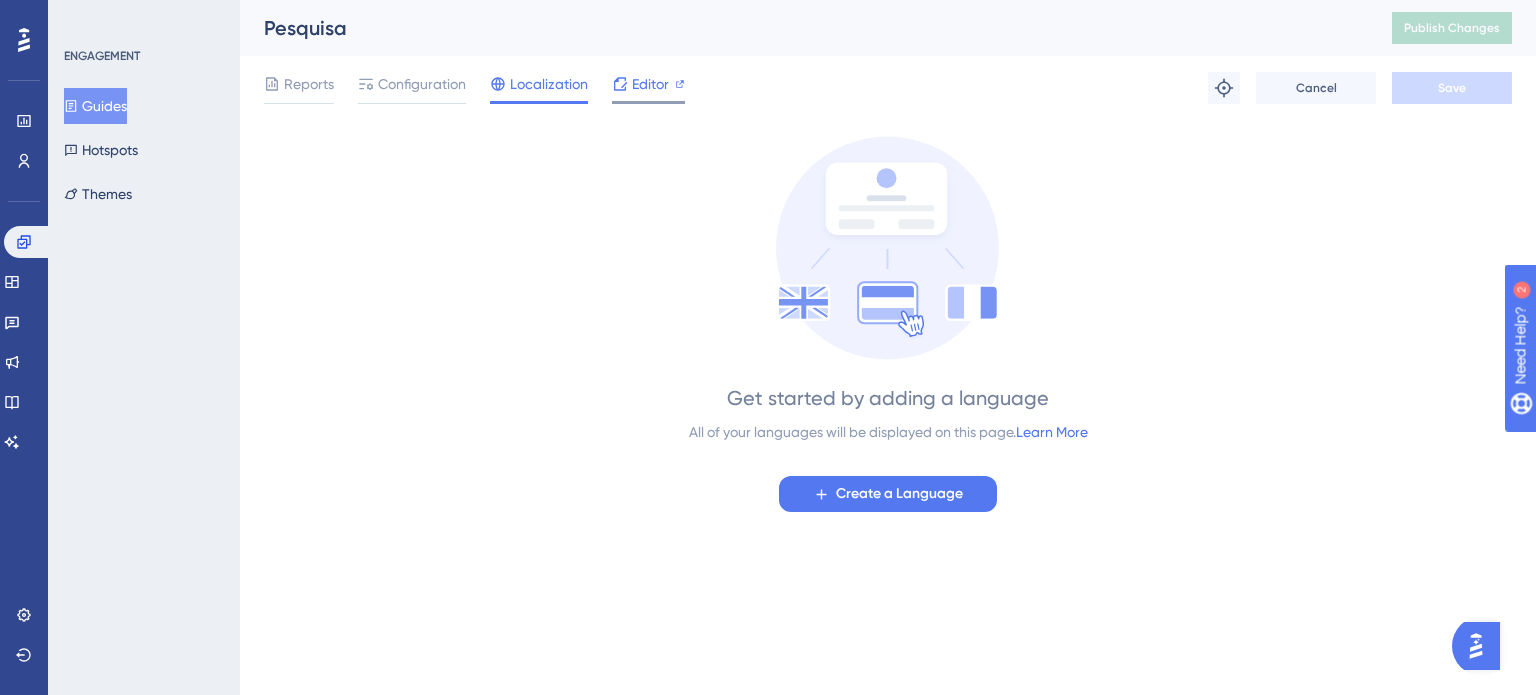 click on "Editor" at bounding box center (650, 84) 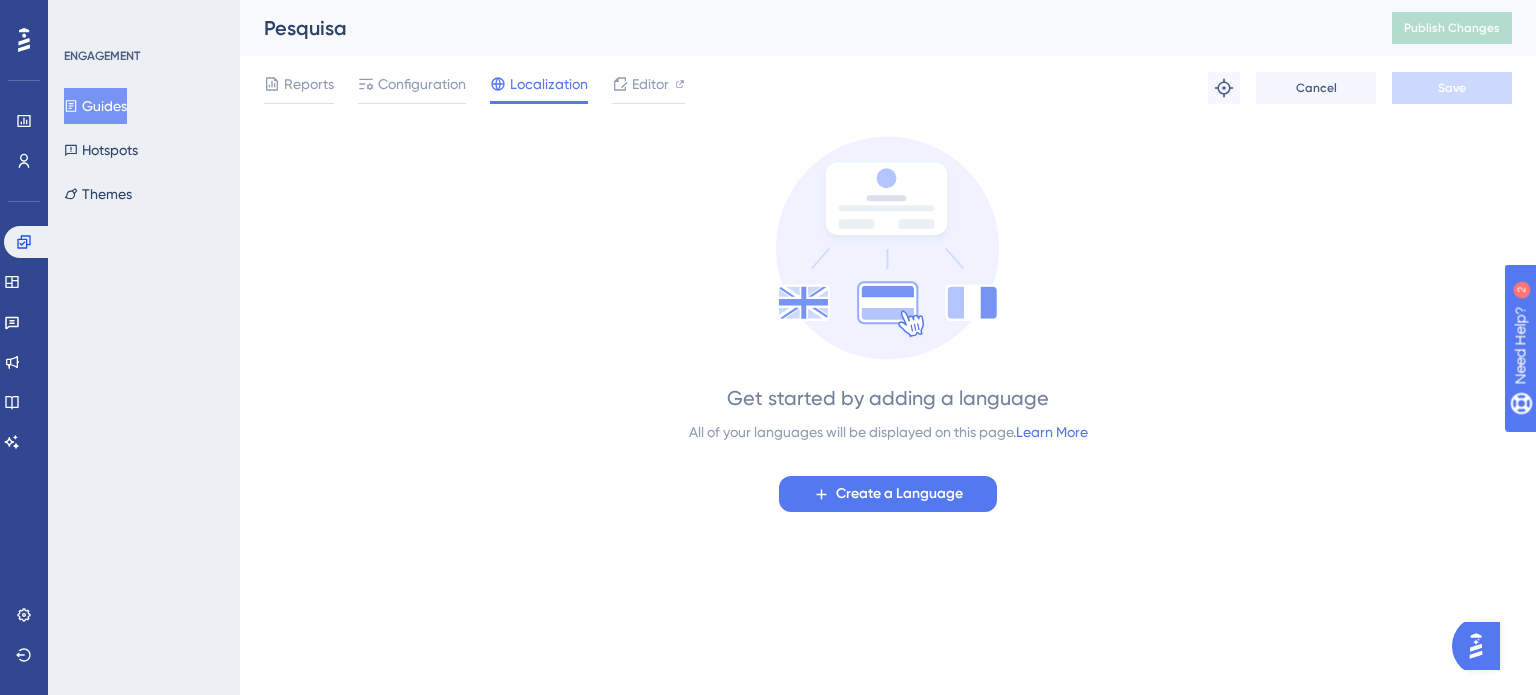 click on "Reports Configuration Localization Editor" at bounding box center [474, 88] 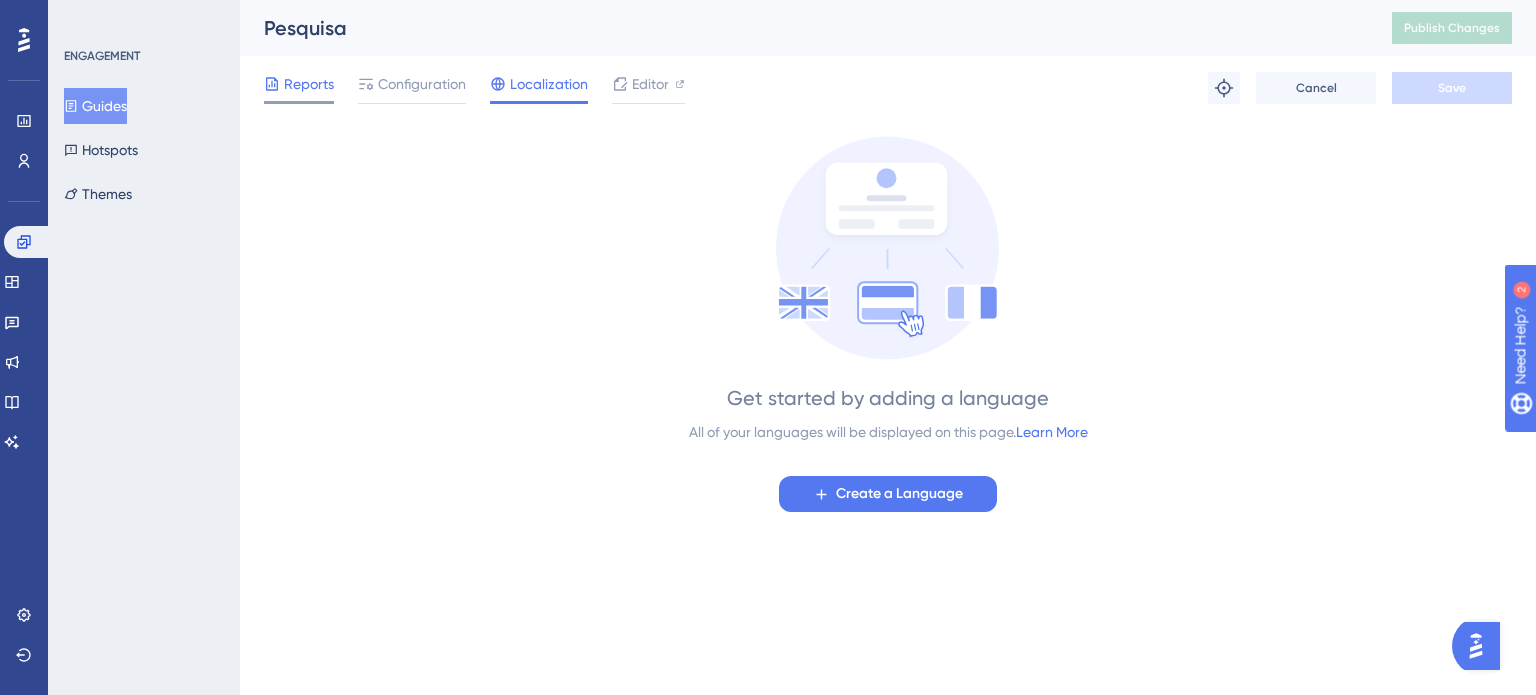 click on "Reports" at bounding box center (309, 84) 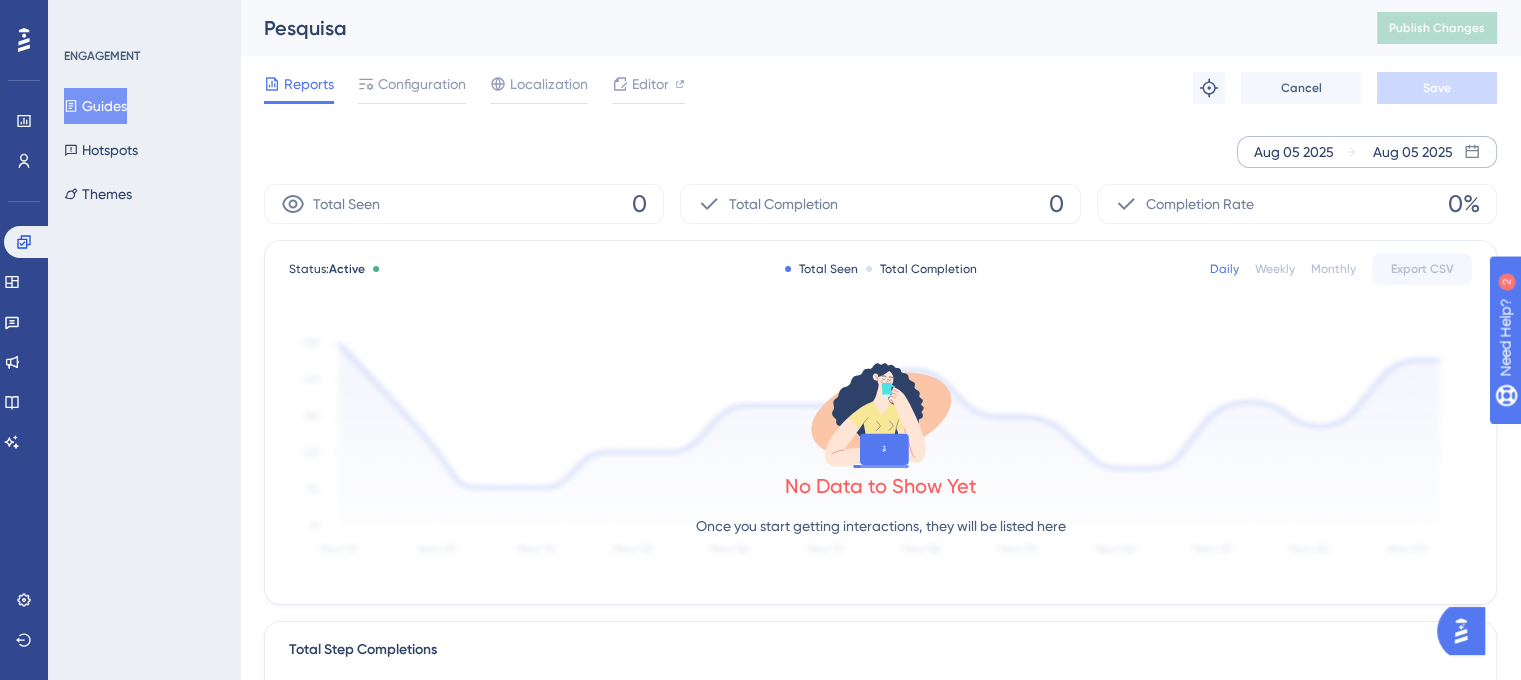 click 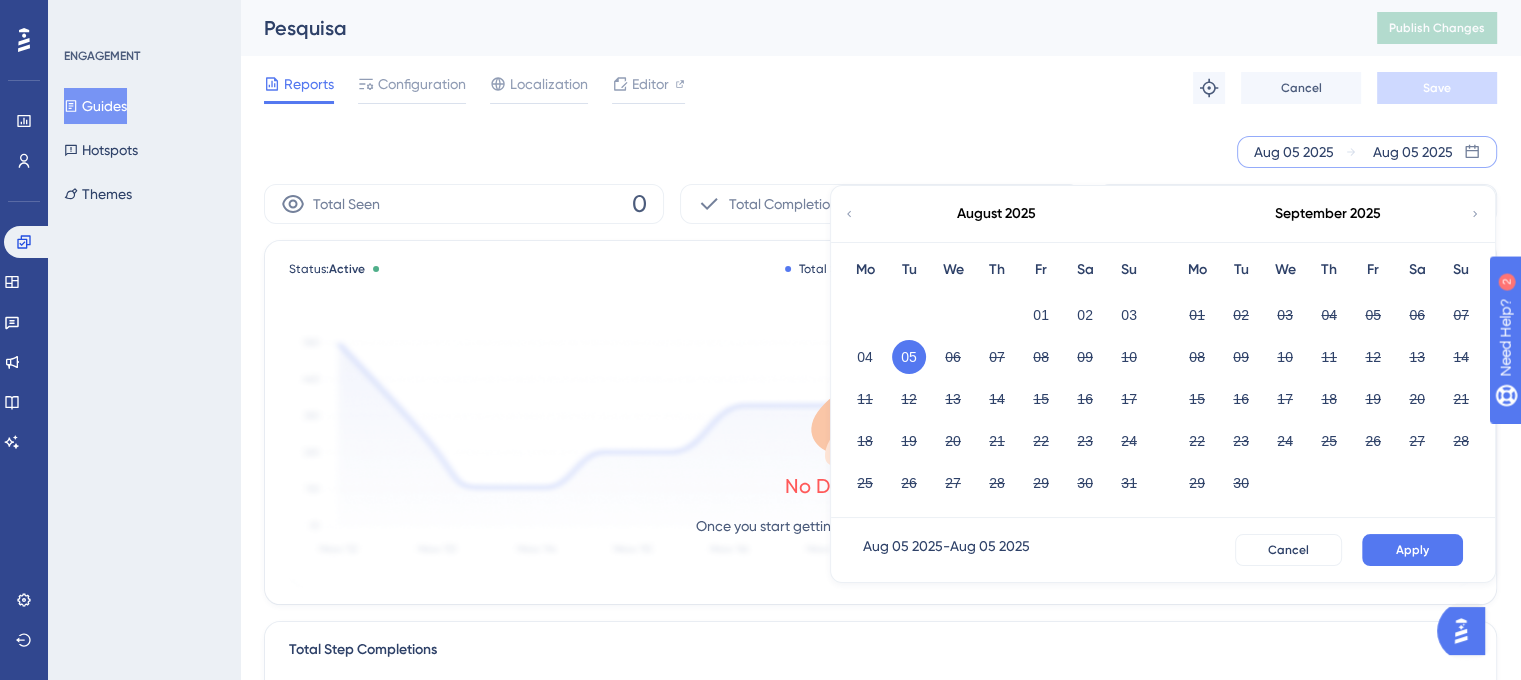 click 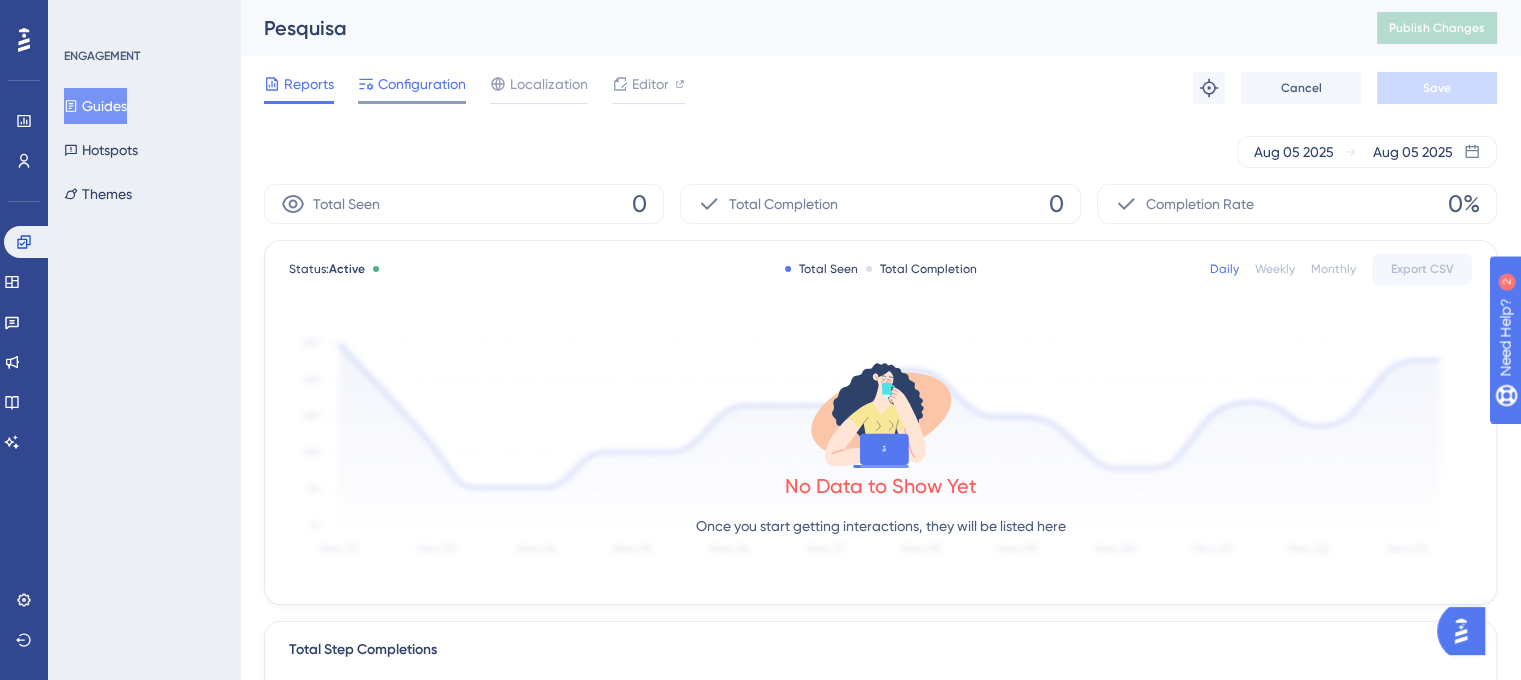 click on "Configuration" at bounding box center (422, 84) 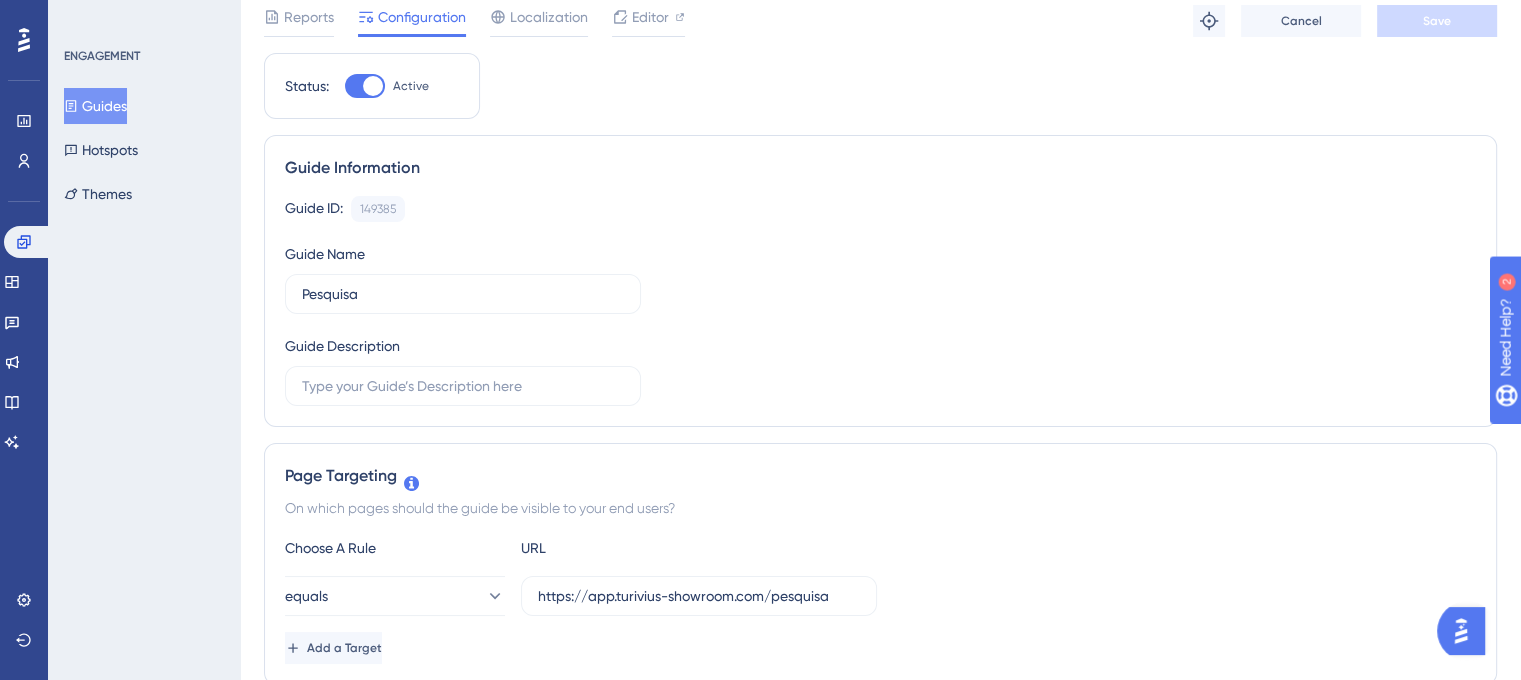 scroll, scrollTop: 0, scrollLeft: 0, axis: both 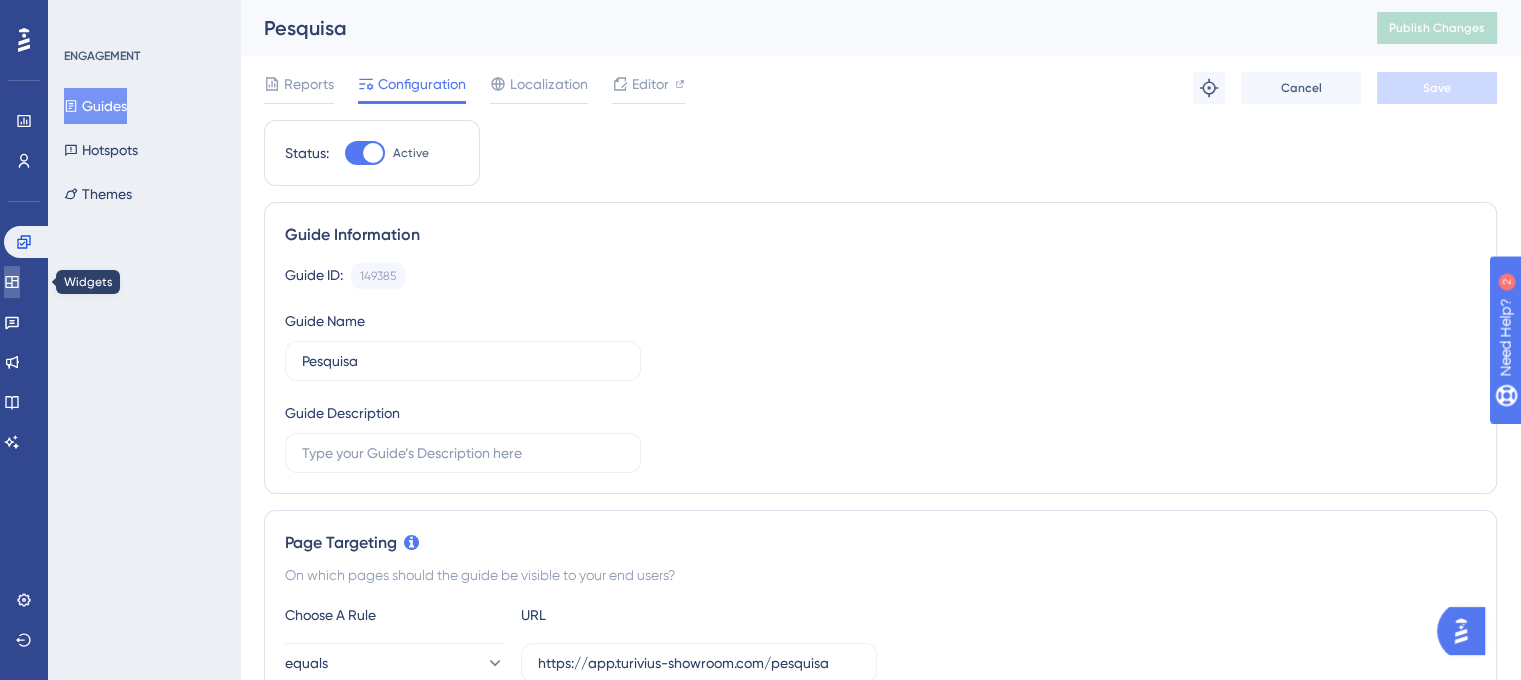 click at bounding box center [12, 282] 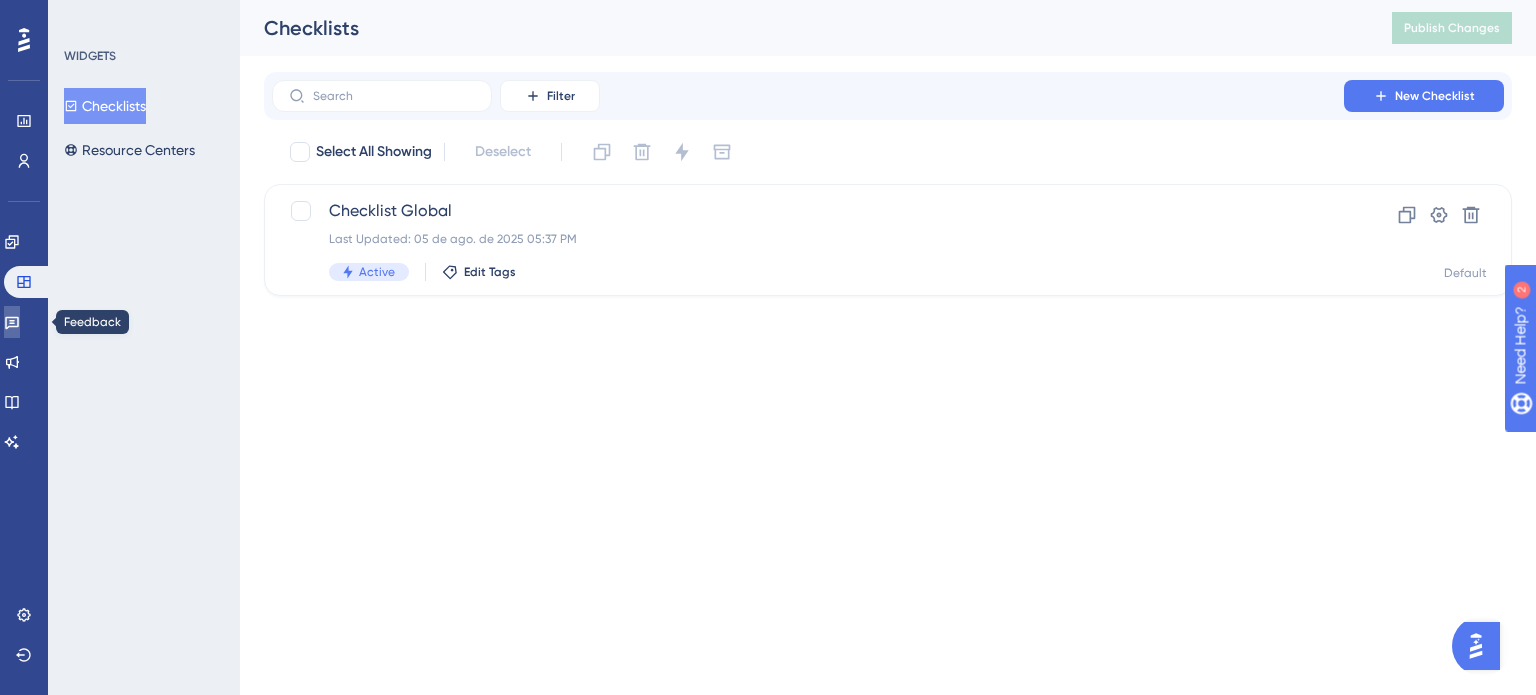 click at bounding box center [12, 322] 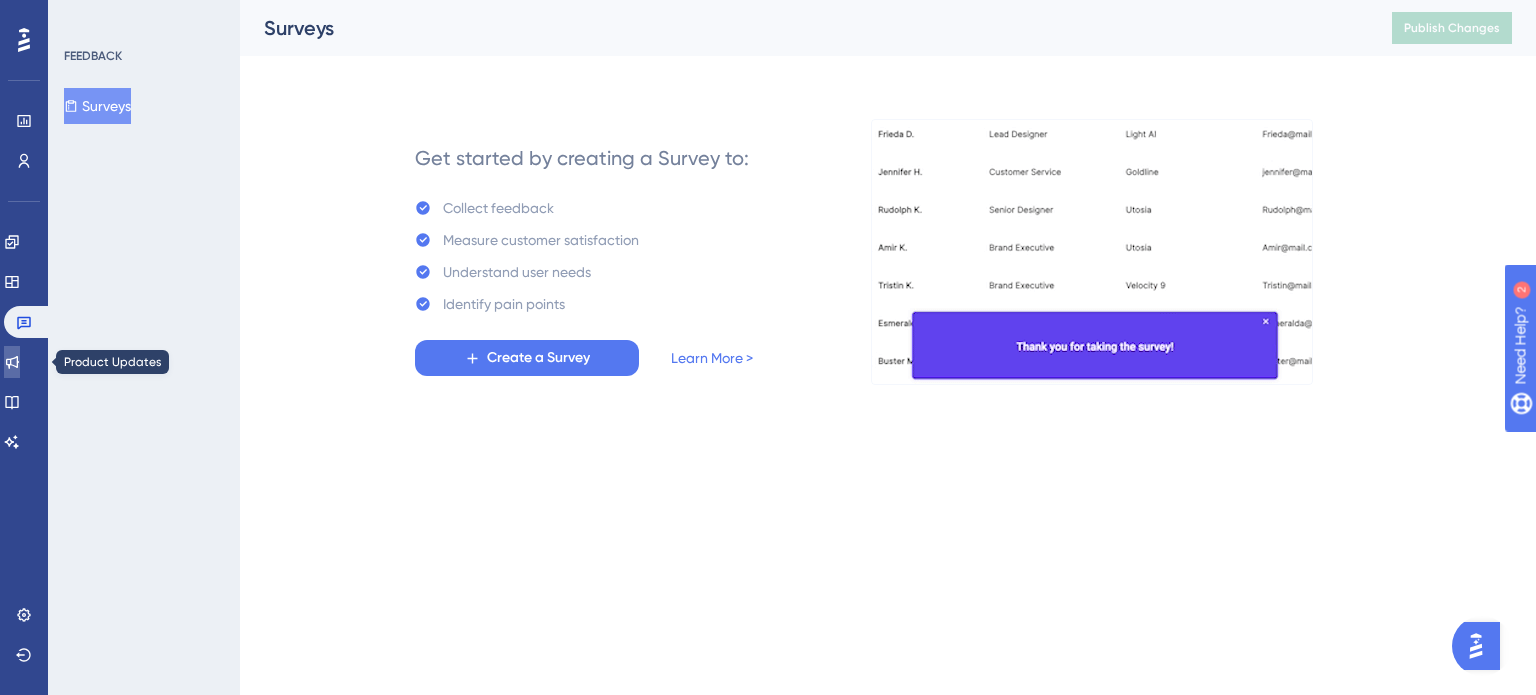 click at bounding box center (12, 362) 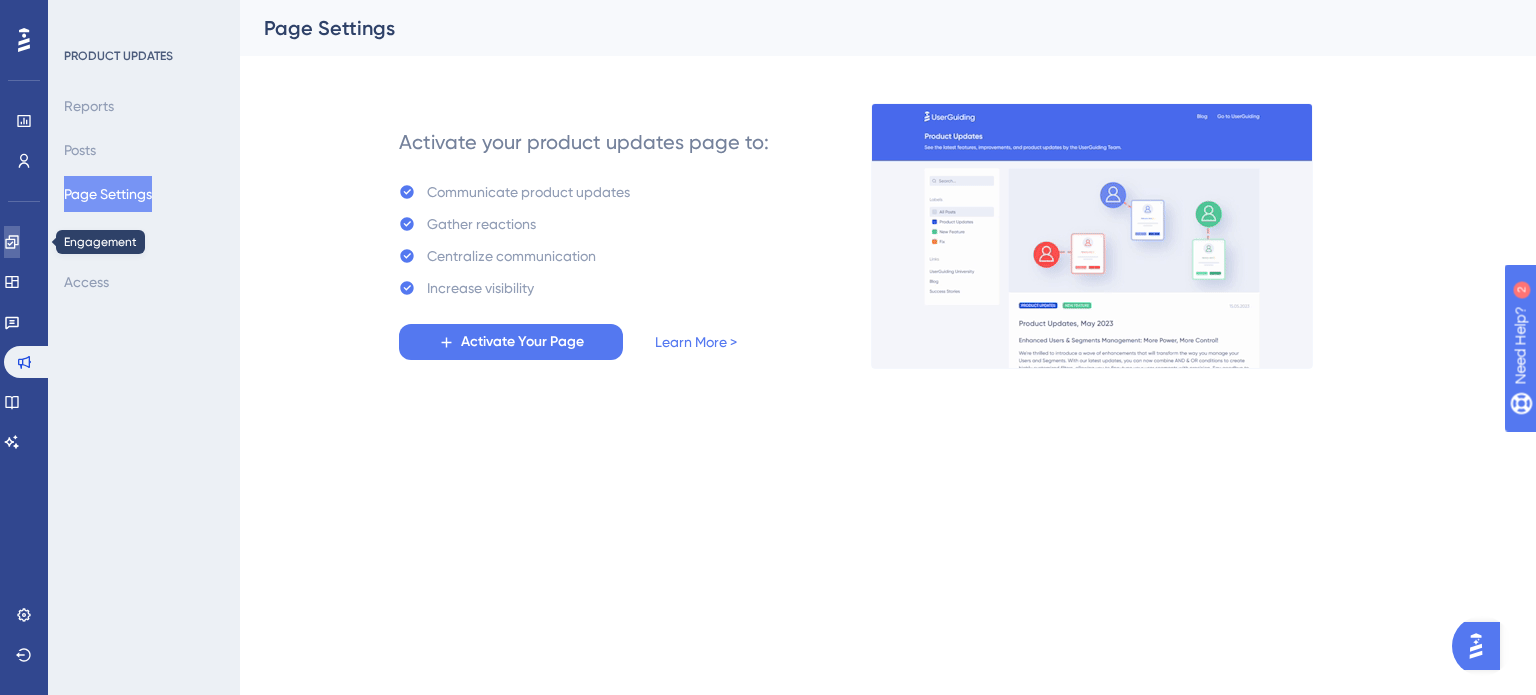 click at bounding box center (12, 242) 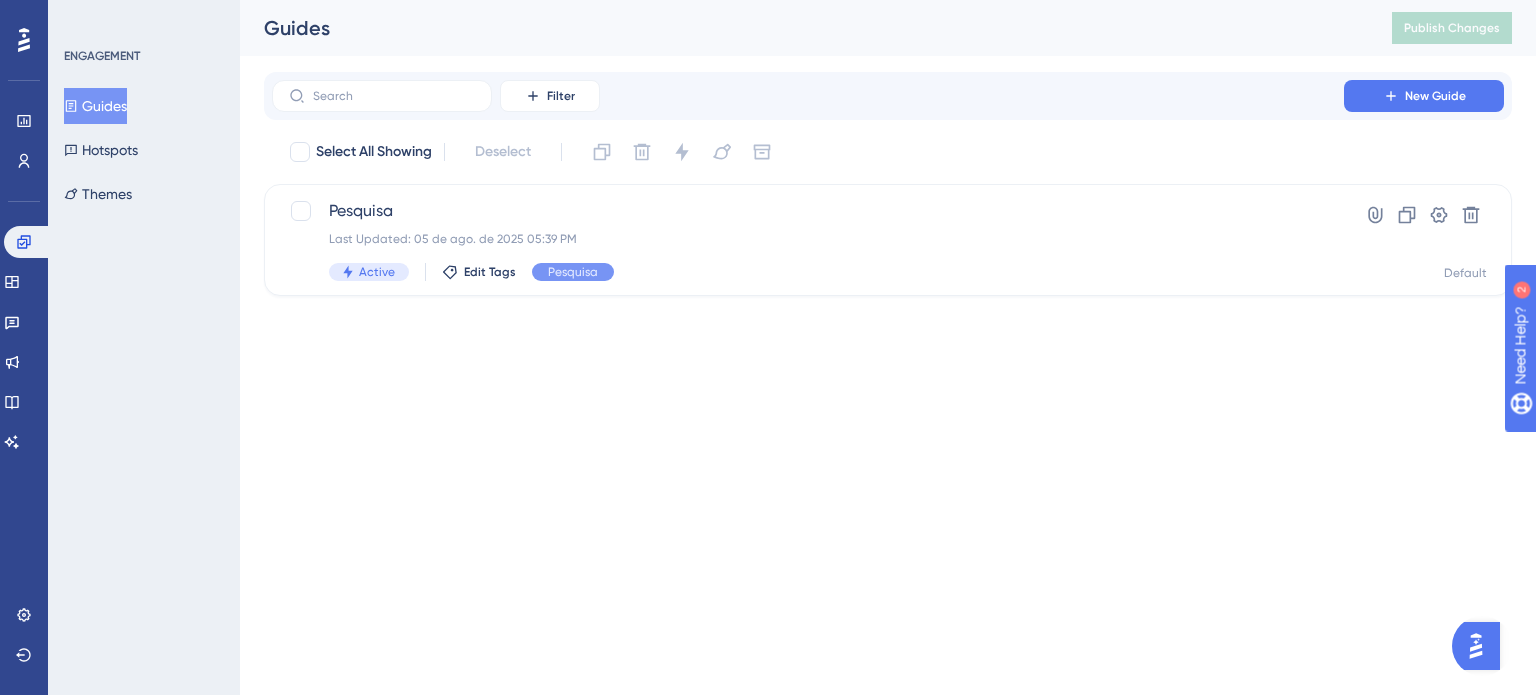 click on "Guides" at bounding box center (95, 106) 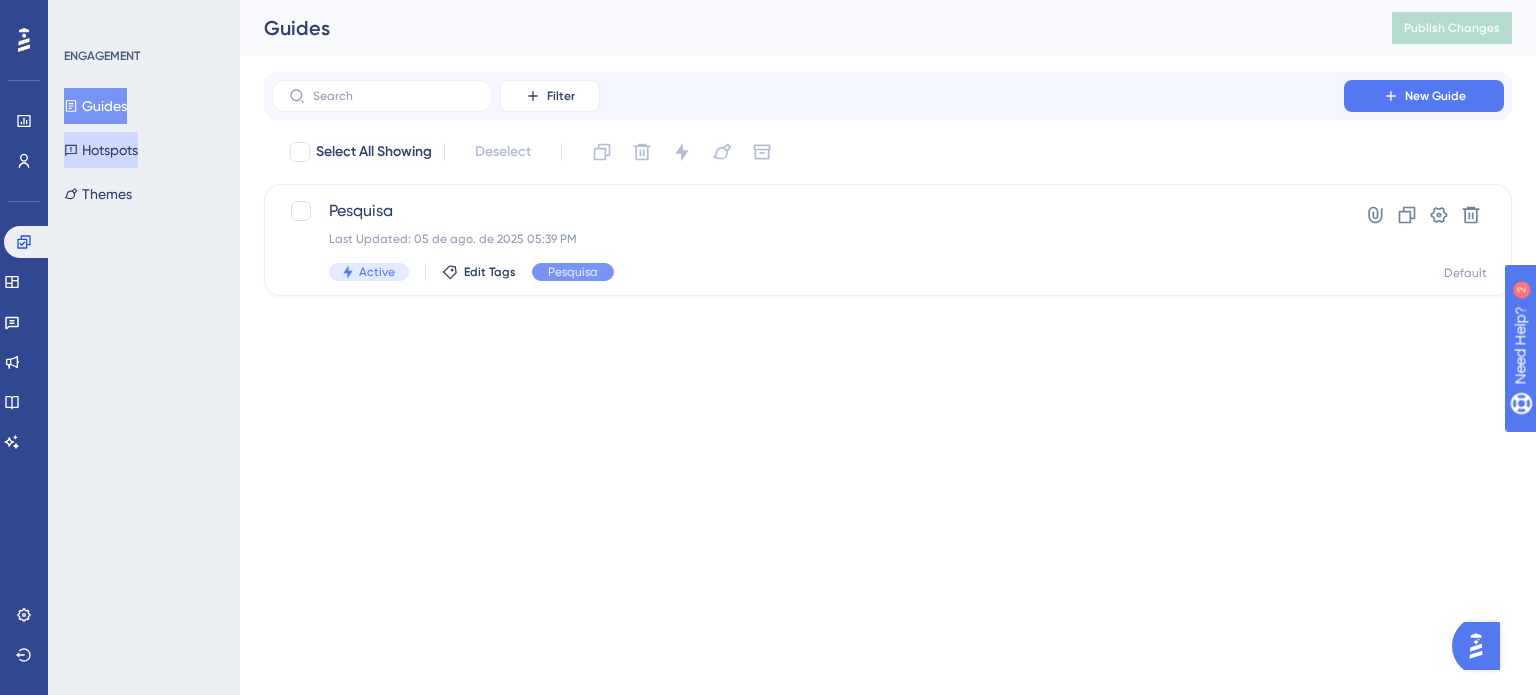 click on "Hotspots" at bounding box center (101, 150) 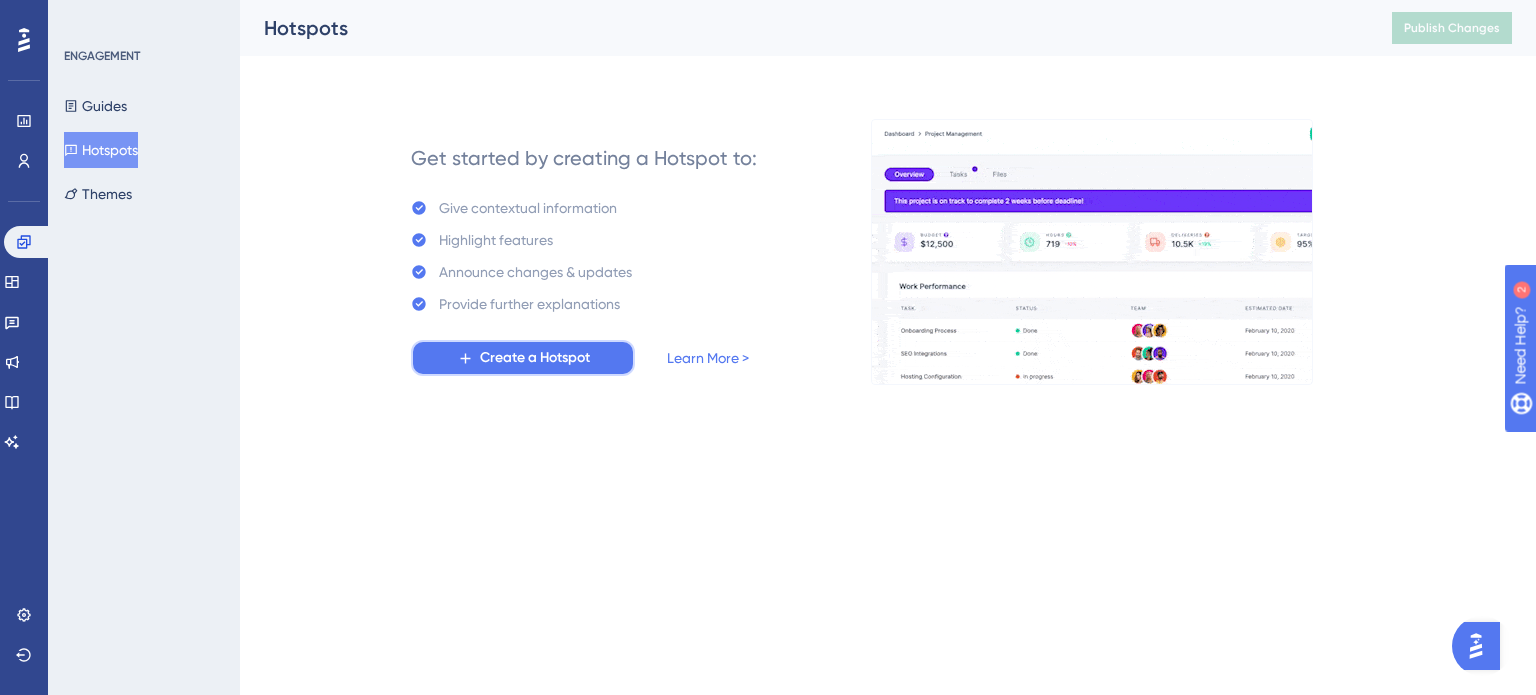 click on "Create a Hotspot" at bounding box center [535, 358] 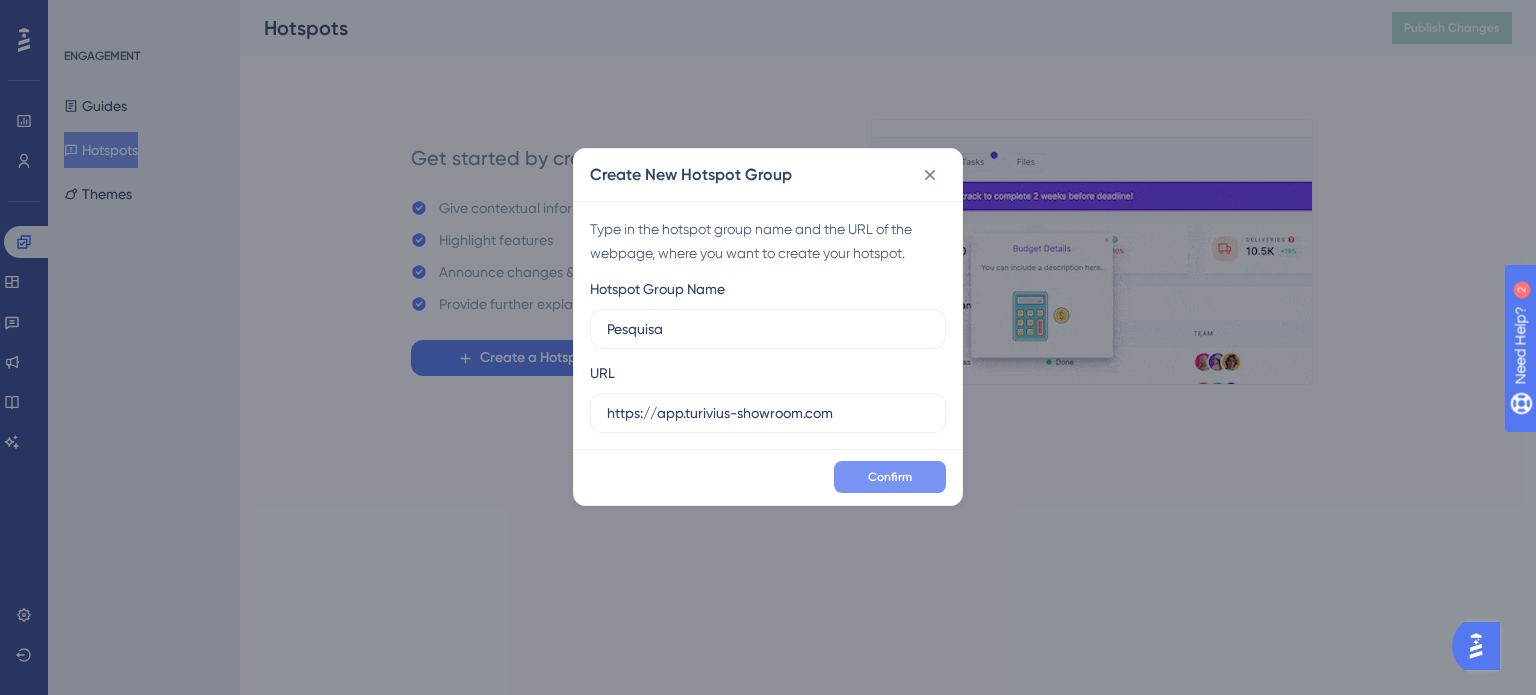 type on "Pesquisa" 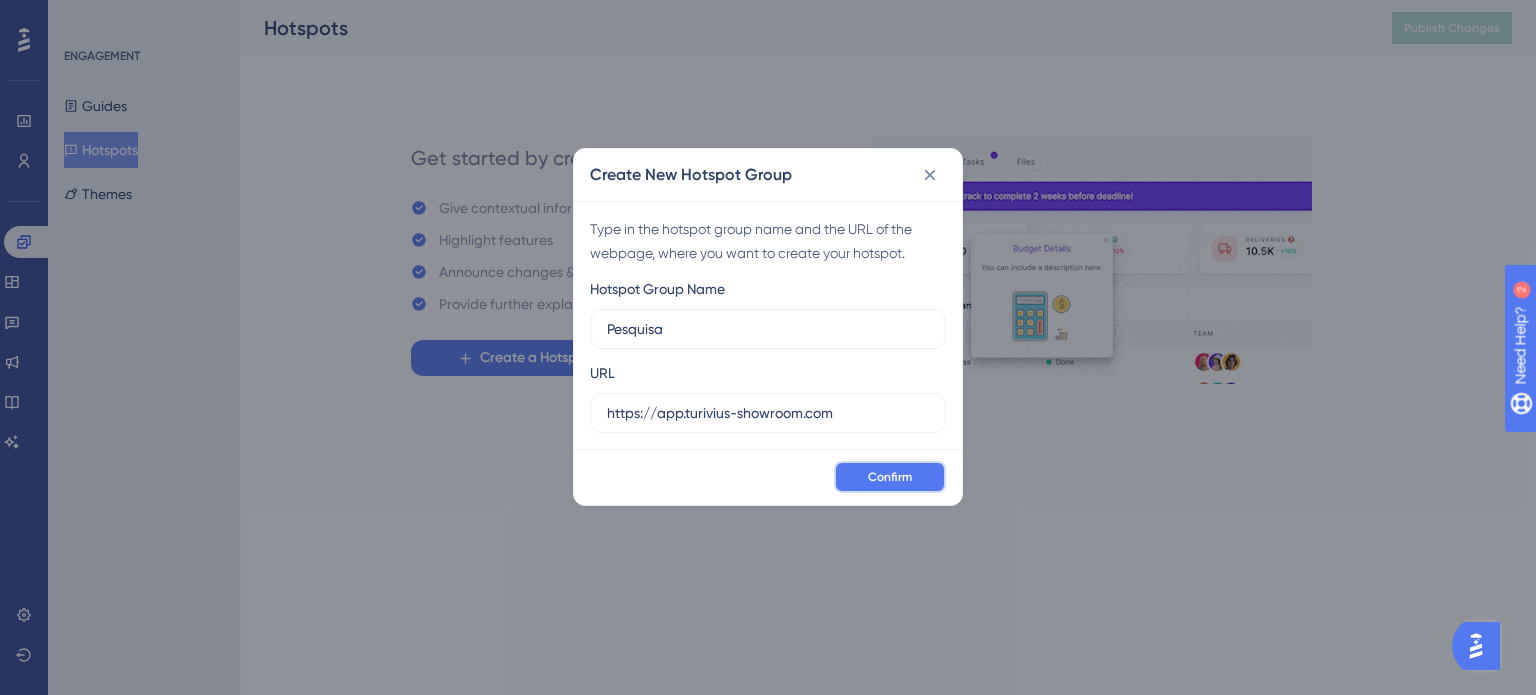 click on "Confirm" at bounding box center [890, 477] 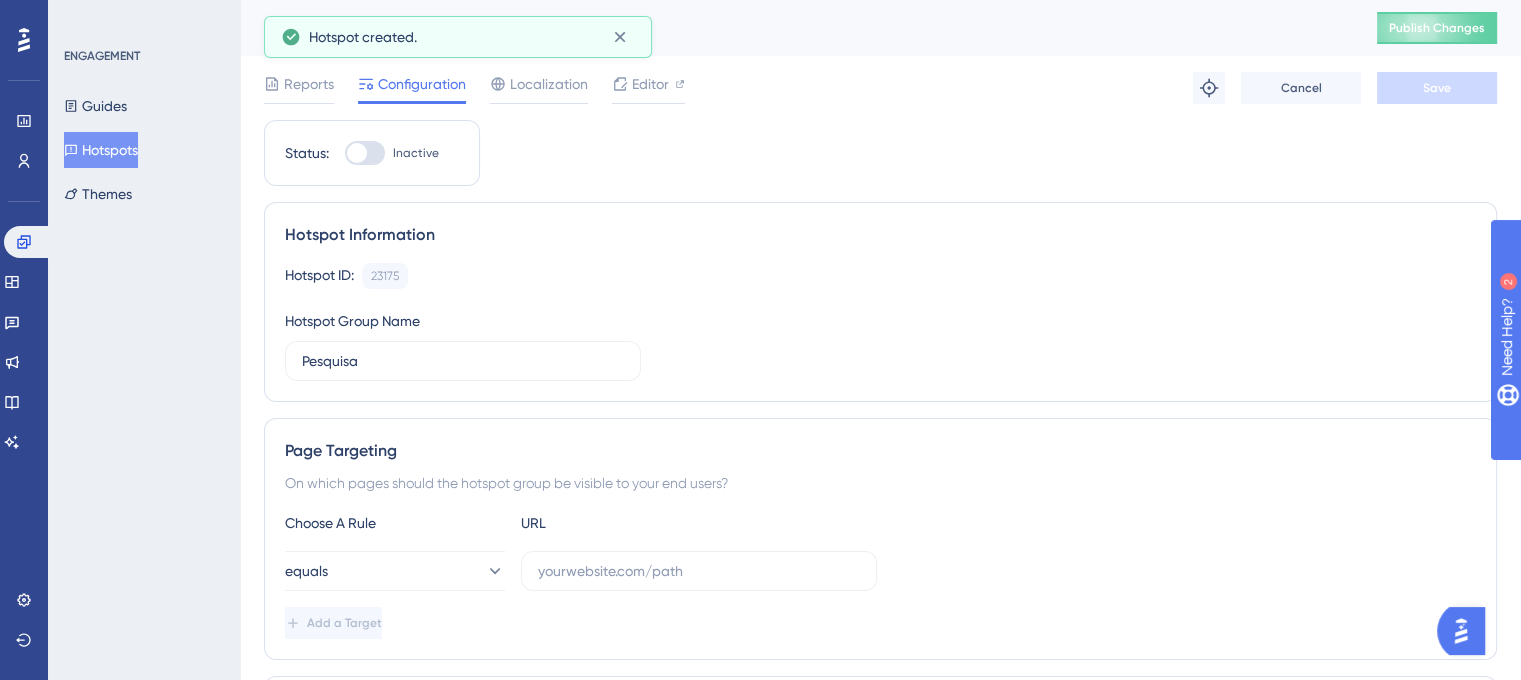 scroll, scrollTop: 0, scrollLeft: 0, axis: both 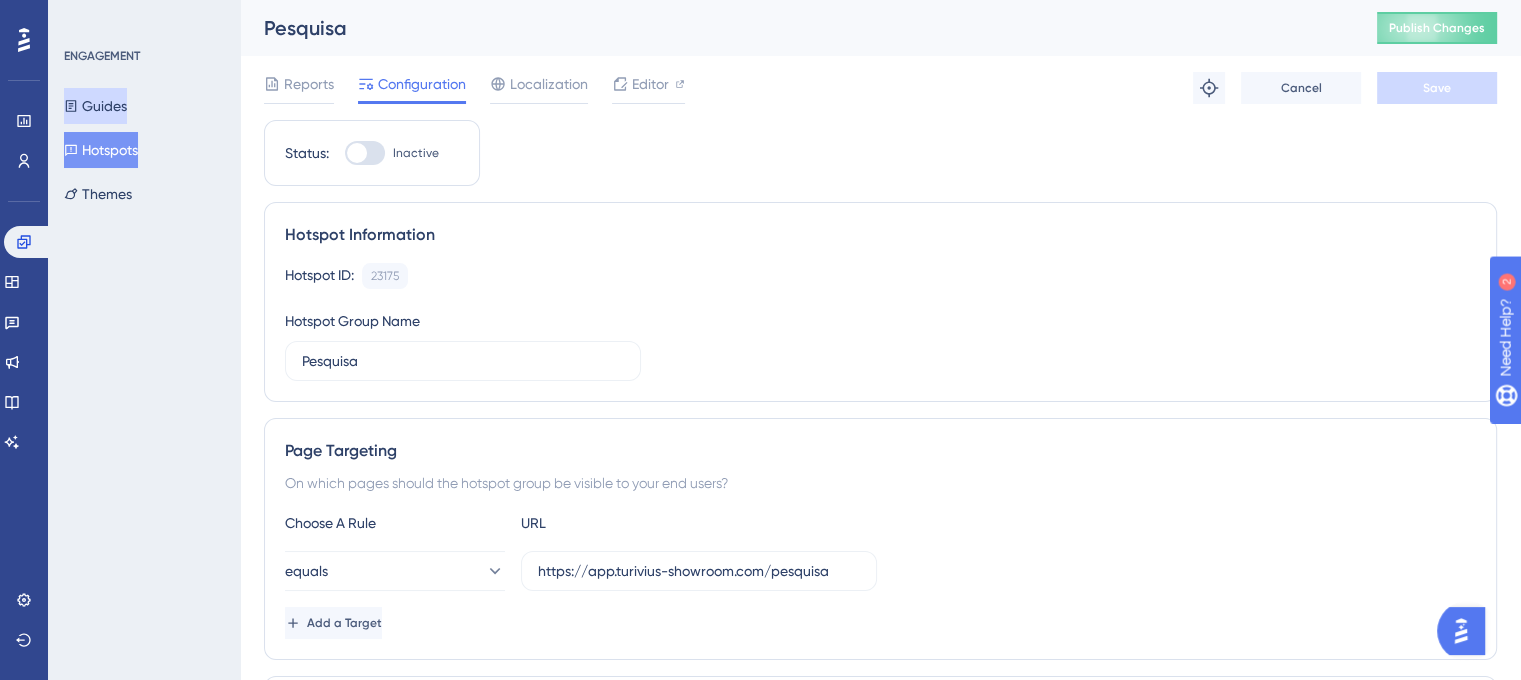 click on "Guides" at bounding box center [95, 106] 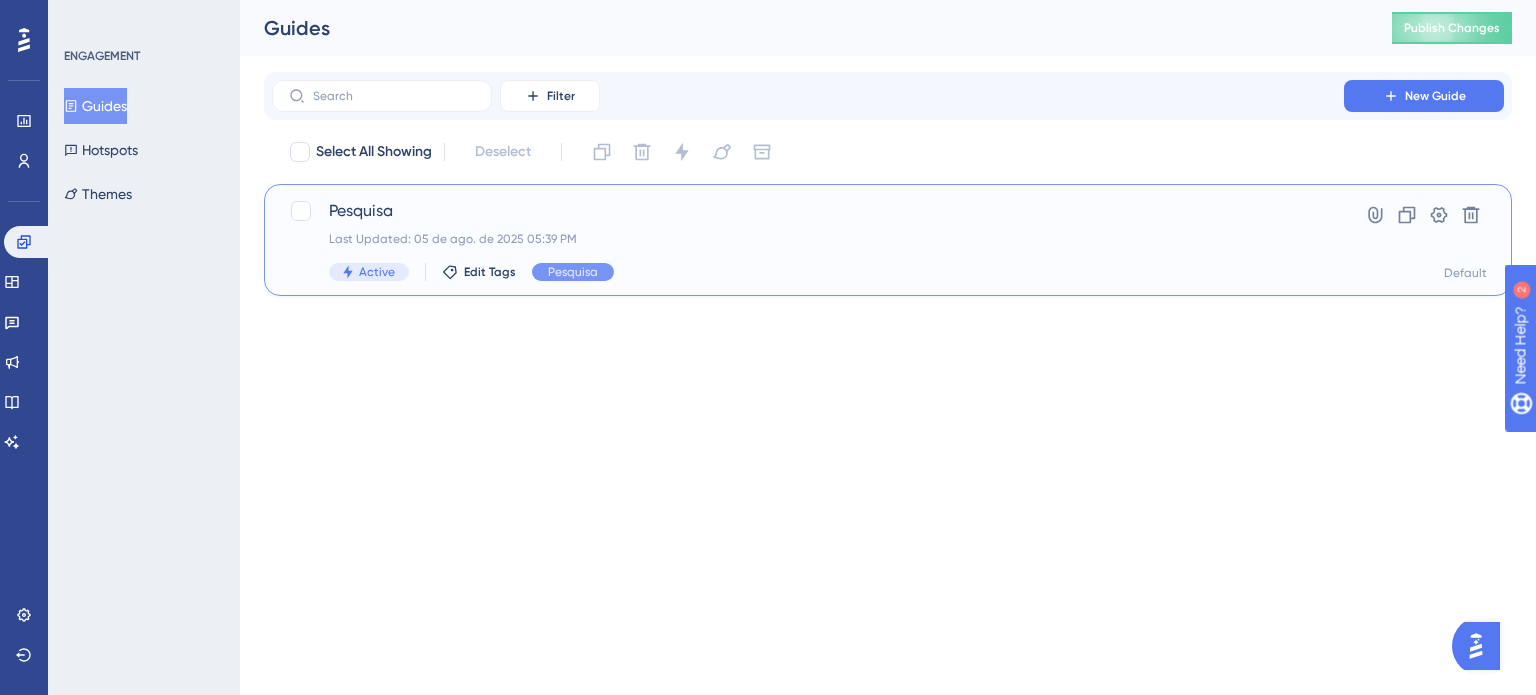 click on "Pesquisa" at bounding box center (808, 211) 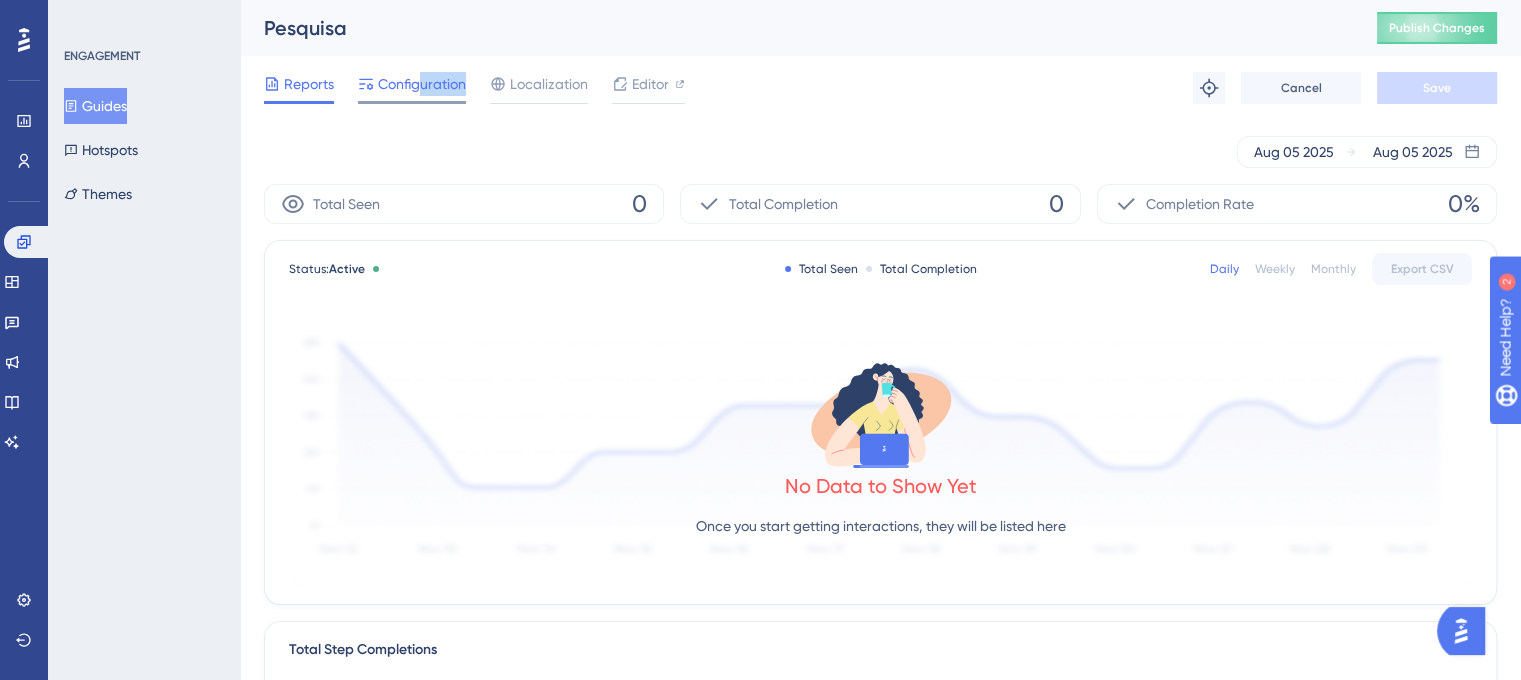 click on "Configuration" at bounding box center [412, 88] 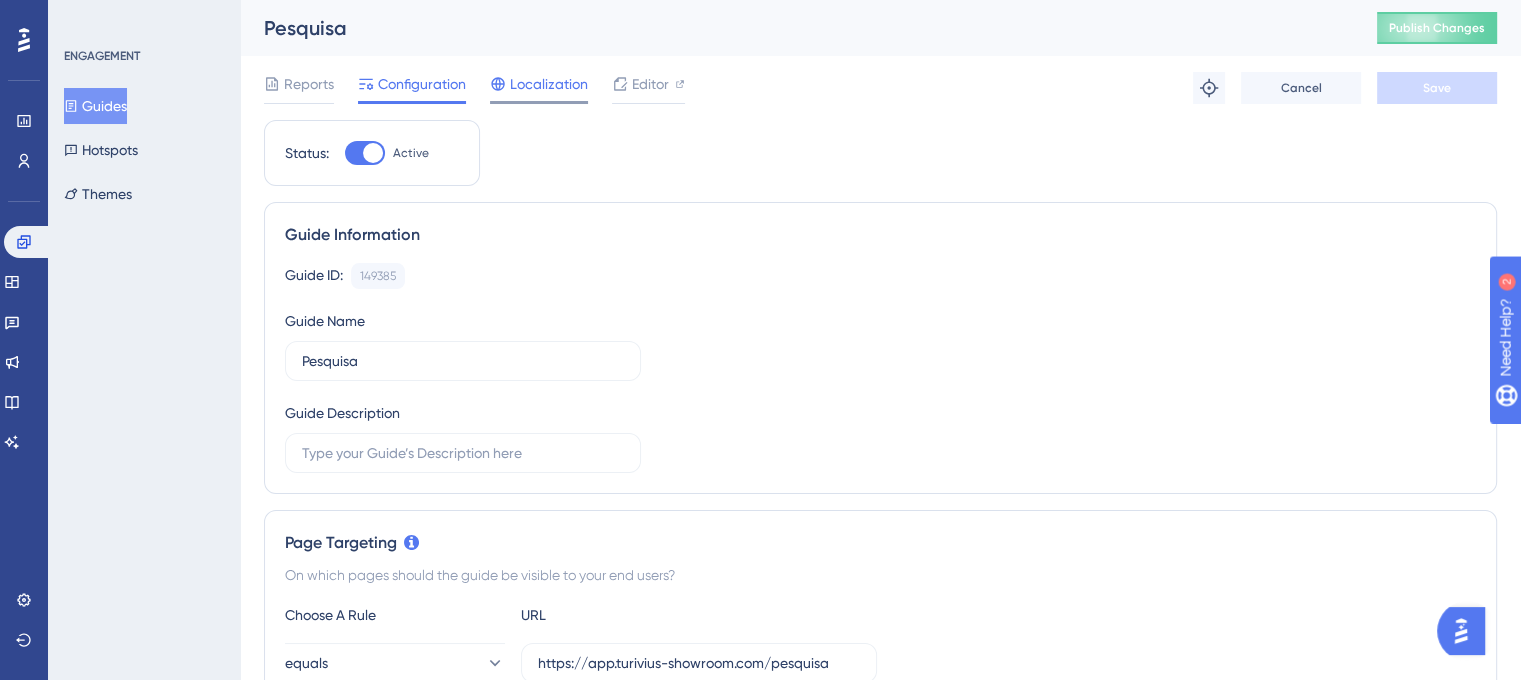 click on "Localization" at bounding box center (549, 84) 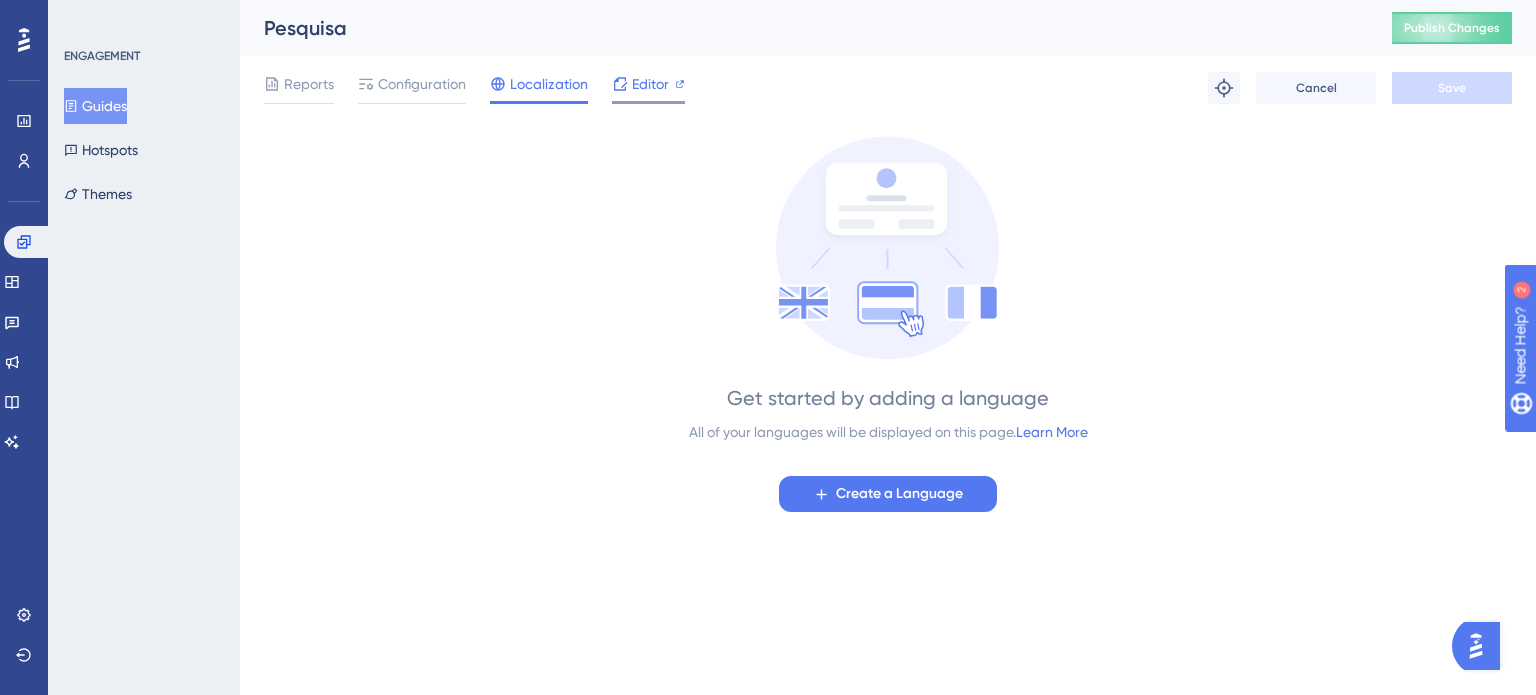 click on "Editor" at bounding box center [650, 84] 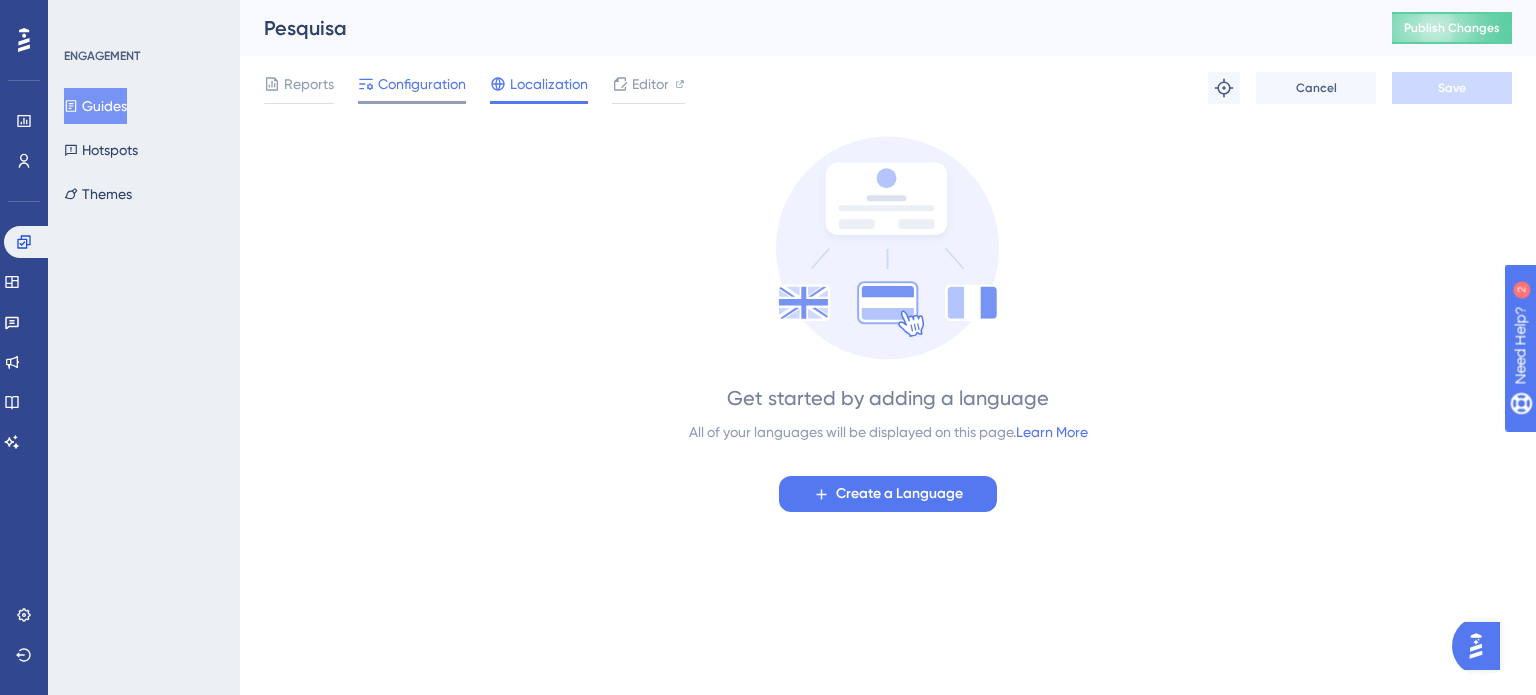 click on "Configuration" at bounding box center (422, 84) 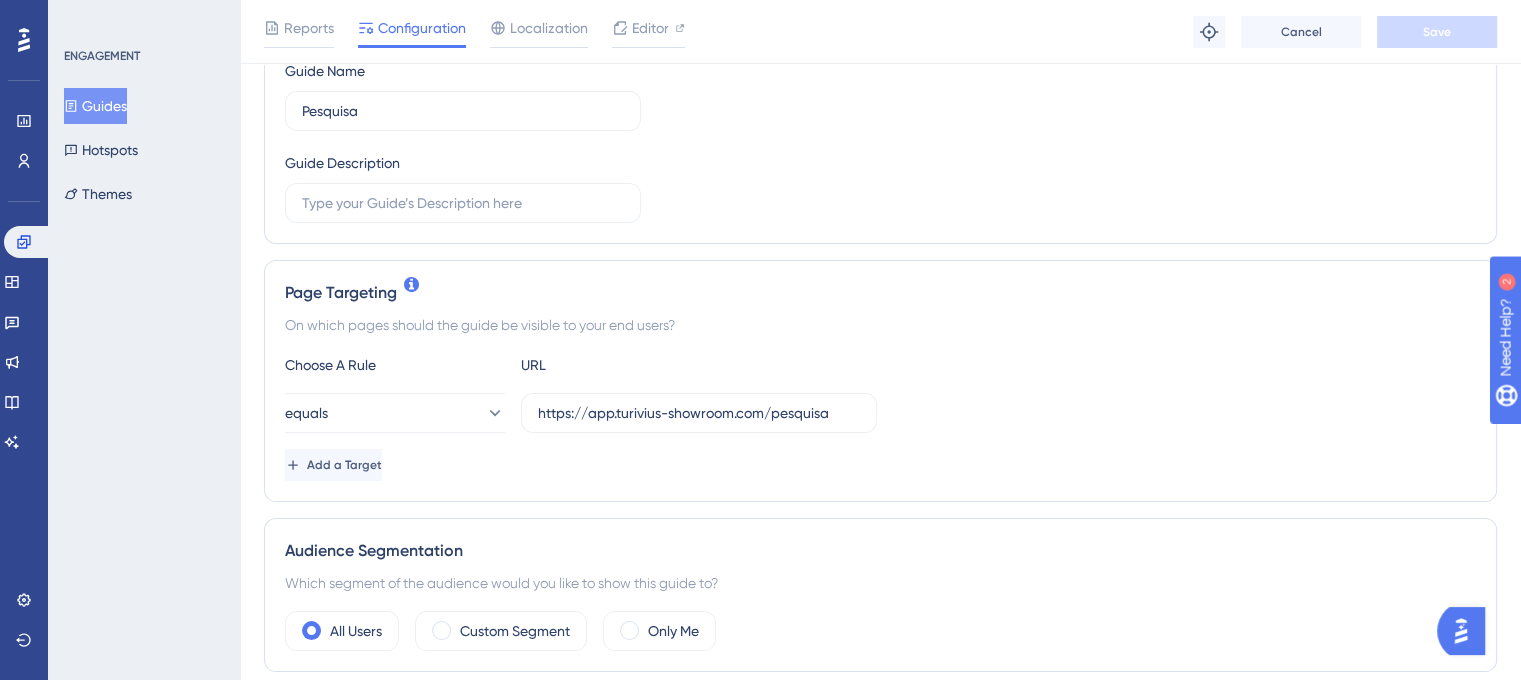 scroll, scrollTop: 300, scrollLeft: 0, axis: vertical 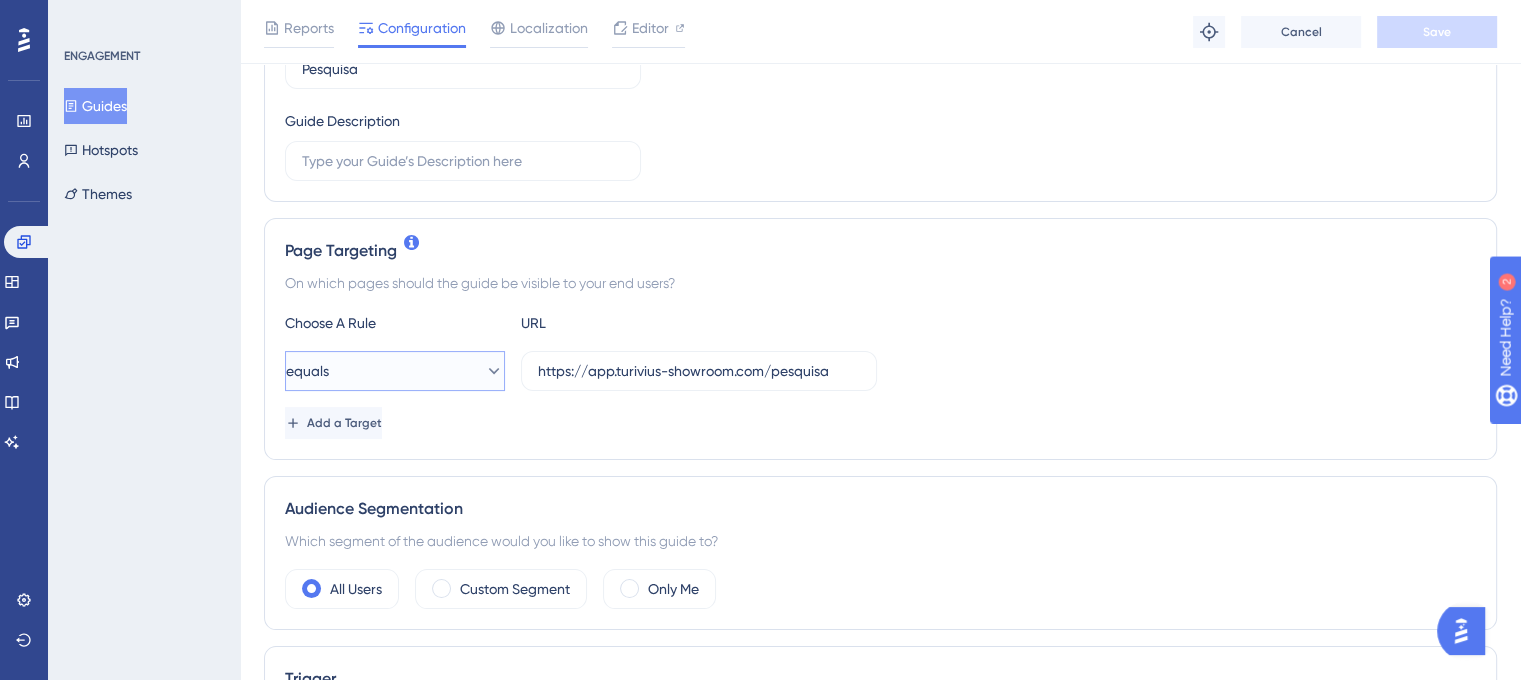click on "equals" at bounding box center (395, 371) 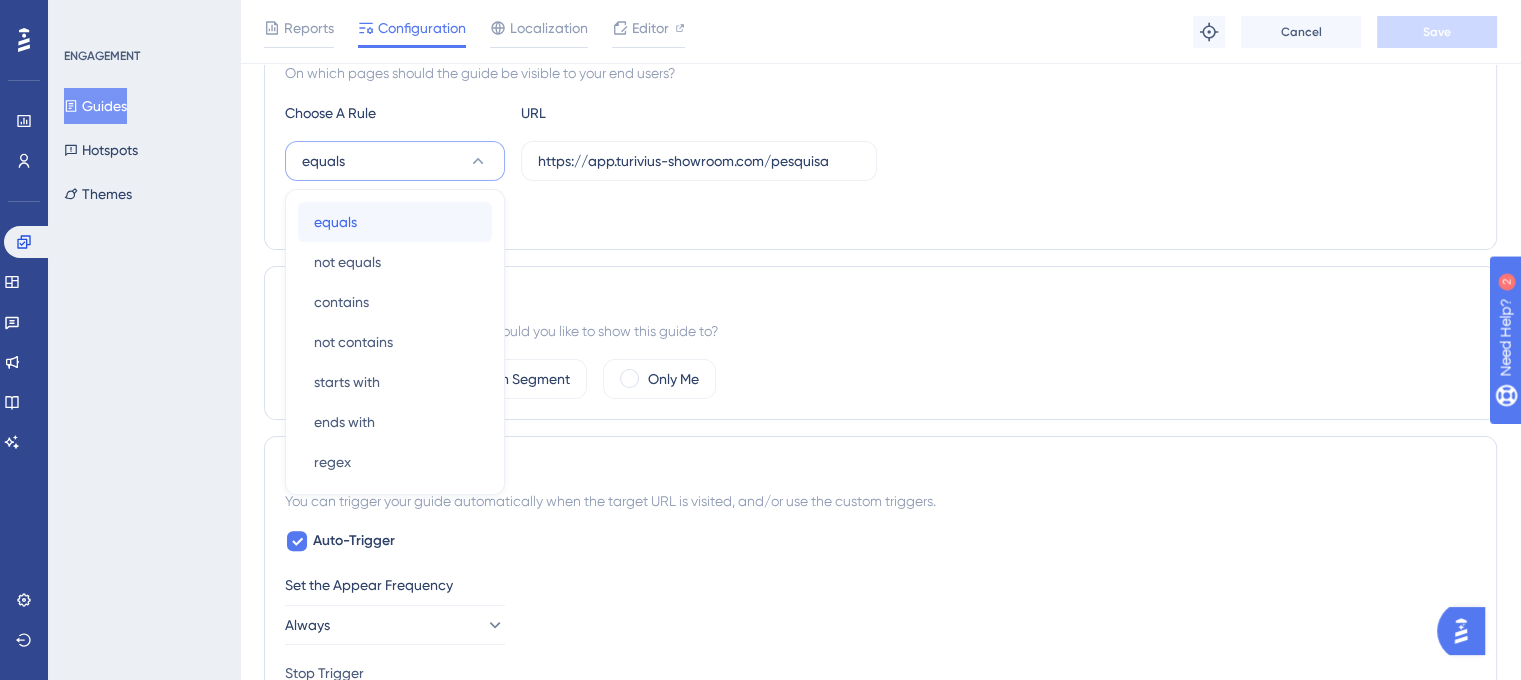 click on "equals equals" at bounding box center [395, 222] 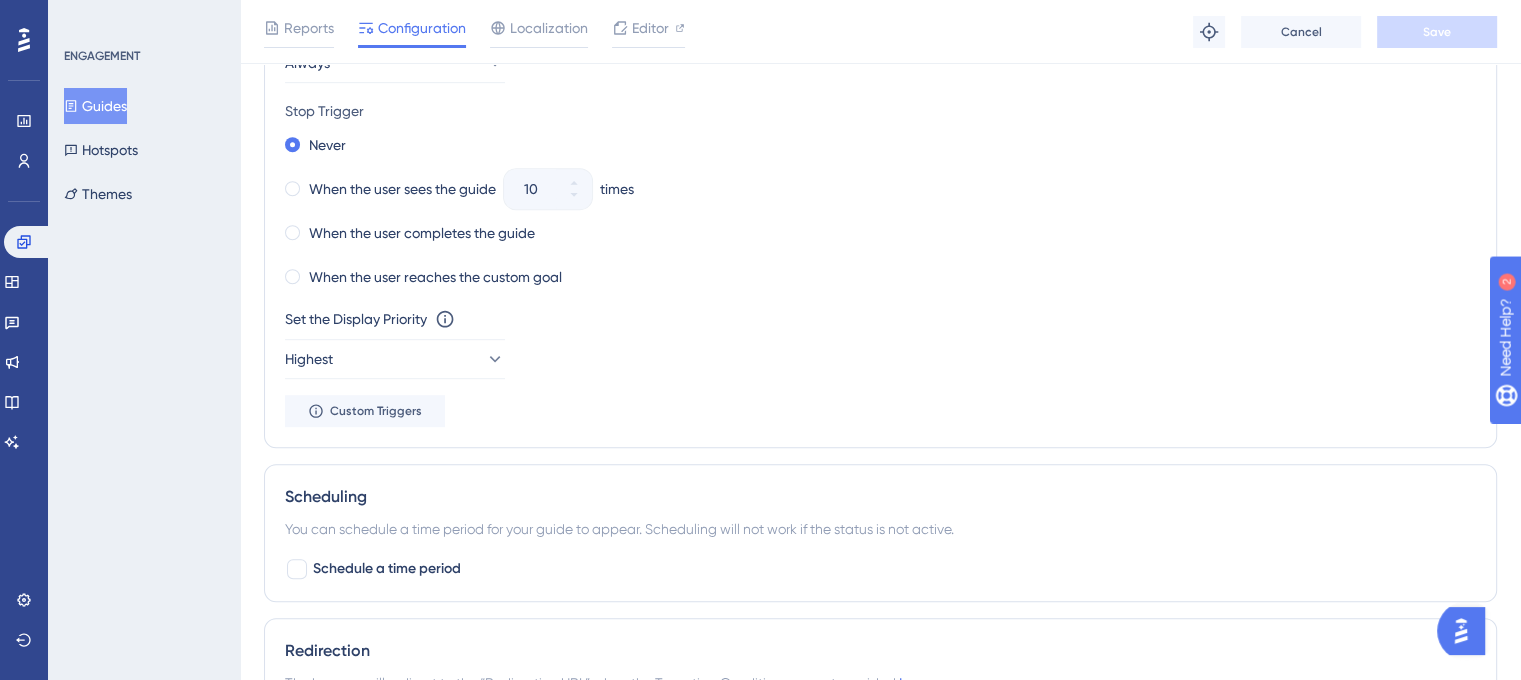 scroll, scrollTop: 954, scrollLeft: 0, axis: vertical 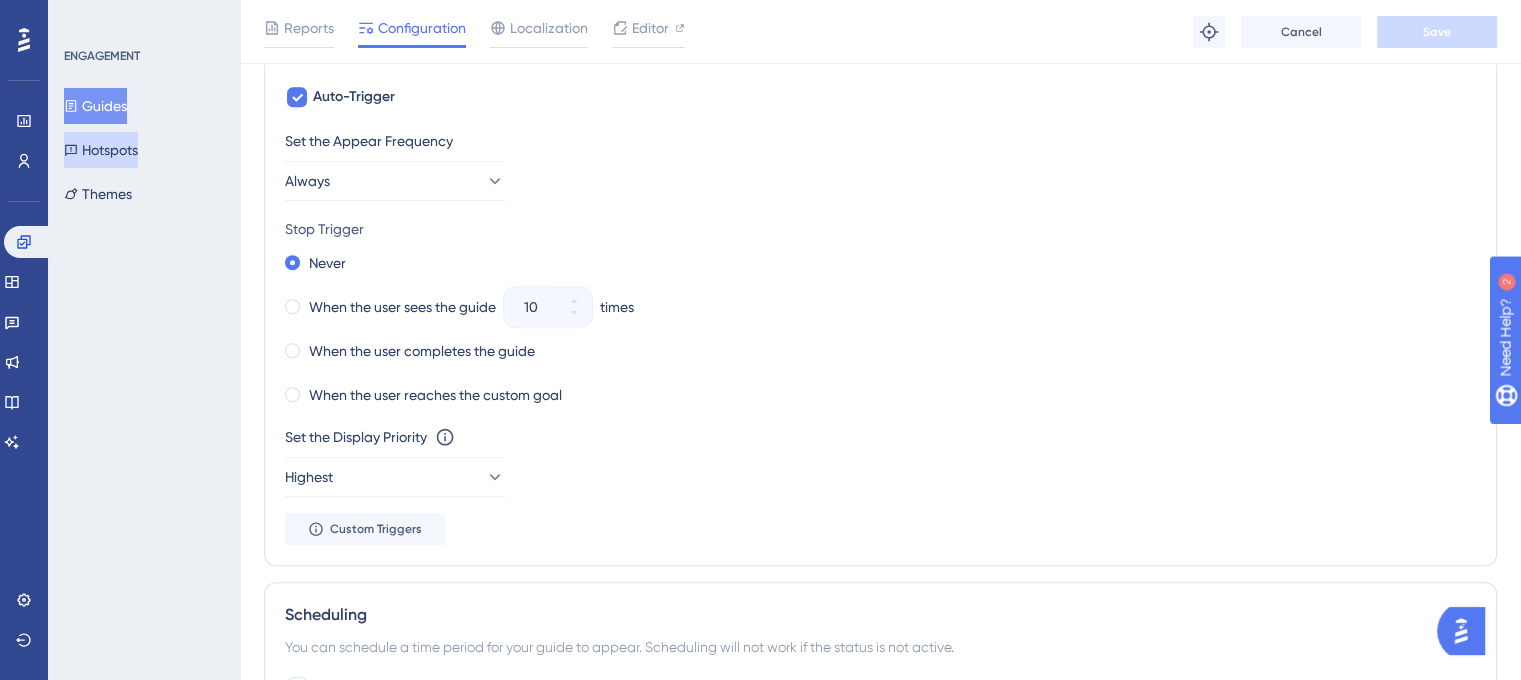 click on "Hotspots" at bounding box center (101, 150) 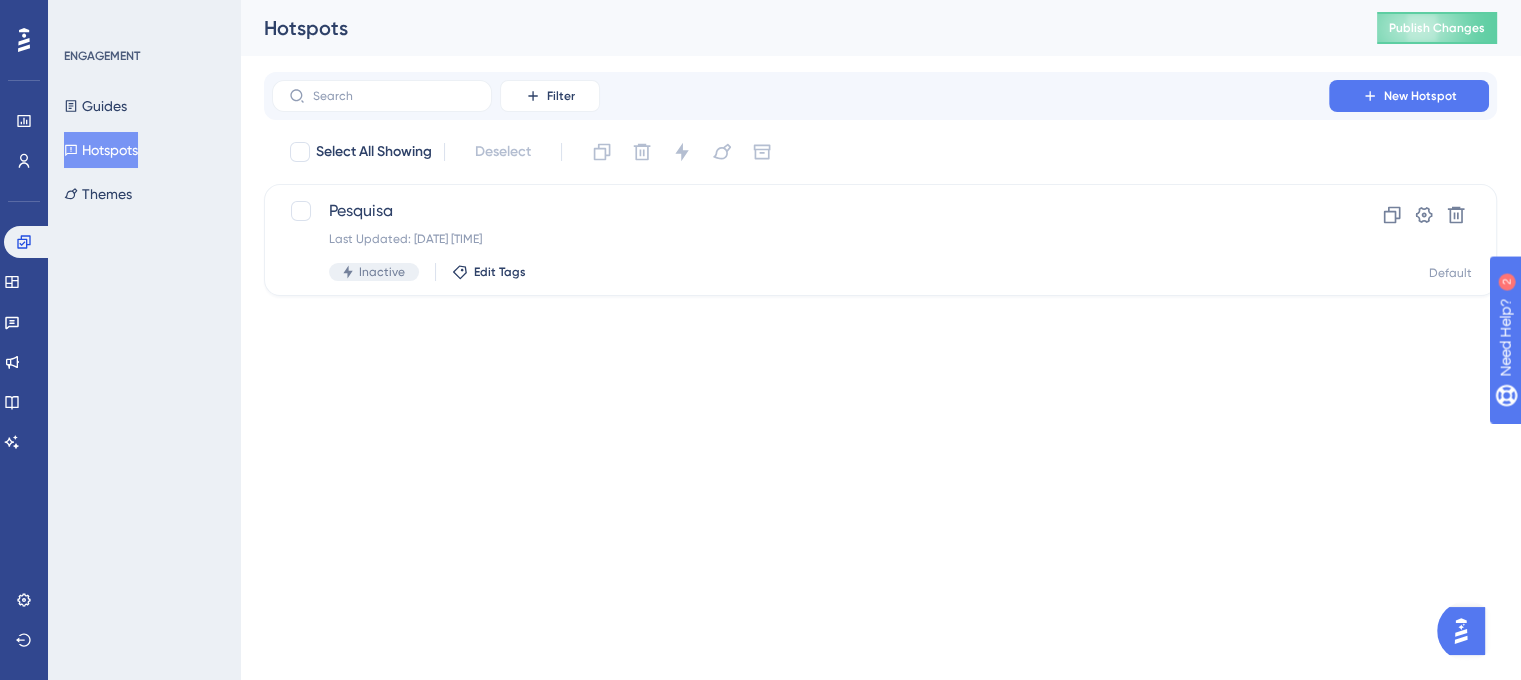 scroll, scrollTop: 0, scrollLeft: 0, axis: both 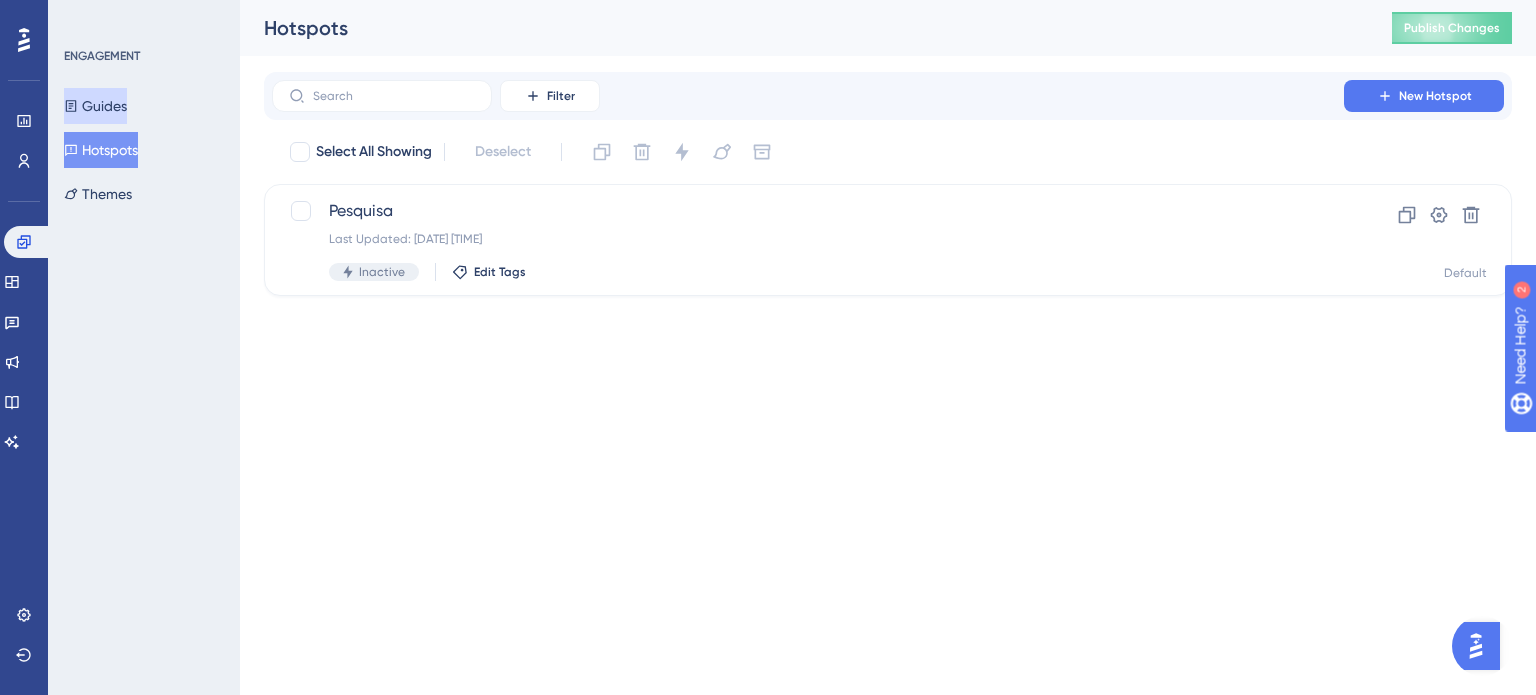 click on "Guides" at bounding box center [95, 106] 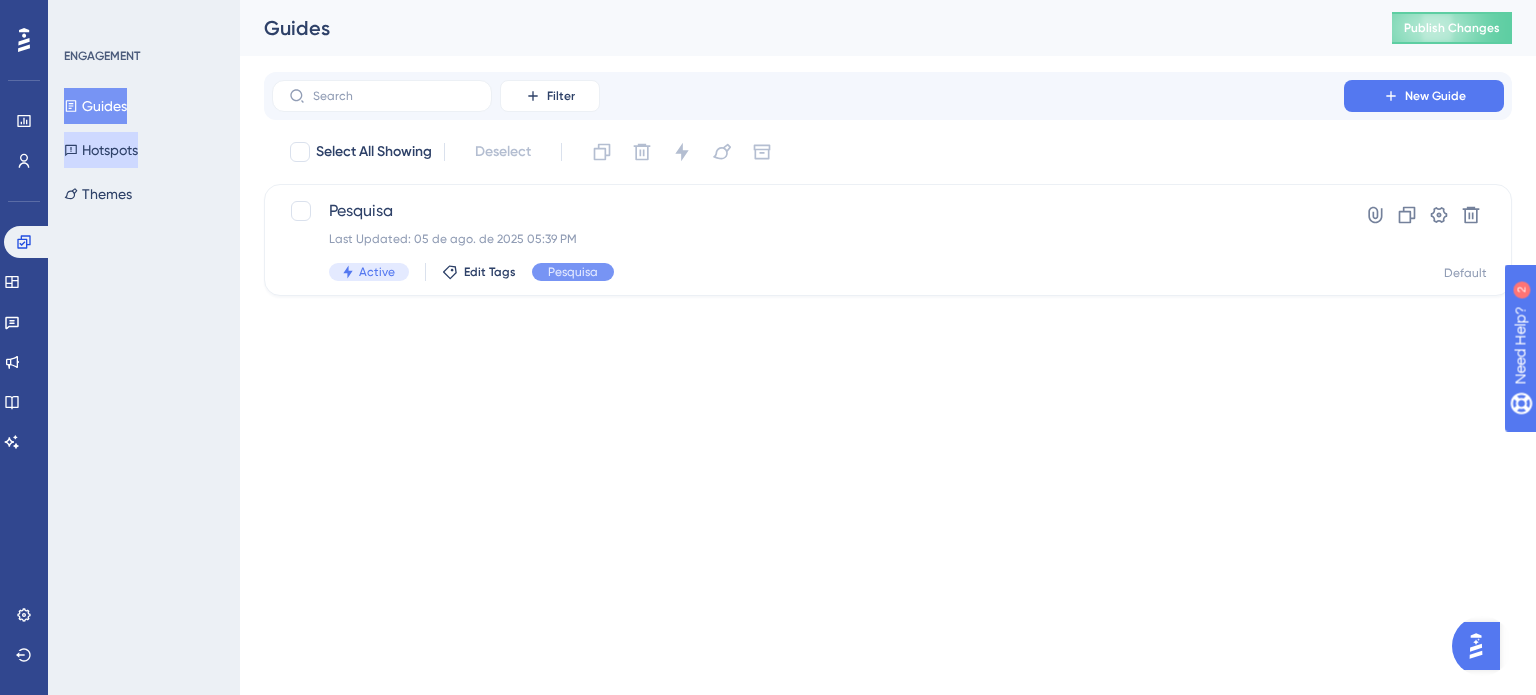 click on "Hotspots" at bounding box center (101, 150) 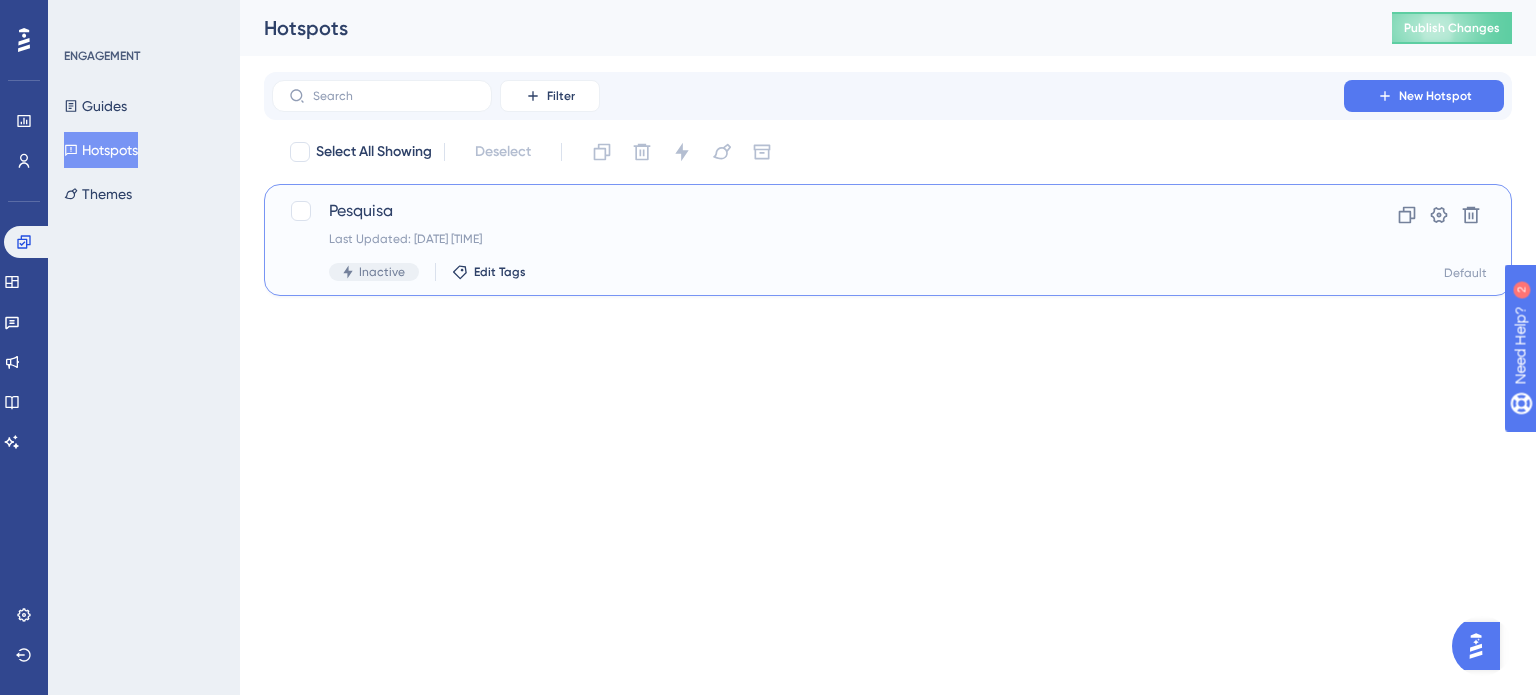 click on "Pesquisa Last Updated: 05 de ago. de 2025 05:42 PM Inactive Edit Tags" at bounding box center (808, 240) 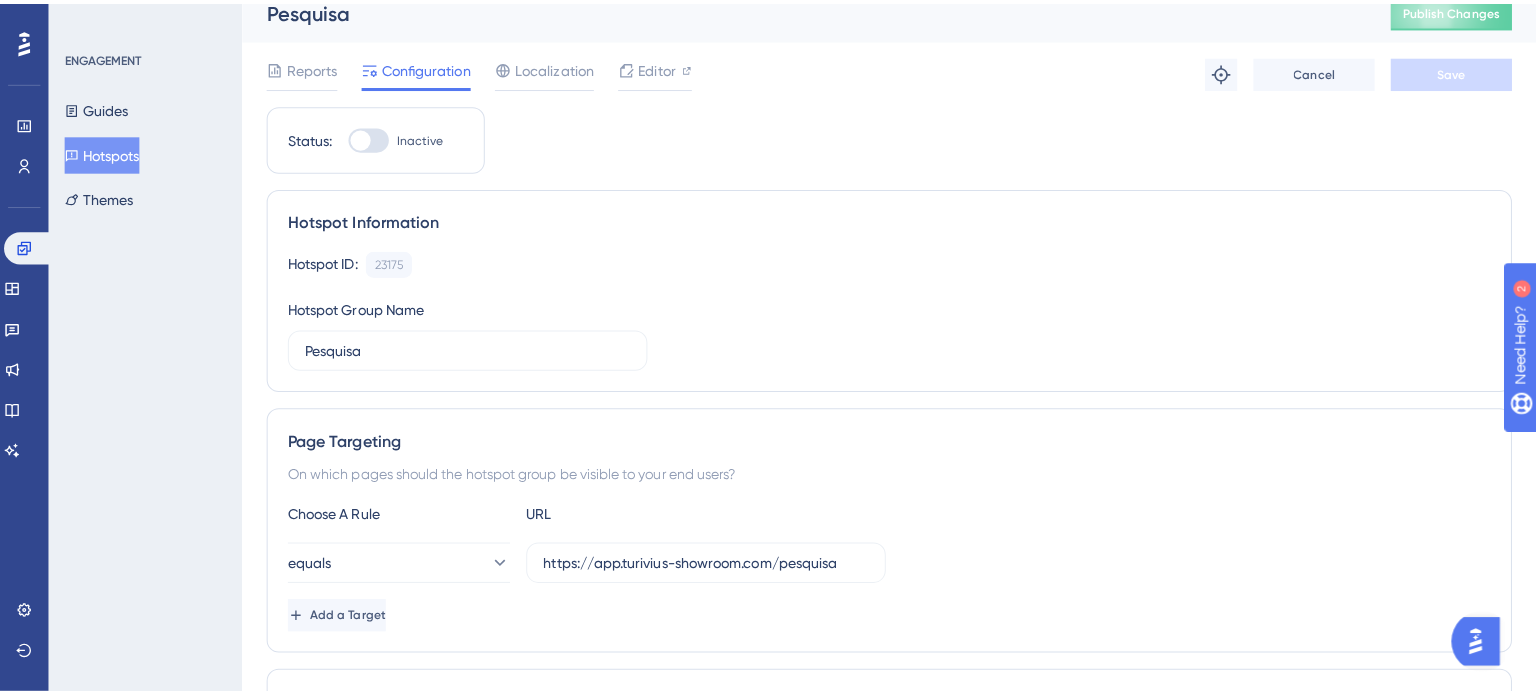 scroll, scrollTop: 0, scrollLeft: 0, axis: both 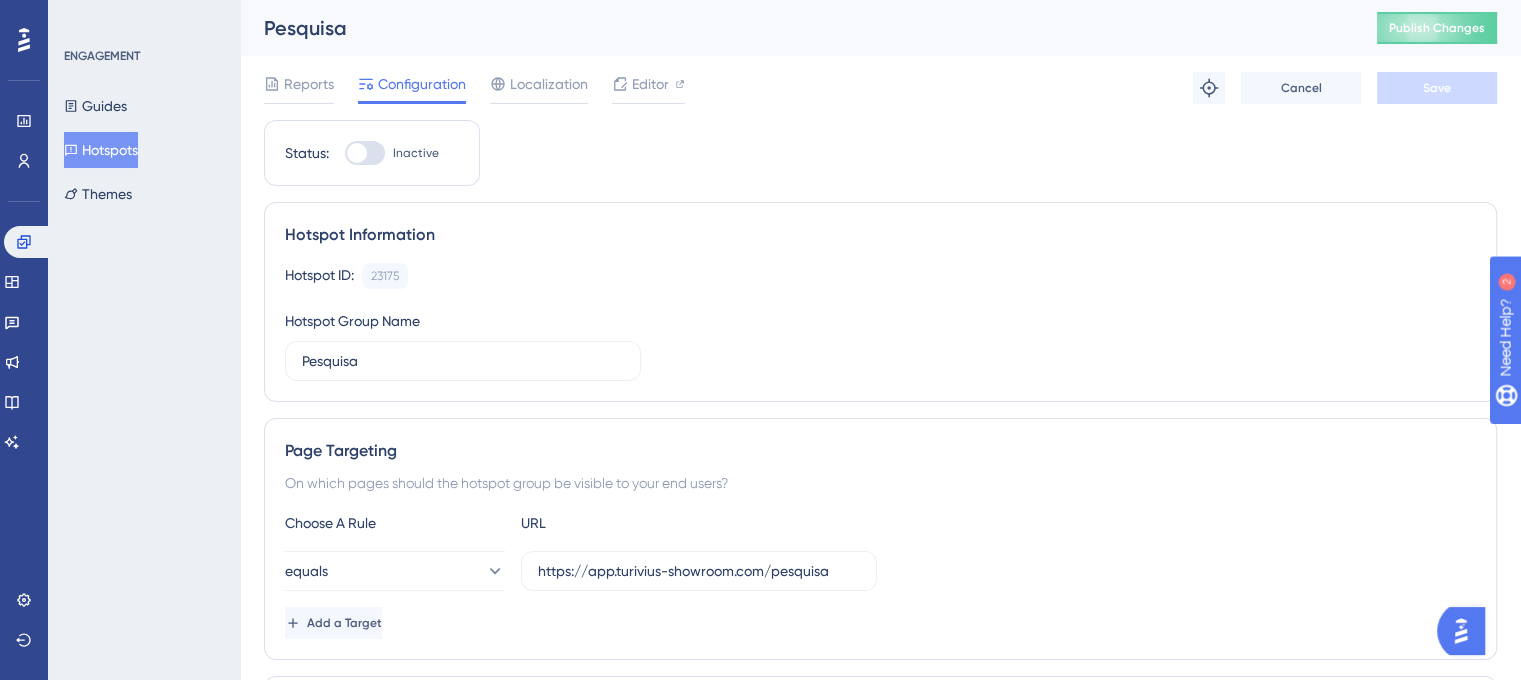 click on "Hotspots" at bounding box center [101, 150] 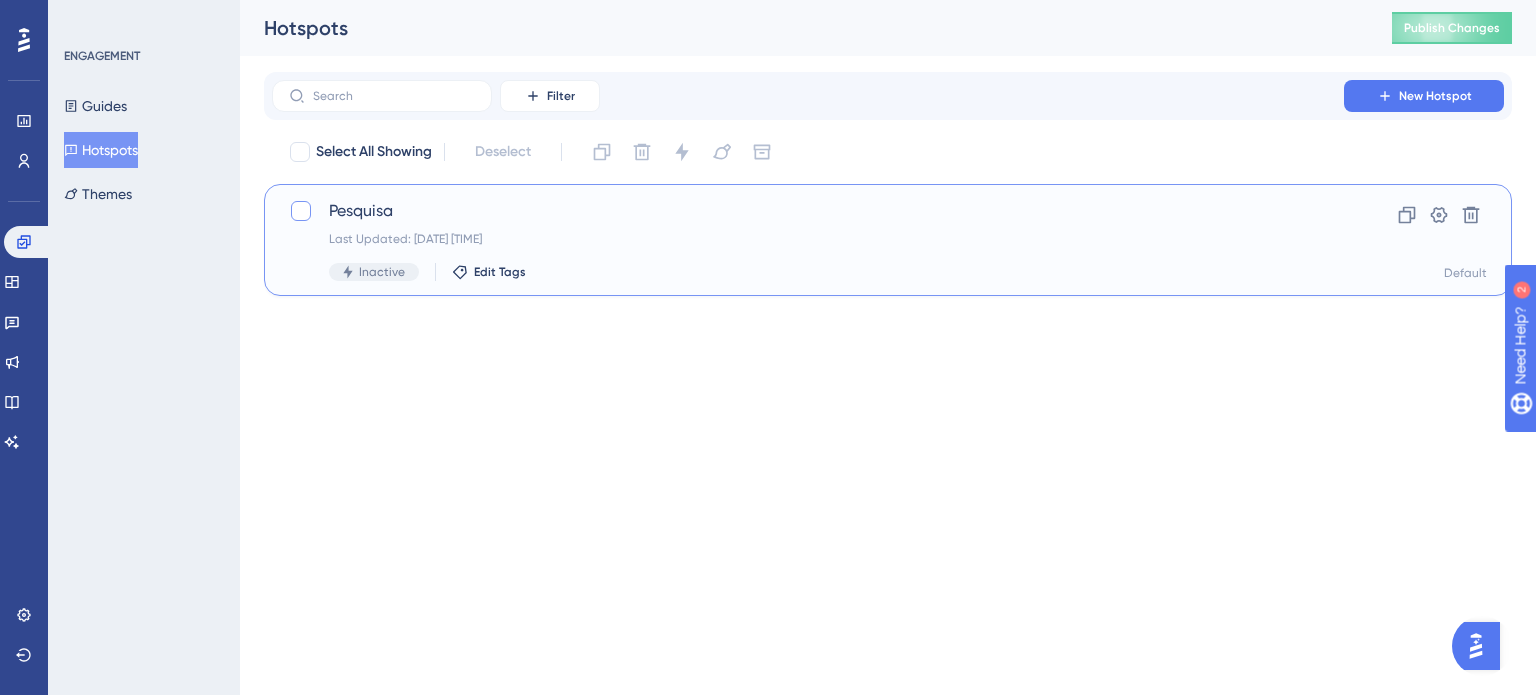 click at bounding box center [301, 211] 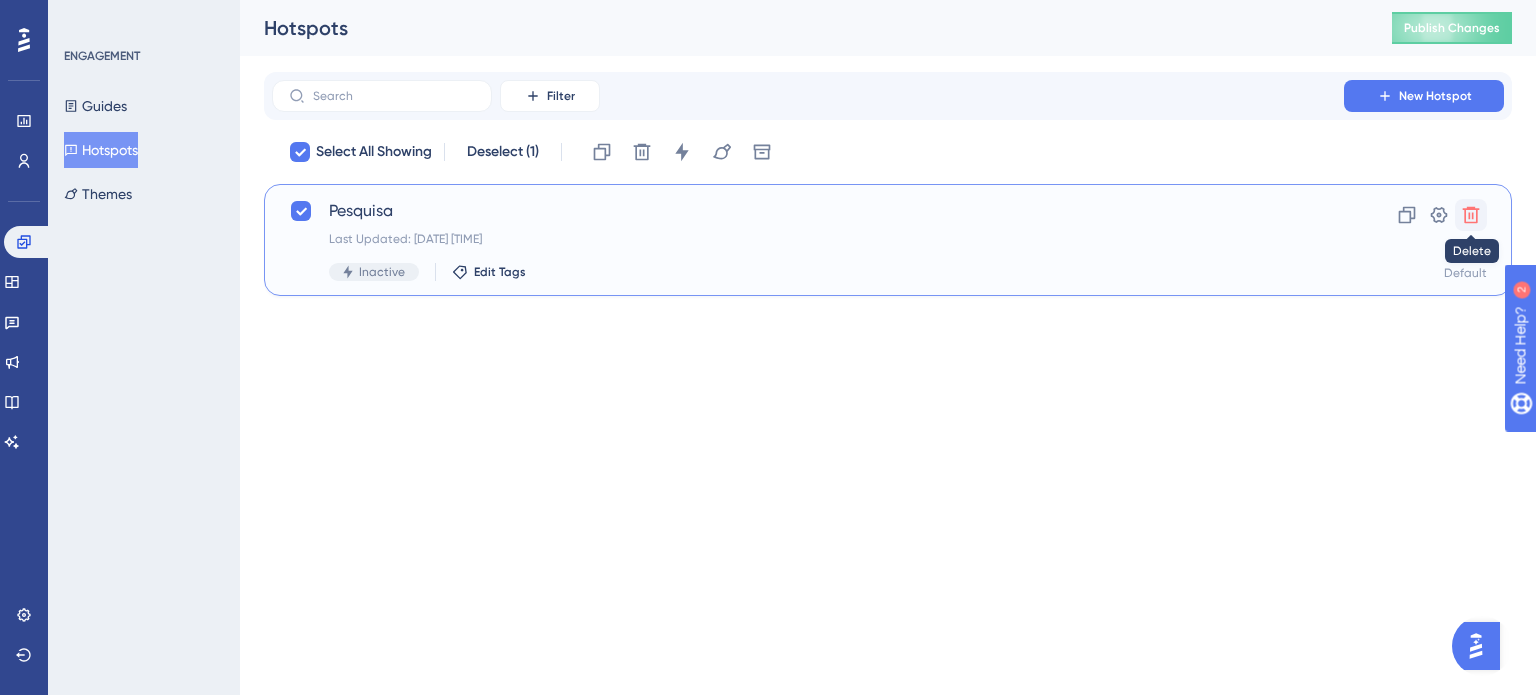 click 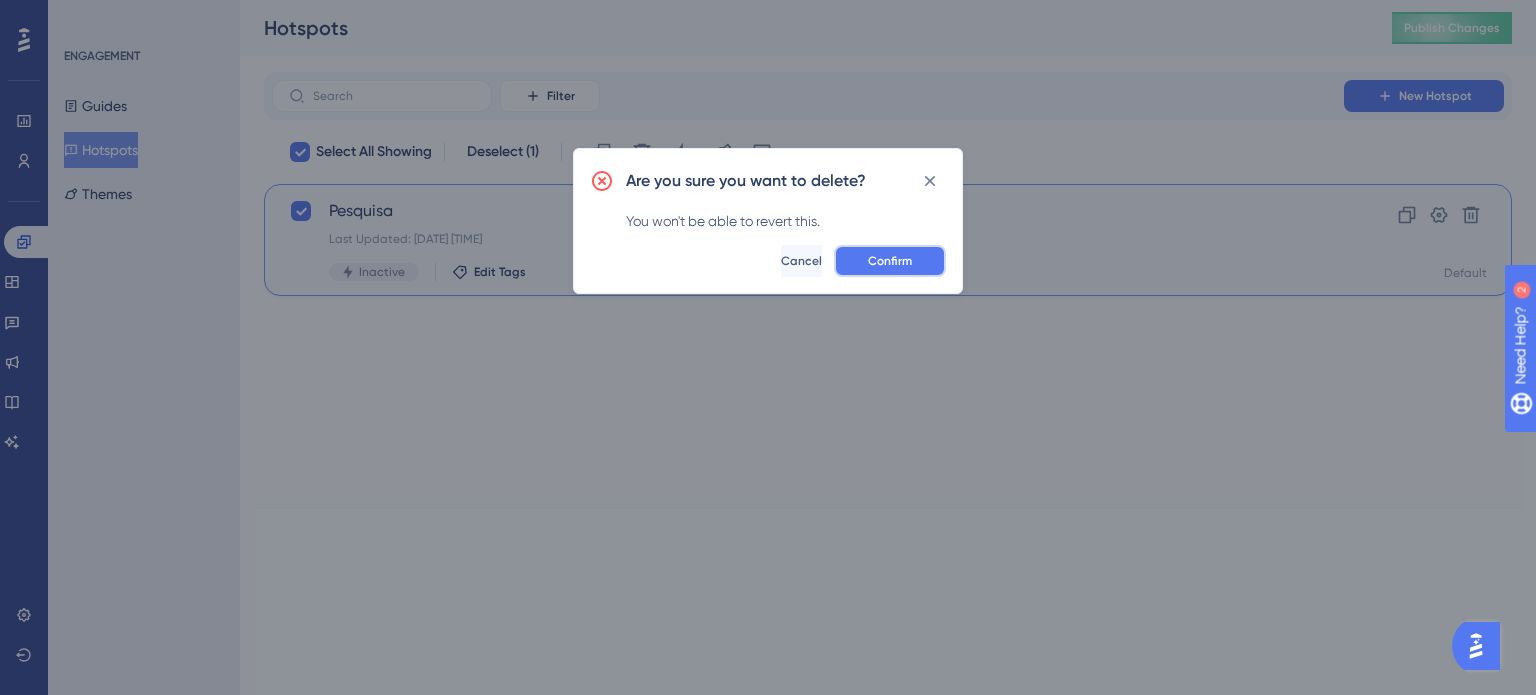 click on "Confirm" at bounding box center [890, 261] 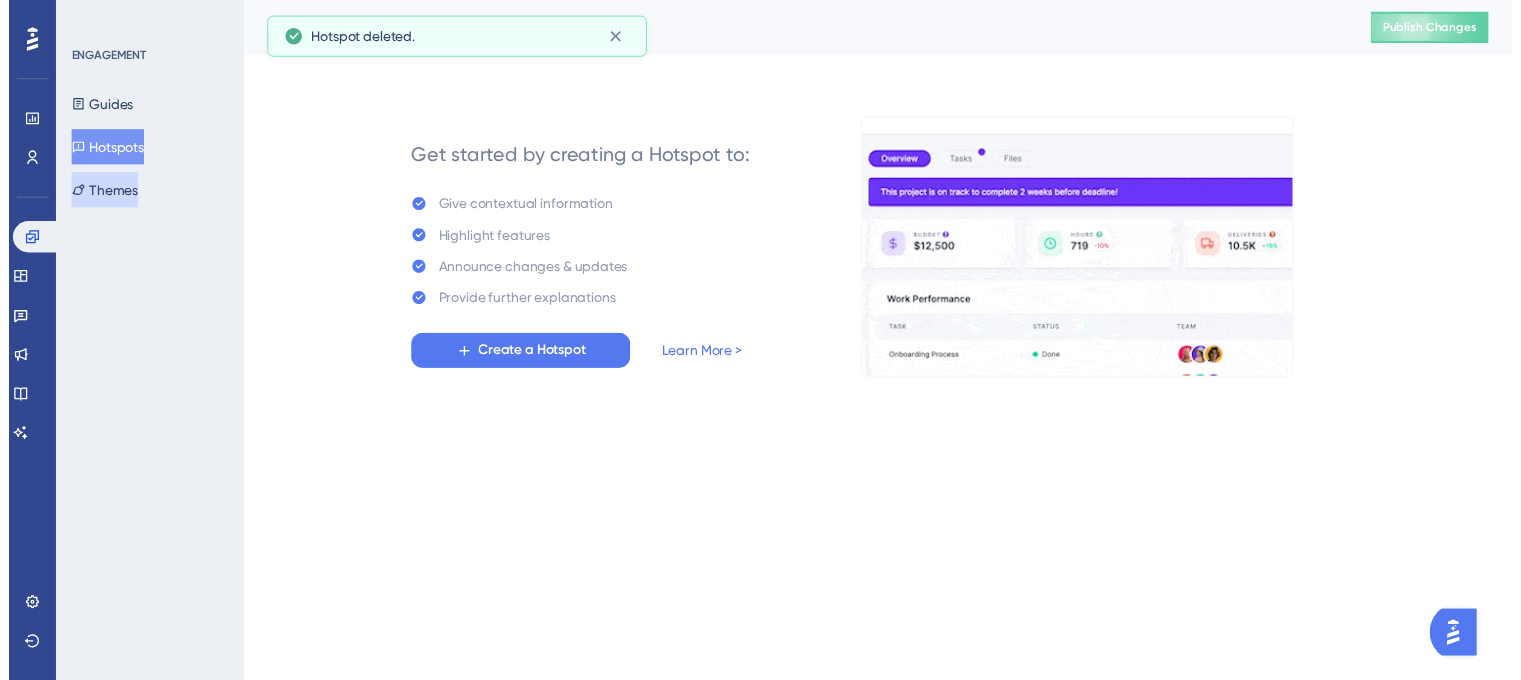 scroll, scrollTop: 0, scrollLeft: 0, axis: both 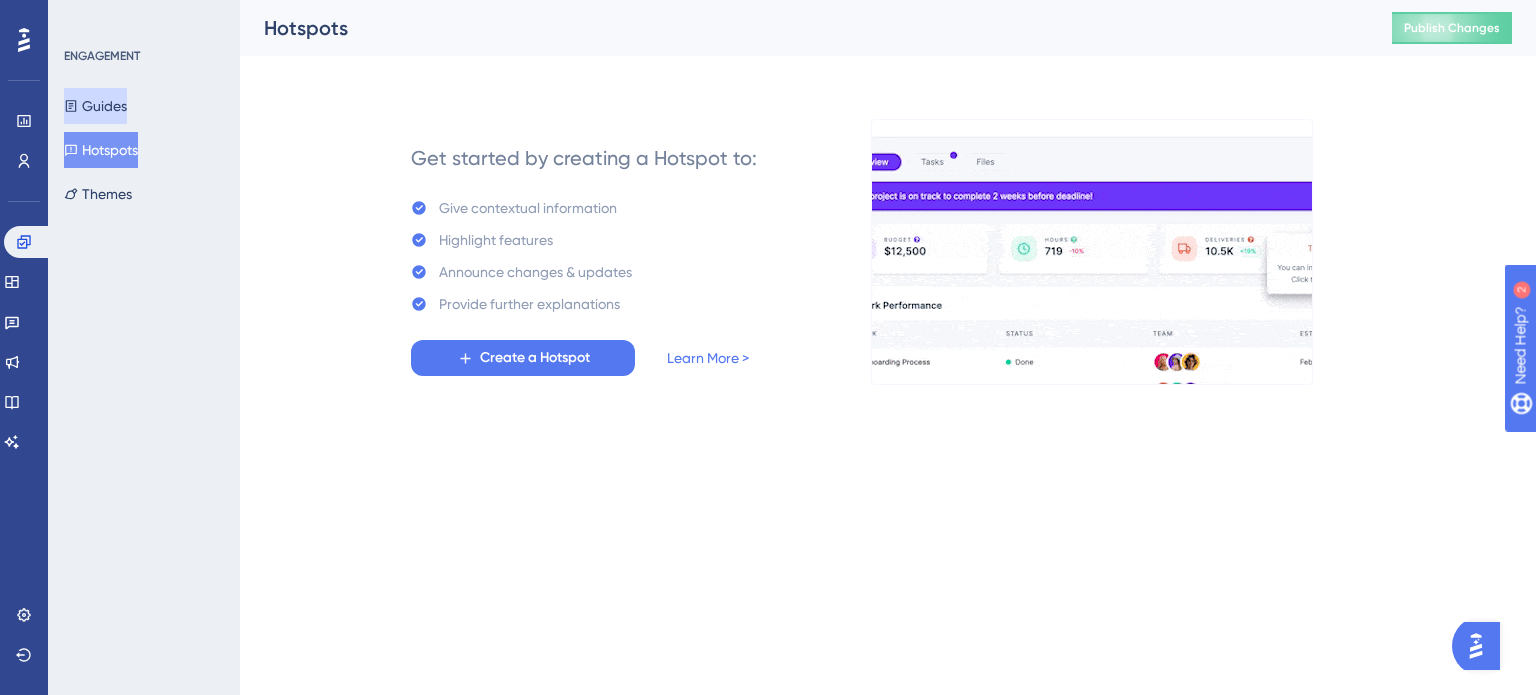 click on "Guides" at bounding box center [95, 106] 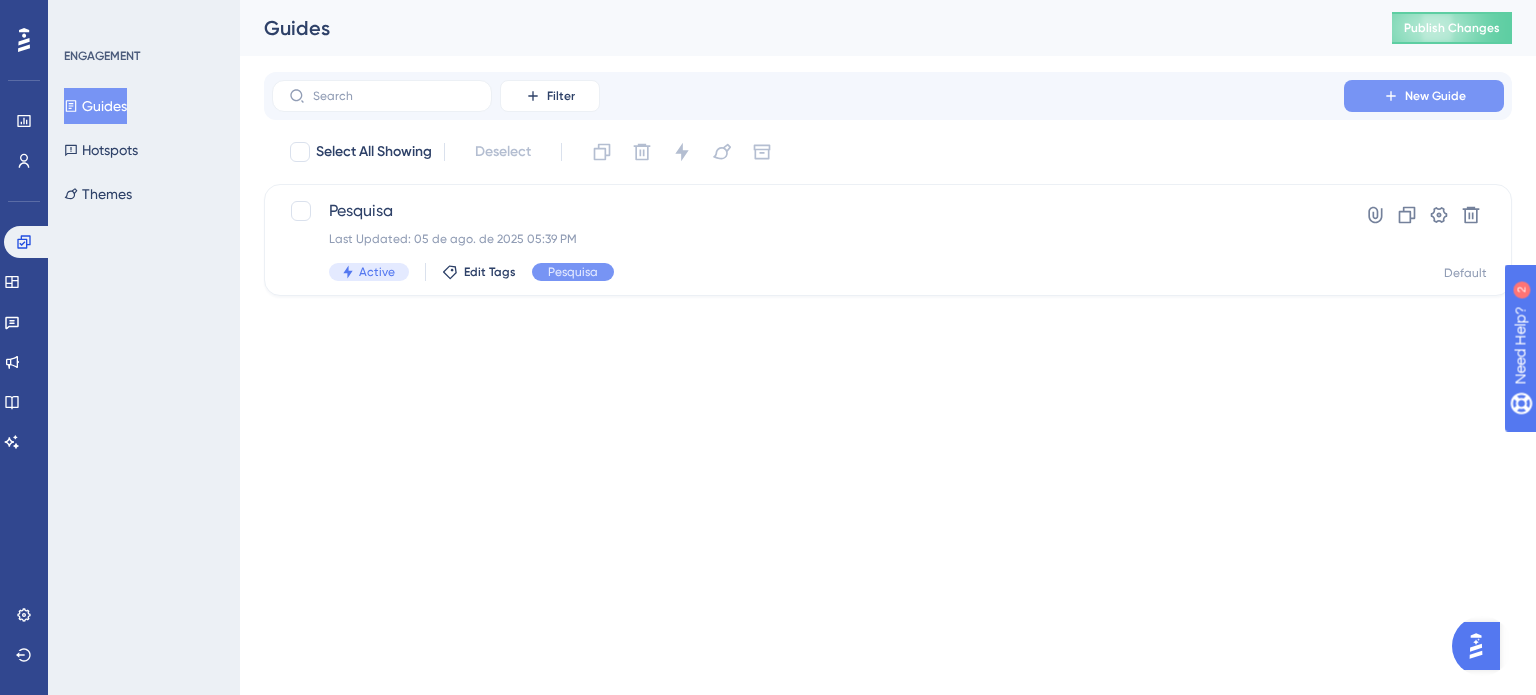 click on "New Guide" at bounding box center [1424, 96] 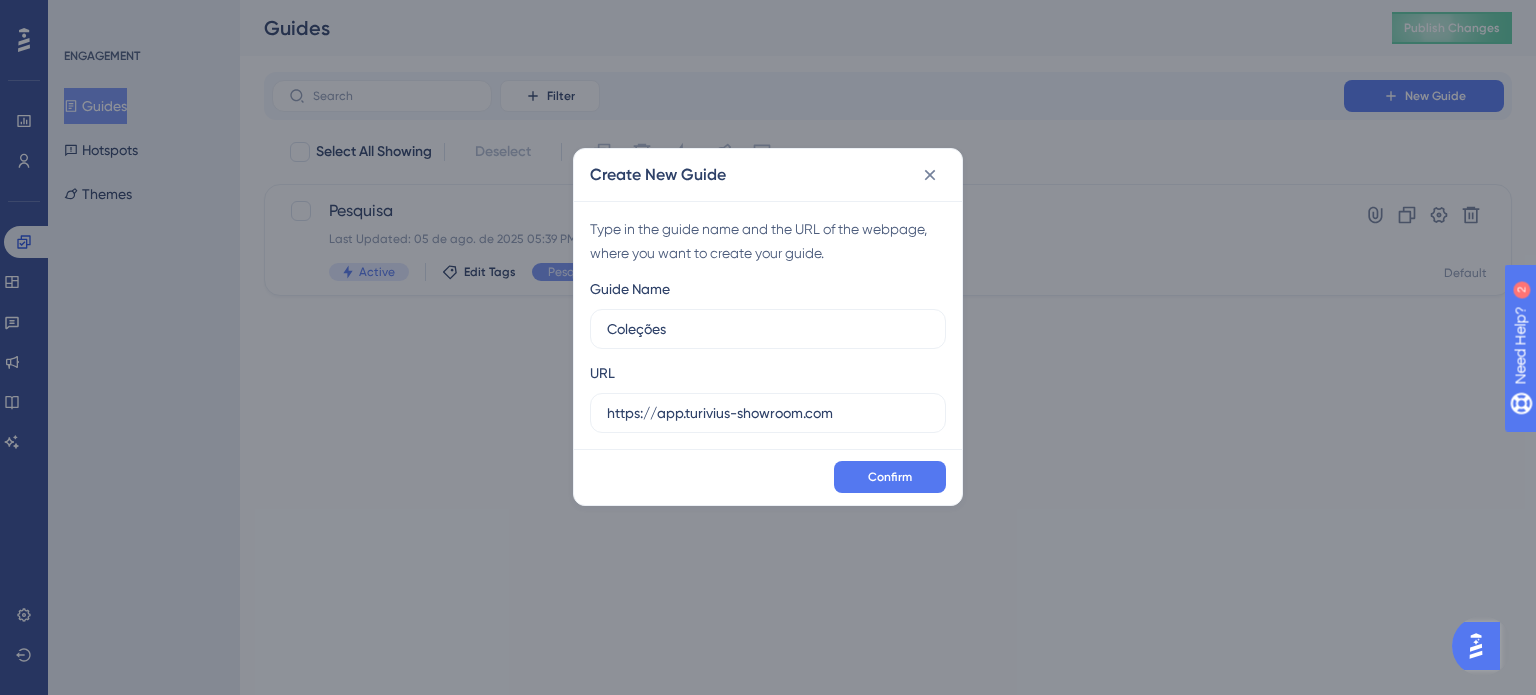 type on "Coleções" 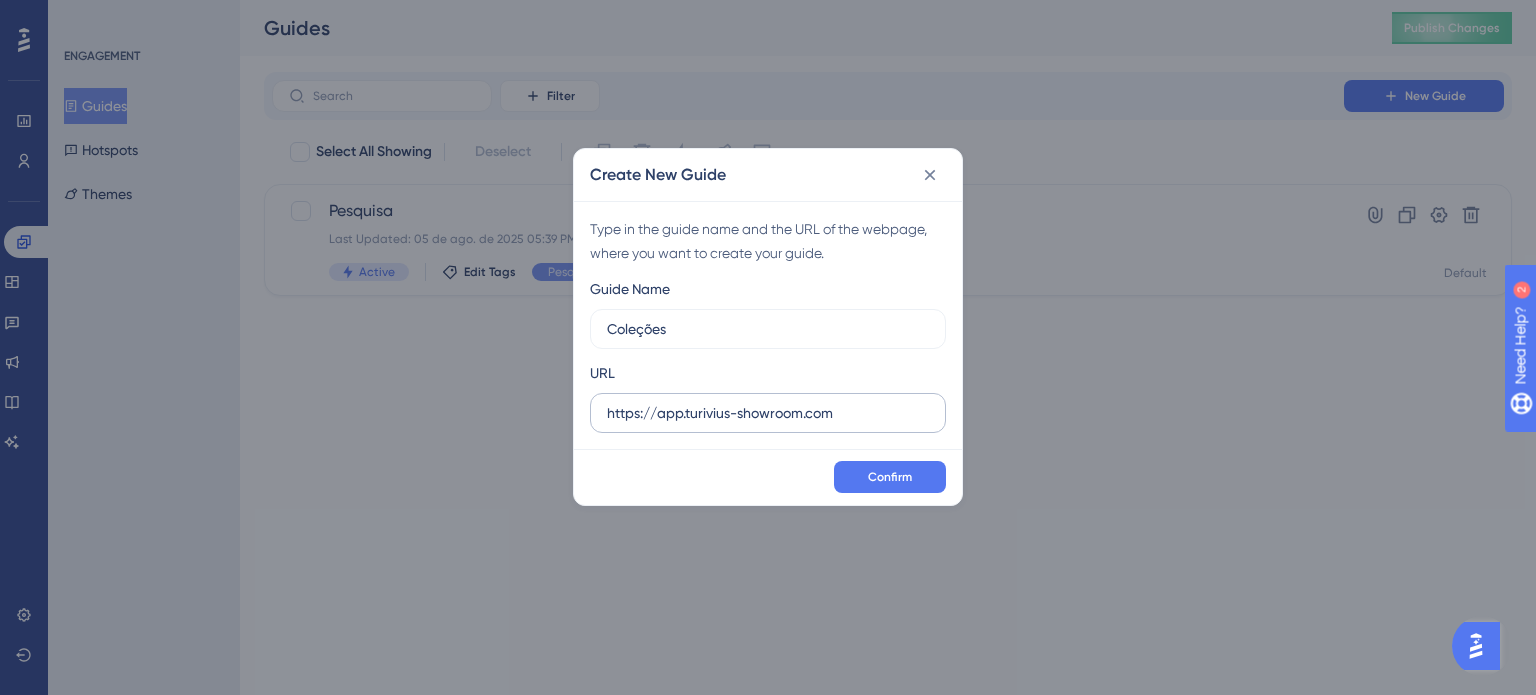 click on "https://app.turivius-showroom.com" at bounding box center [768, 413] 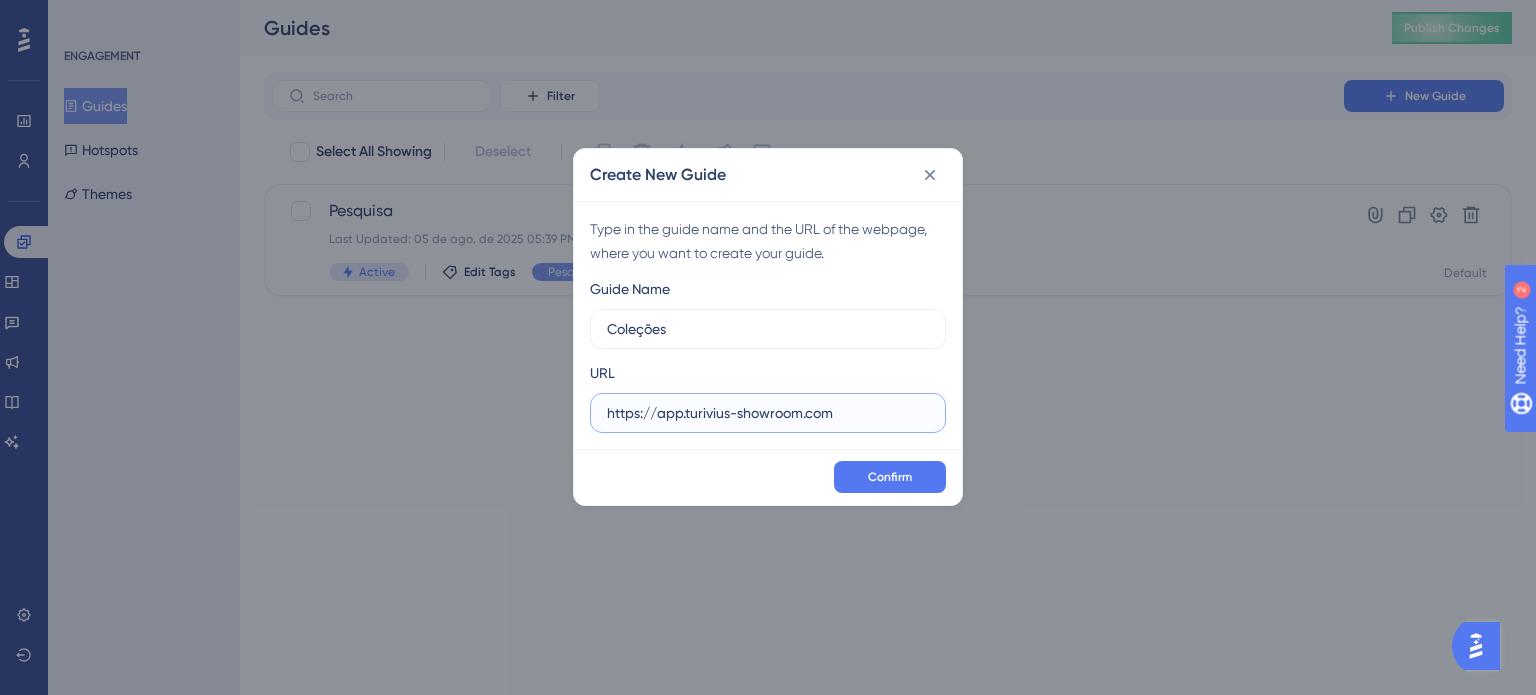 click on "https://app.turivius-showroom.com" at bounding box center [768, 413] 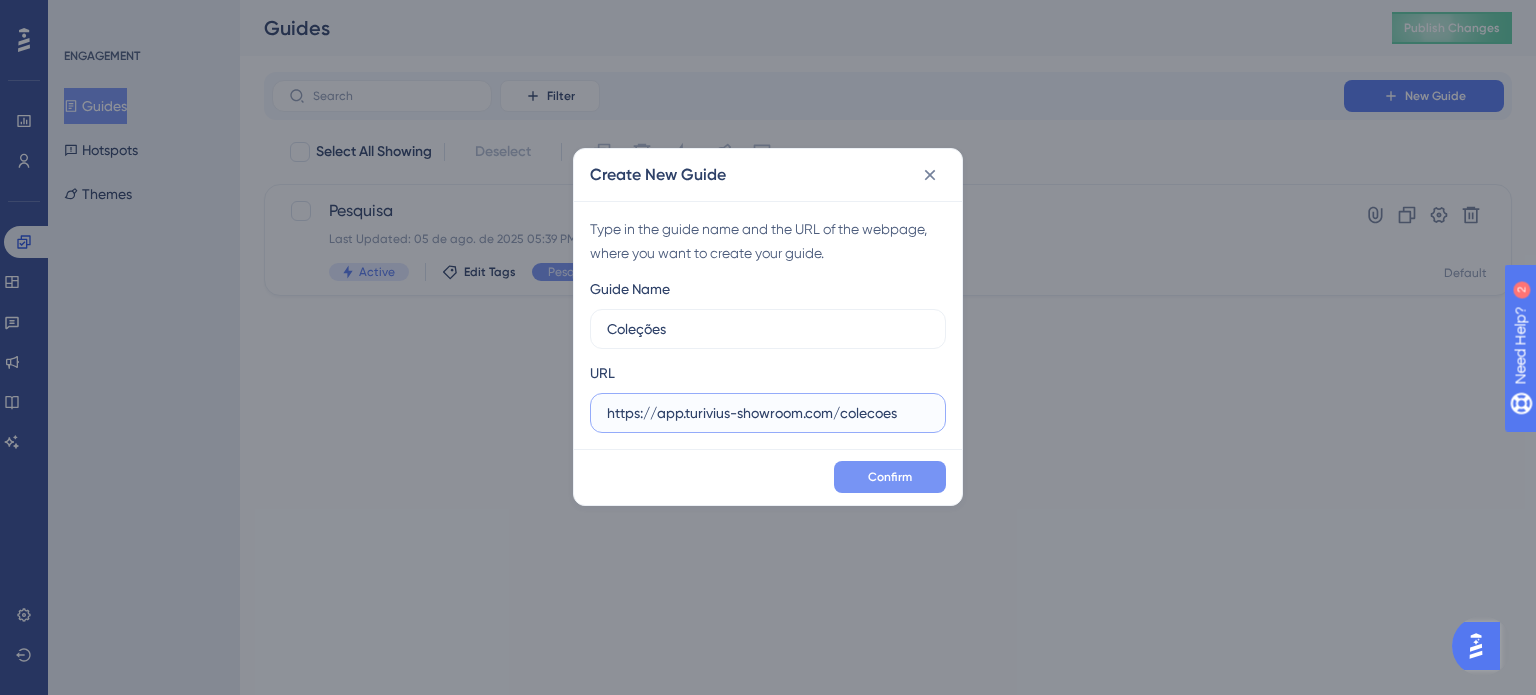 type on "https://app.turivius-showroom.com/colecoes" 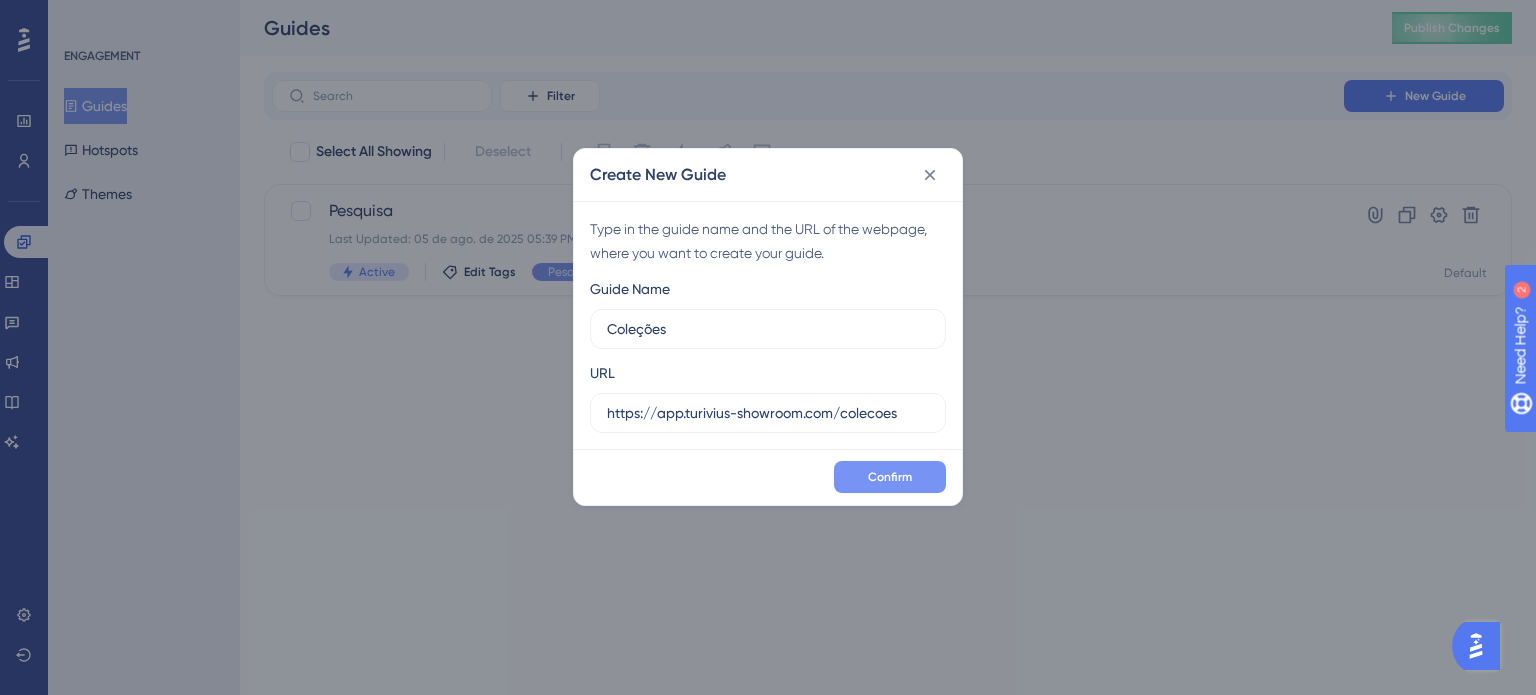 click on "Confirm" at bounding box center [890, 477] 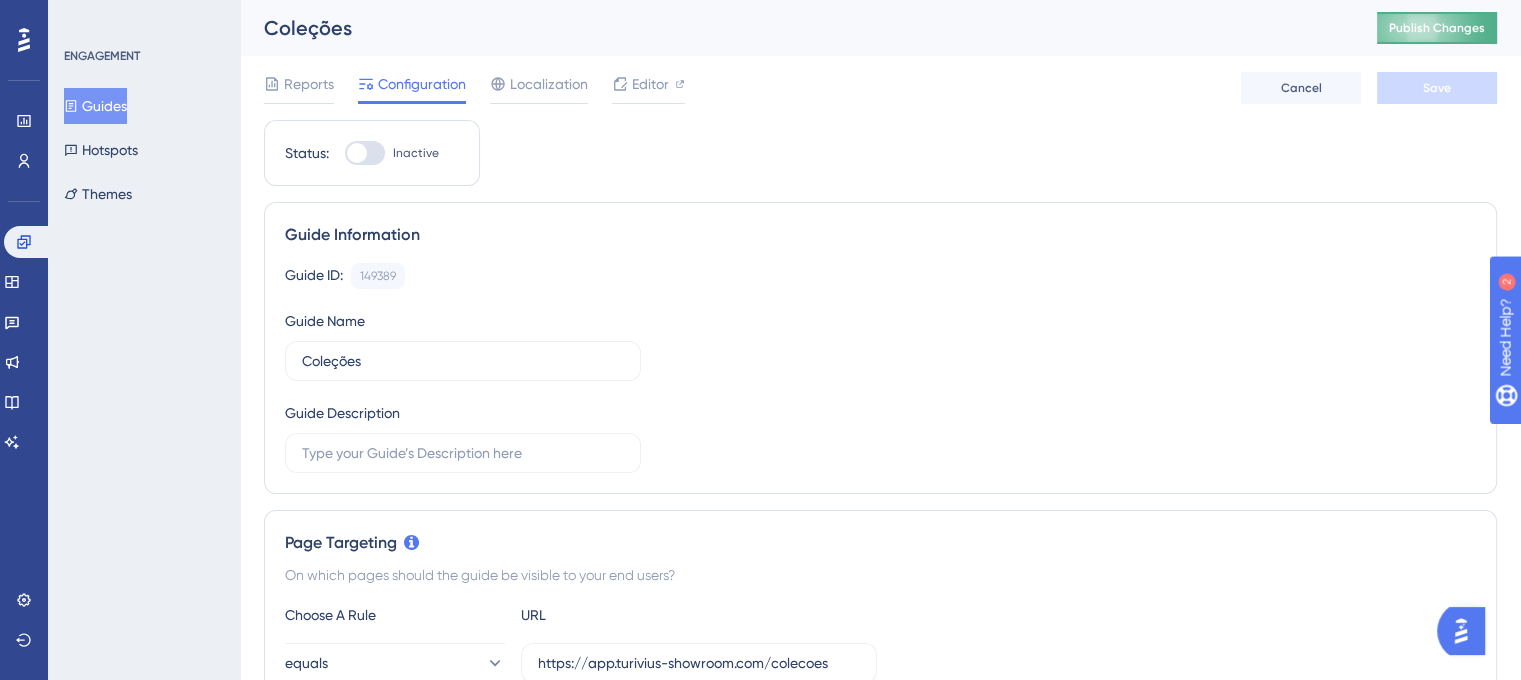 click on "Publish Changes" at bounding box center (1437, 28) 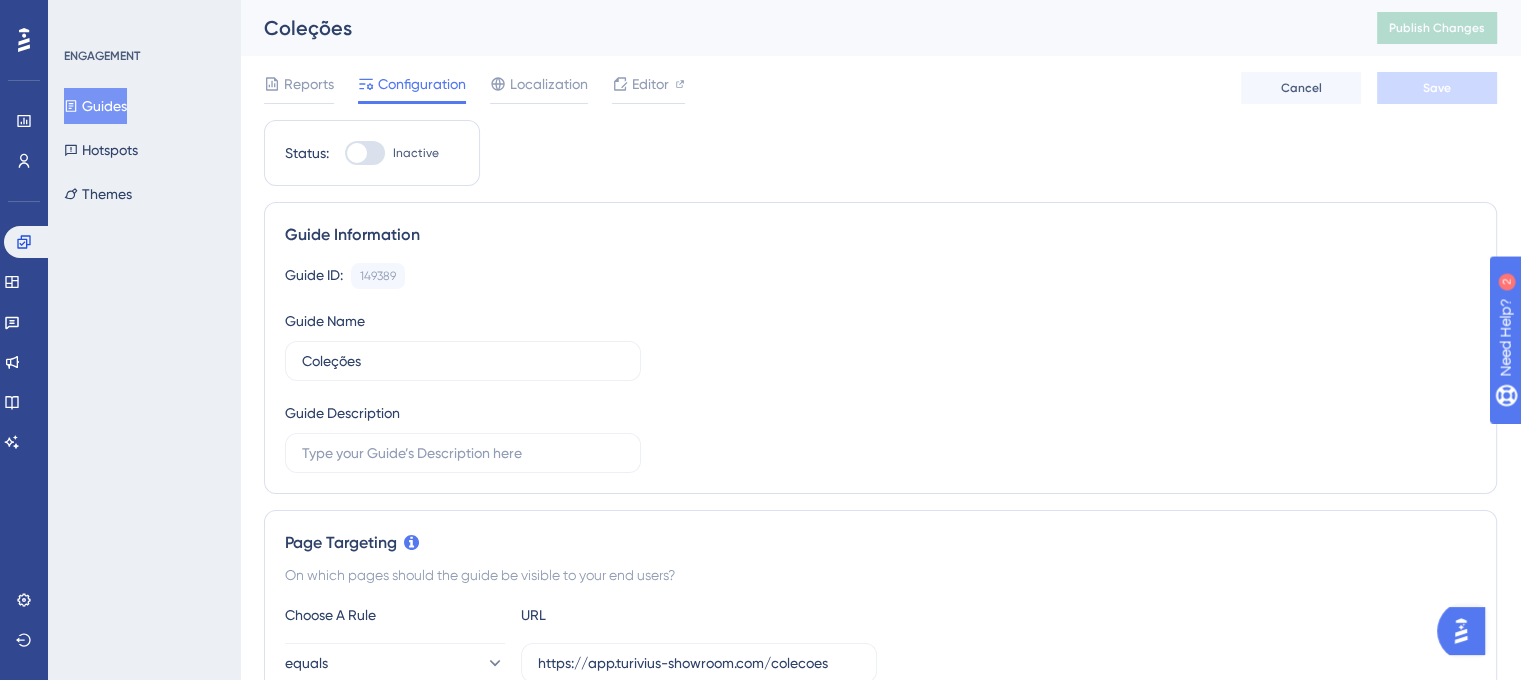 click at bounding box center (365, 153) 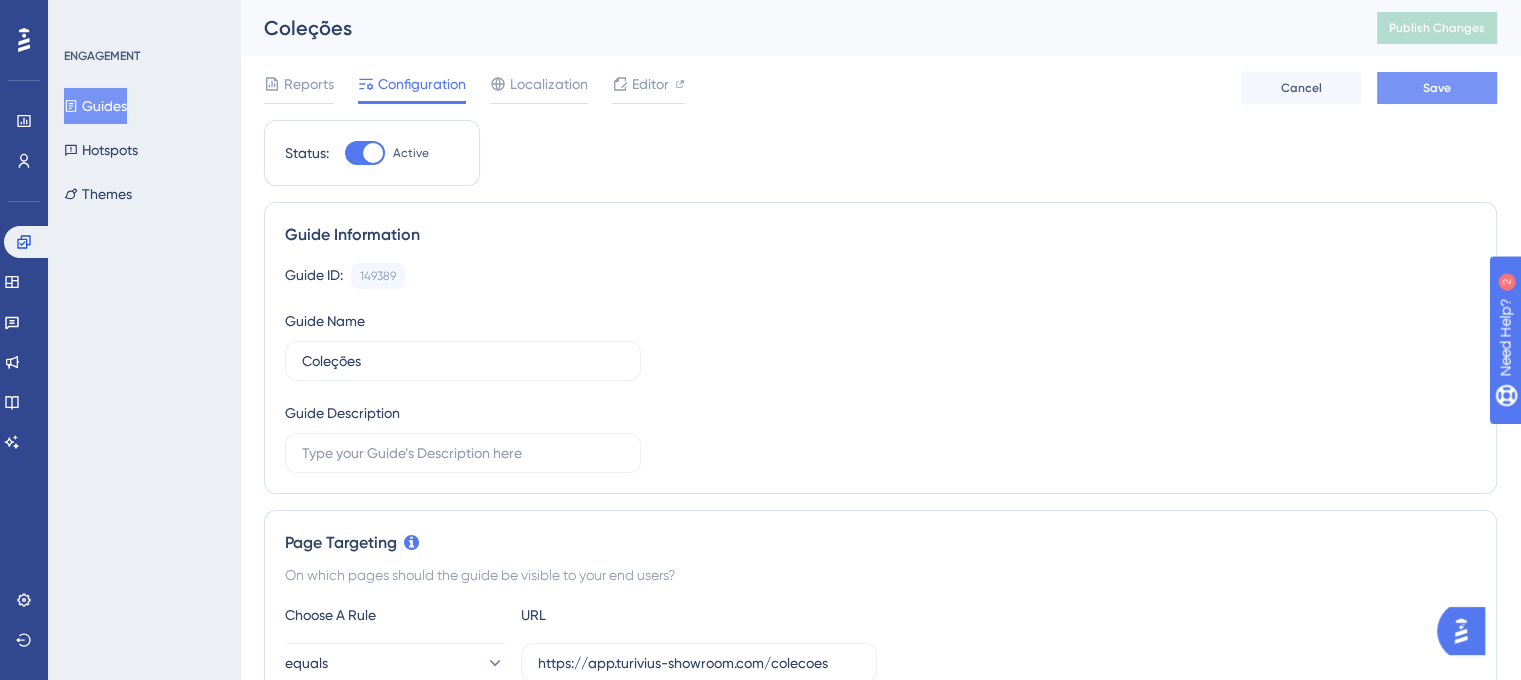 click on "Save" at bounding box center (1437, 88) 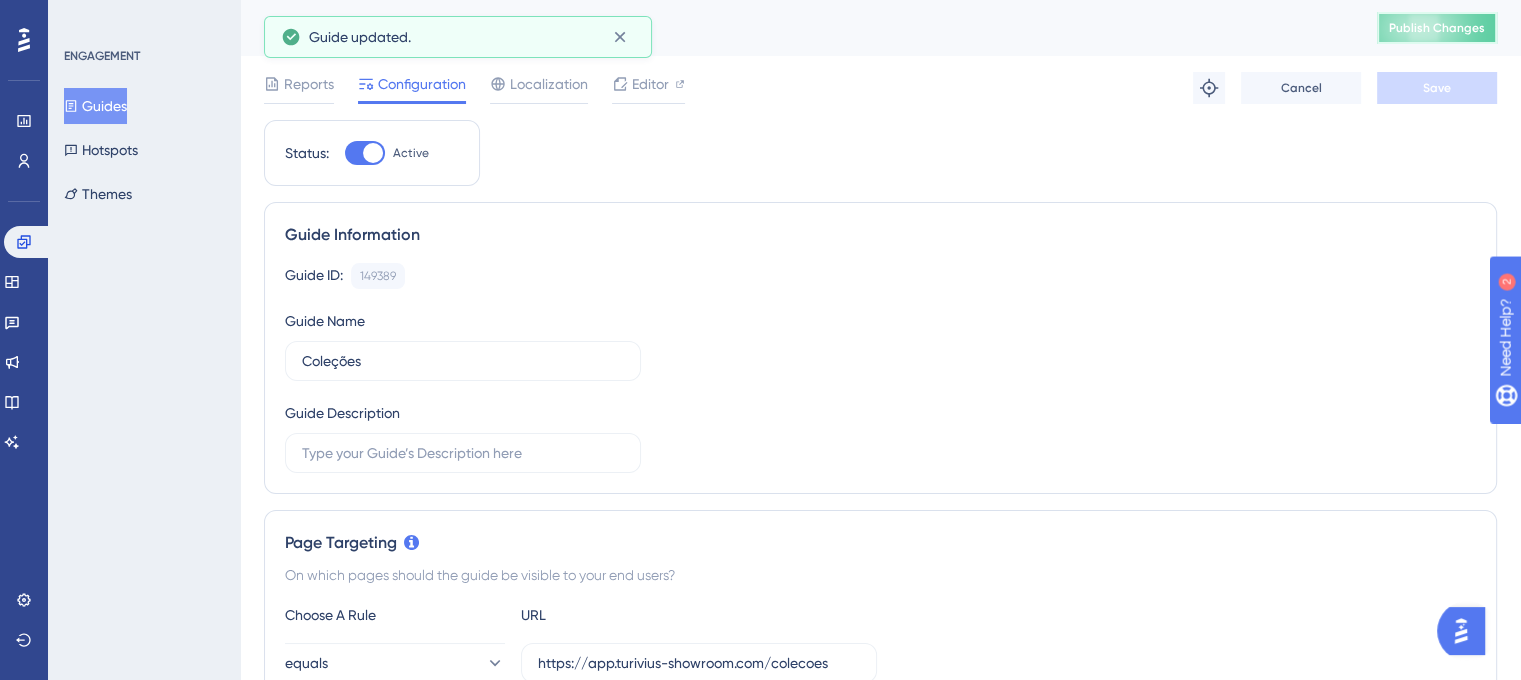 click on "Publish Changes" at bounding box center (1437, 28) 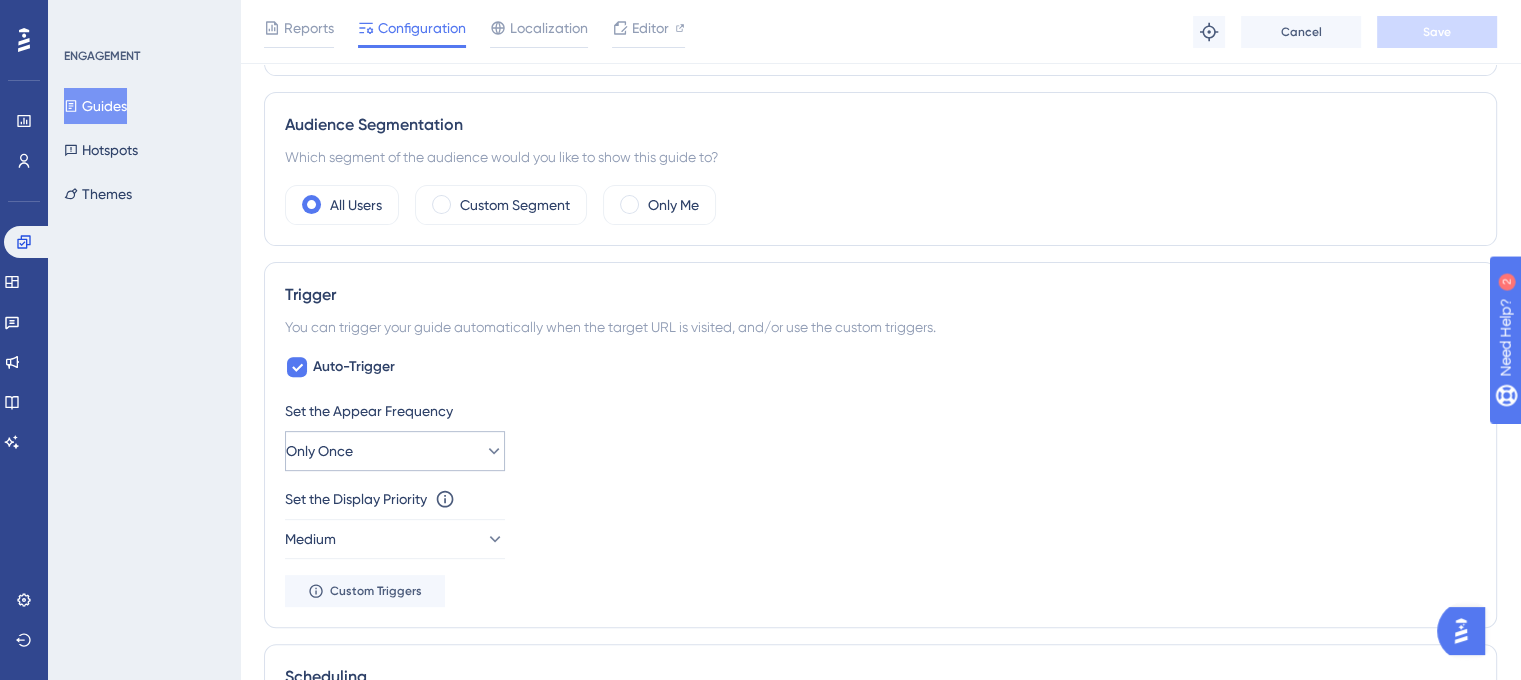 scroll, scrollTop: 800, scrollLeft: 0, axis: vertical 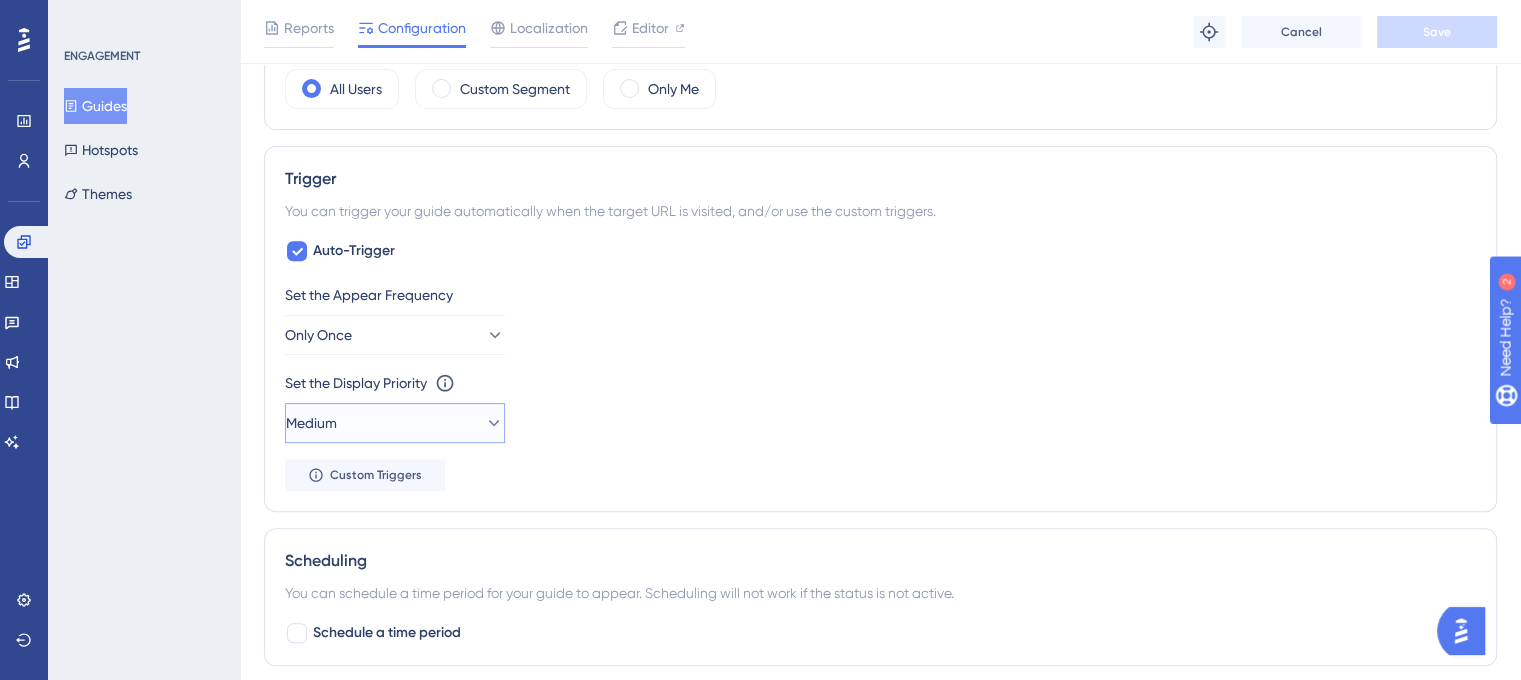 click on "Medium" at bounding box center [395, 423] 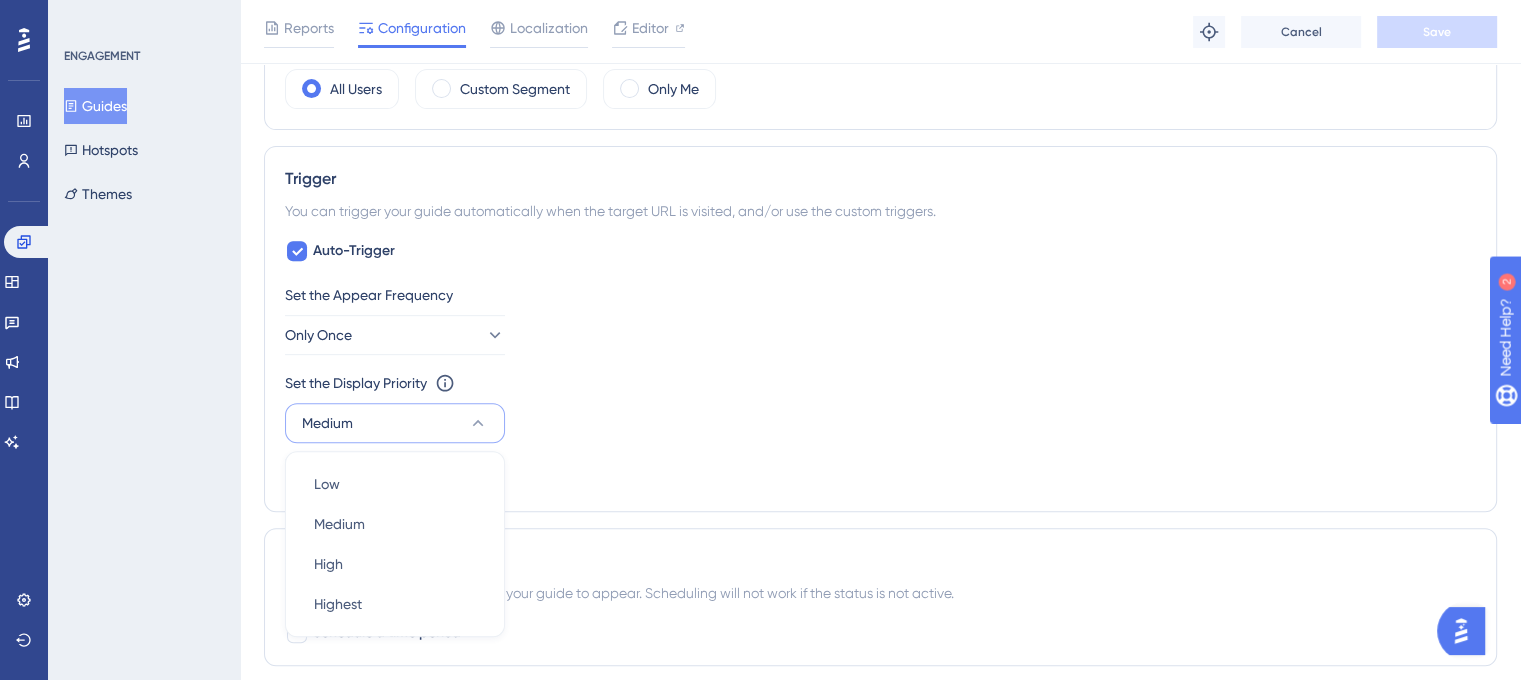 scroll, scrollTop: 1001, scrollLeft: 0, axis: vertical 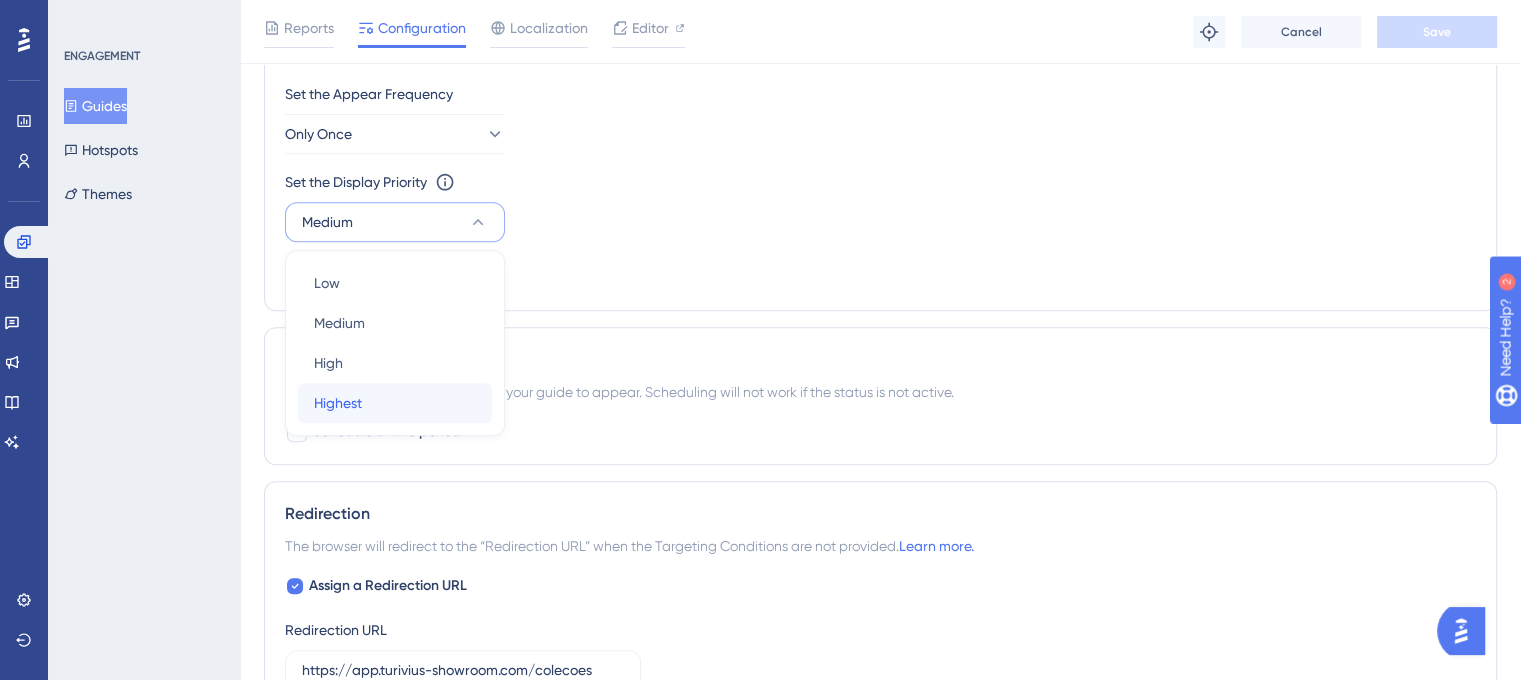 click on "Highest Highest" at bounding box center [395, 403] 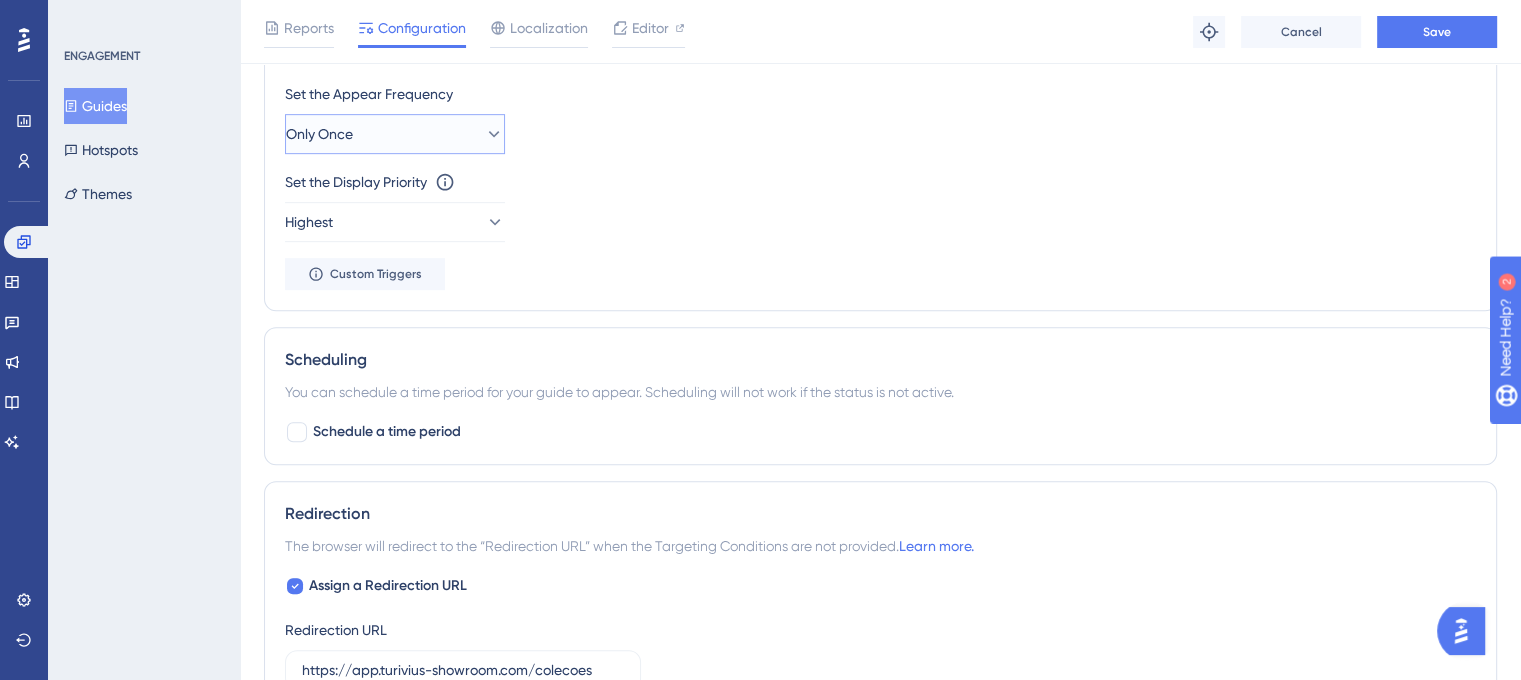 click on "Only Once" at bounding box center [319, 134] 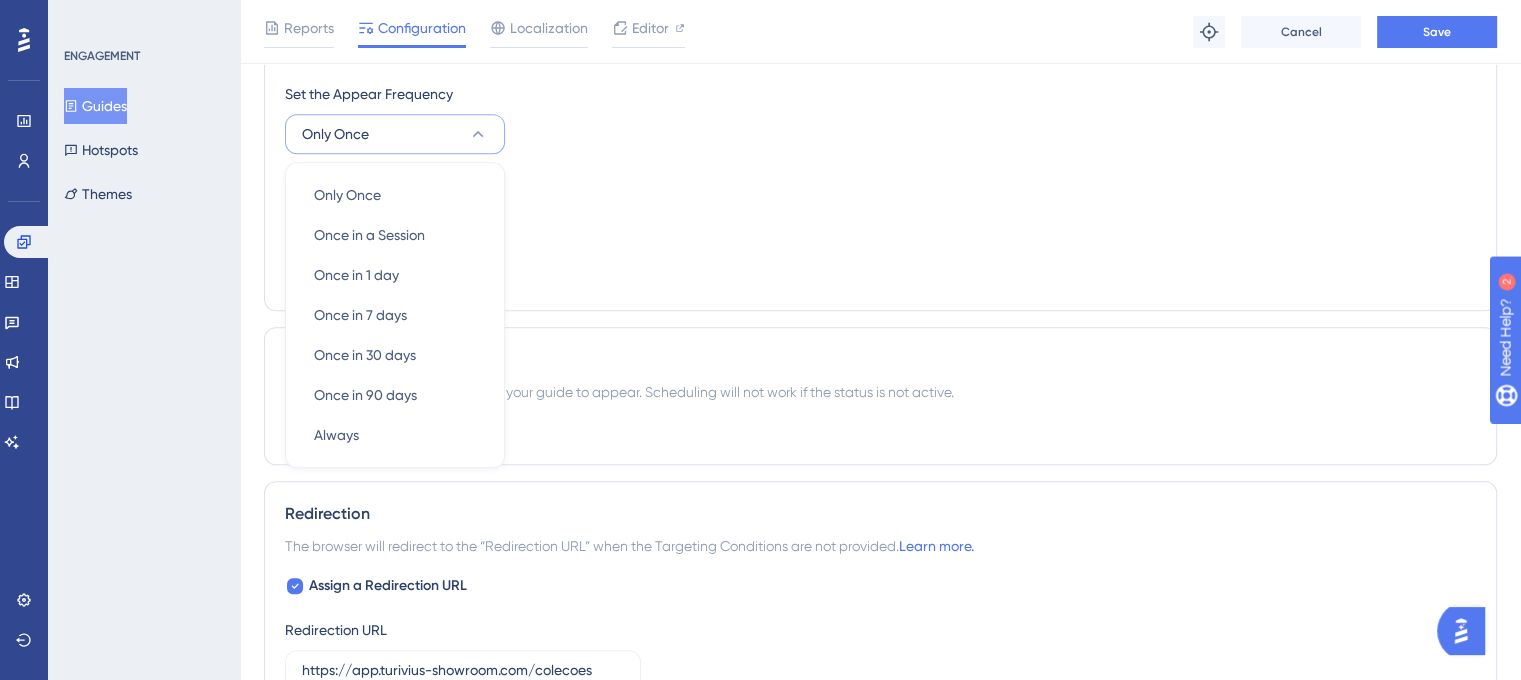 scroll, scrollTop: 973, scrollLeft: 0, axis: vertical 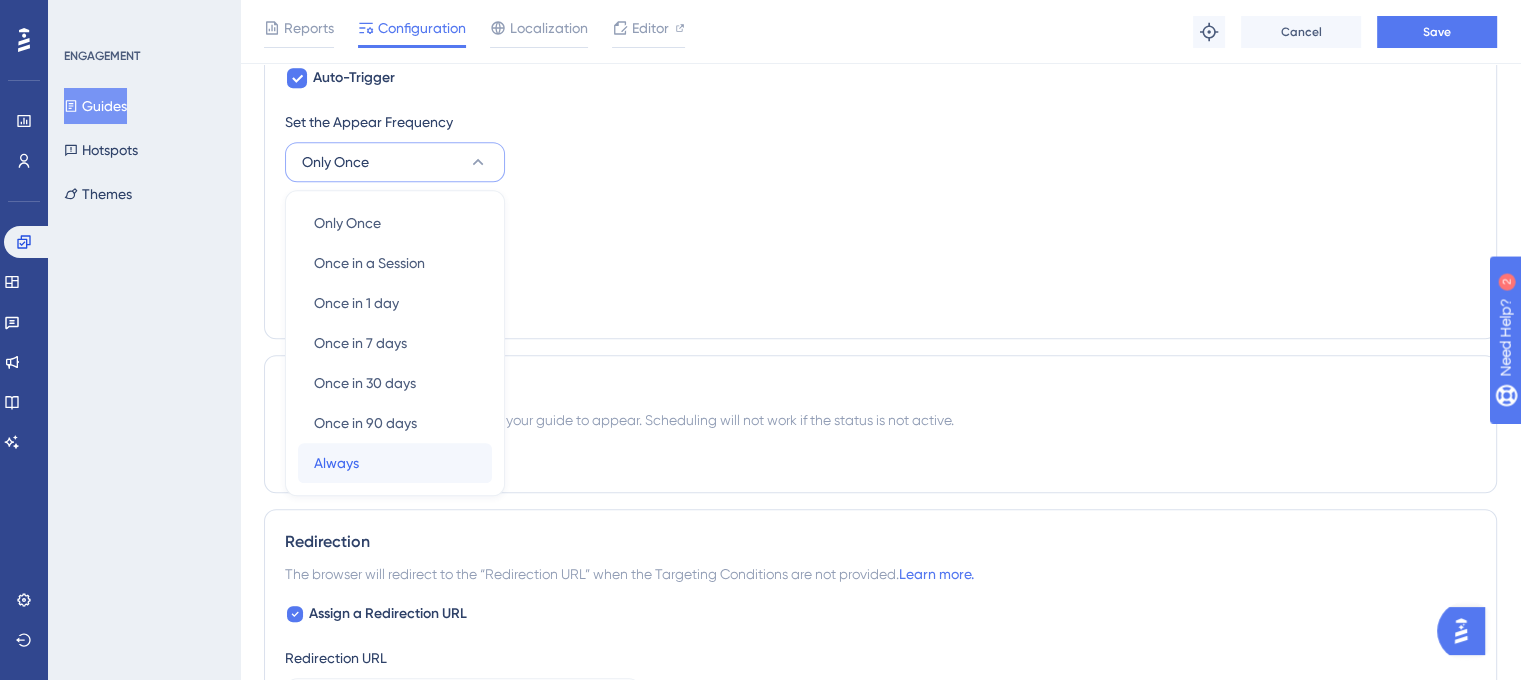 click on "Always Always" at bounding box center (395, 463) 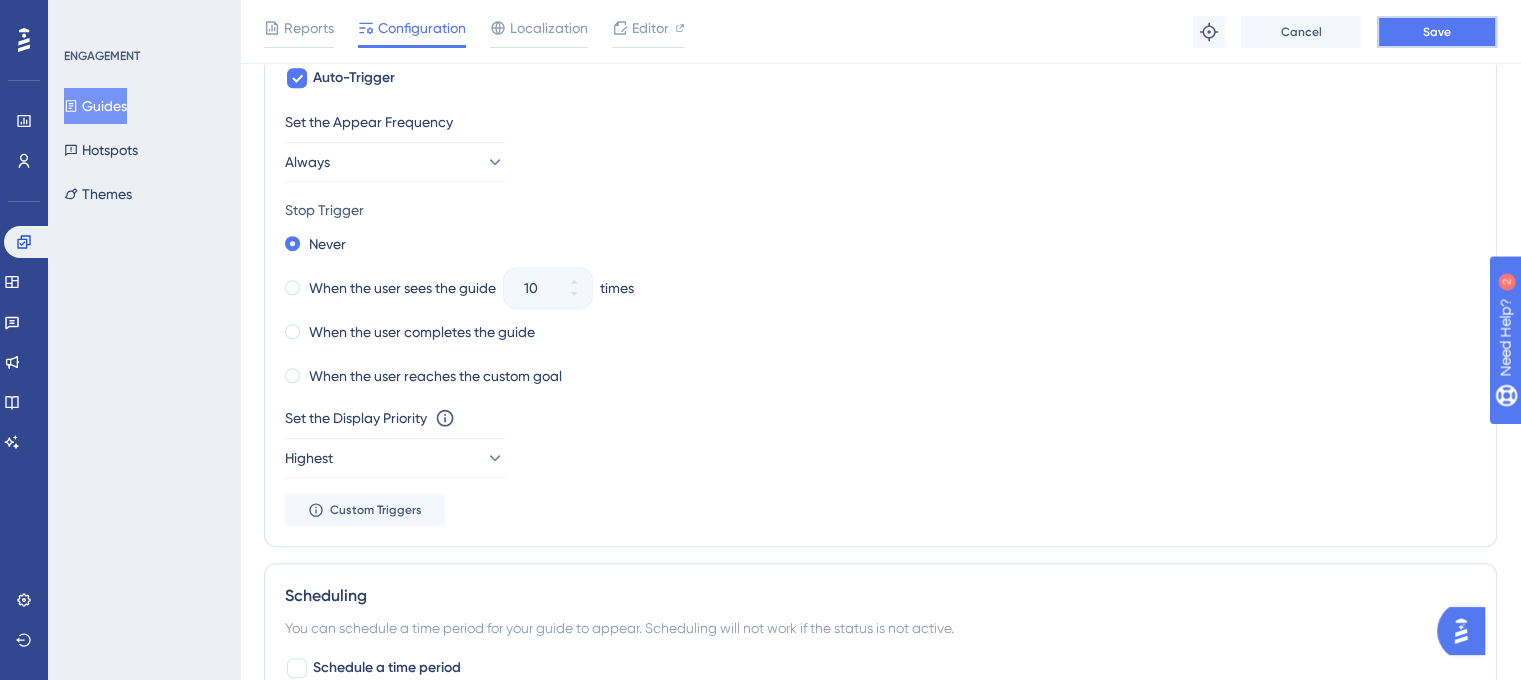 click on "Save" at bounding box center [1437, 32] 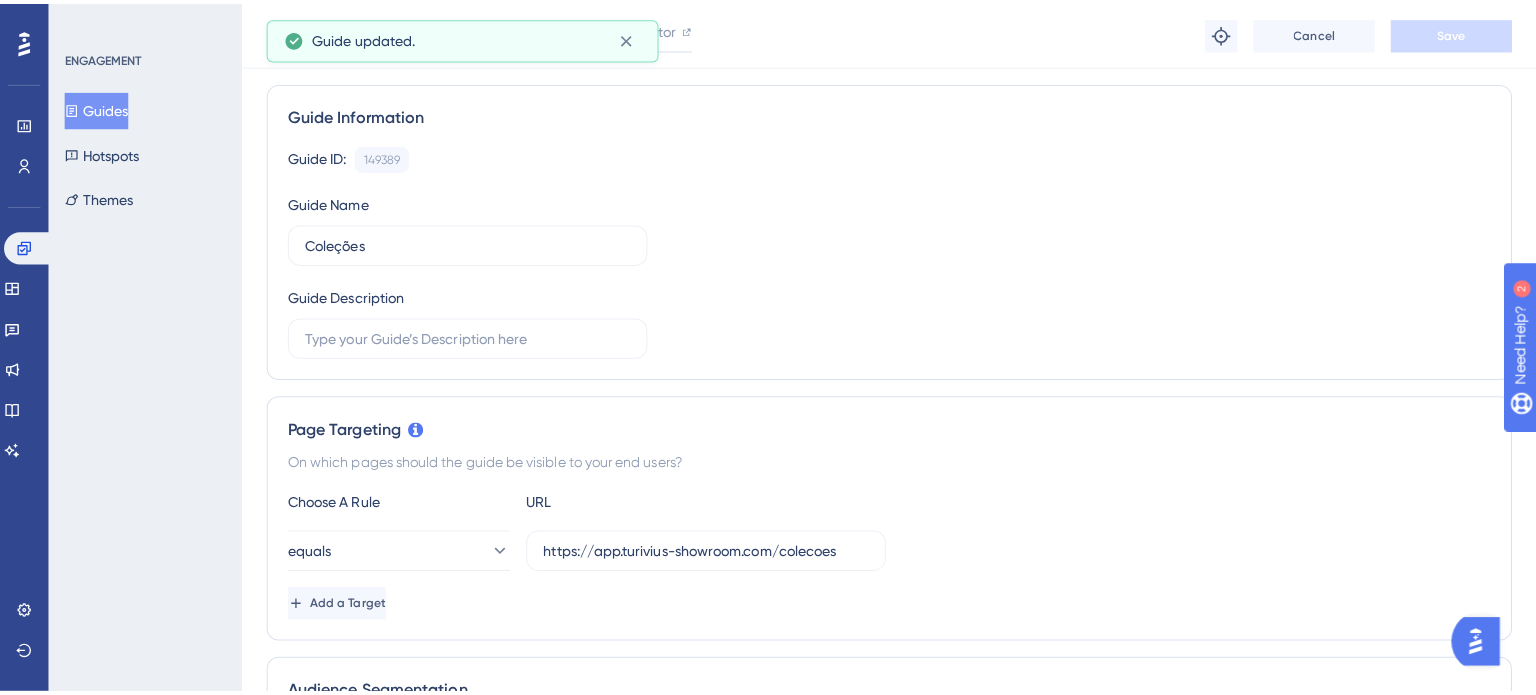 scroll, scrollTop: 0, scrollLeft: 0, axis: both 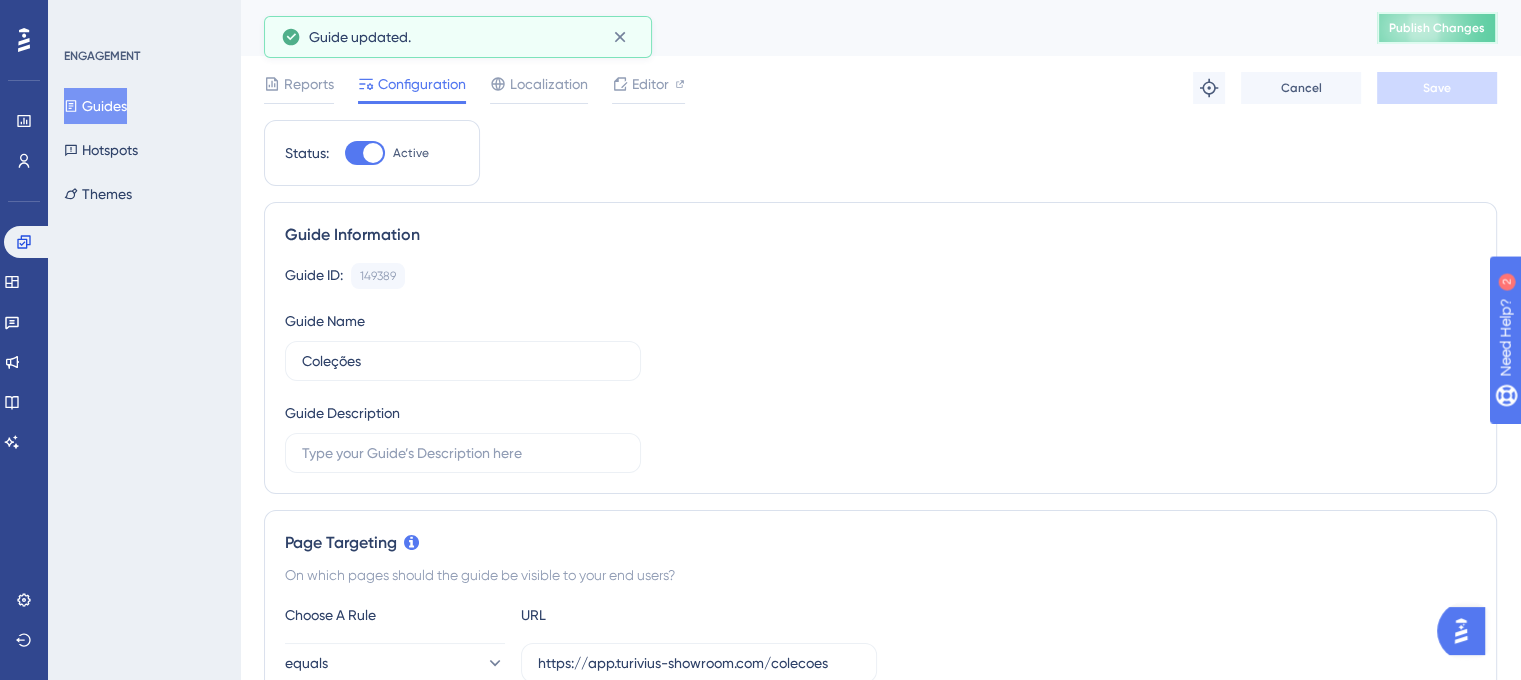 click on "Publish Changes" at bounding box center [1437, 28] 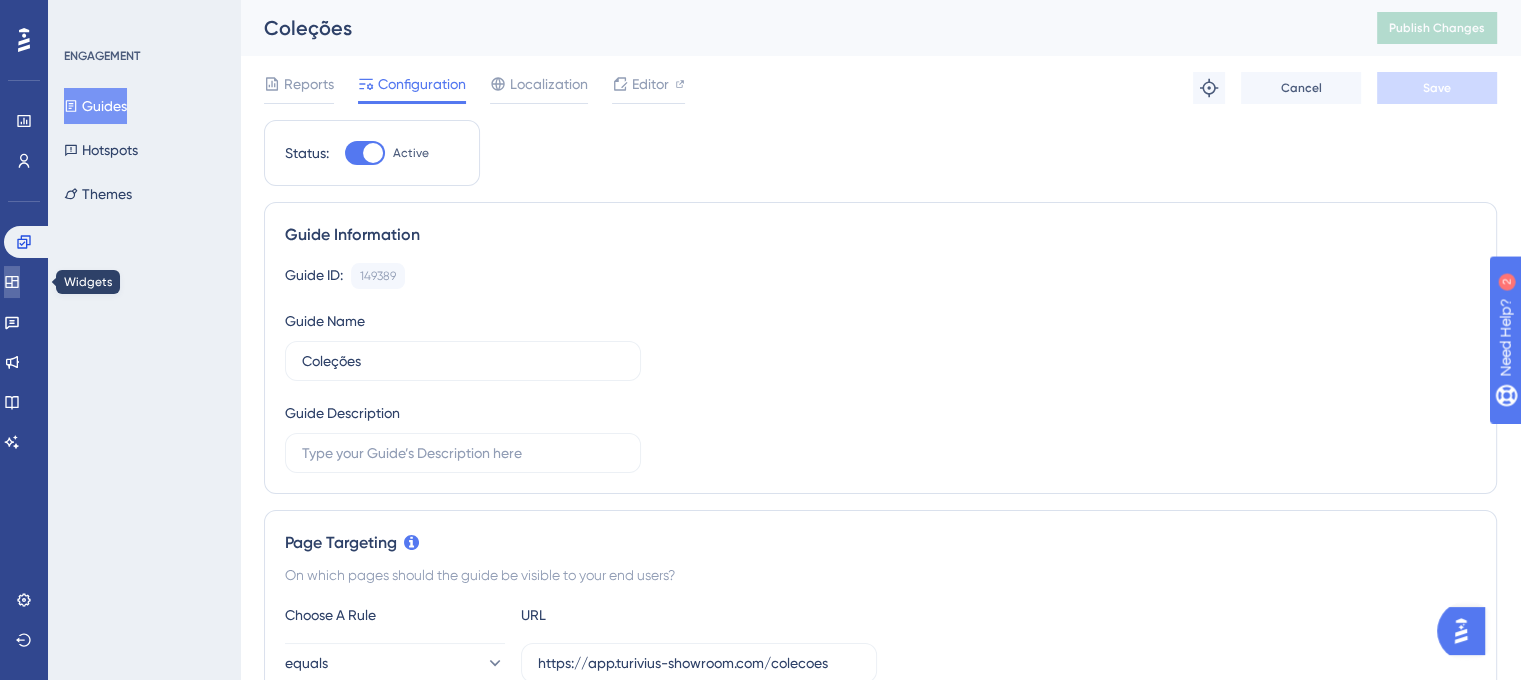 click 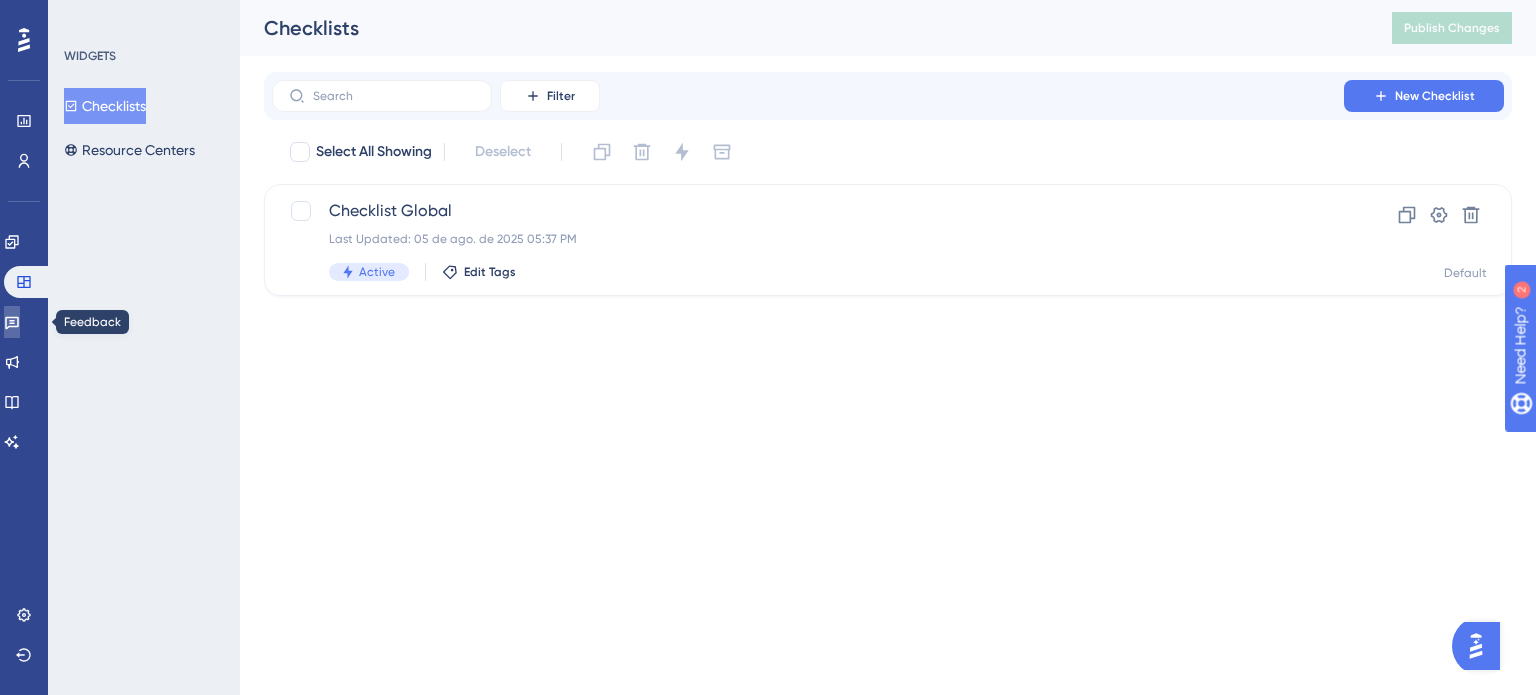 click 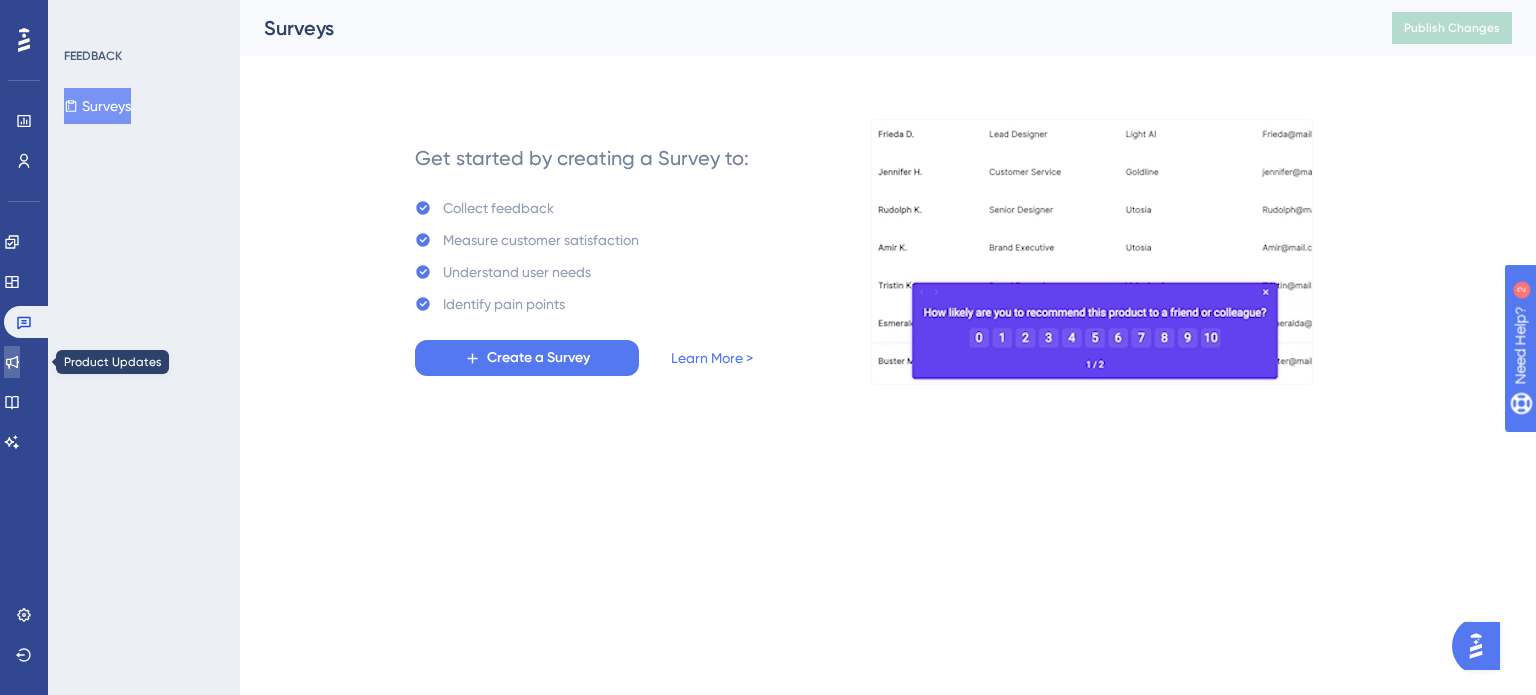 click 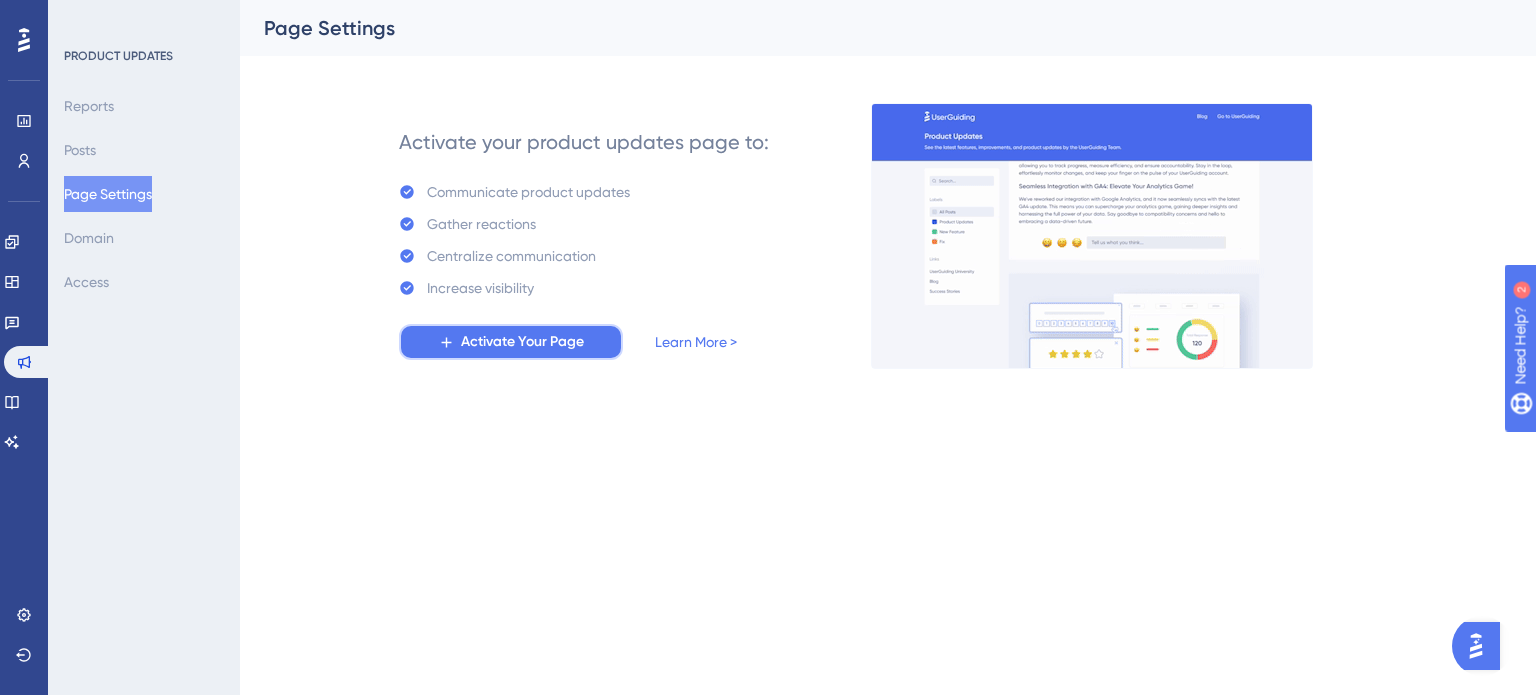 click on "Activate Your Page" at bounding box center [522, 342] 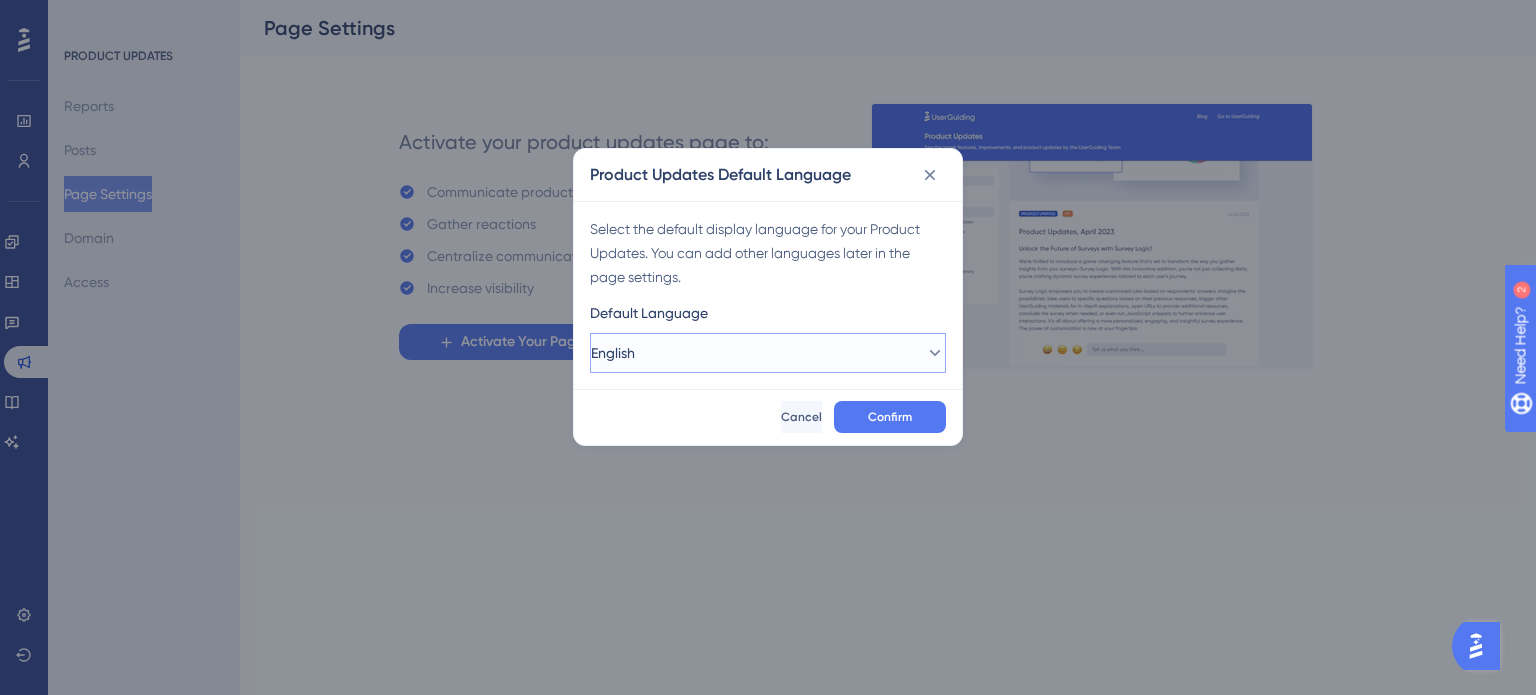 click on "English" at bounding box center [768, 353] 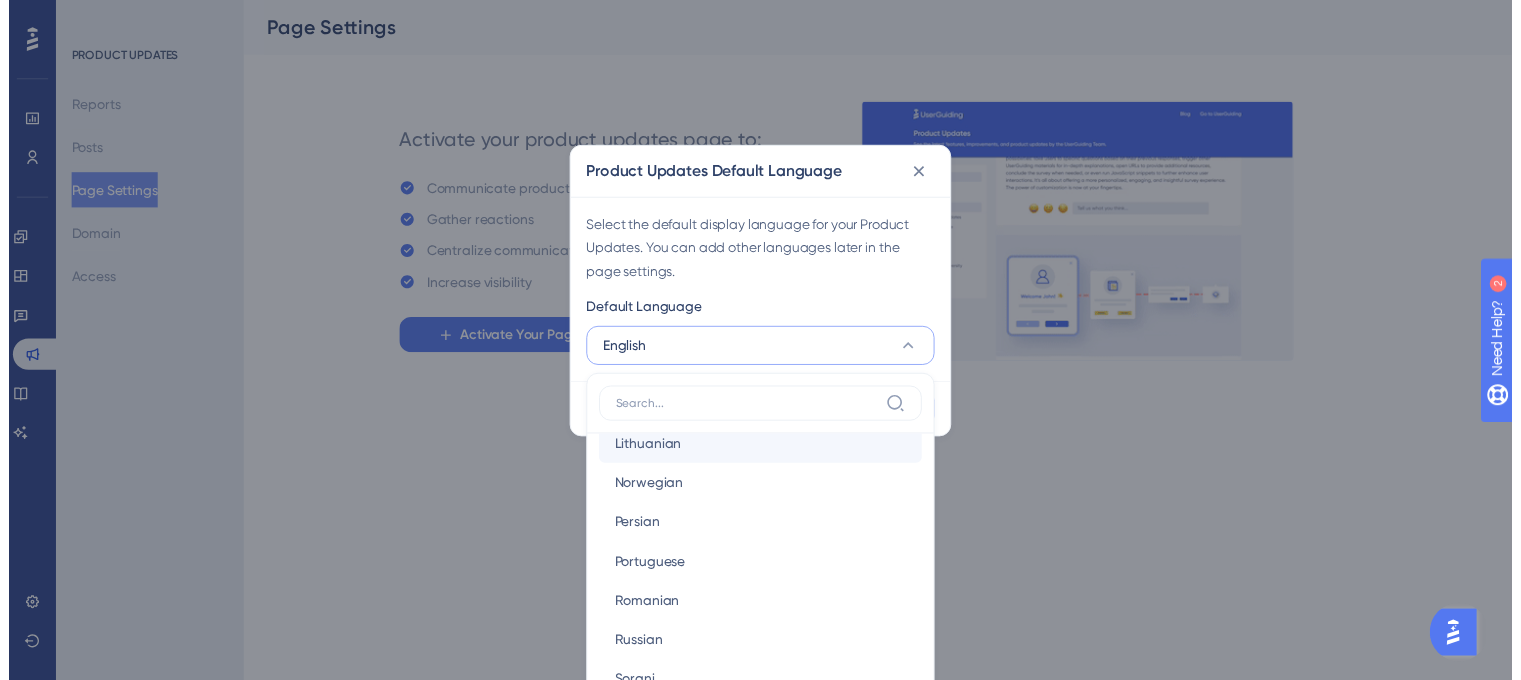 scroll, scrollTop: 1000, scrollLeft: 0, axis: vertical 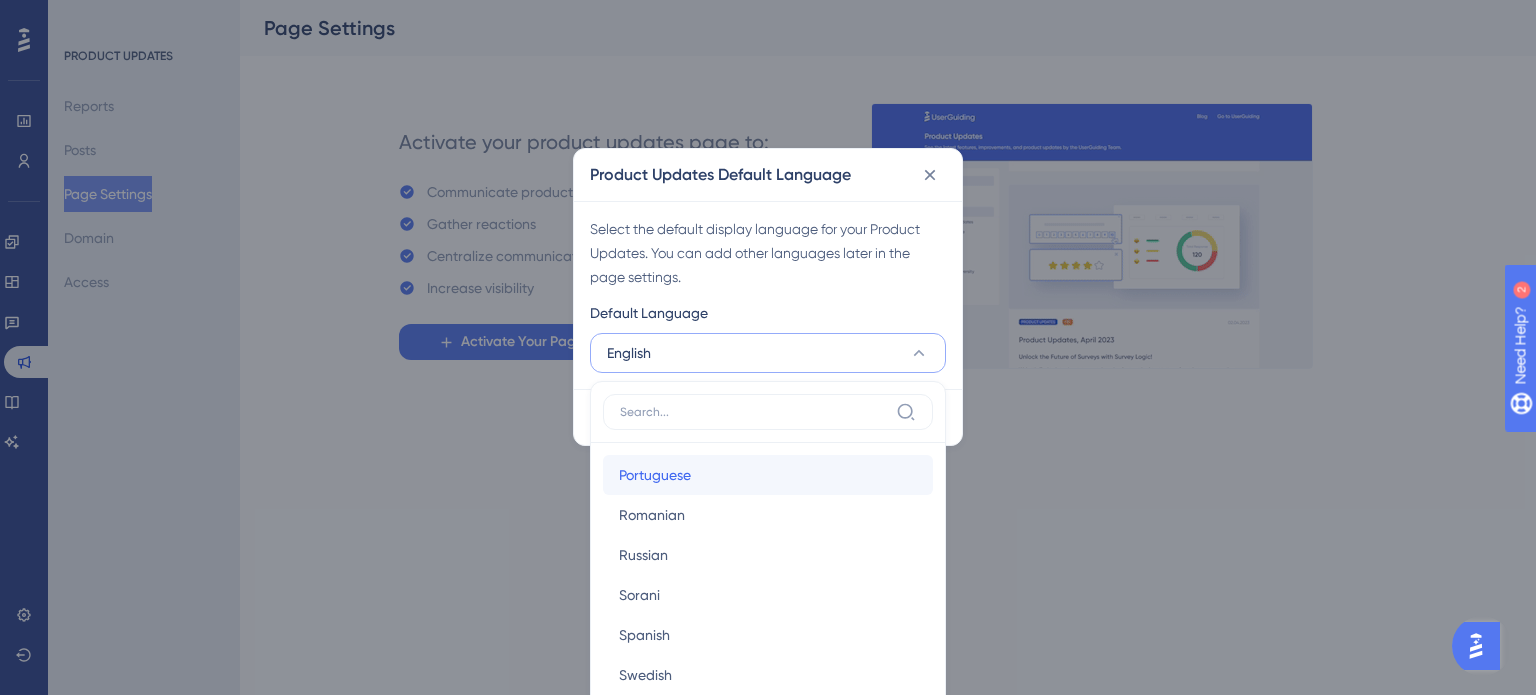 click on "Portuguese Portuguese" at bounding box center (768, 475) 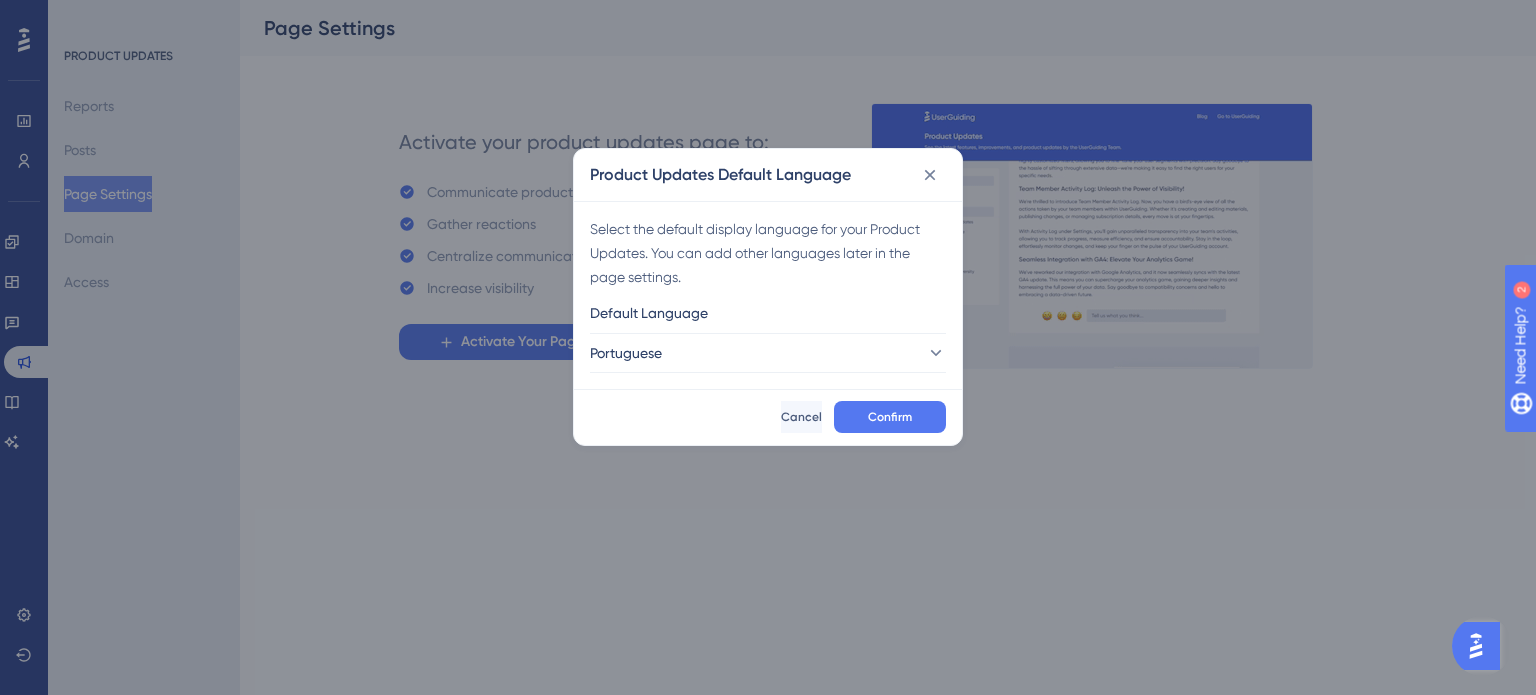 click on "Confirm" at bounding box center [890, 417] 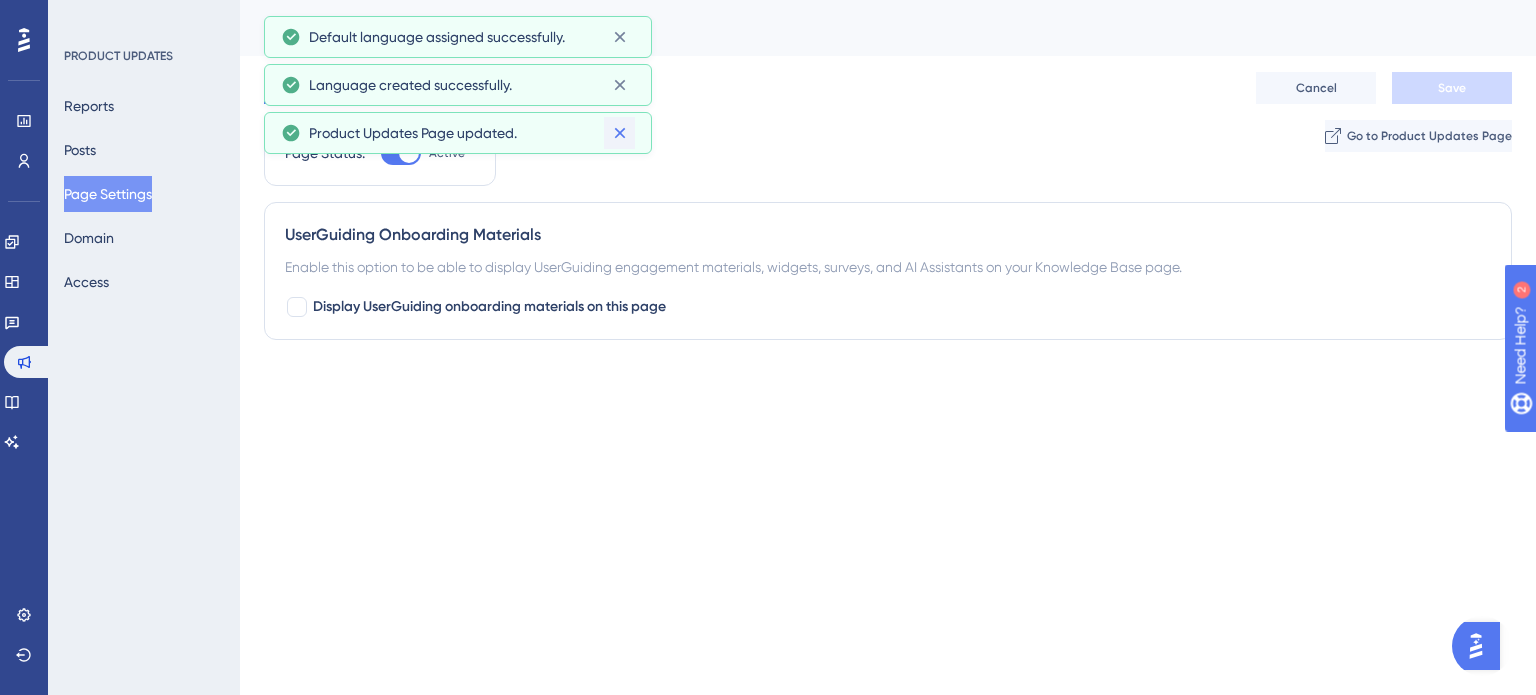 click at bounding box center [619, 133] 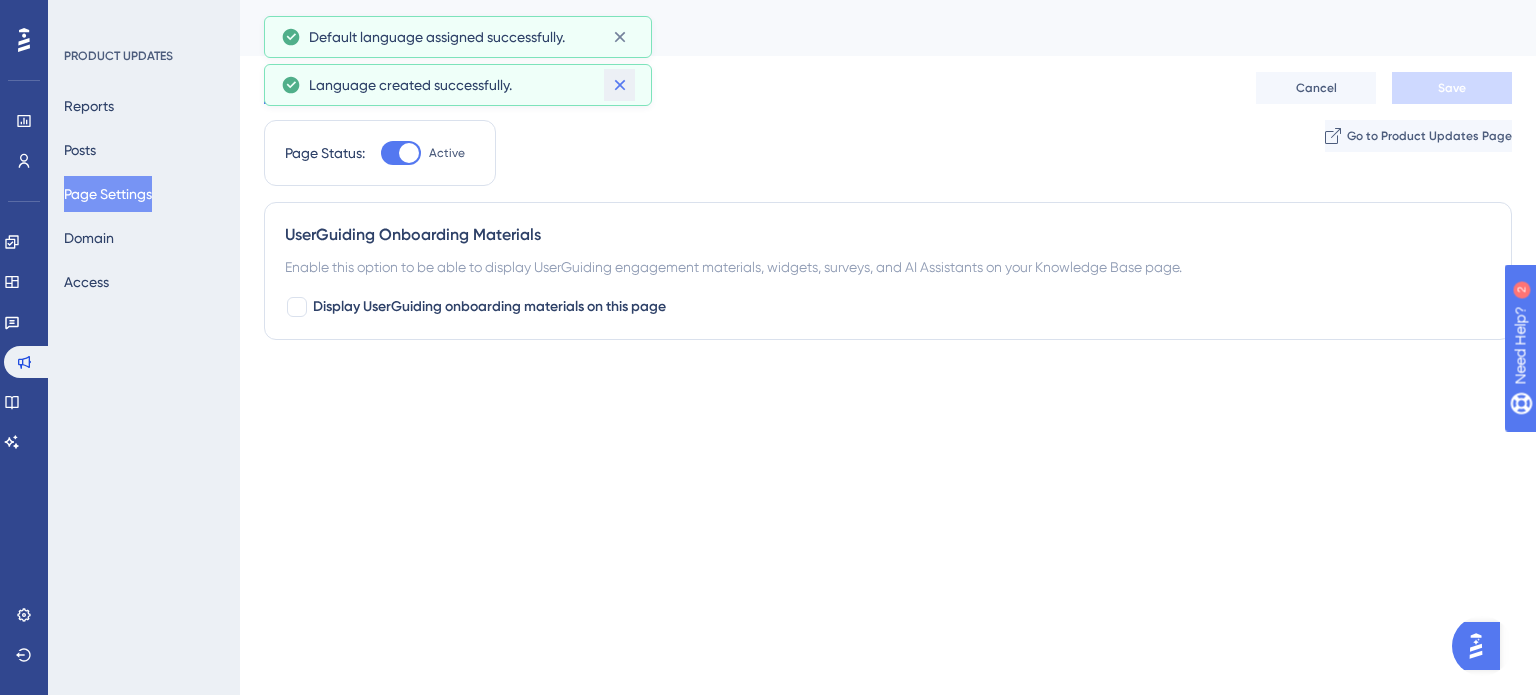 click 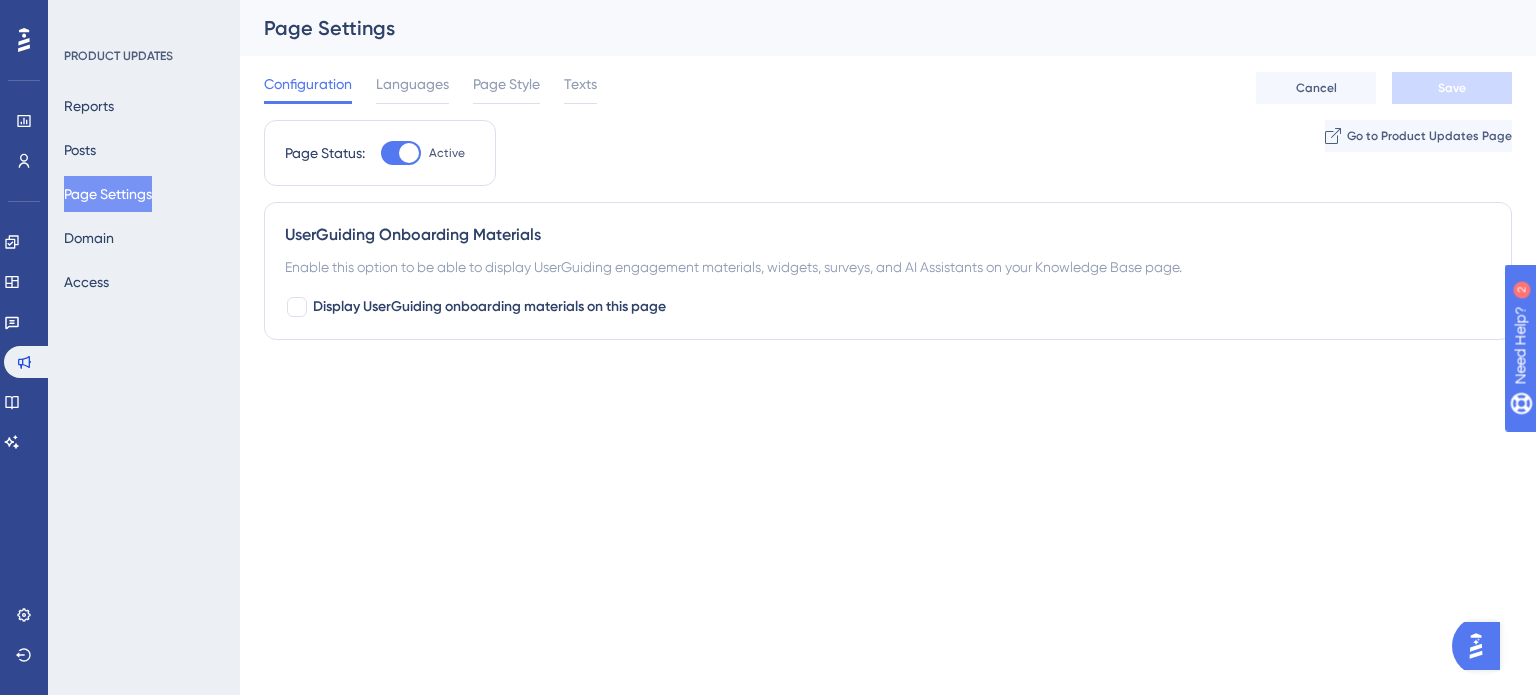 click on "Page Settings" at bounding box center [863, 28] 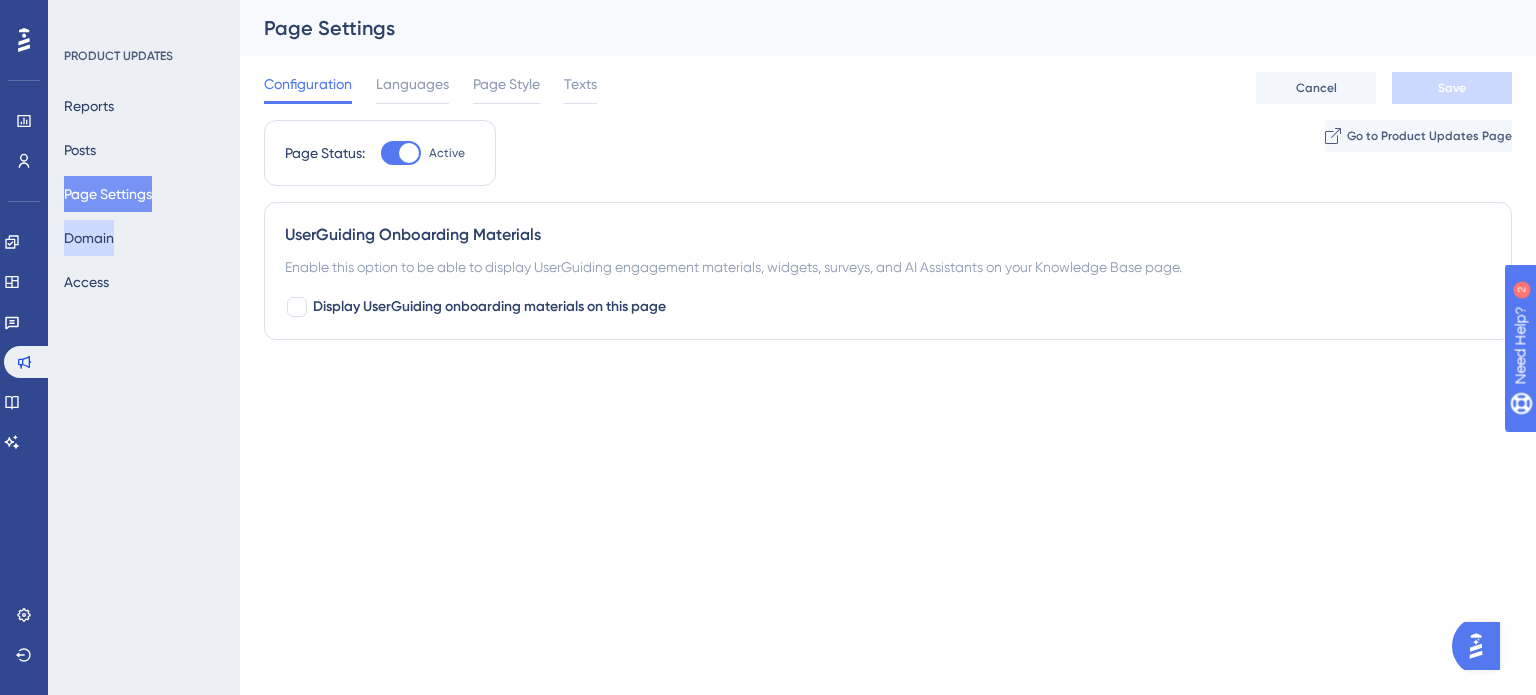 click on "Domain" at bounding box center (89, 238) 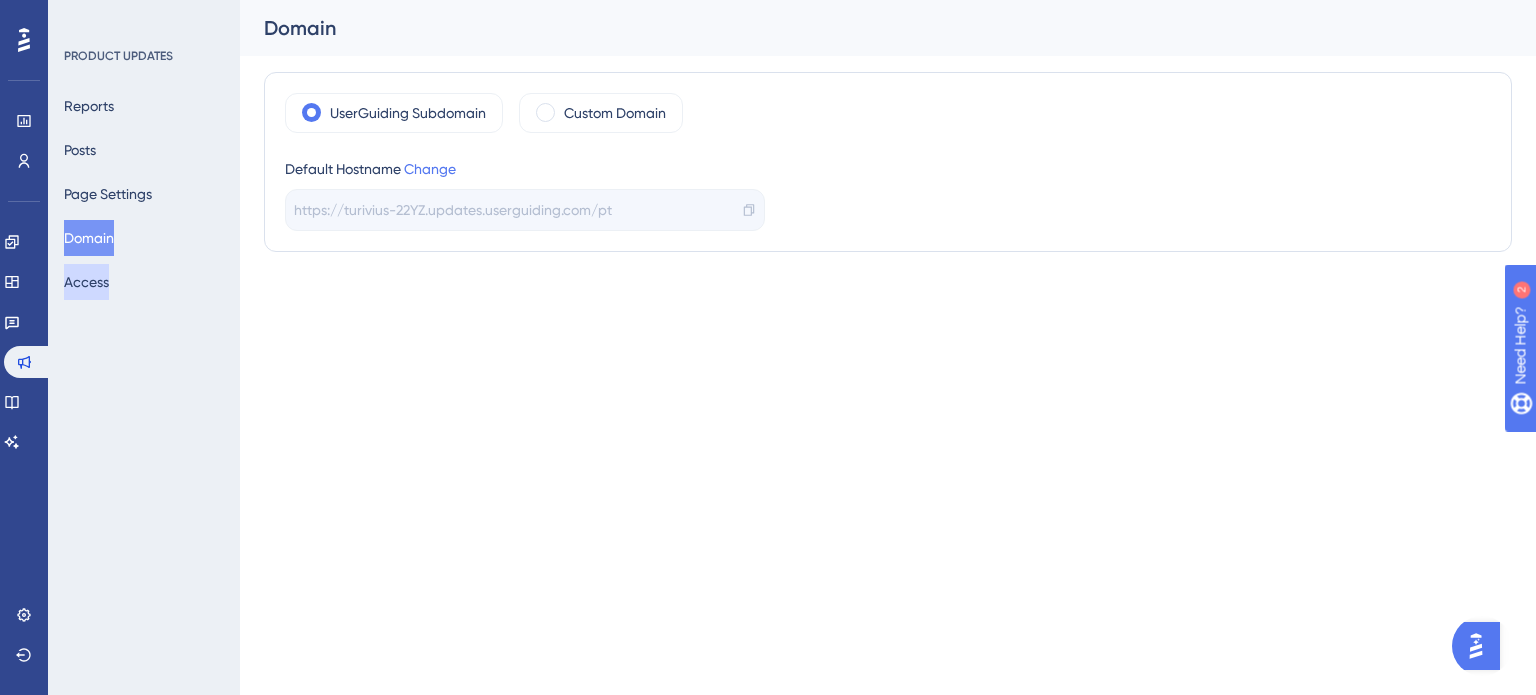 click on "Access" at bounding box center (86, 282) 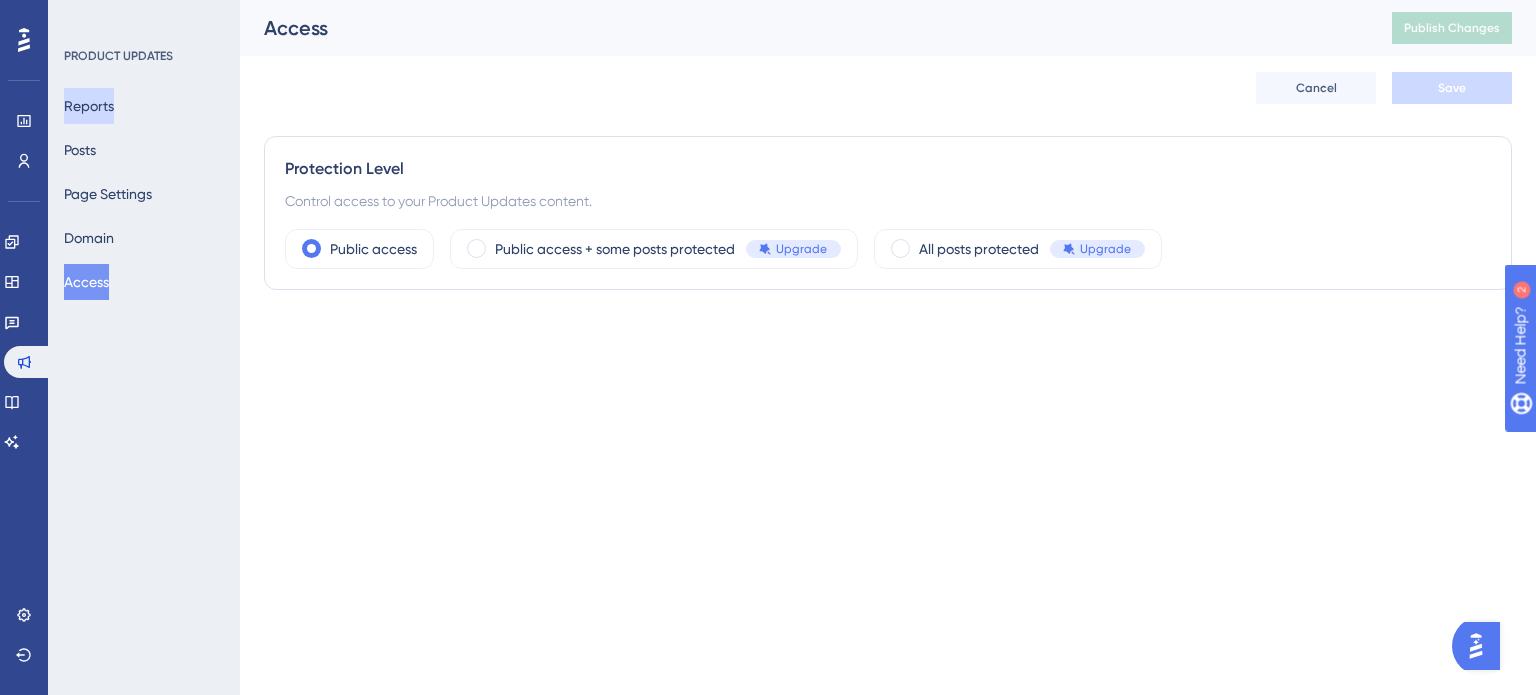 click on "Reports" at bounding box center (89, 106) 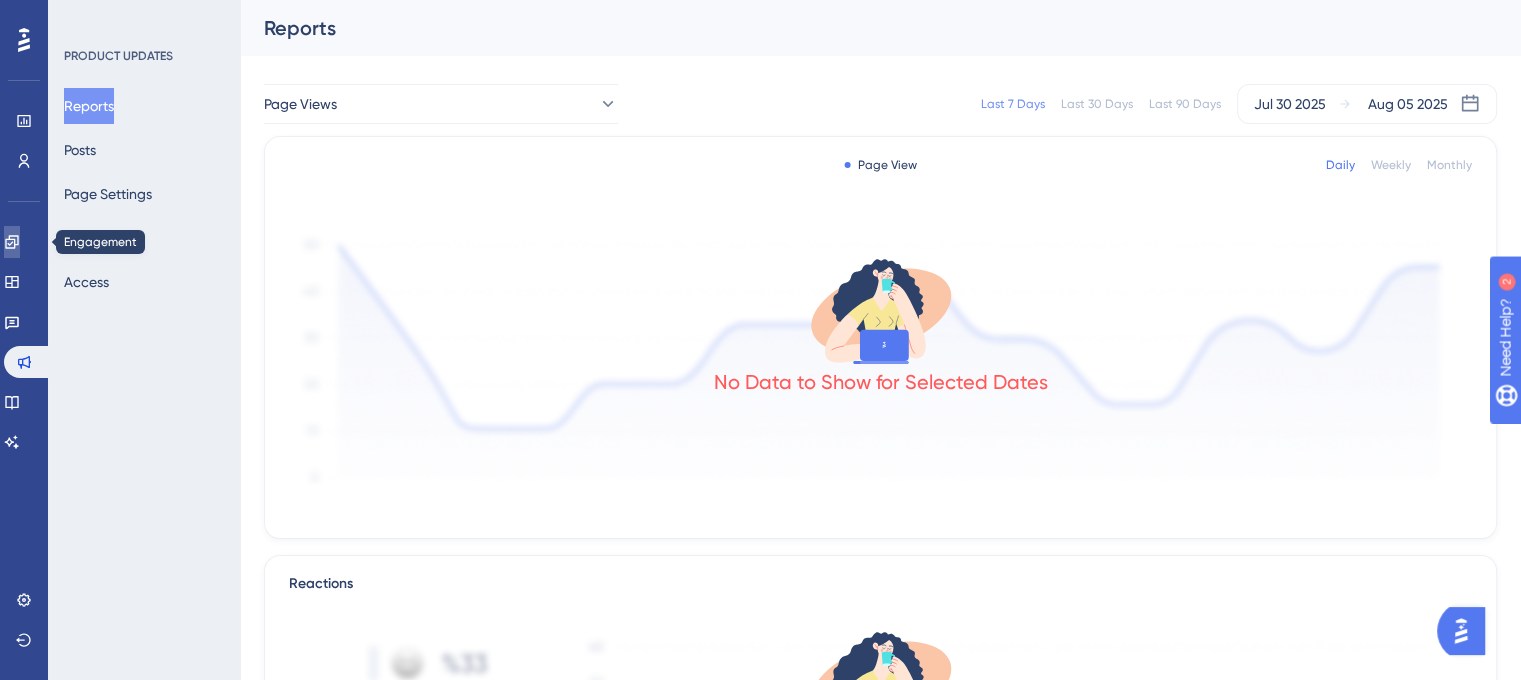 click 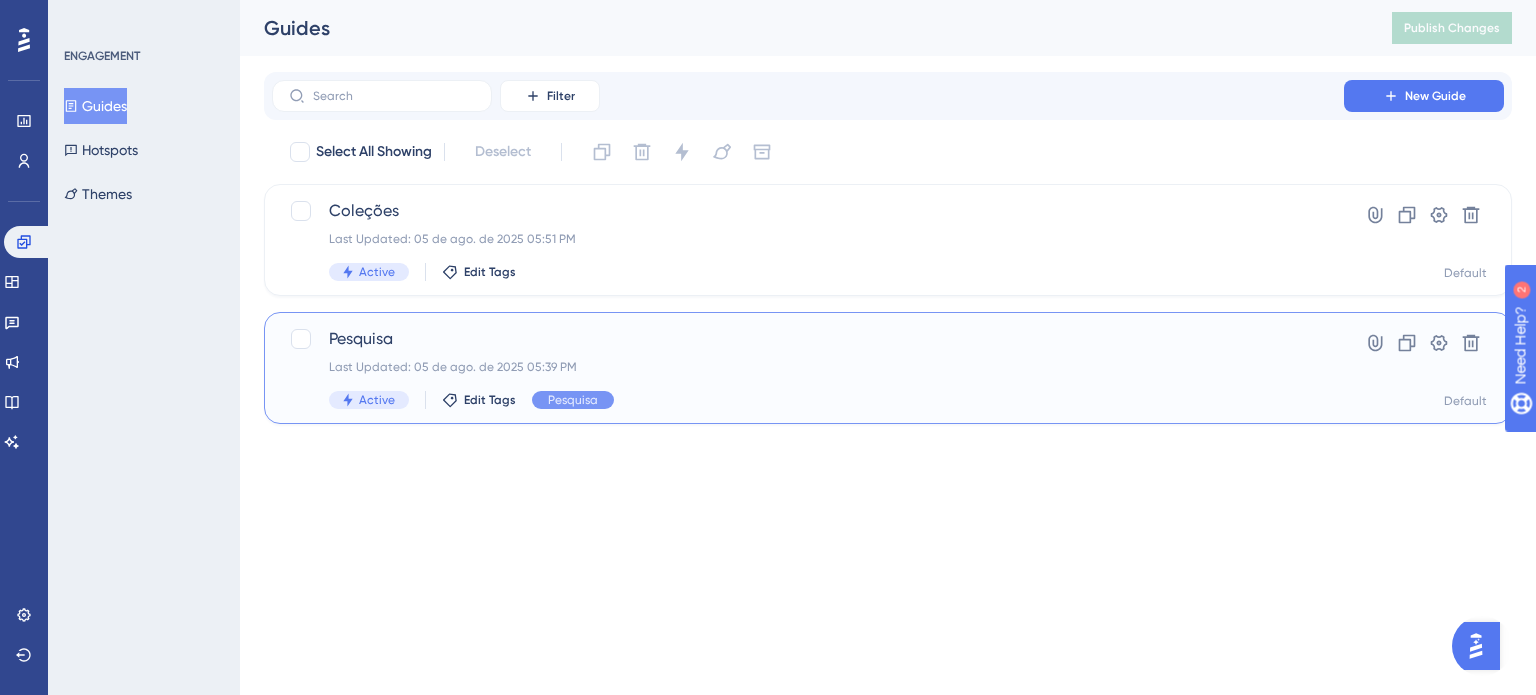 click on "Pesquisa" at bounding box center (808, 339) 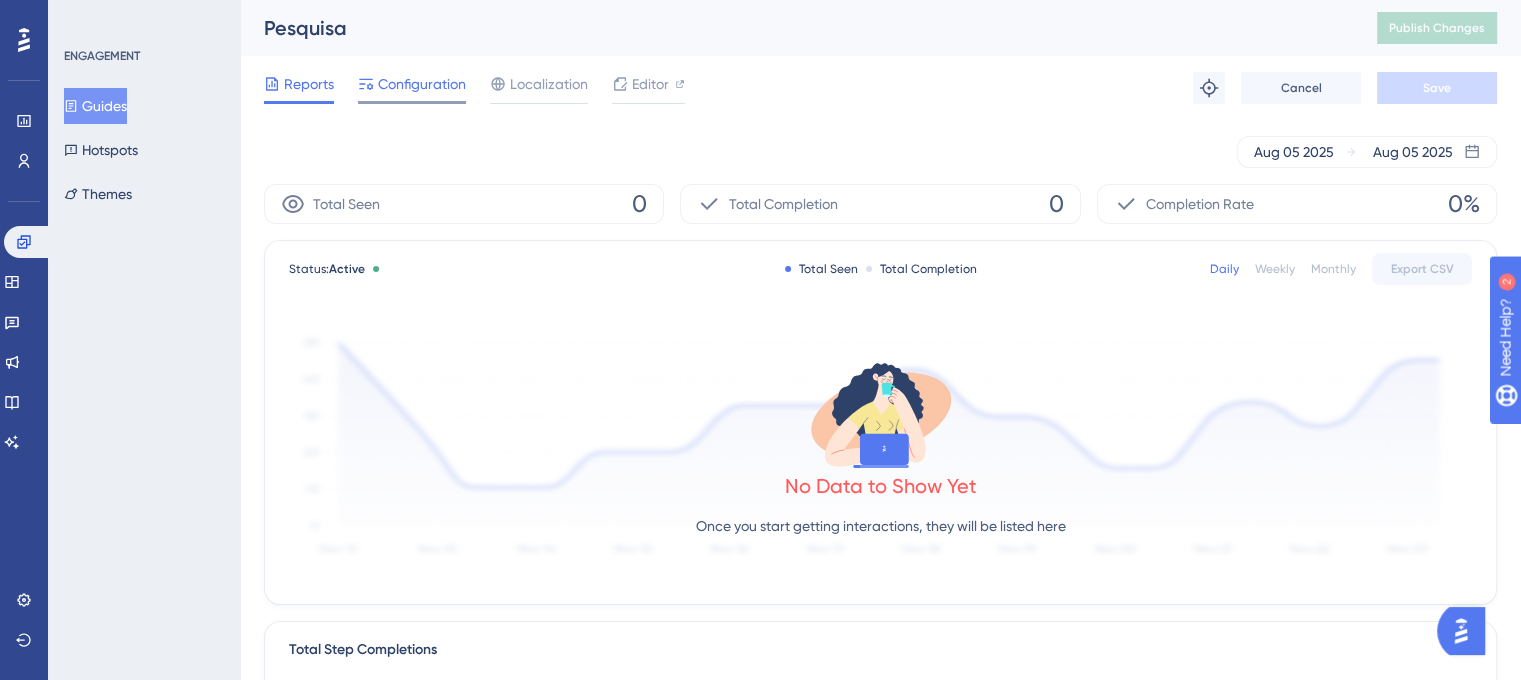 click on "Configuration" at bounding box center (422, 84) 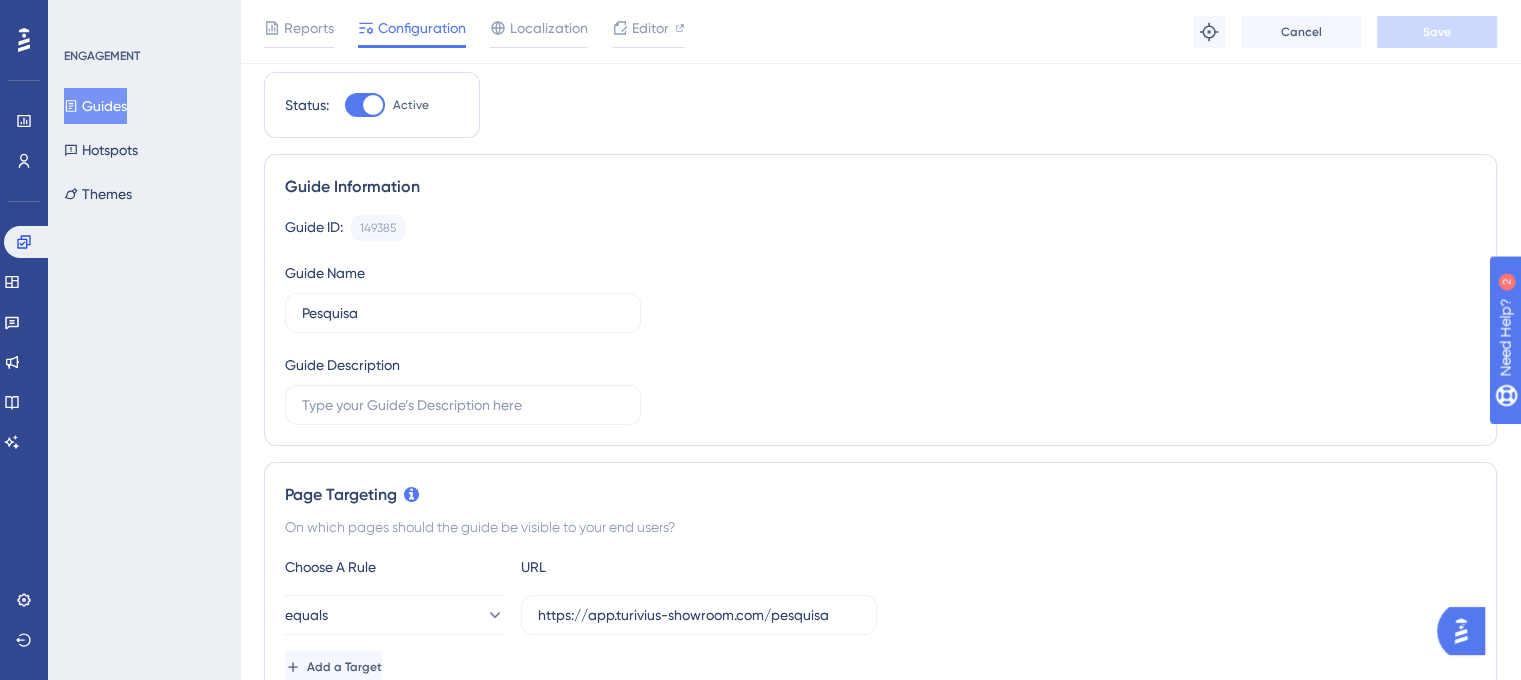 scroll, scrollTop: 0, scrollLeft: 6, axis: horizontal 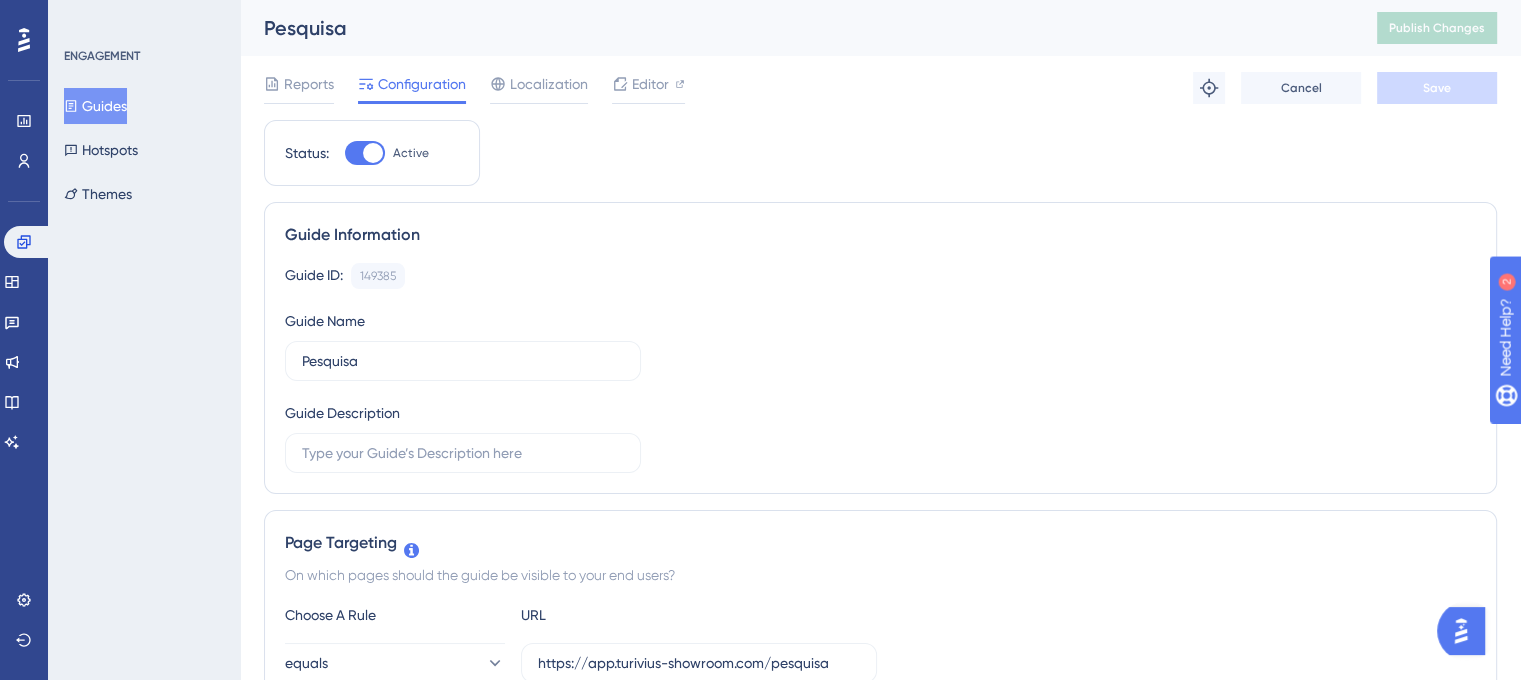 drag, startPoint x: 978, startPoint y: 544, endPoint x: 975, endPoint y: 162, distance: 382.01178 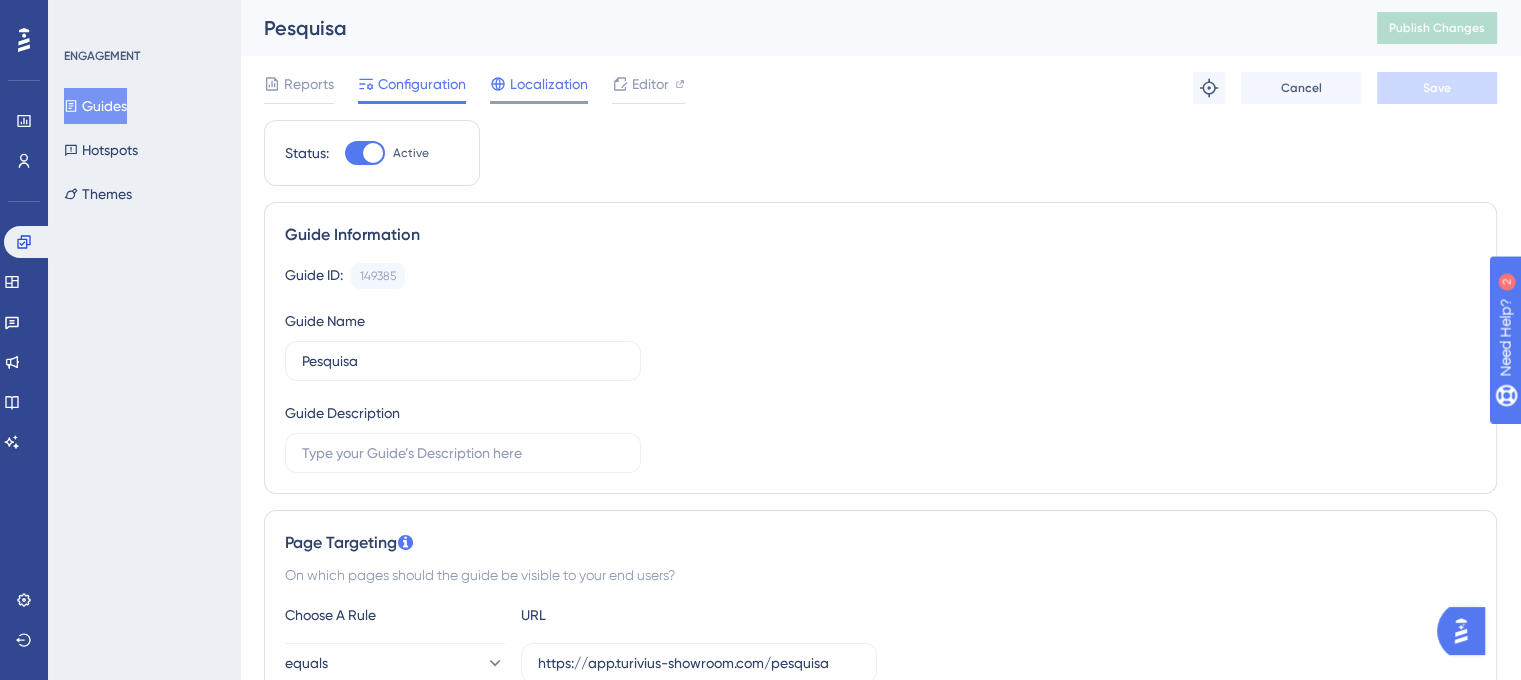 click on "Localization" at bounding box center [549, 84] 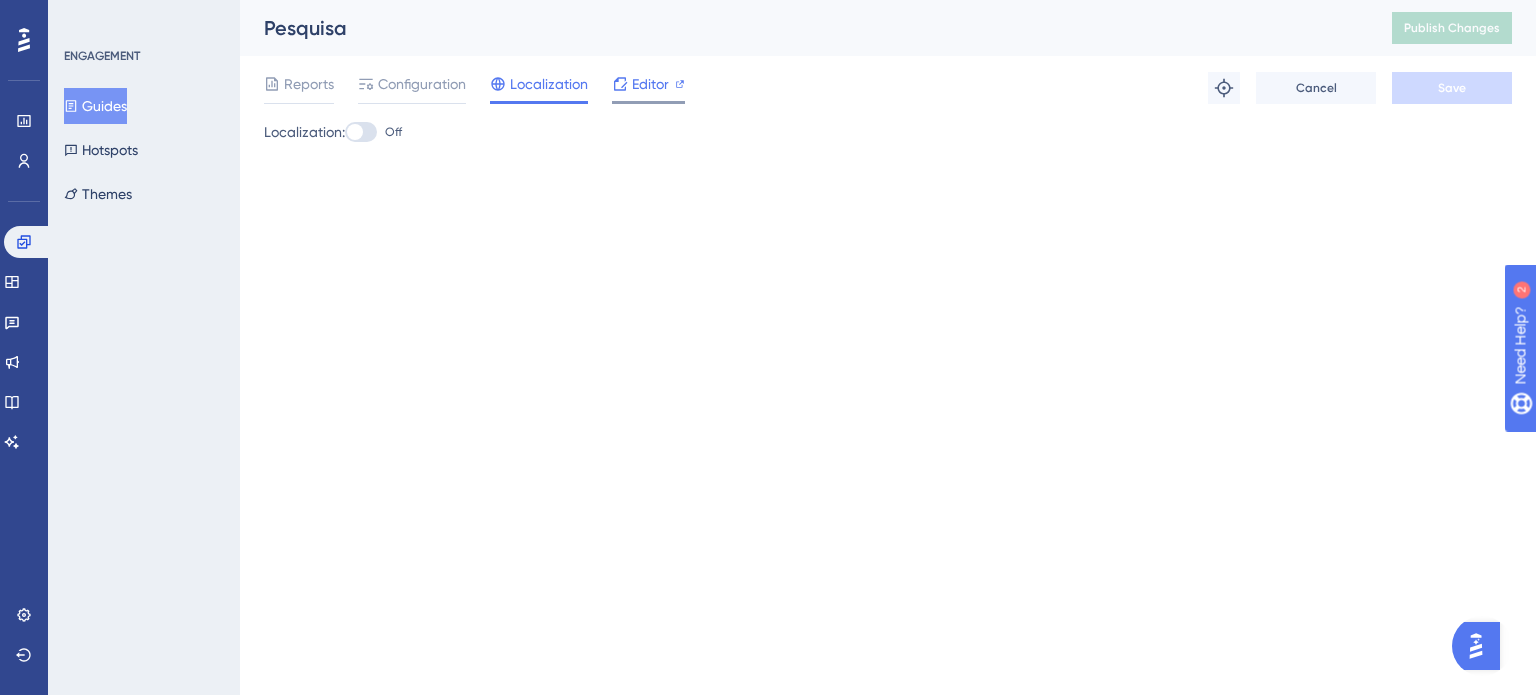 click on "Editor" at bounding box center (650, 84) 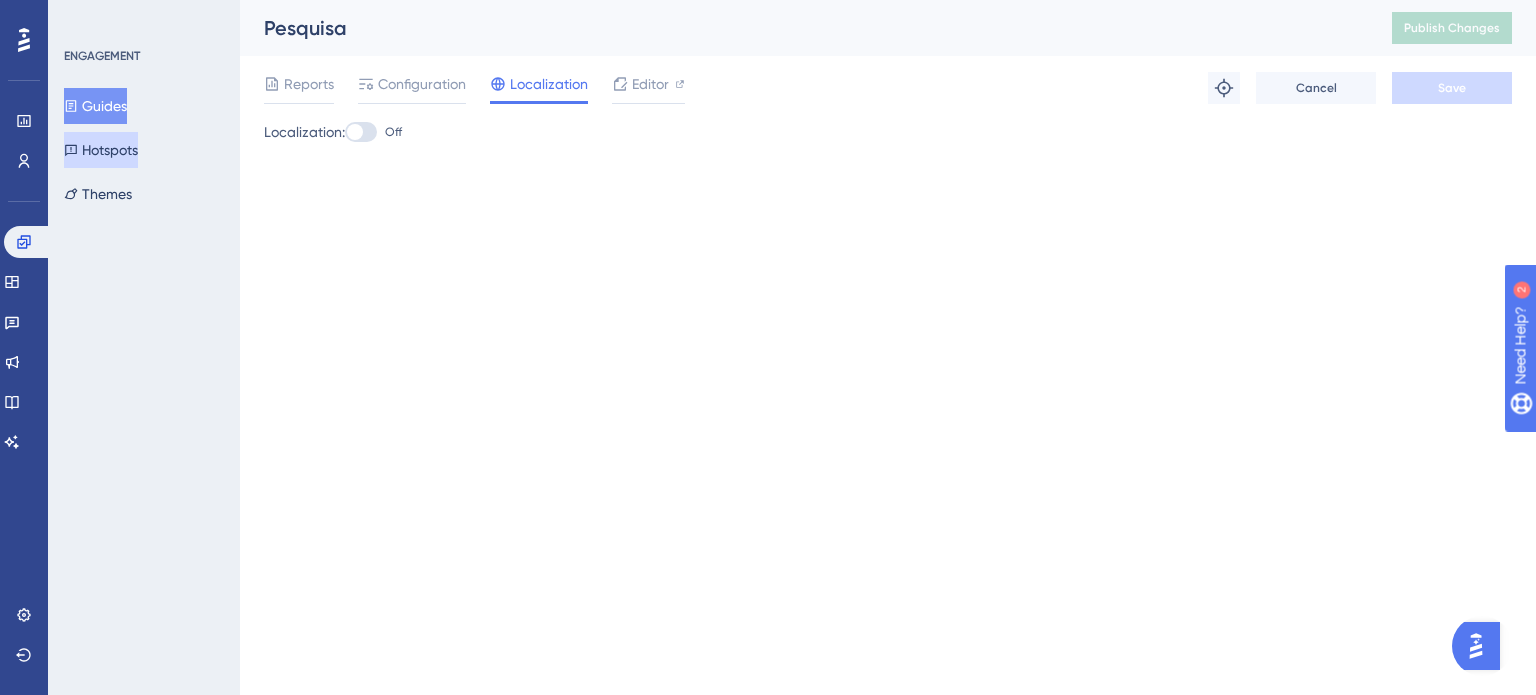 click on "Hotspots" at bounding box center (101, 150) 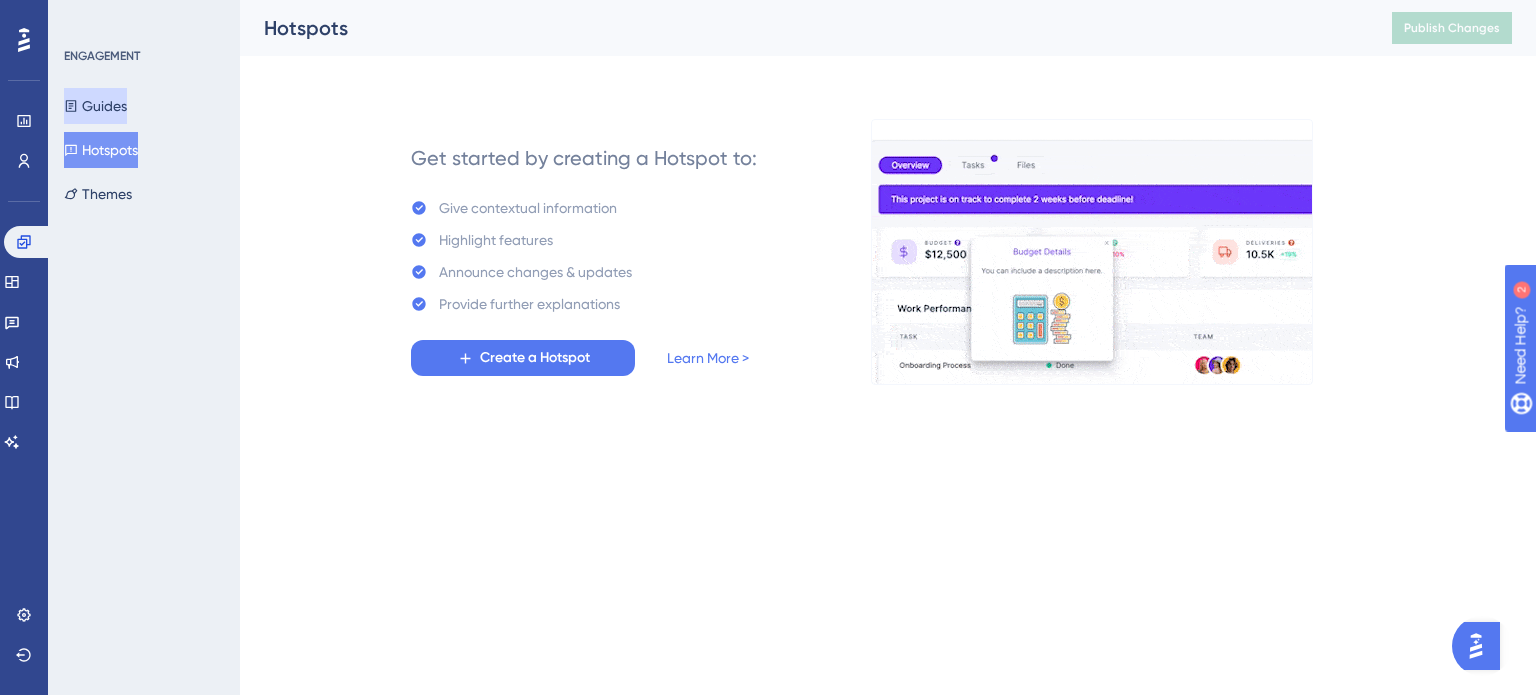 click on "Guides" at bounding box center [95, 106] 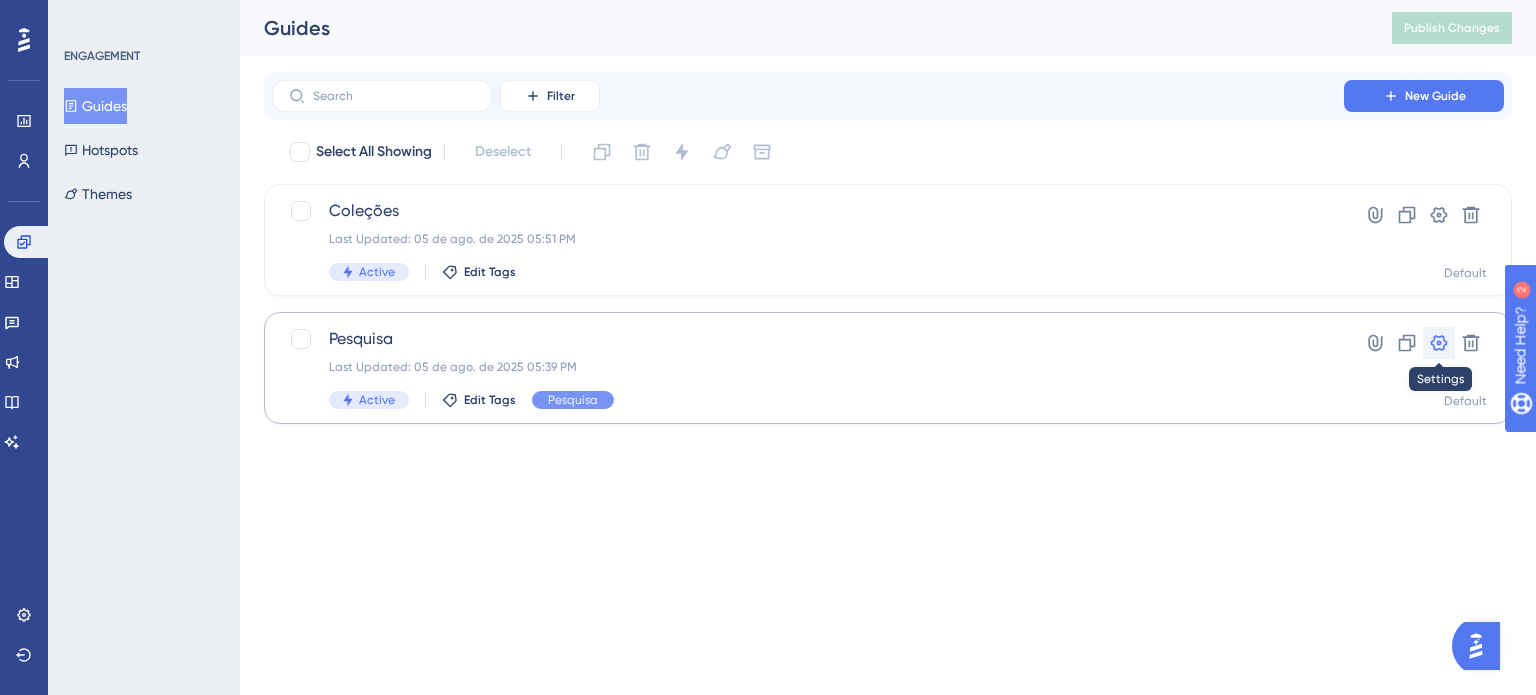 click 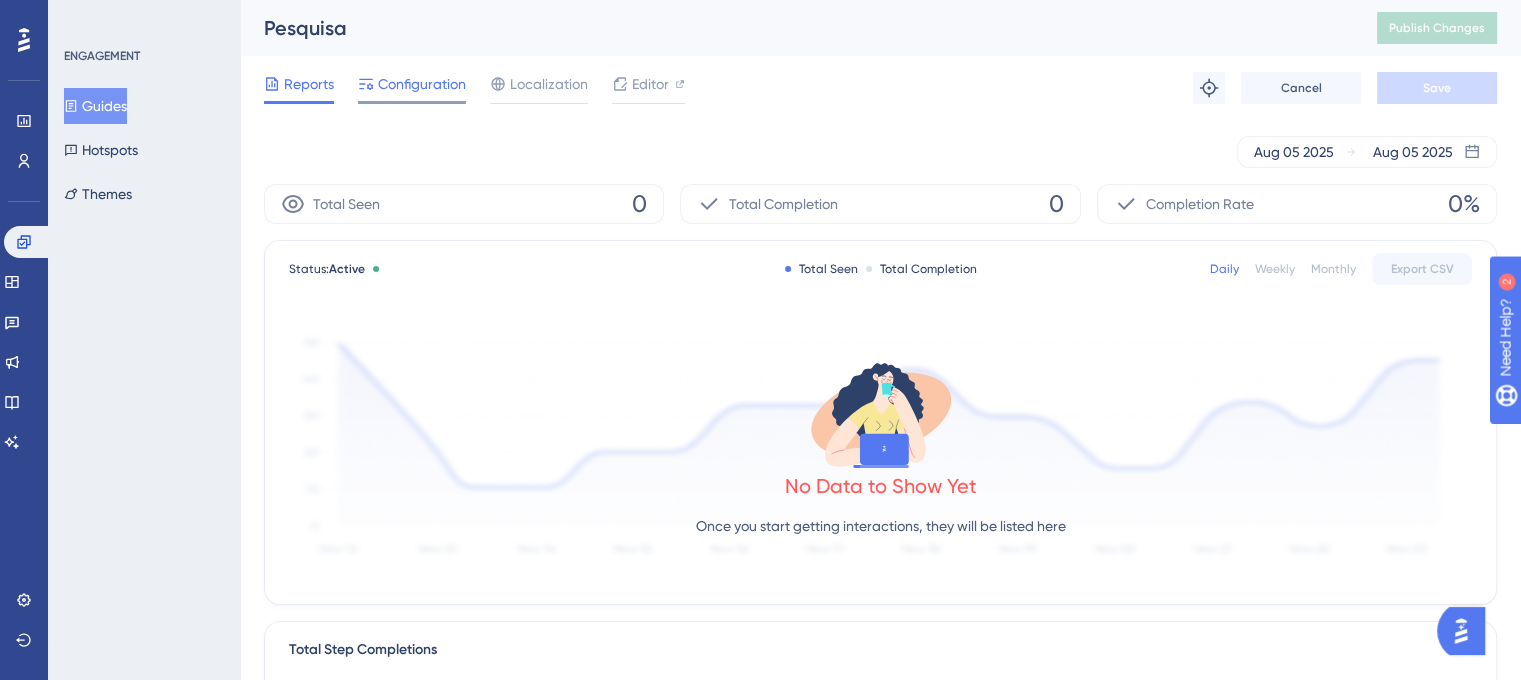 click on "Configuration" at bounding box center (422, 84) 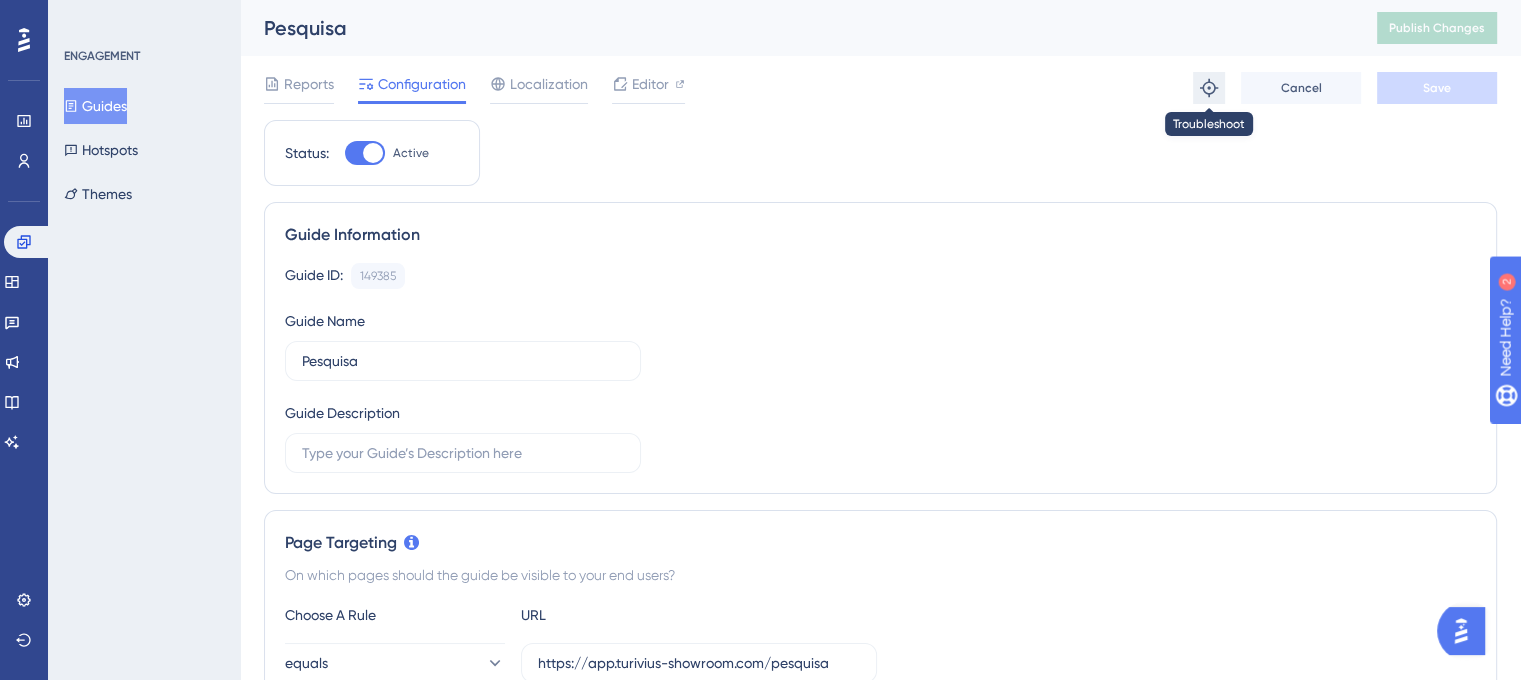 click 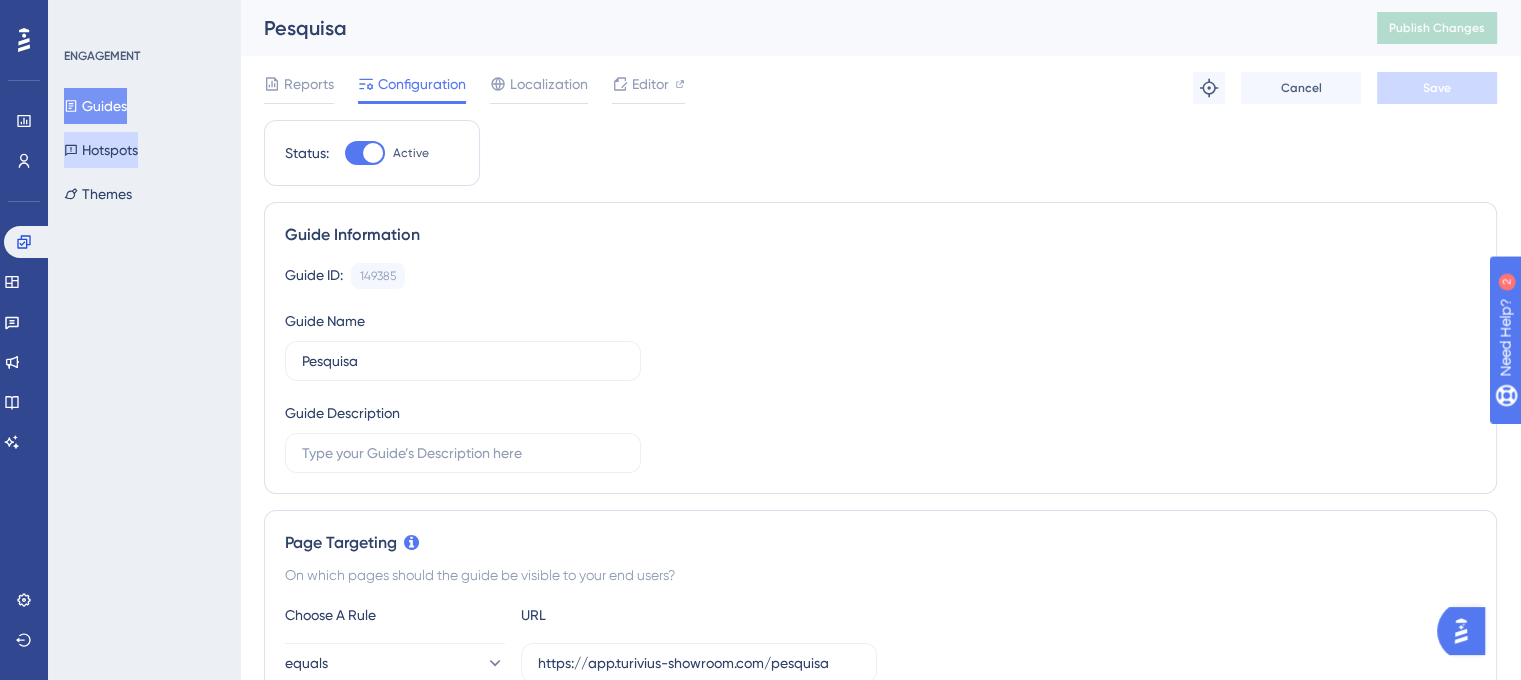 drag, startPoint x: 317, startPoint y: 74, endPoint x: 131, endPoint y: 154, distance: 202.47469 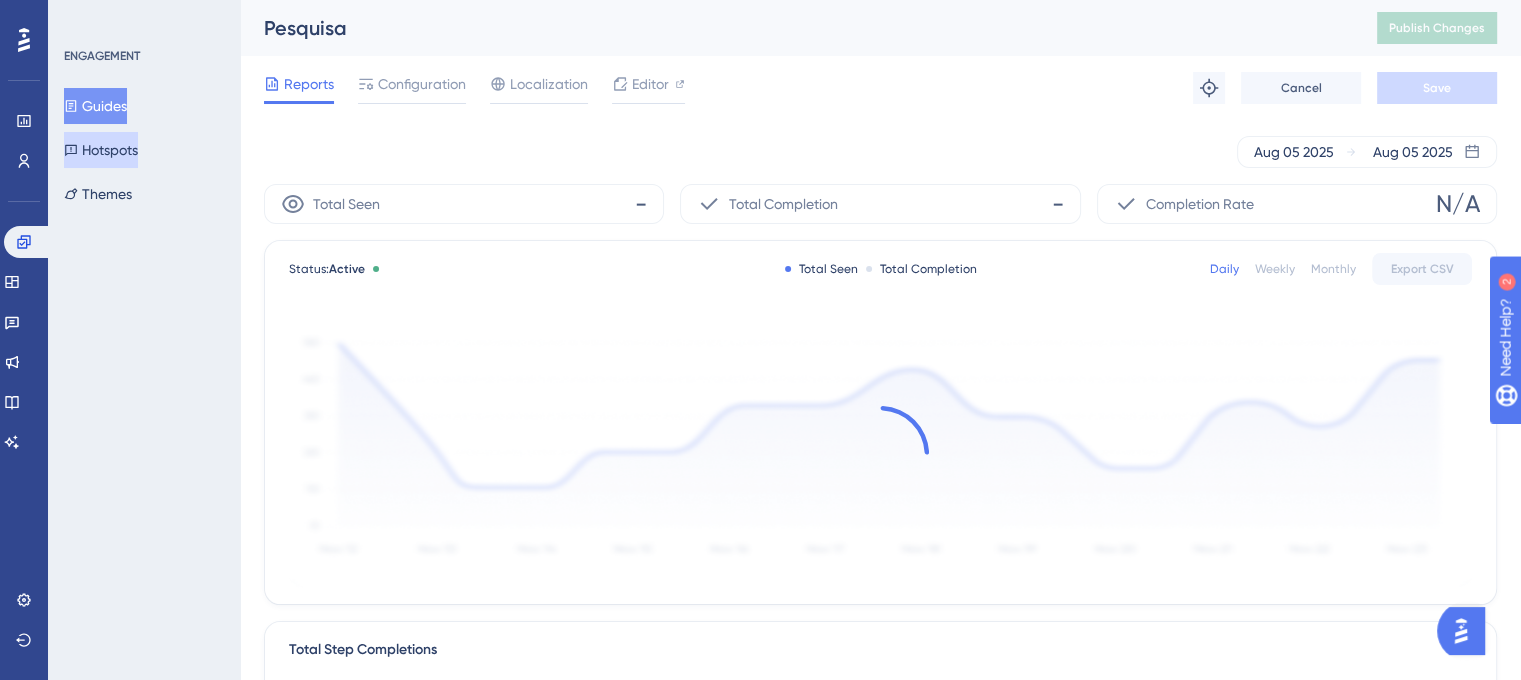 click on "Hotspots" at bounding box center (101, 150) 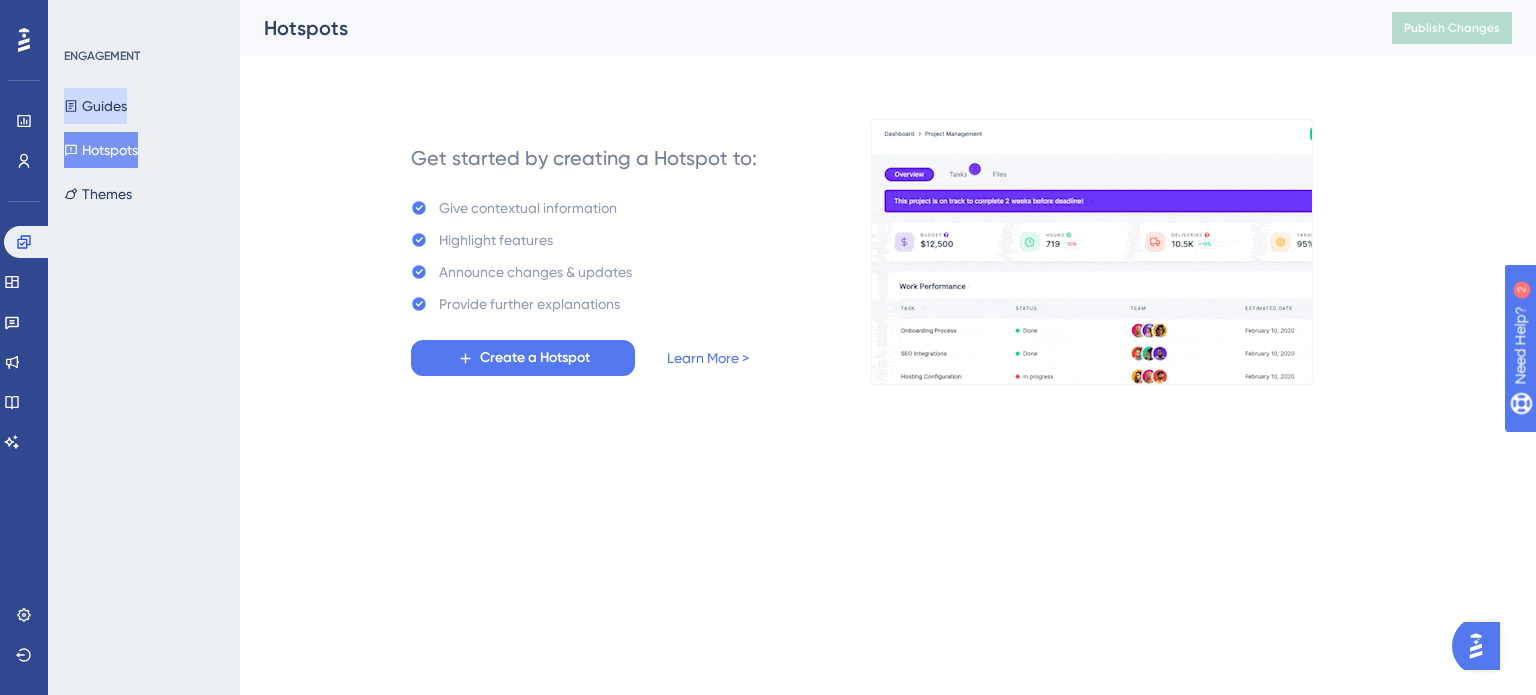 click on "Guides" at bounding box center (95, 106) 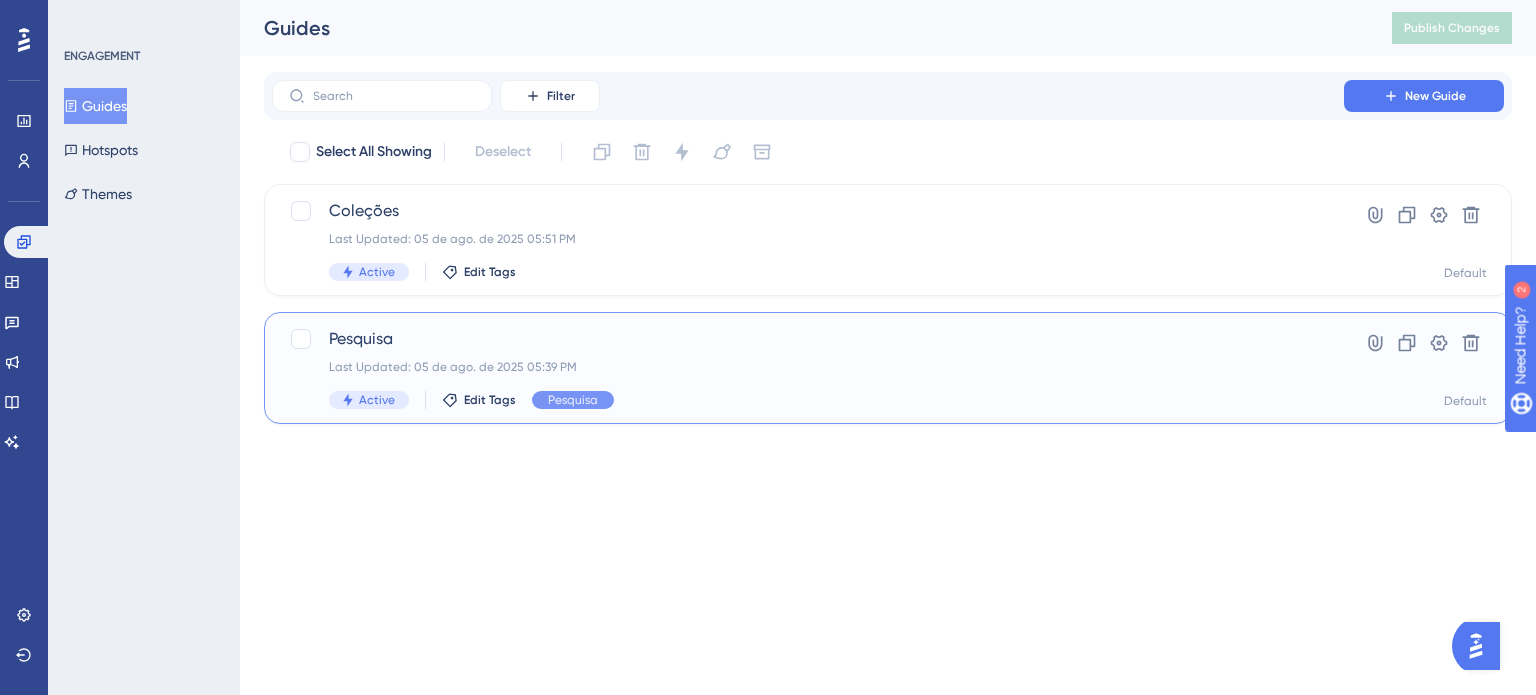 click on "Pesquisa" at bounding box center (808, 339) 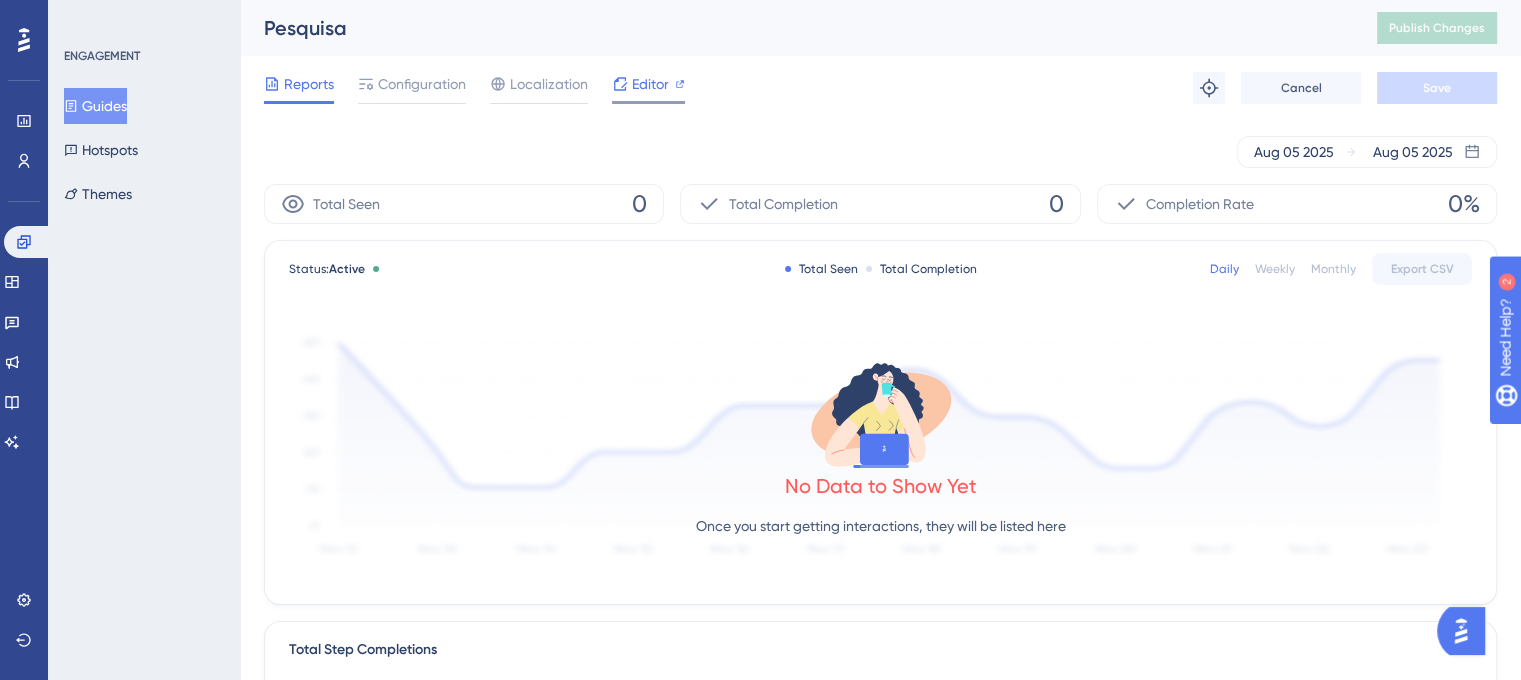 click on "Editor" at bounding box center (650, 84) 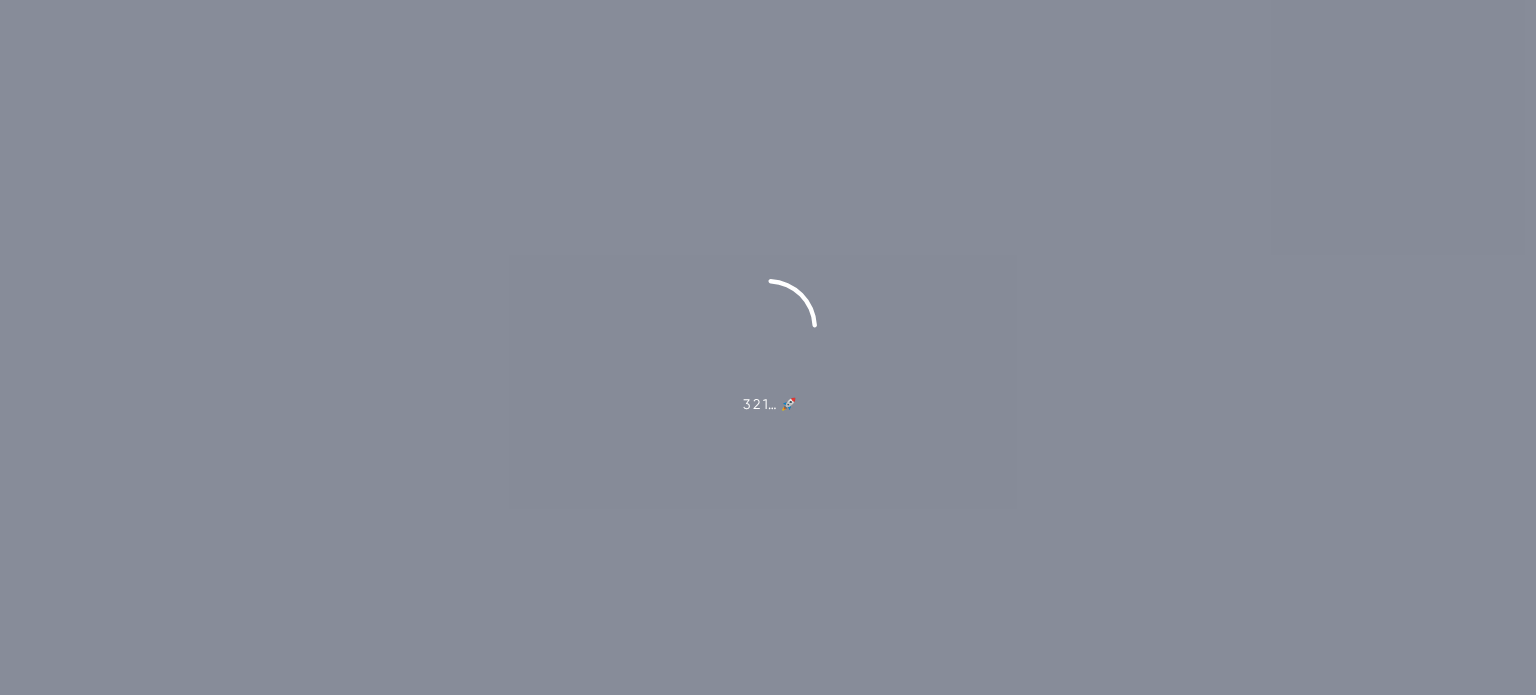 scroll, scrollTop: 0, scrollLeft: 0, axis: both 